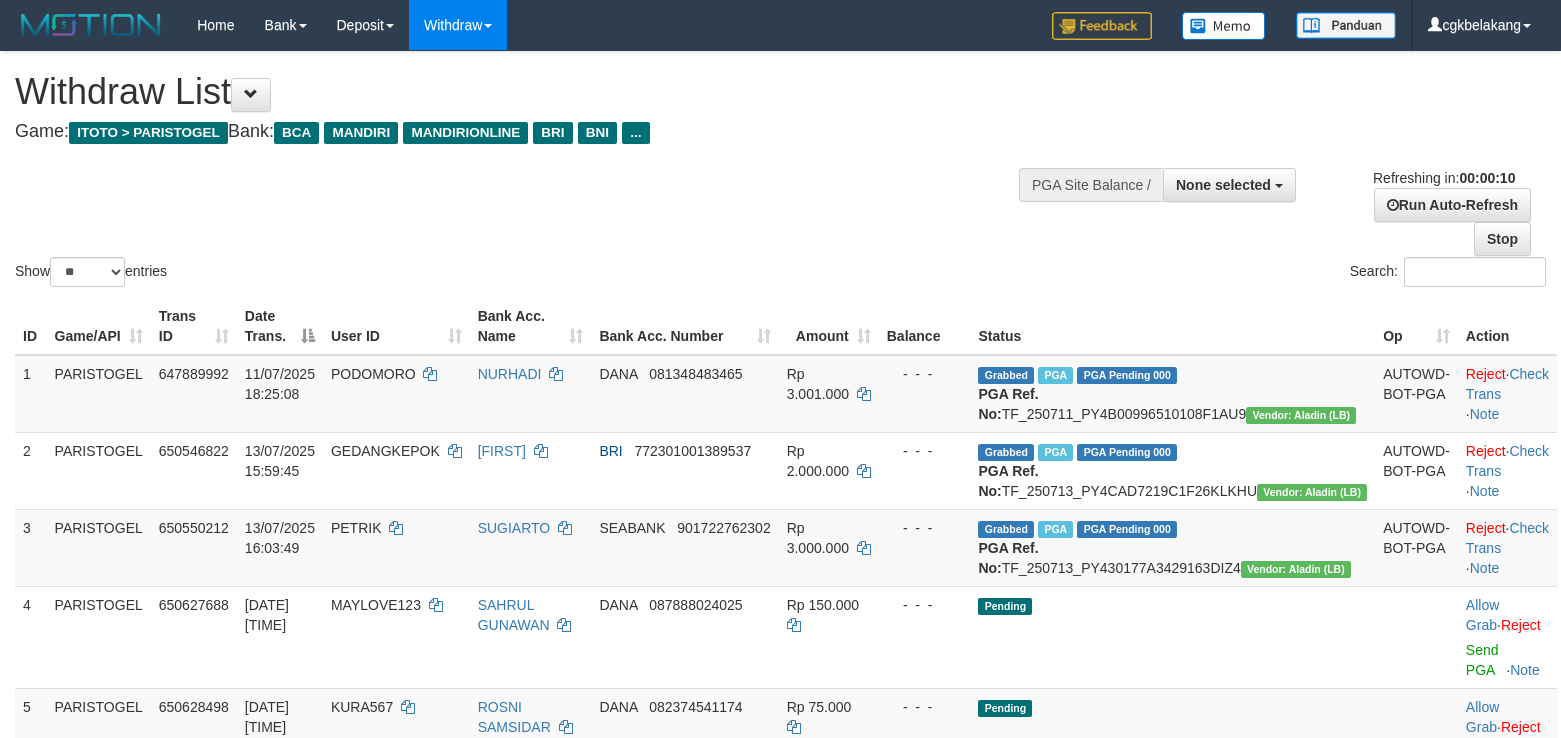 select 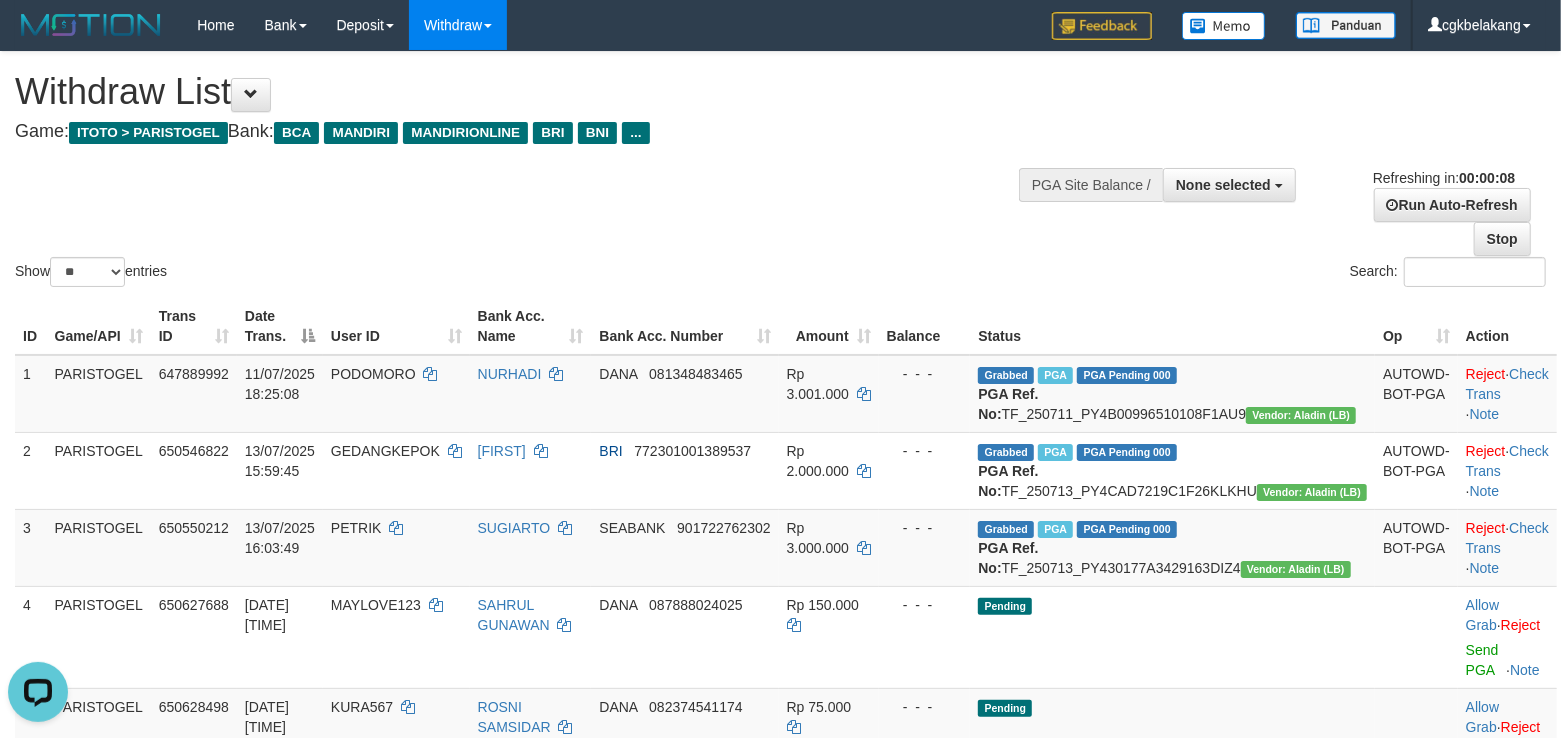 scroll, scrollTop: 0, scrollLeft: 0, axis: both 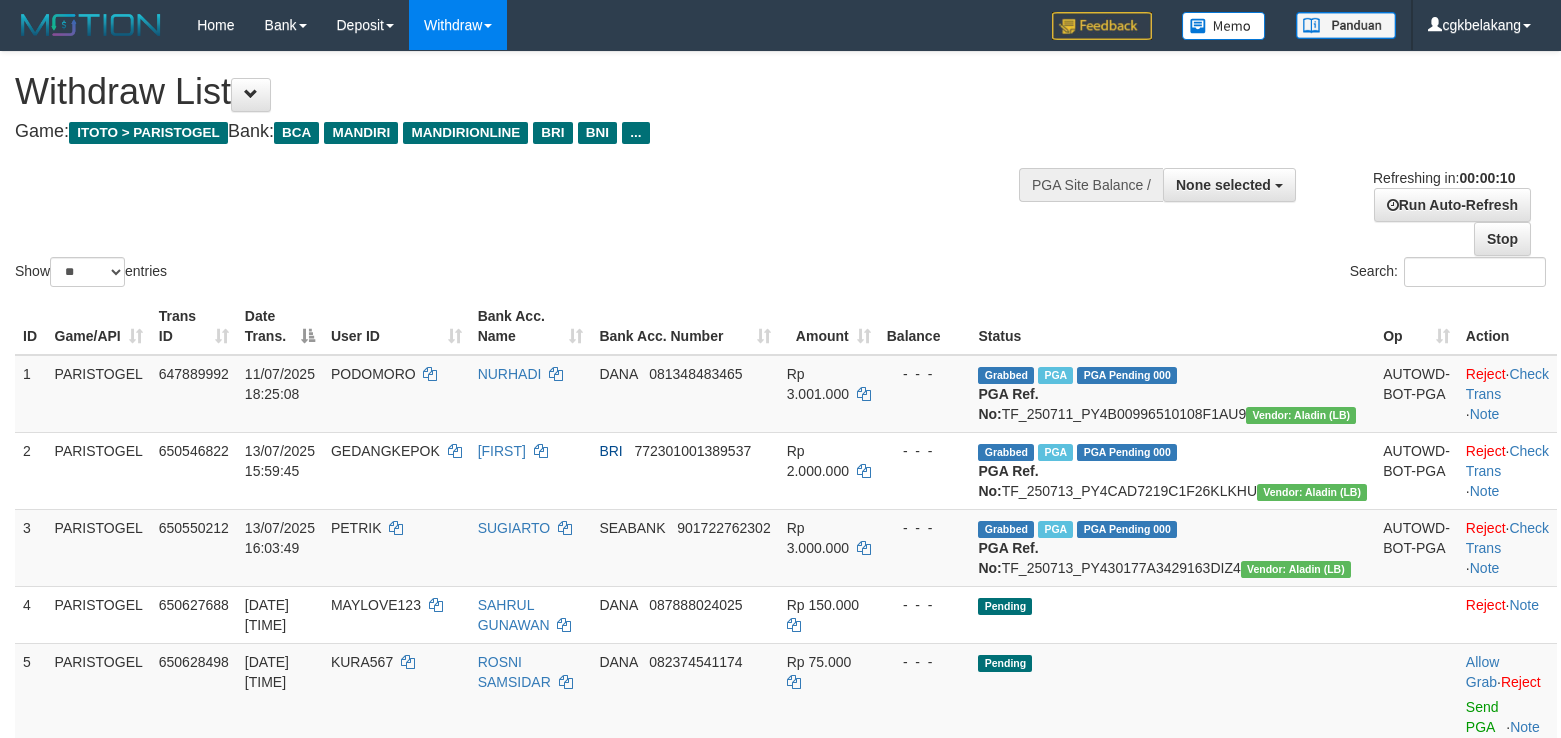 select 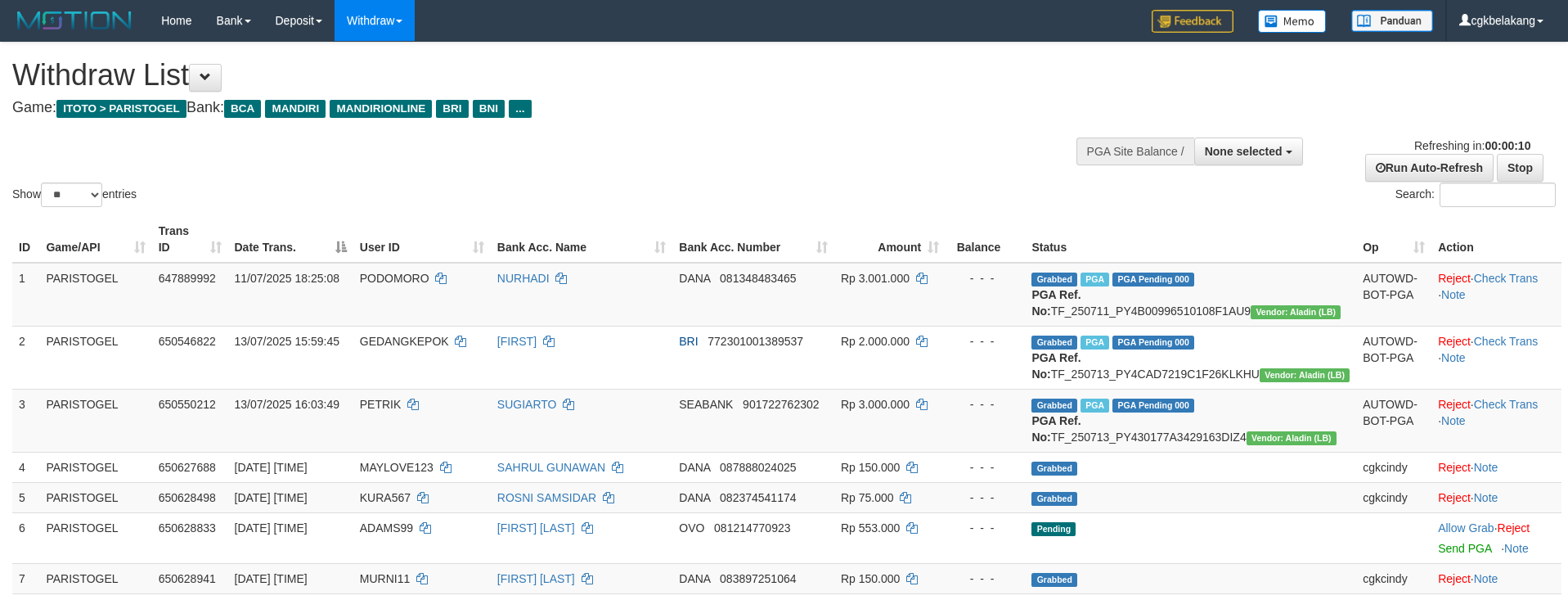 select 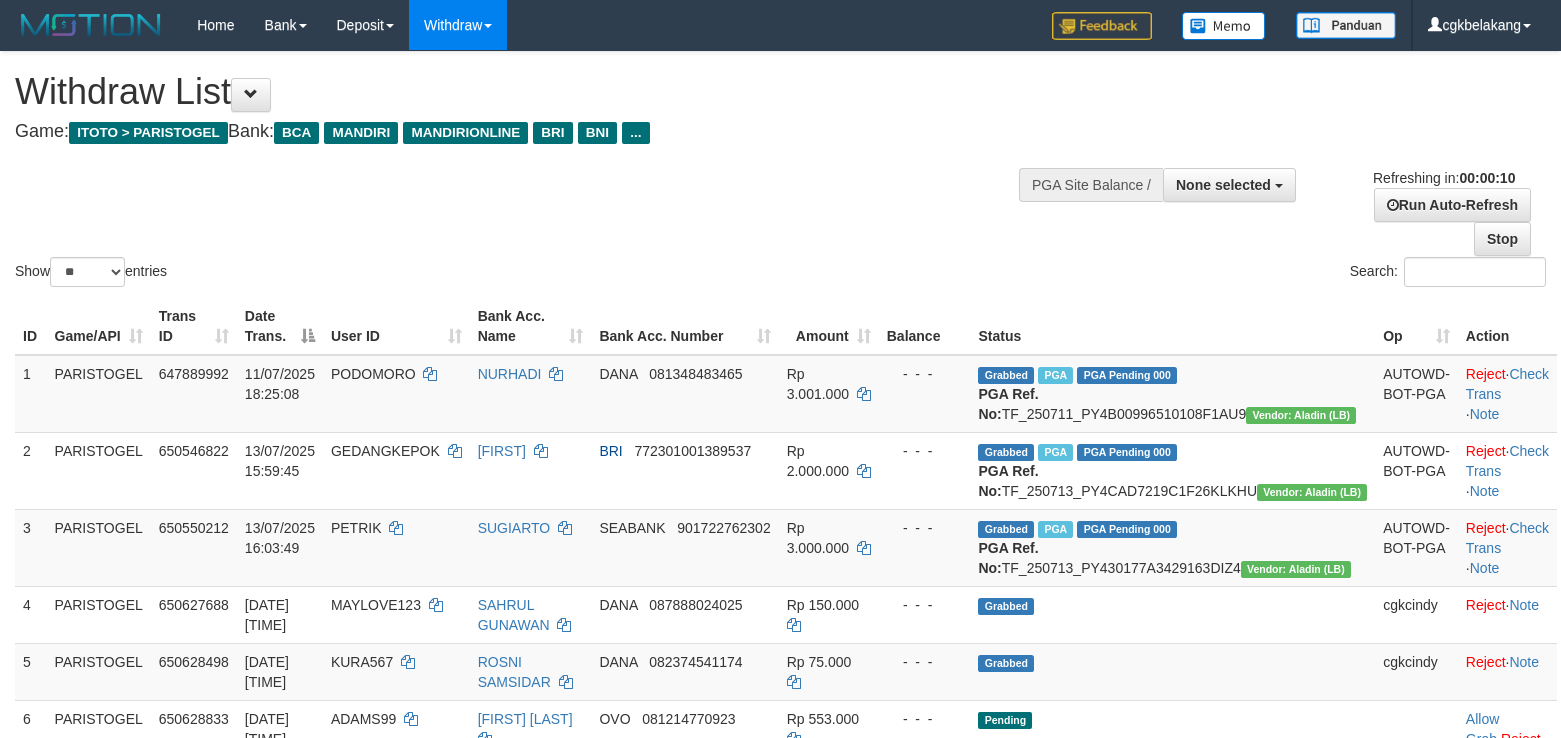 select 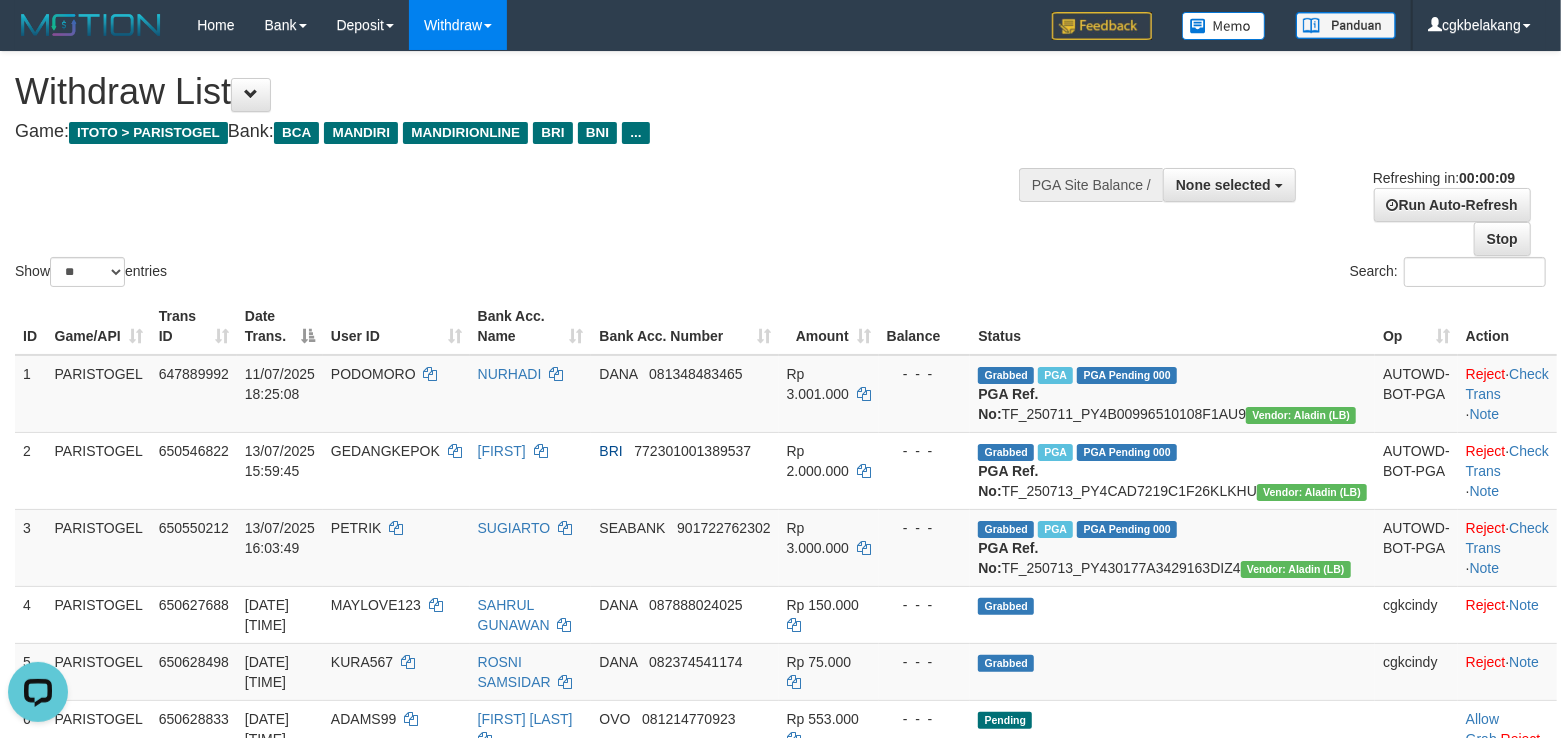 scroll, scrollTop: 0, scrollLeft: 0, axis: both 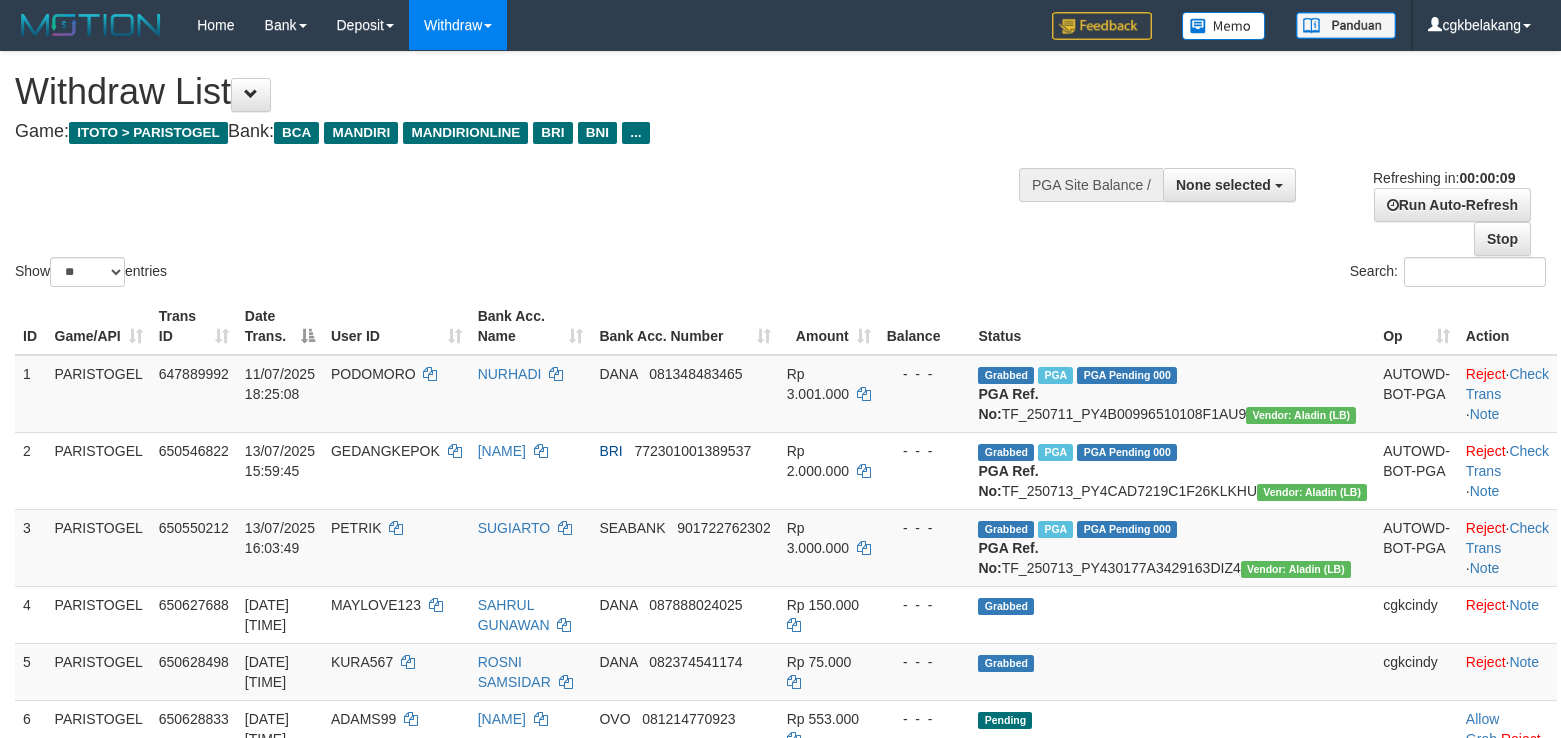 select 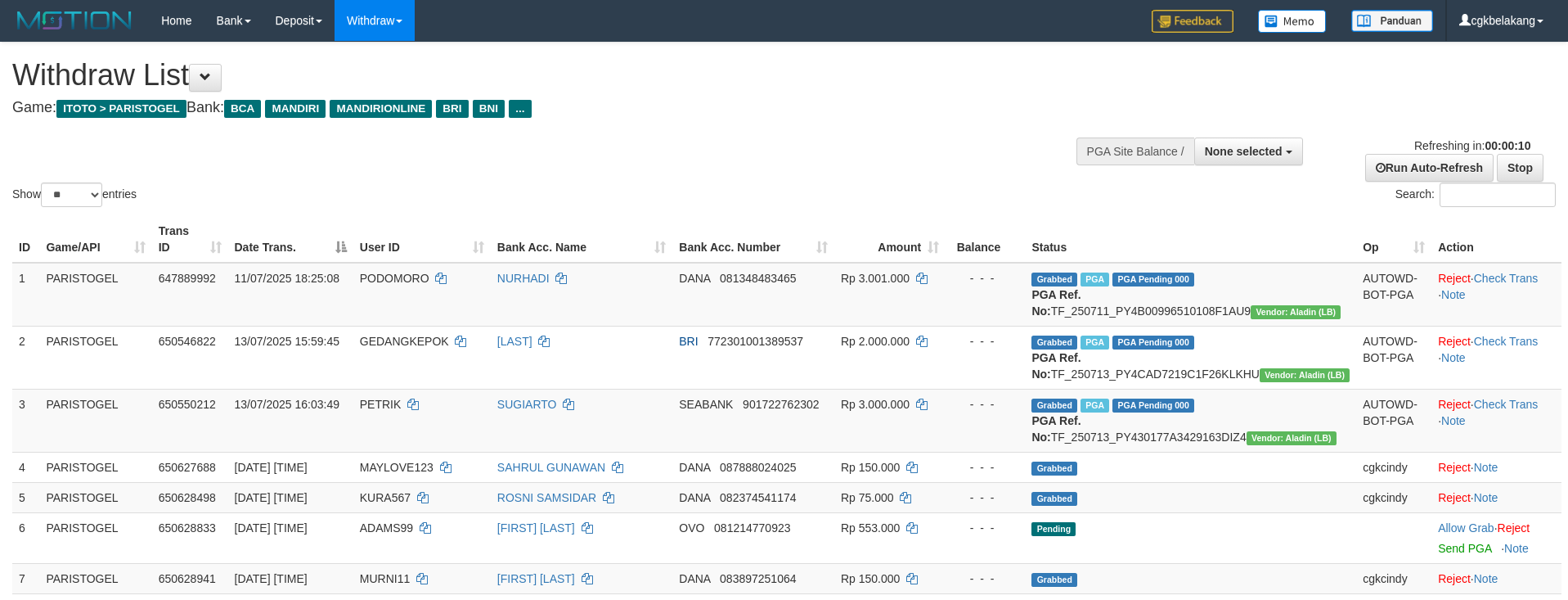 select 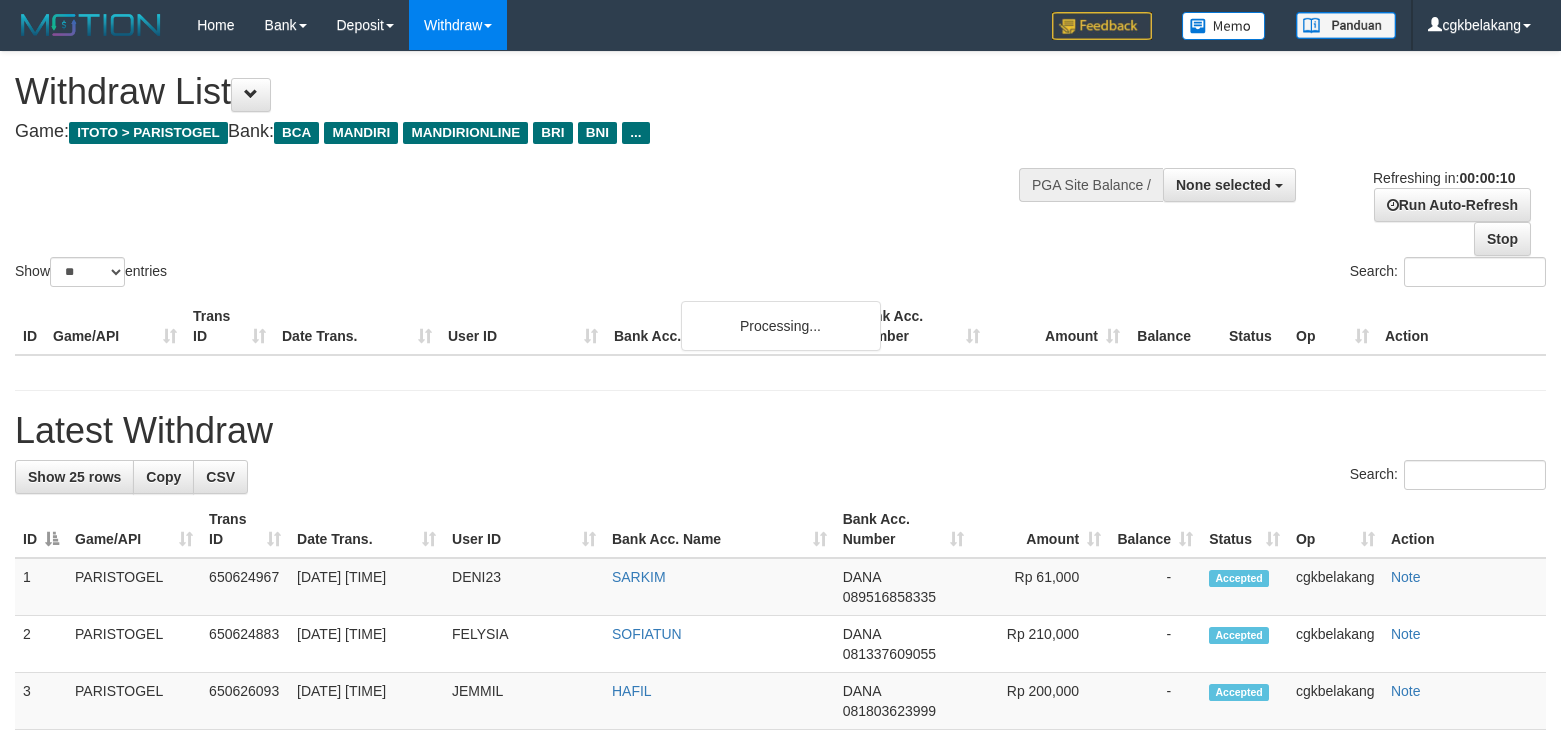 select 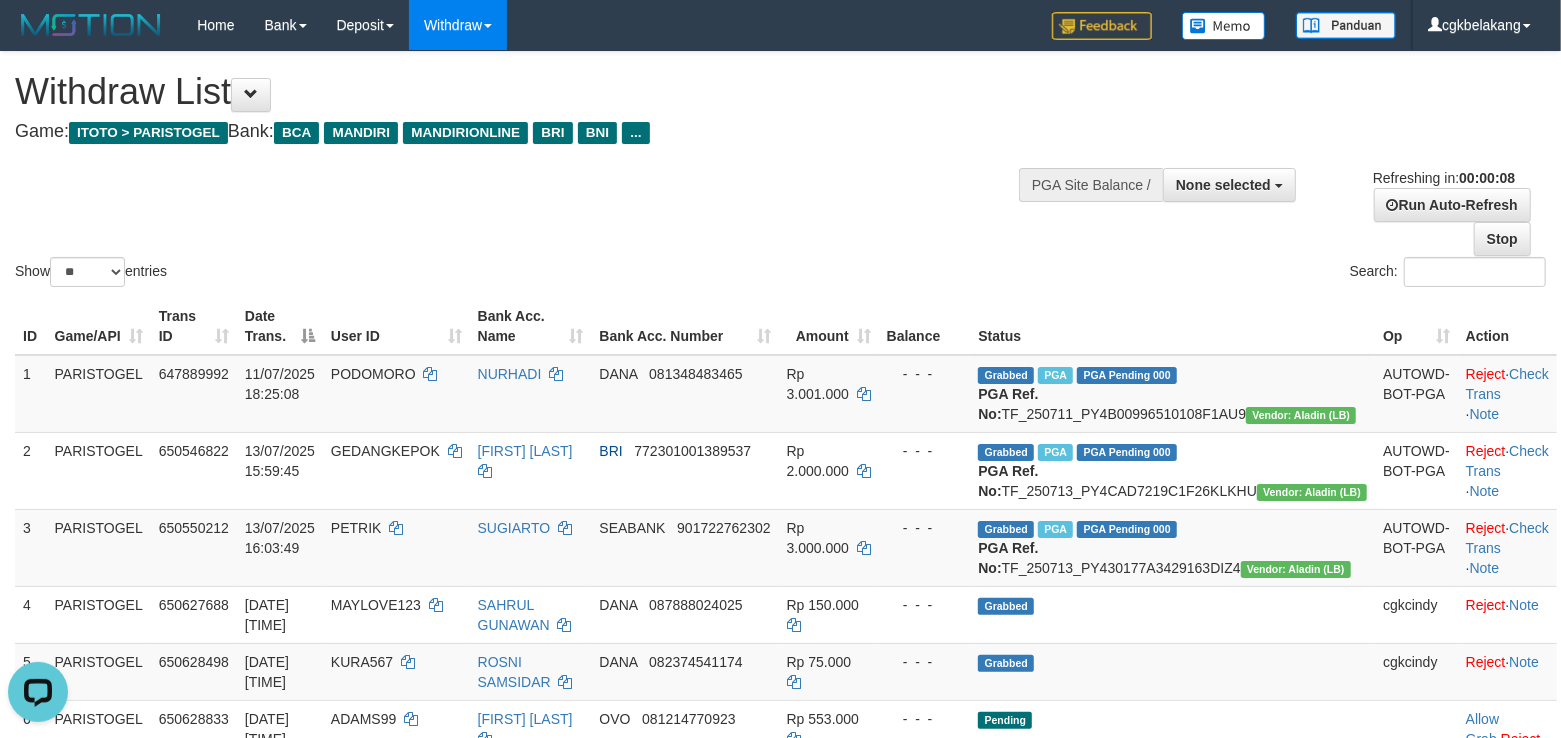 scroll, scrollTop: 0, scrollLeft: 0, axis: both 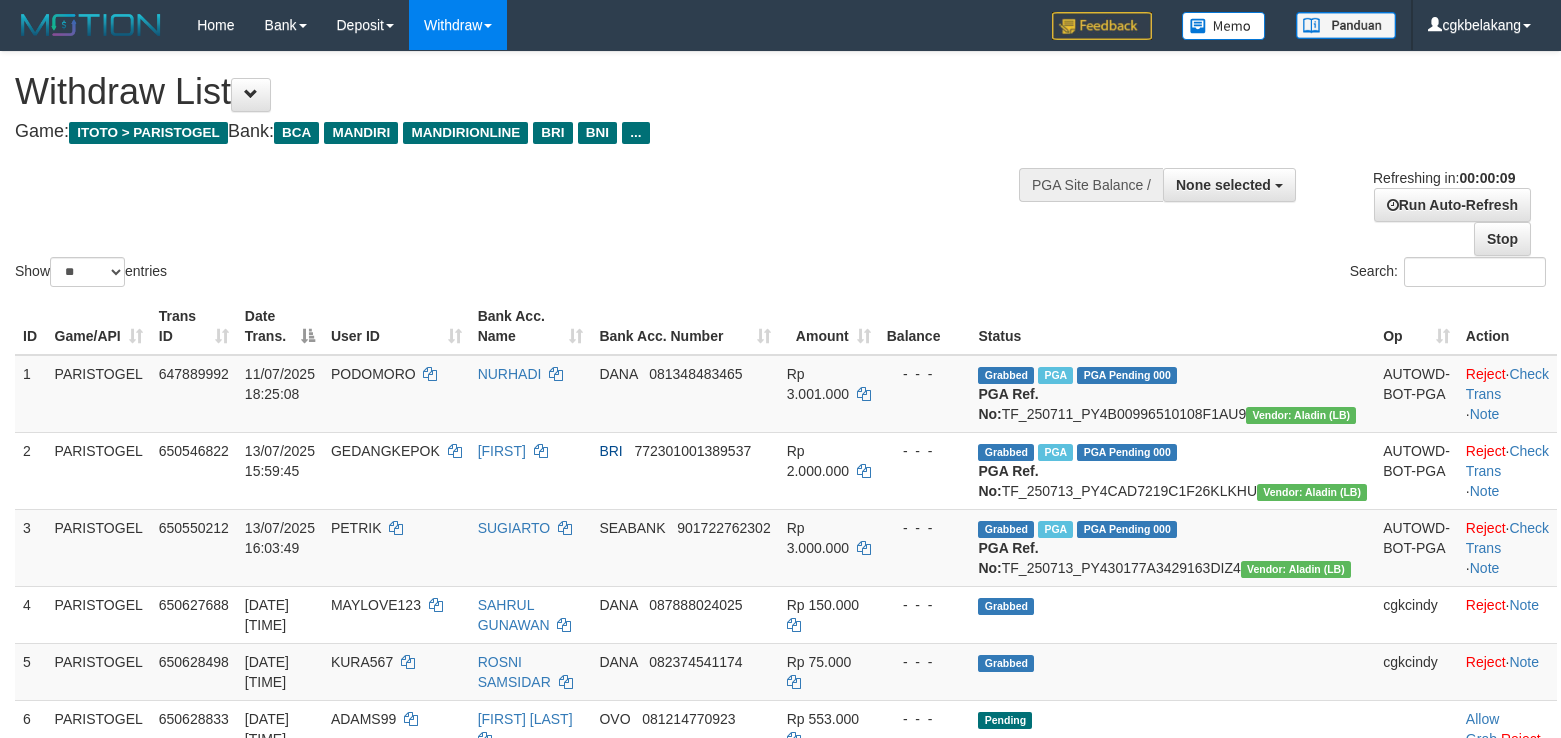 select 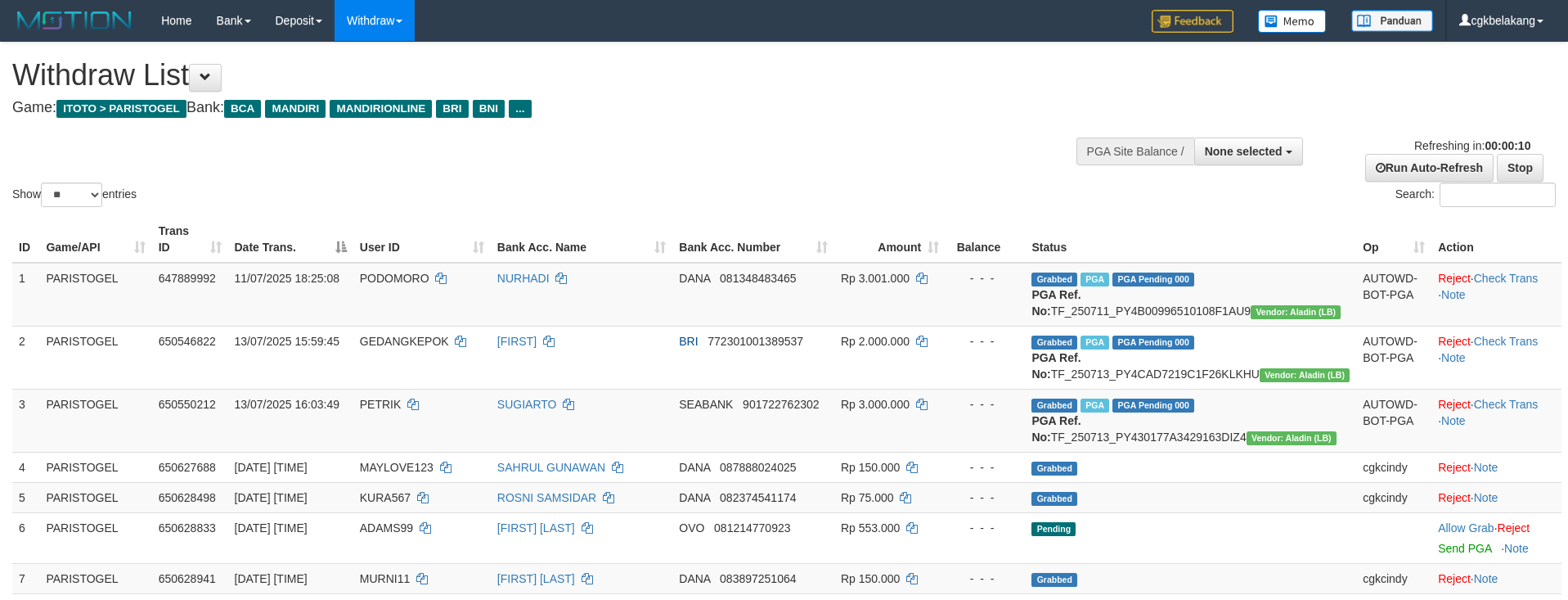 select 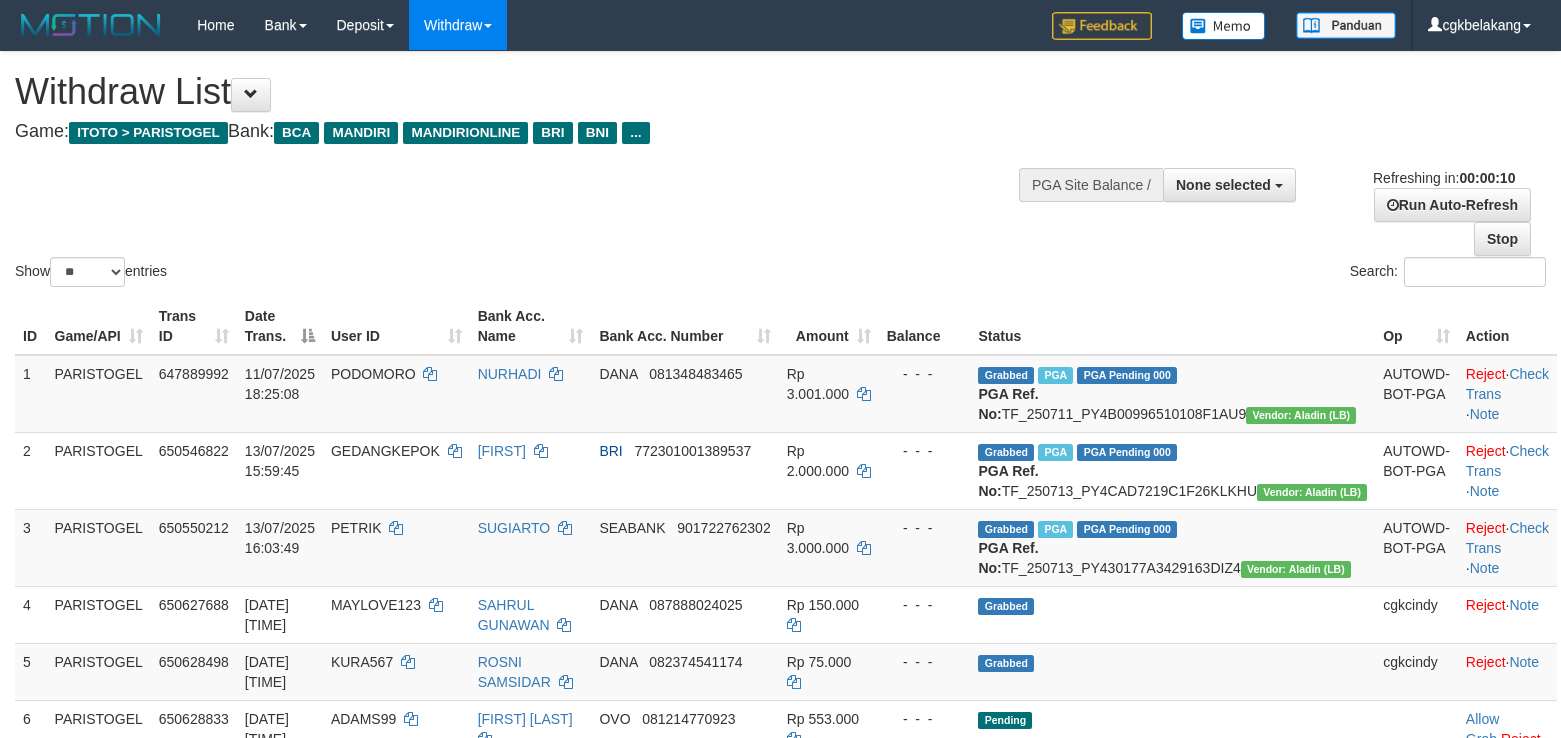 select 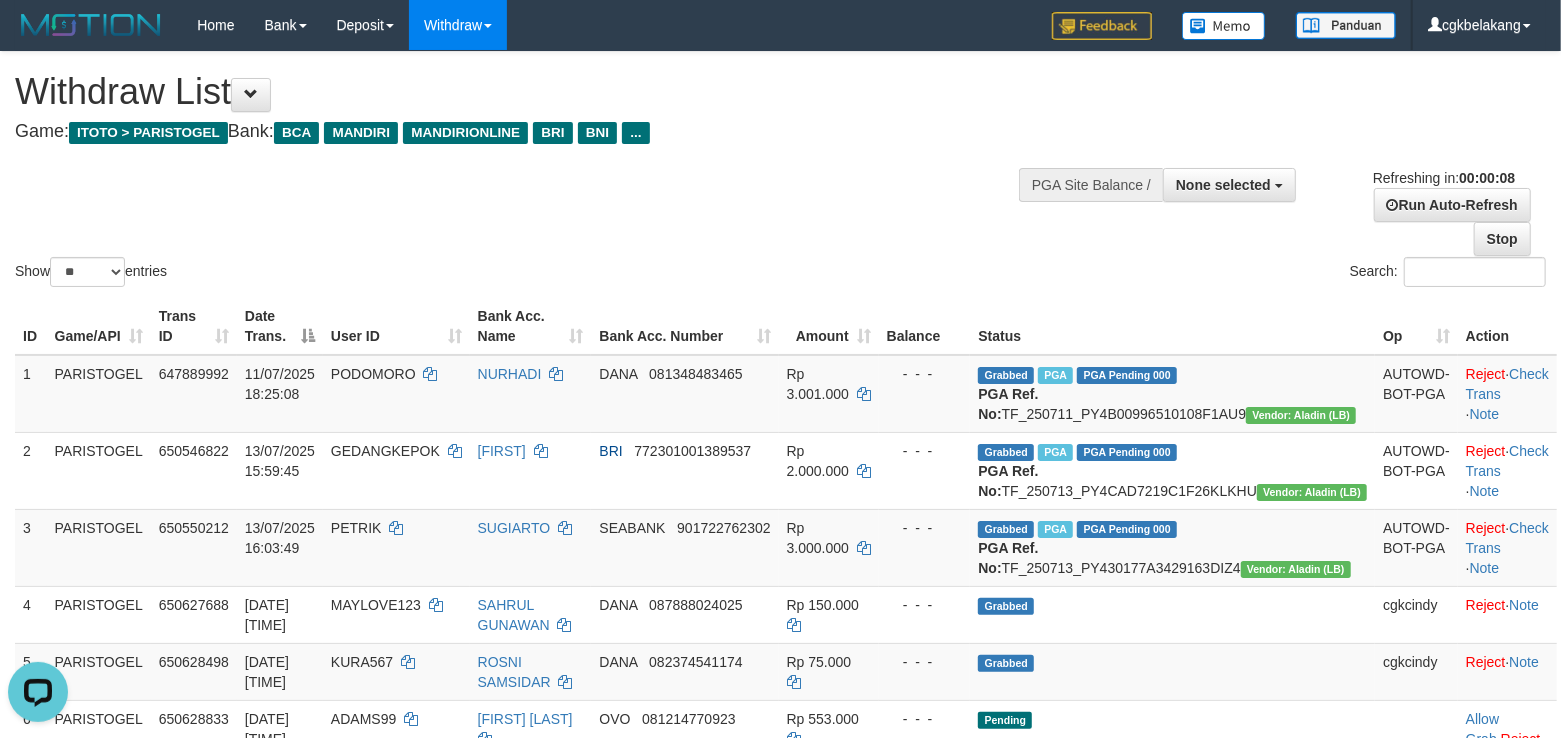scroll, scrollTop: 0, scrollLeft: 0, axis: both 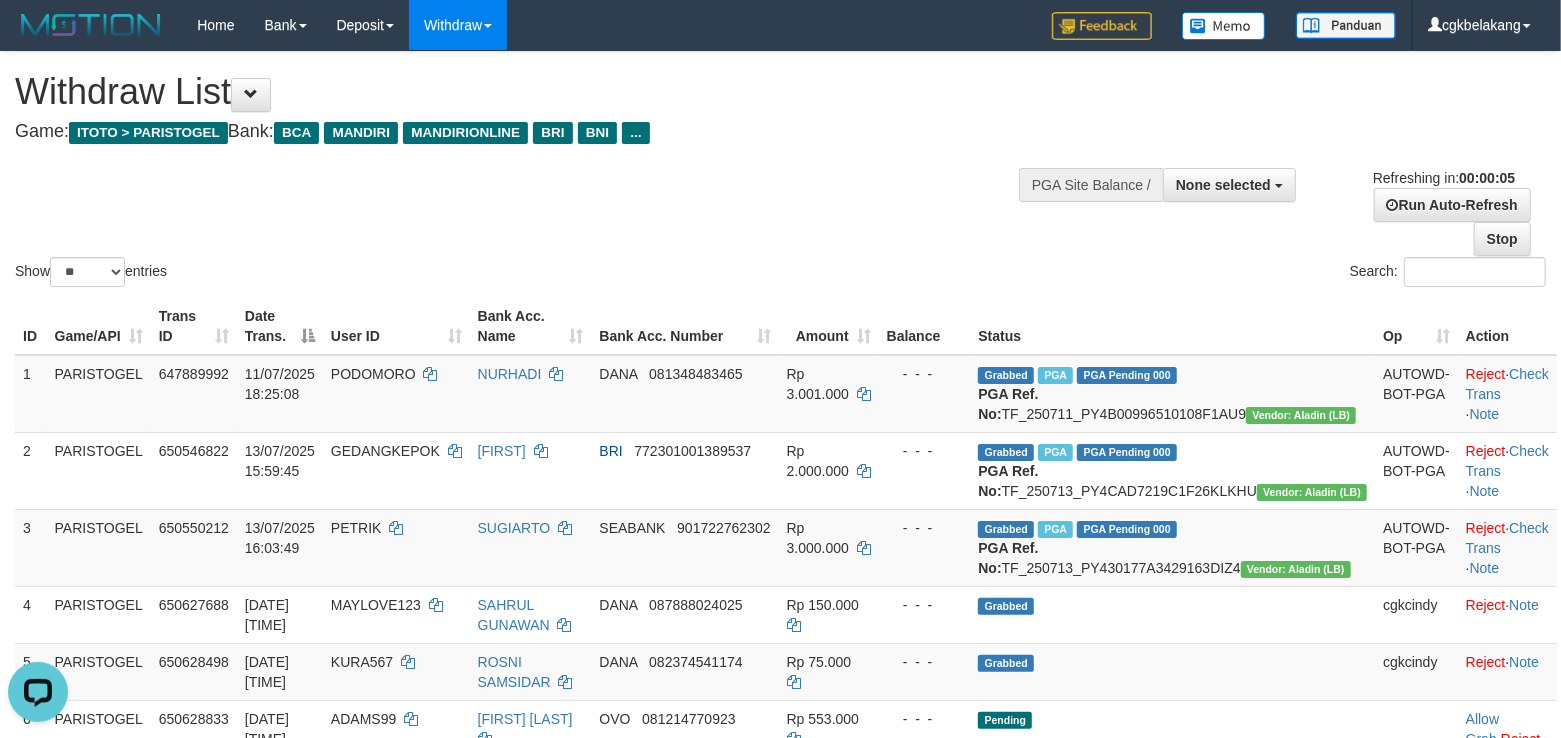 click on "Search:" at bounding box center [1171, 274] 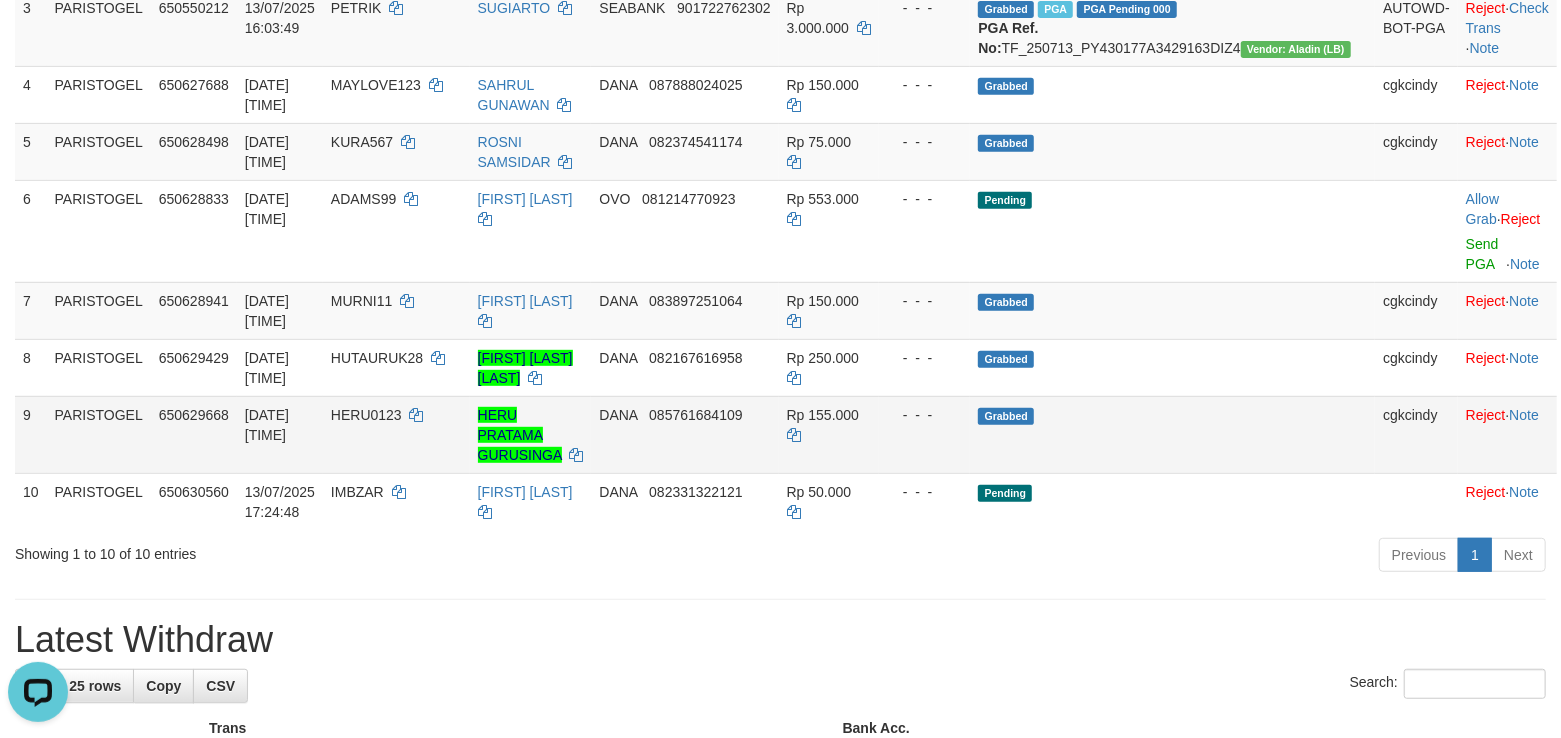 scroll, scrollTop: 666, scrollLeft: 0, axis: vertical 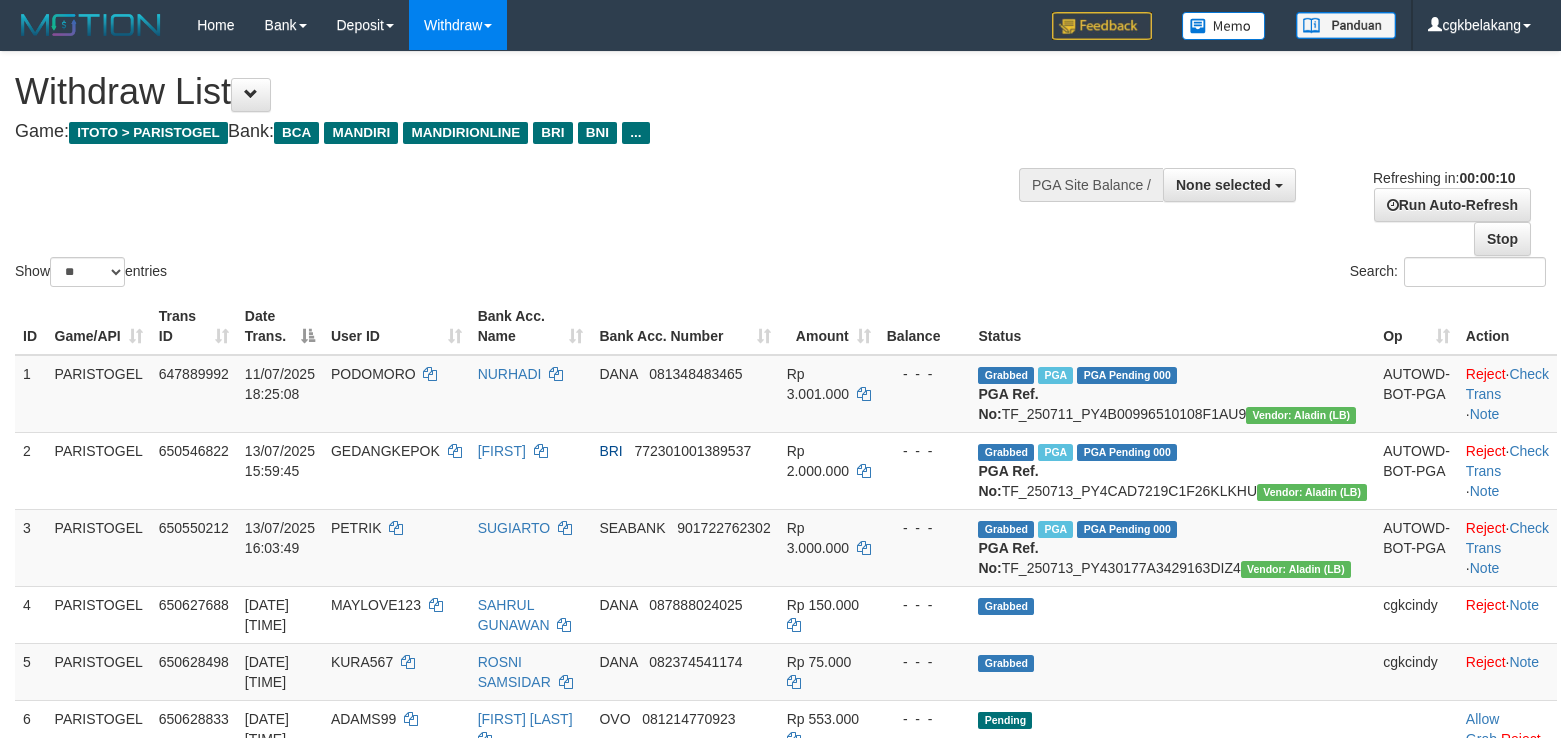 select 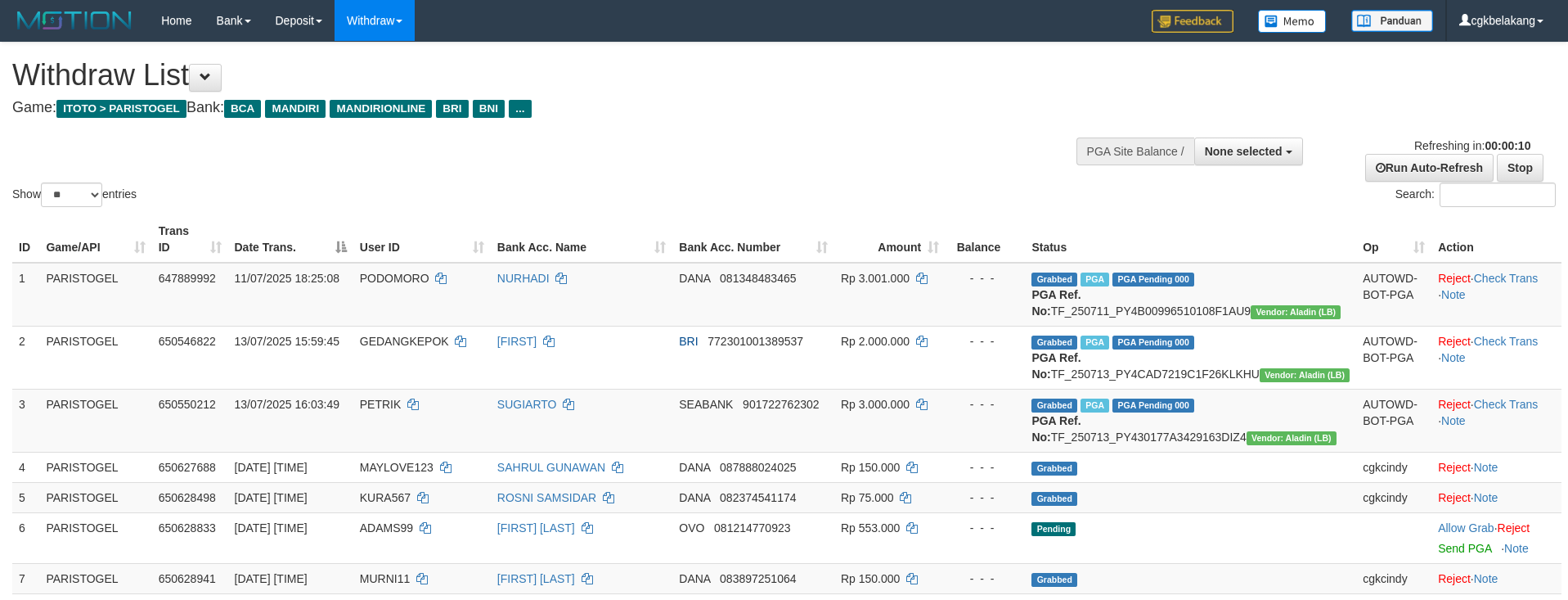 select 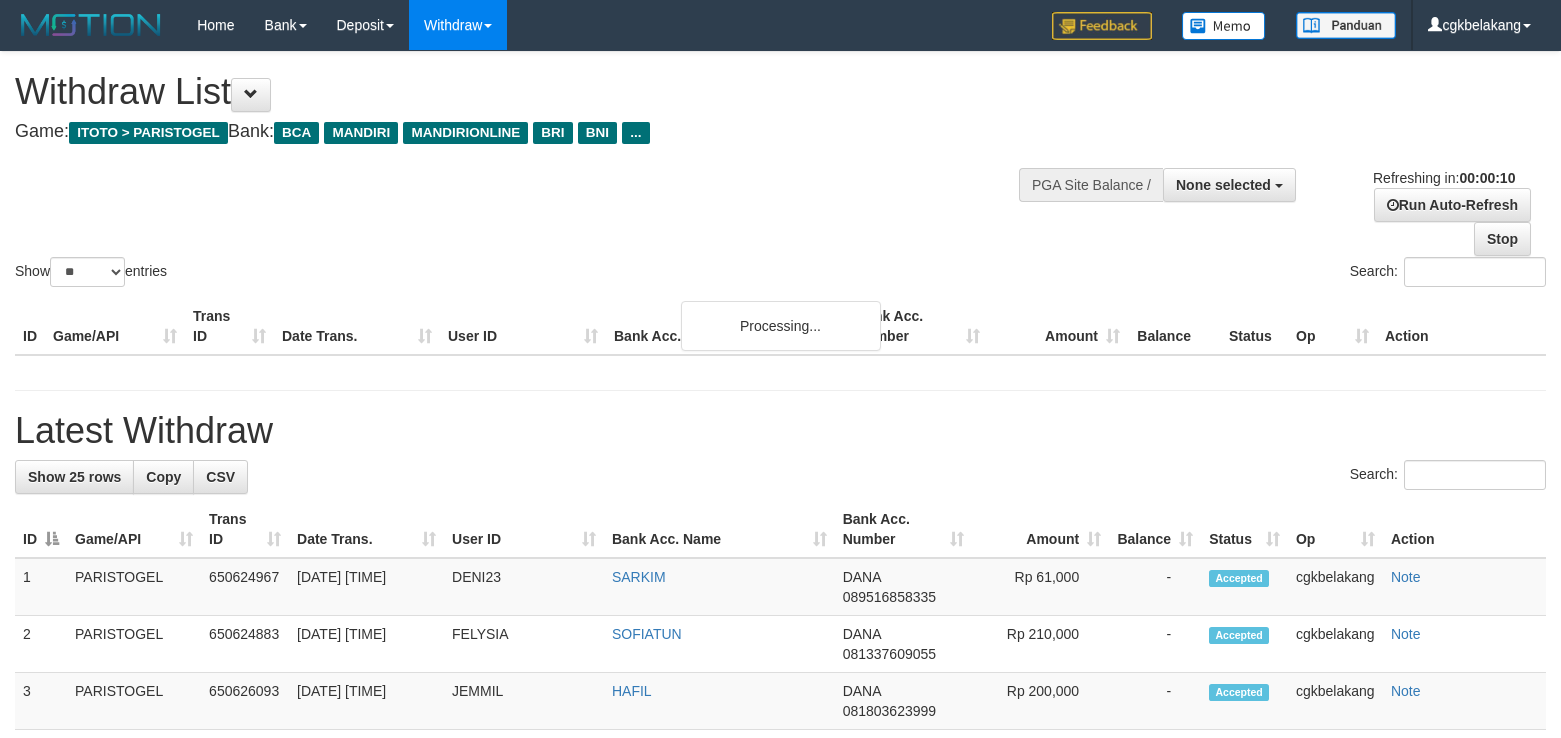 select 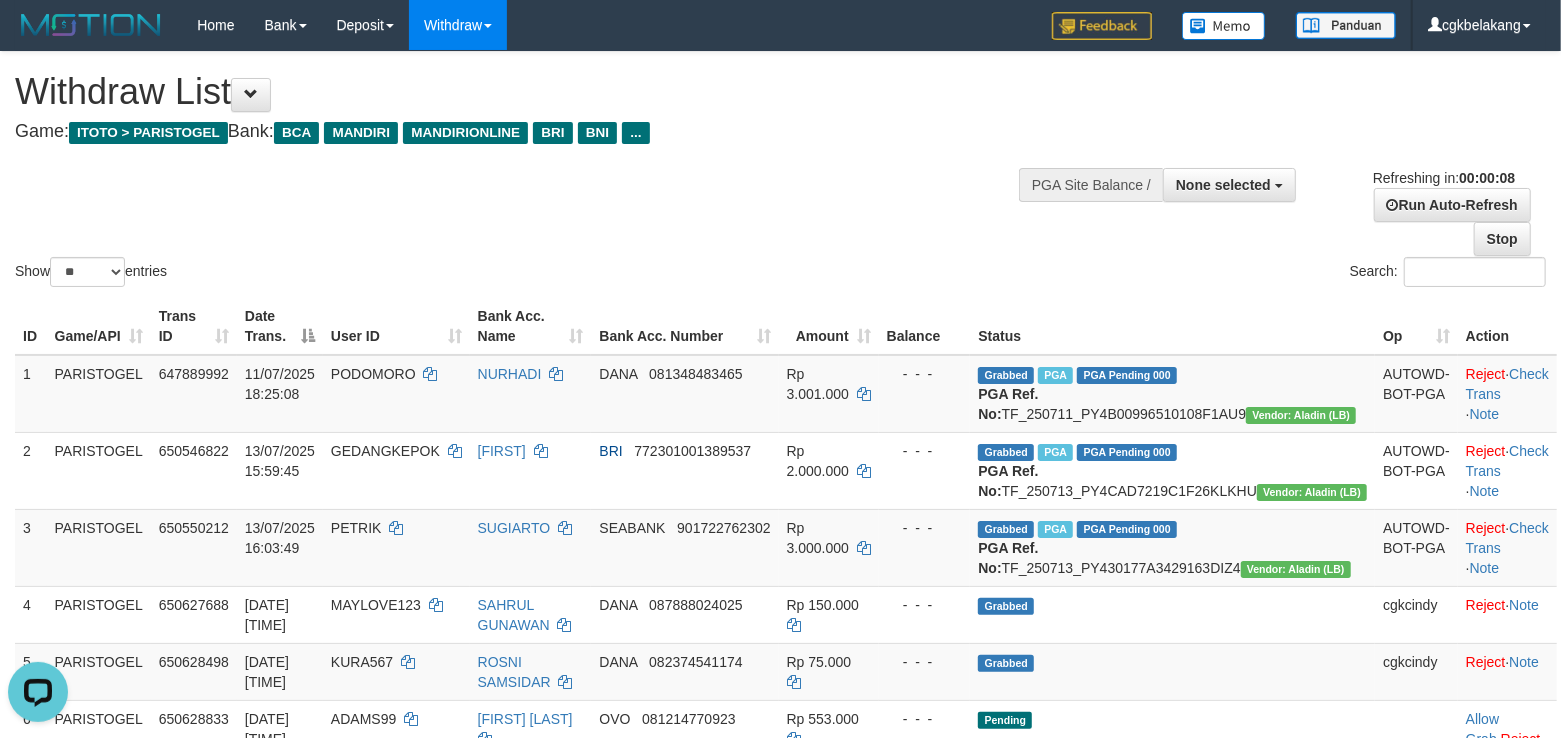 scroll, scrollTop: 0, scrollLeft: 0, axis: both 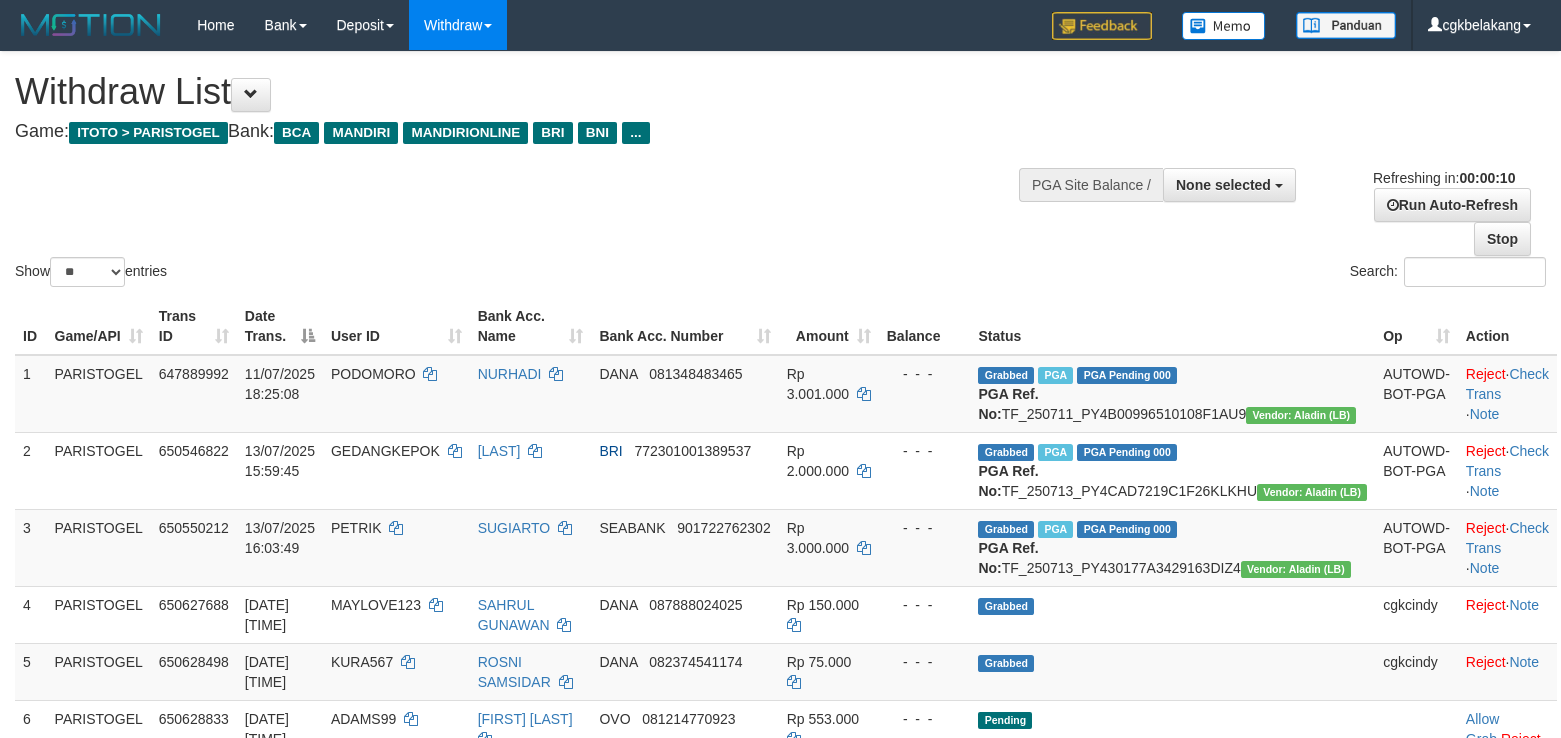 select 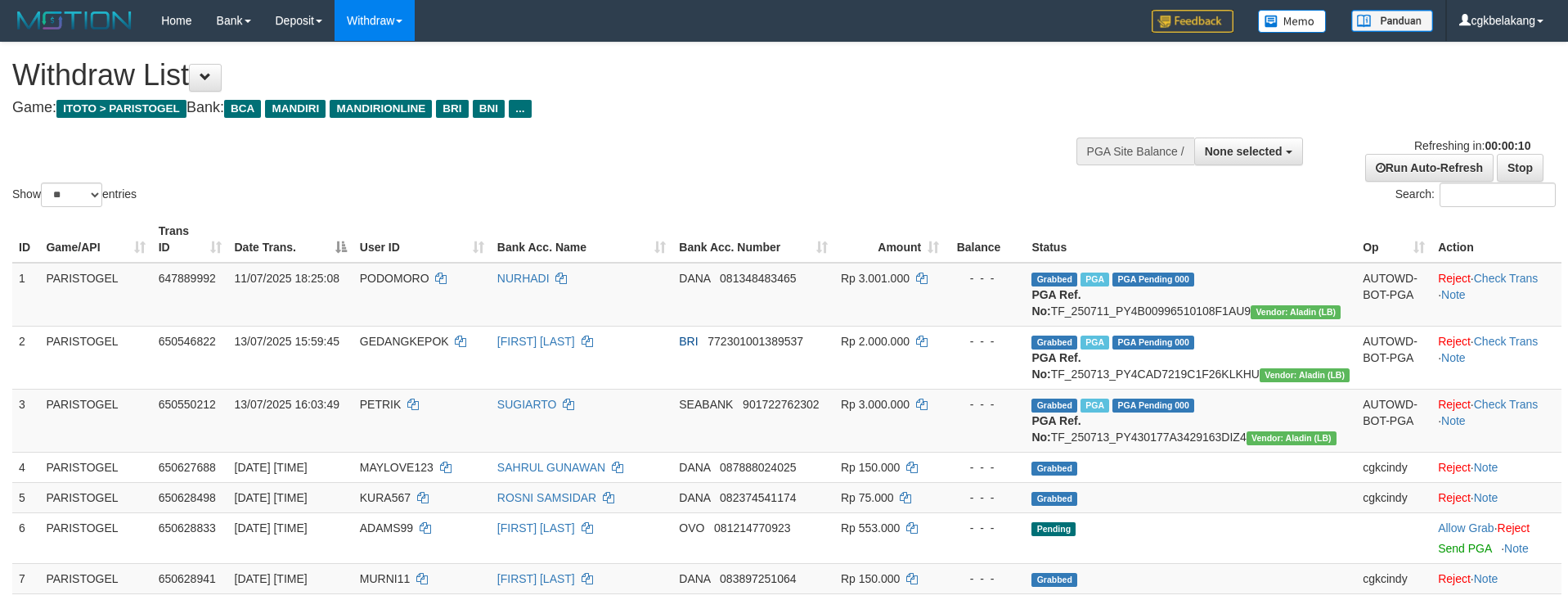 select 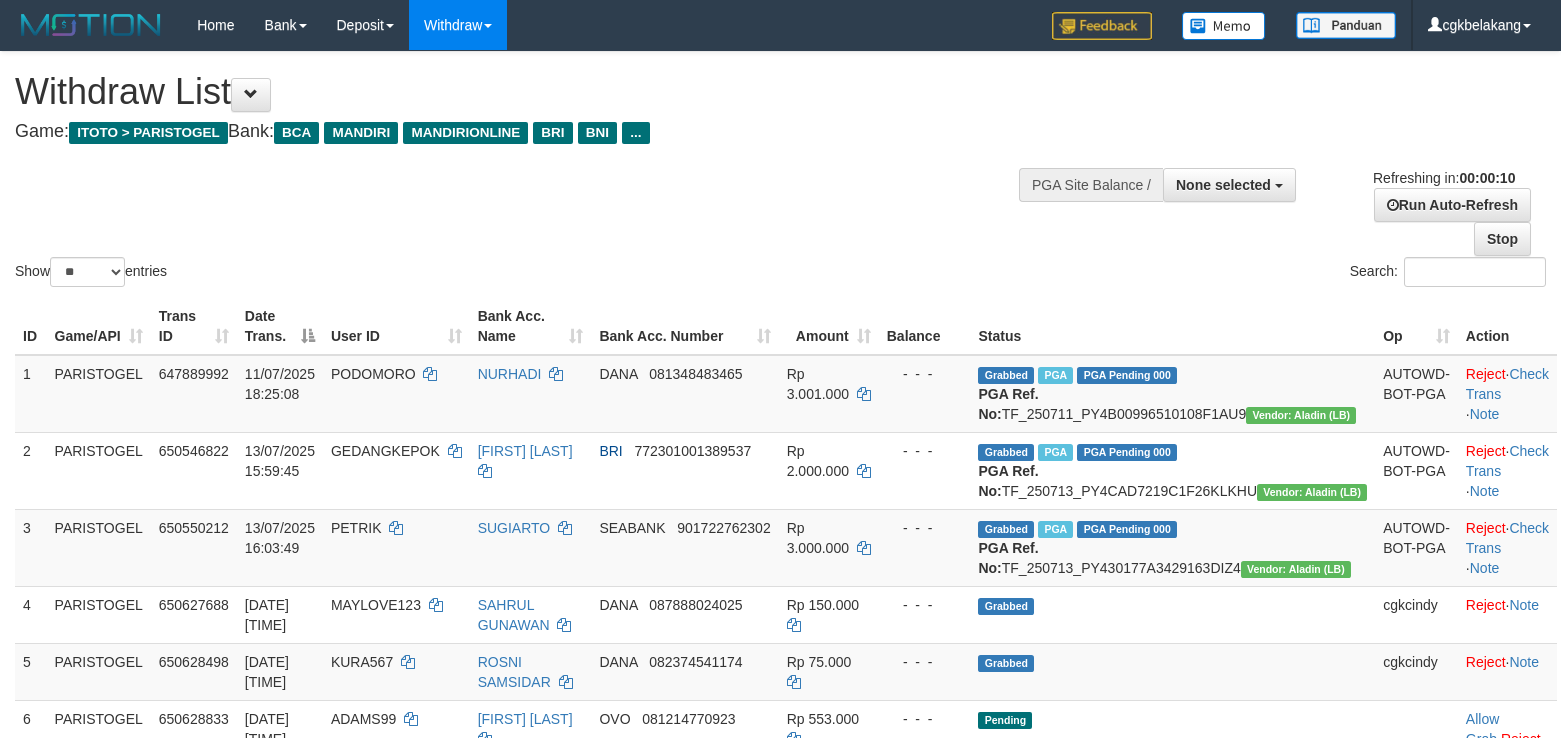 select 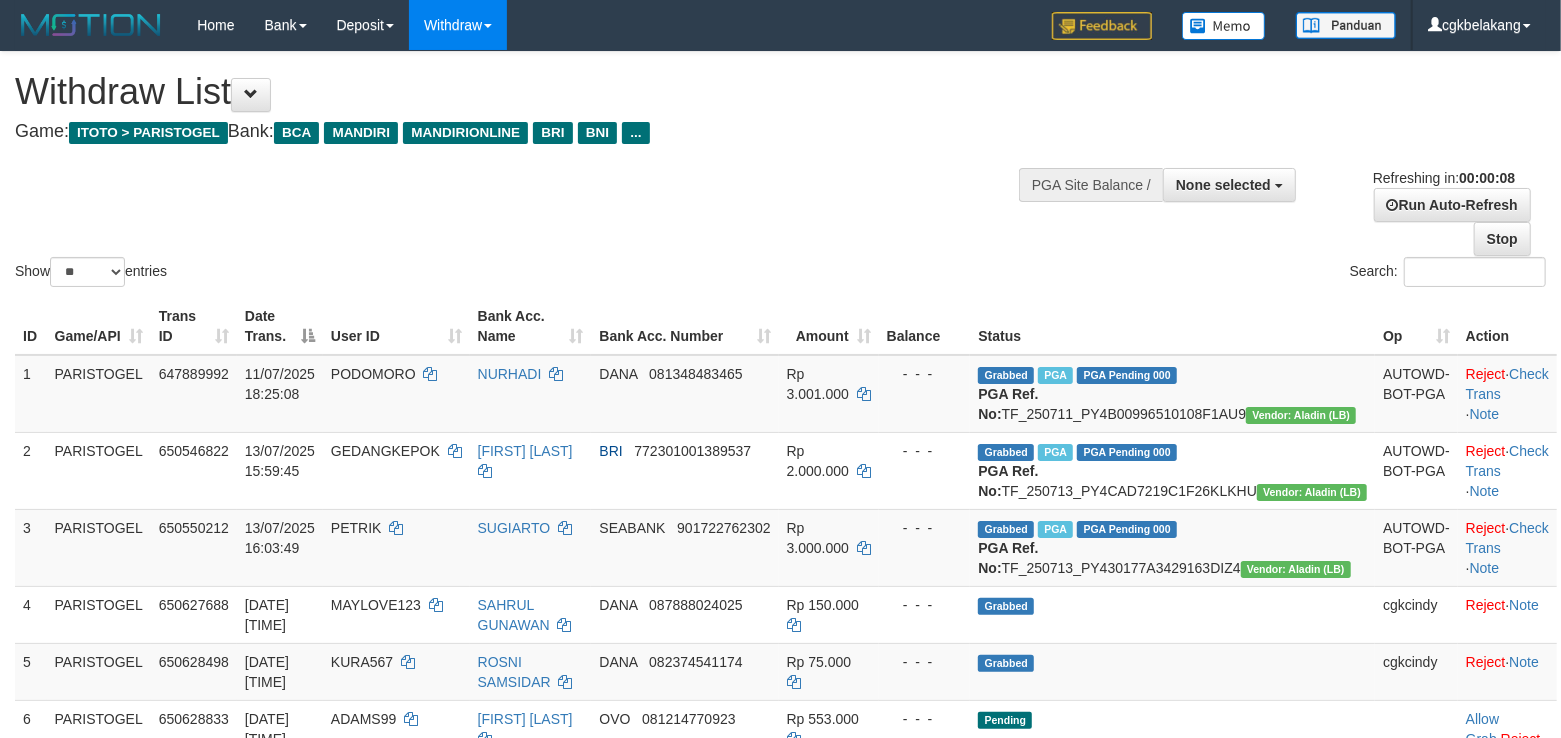 click on "Show  ** ** ** ***  entries Search:" at bounding box center (780, 171) 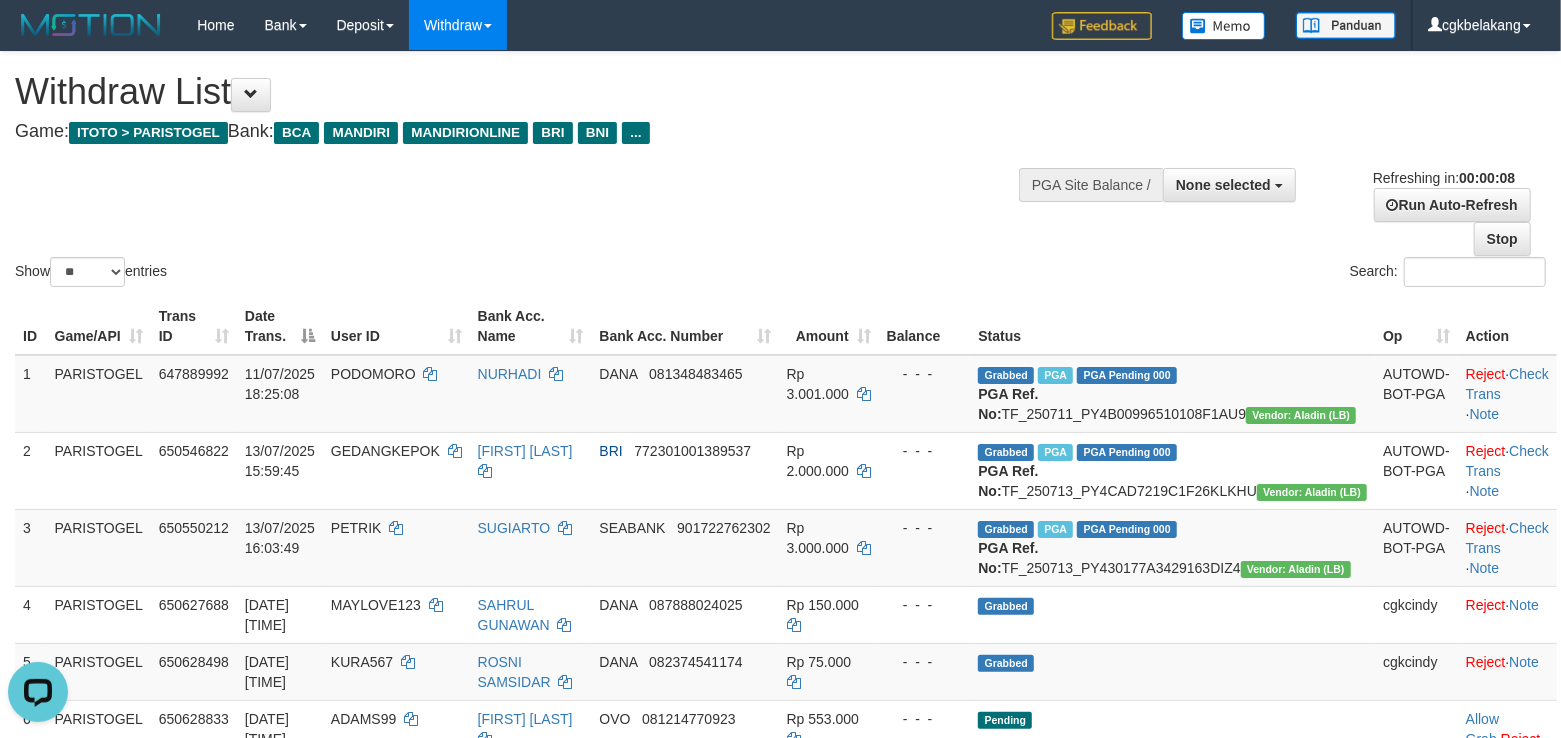 scroll, scrollTop: 0, scrollLeft: 0, axis: both 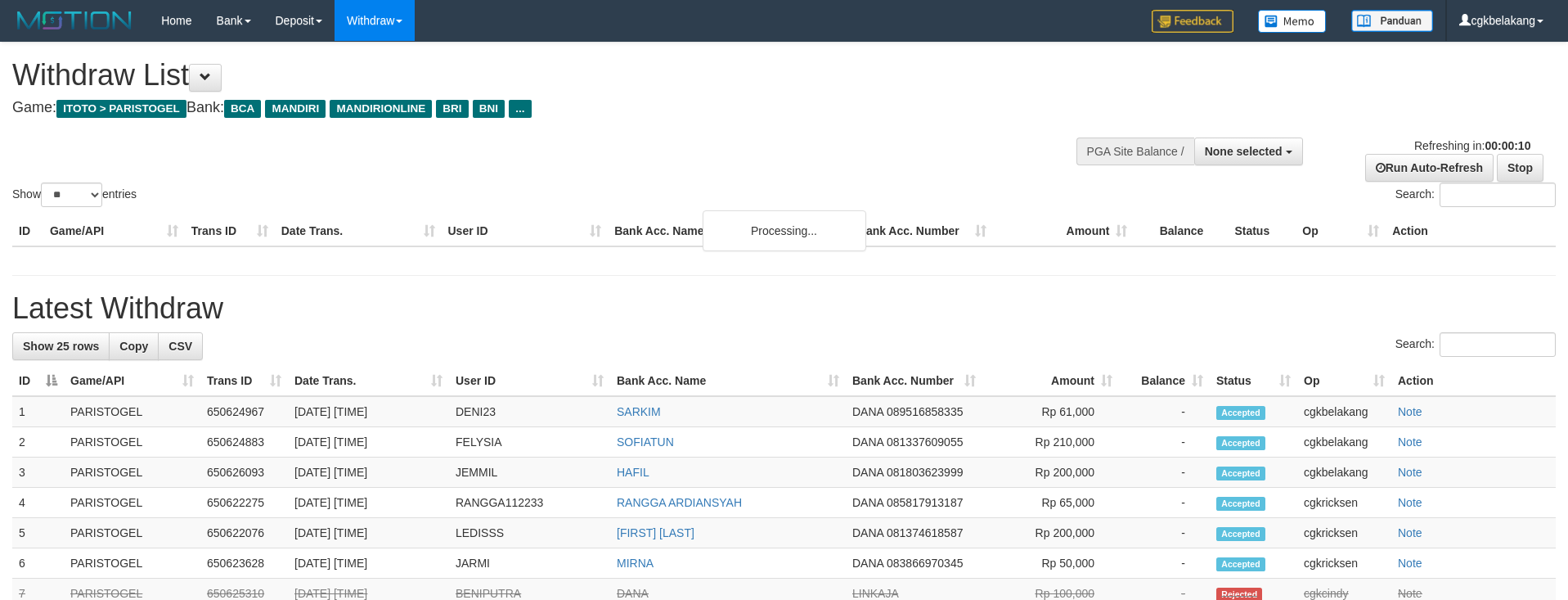 select 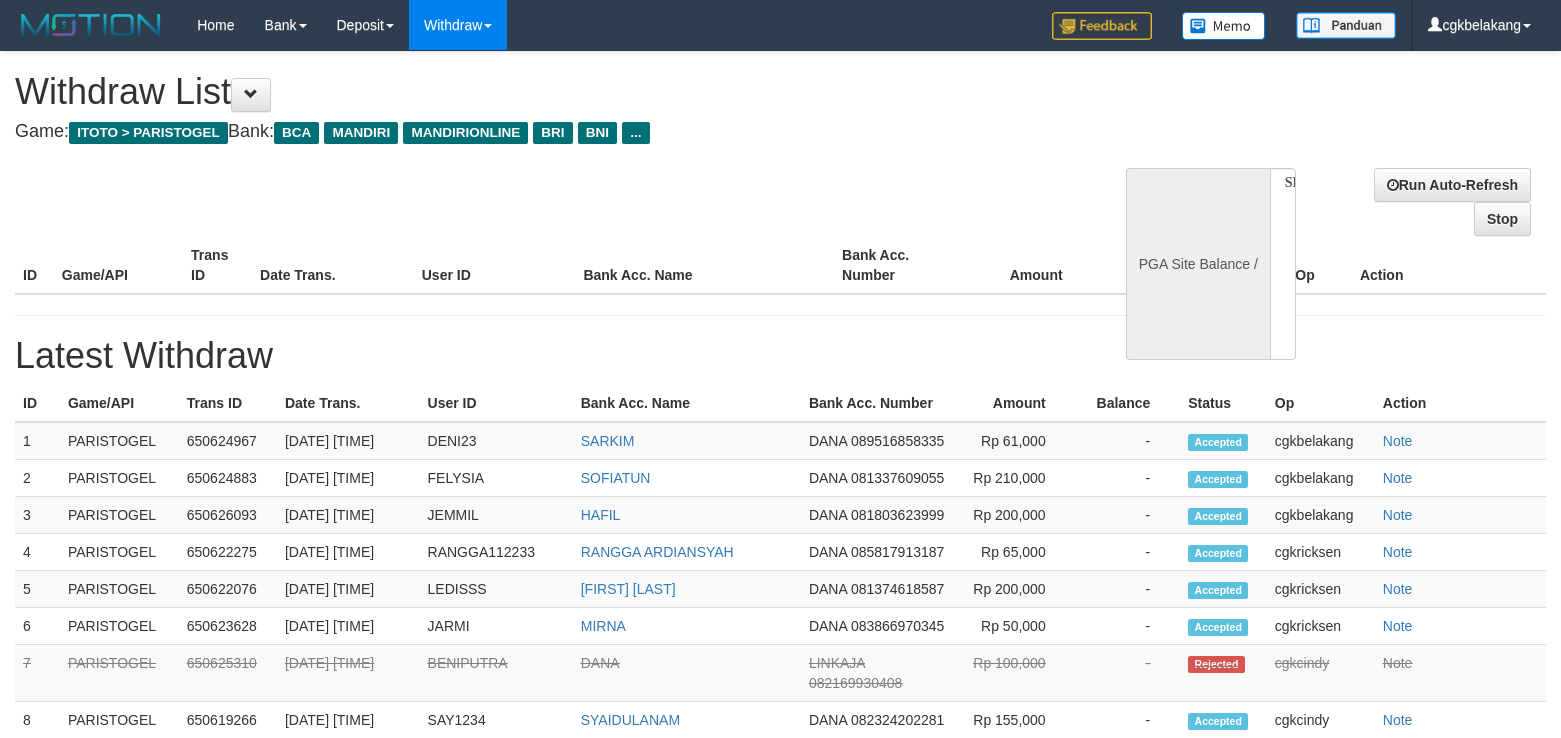 select 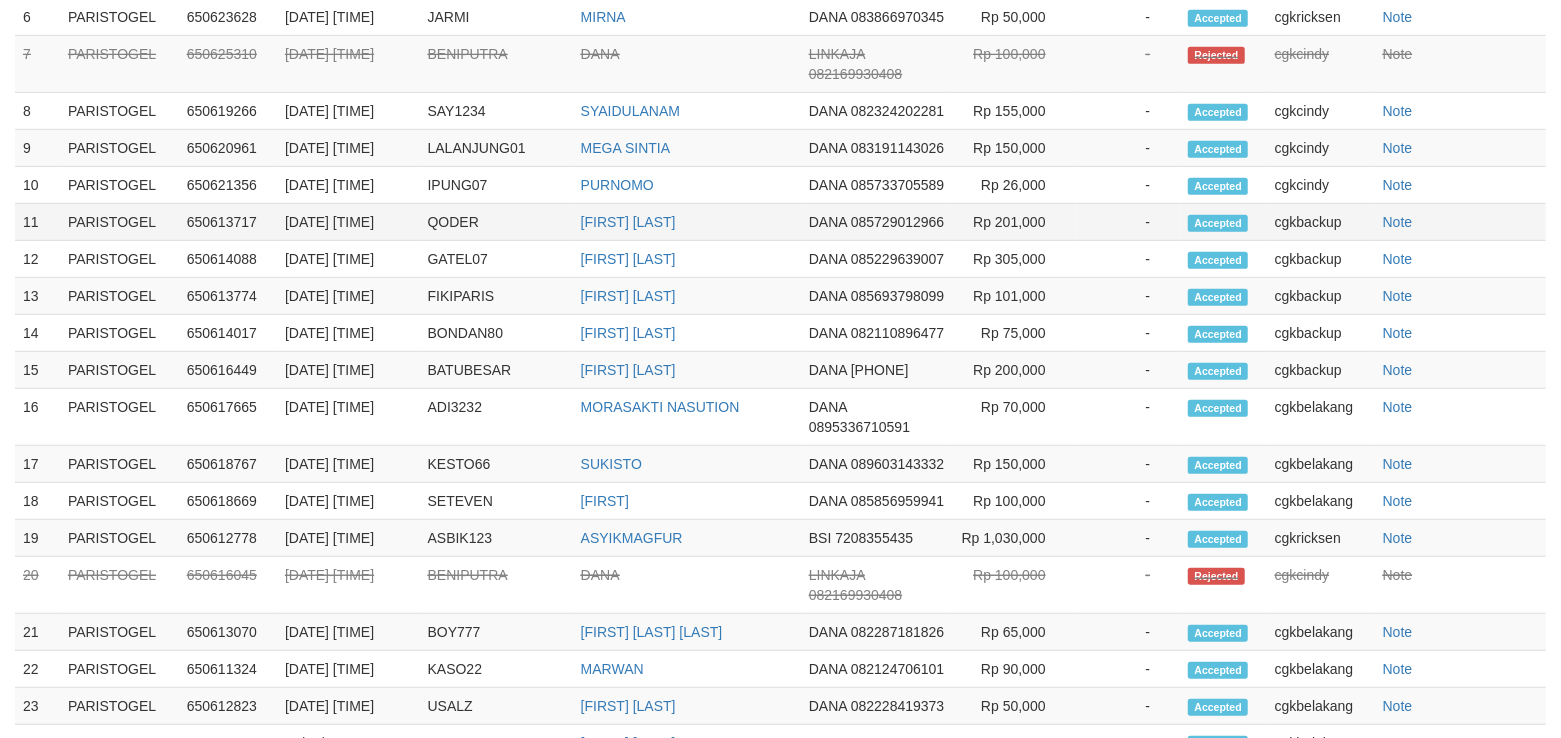 select on "**" 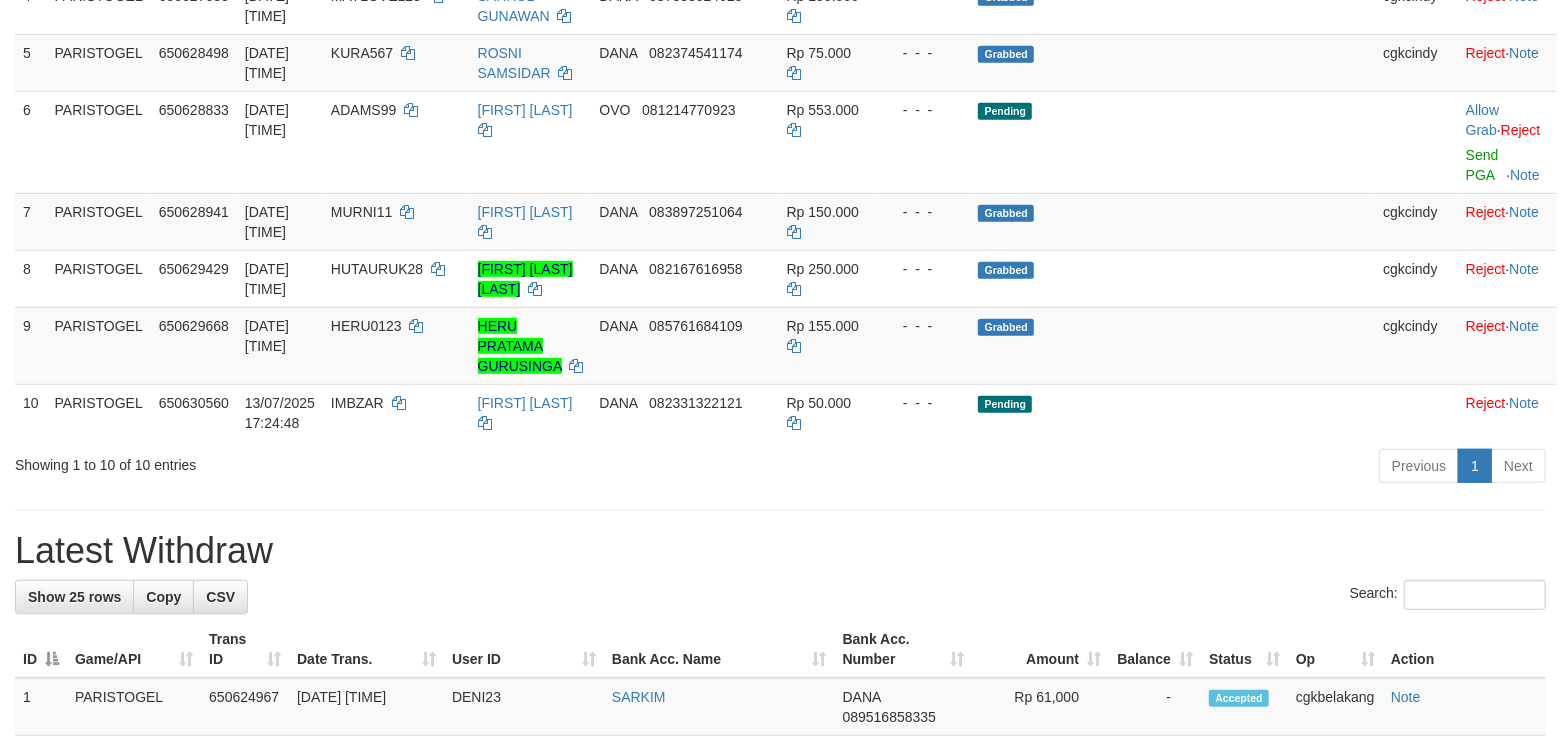 scroll, scrollTop: 533, scrollLeft: 0, axis: vertical 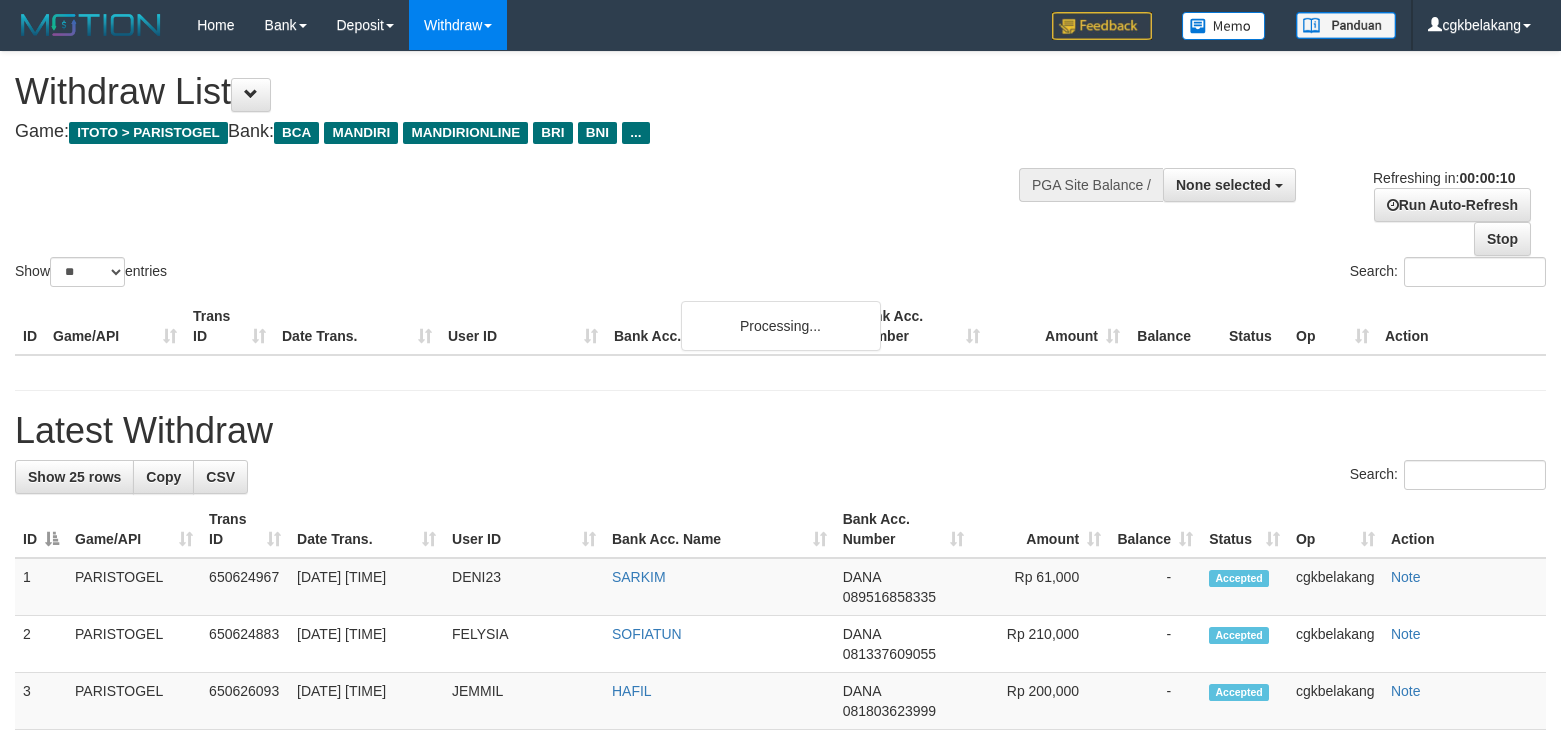 select 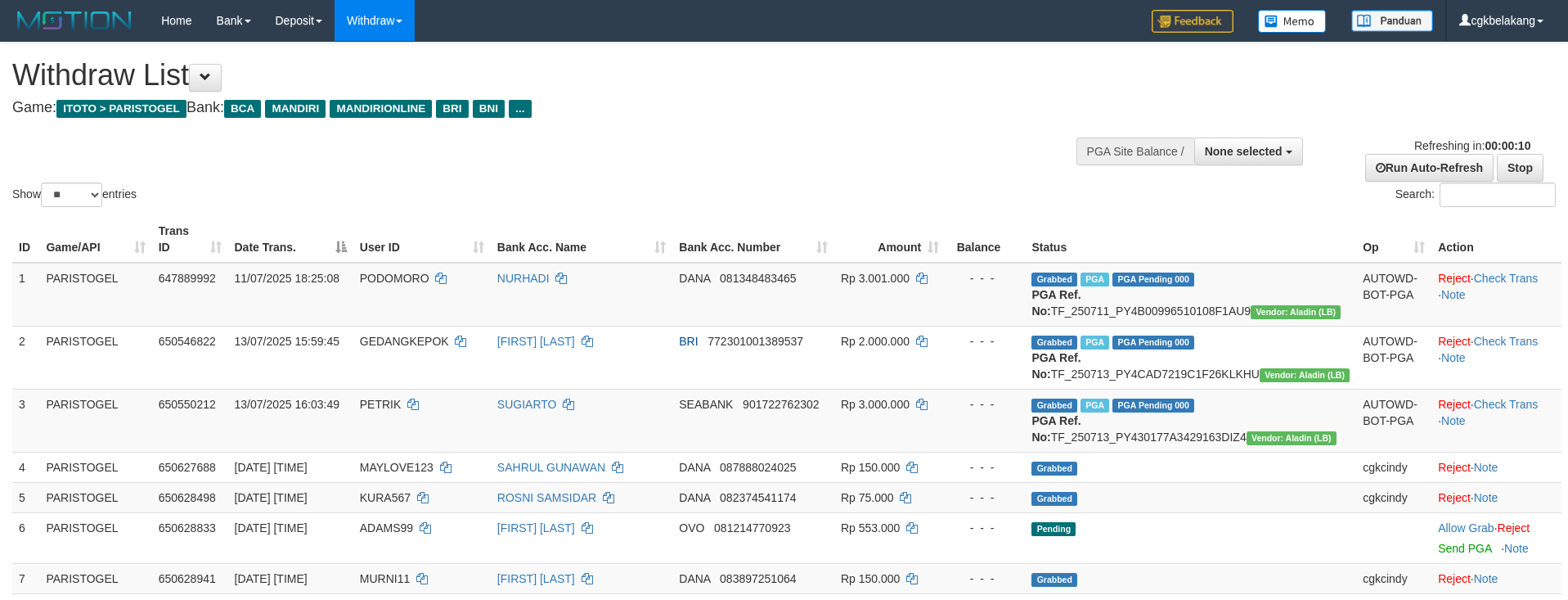 select 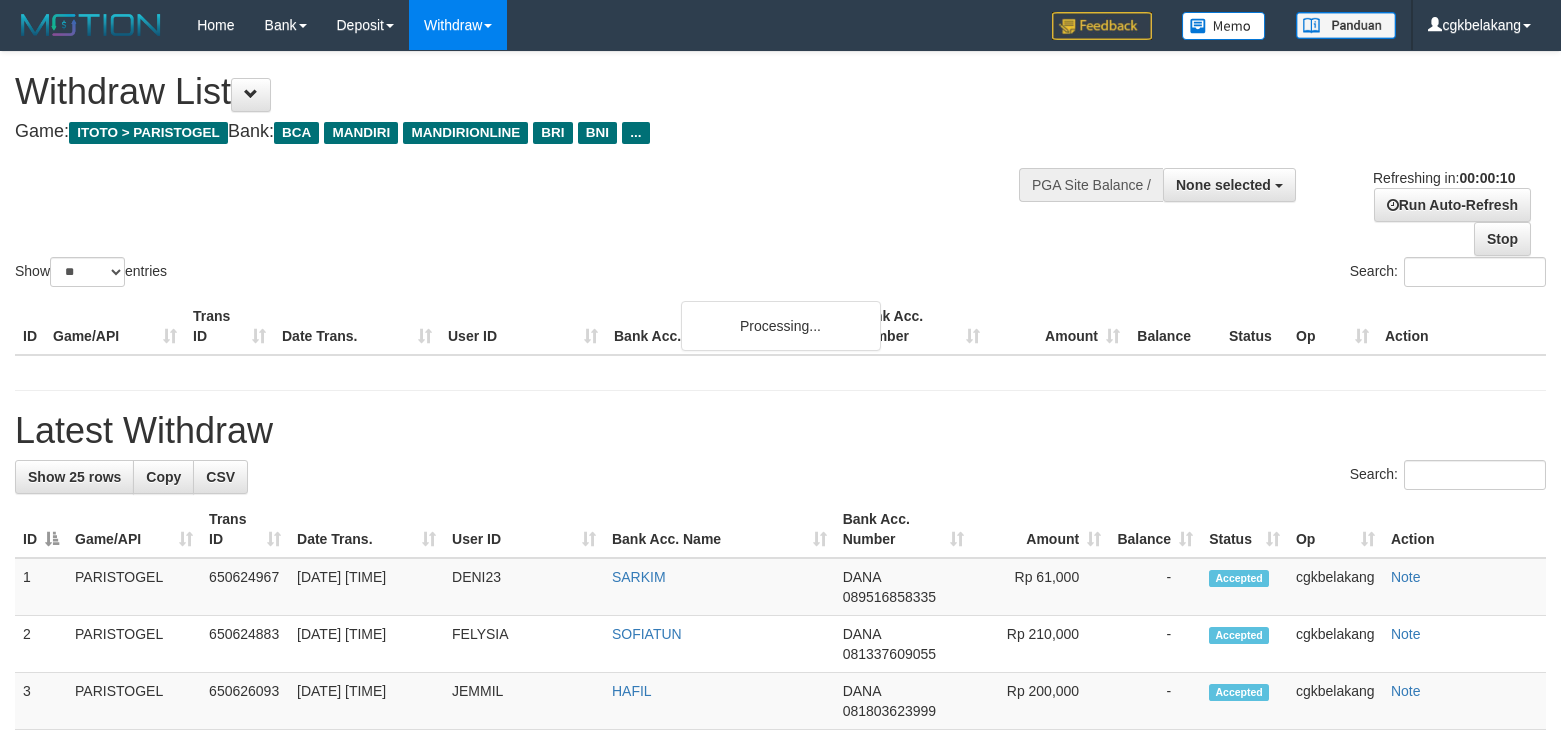 select 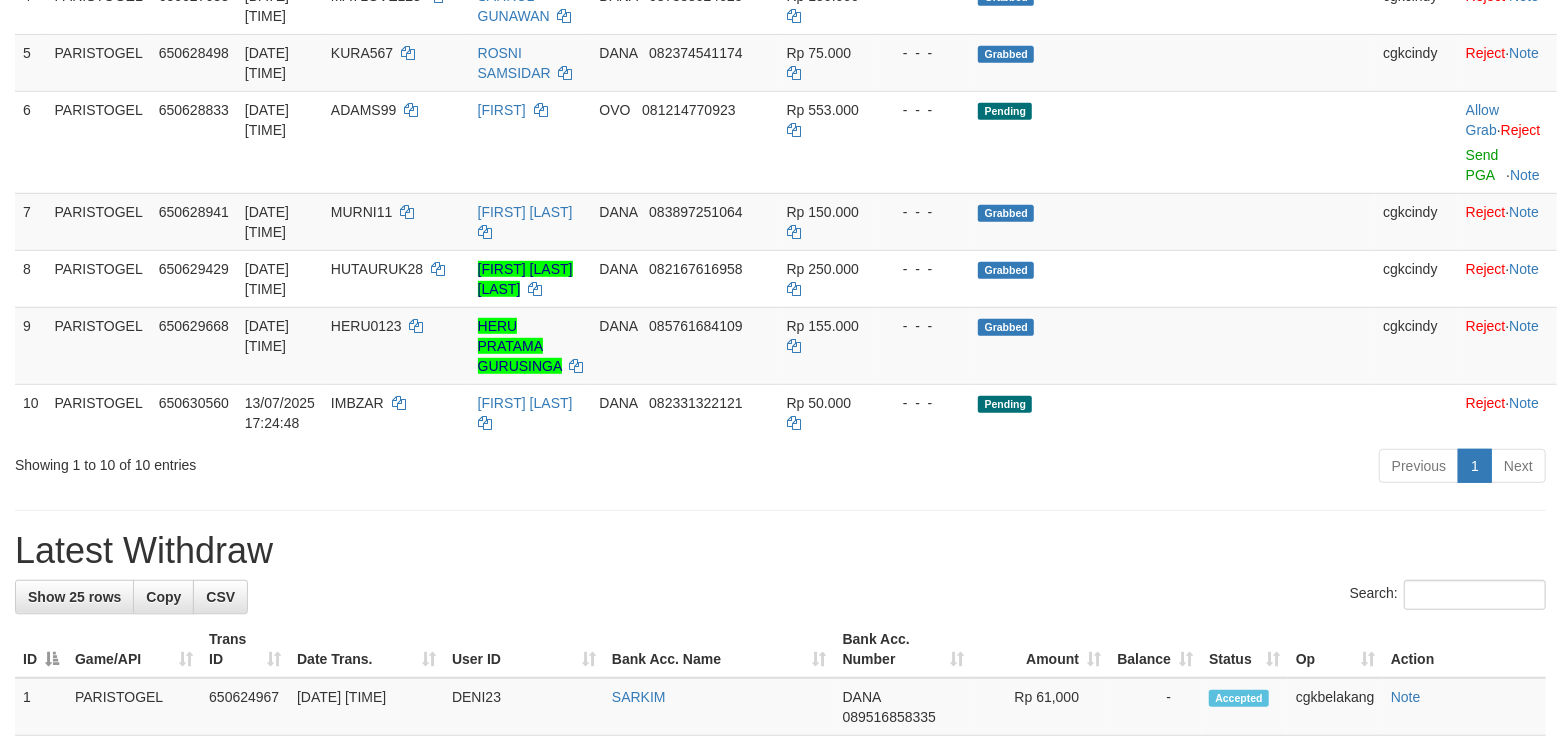 scroll, scrollTop: 533, scrollLeft: 0, axis: vertical 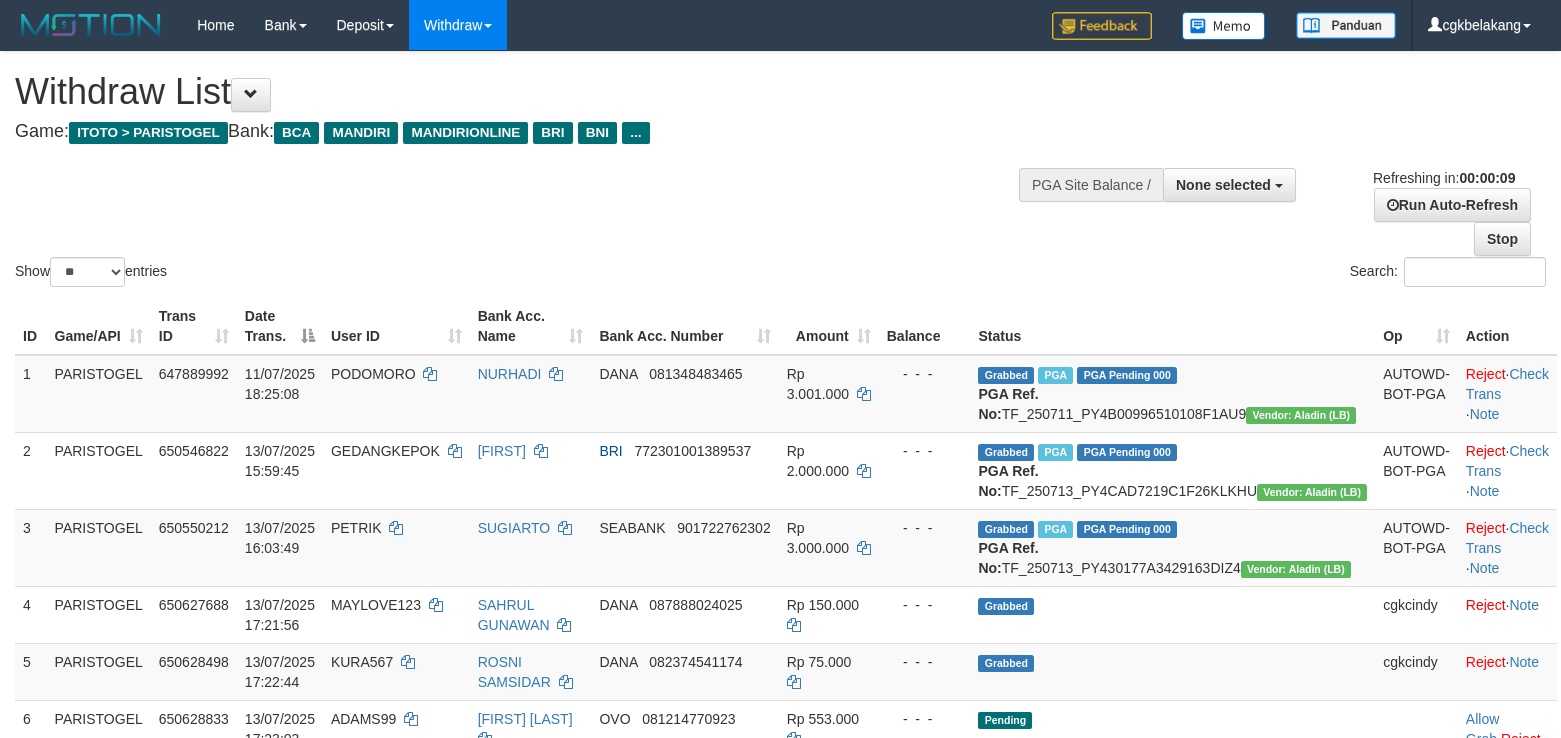 select 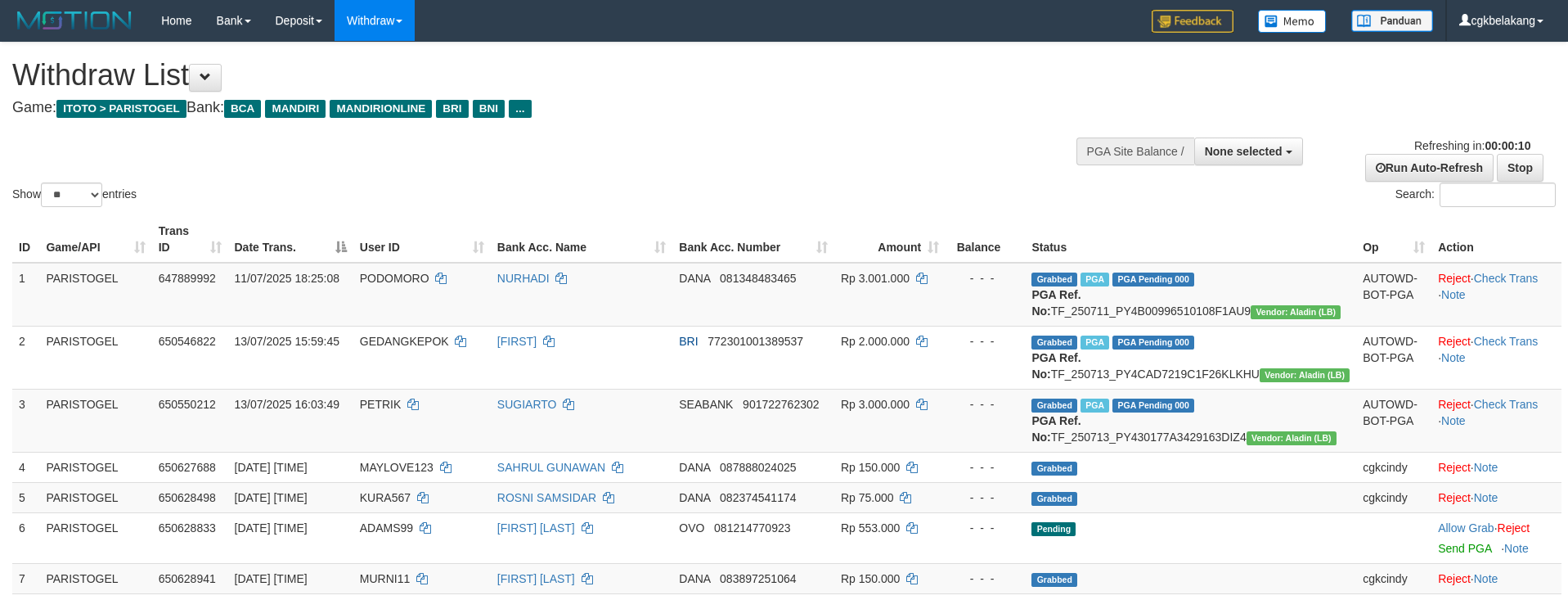 select 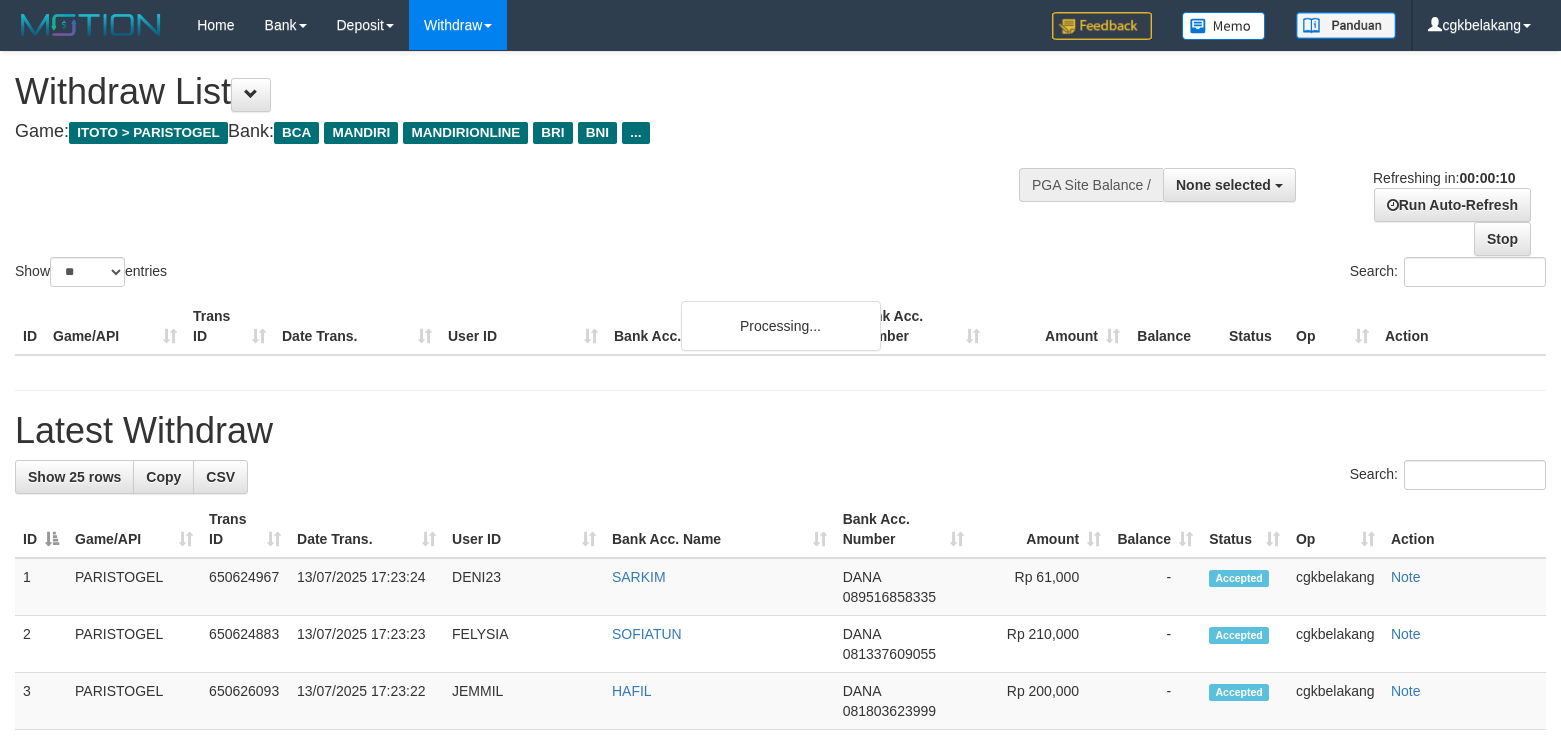 select 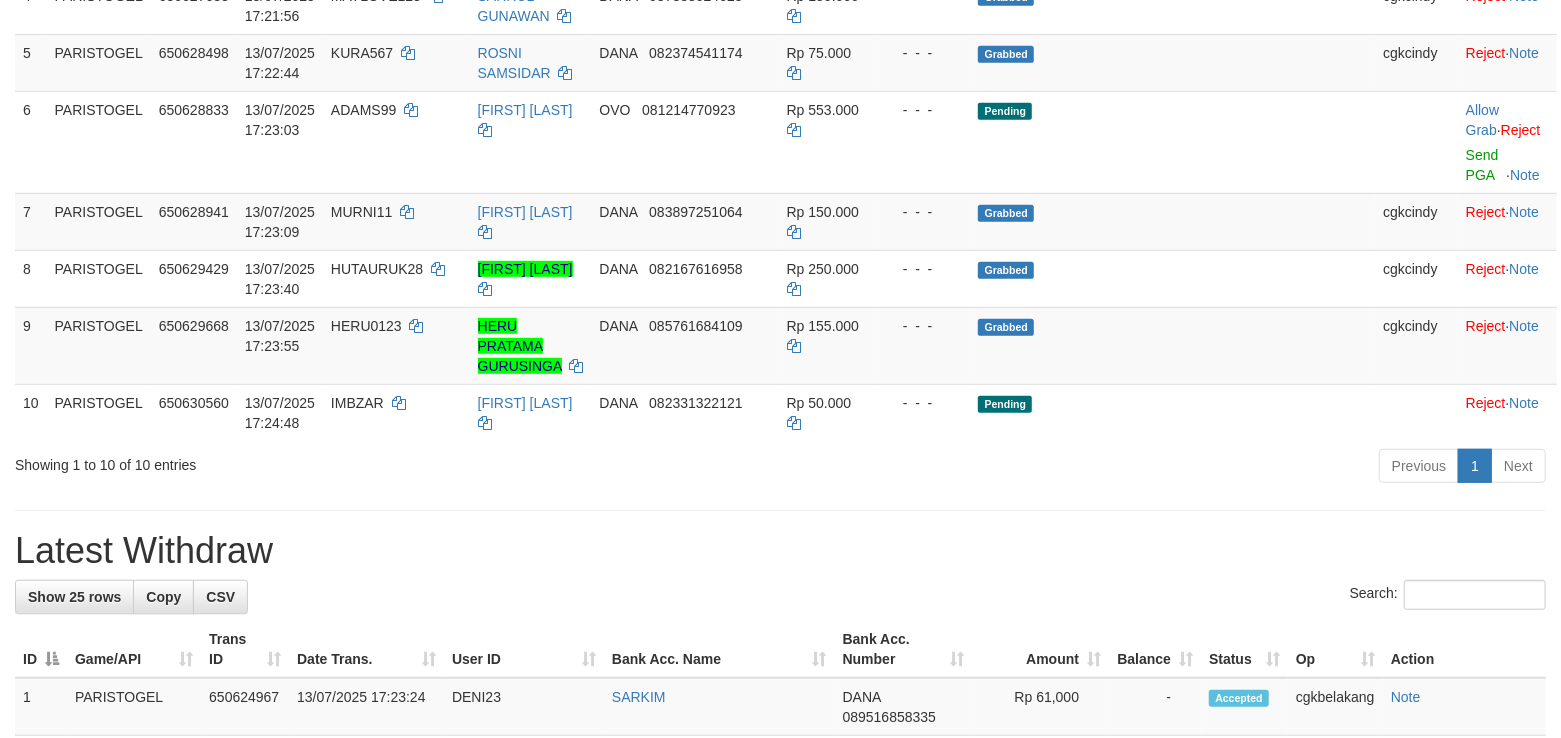 scroll, scrollTop: 533, scrollLeft: 0, axis: vertical 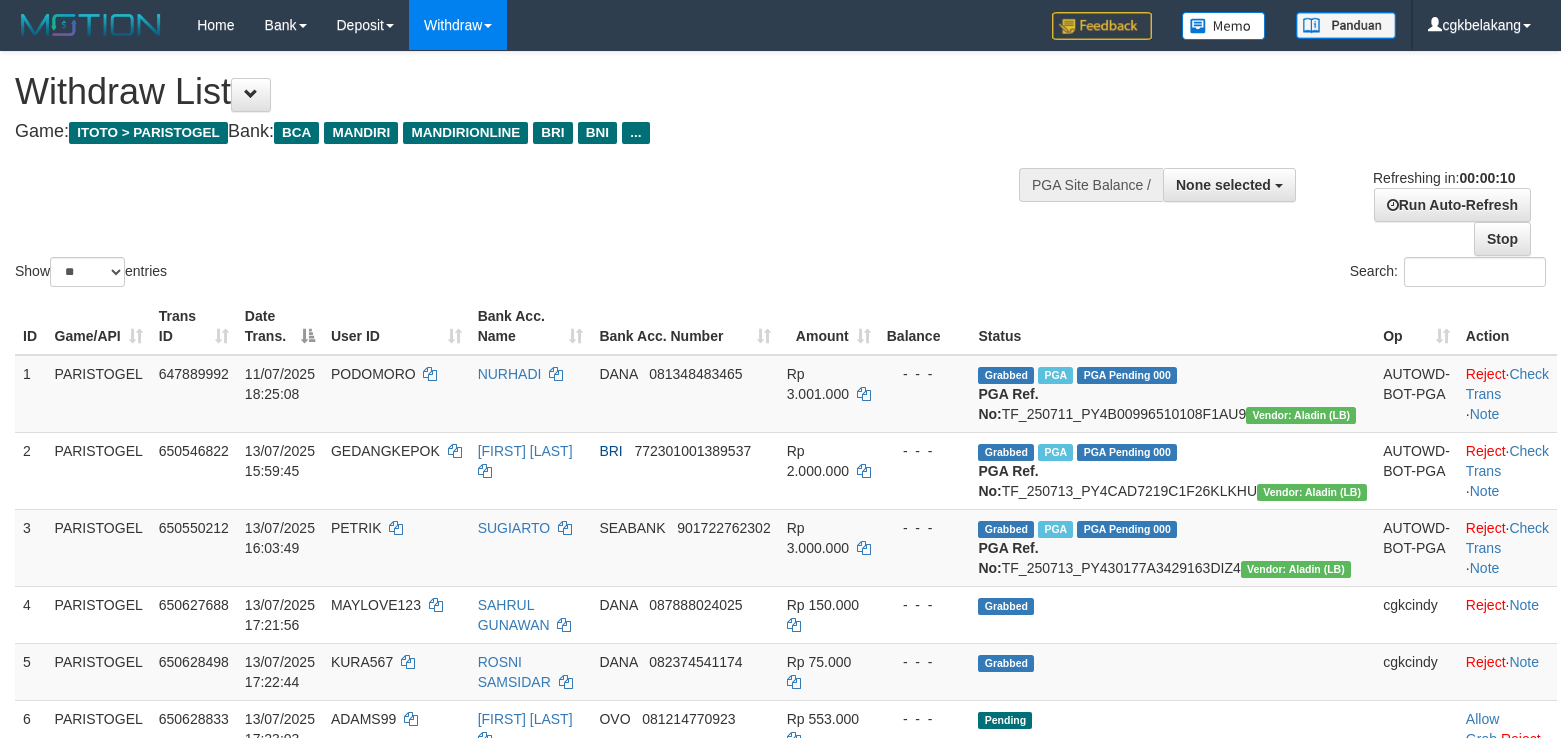 select 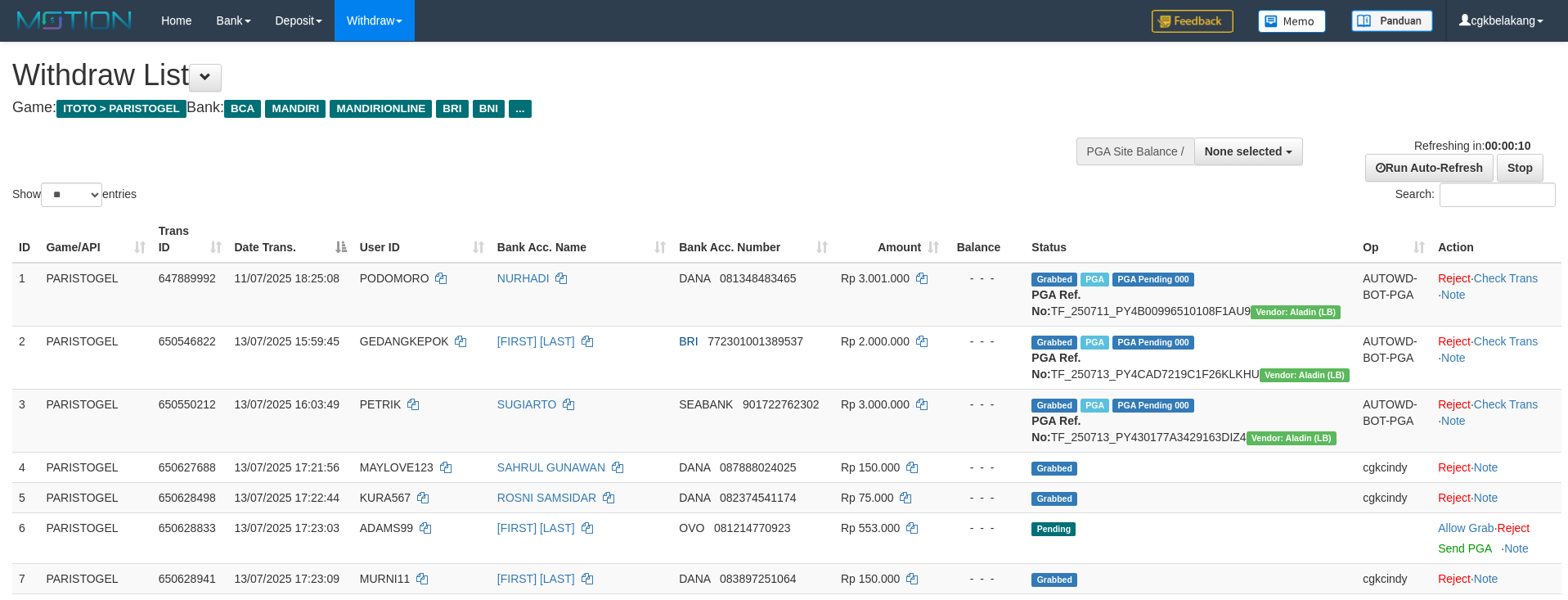 select 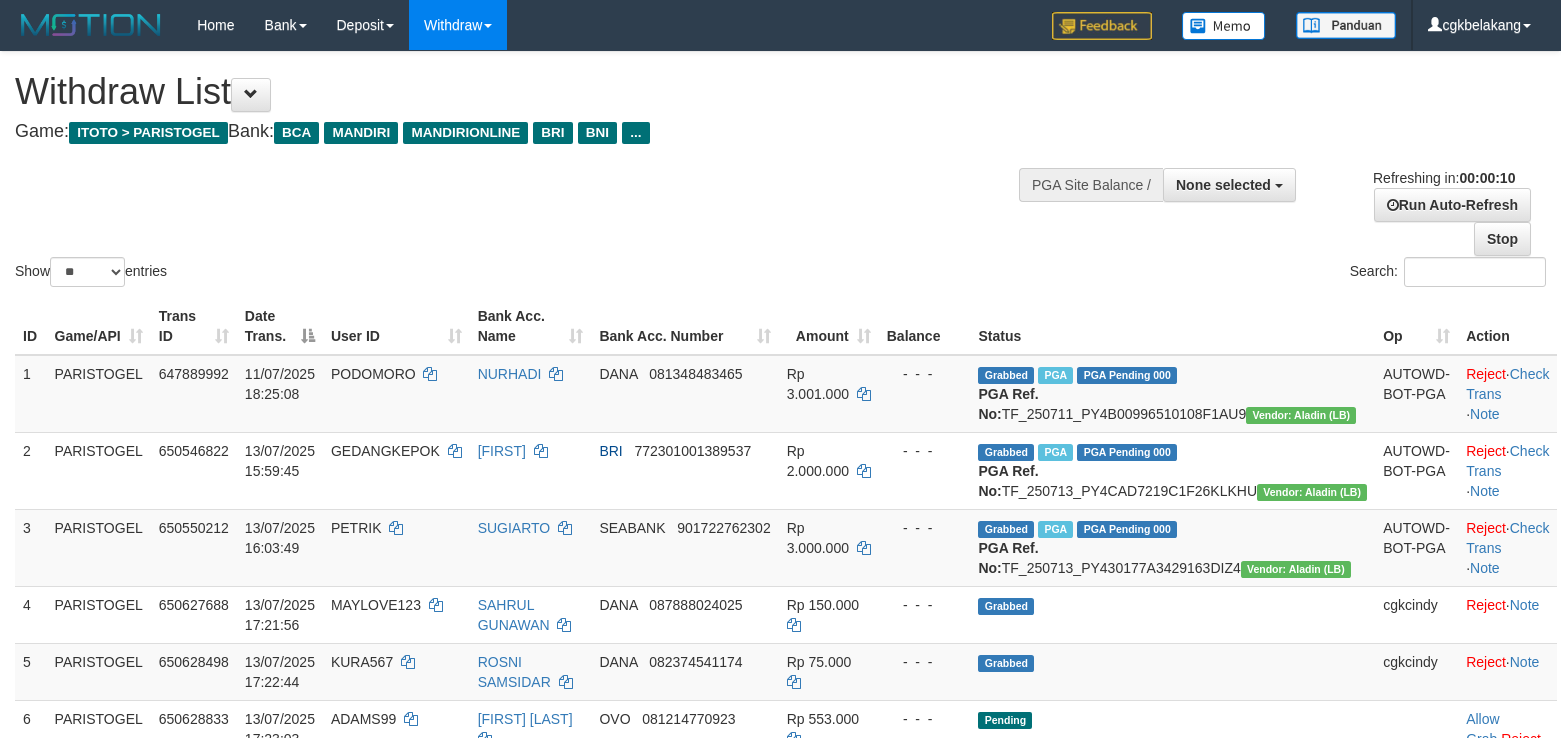 select 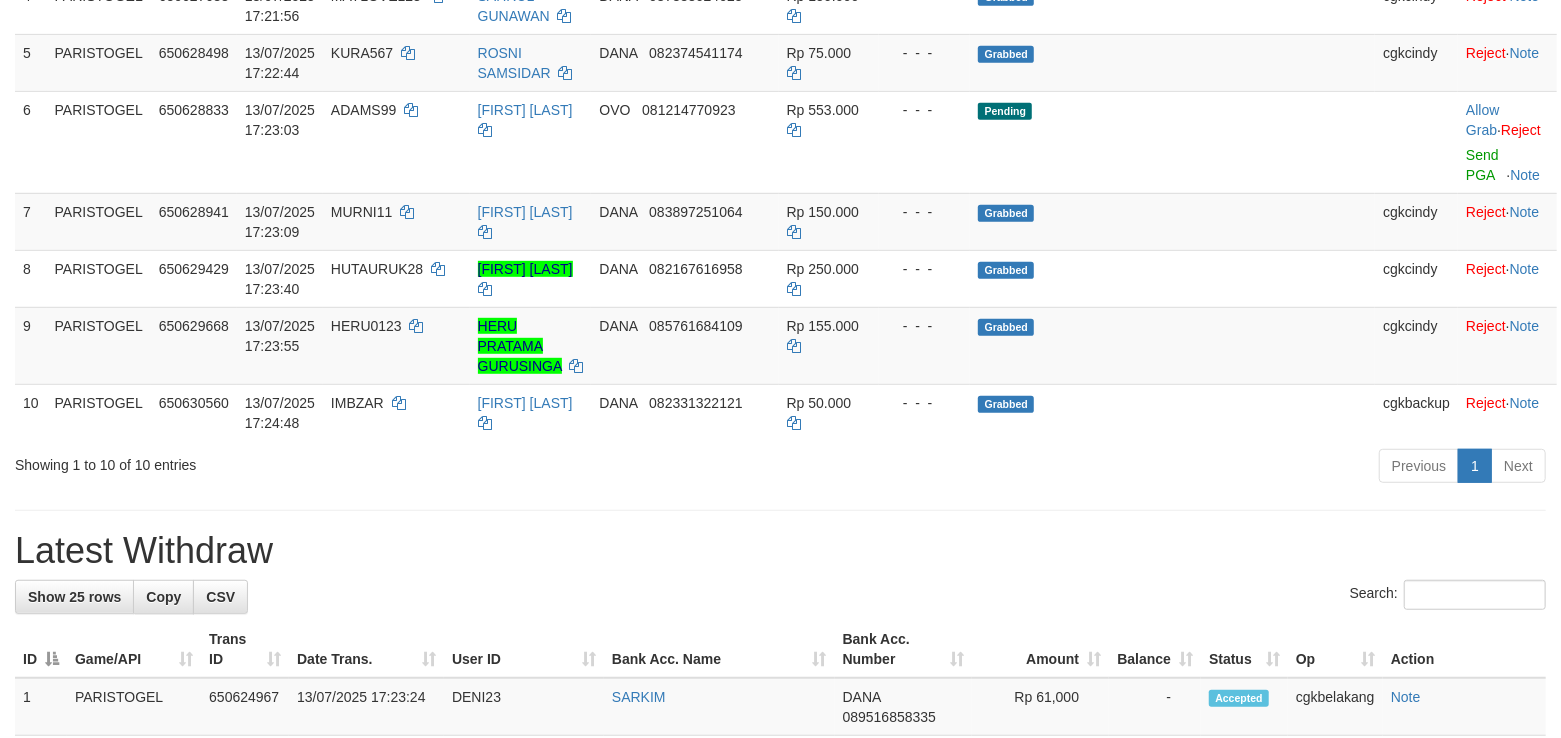 scroll, scrollTop: 533, scrollLeft: 0, axis: vertical 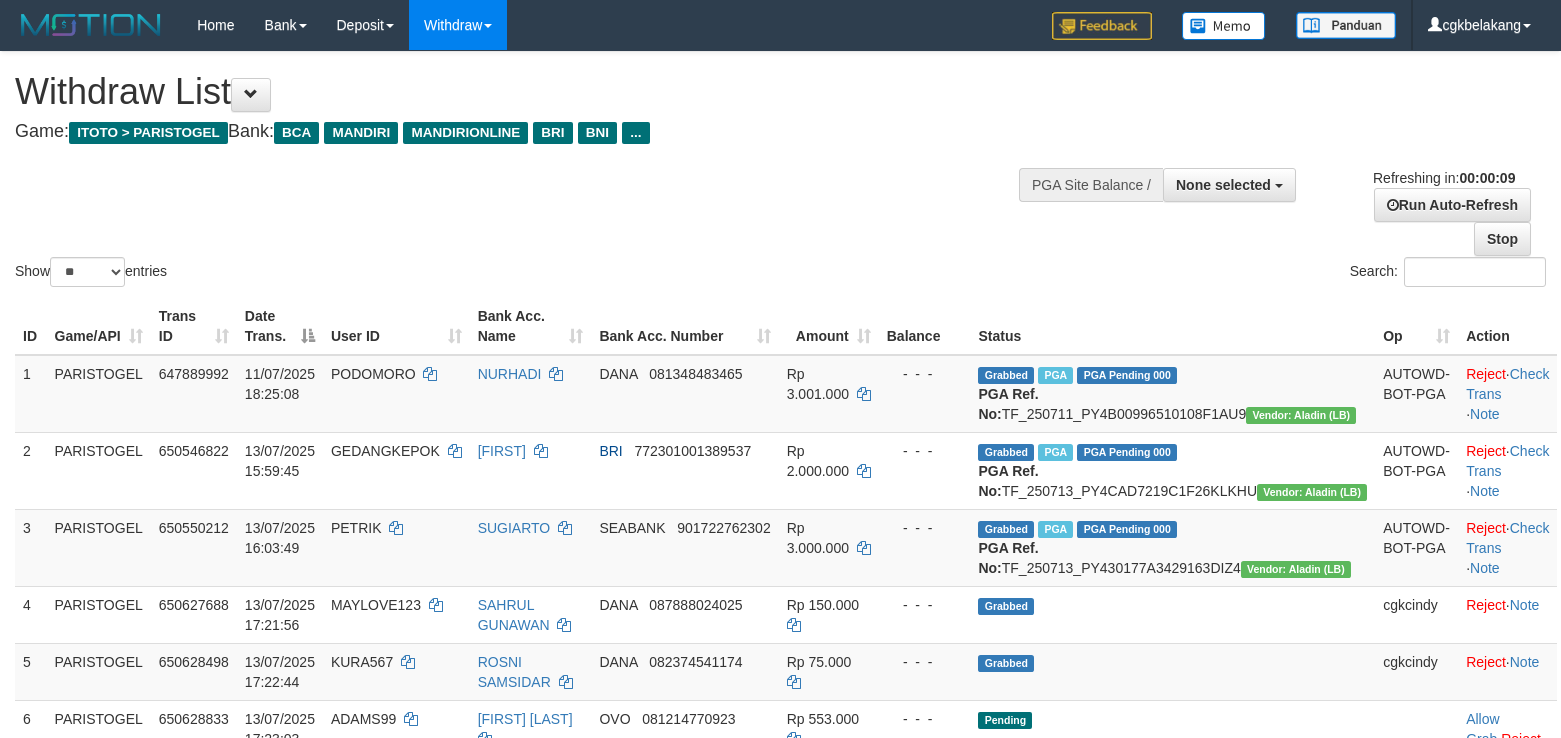select 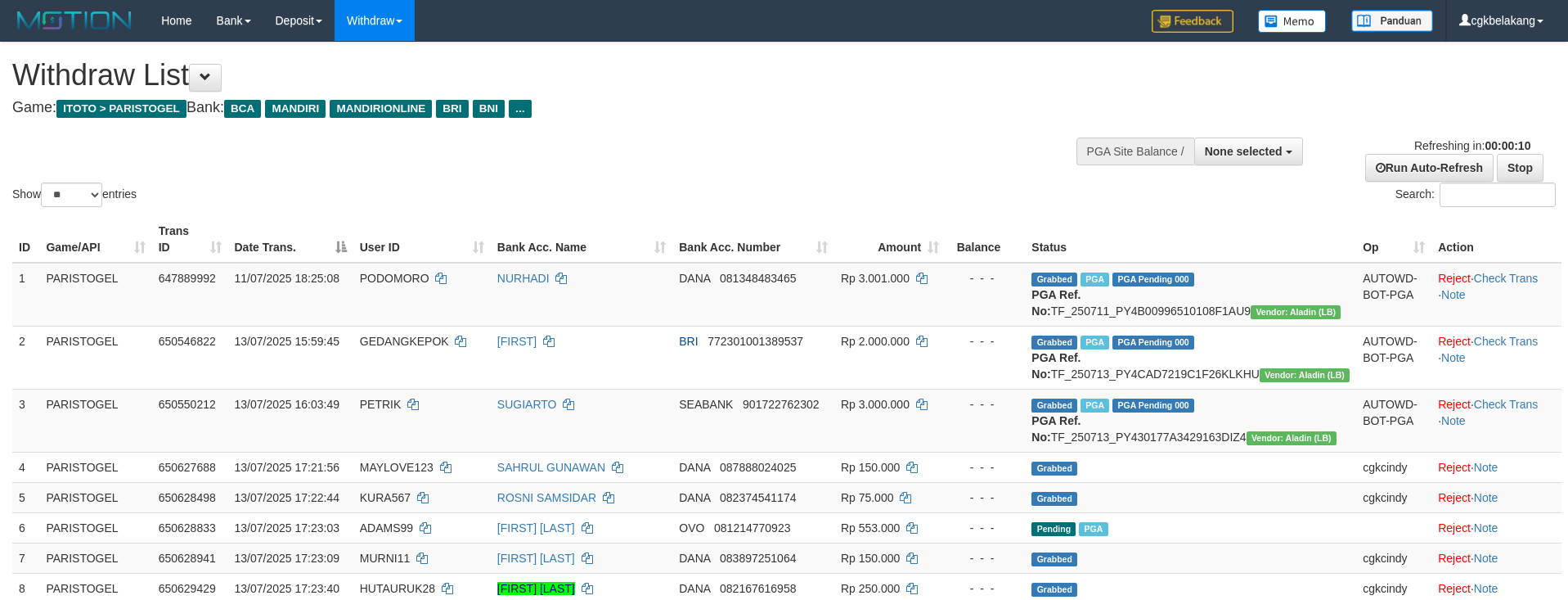 select 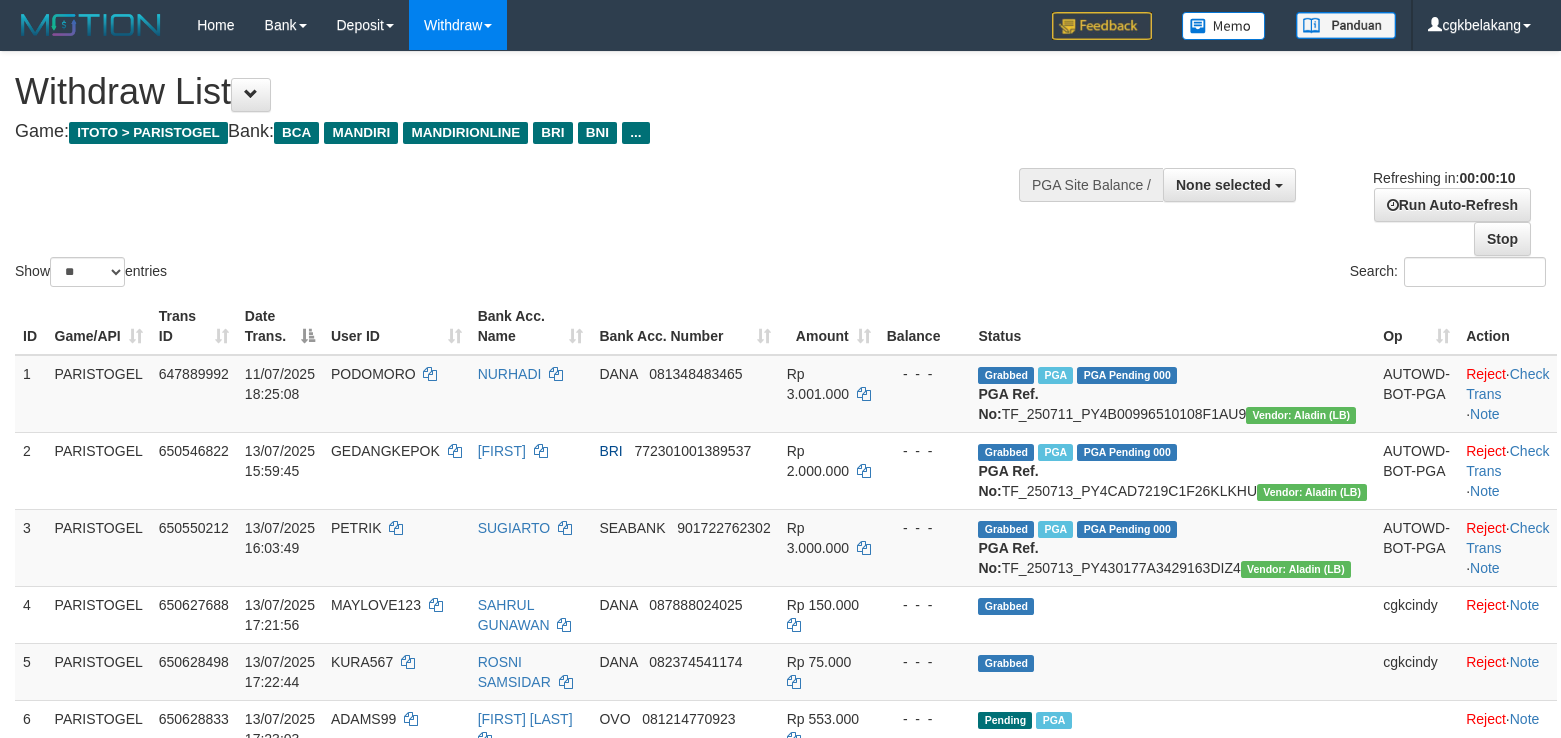 select 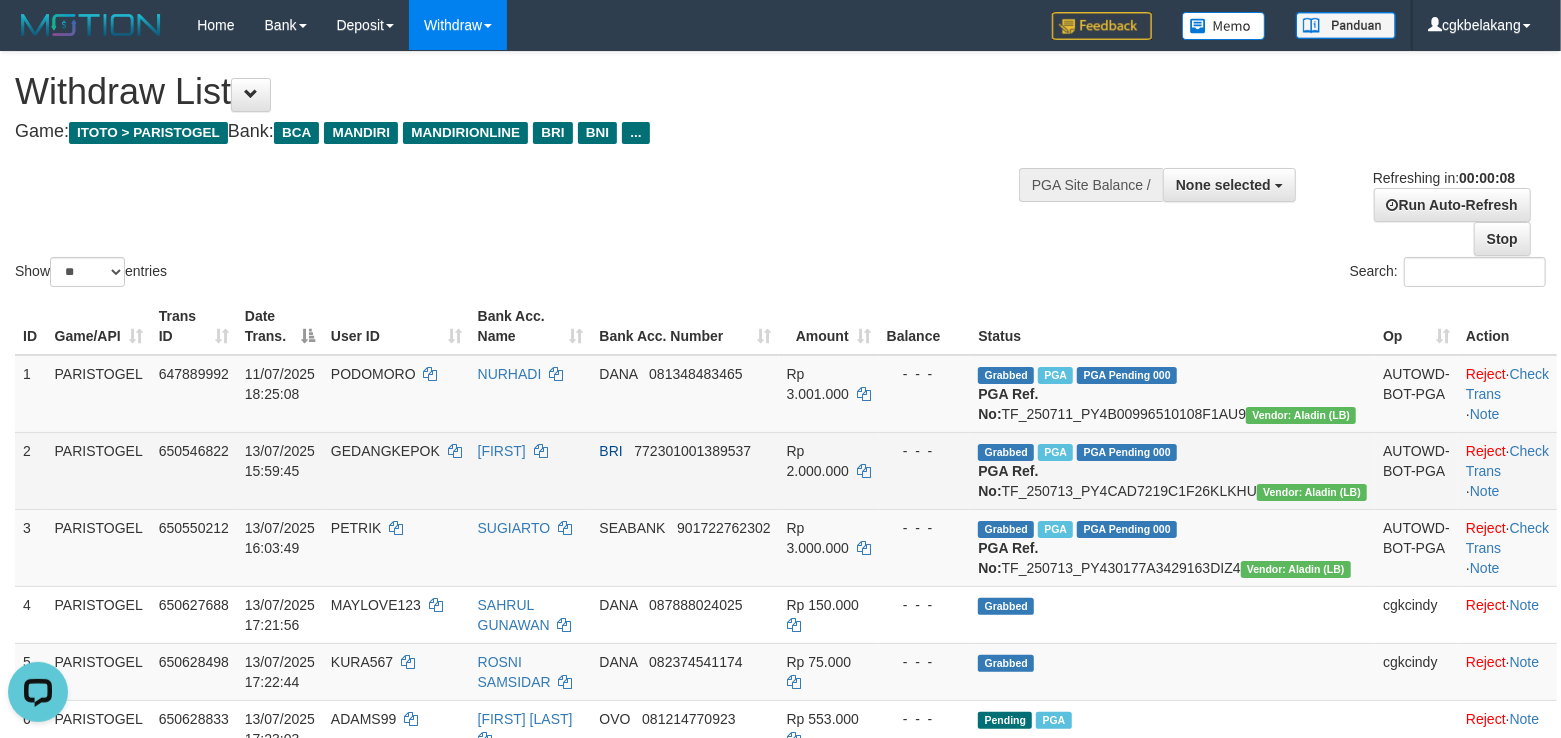 scroll, scrollTop: 0, scrollLeft: 0, axis: both 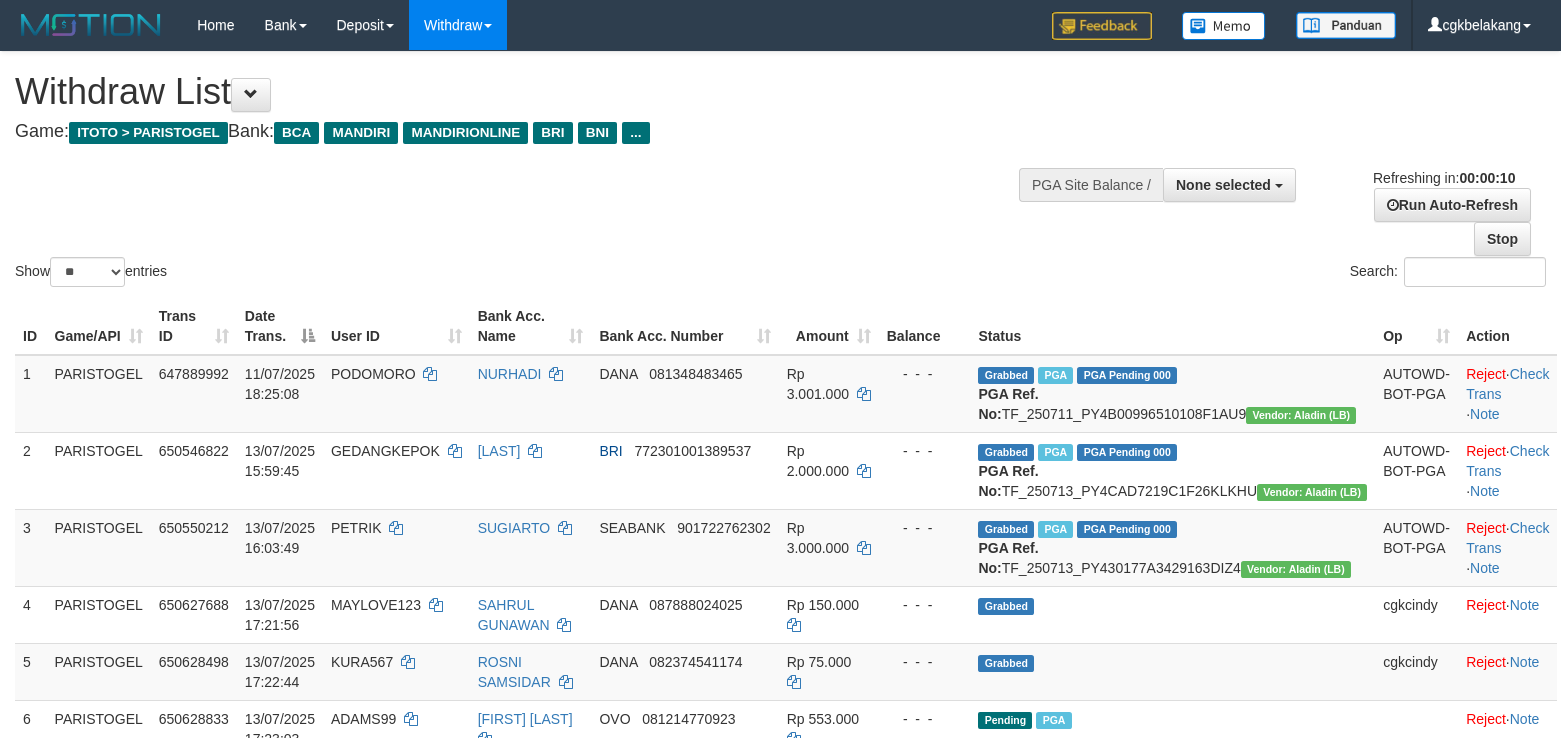 select 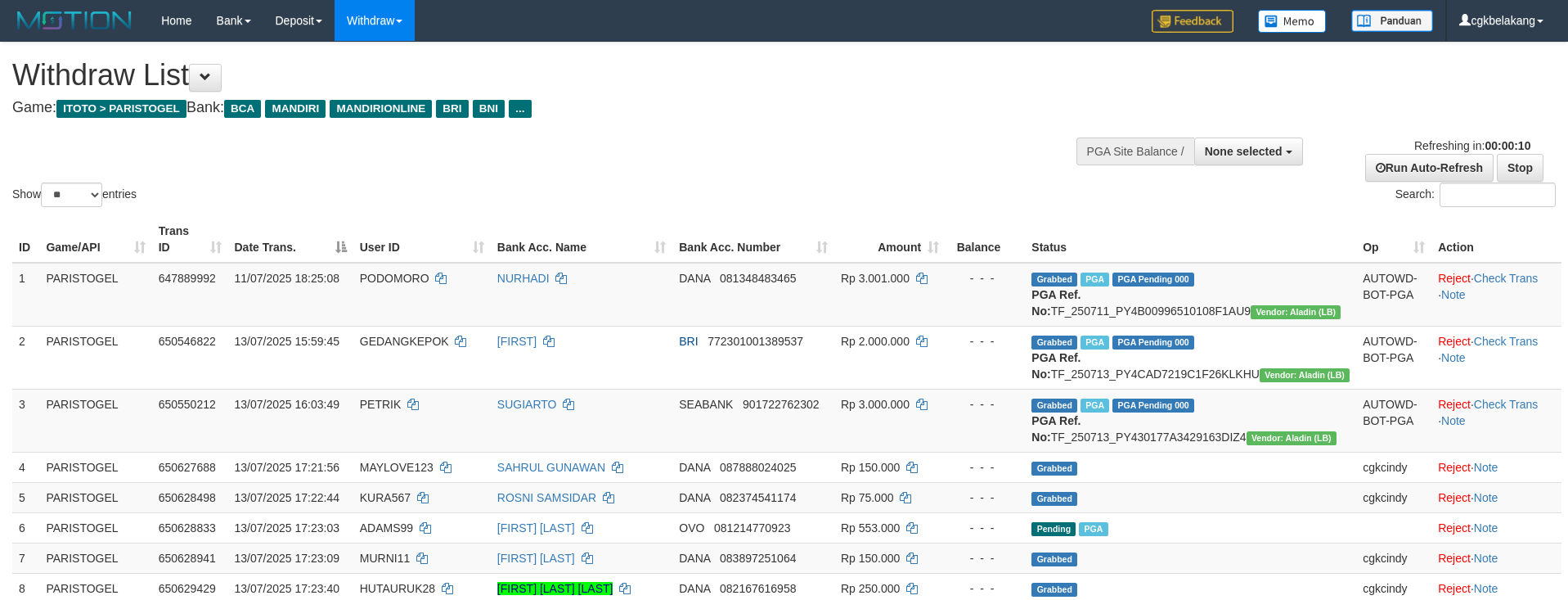 select 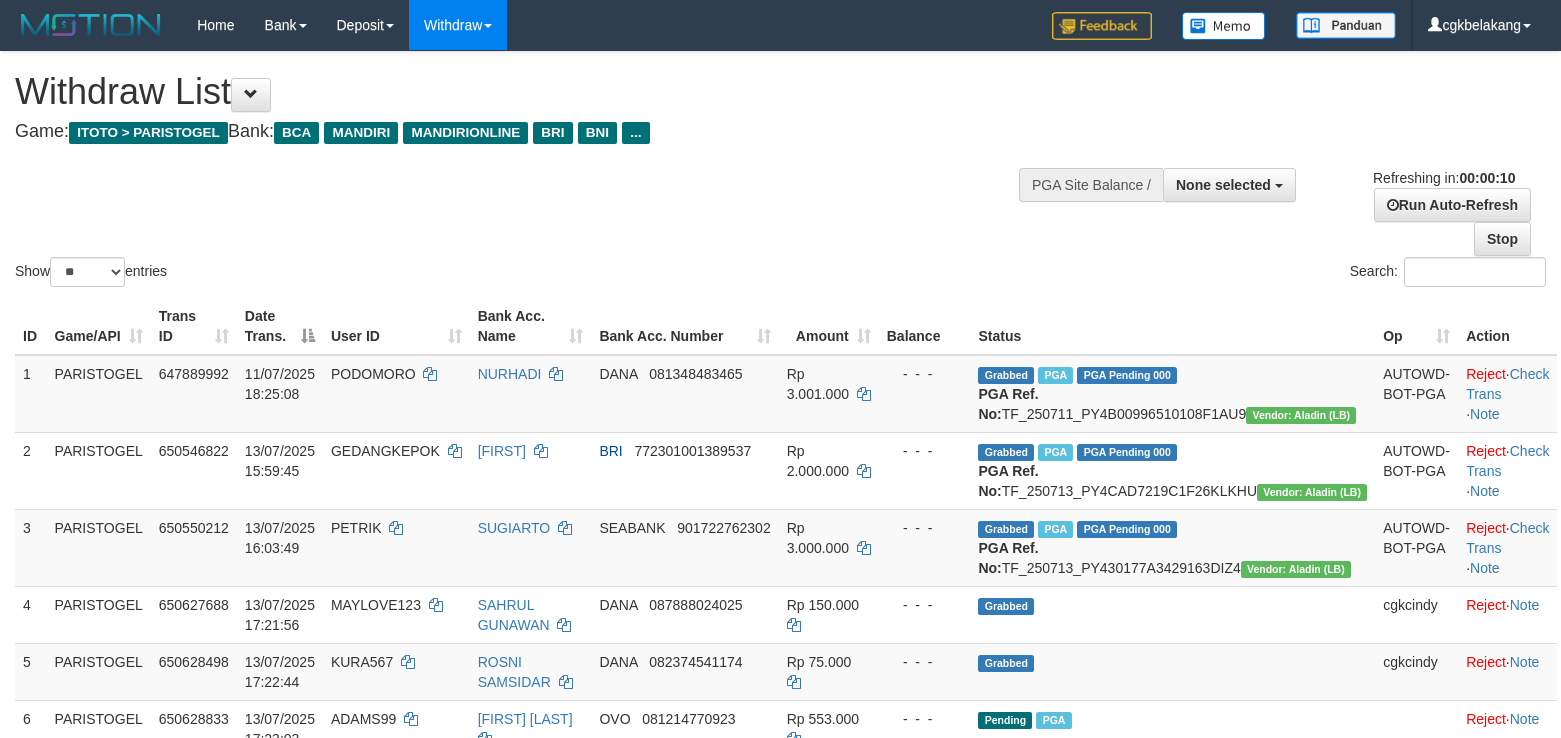 select 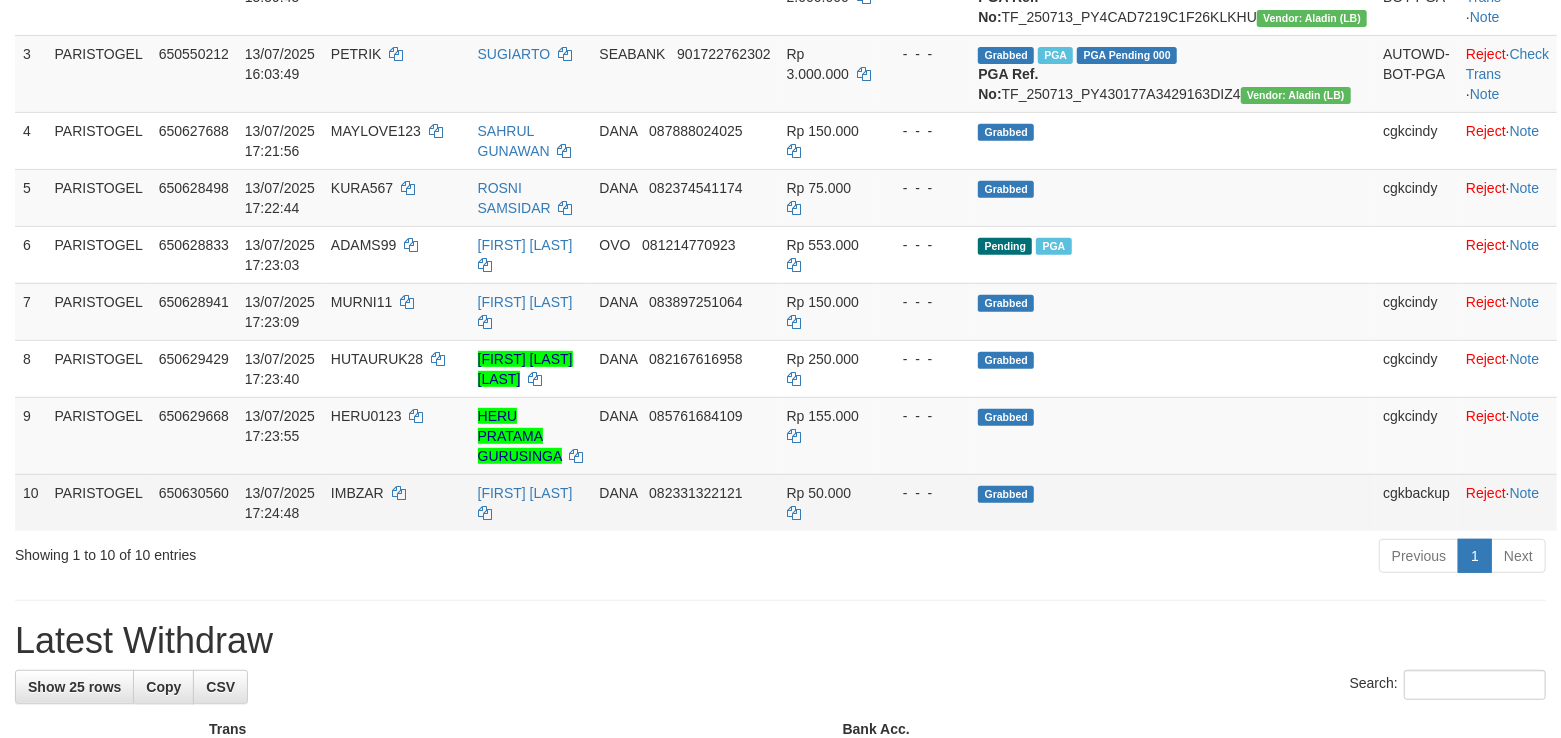 scroll, scrollTop: 400, scrollLeft: 0, axis: vertical 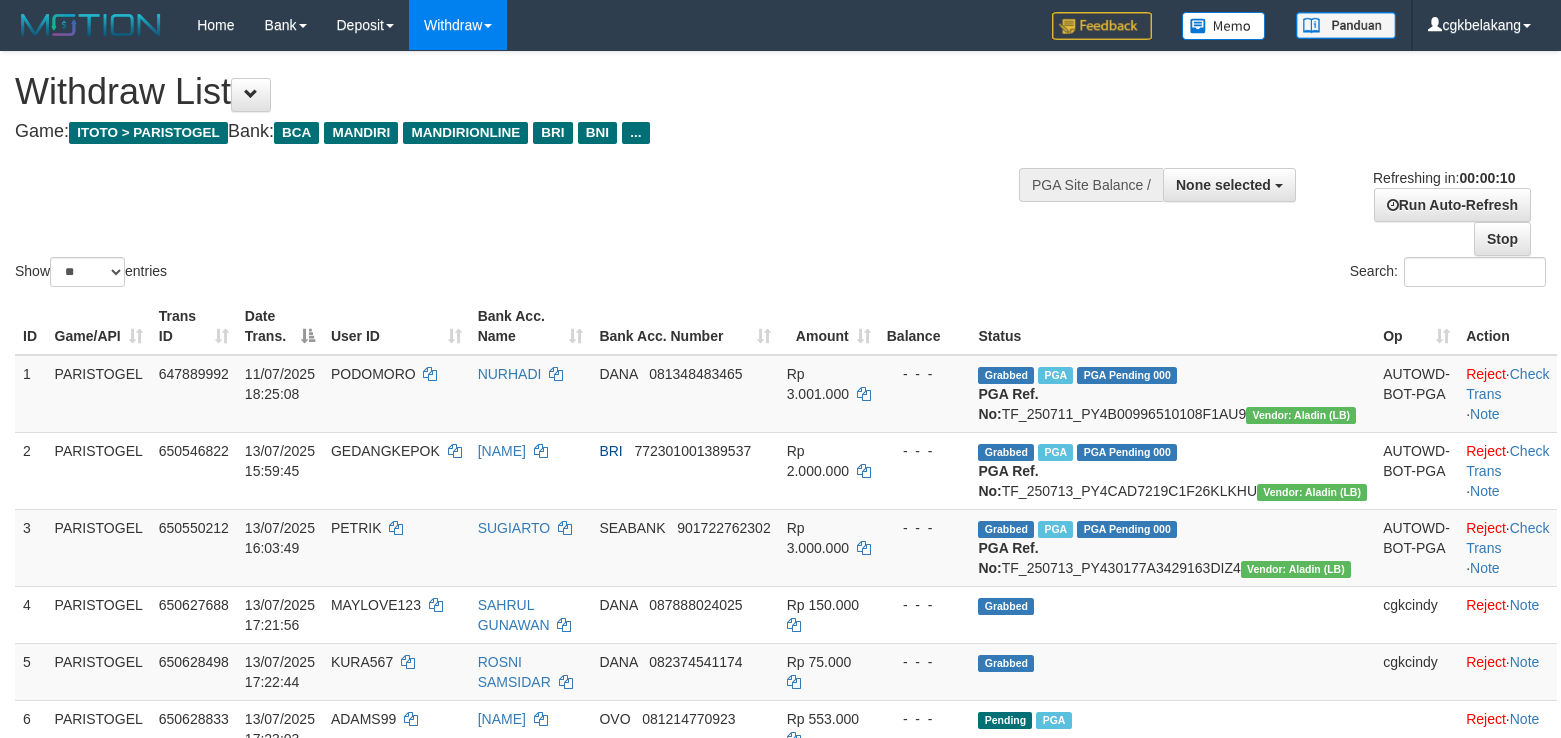 select 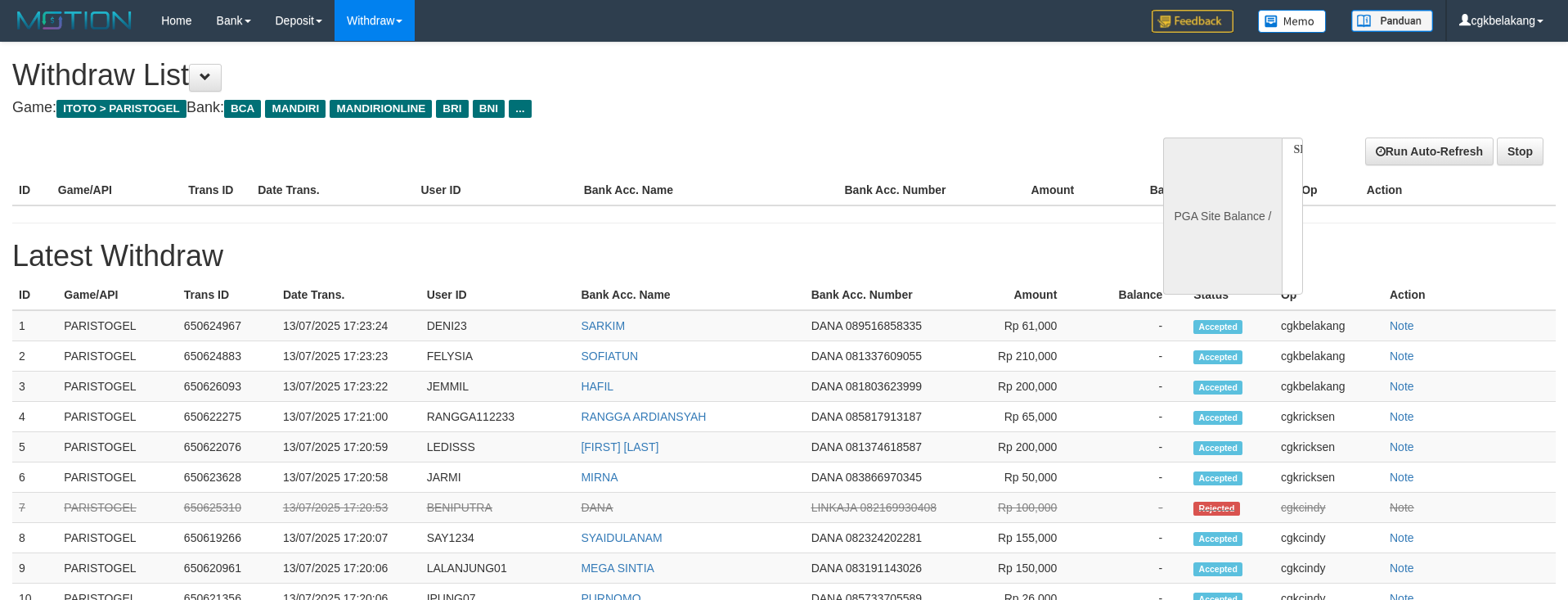 select 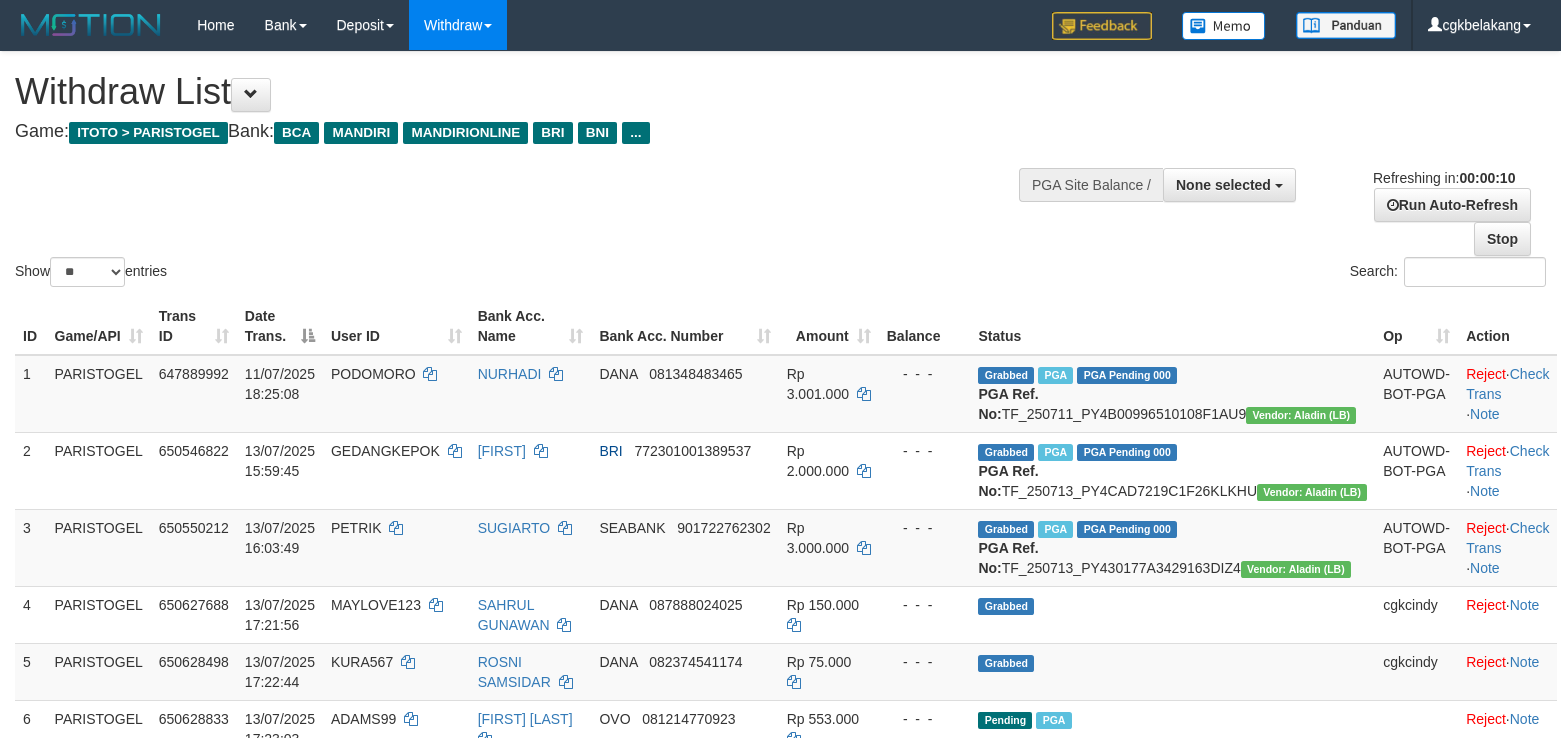 select 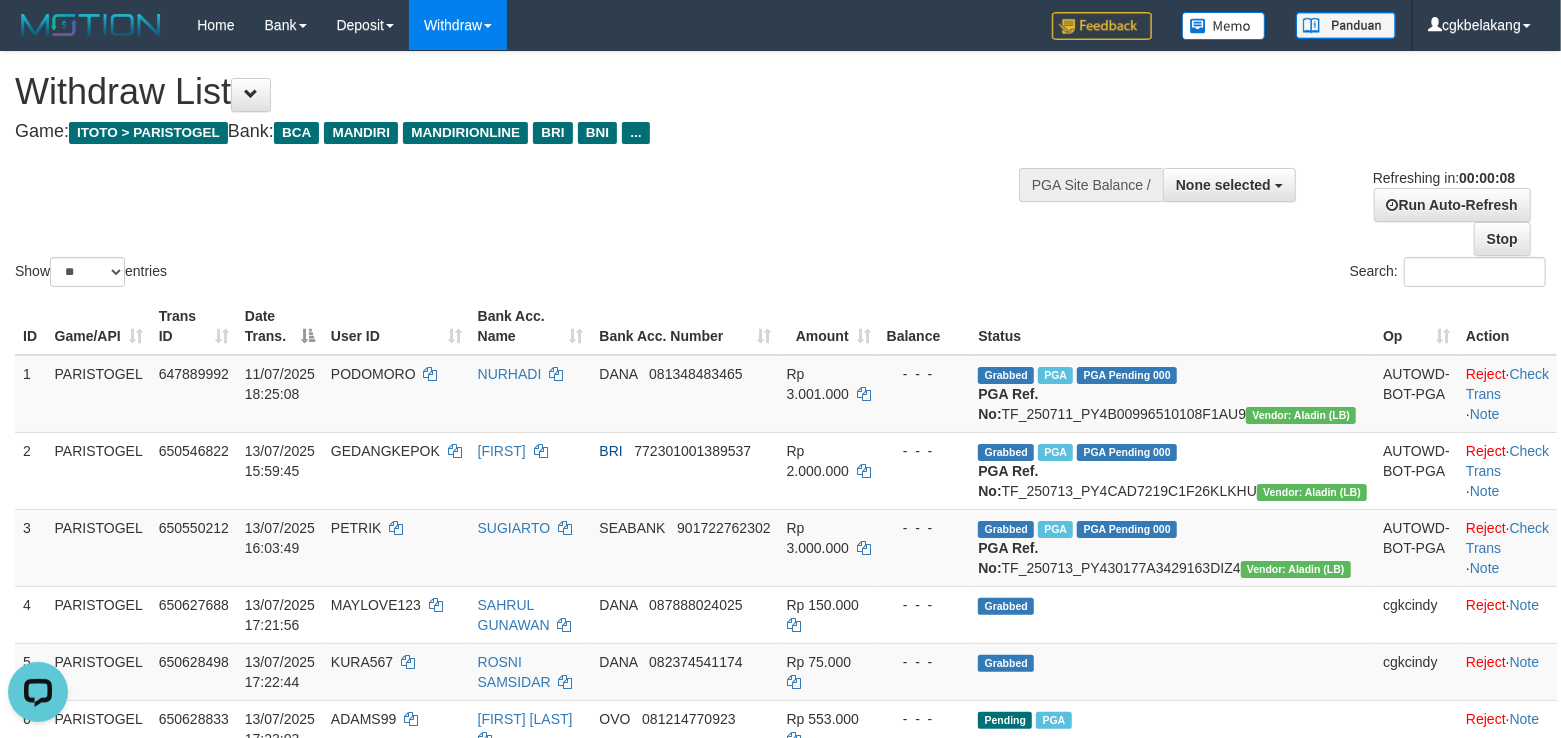 scroll, scrollTop: 0, scrollLeft: 0, axis: both 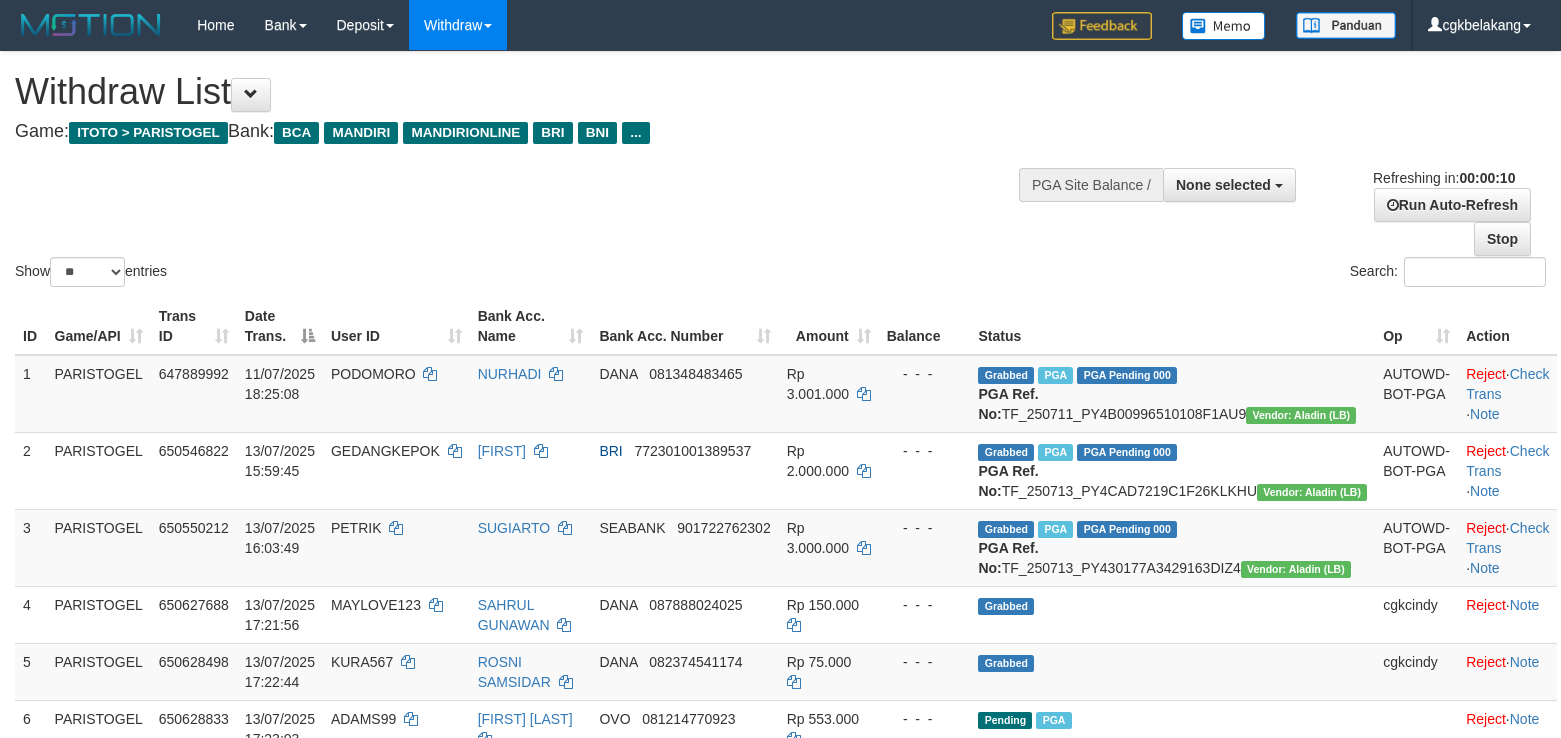 select 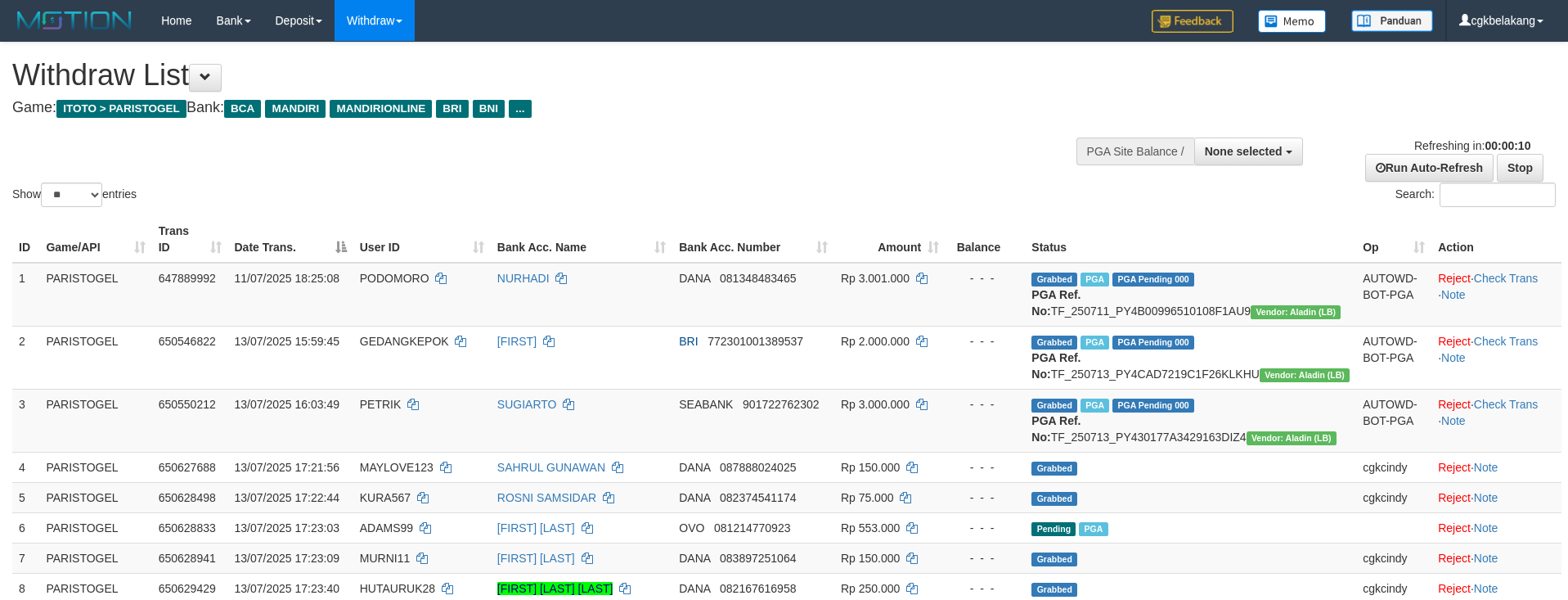 select 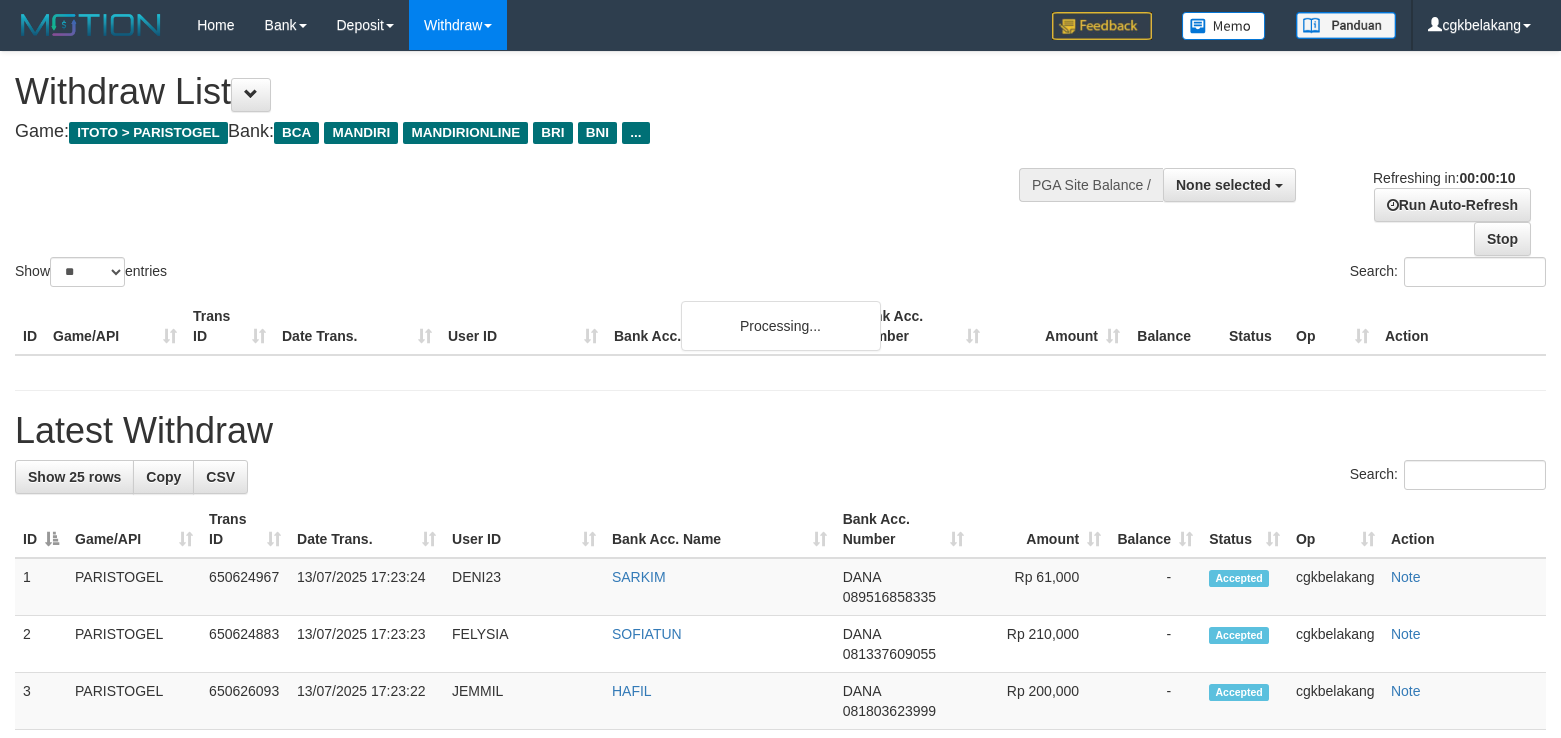 select 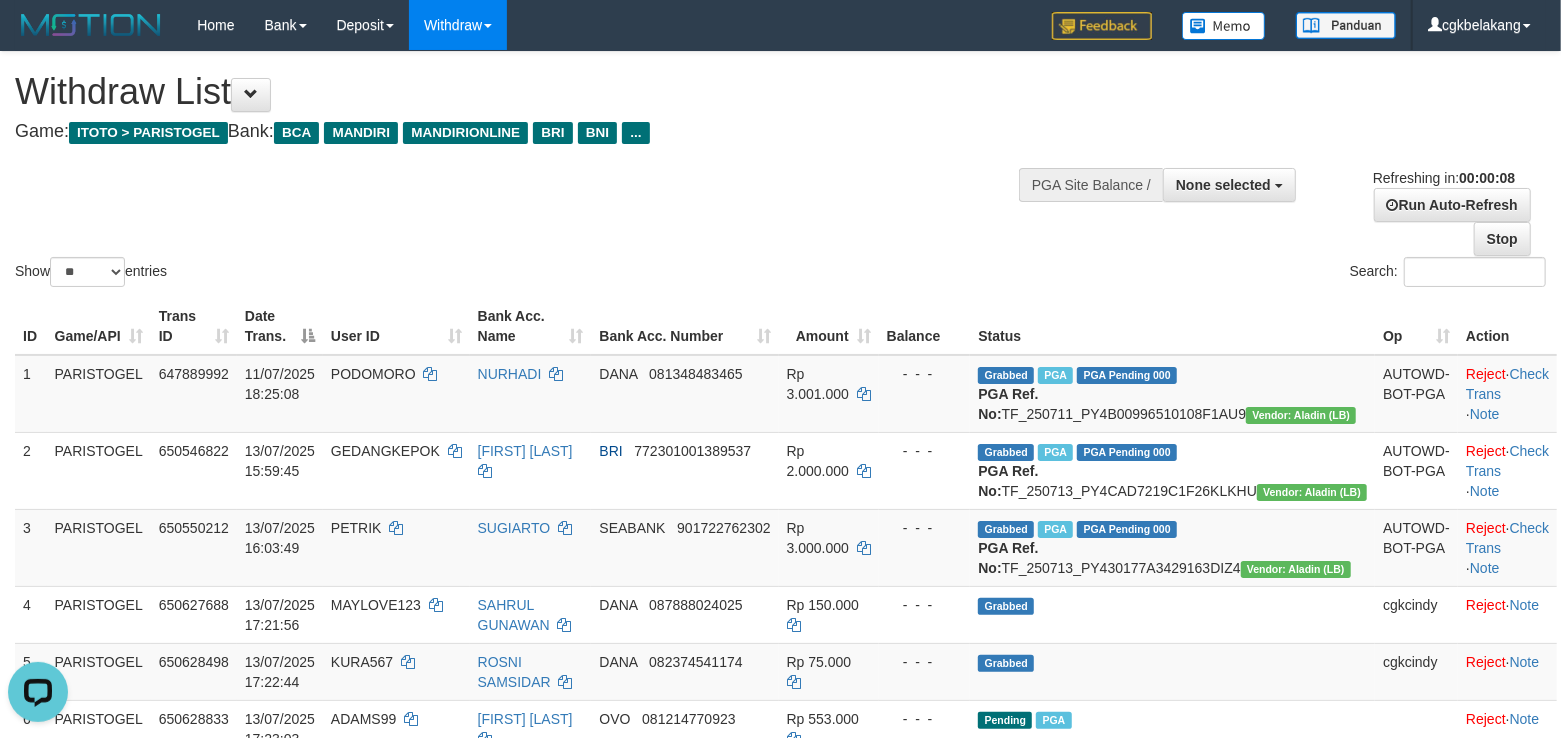 scroll, scrollTop: 0, scrollLeft: 0, axis: both 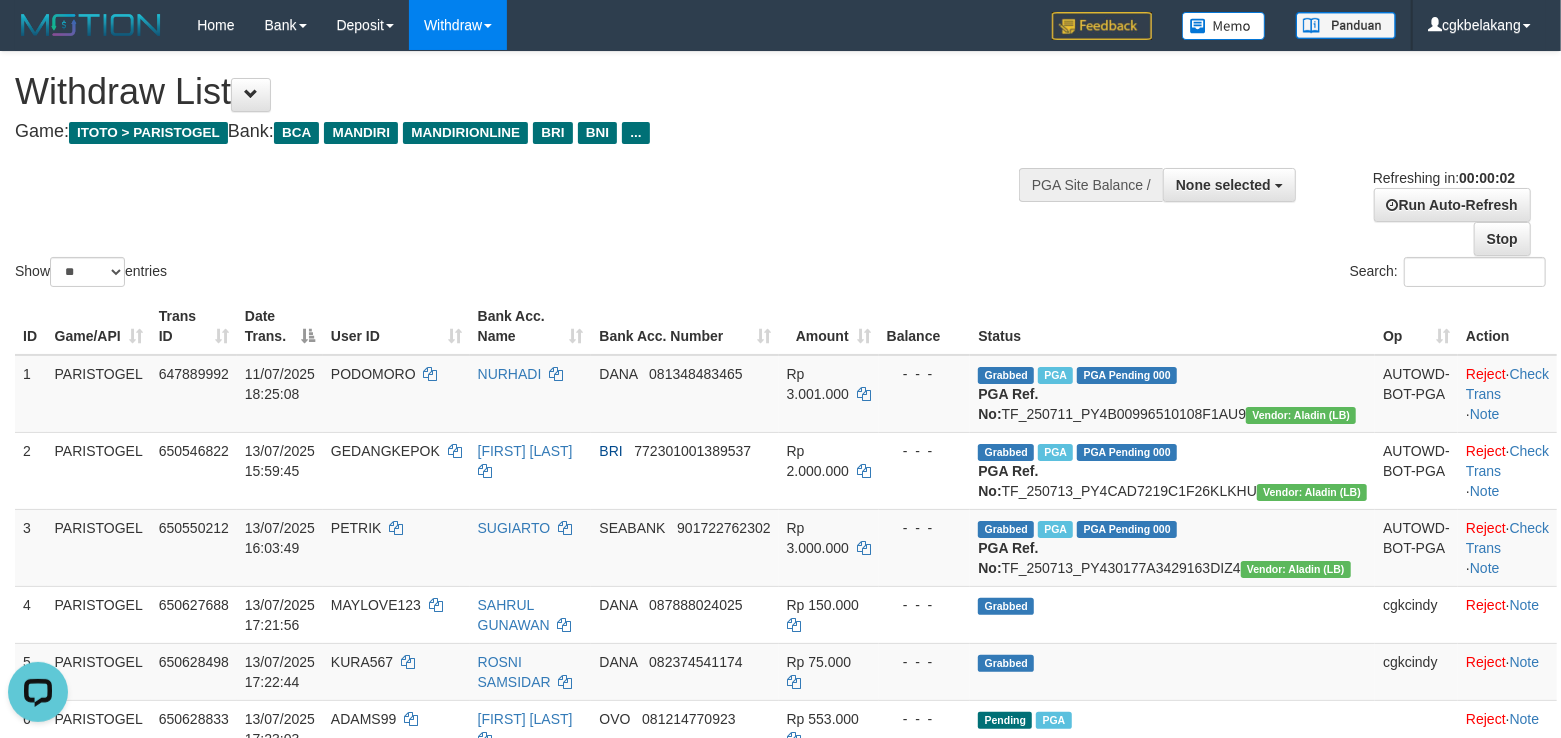 click on "Search:" at bounding box center (1171, 274) 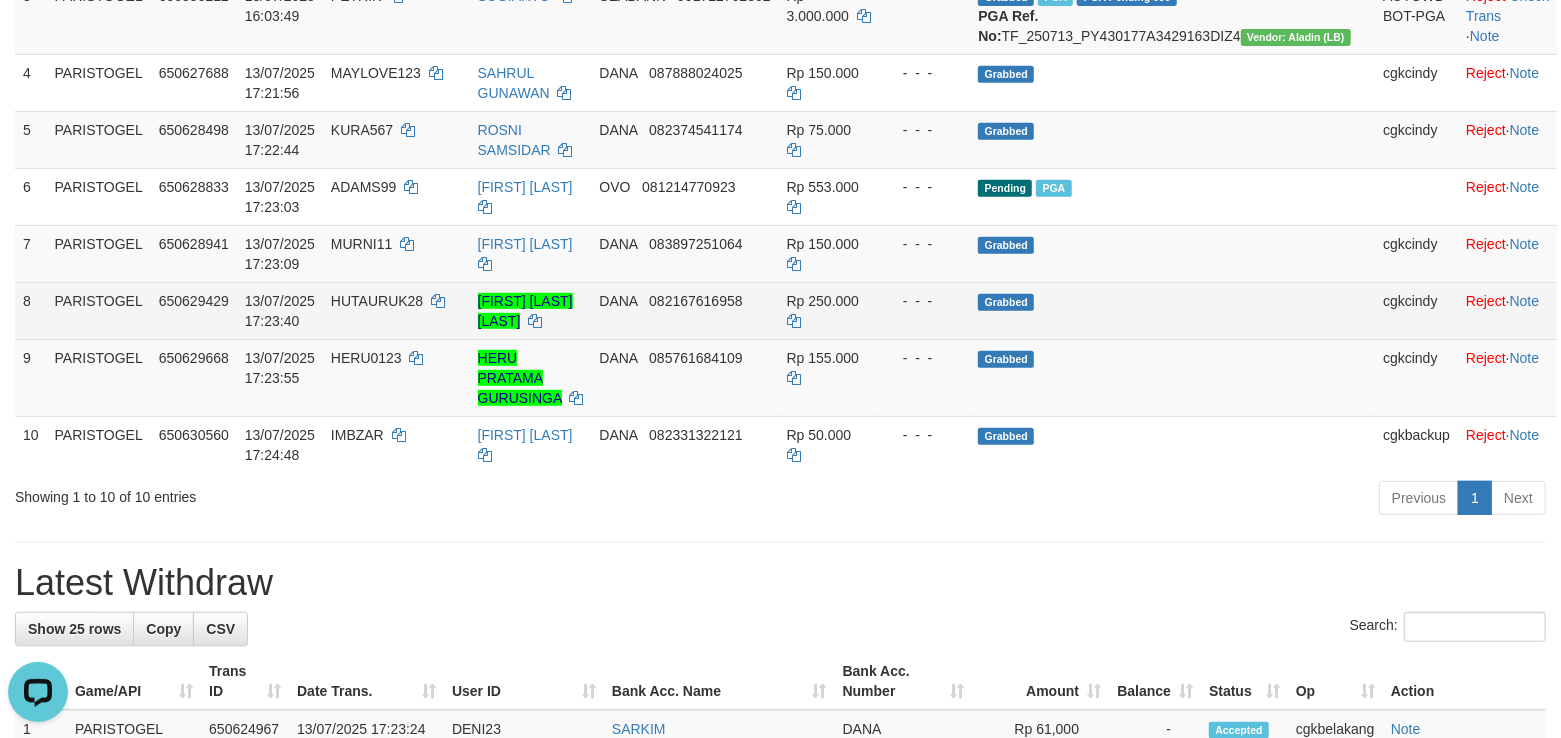 scroll, scrollTop: 533, scrollLeft: 0, axis: vertical 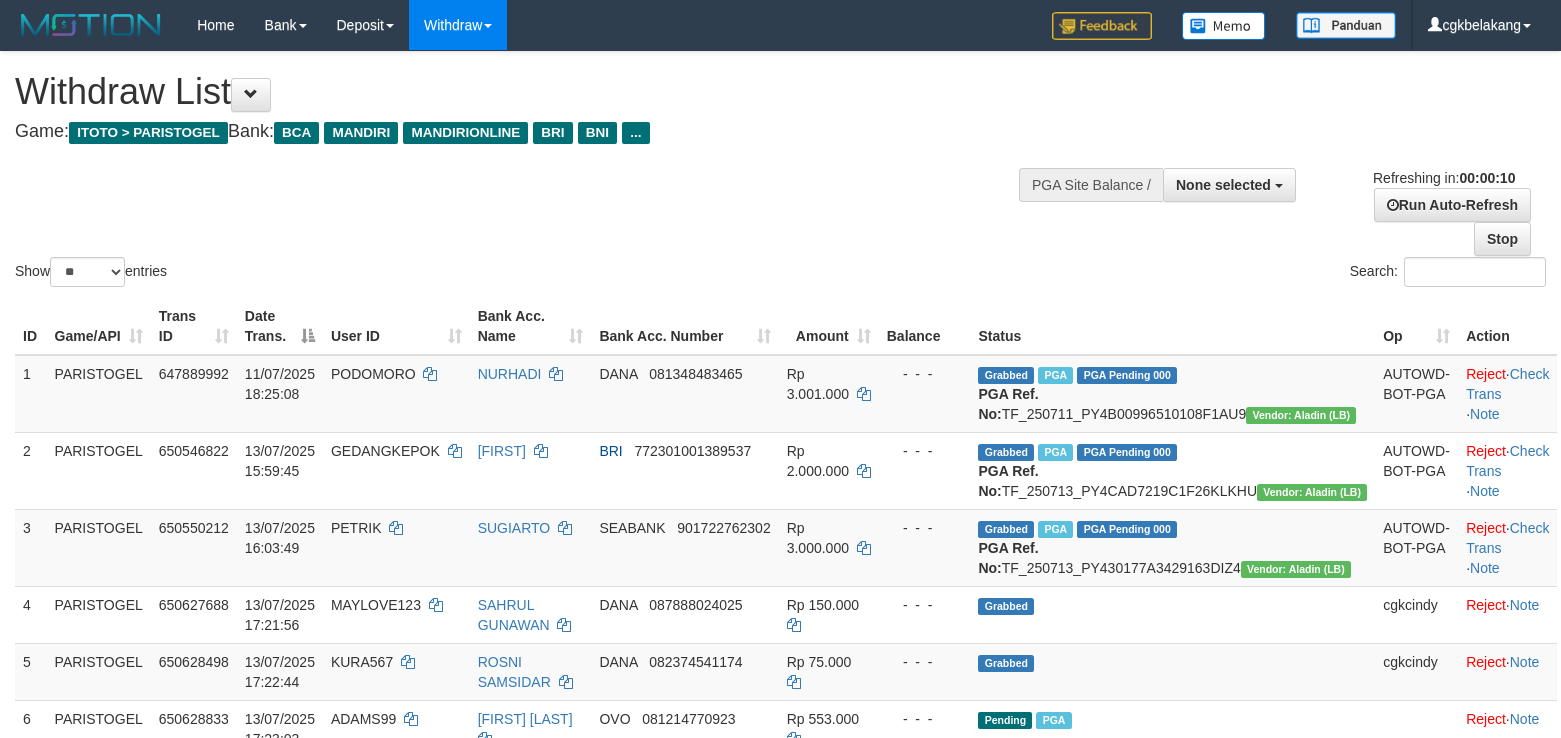 select 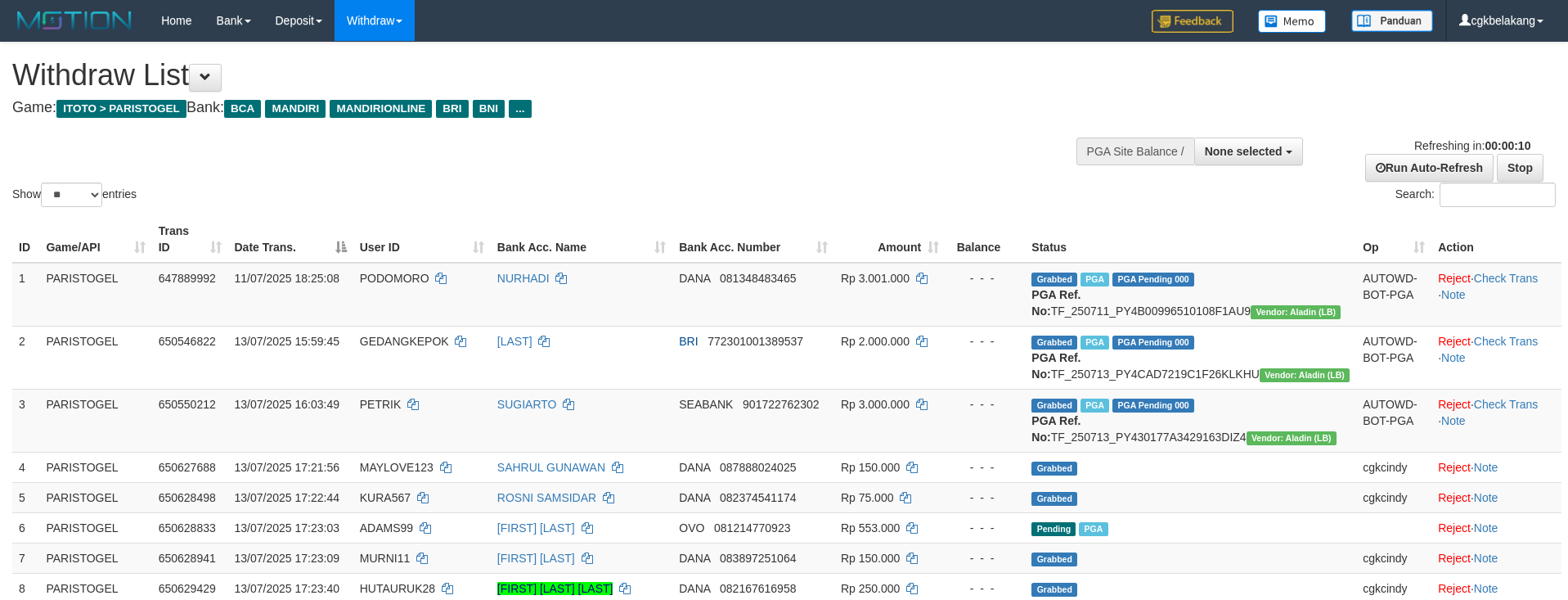 select 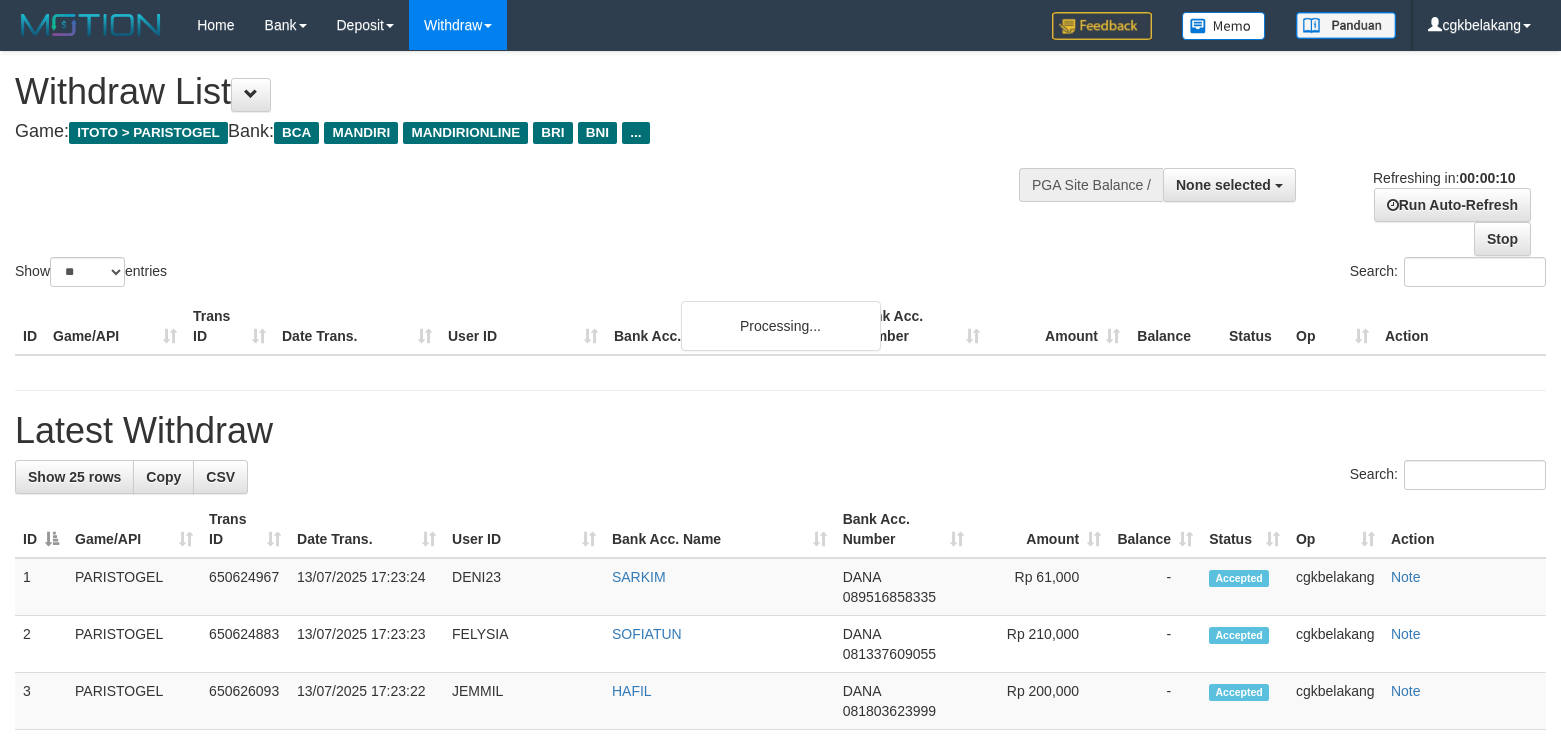 select 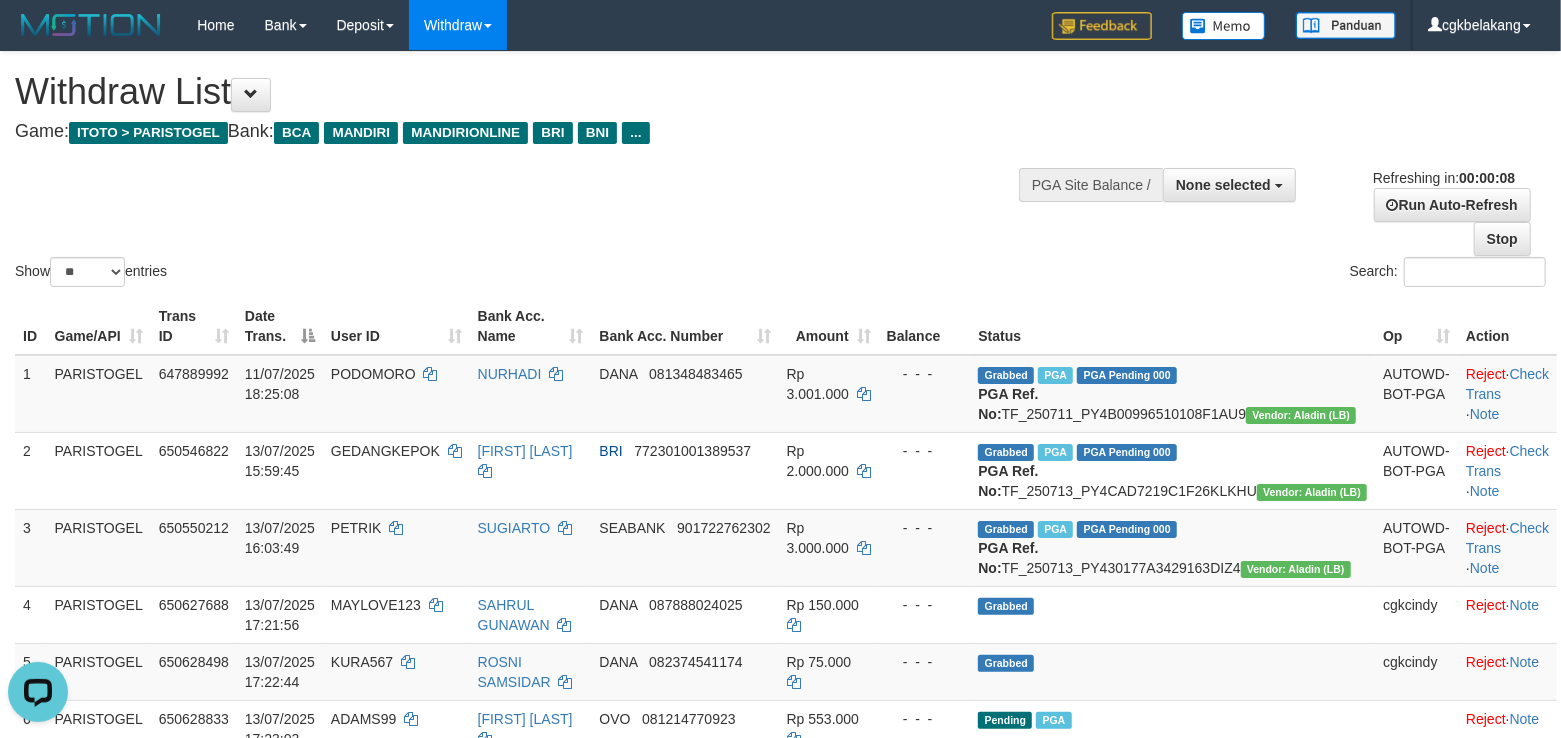 scroll, scrollTop: 0, scrollLeft: 0, axis: both 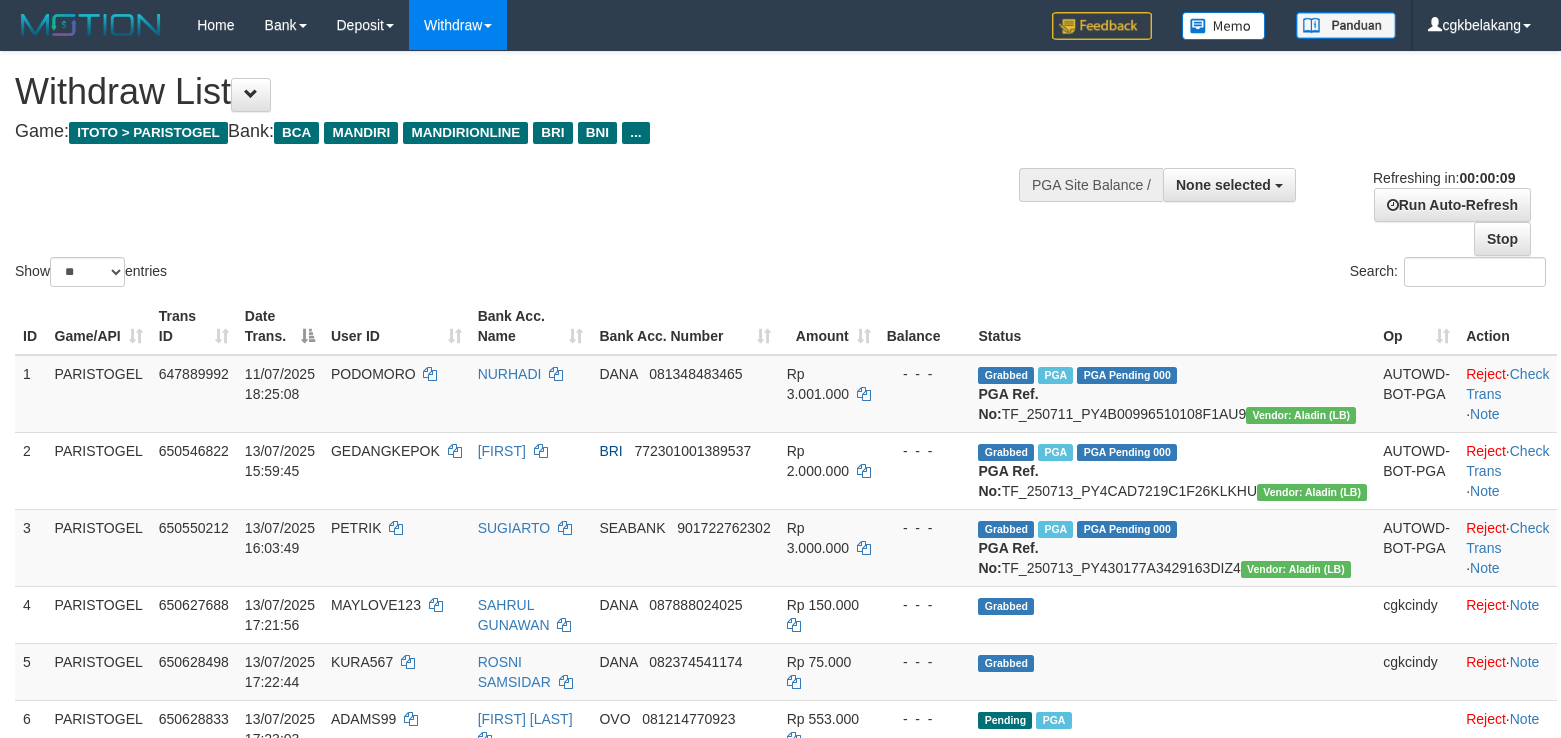 select 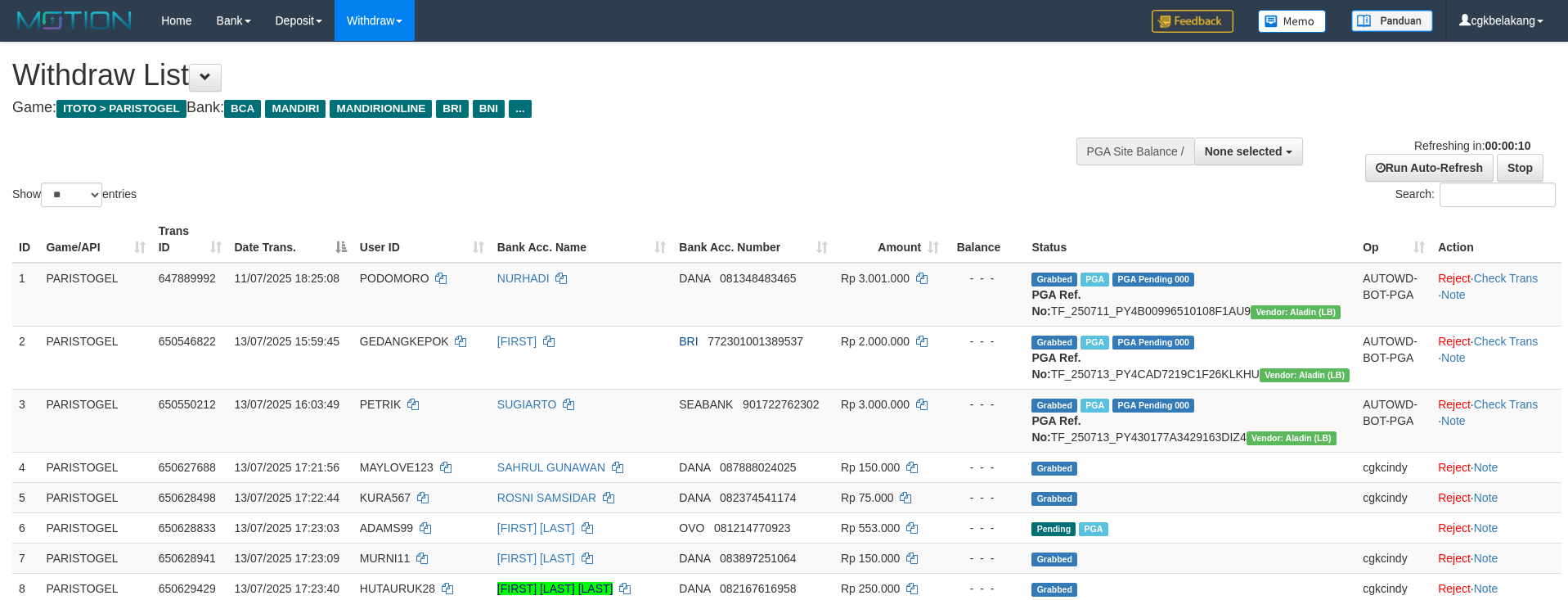 select 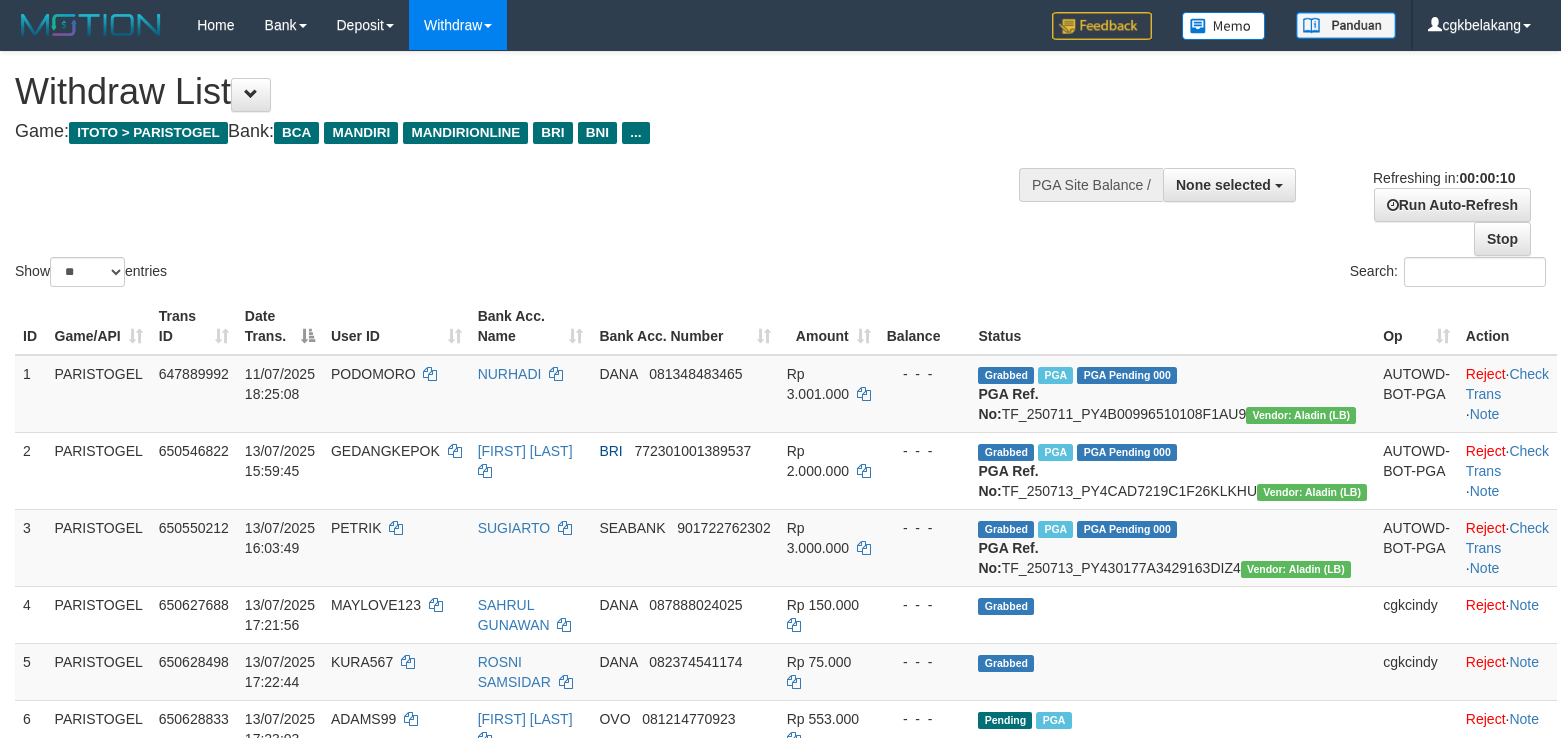 select 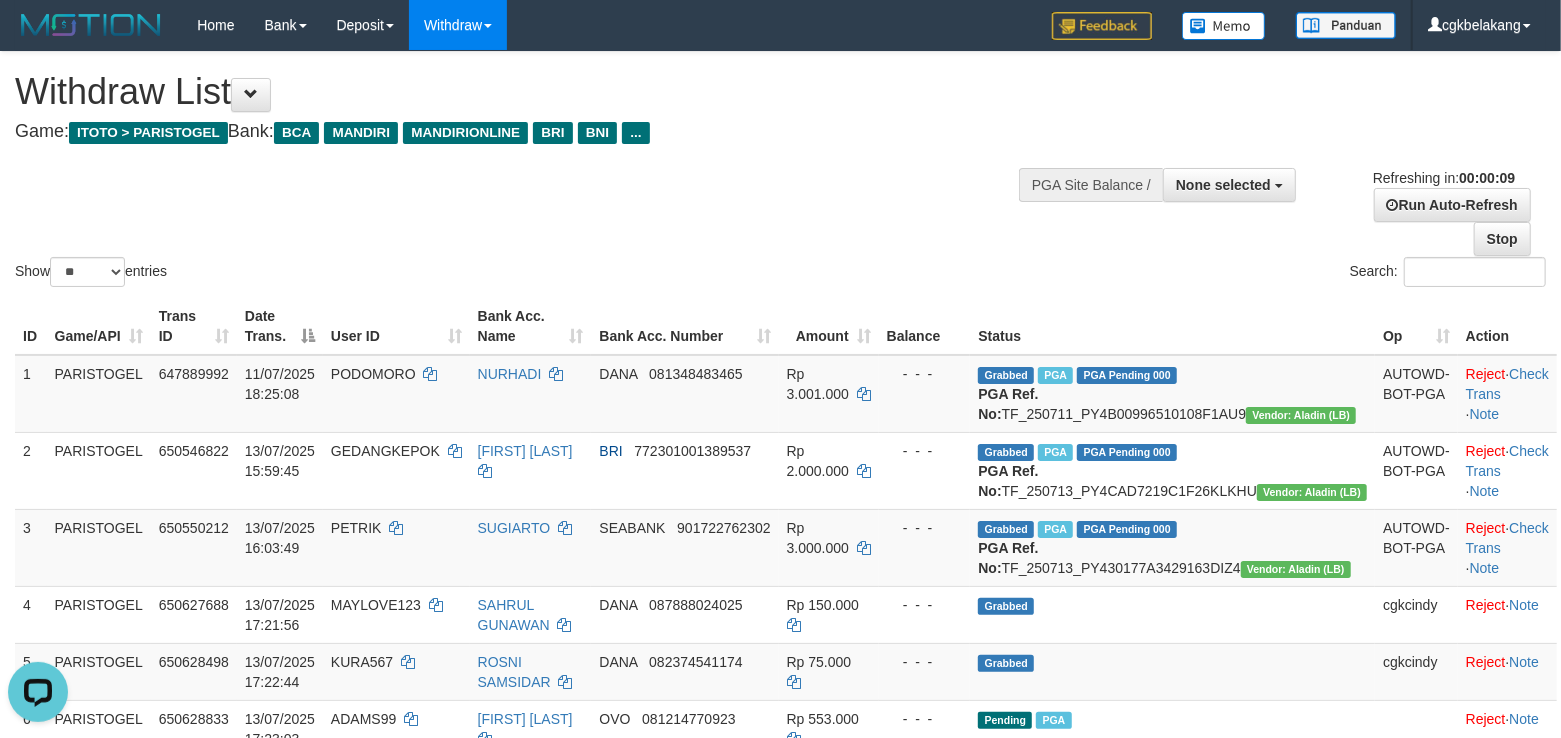 scroll, scrollTop: 0, scrollLeft: 0, axis: both 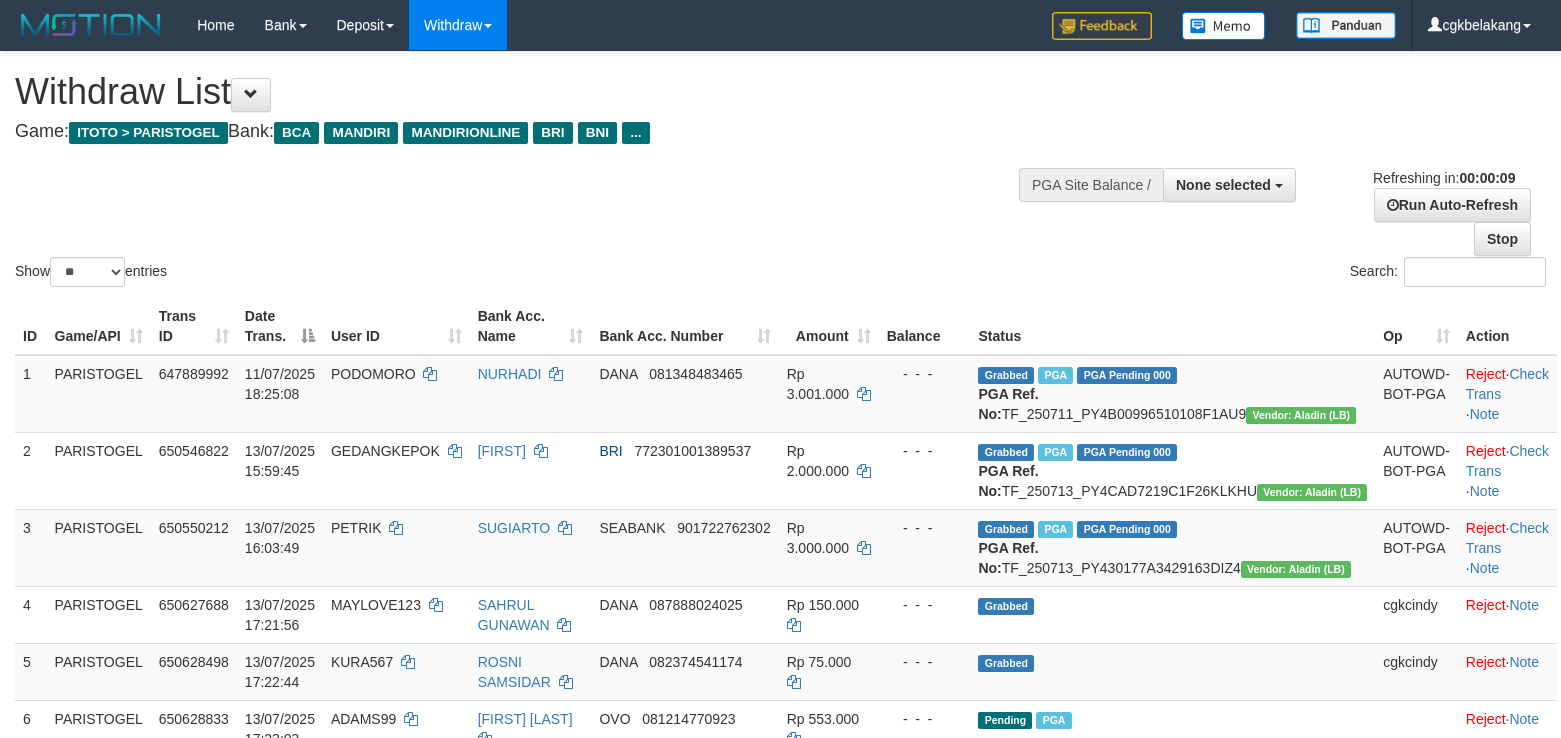 select 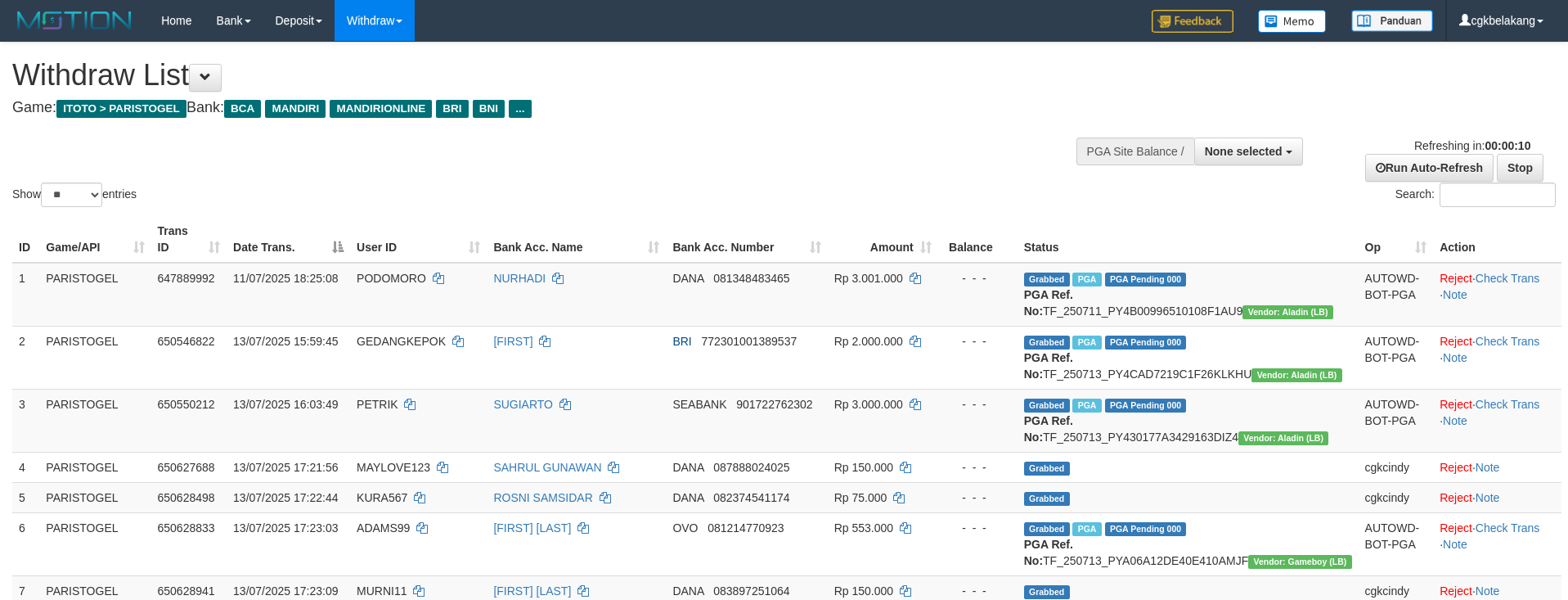 select 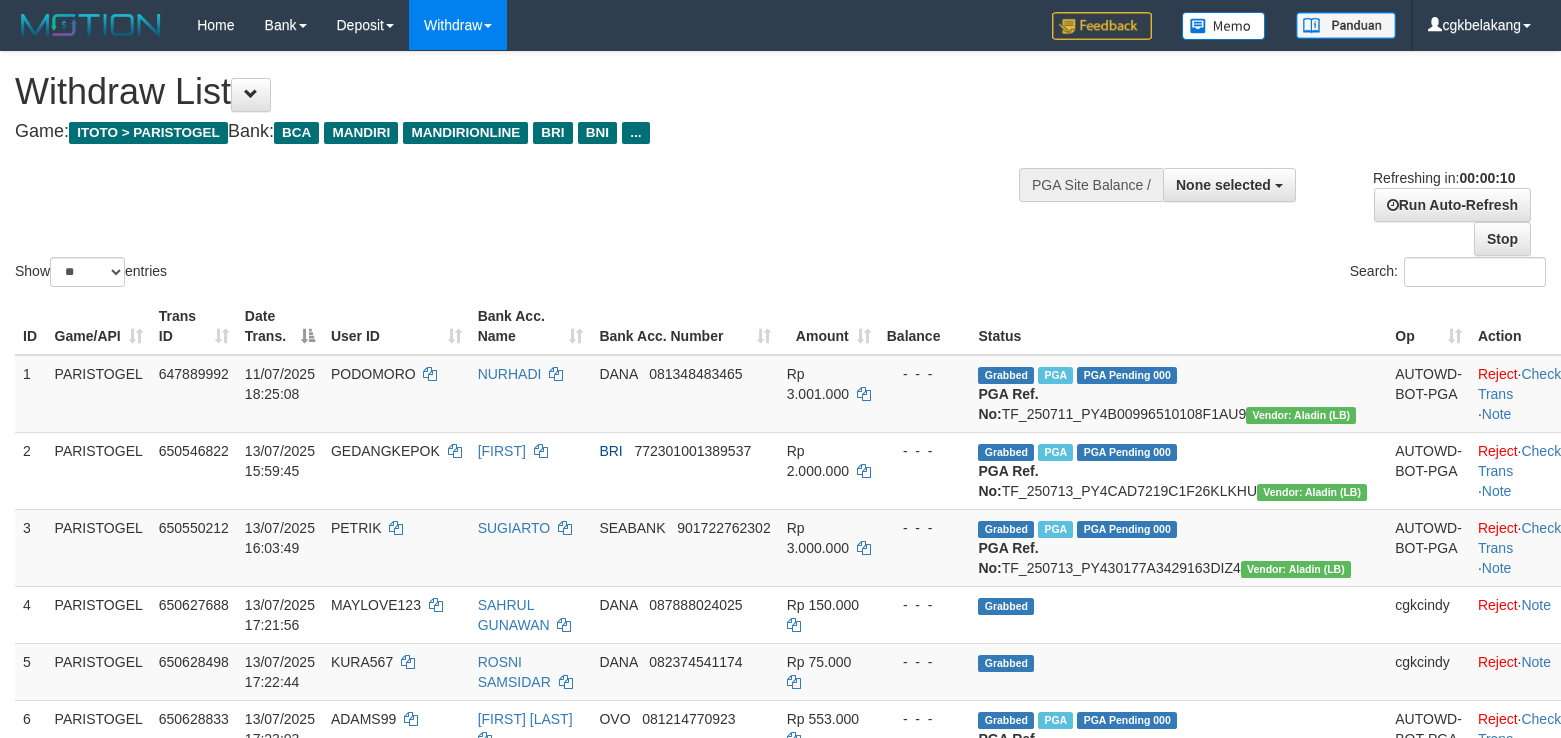 select 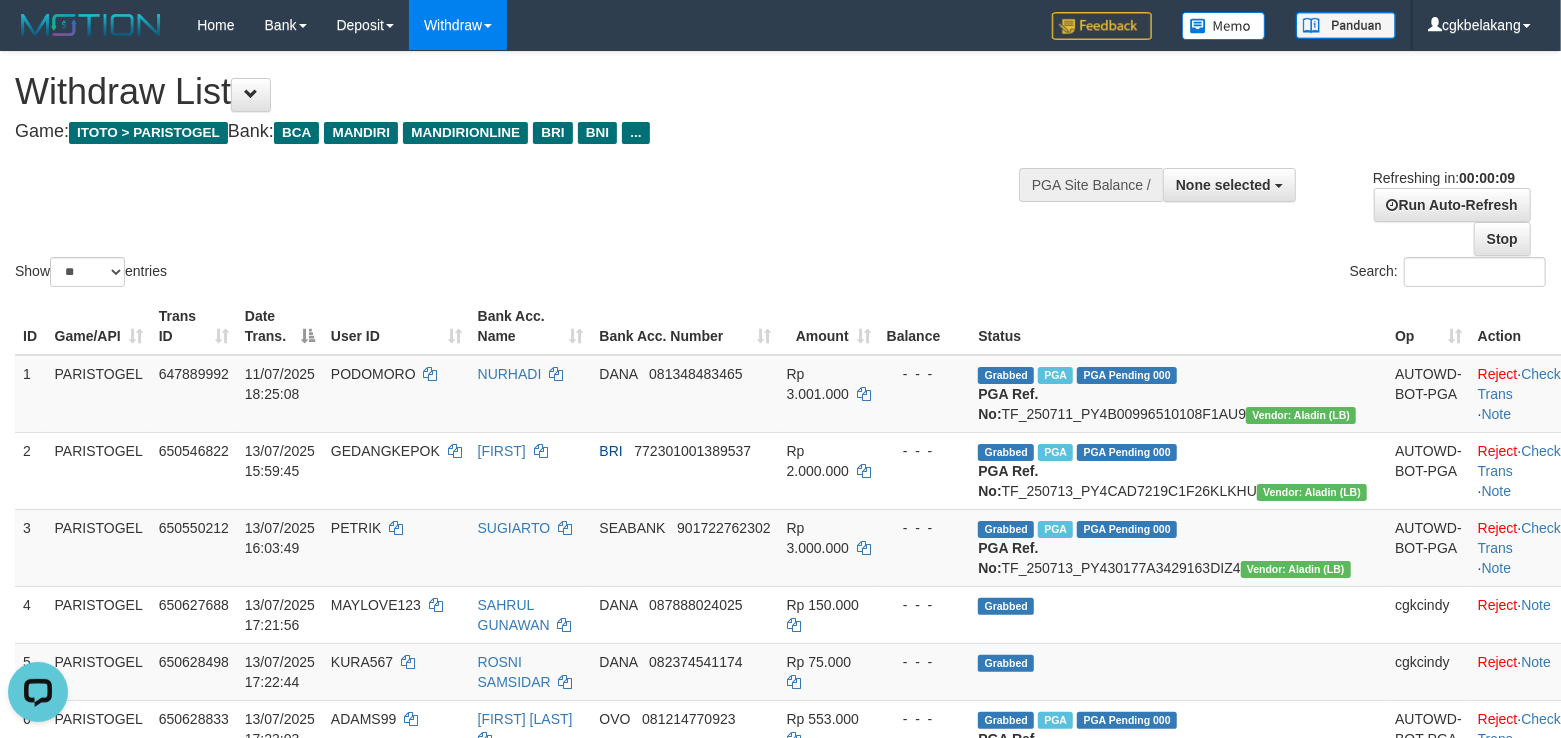 scroll, scrollTop: 0, scrollLeft: 0, axis: both 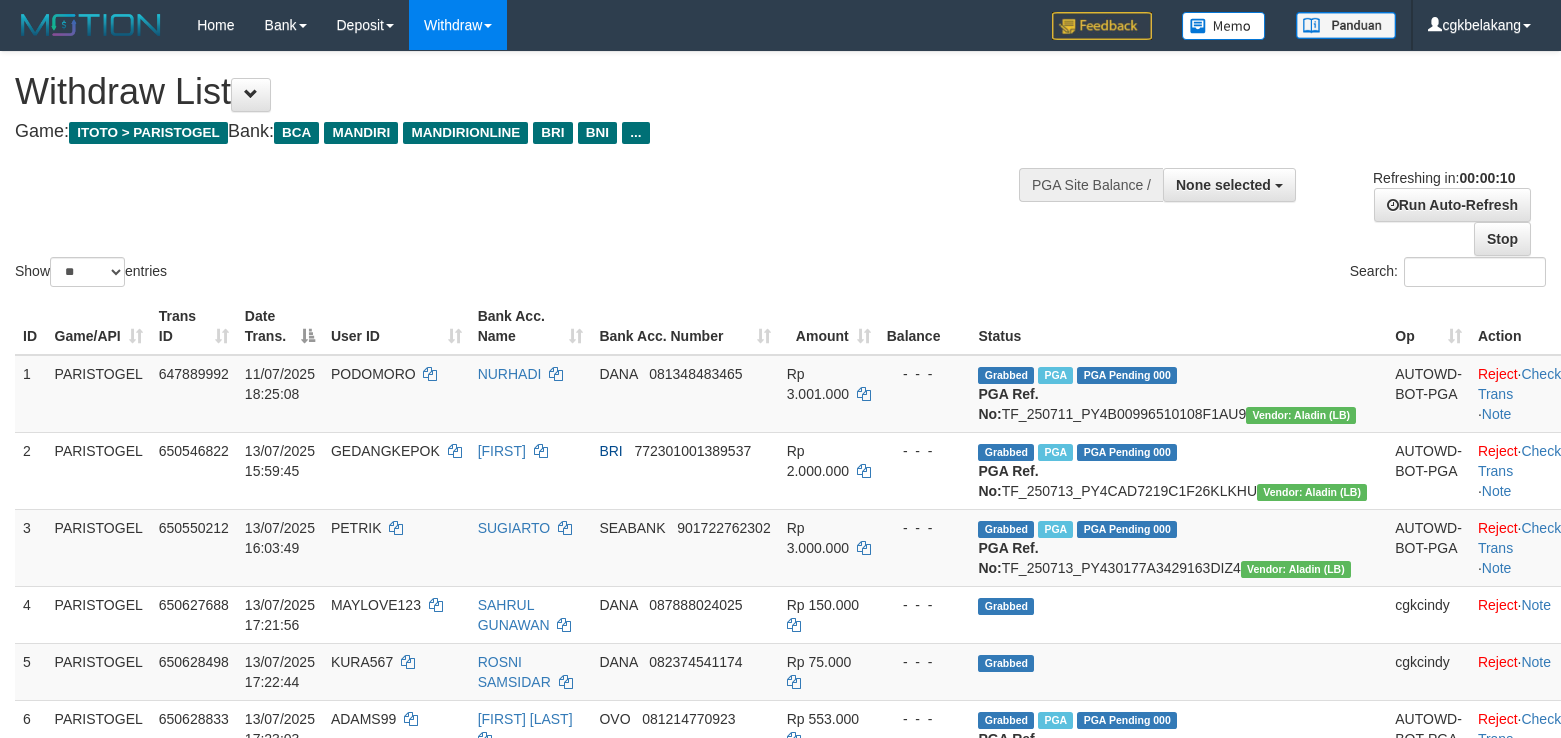 select 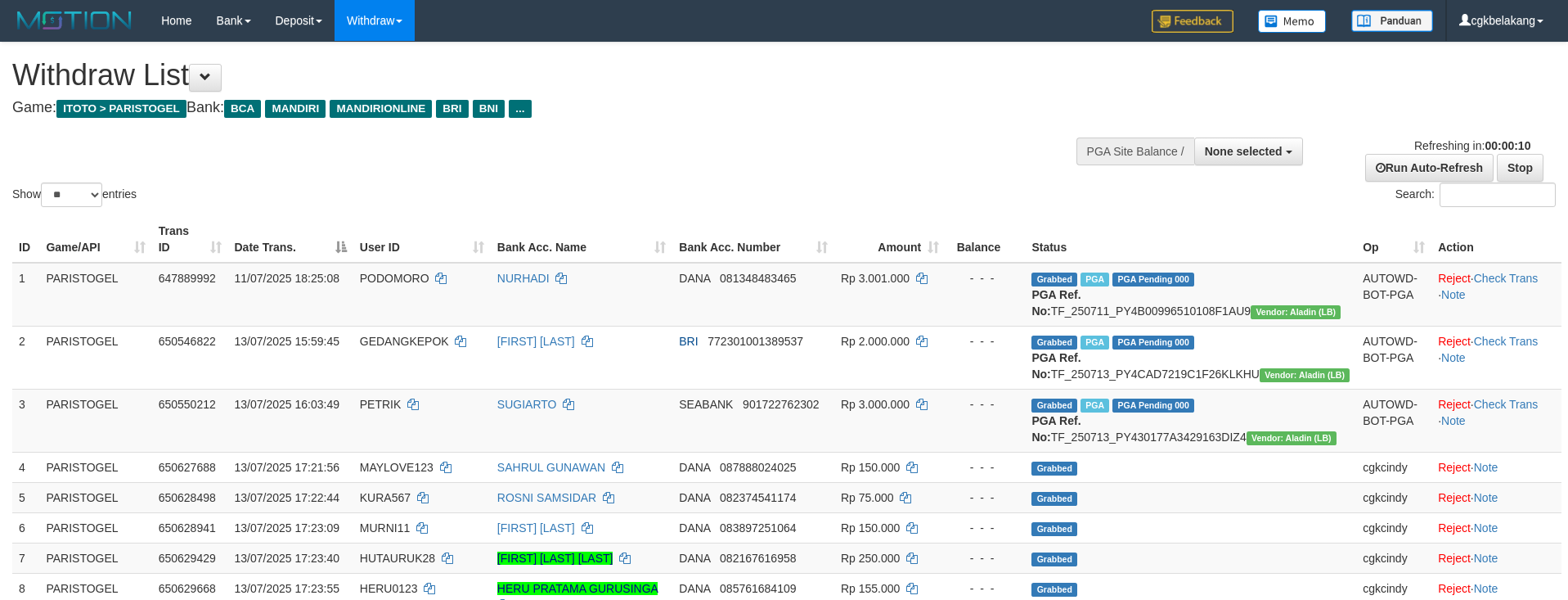 select 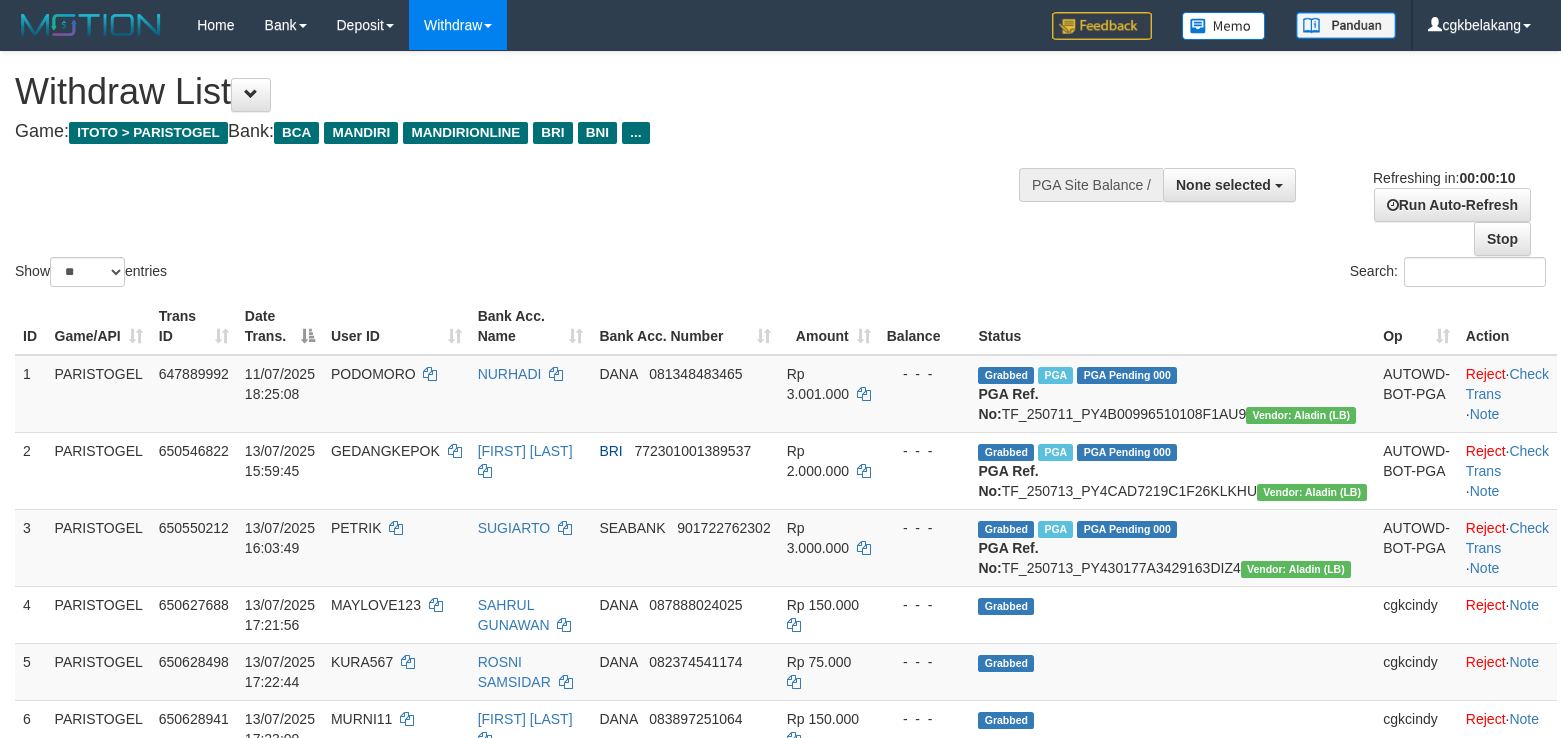 select 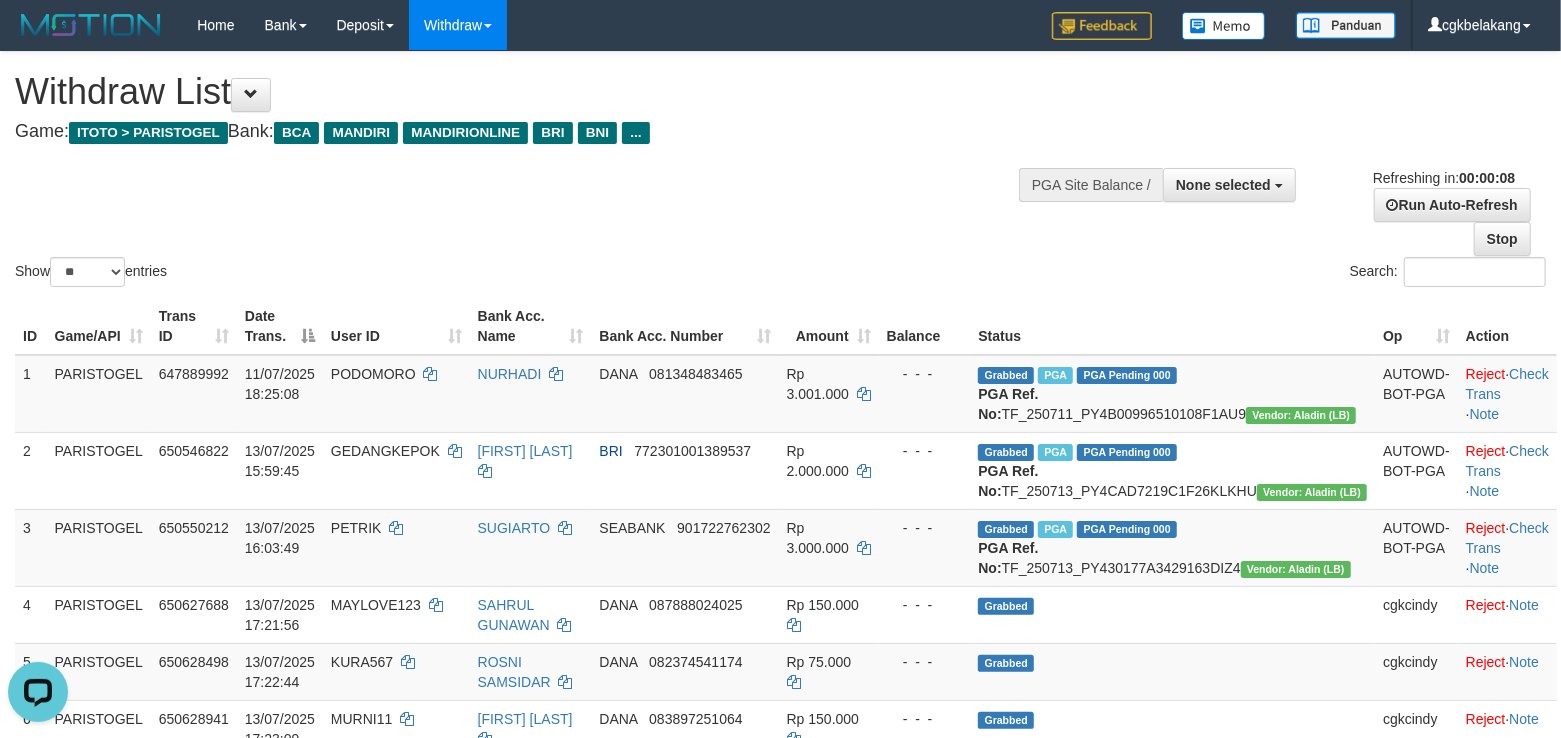 scroll, scrollTop: 0, scrollLeft: 0, axis: both 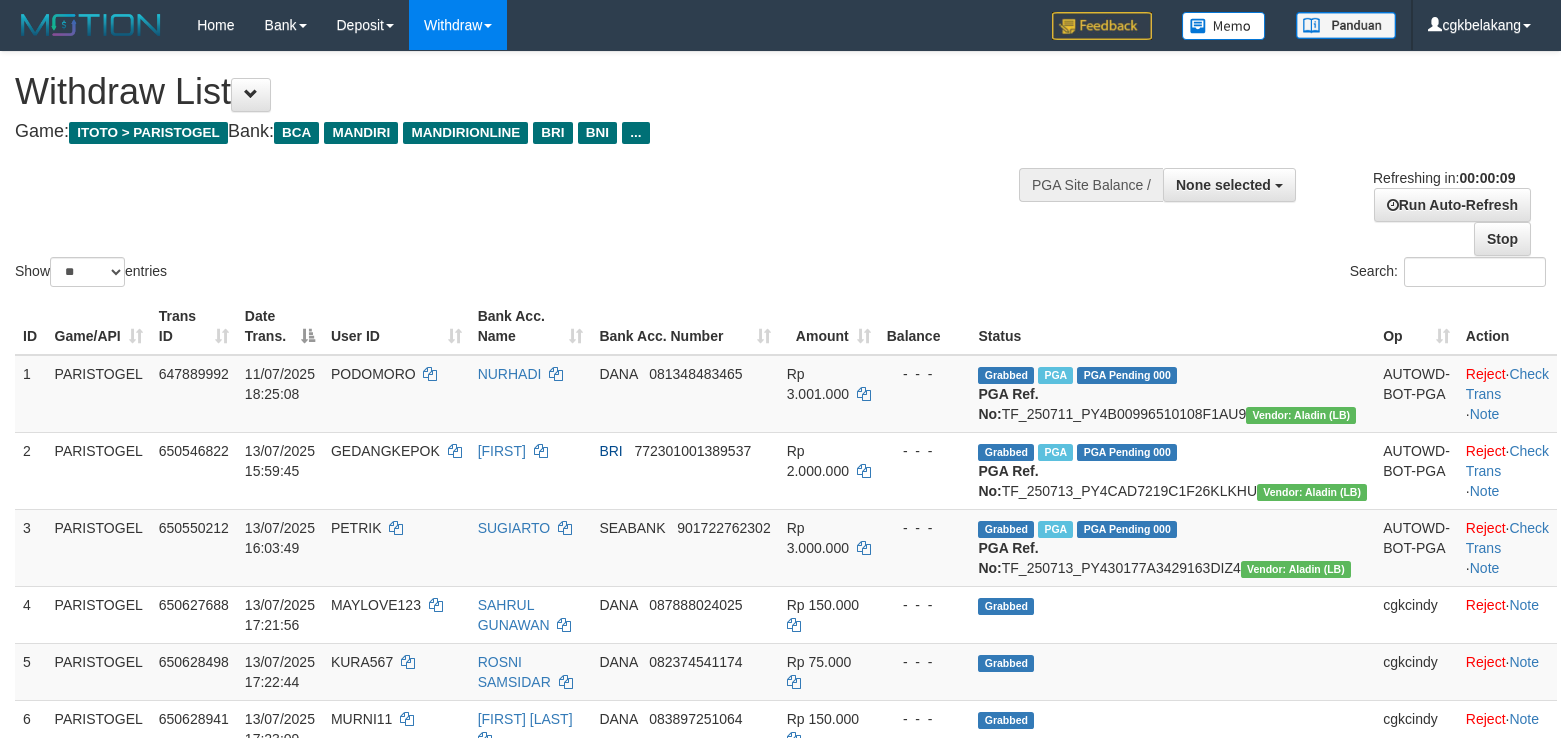 select 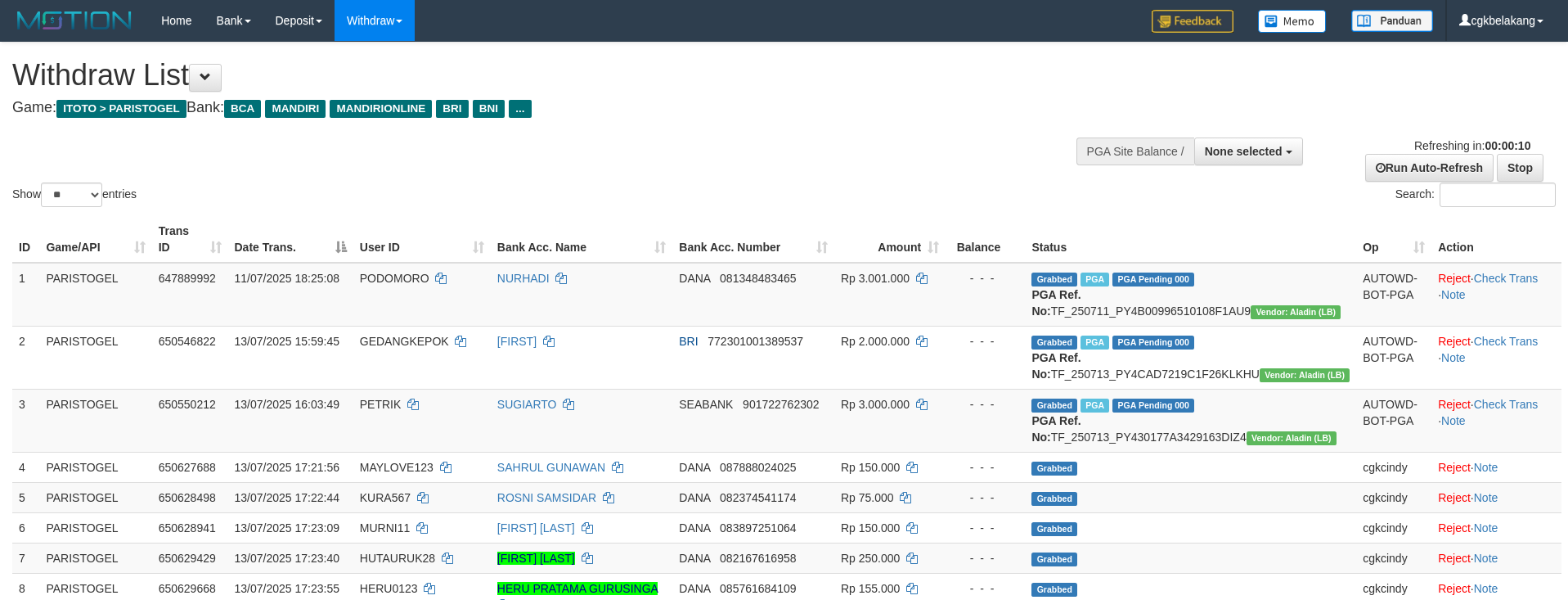 select 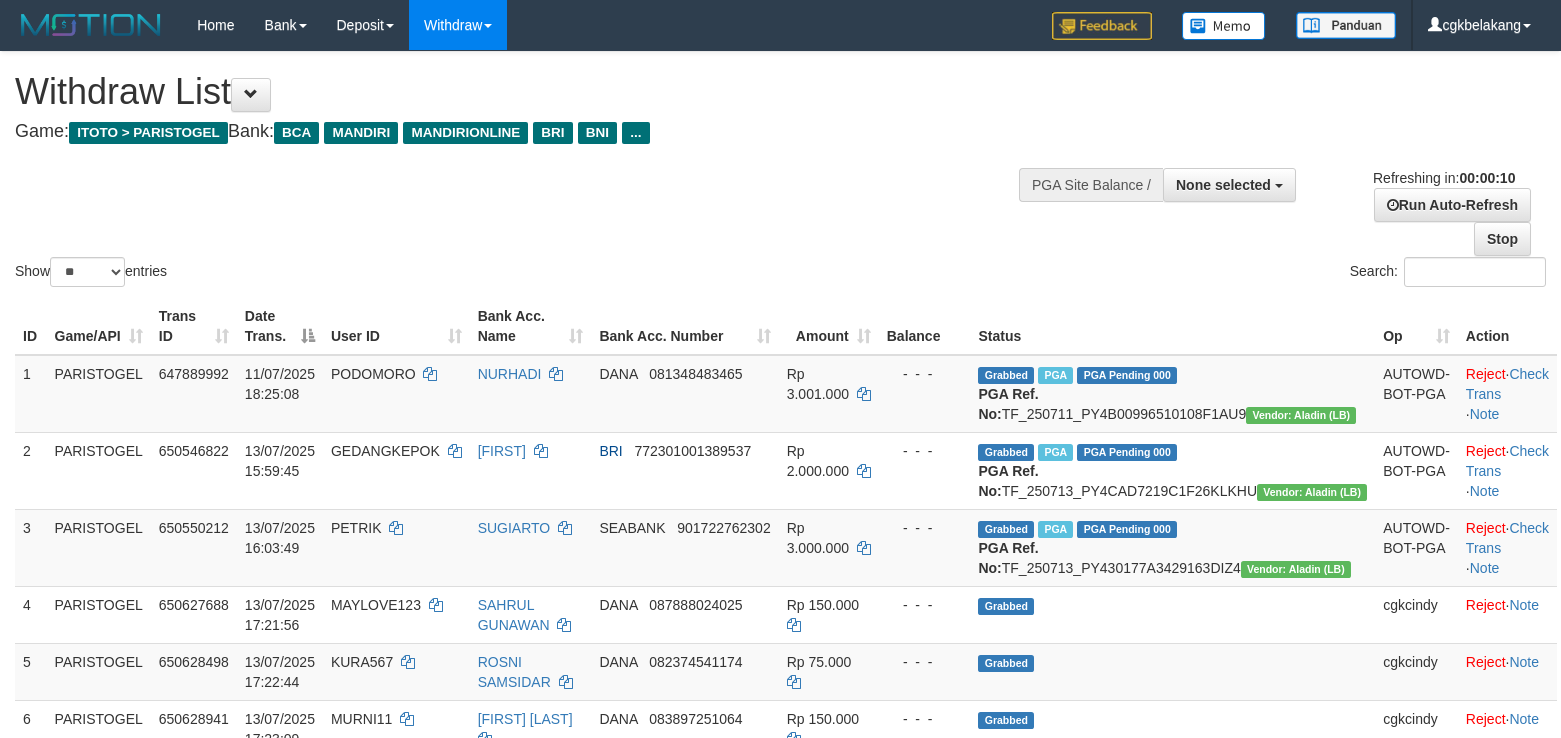 select 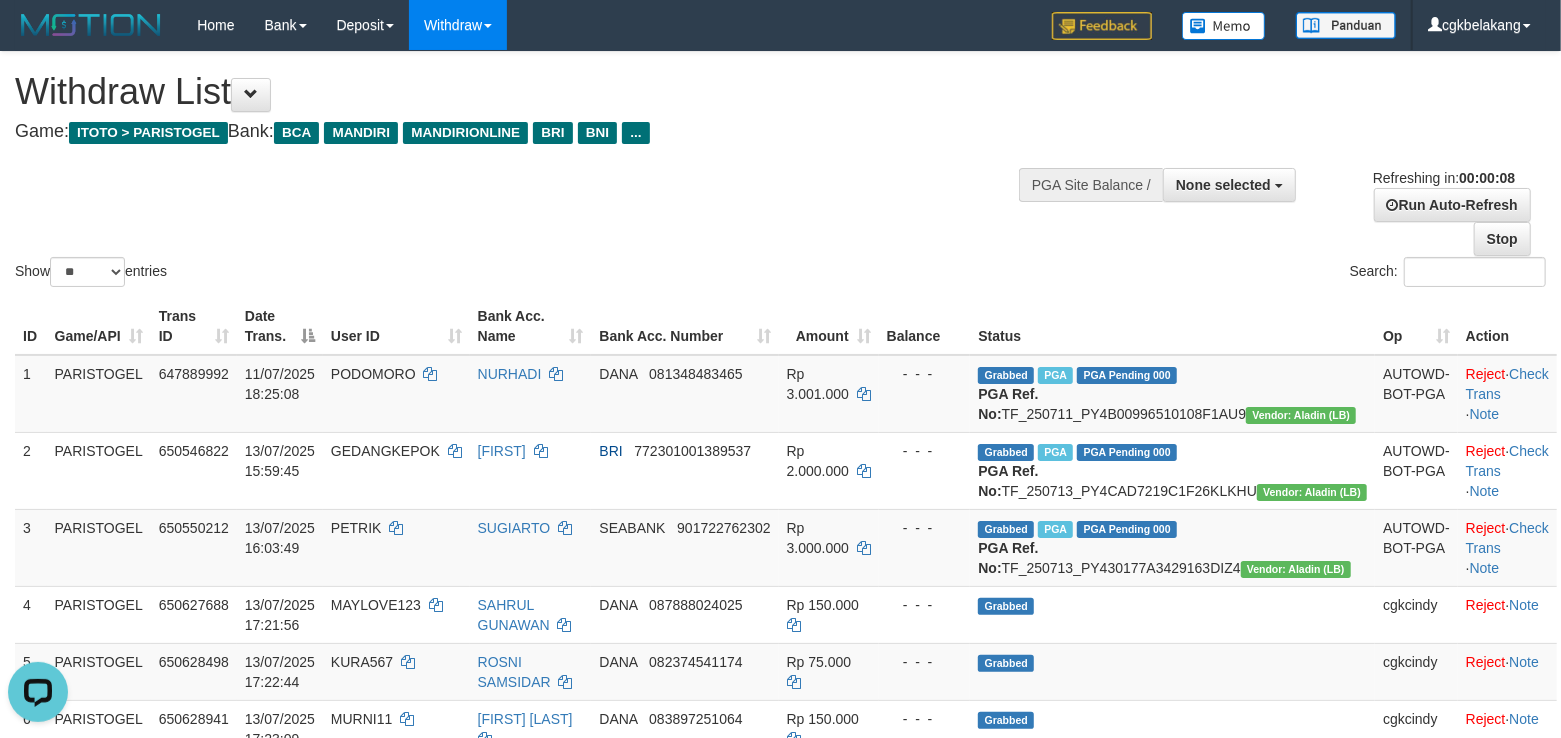 scroll, scrollTop: 0, scrollLeft: 0, axis: both 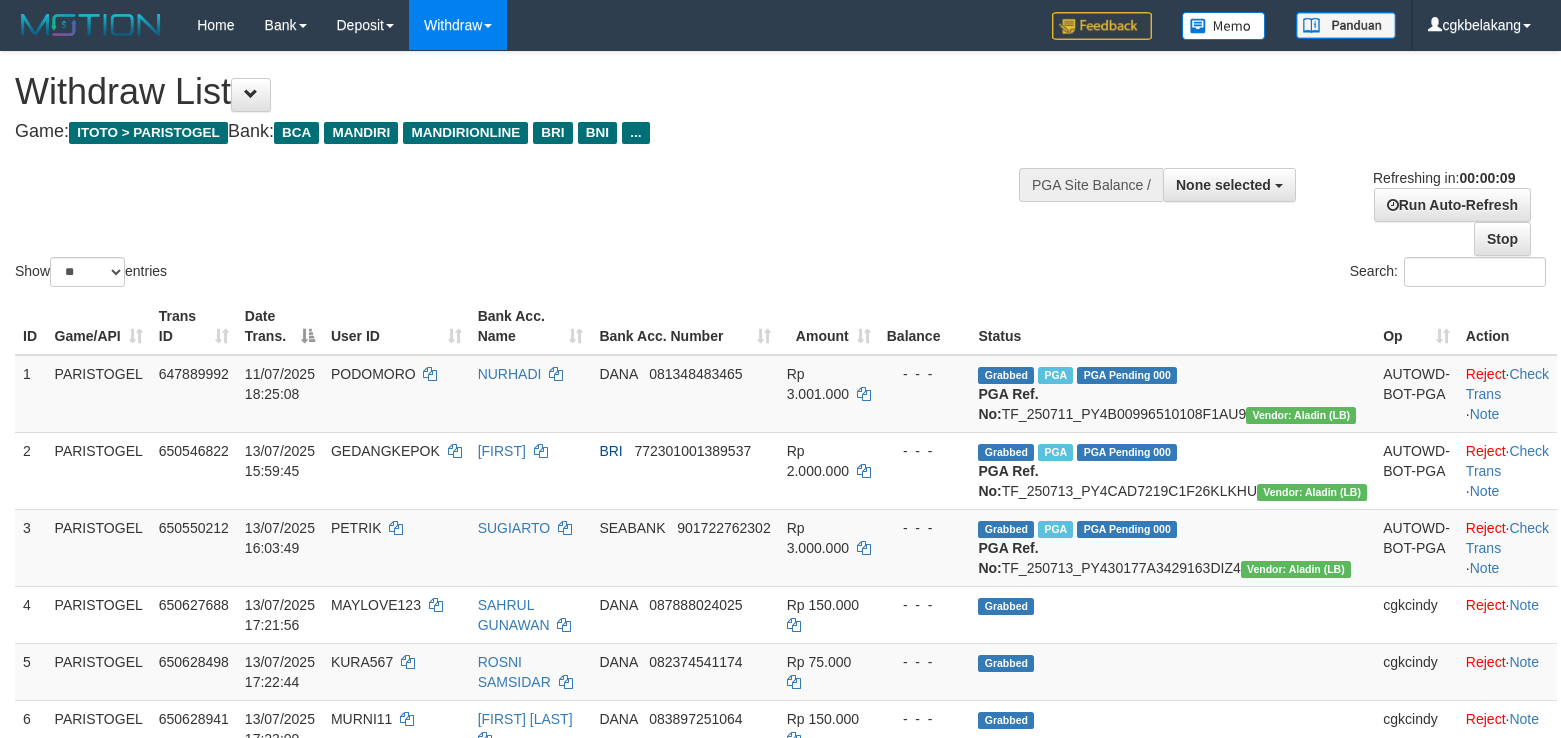 select 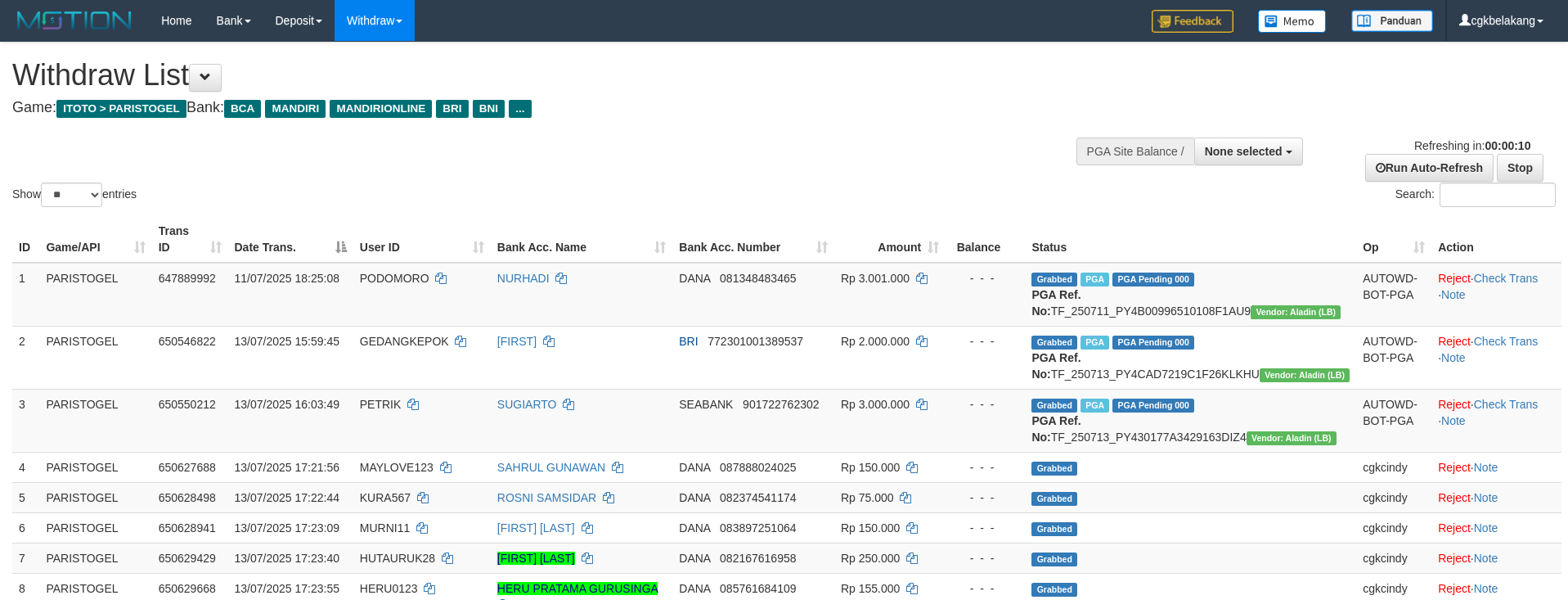select 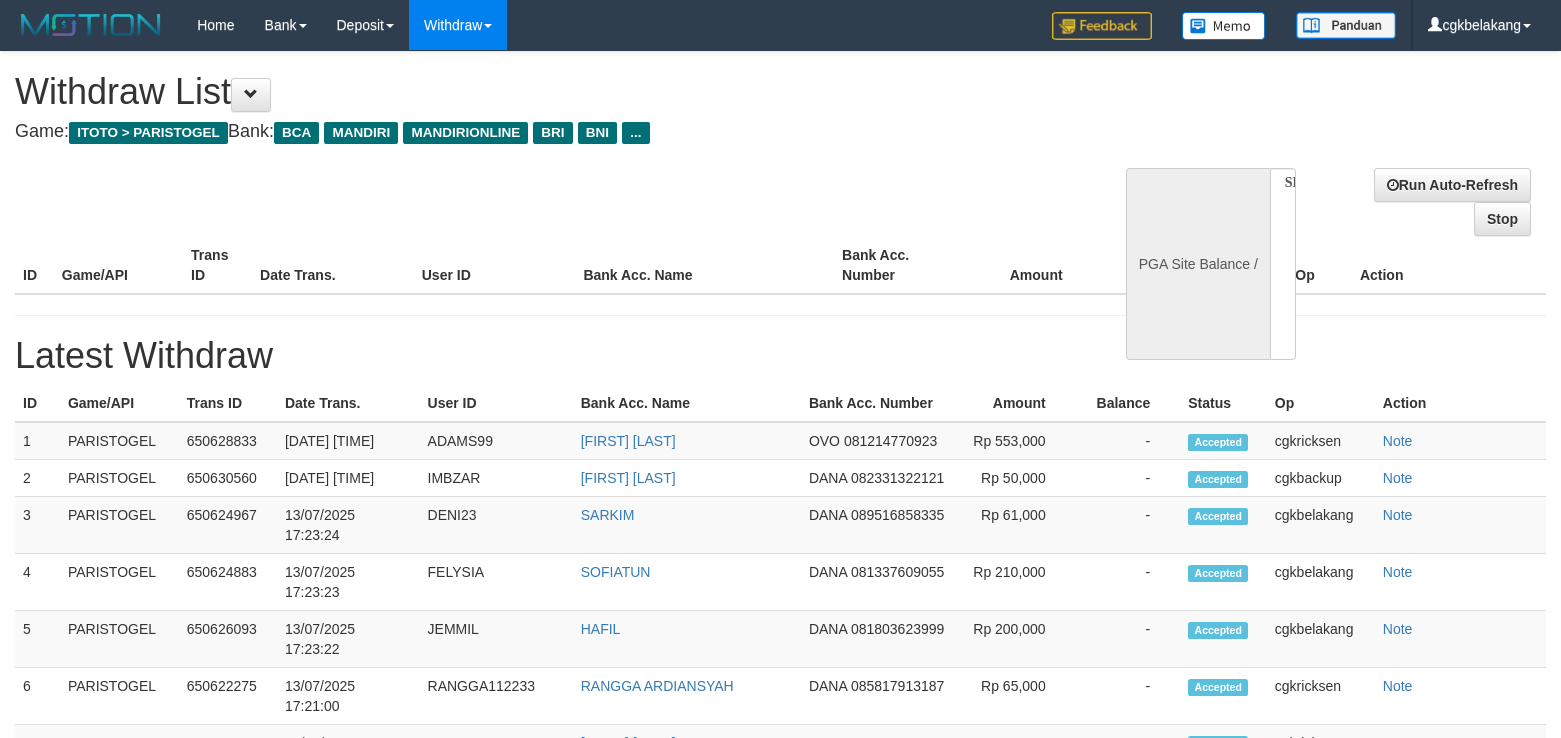 select 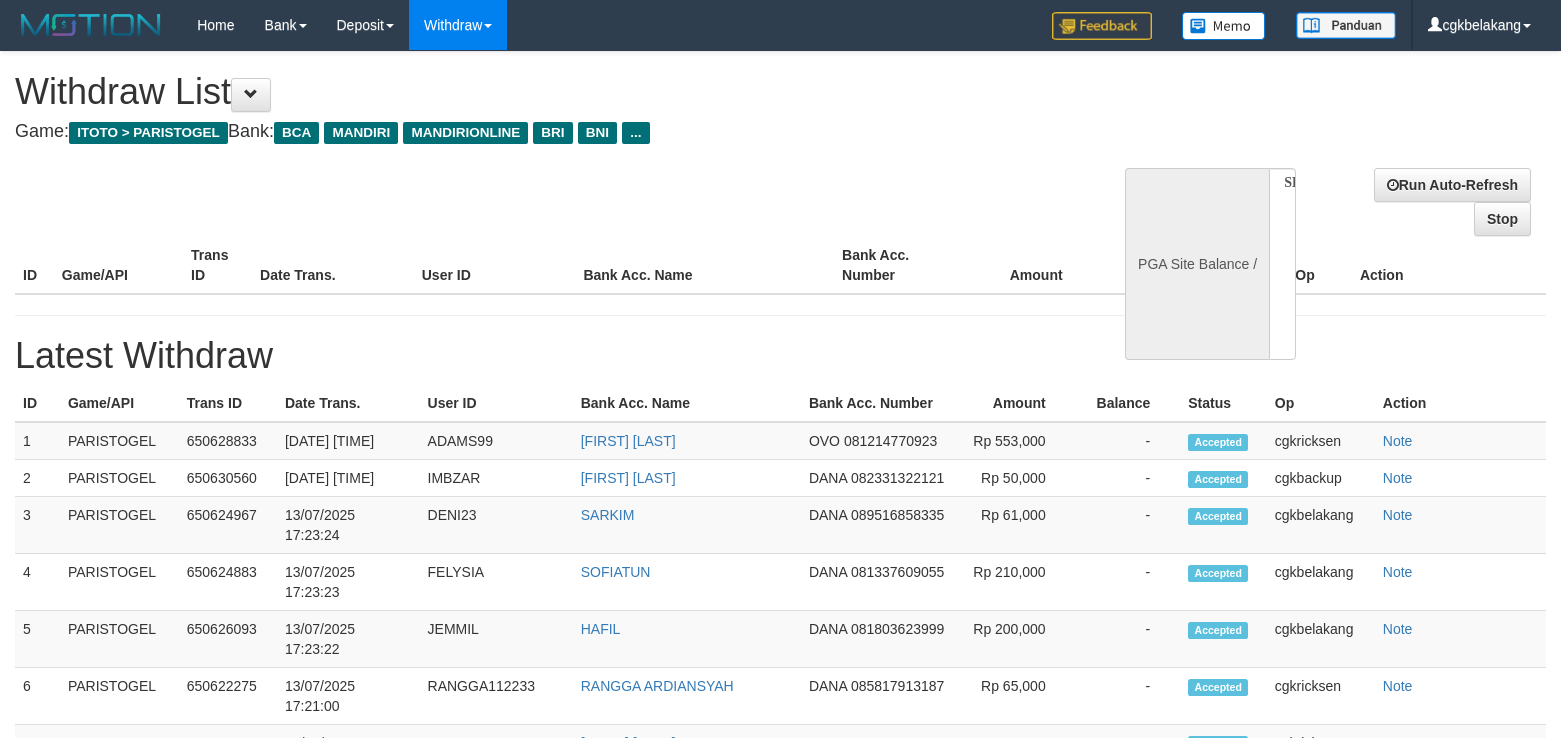 scroll, scrollTop: 0, scrollLeft: 0, axis: both 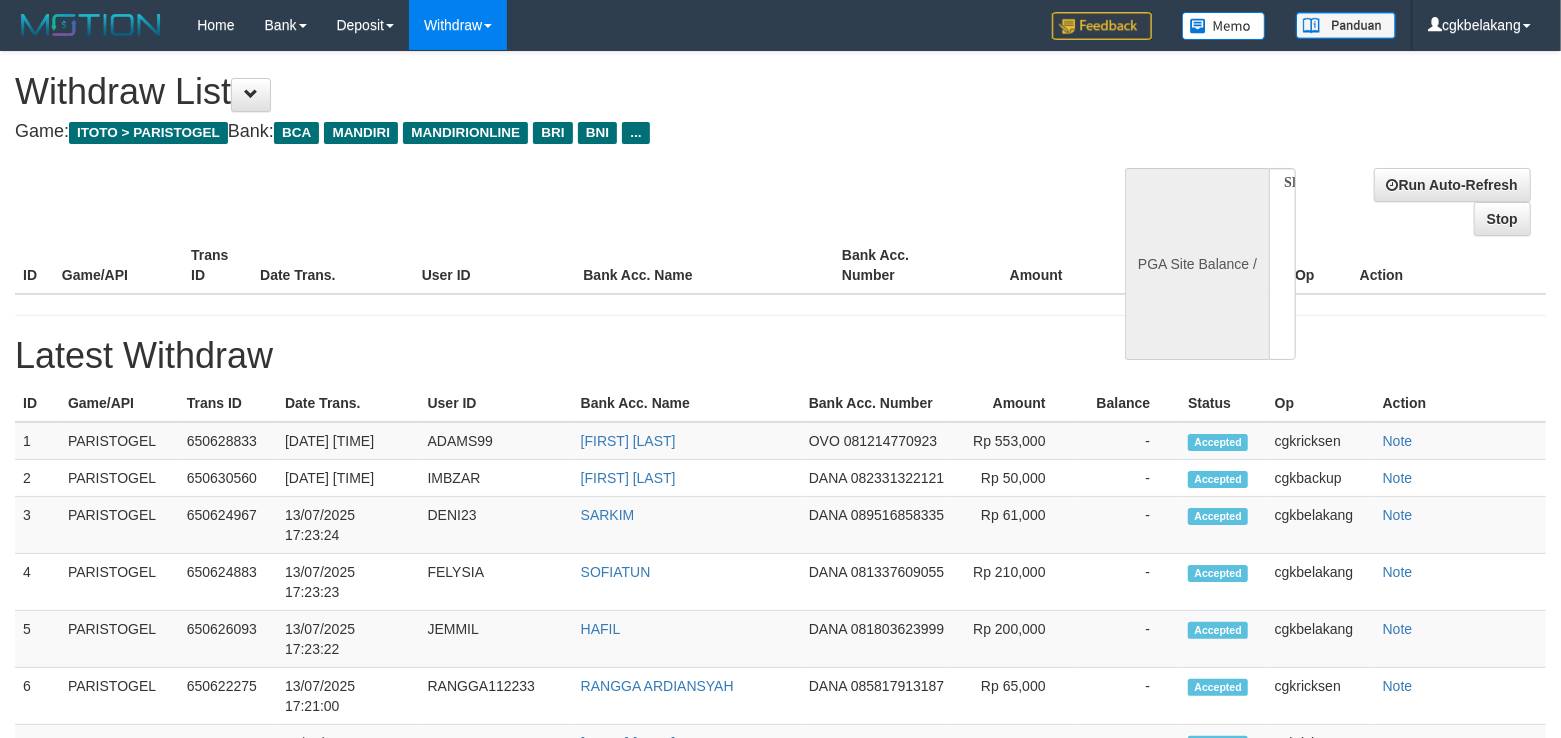 select on "**" 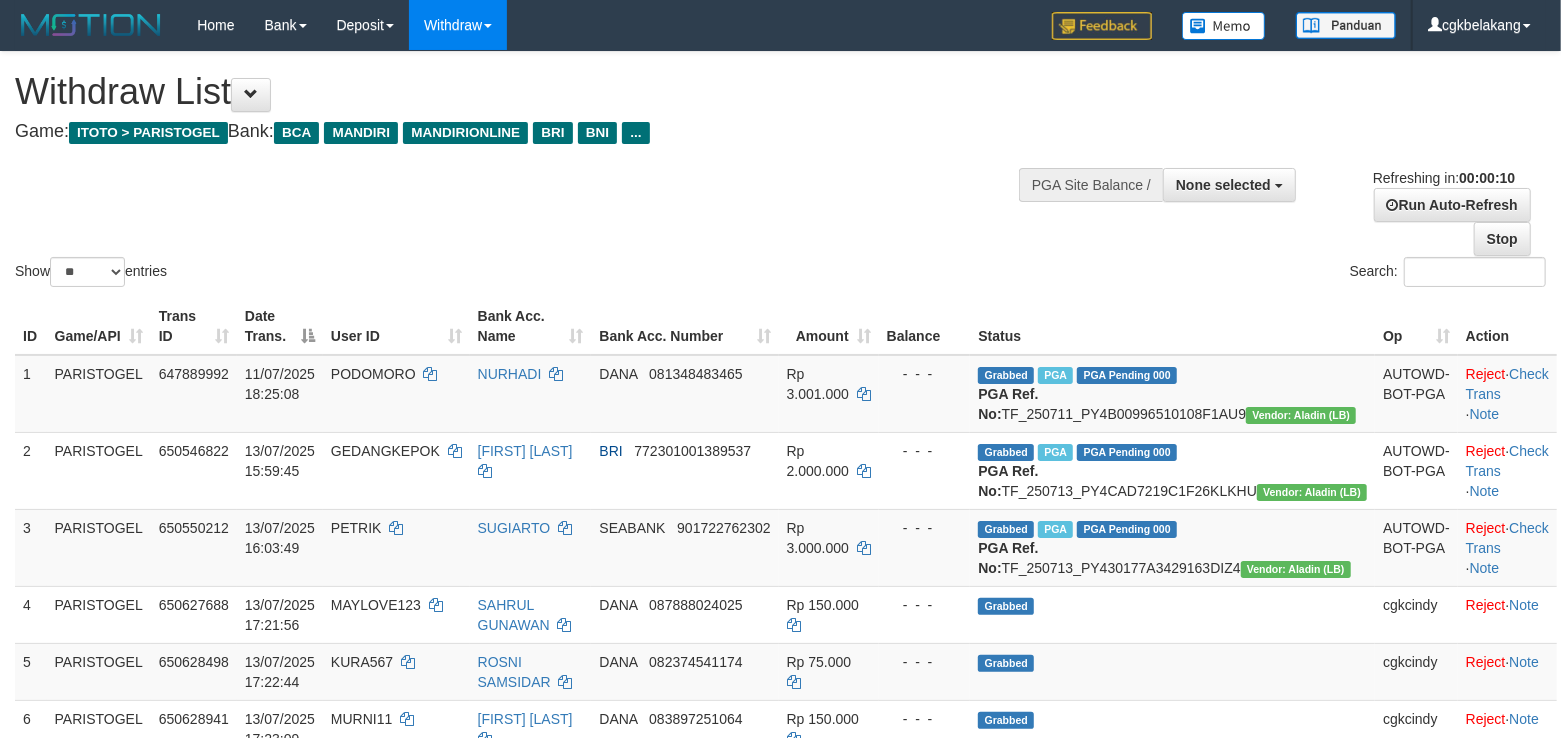 click on "Show  ** ** ** ***  entries Search:" at bounding box center [780, 171] 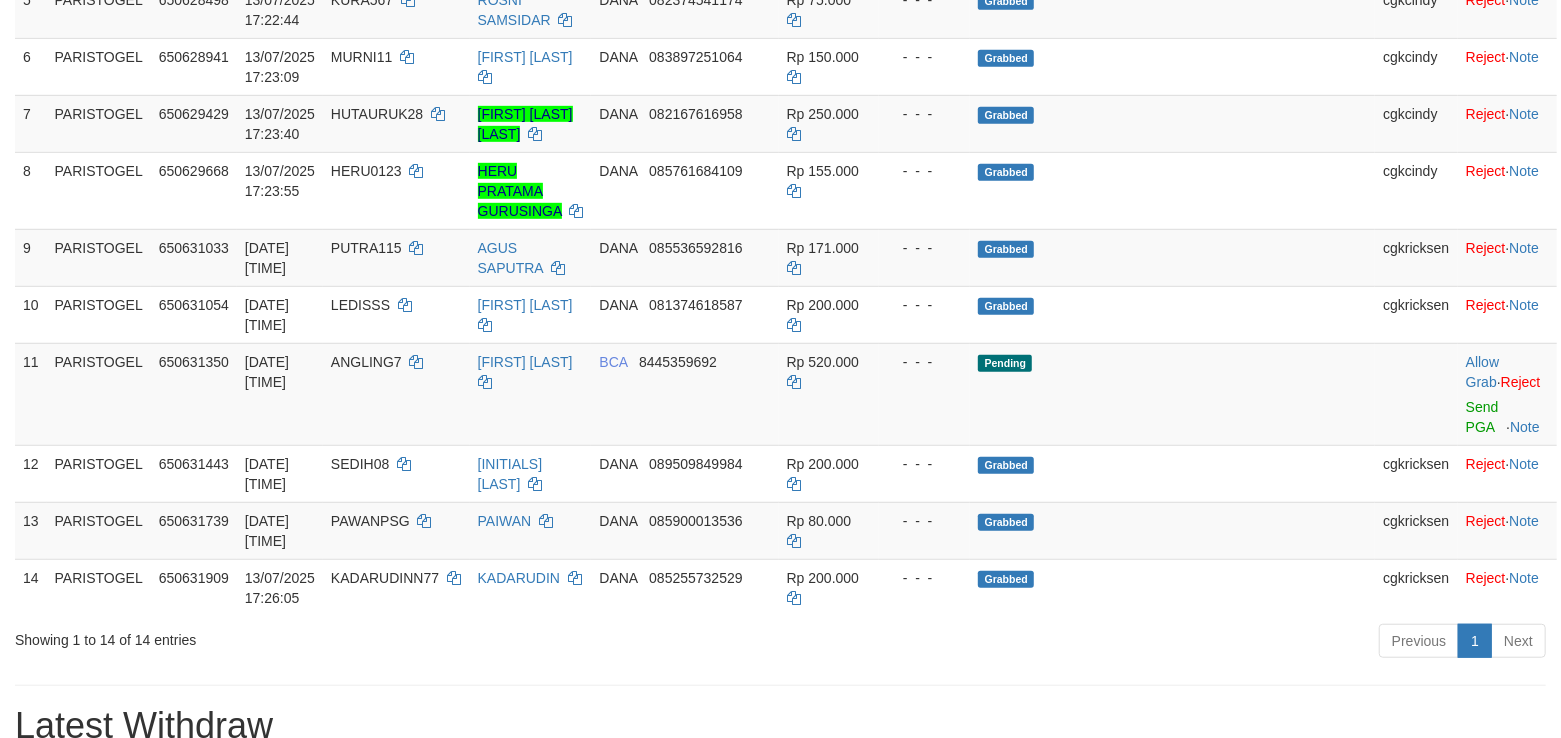 scroll, scrollTop: 933, scrollLeft: 0, axis: vertical 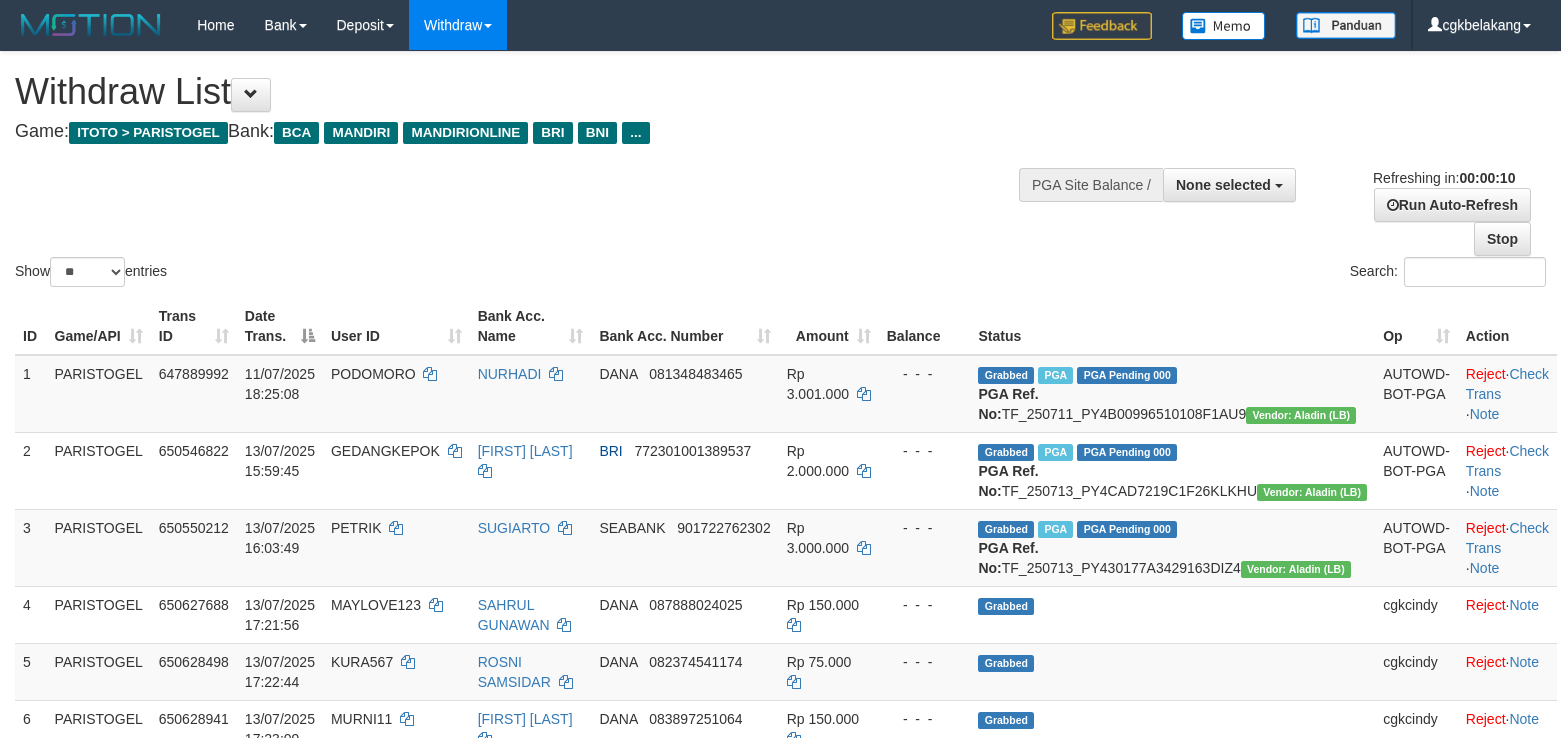 select 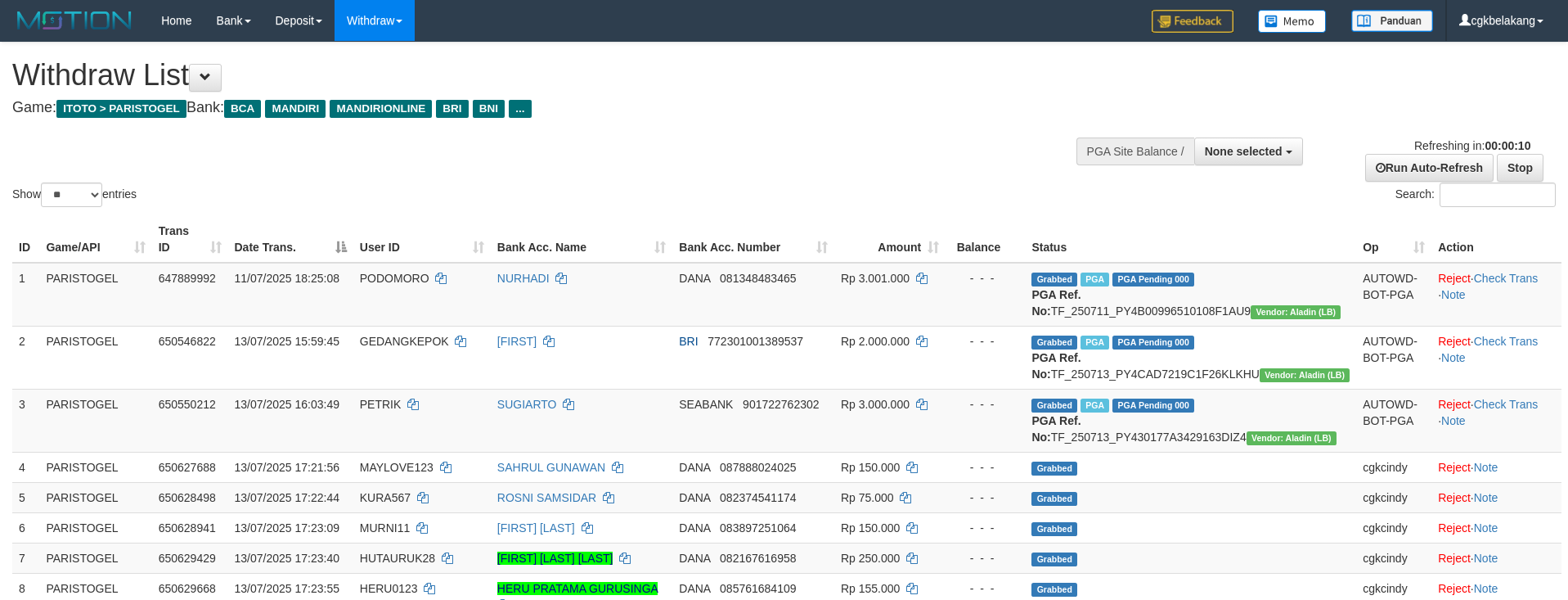 select 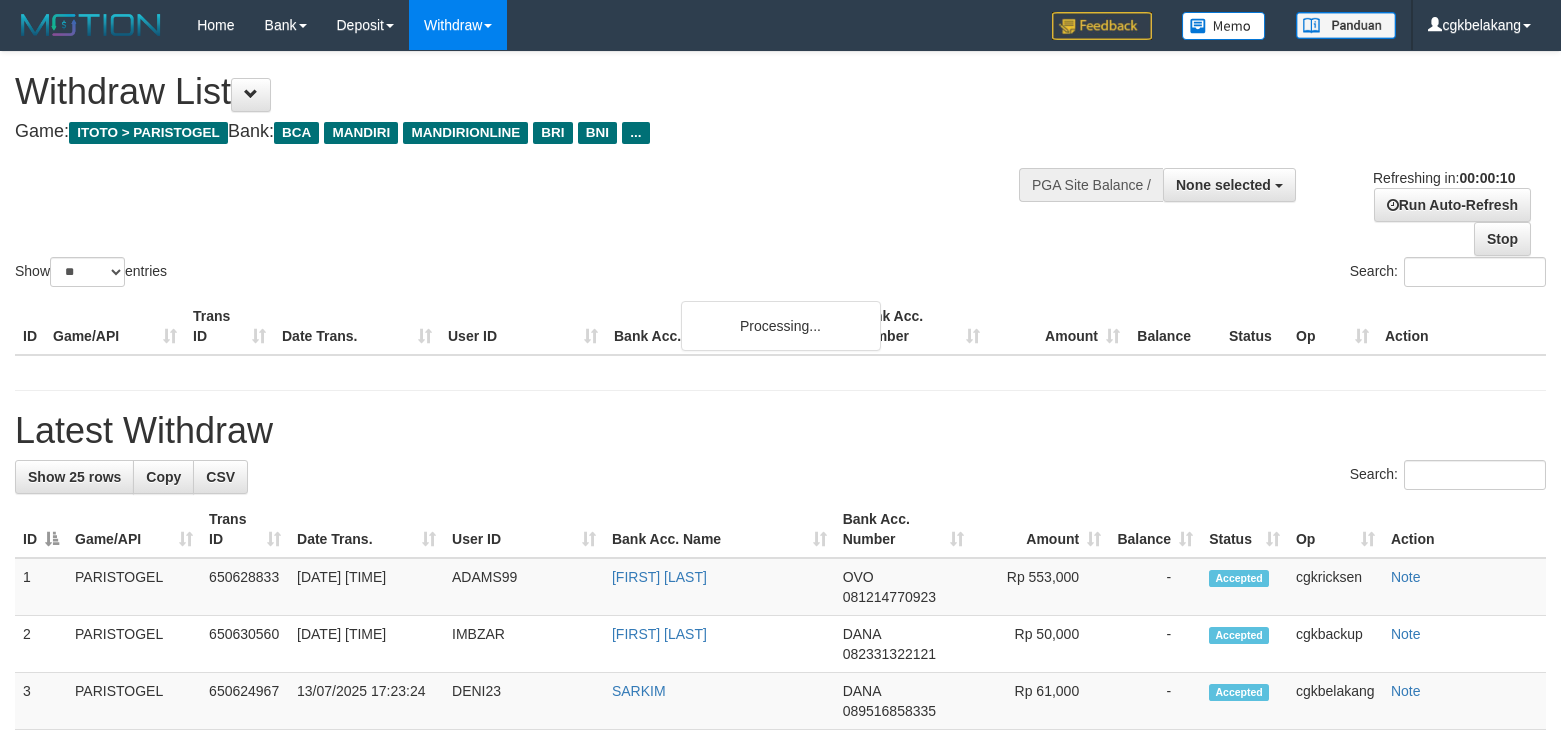 select 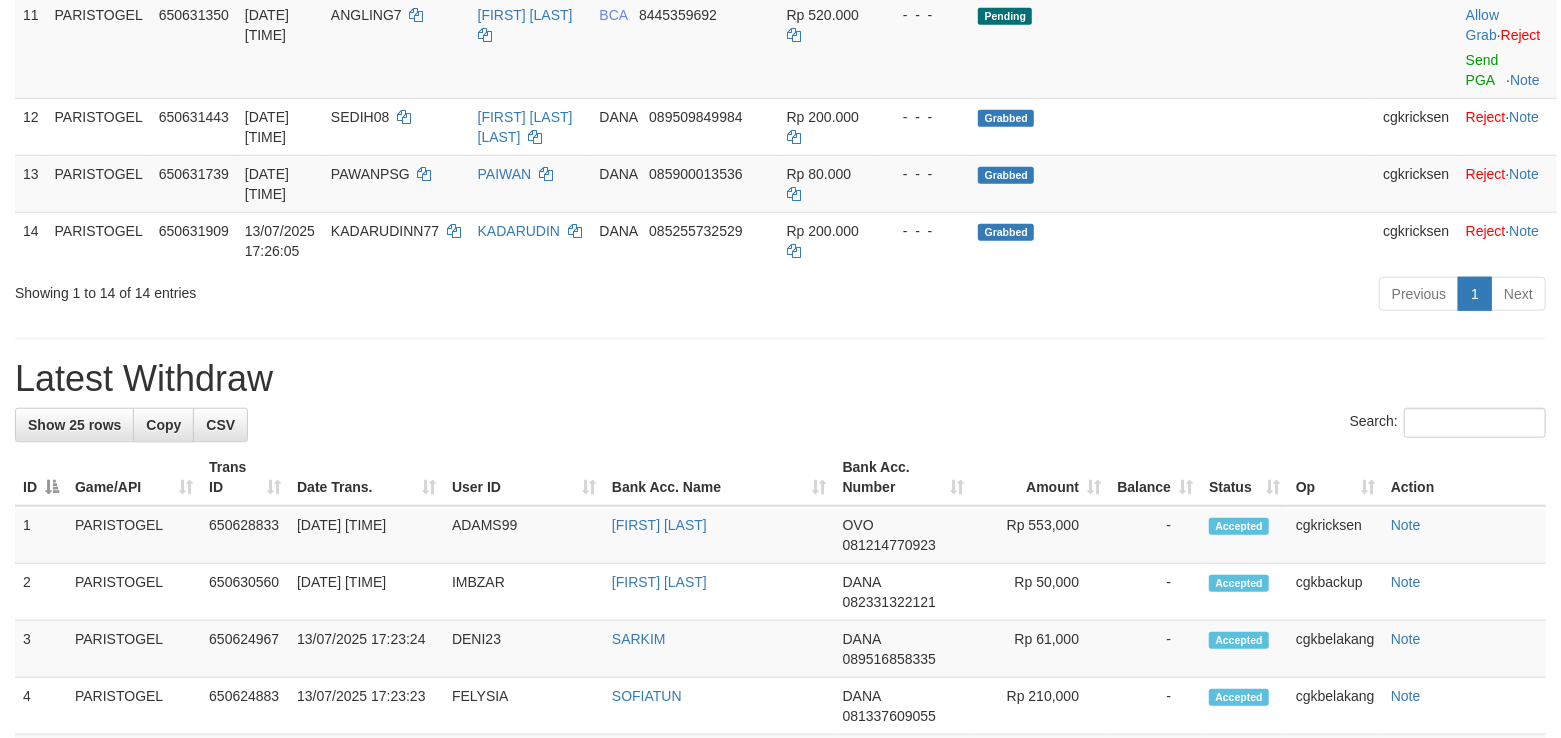 scroll, scrollTop: 933, scrollLeft: 0, axis: vertical 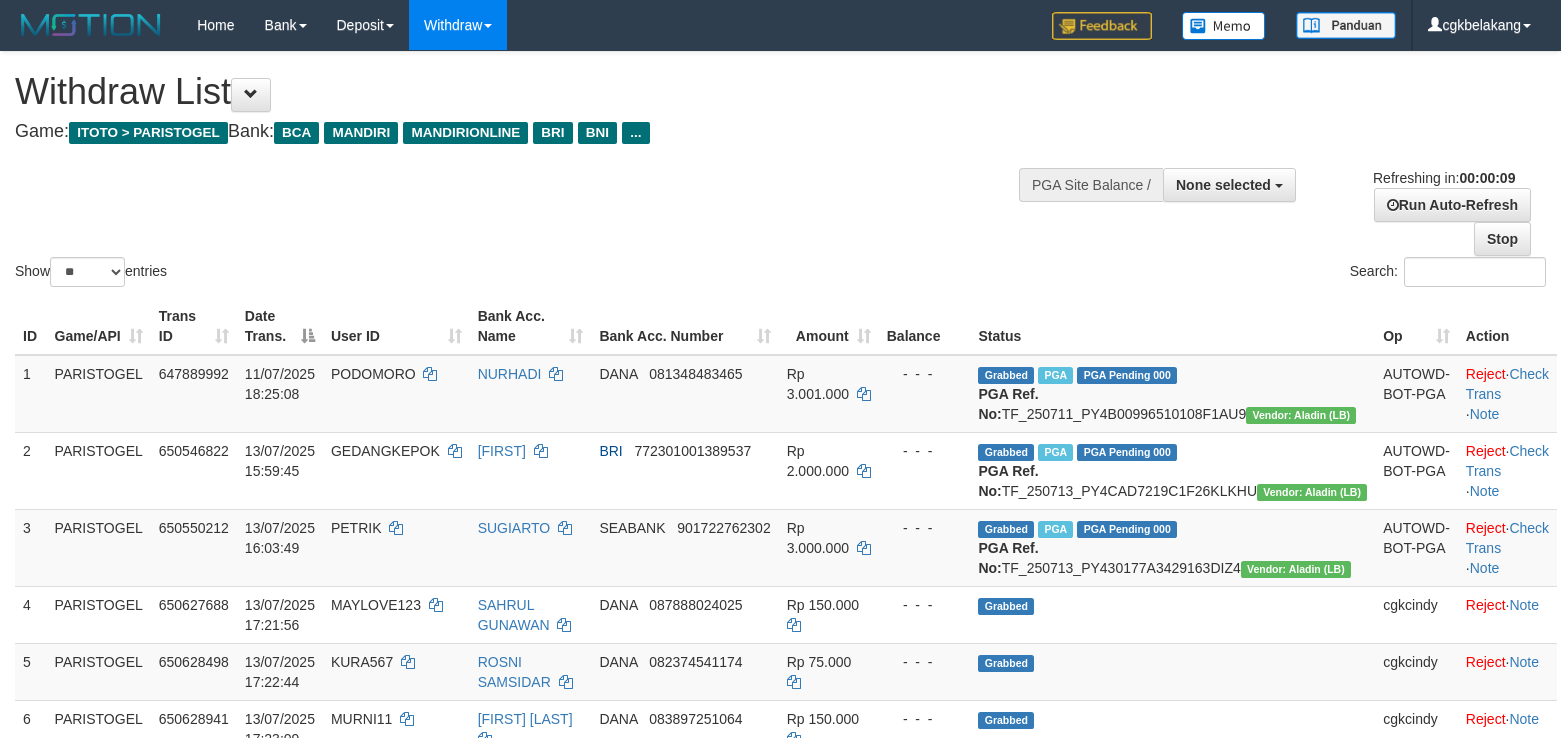 select 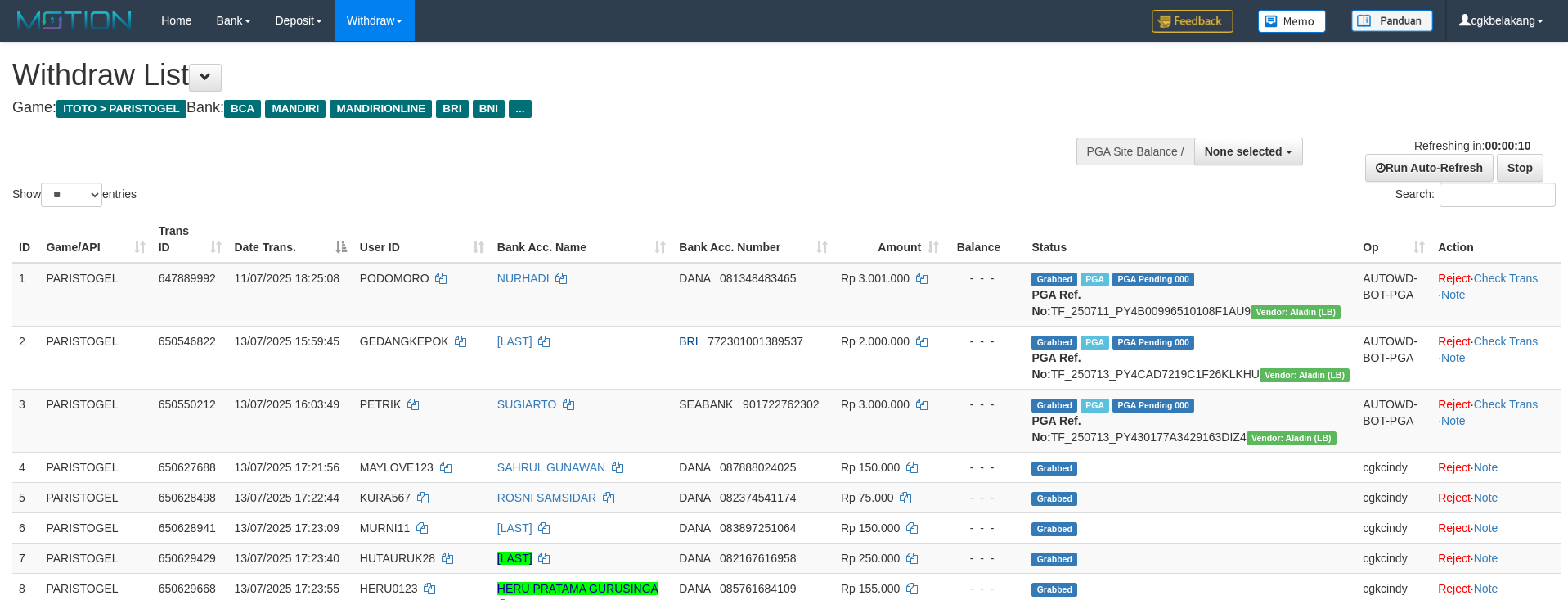 select 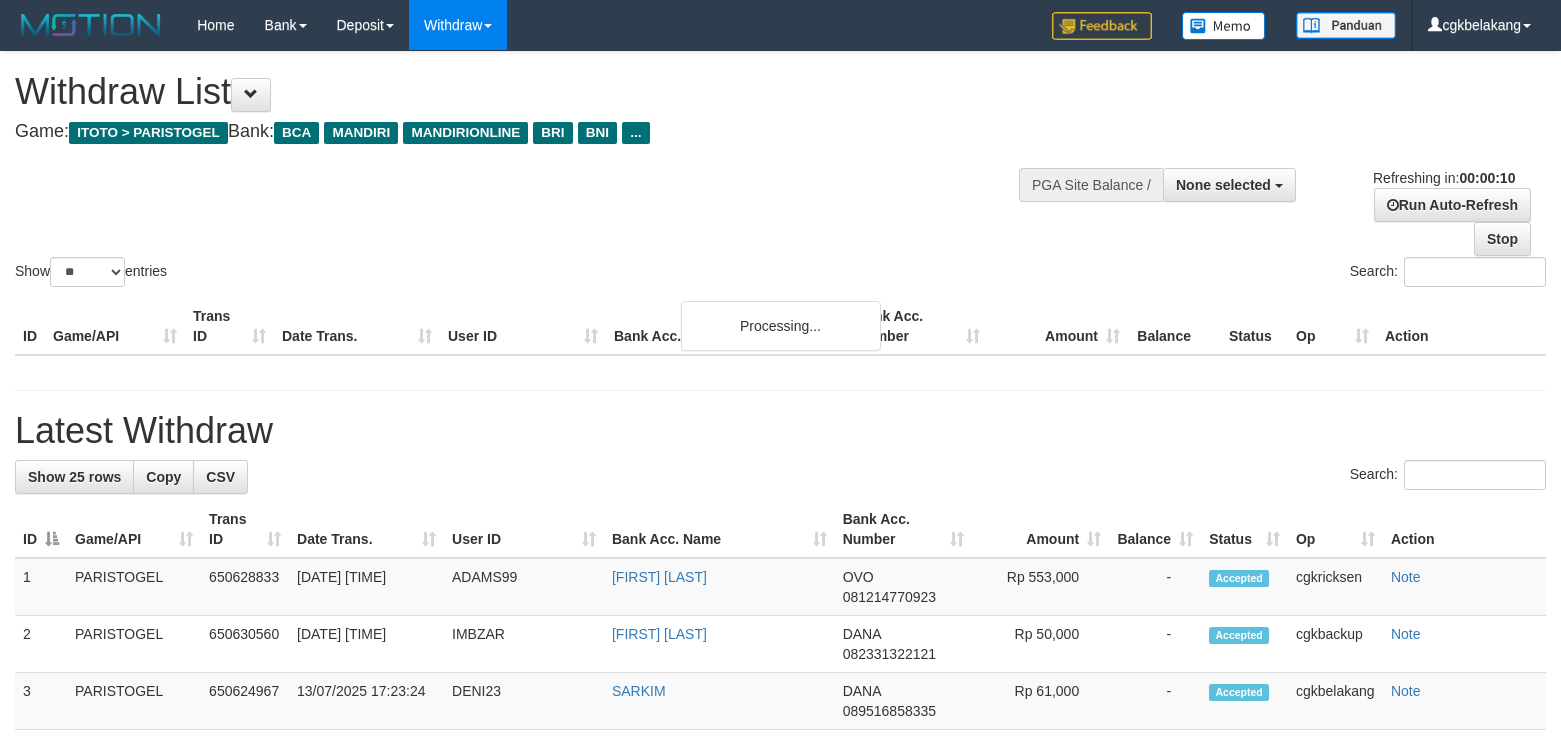 select 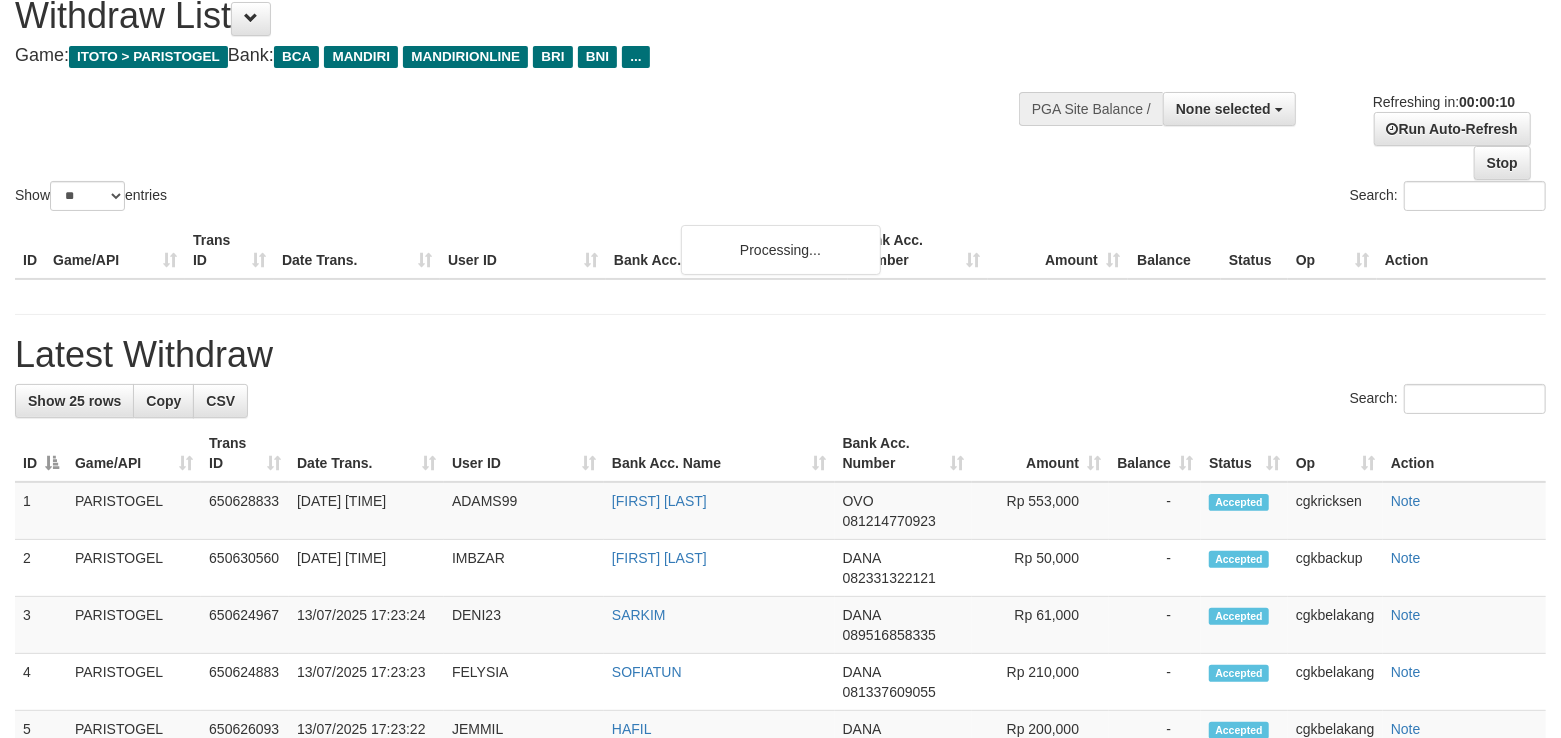 scroll, scrollTop: 0, scrollLeft: 0, axis: both 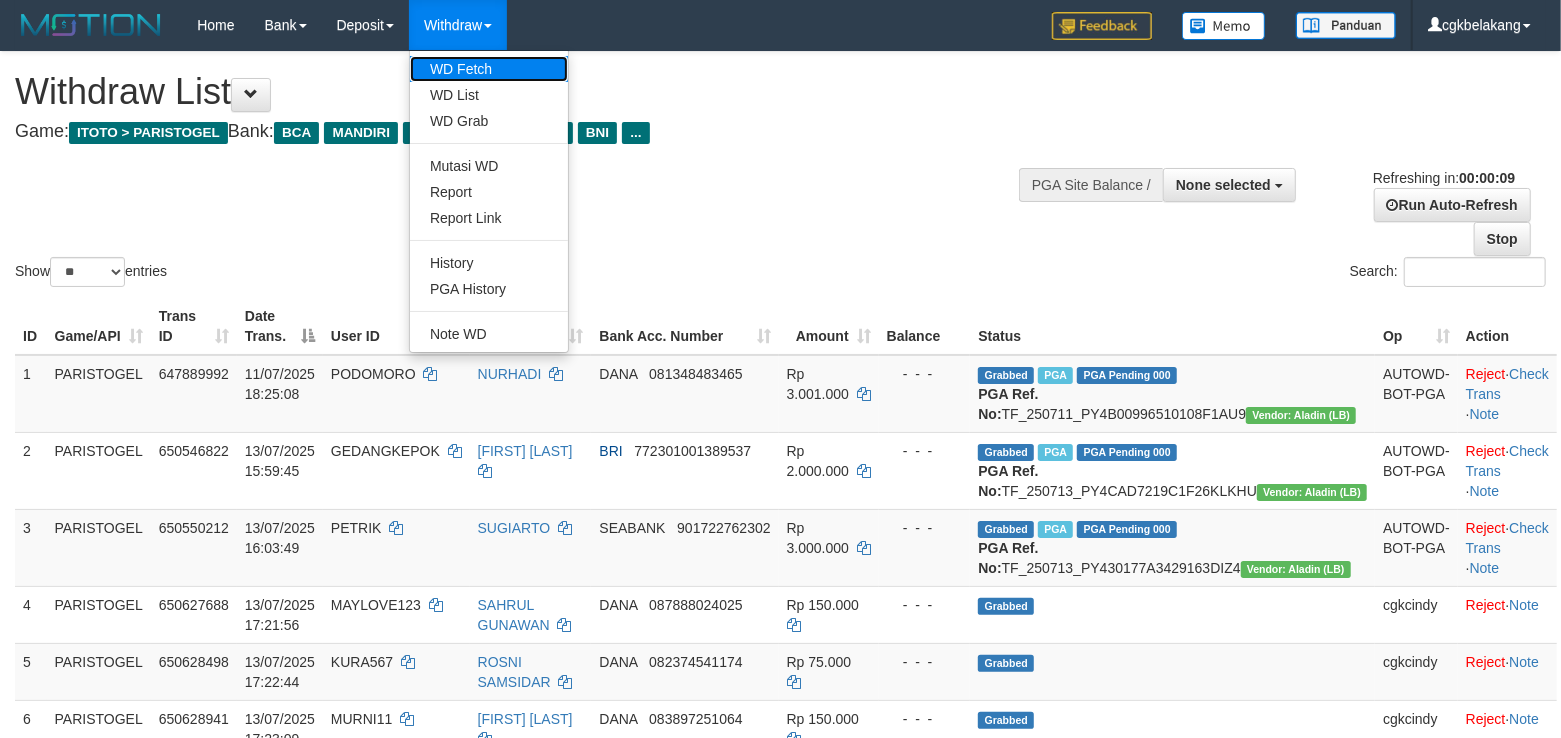 click on "WD Fetch" at bounding box center [489, 69] 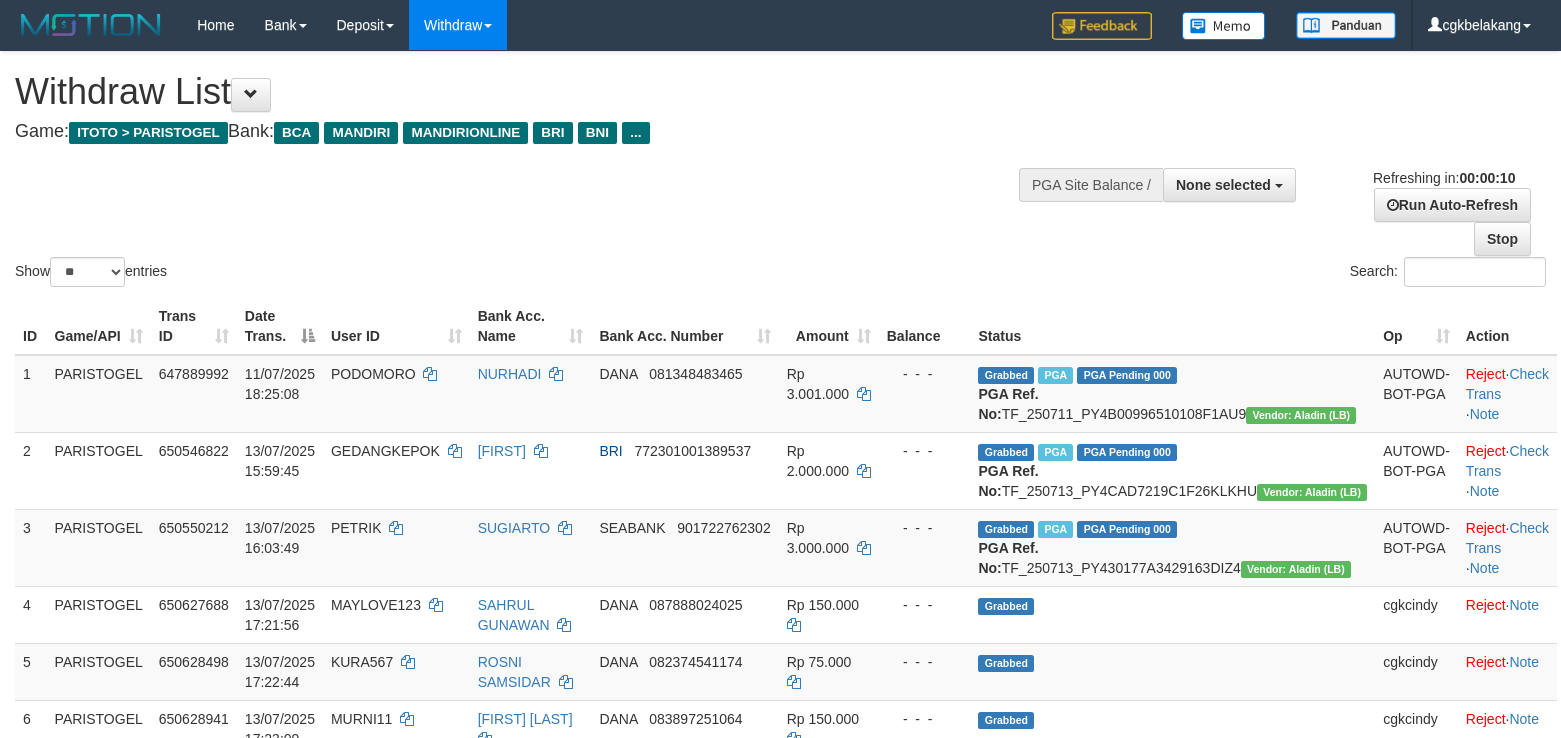 select 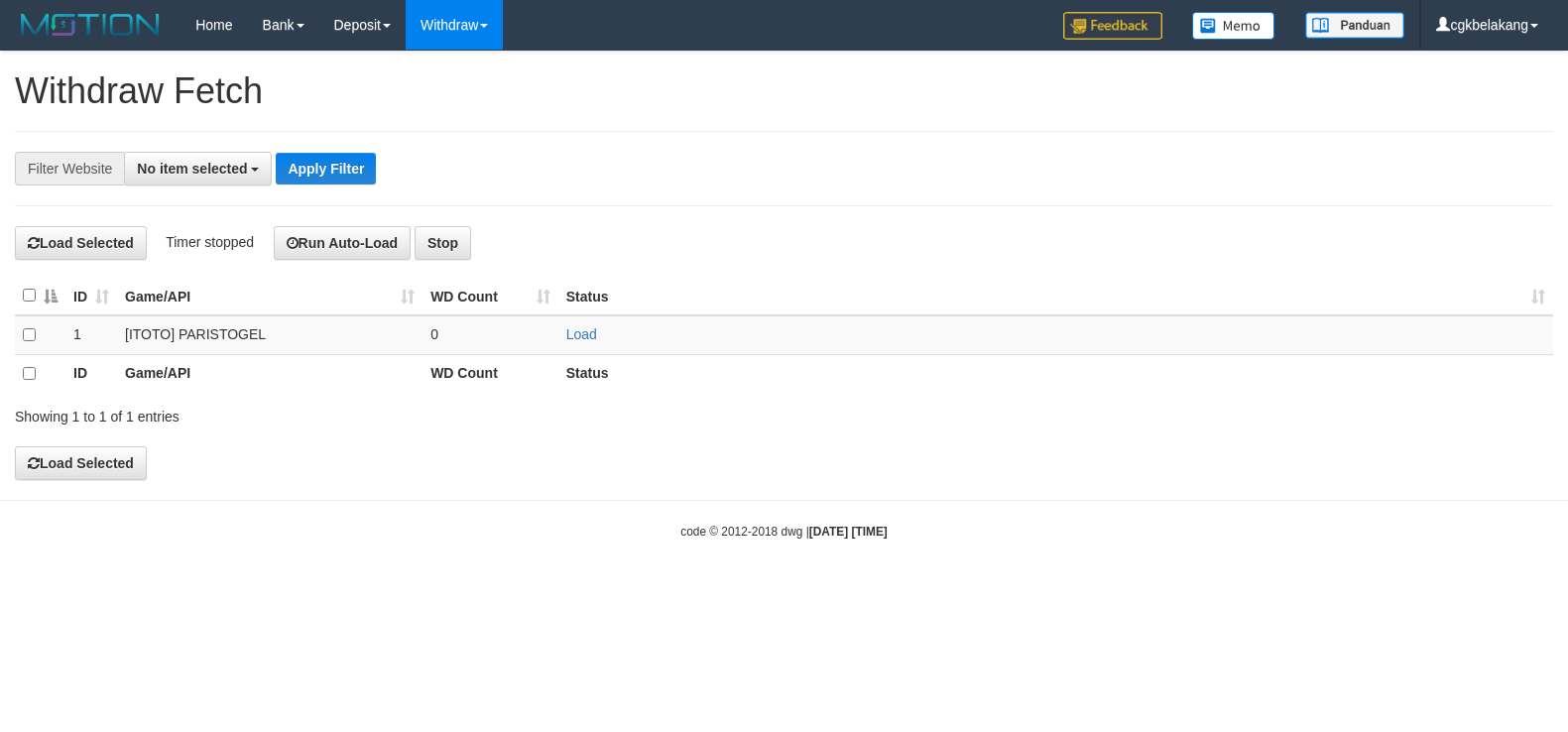 select 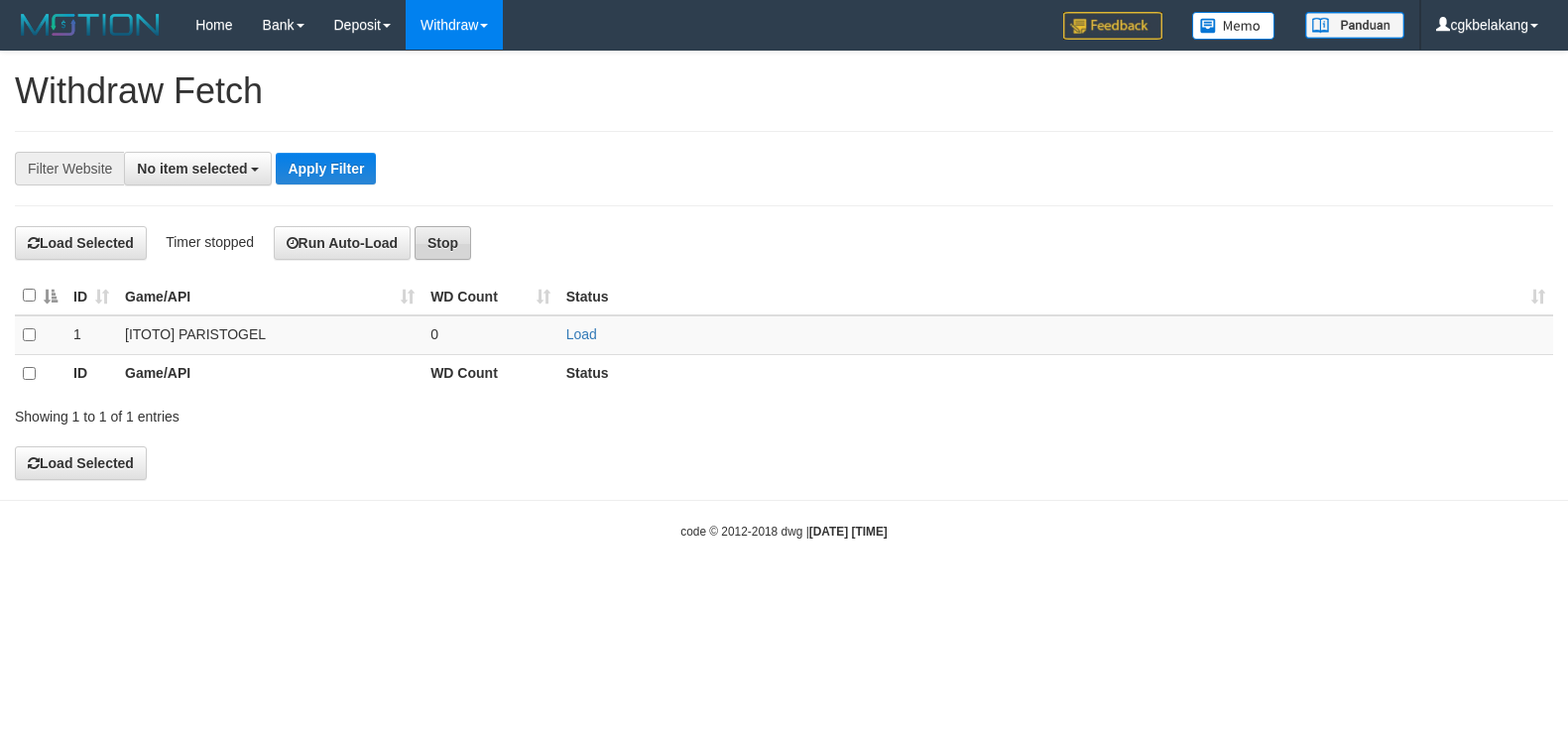 scroll, scrollTop: 0, scrollLeft: 0, axis: both 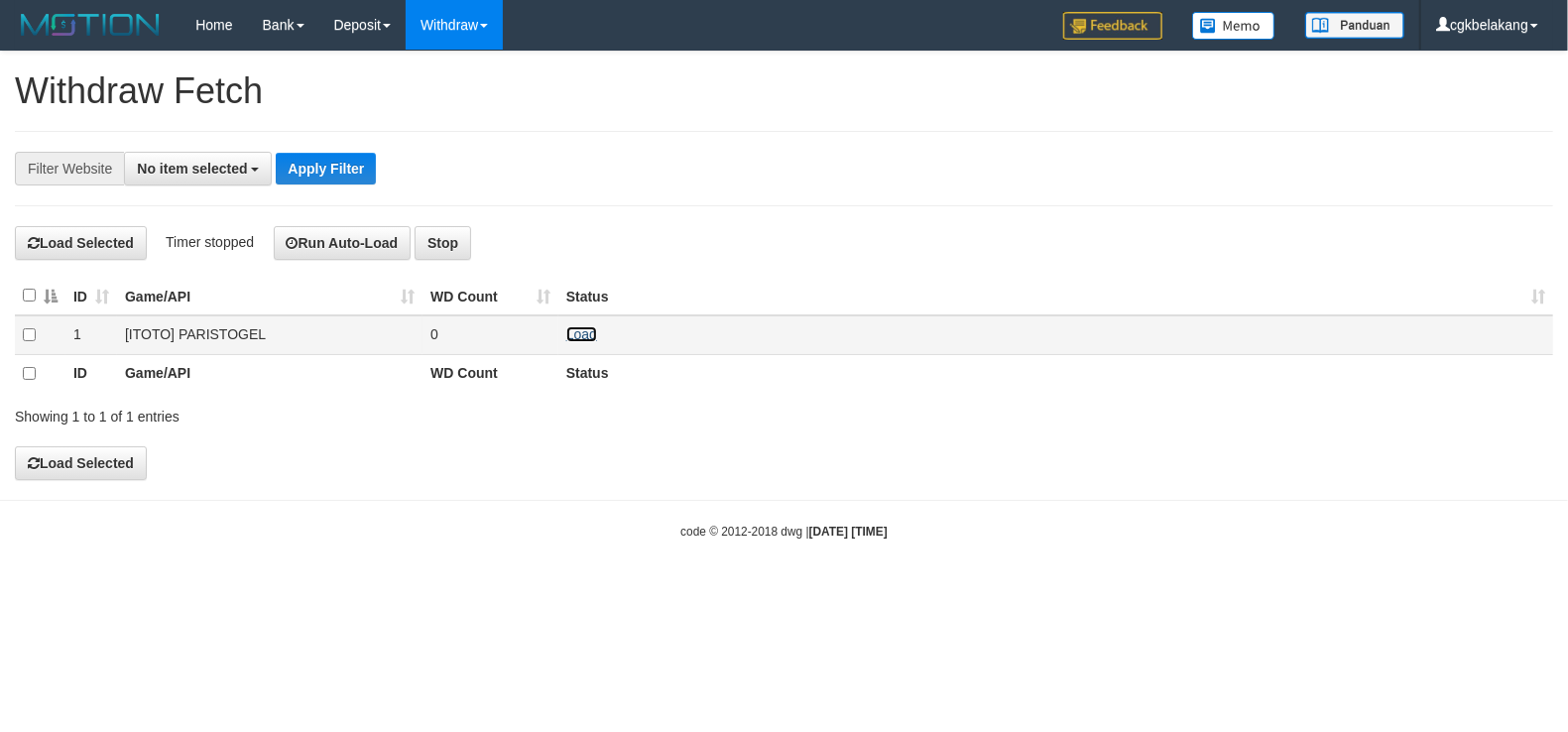click on "Load" at bounding box center (581, 334) 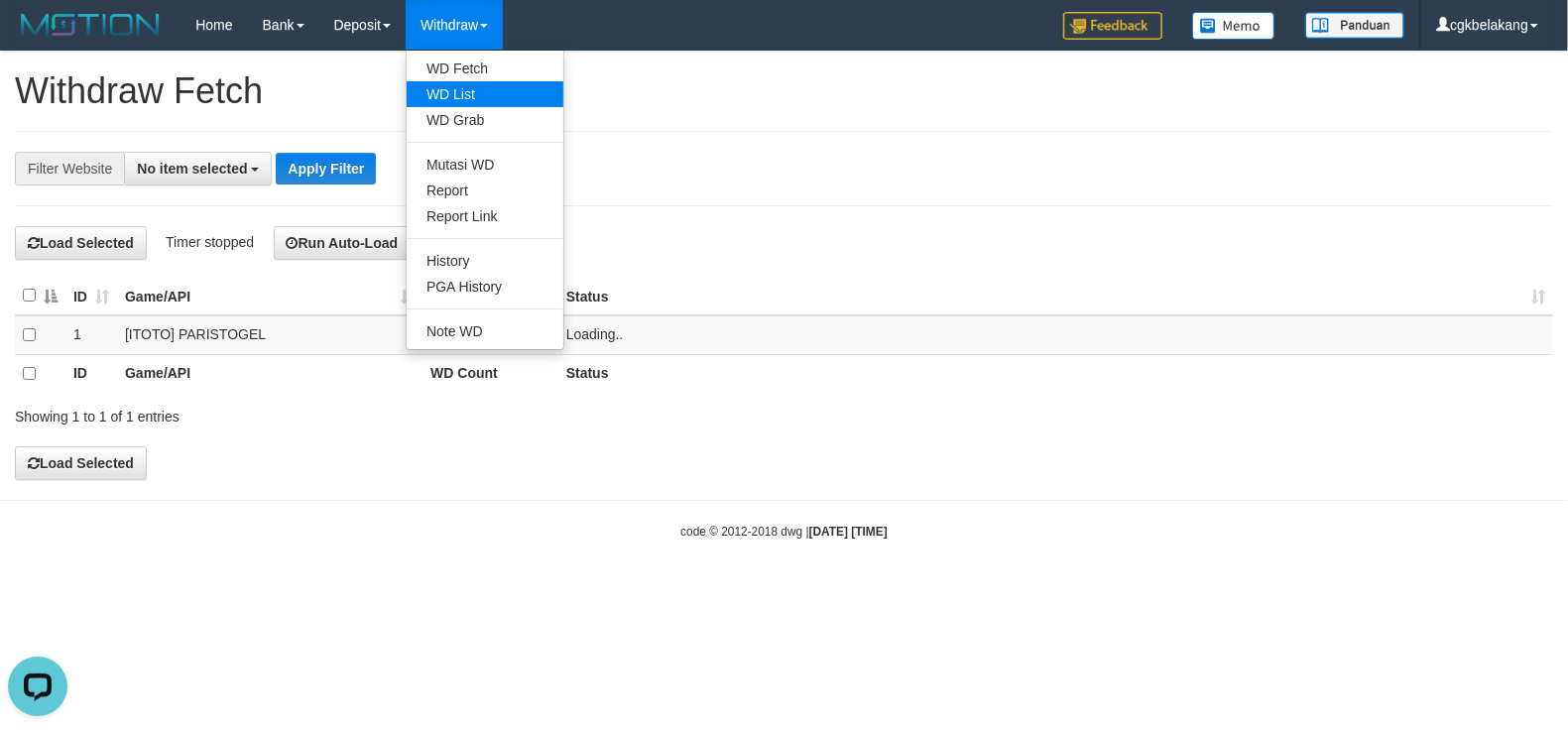 scroll, scrollTop: 0, scrollLeft: 0, axis: both 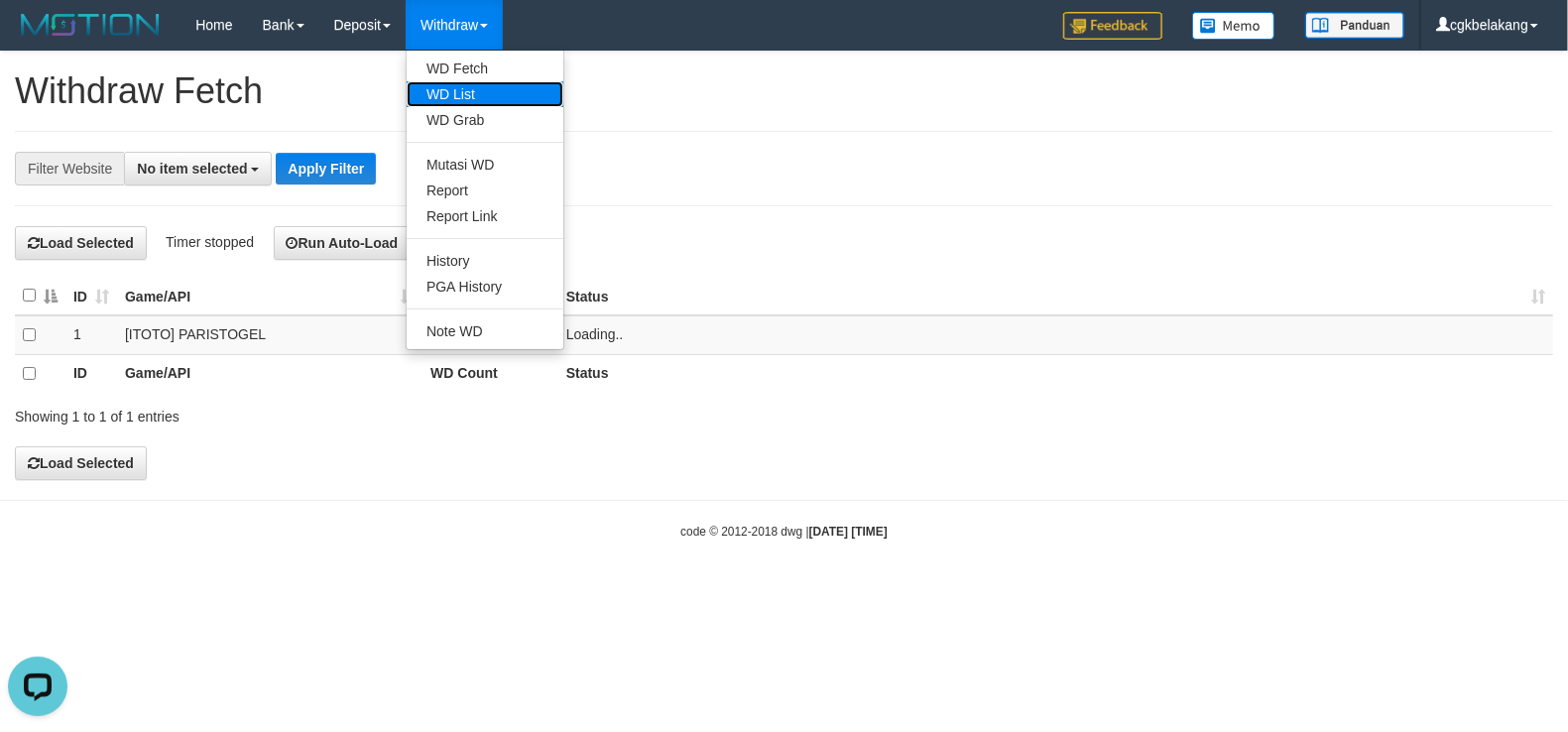 click on "WD List" at bounding box center [485, 94] 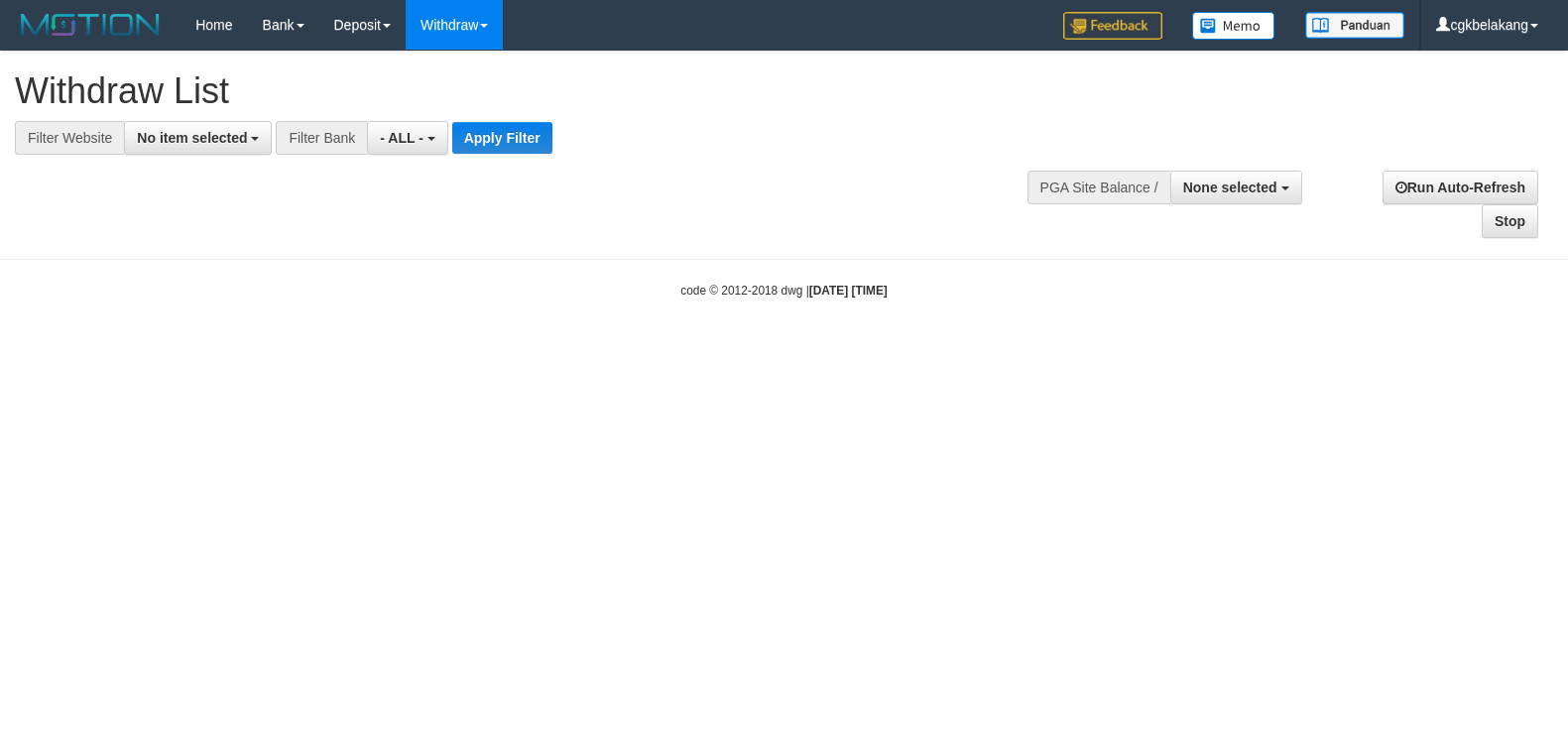 select 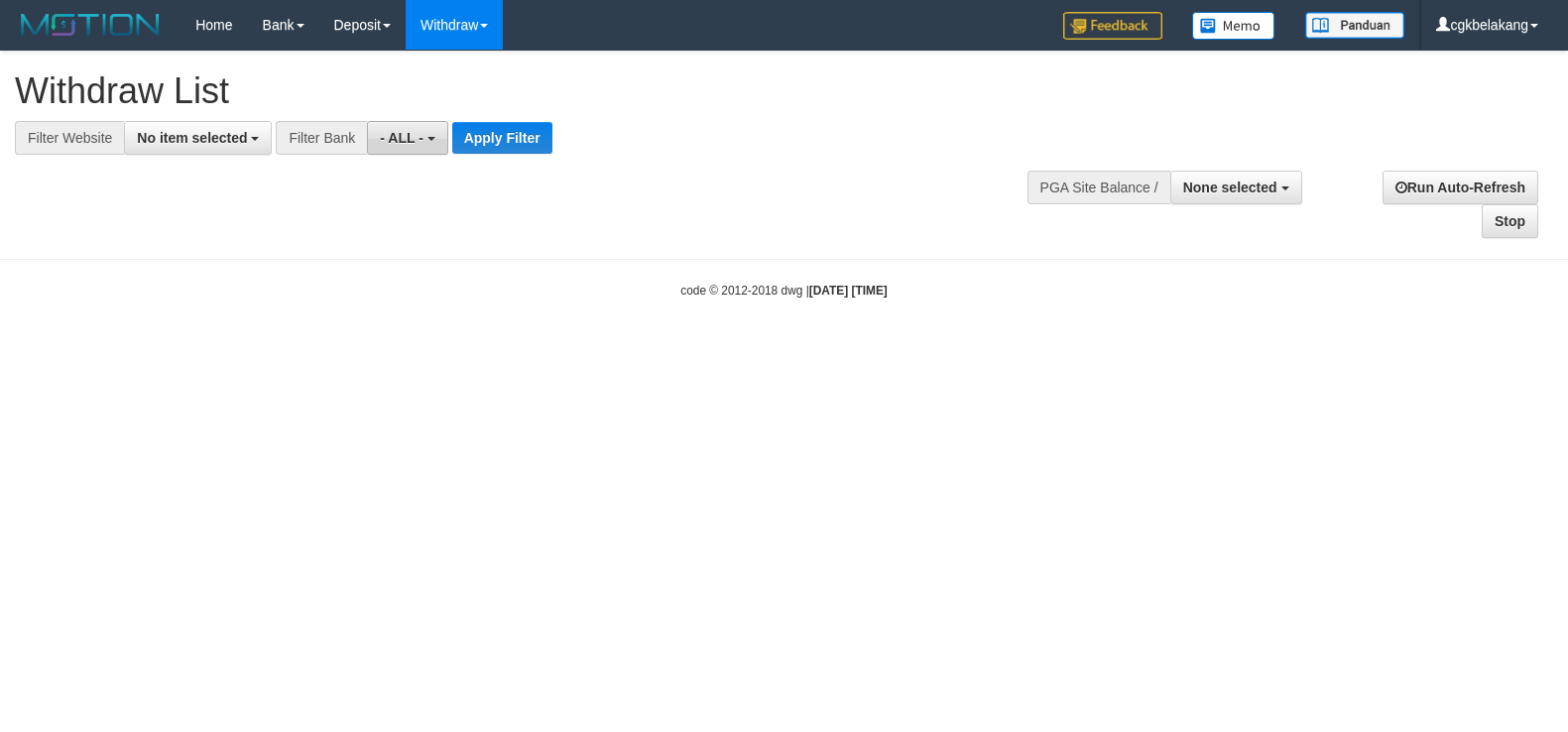 scroll, scrollTop: 0, scrollLeft: 0, axis: both 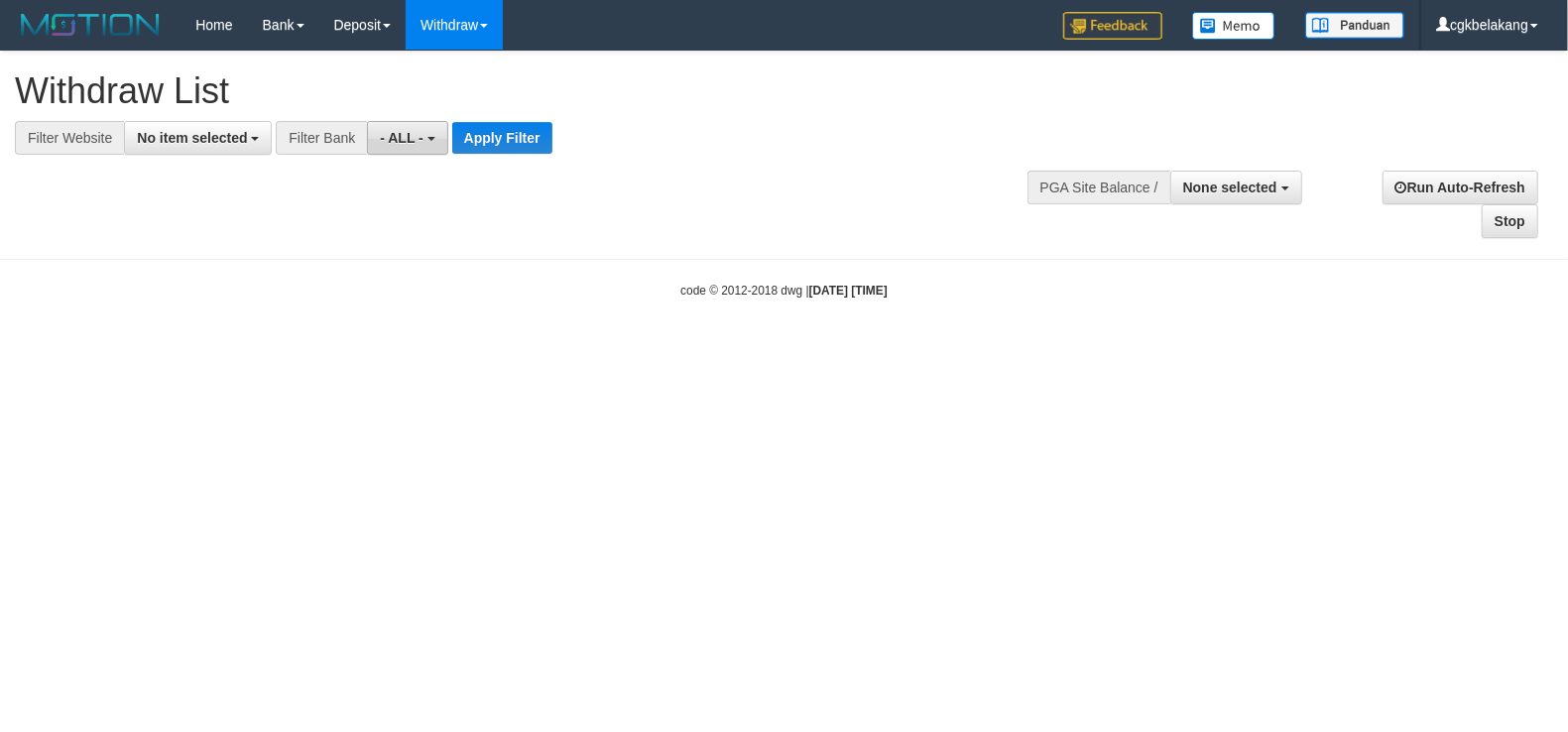click on "- ALL -" at bounding box center [402, 138] 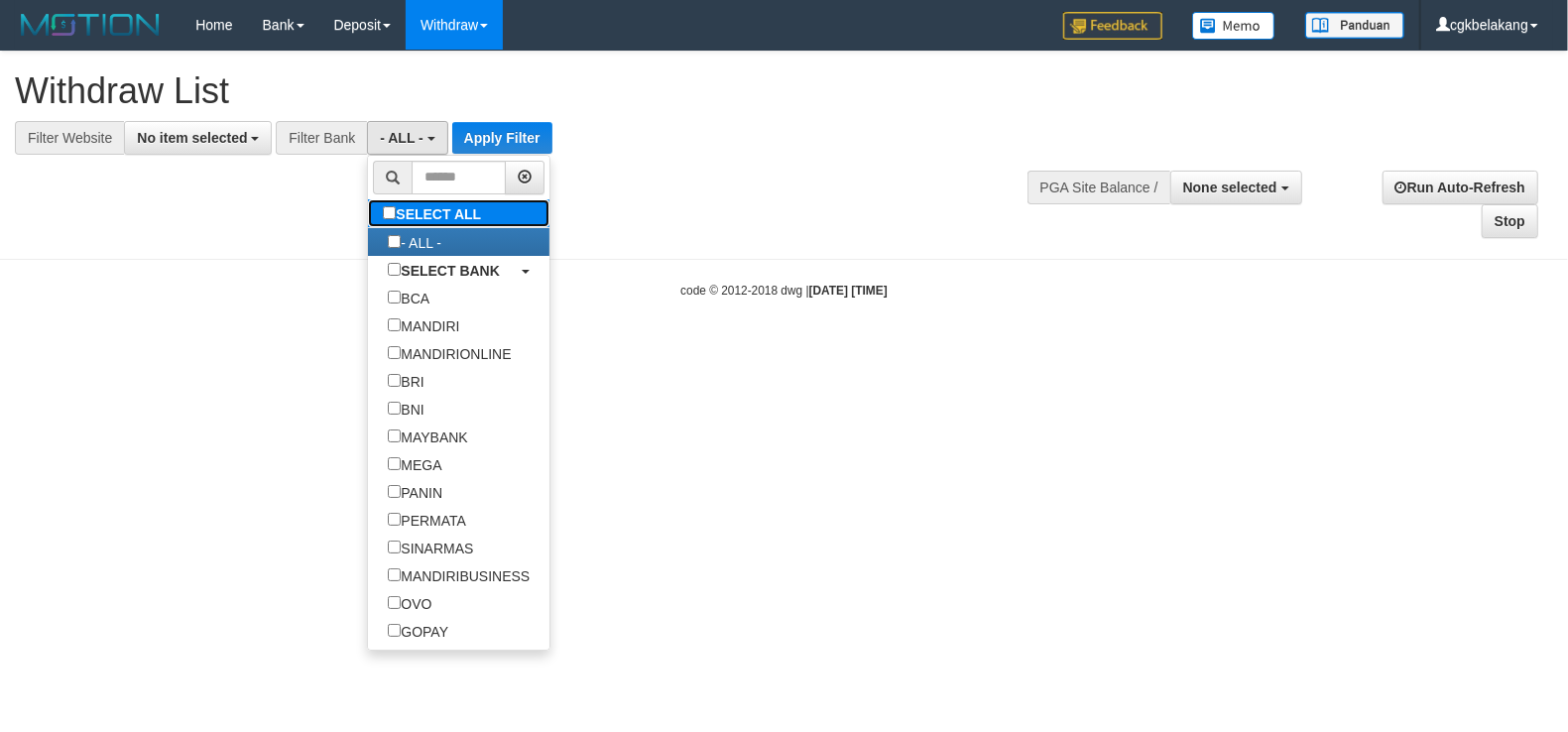 click on "SELECT ALL" at bounding box center (434, 213) 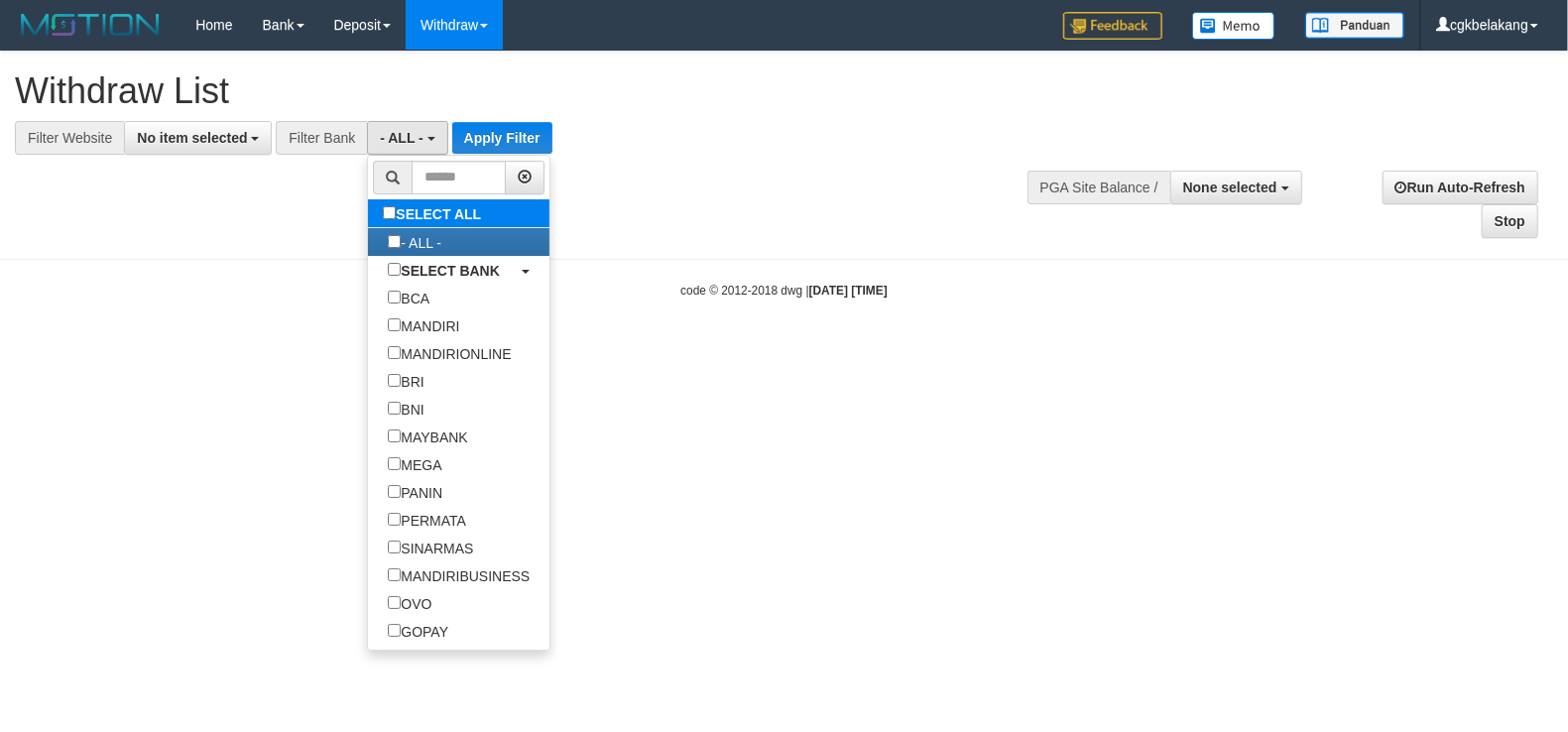 type 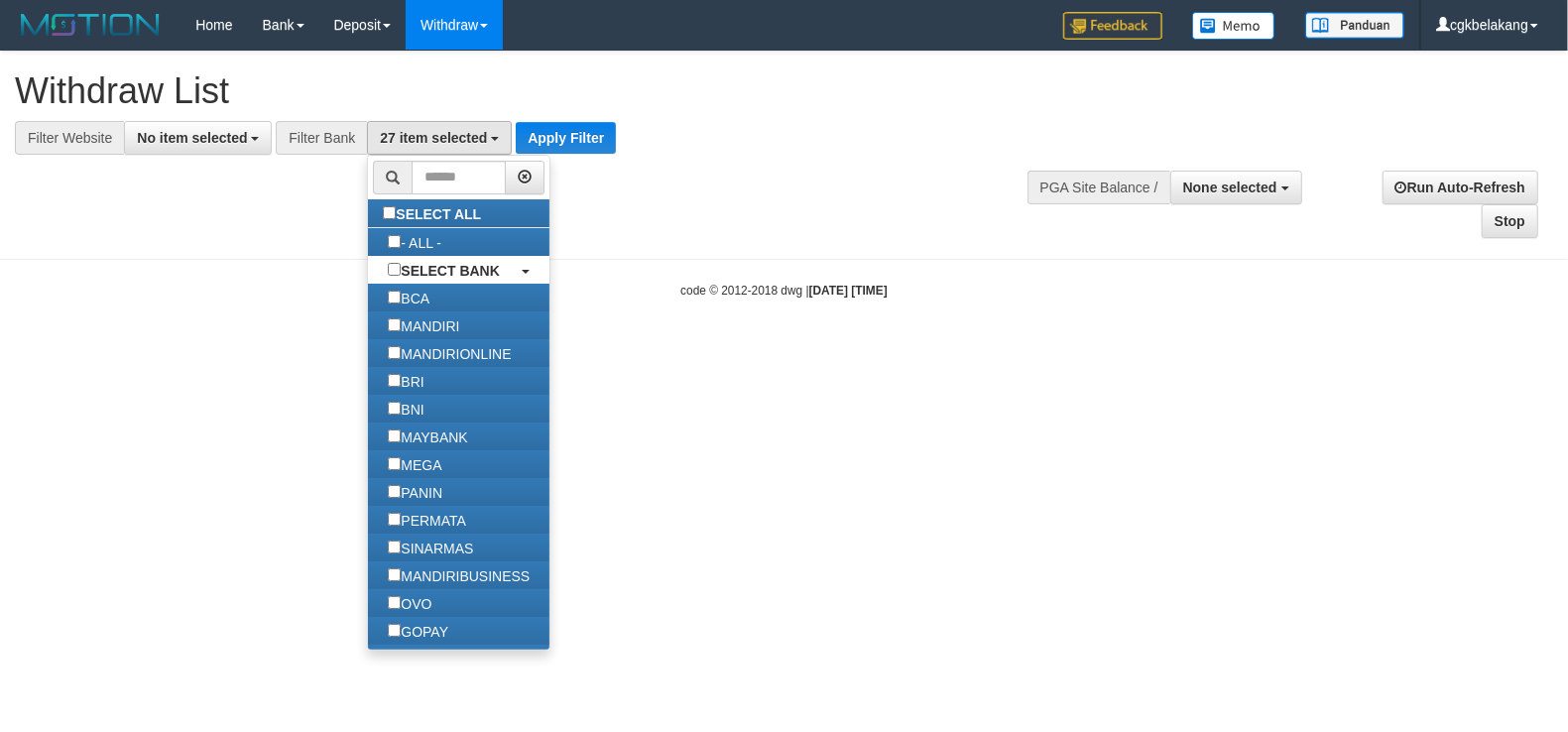 click on "Filter Bank" at bounding box center (321, 138) 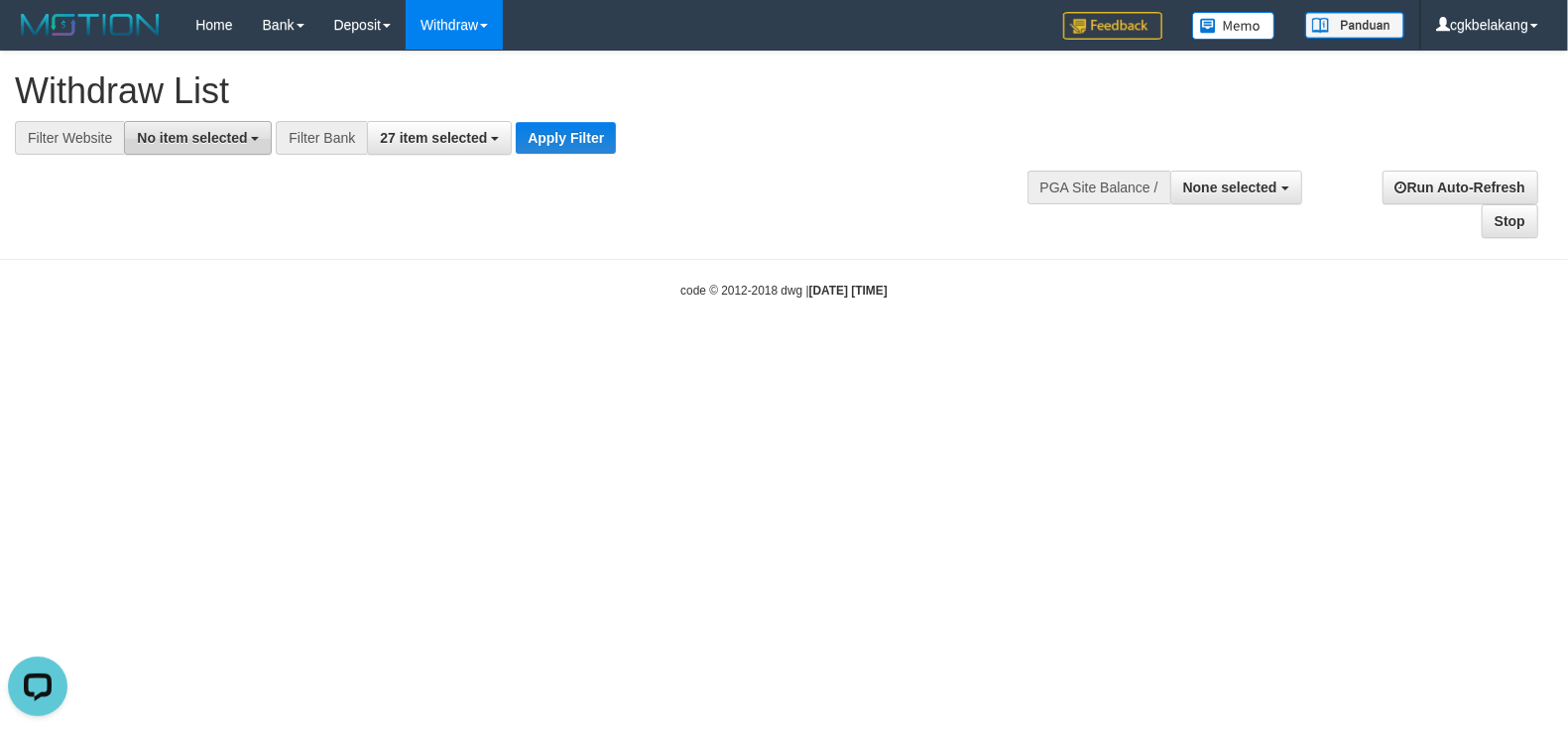 scroll, scrollTop: 0, scrollLeft: 0, axis: both 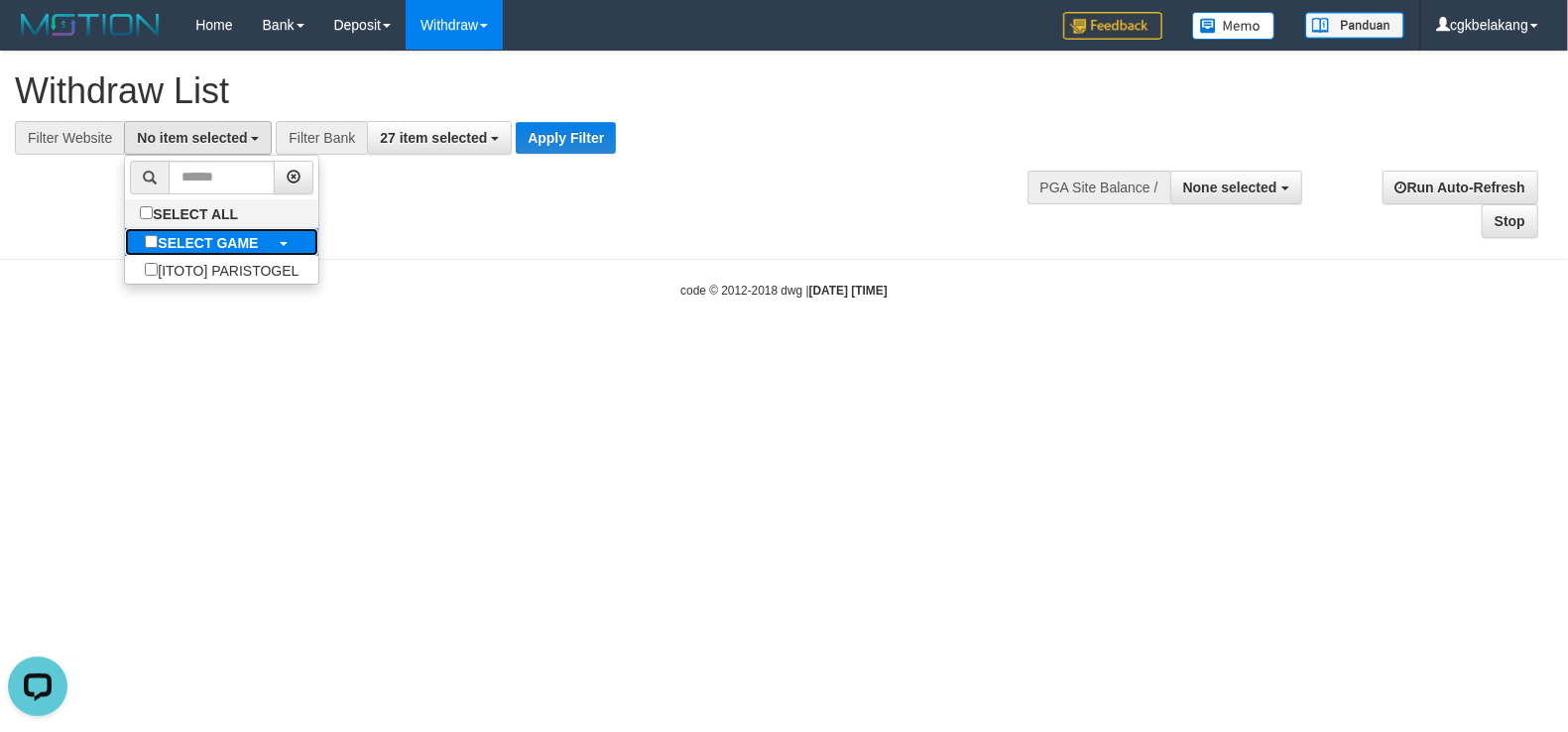 click on "SELECT GAME" at bounding box center (207, 243) 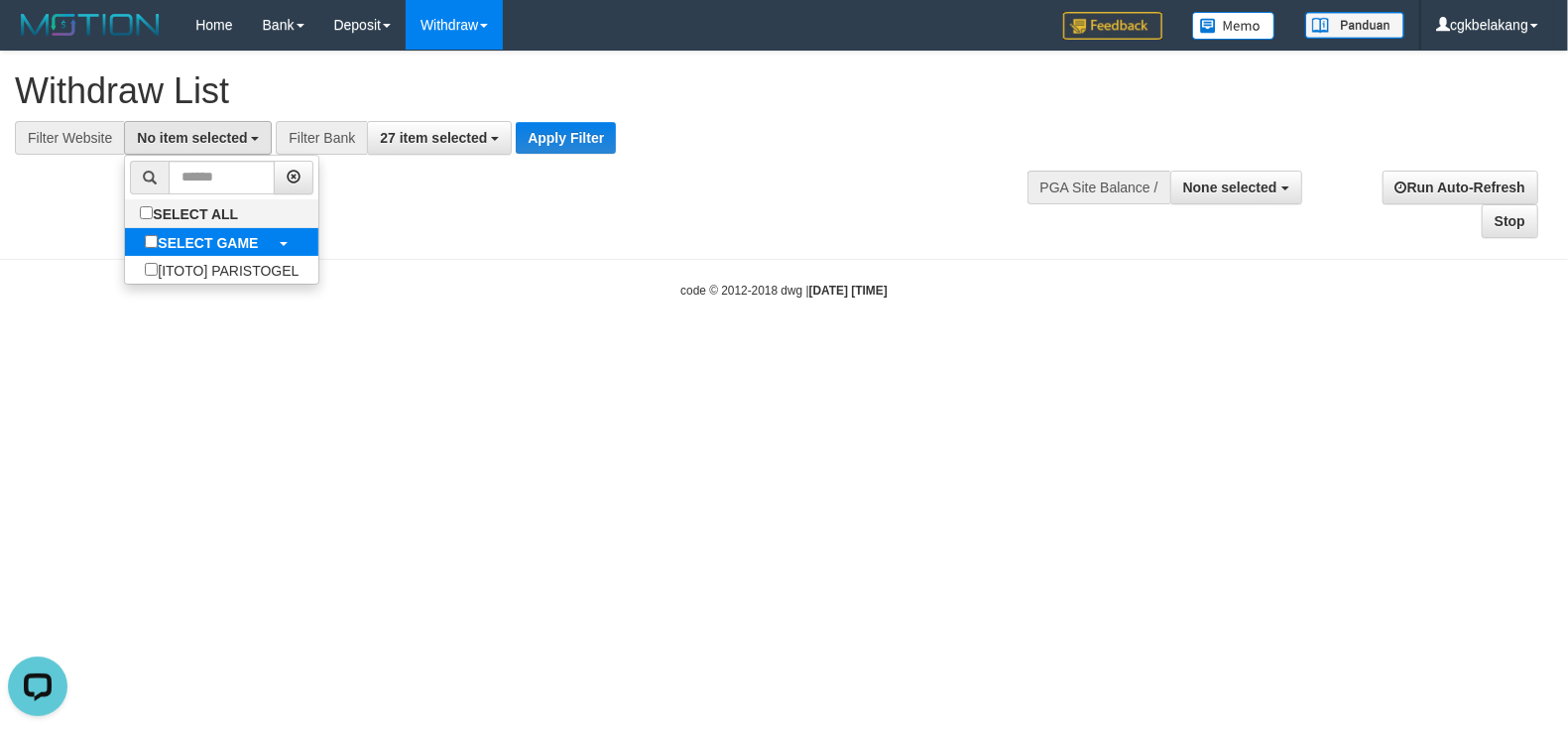 select on "****" 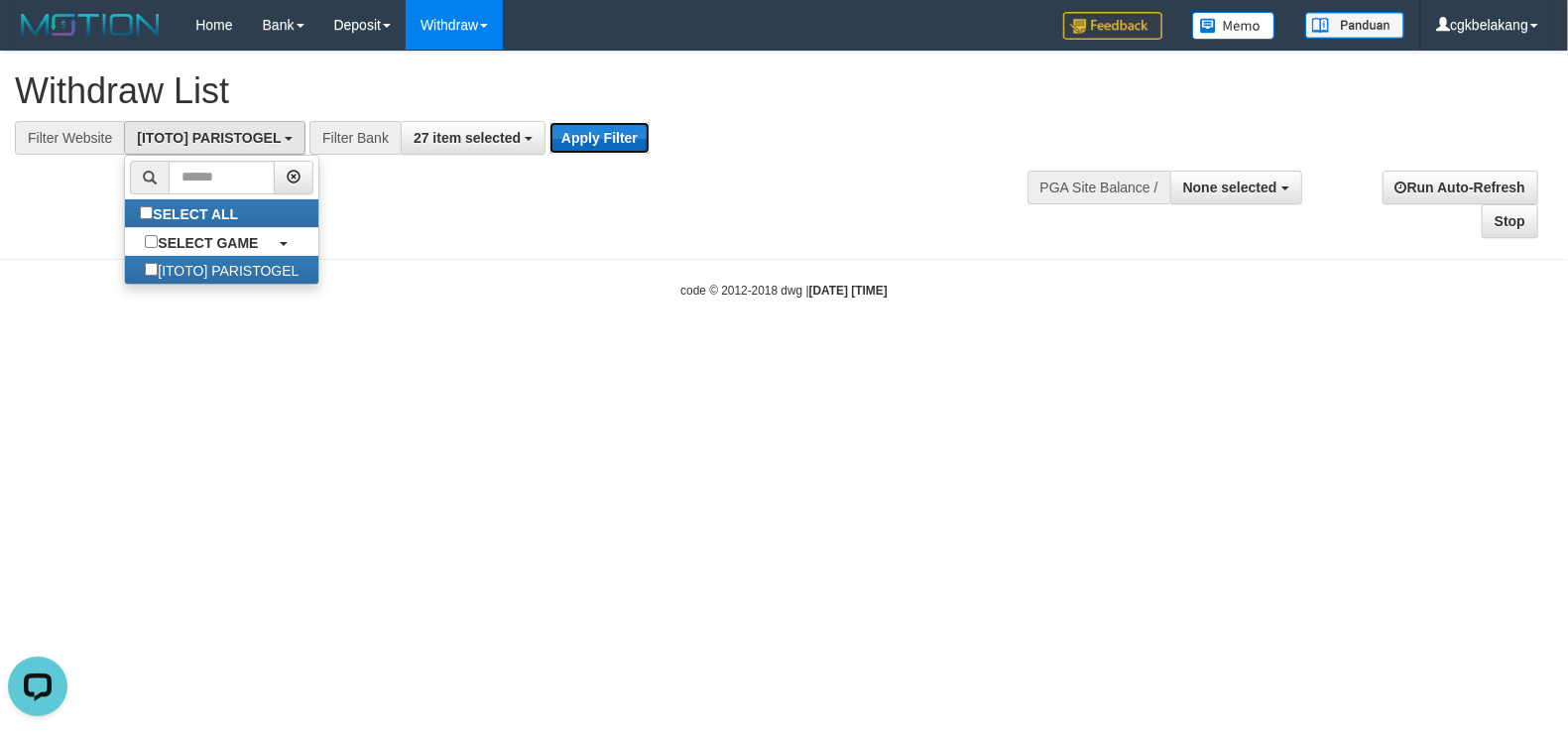 click on "Apply Filter" at bounding box center [599, 138] 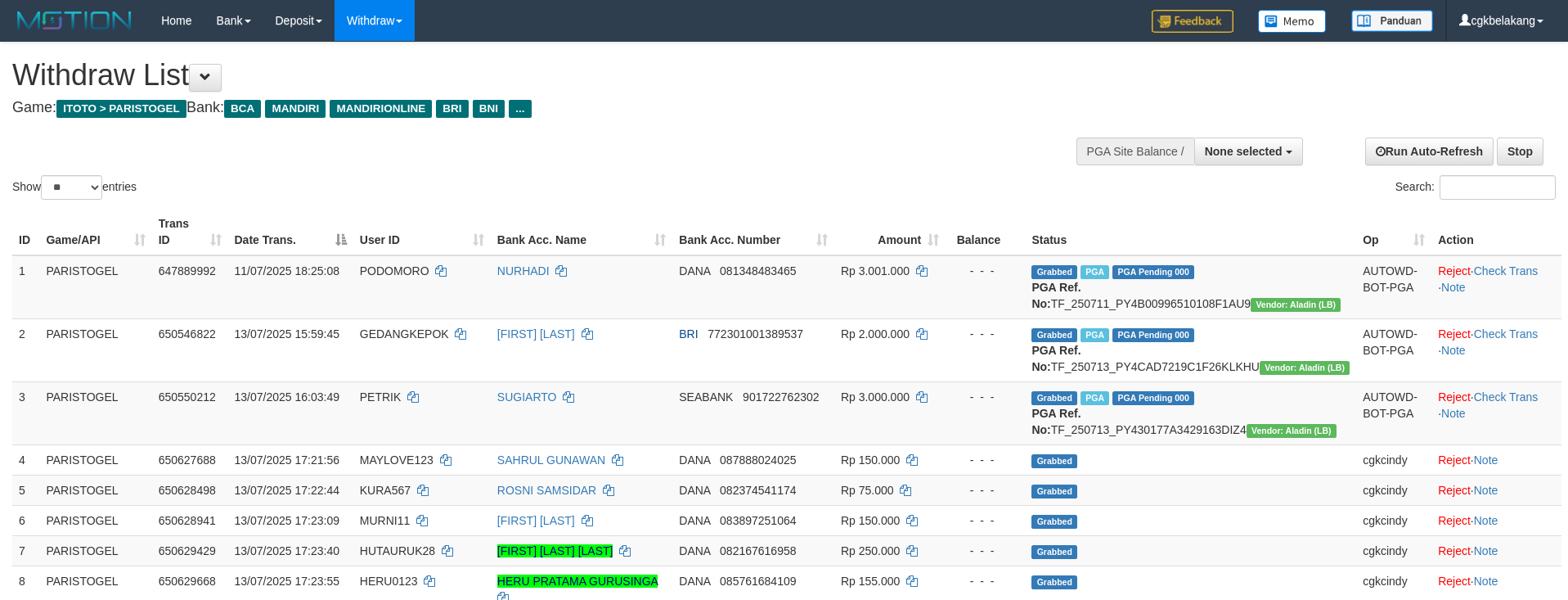 select 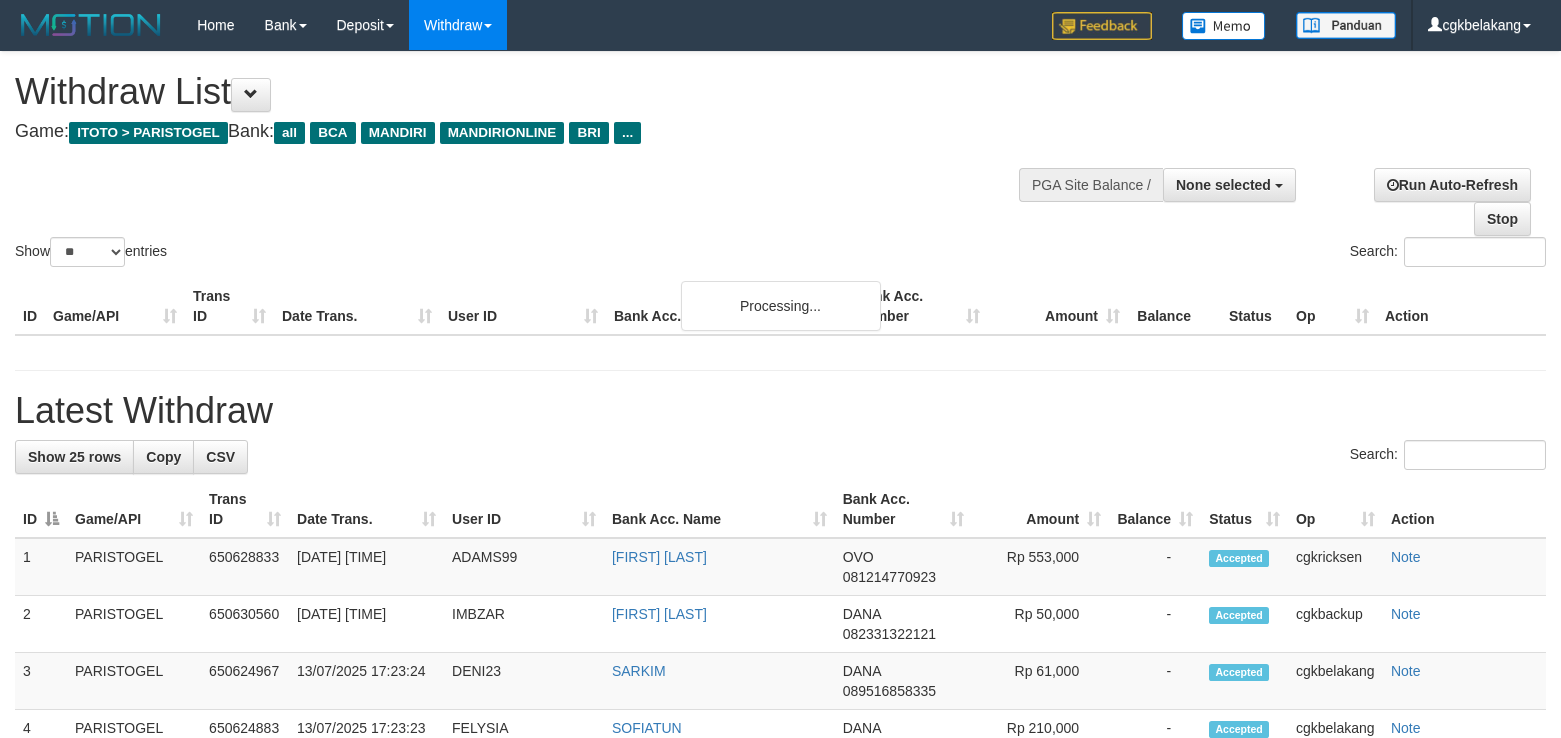 select 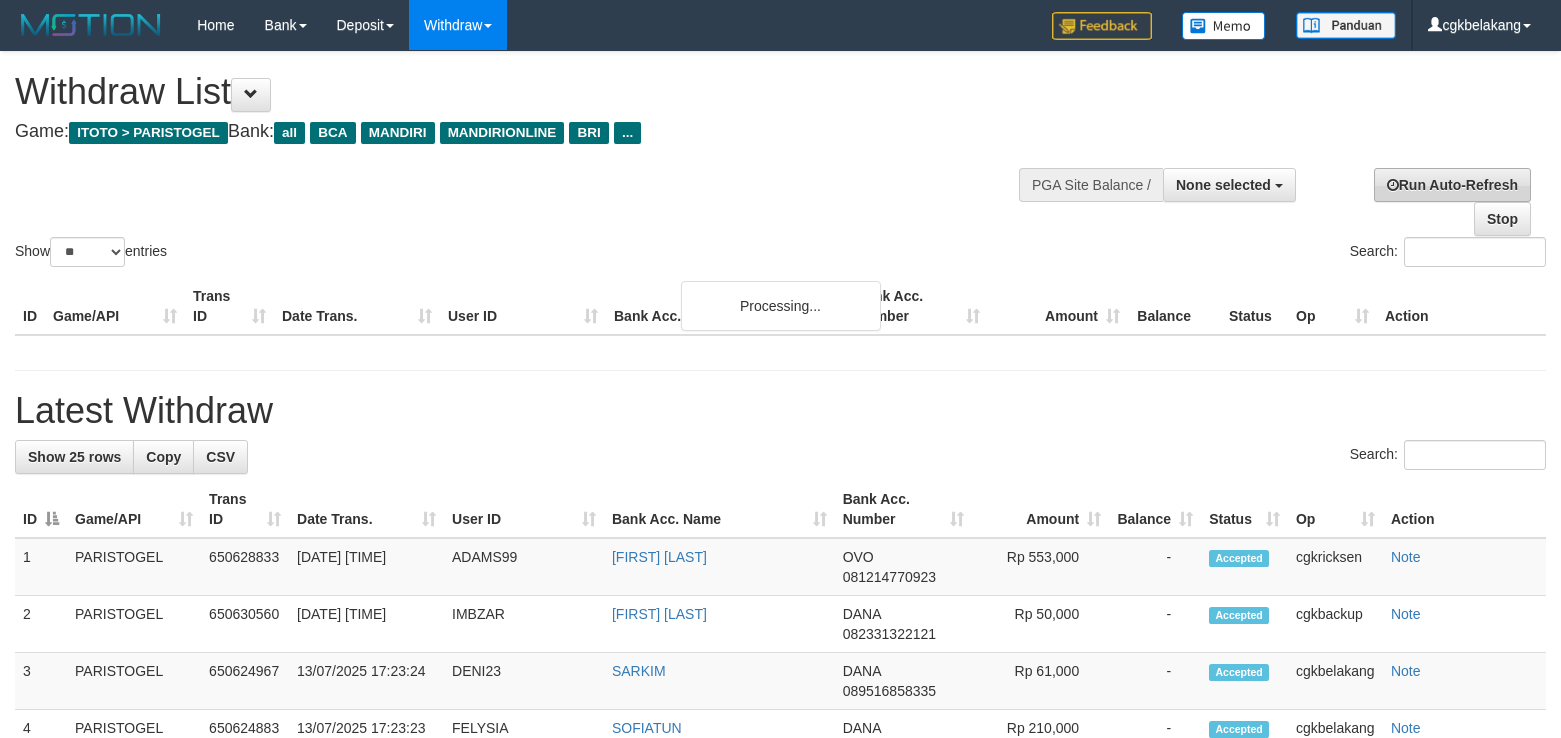scroll, scrollTop: 0, scrollLeft: 0, axis: both 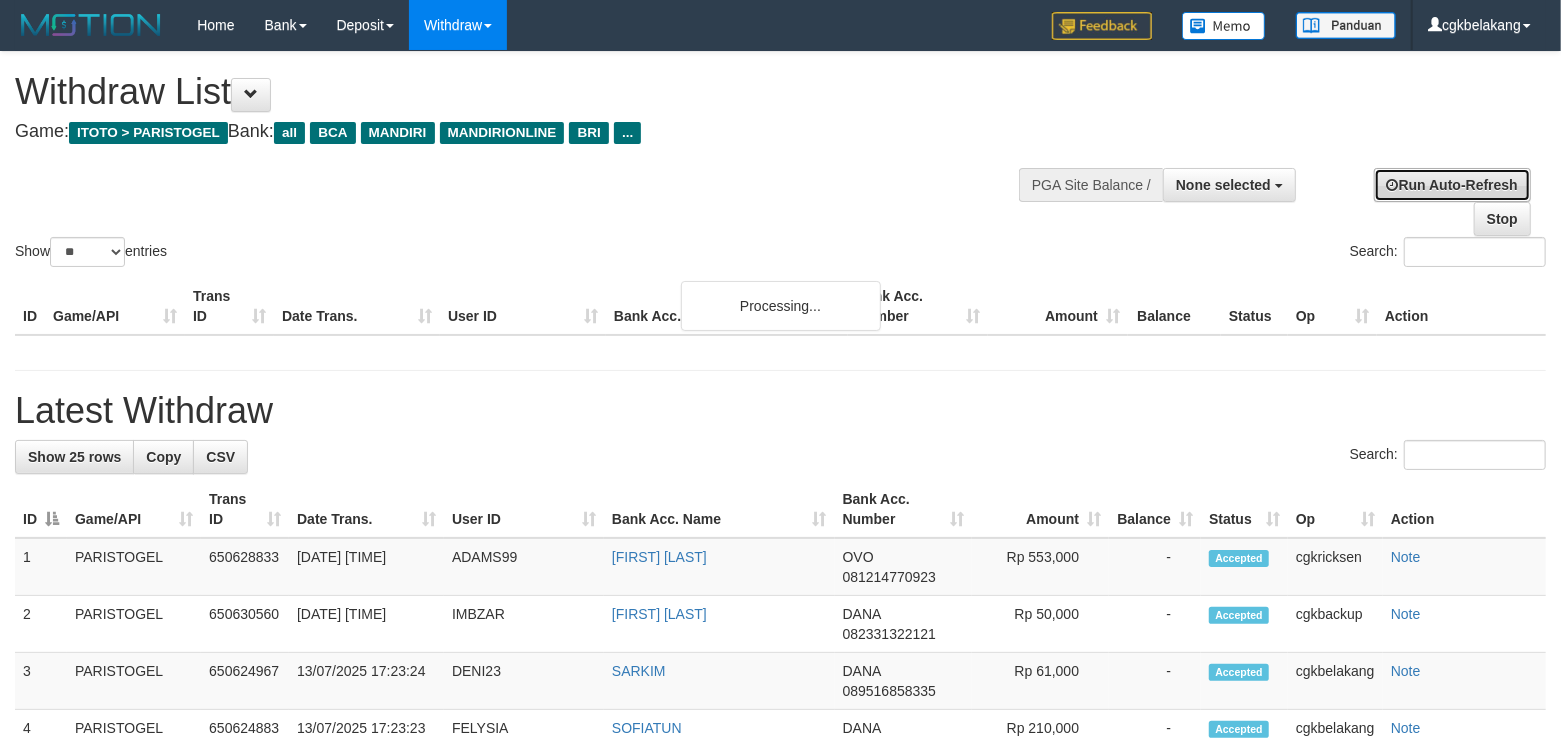 click on "Run Auto-Refresh" at bounding box center [1452, 185] 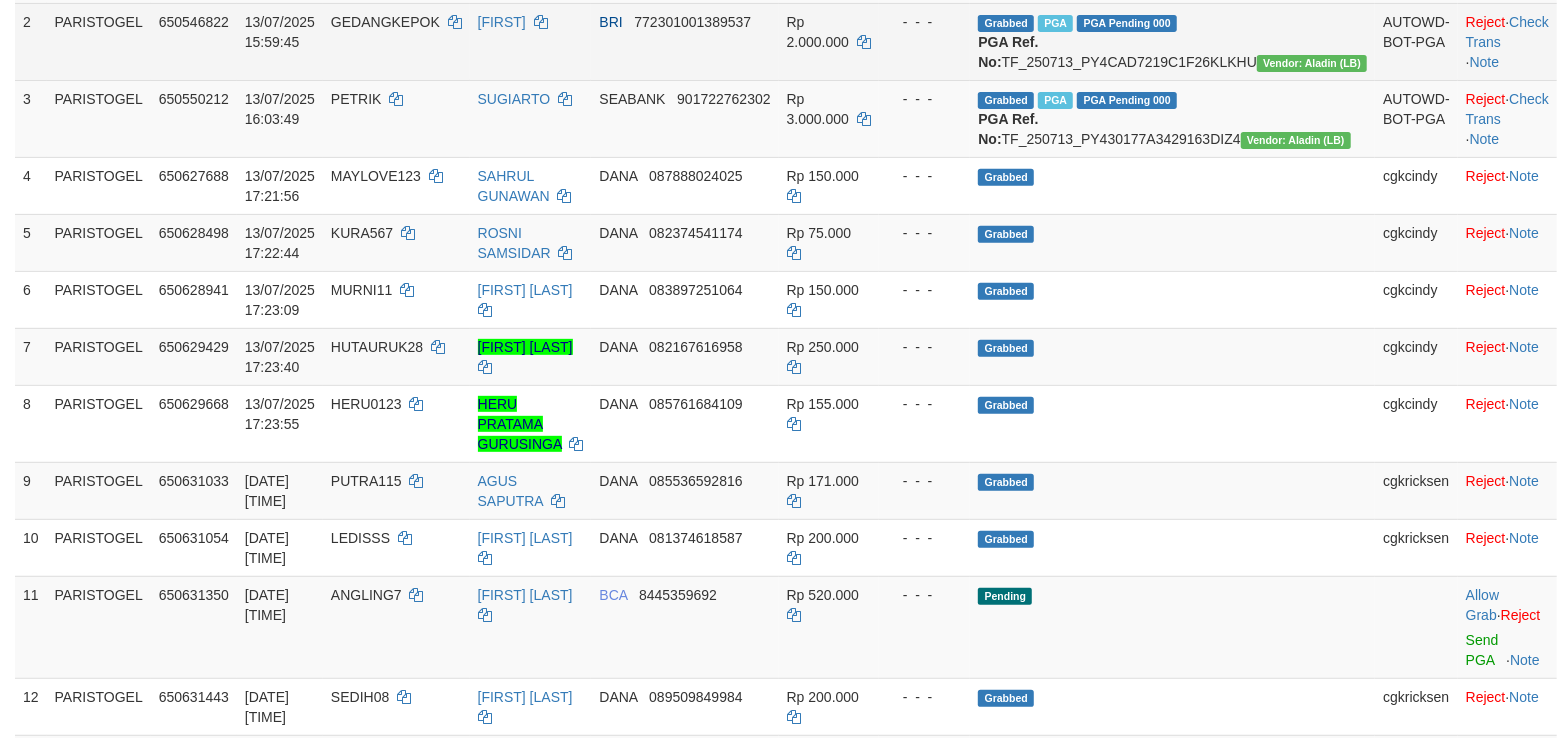 scroll, scrollTop: 666, scrollLeft: 0, axis: vertical 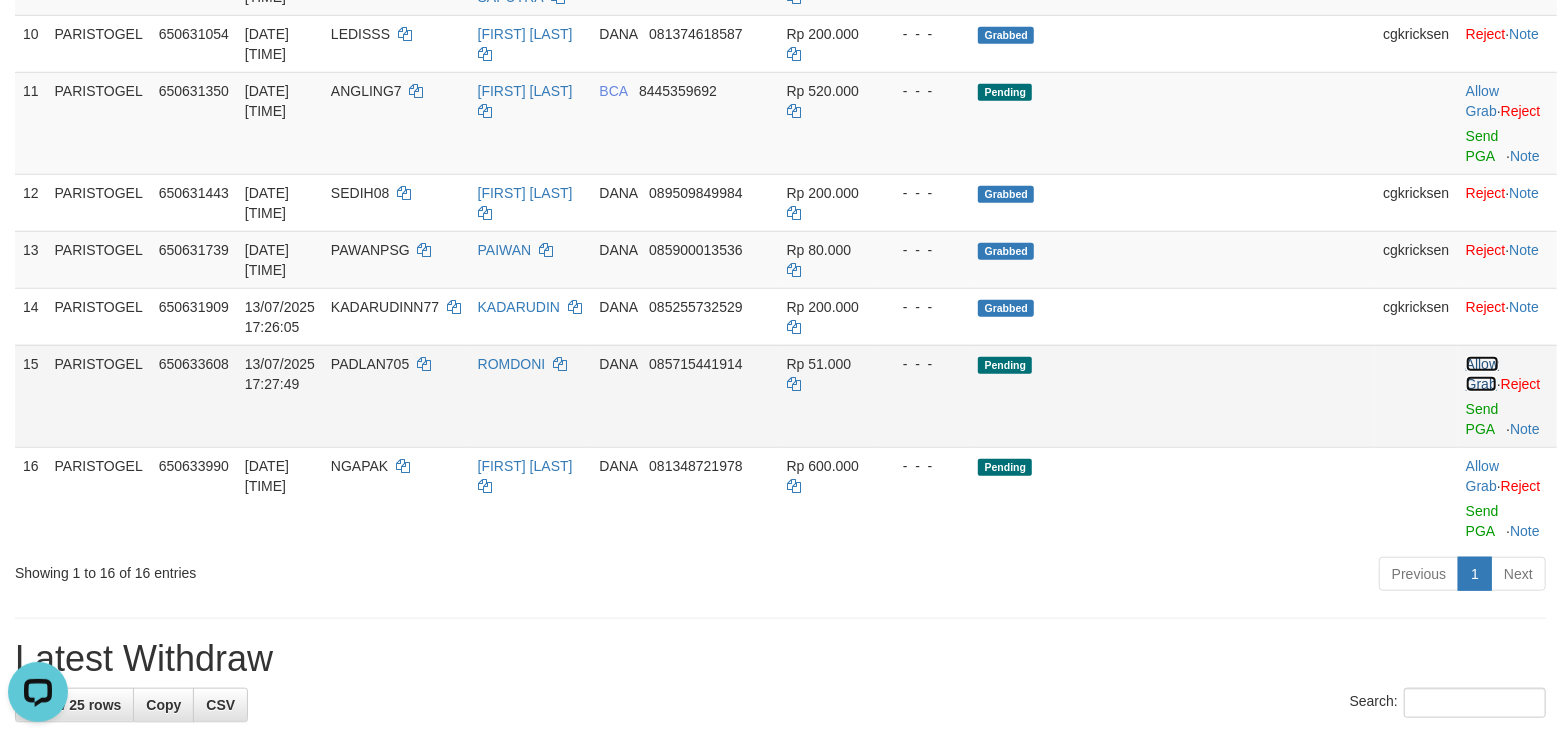 click on "Allow Grab" at bounding box center [1482, 374] 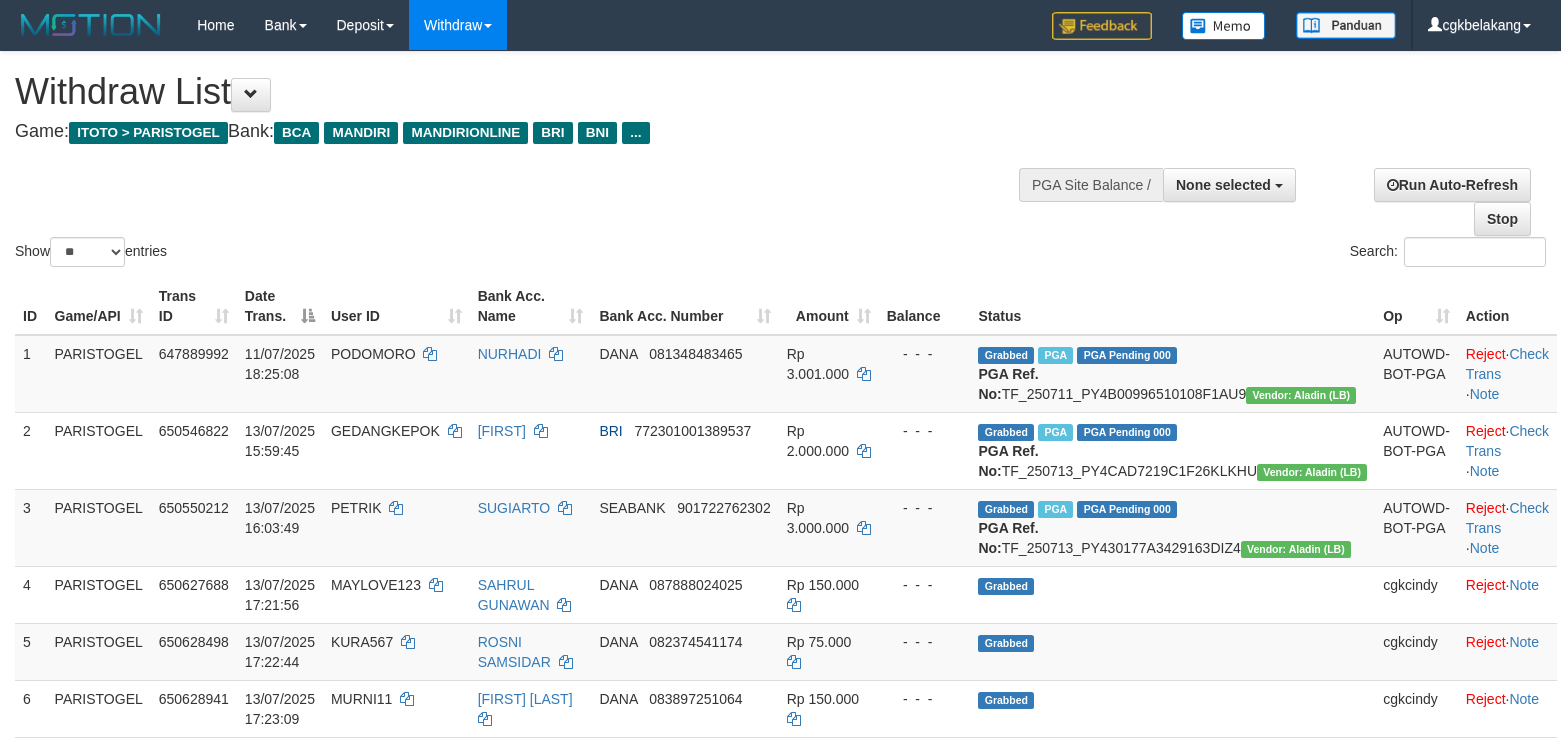 select 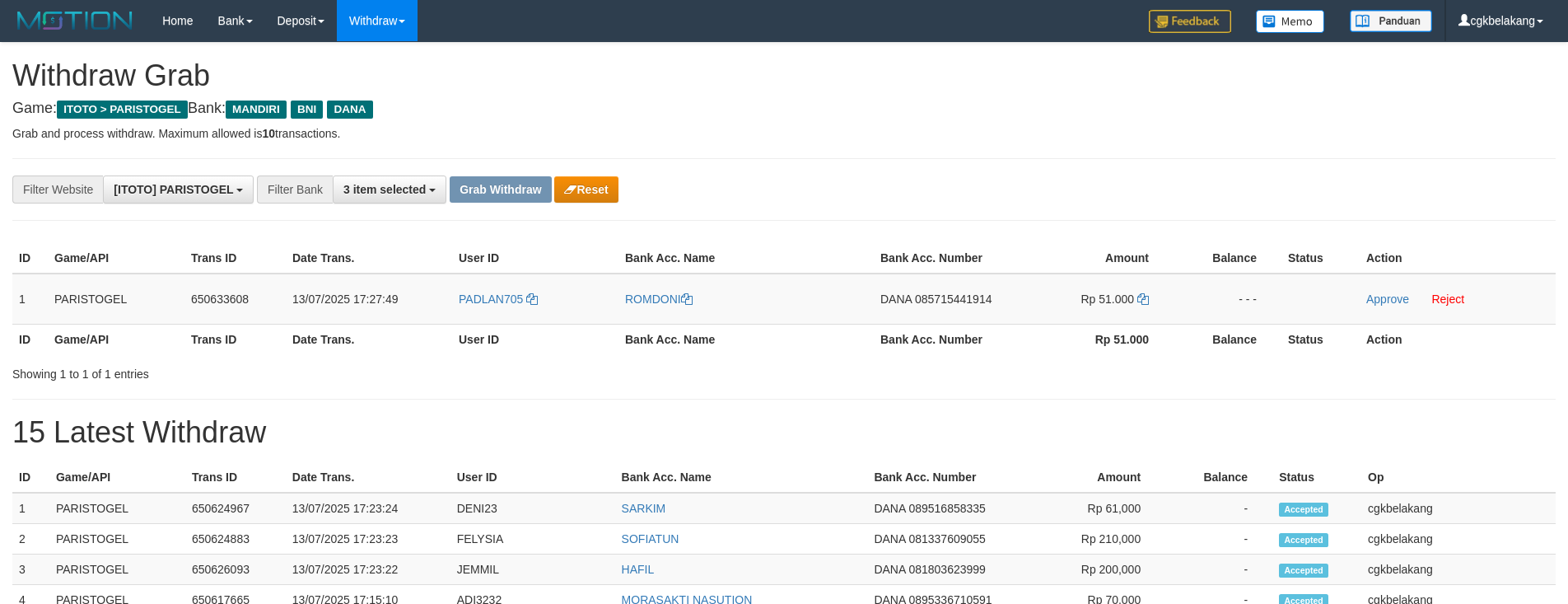 scroll, scrollTop: 0, scrollLeft: 0, axis: both 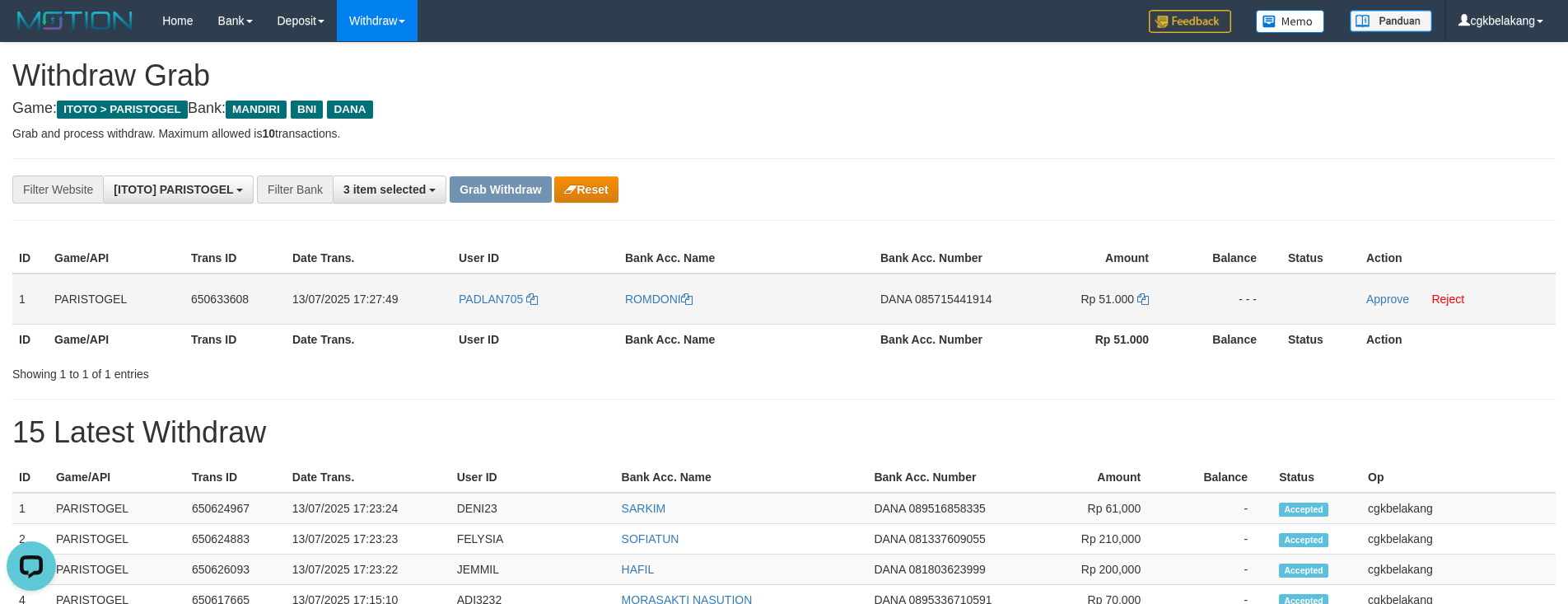 click on "PADLAN705" at bounding box center [535, 299] 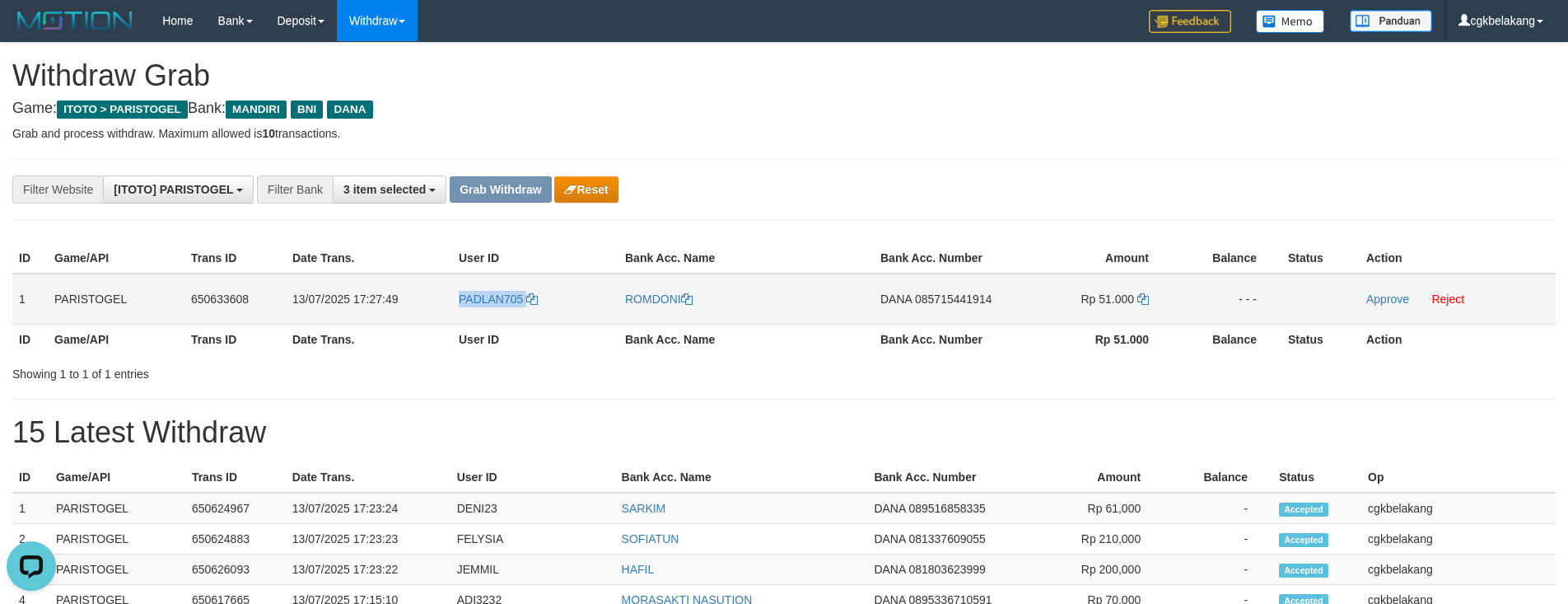 copy on "PADLAN705" 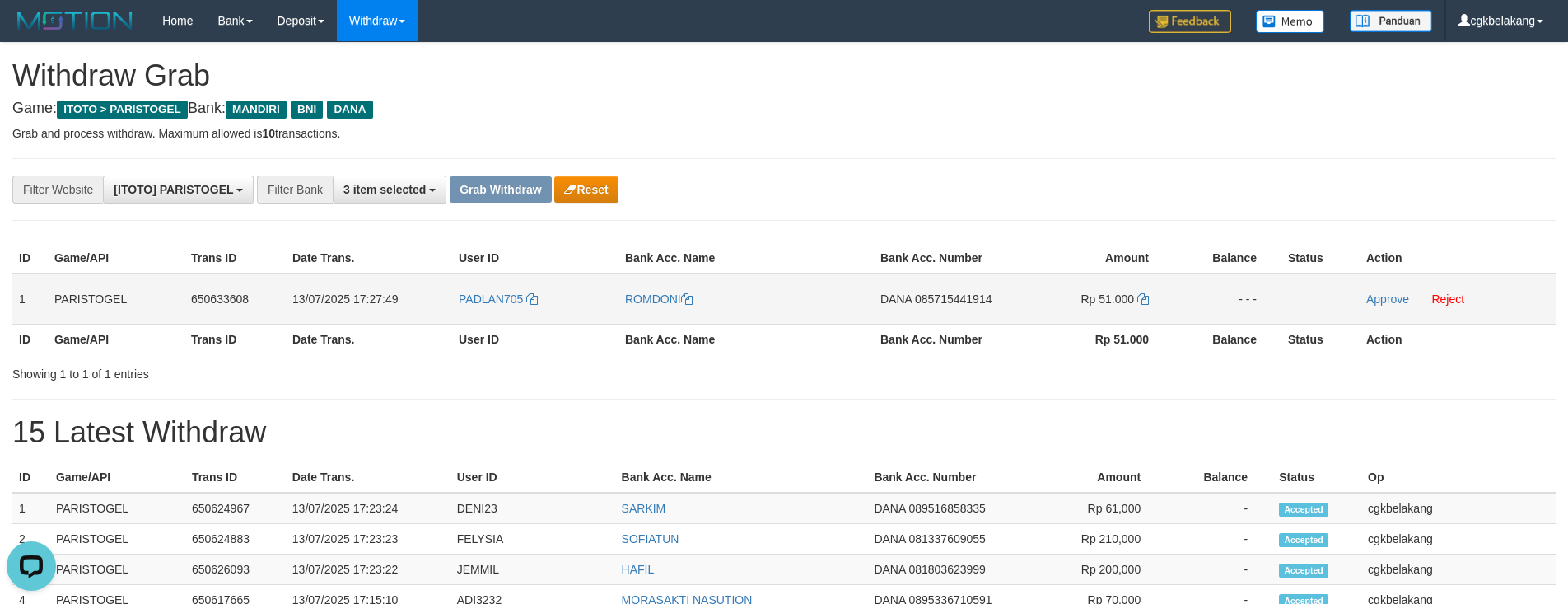 click on "ROMDONI" at bounding box center [746, 299] 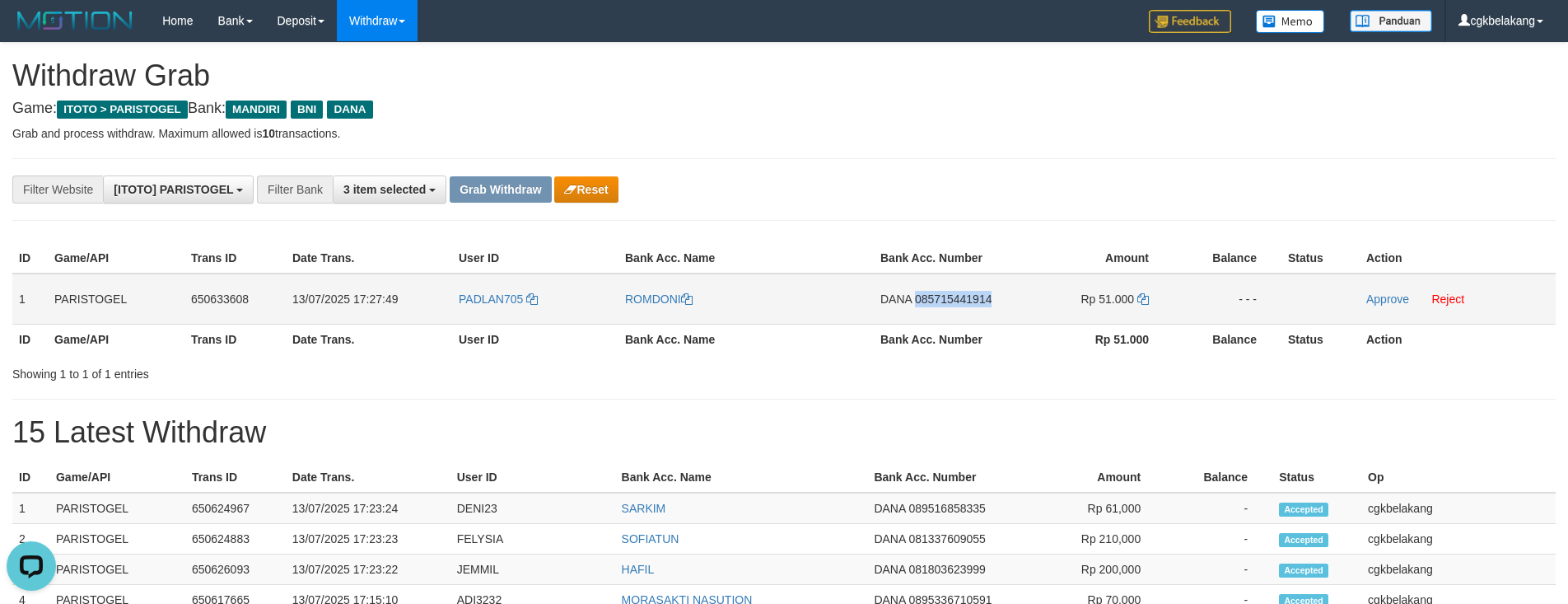 click on "DANA
085715441914" at bounding box center [942, 299] 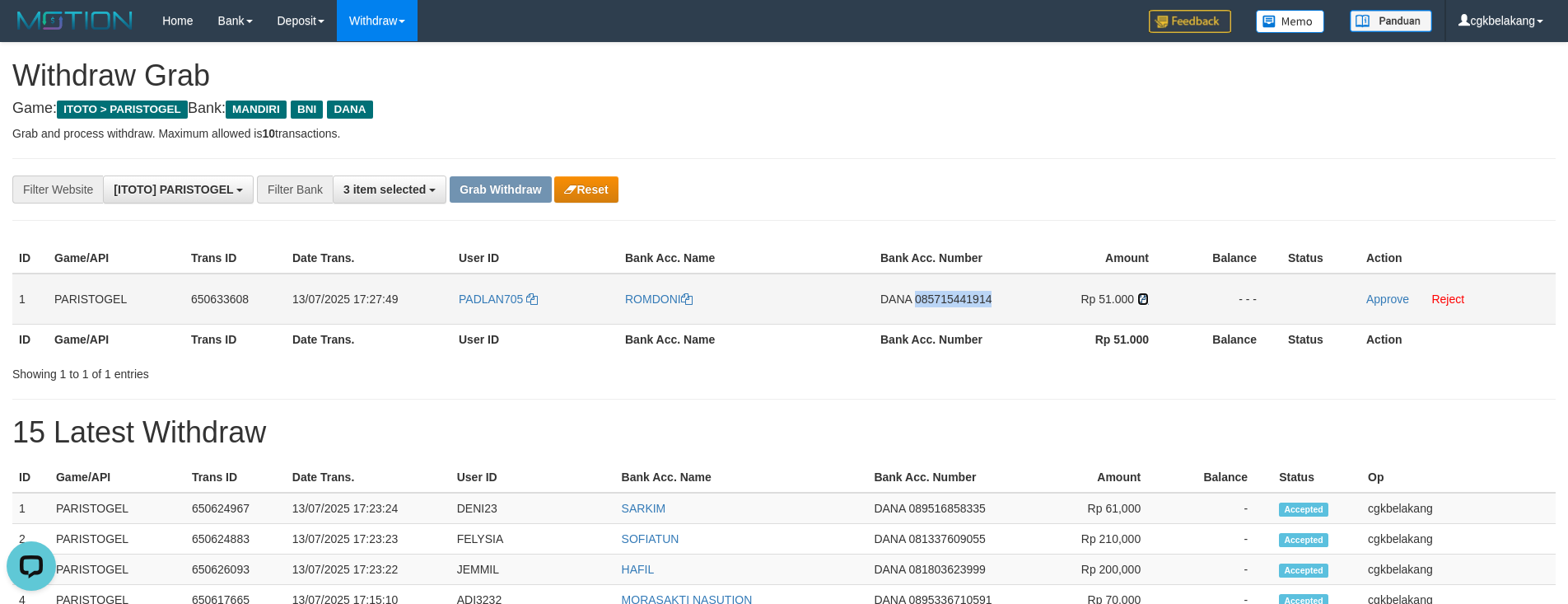 click at bounding box center [1143, 299] 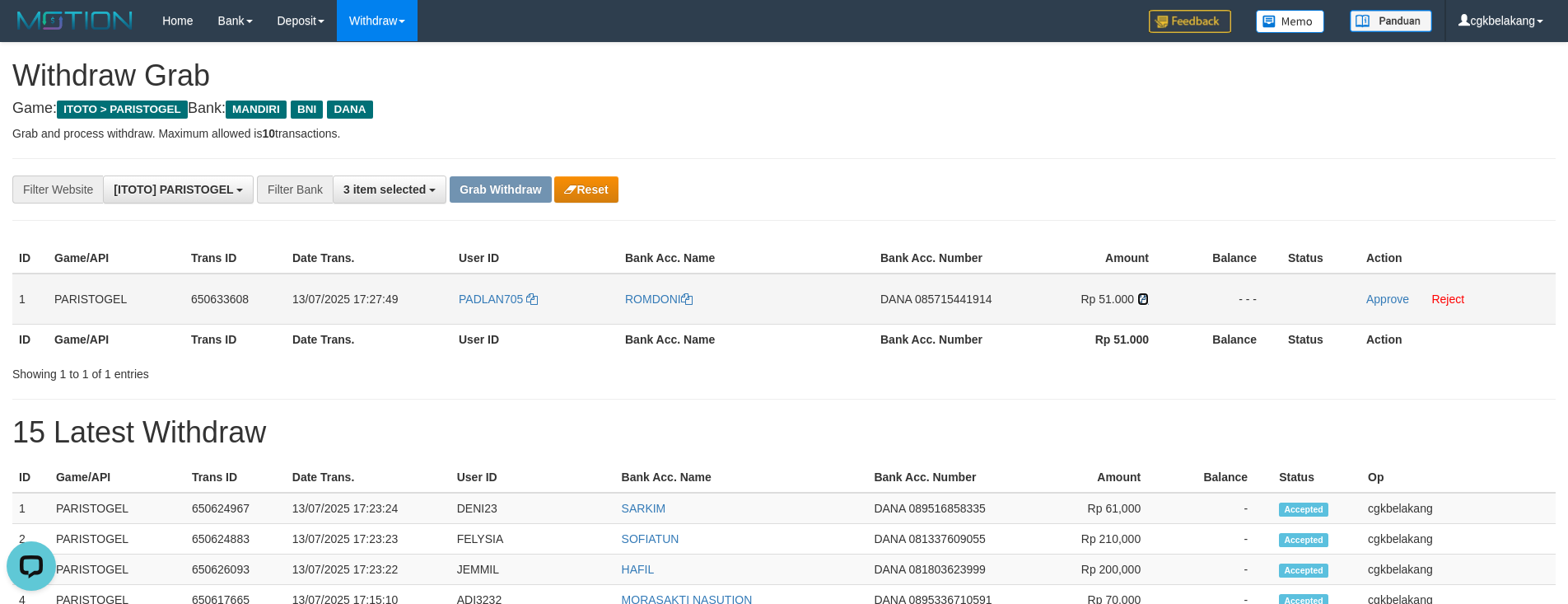 click at bounding box center (1143, 299) 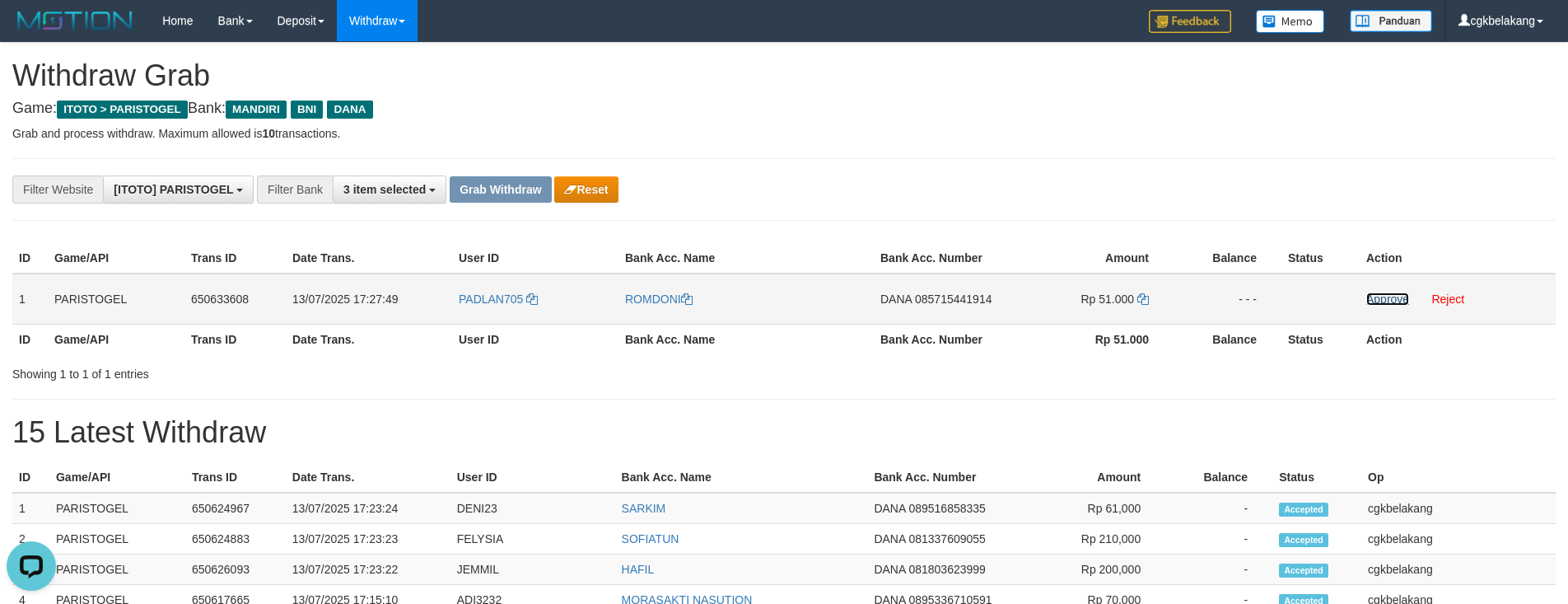 click on "Approve" at bounding box center (1388, 299) 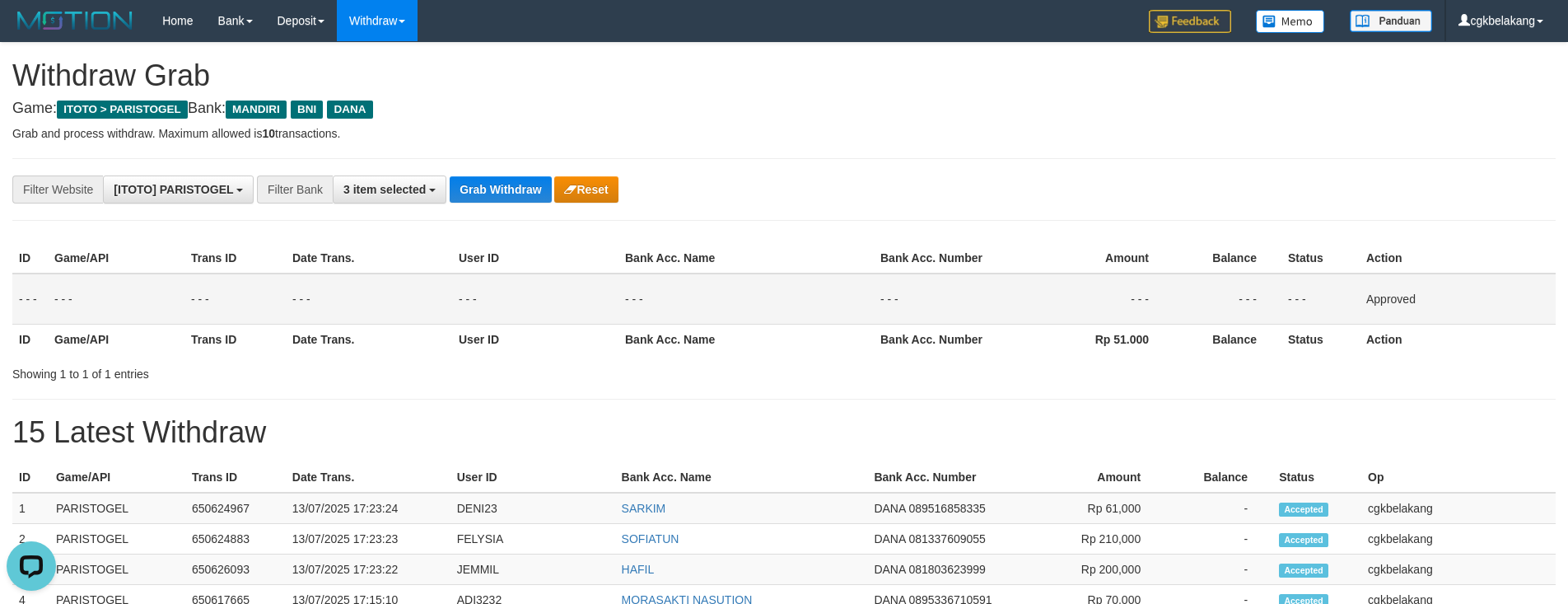 click on "Grab and process withdraw.
Maximum allowed is  10  transactions." at bounding box center [784, 133] 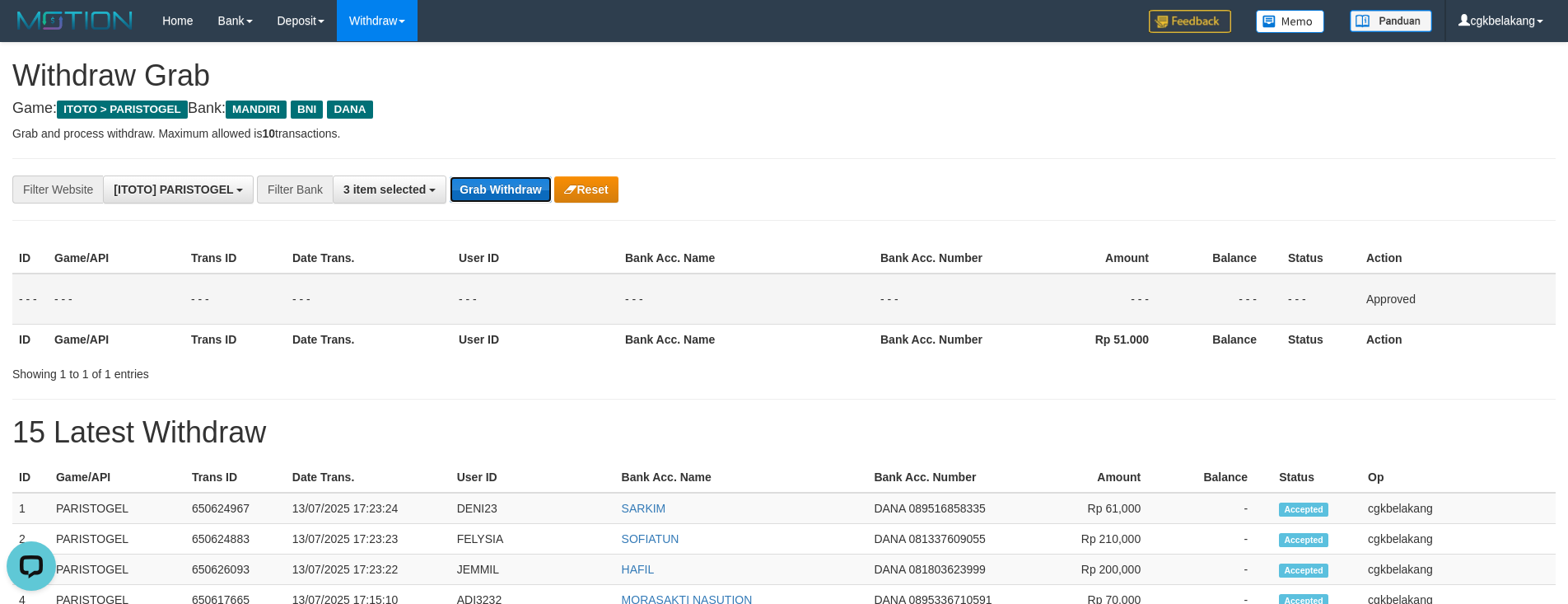 click on "Grab Withdraw" at bounding box center (500, 190) 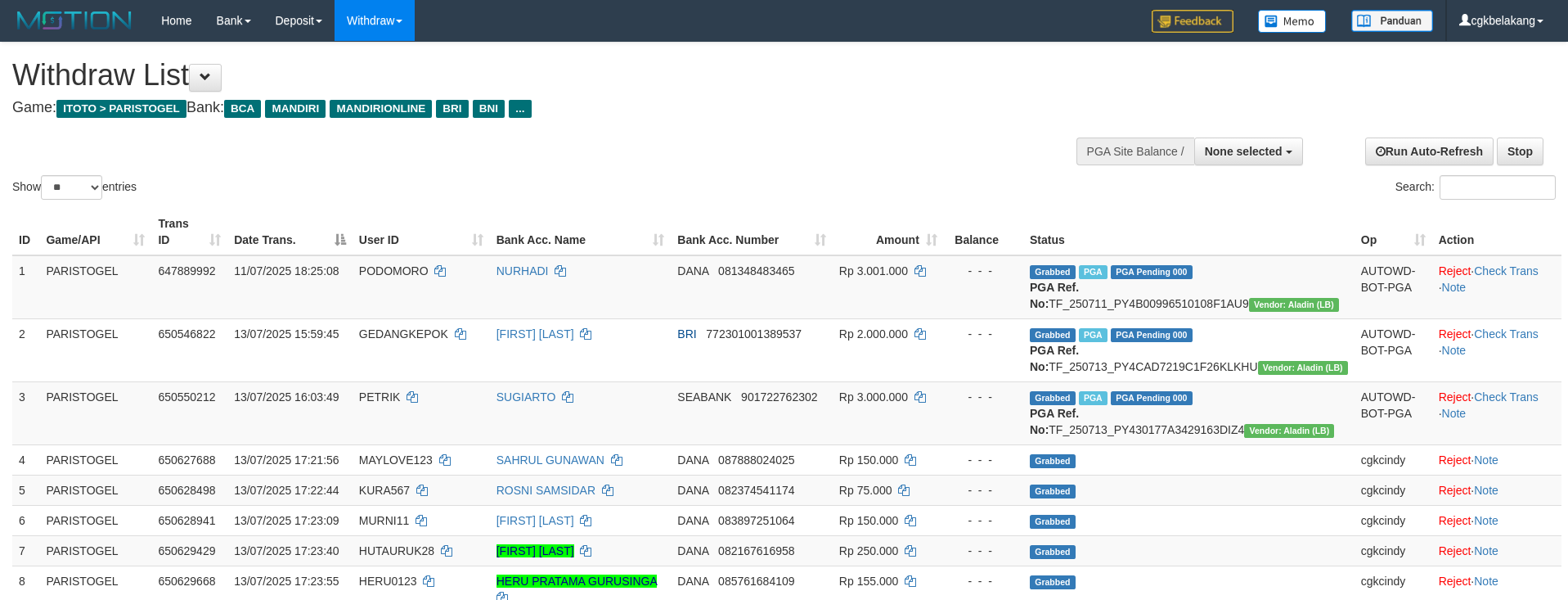 select 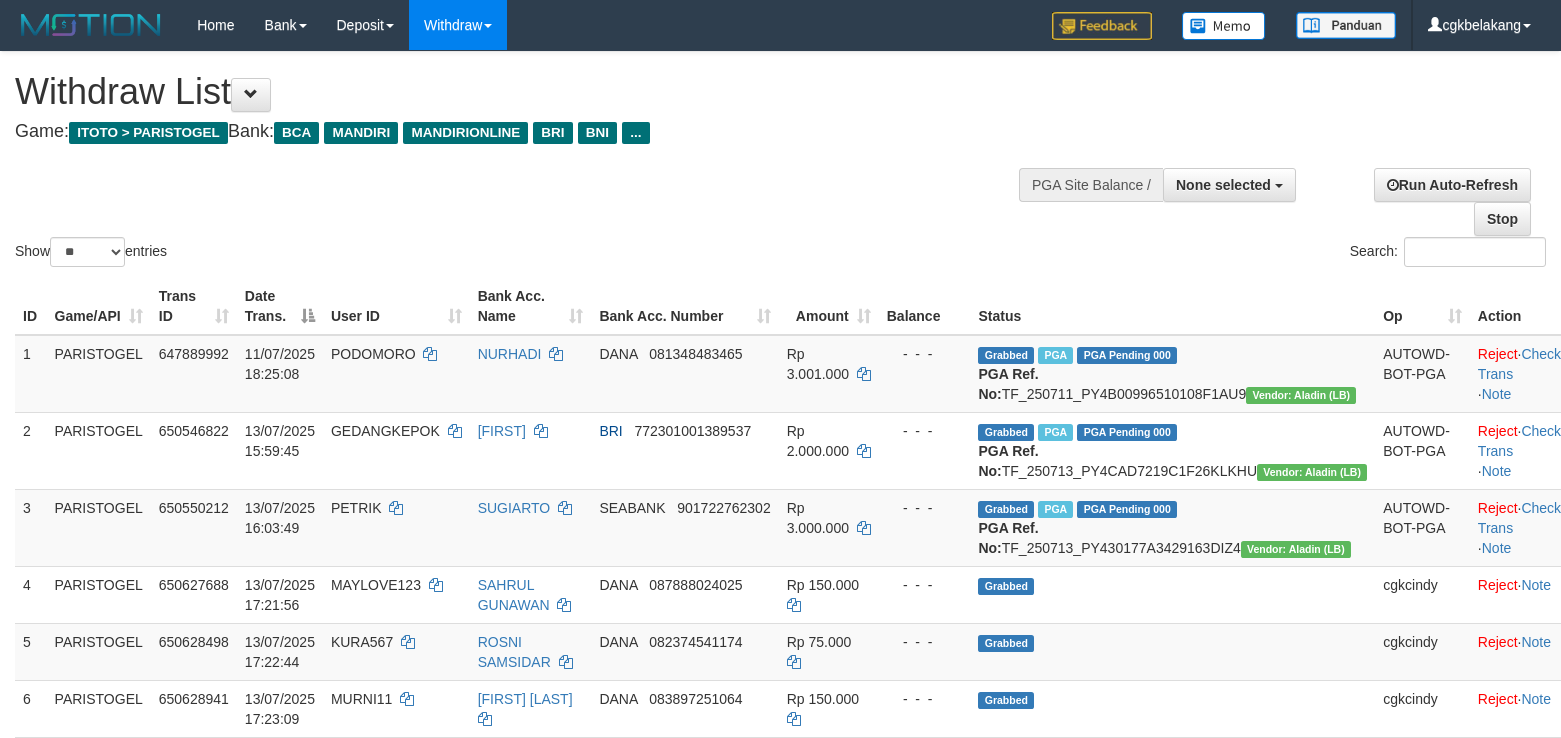 select 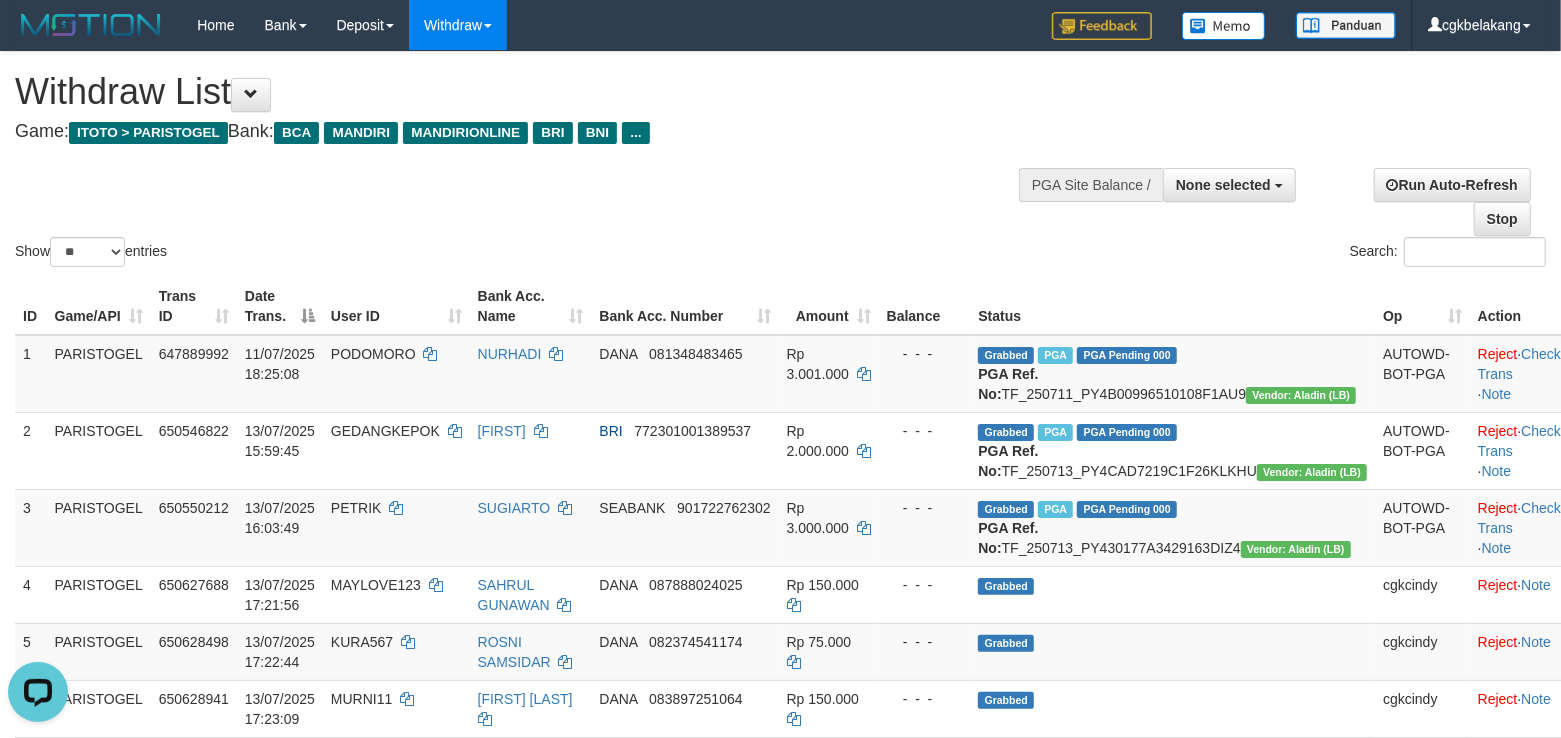 scroll, scrollTop: 0, scrollLeft: 0, axis: both 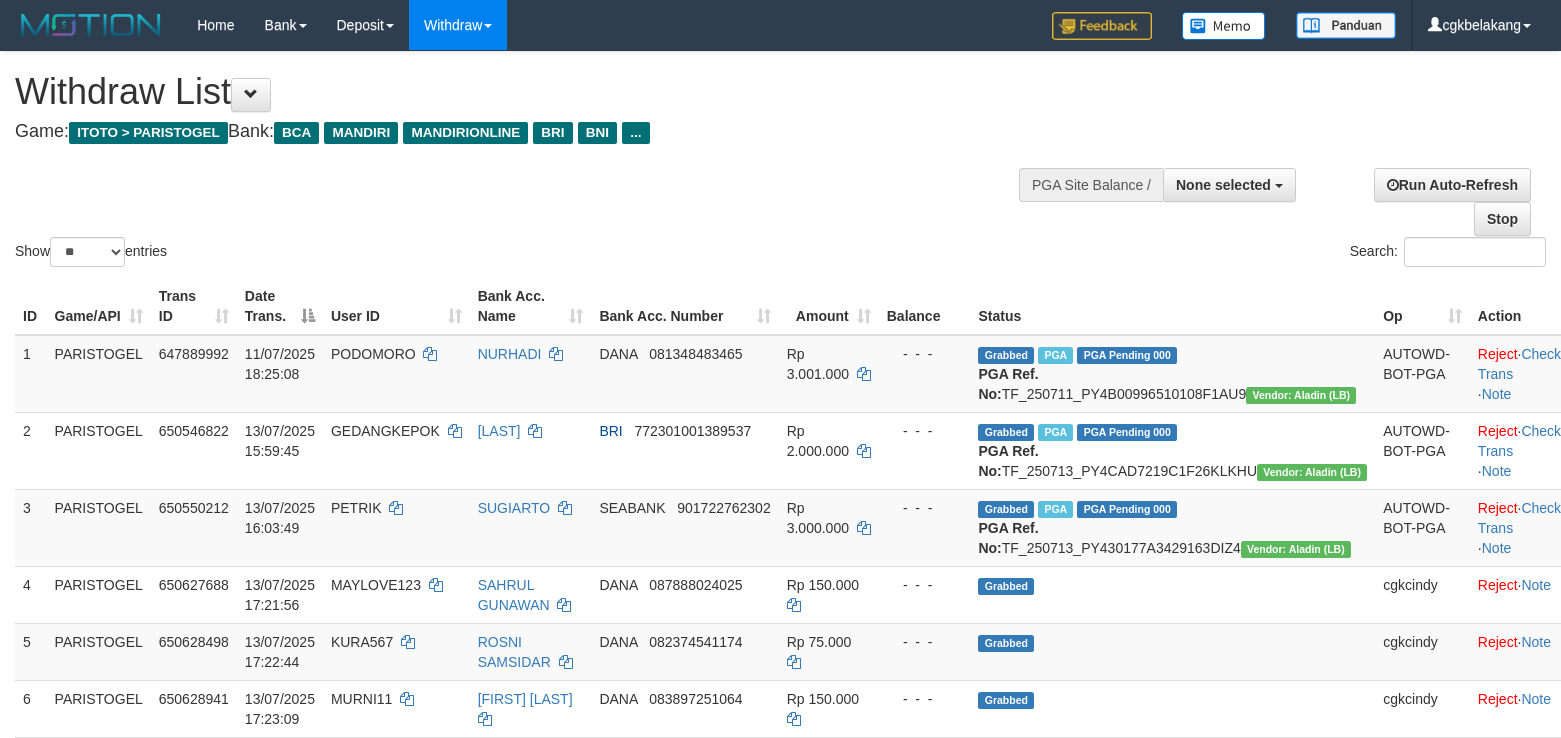 select 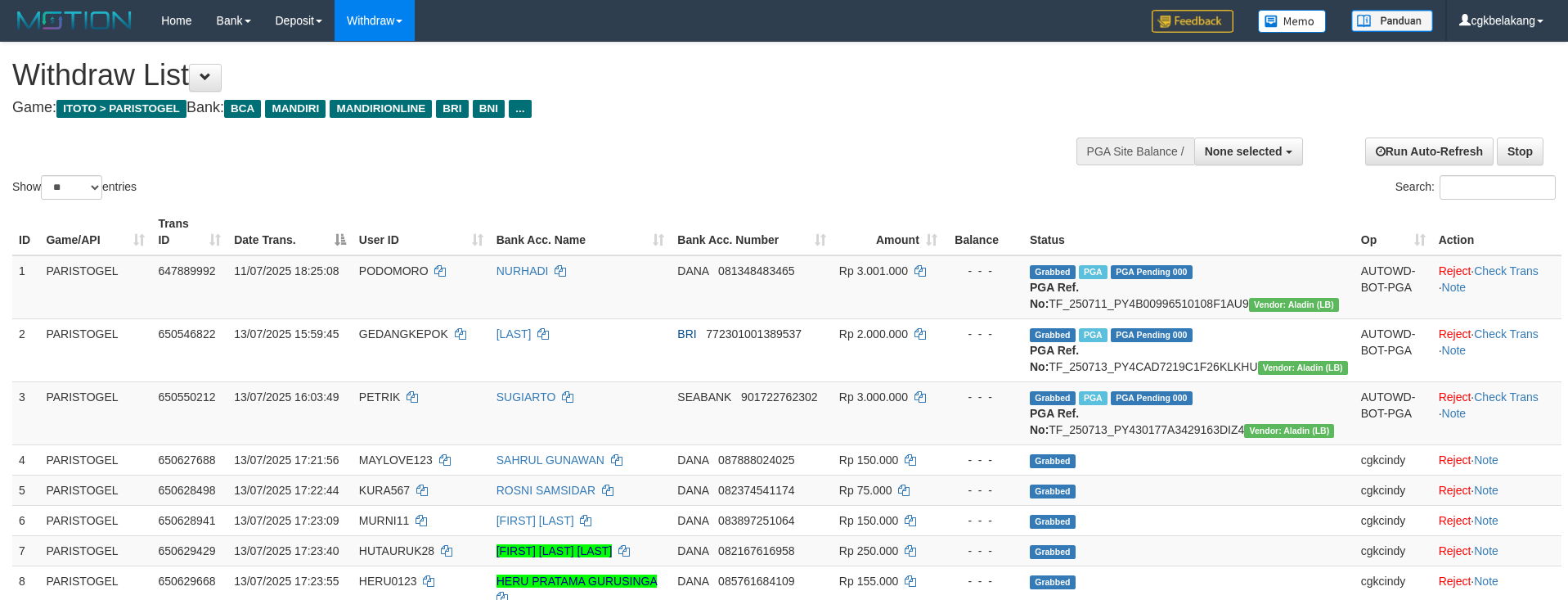 select 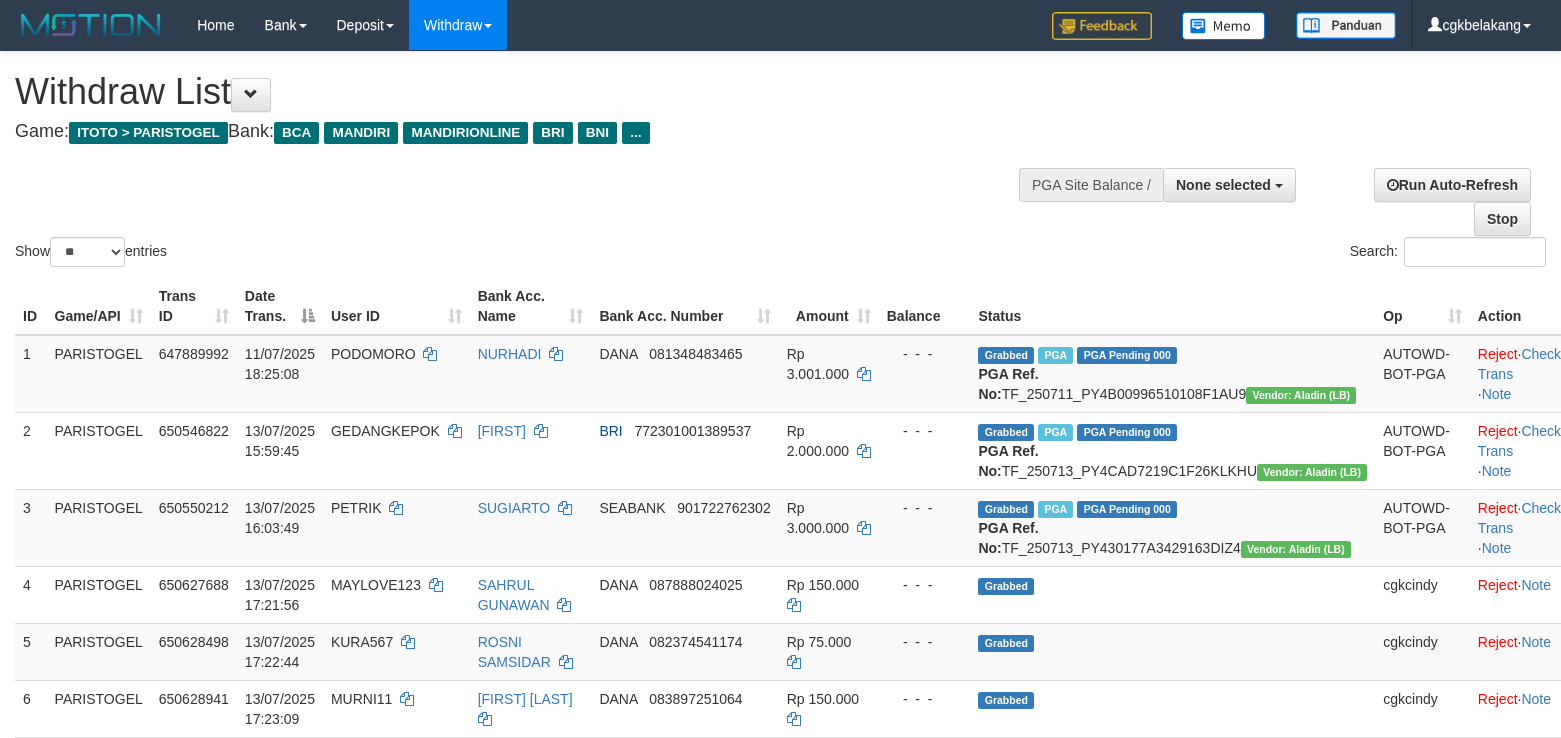 select 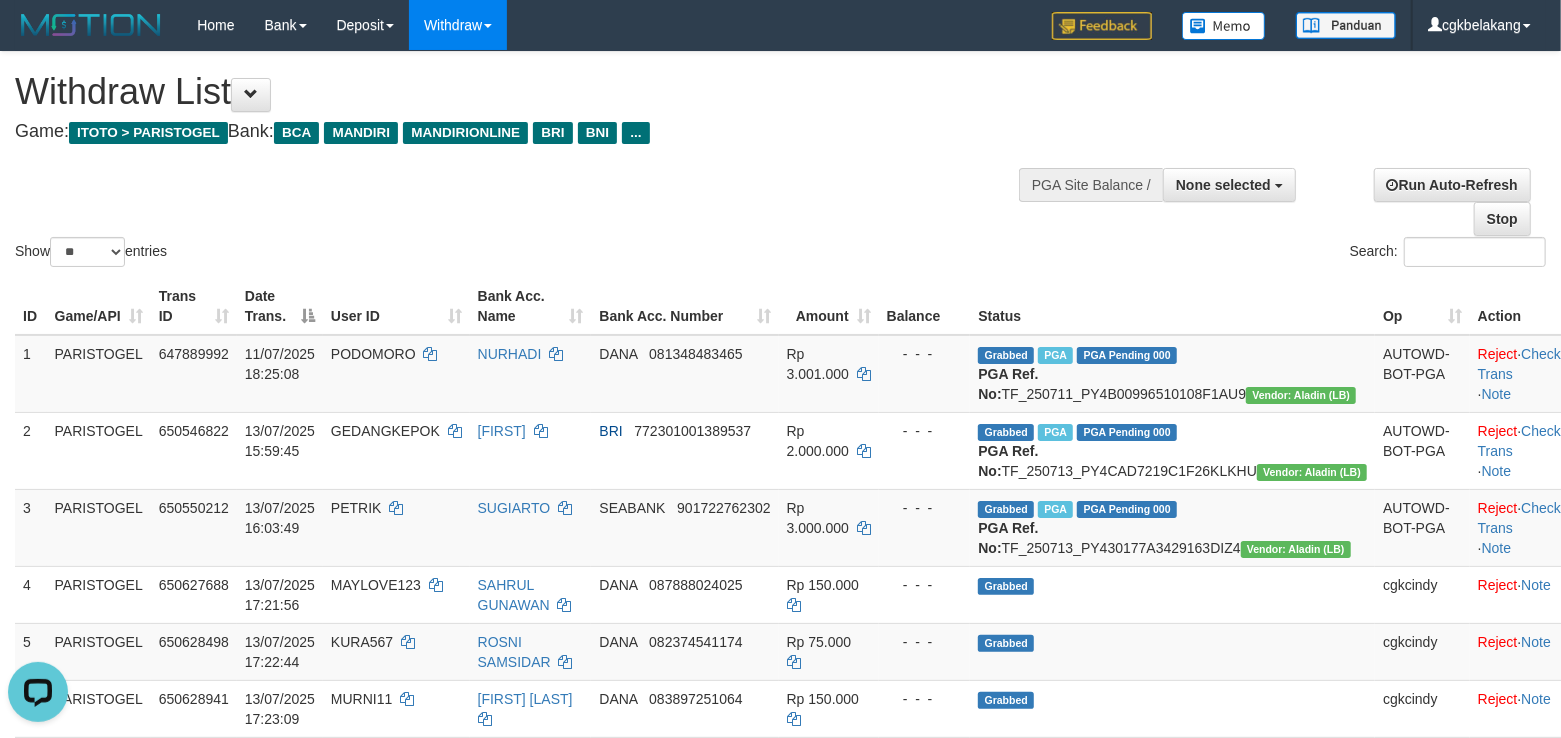 scroll, scrollTop: 0, scrollLeft: 0, axis: both 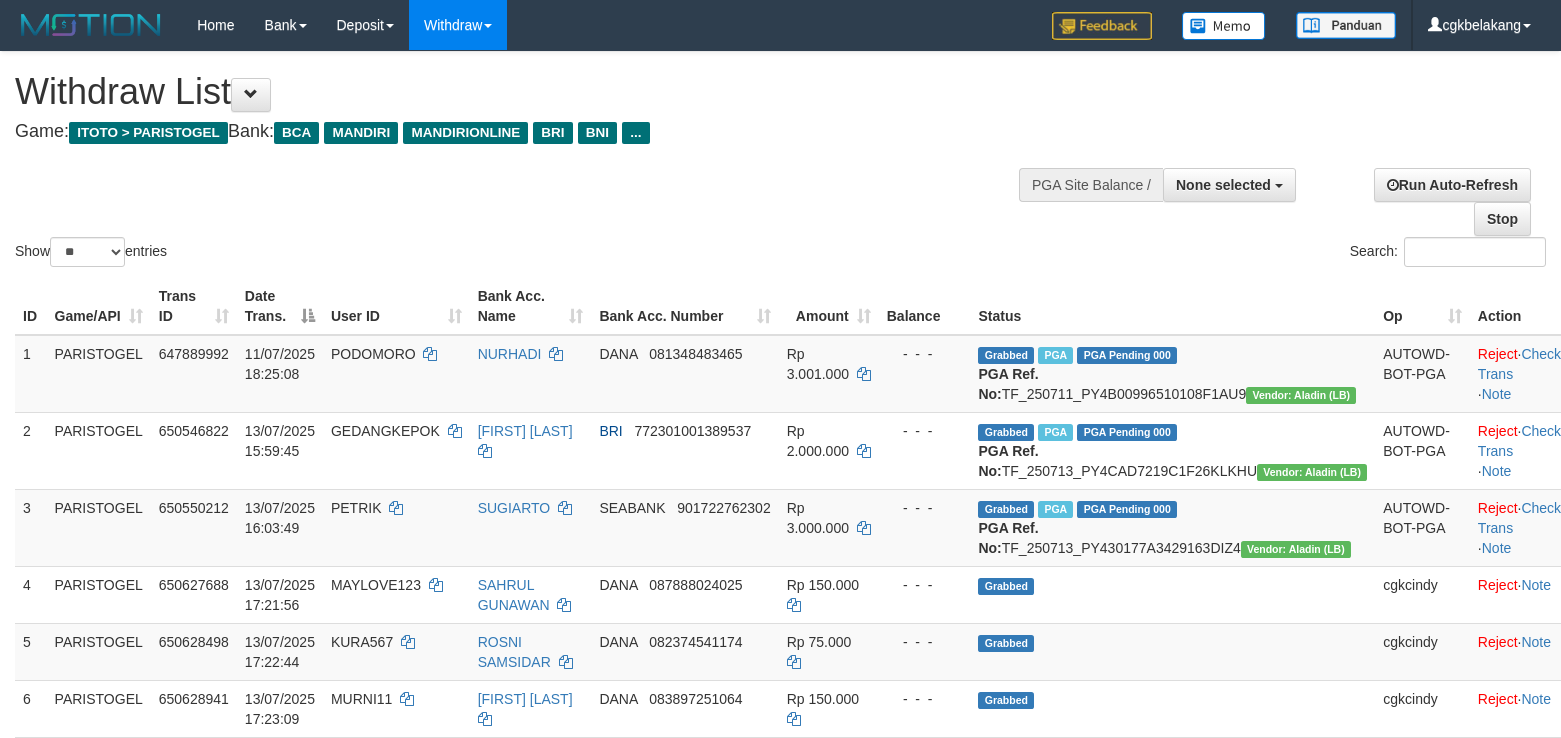 select 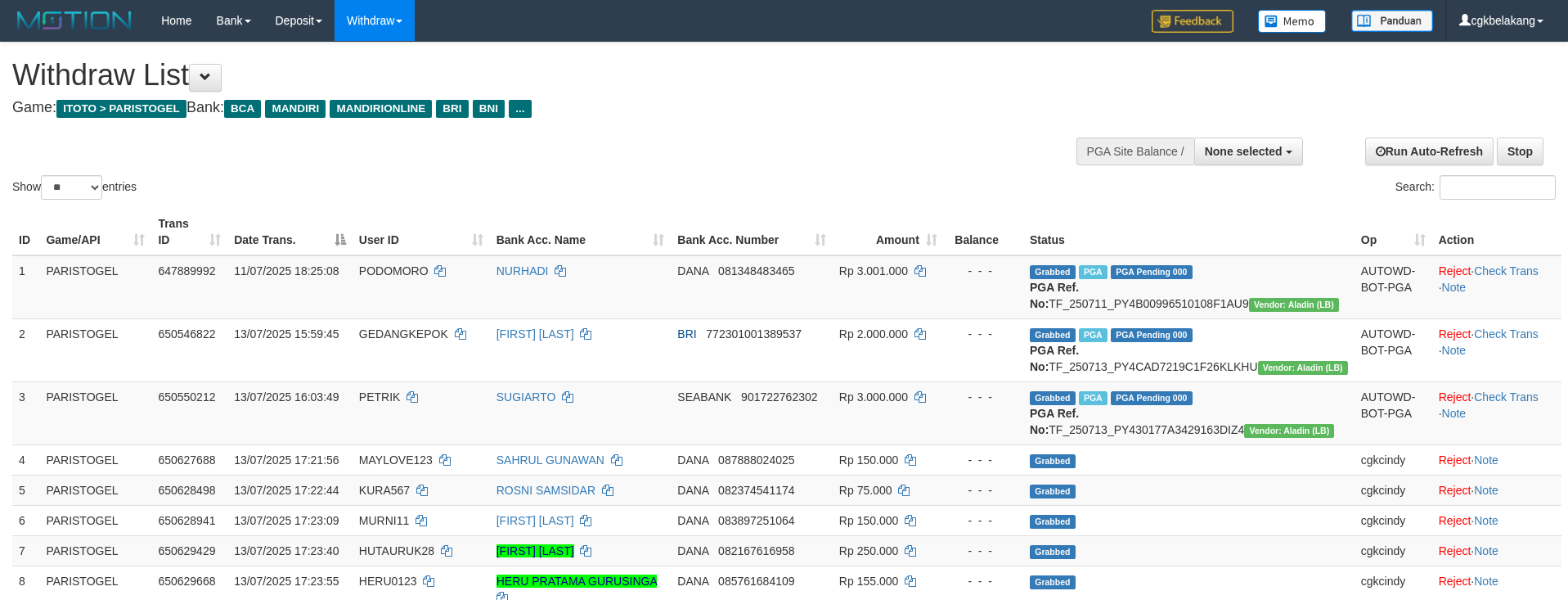 select 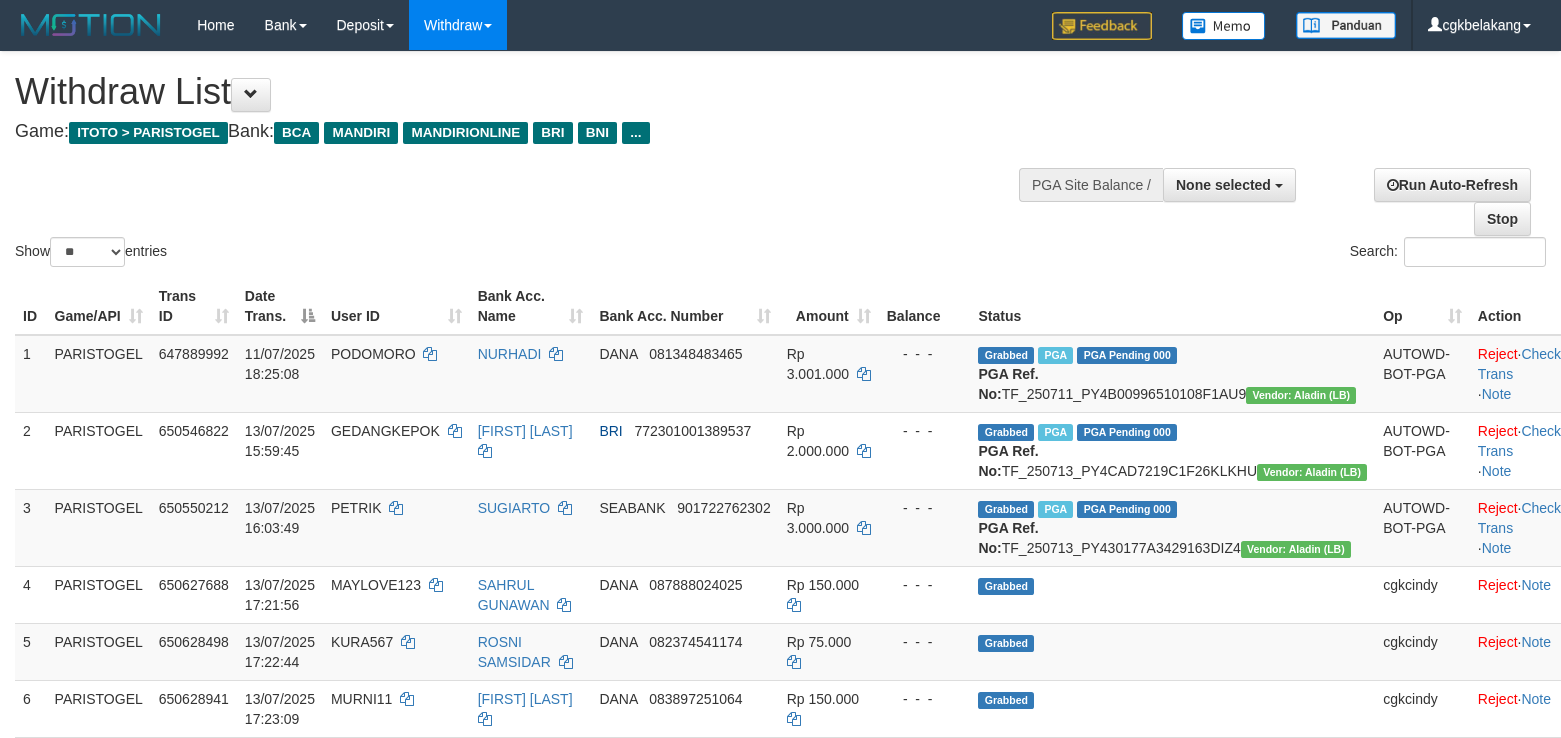 select 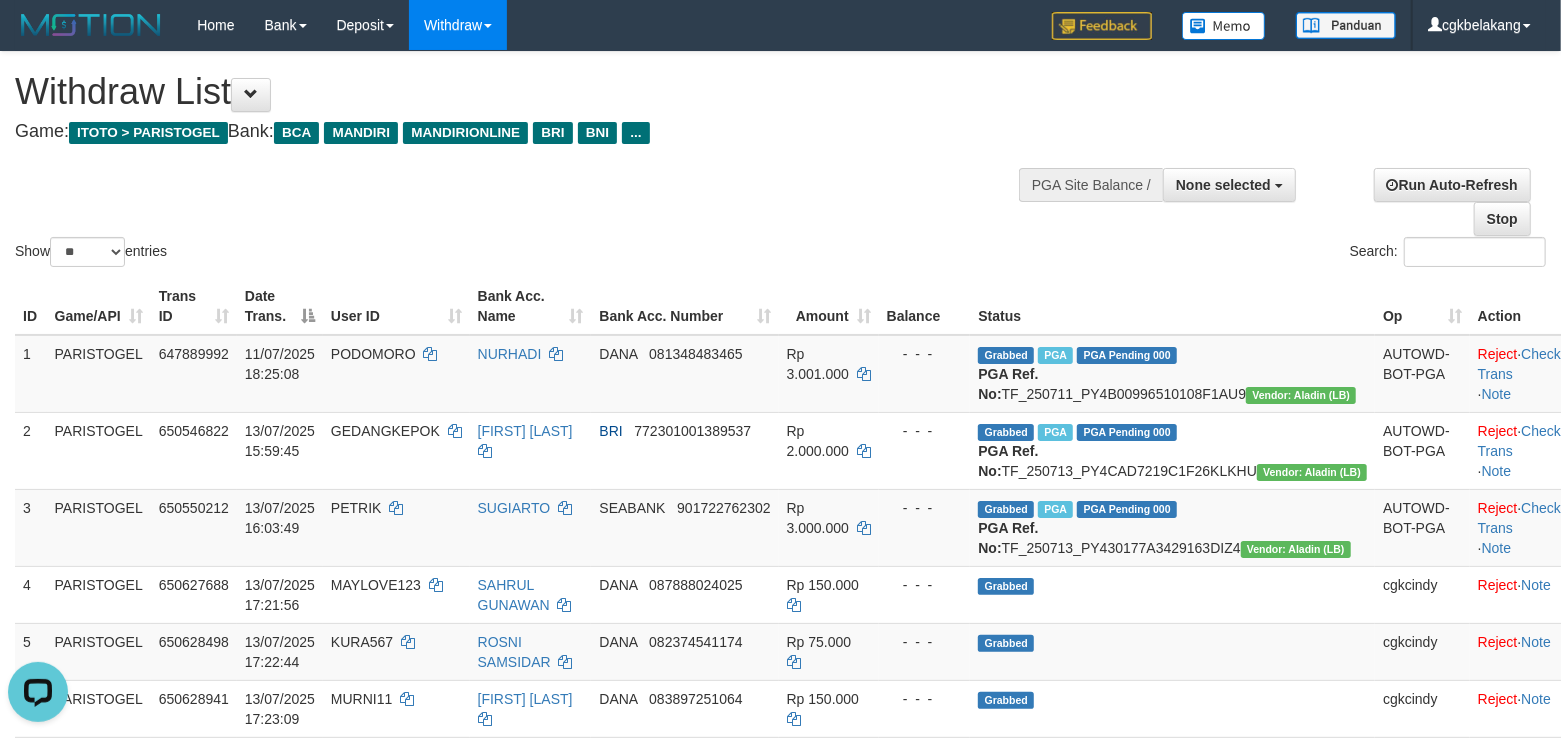 scroll, scrollTop: 0, scrollLeft: 0, axis: both 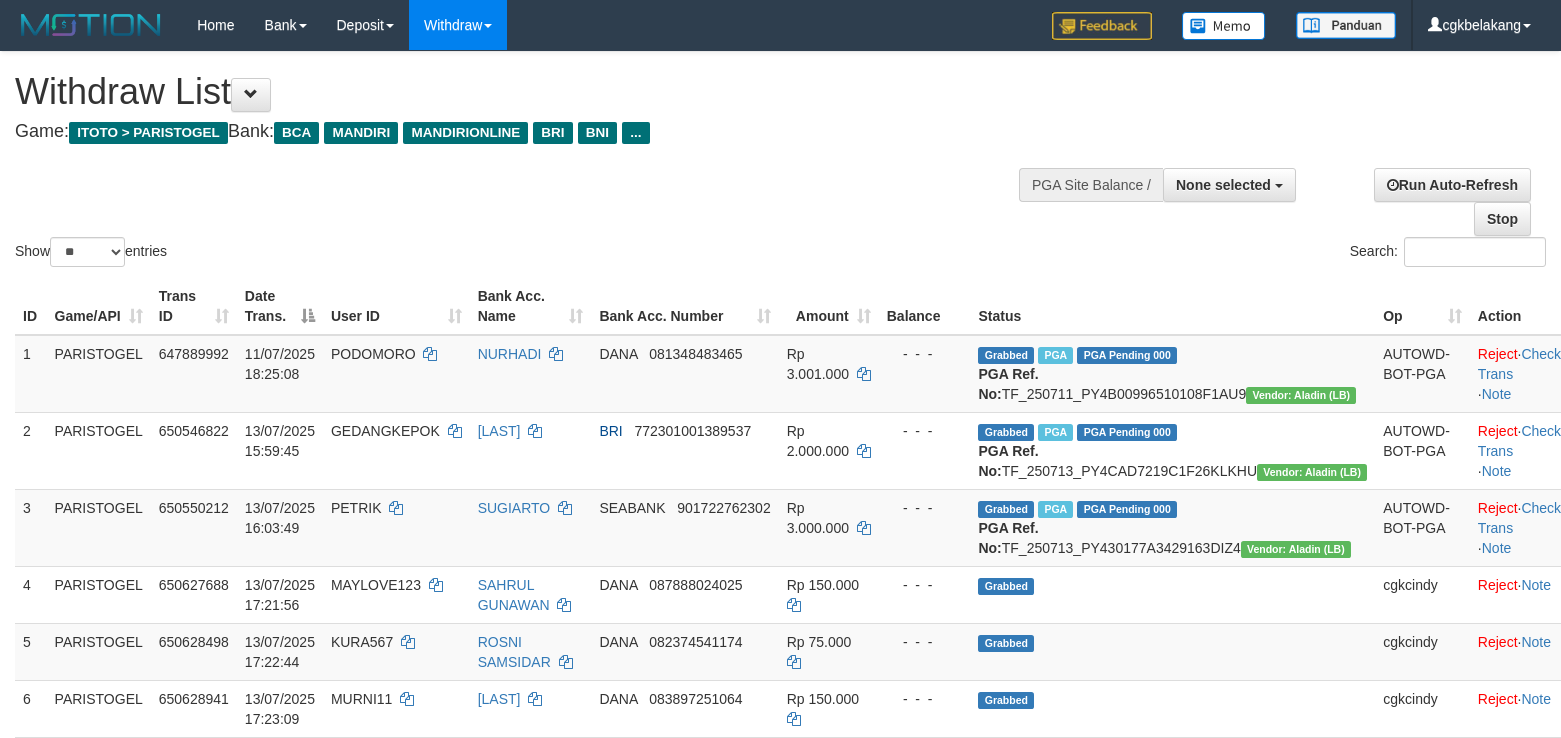 select 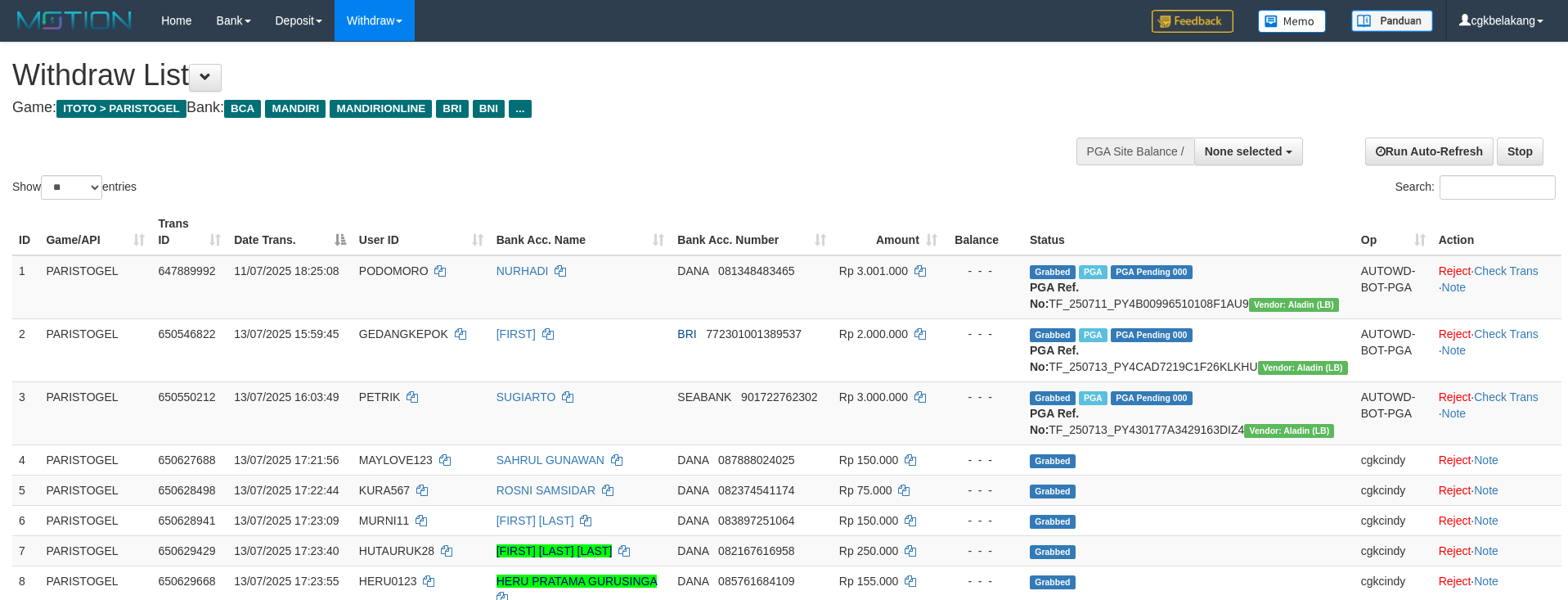 select 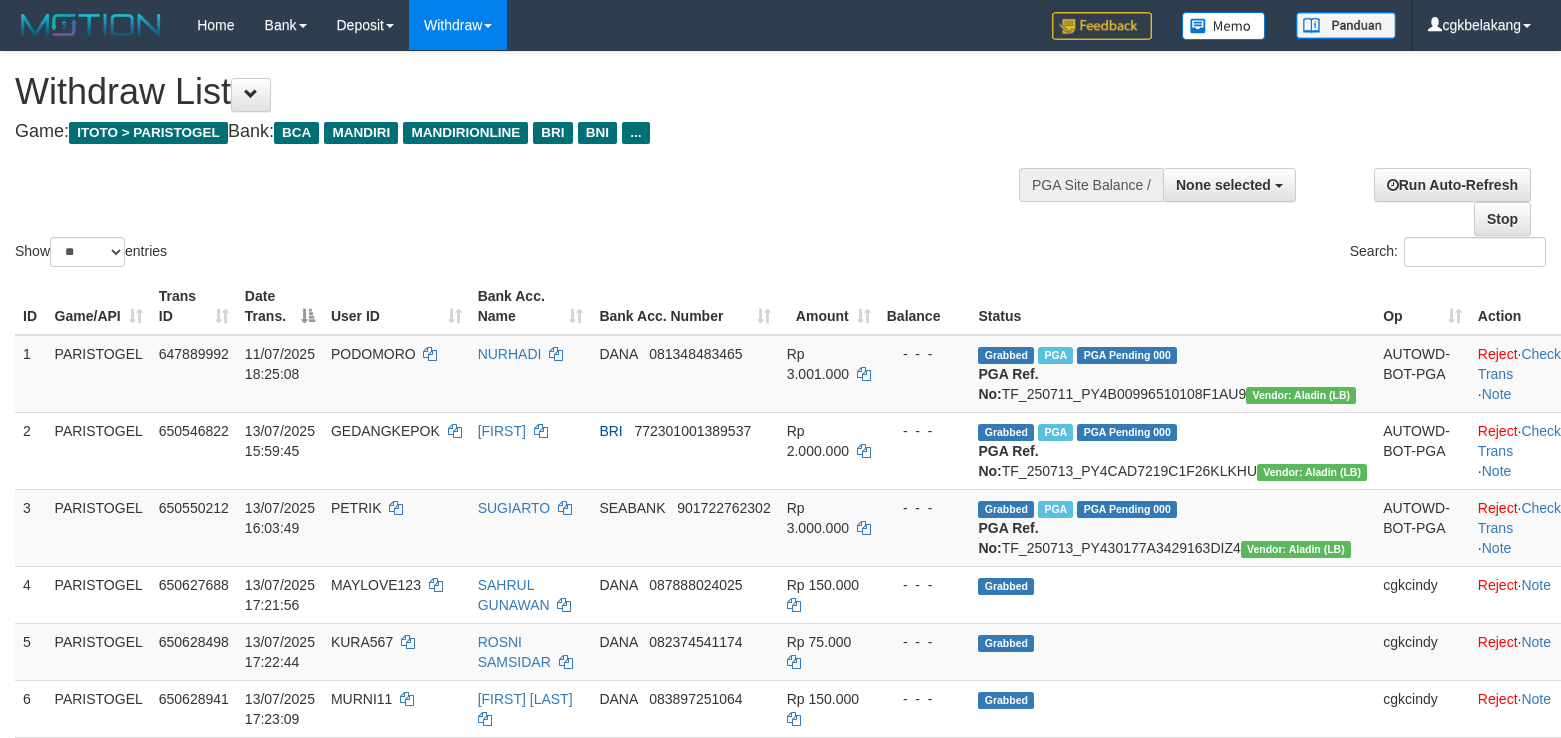 select 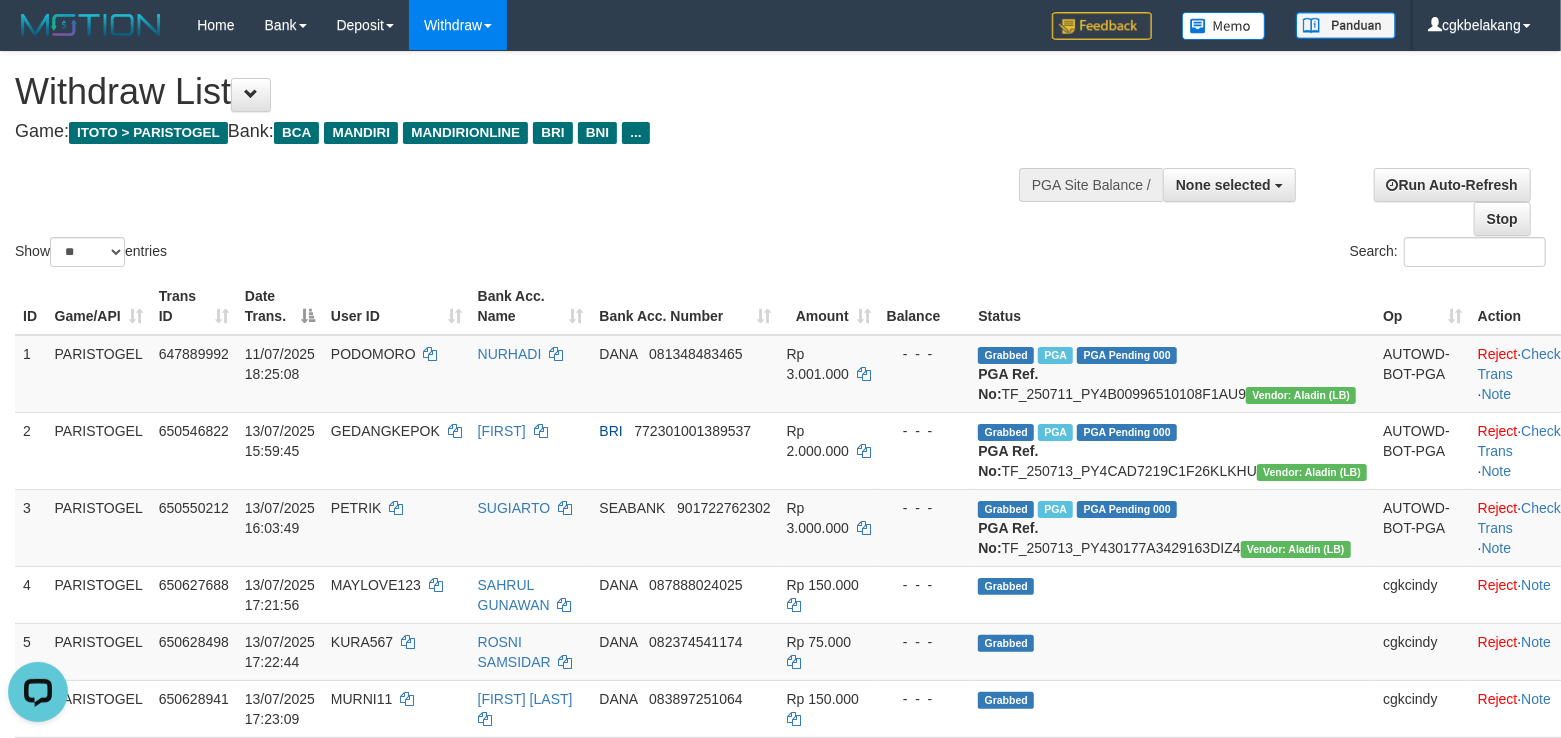 scroll, scrollTop: 0, scrollLeft: 0, axis: both 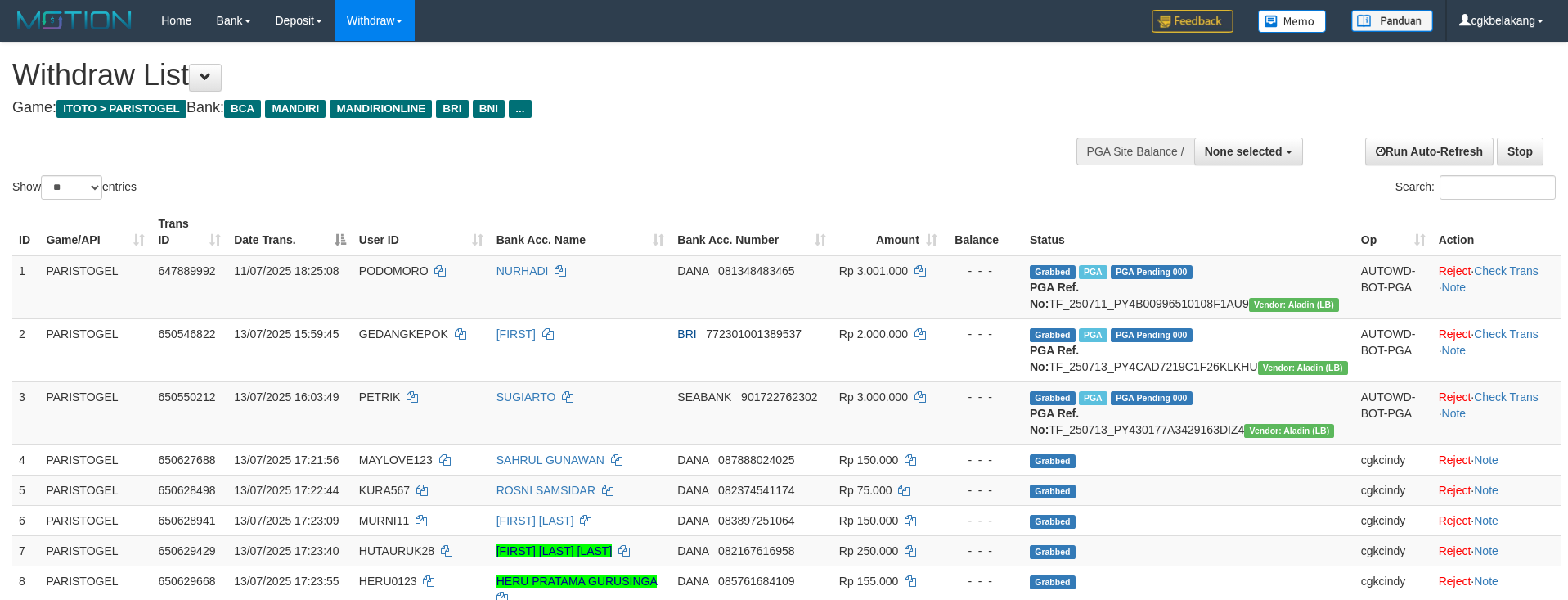 select 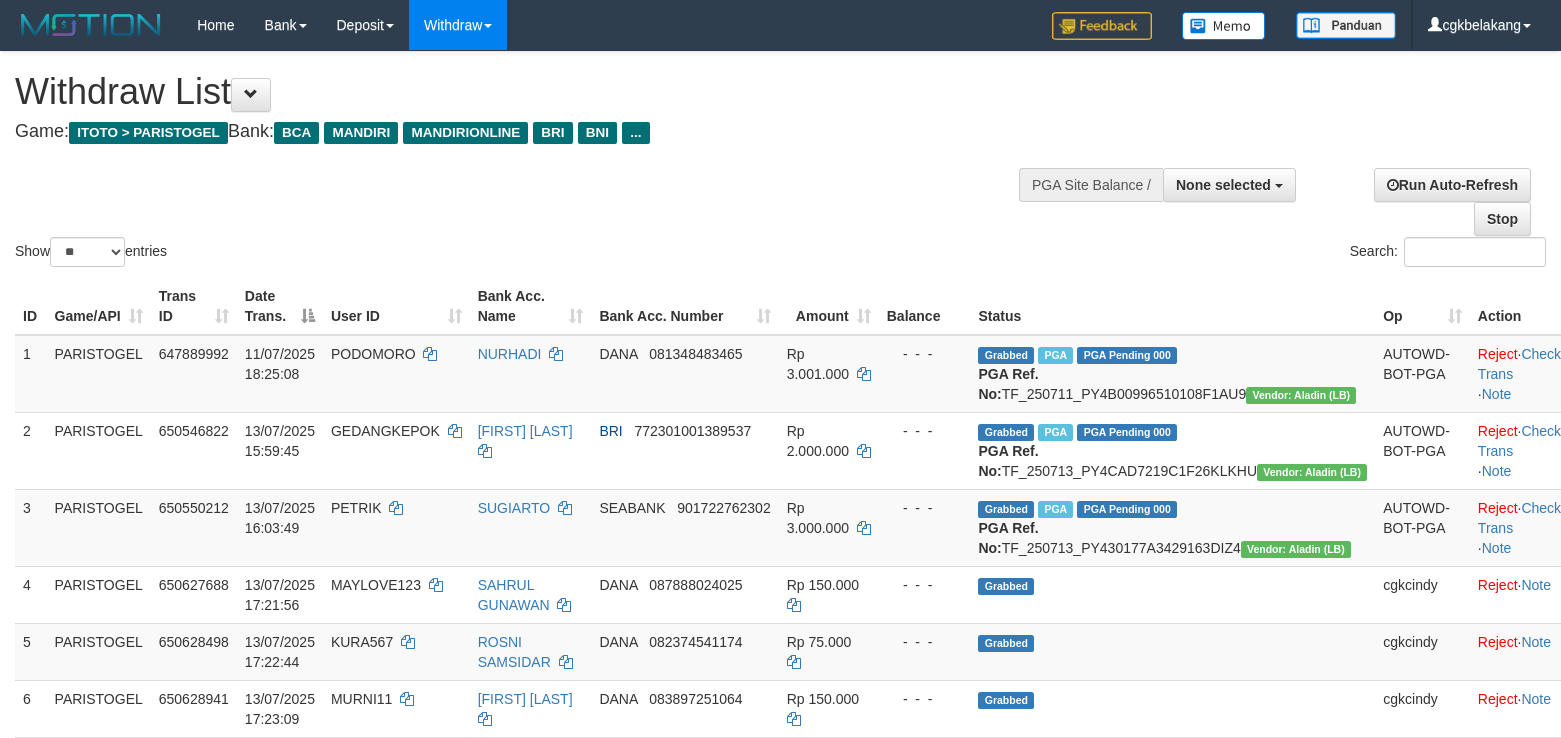 select 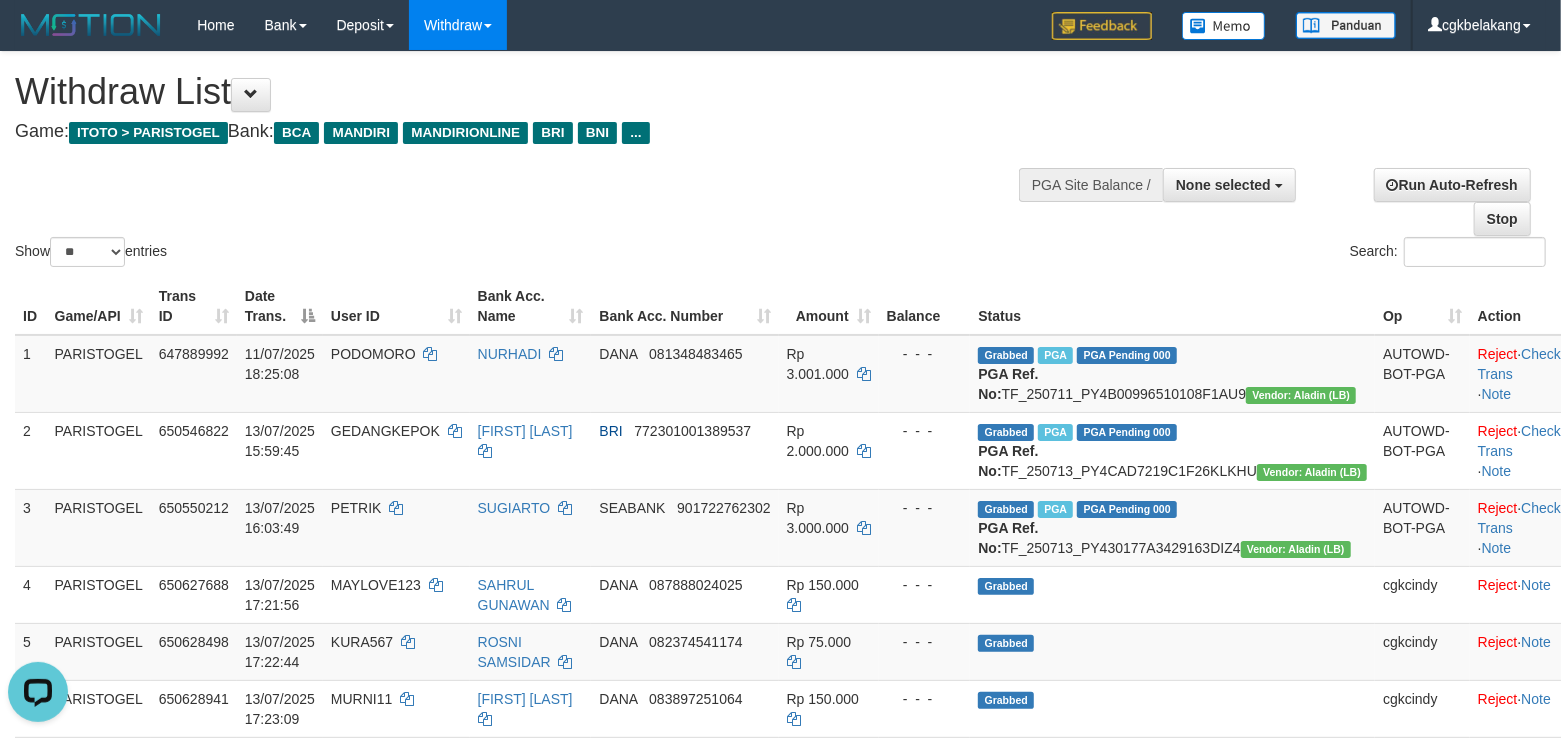 scroll, scrollTop: 0, scrollLeft: 0, axis: both 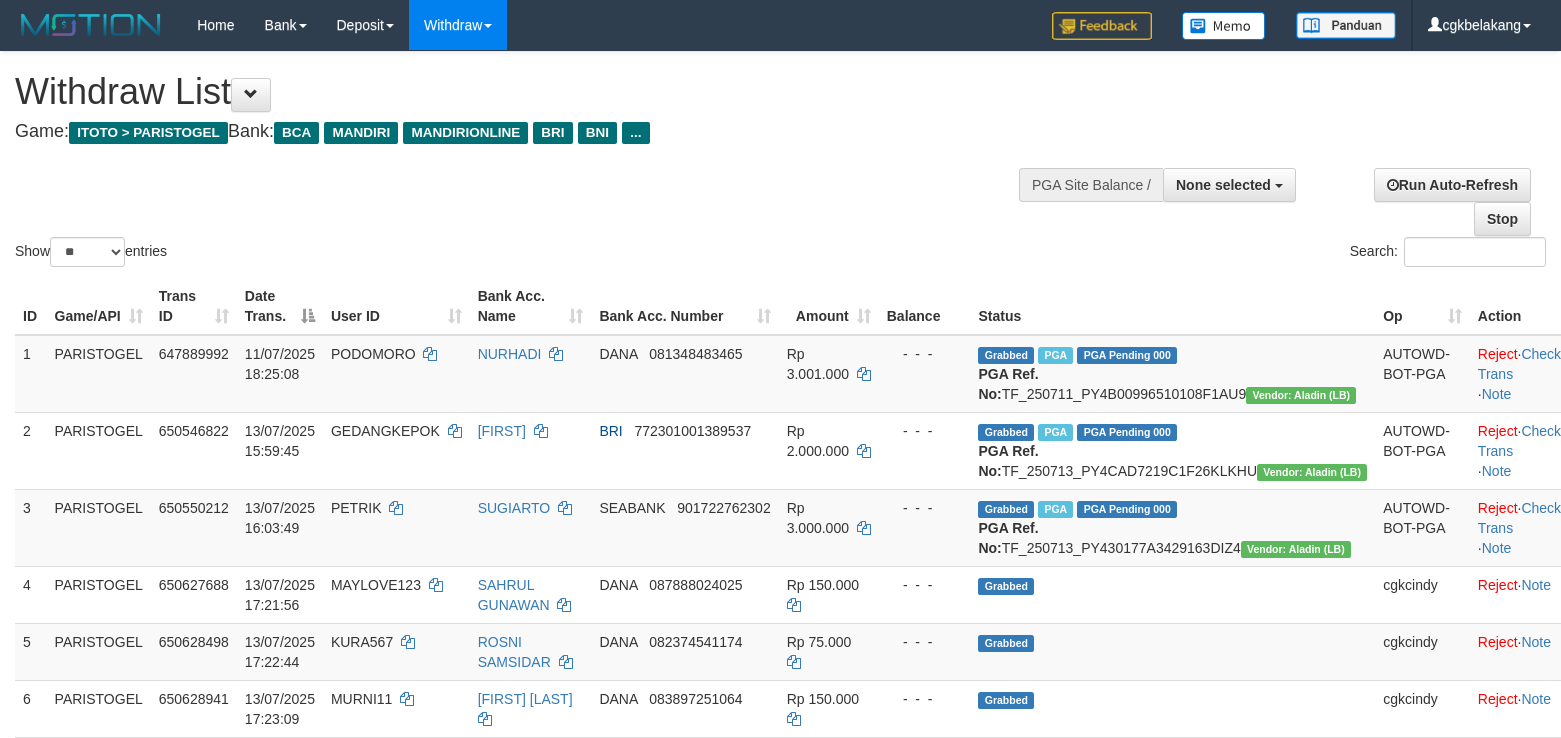 select 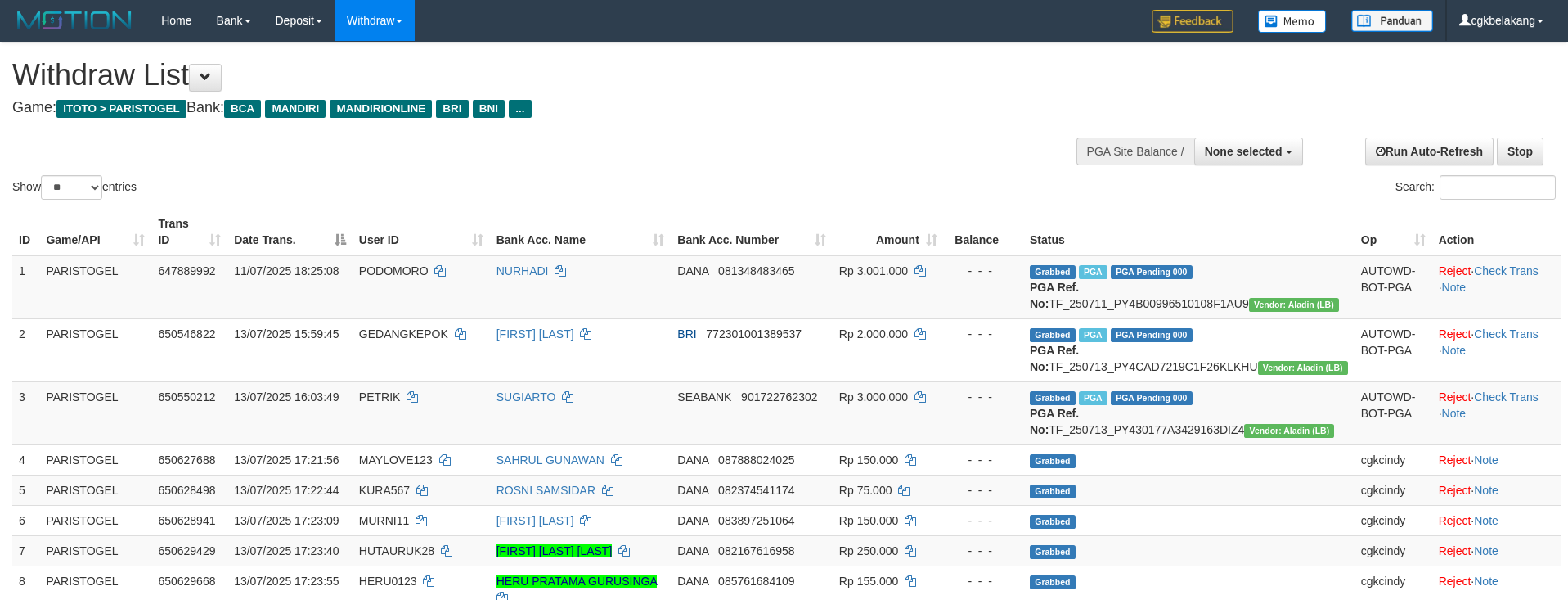 select 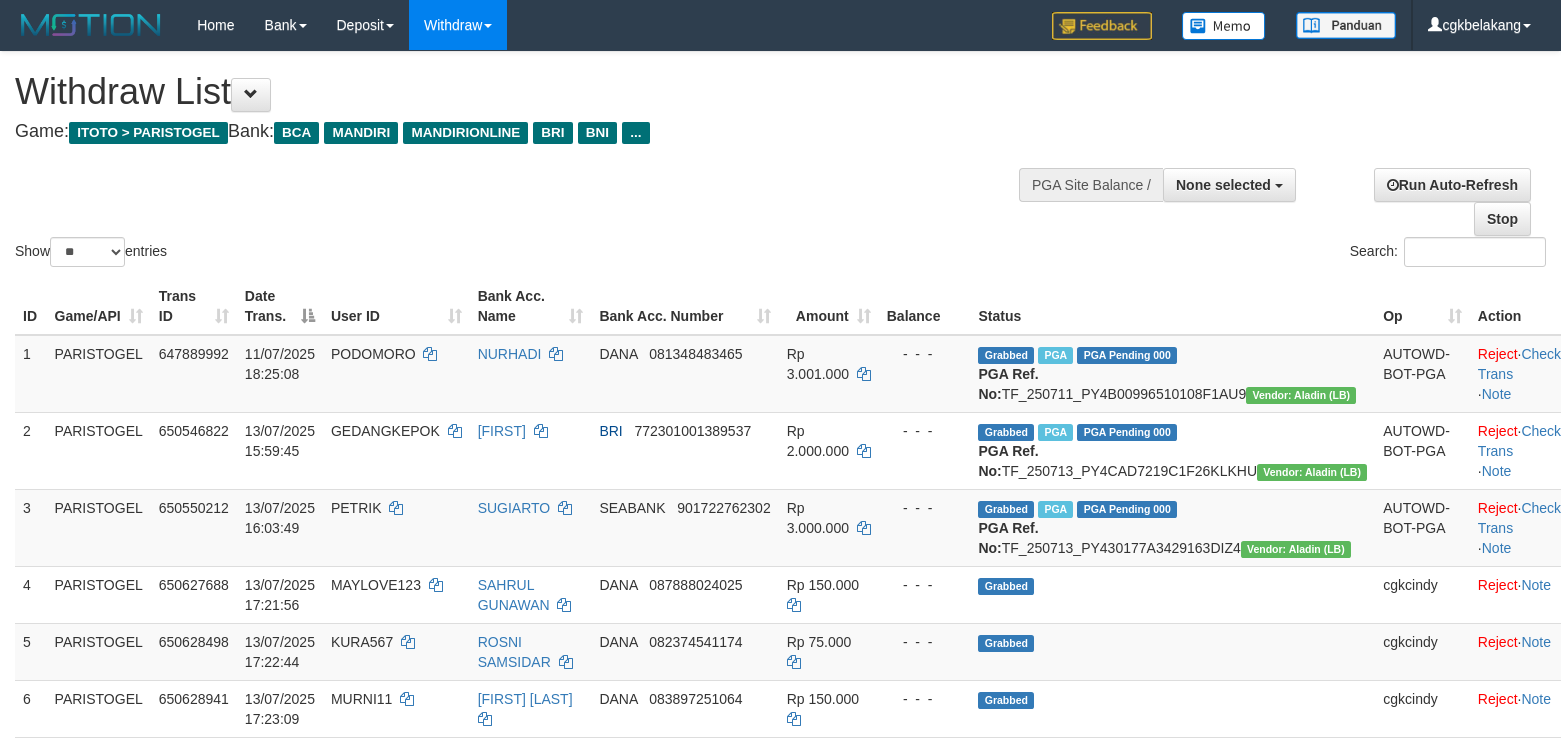 select 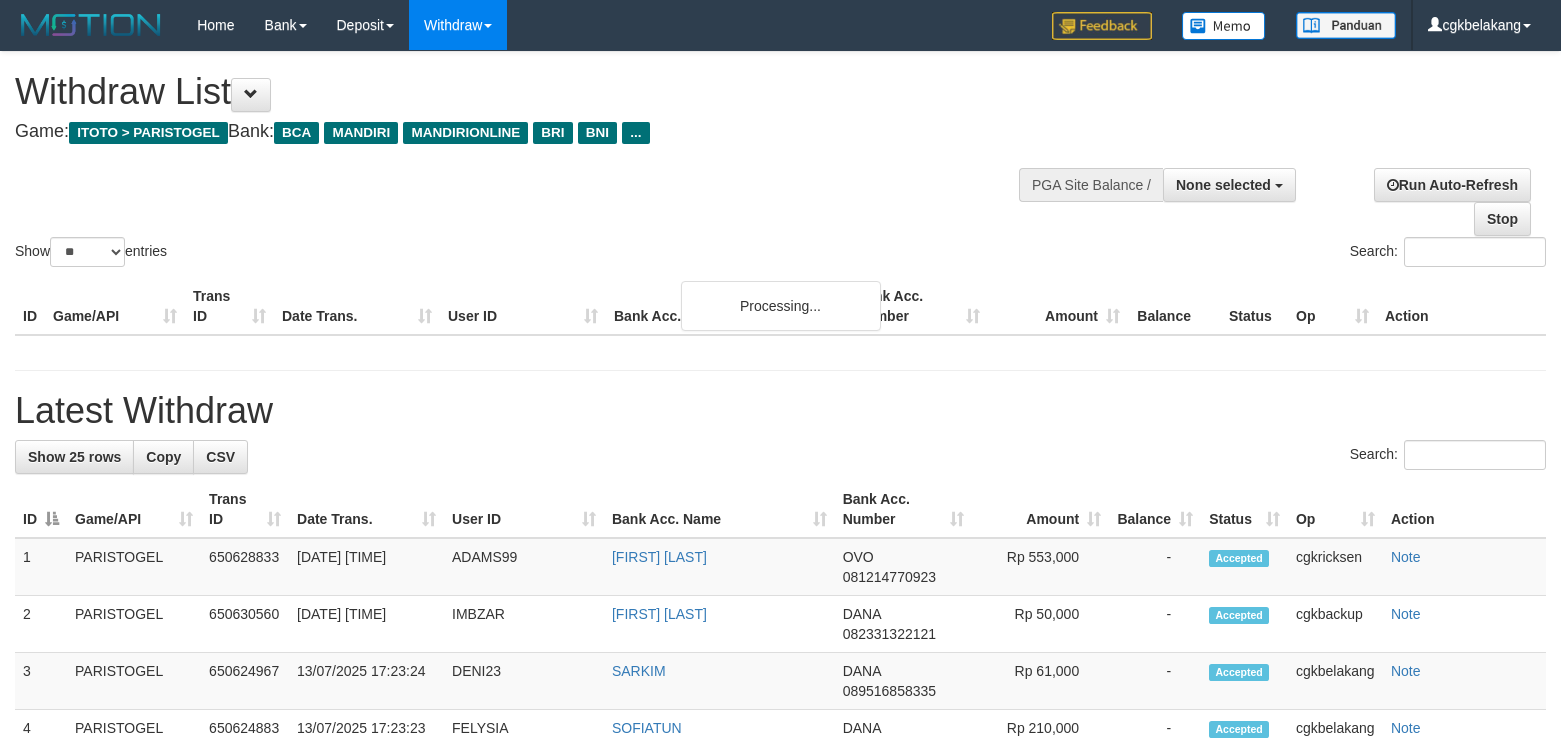 select 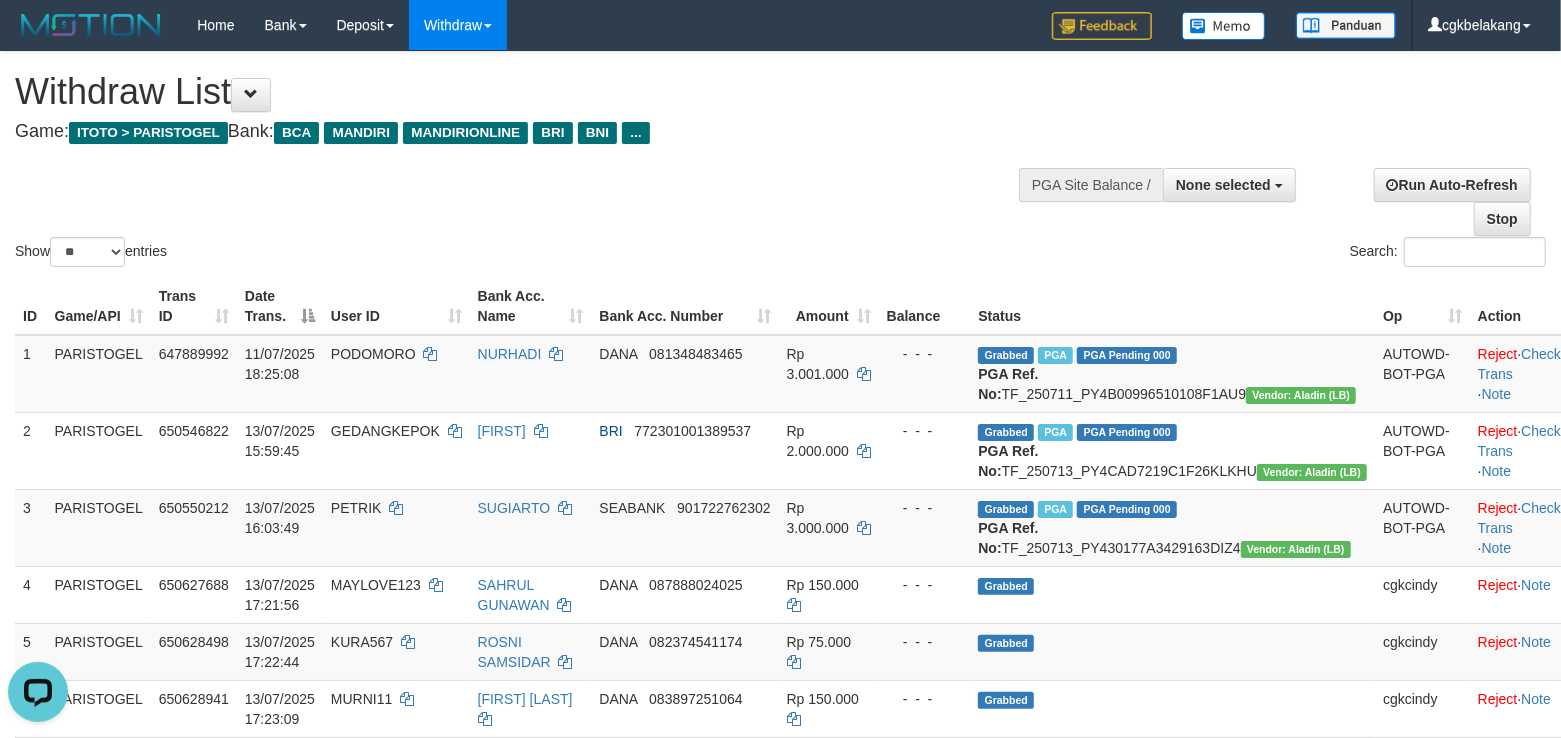 scroll, scrollTop: 0, scrollLeft: 0, axis: both 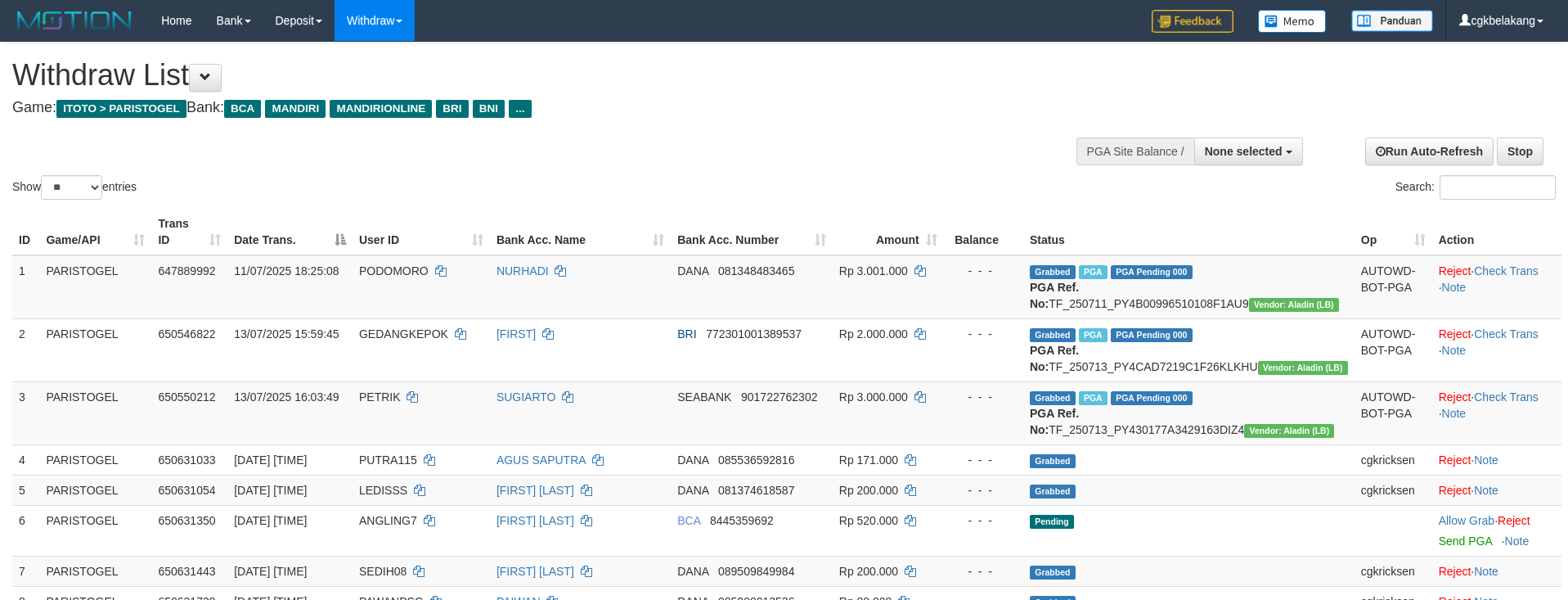 select 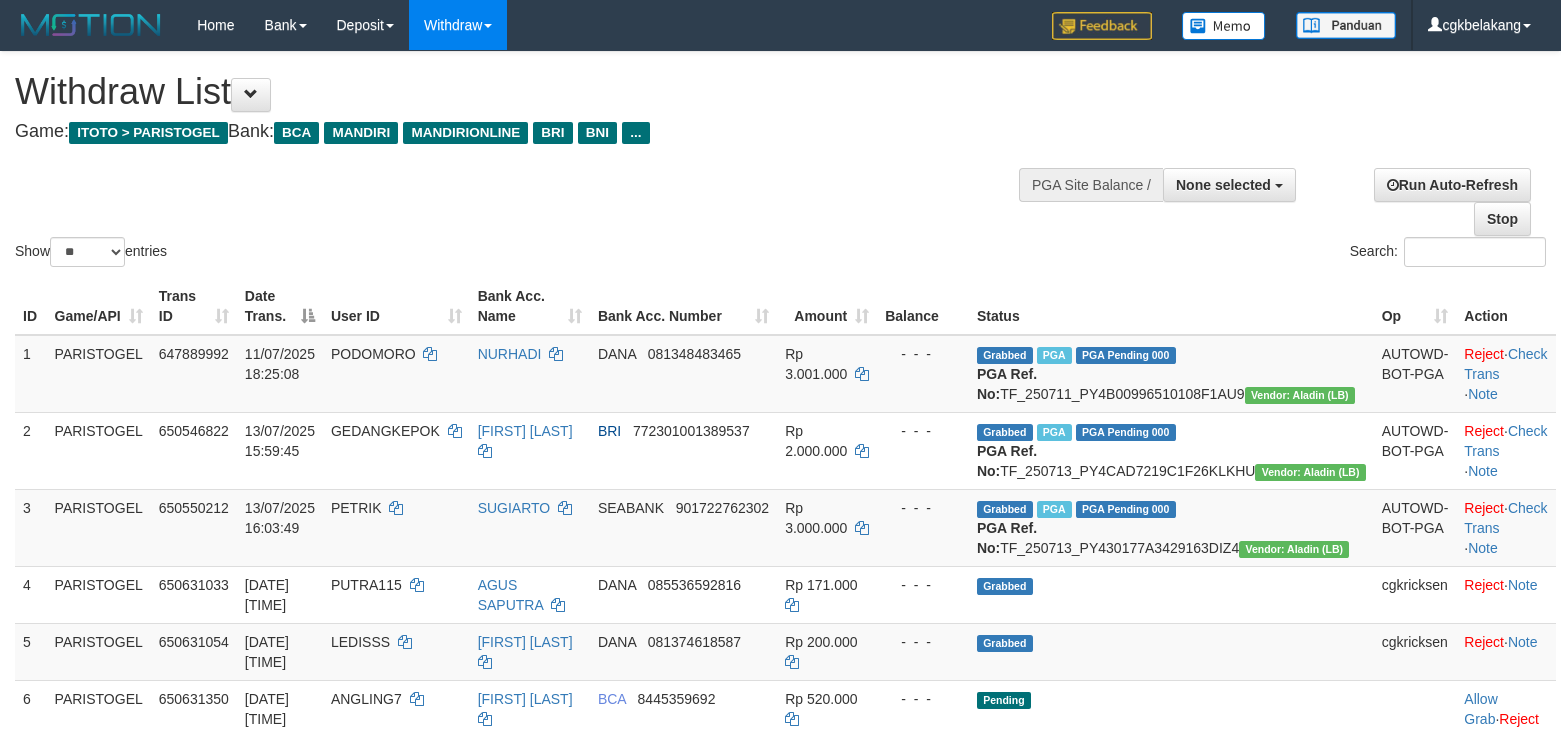 select 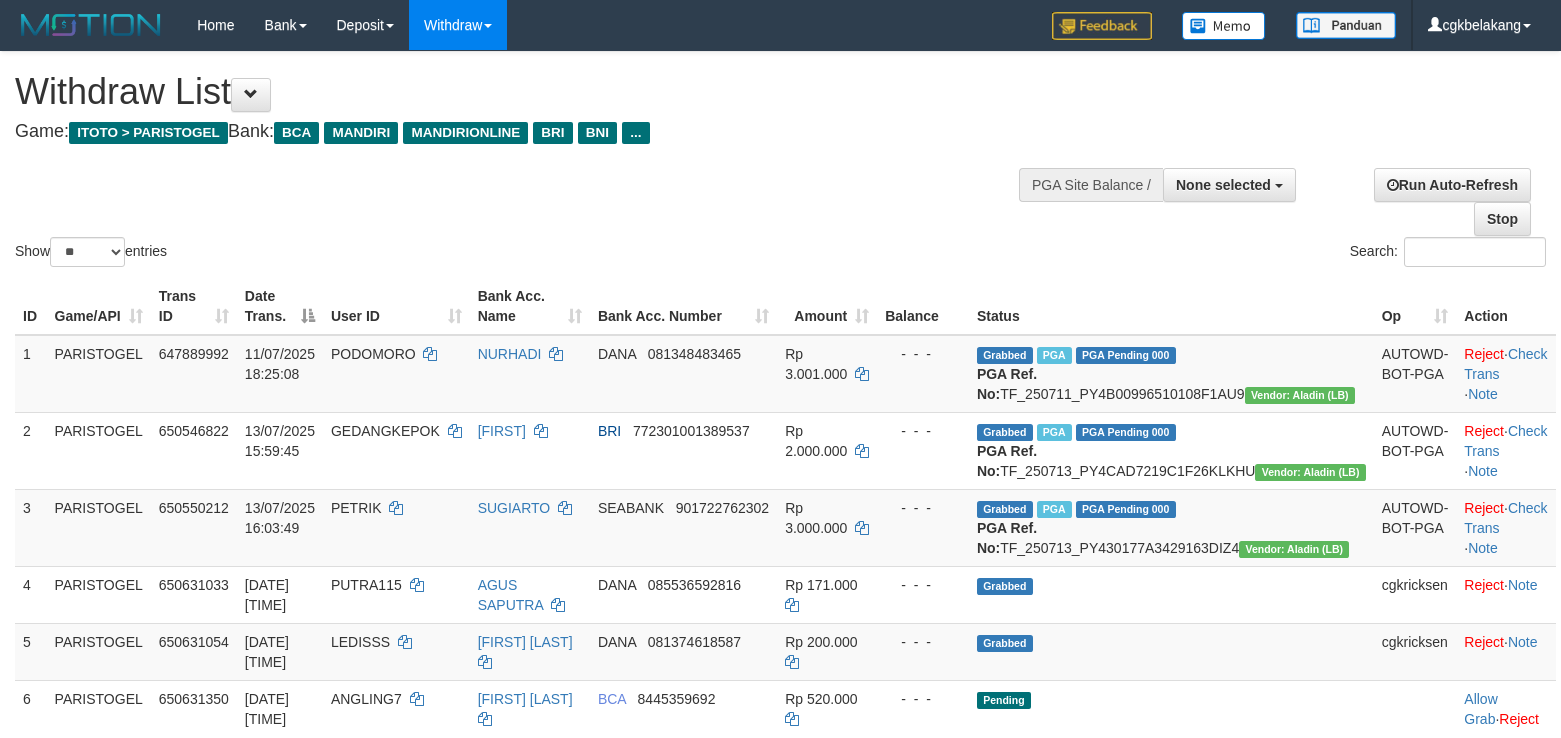 select 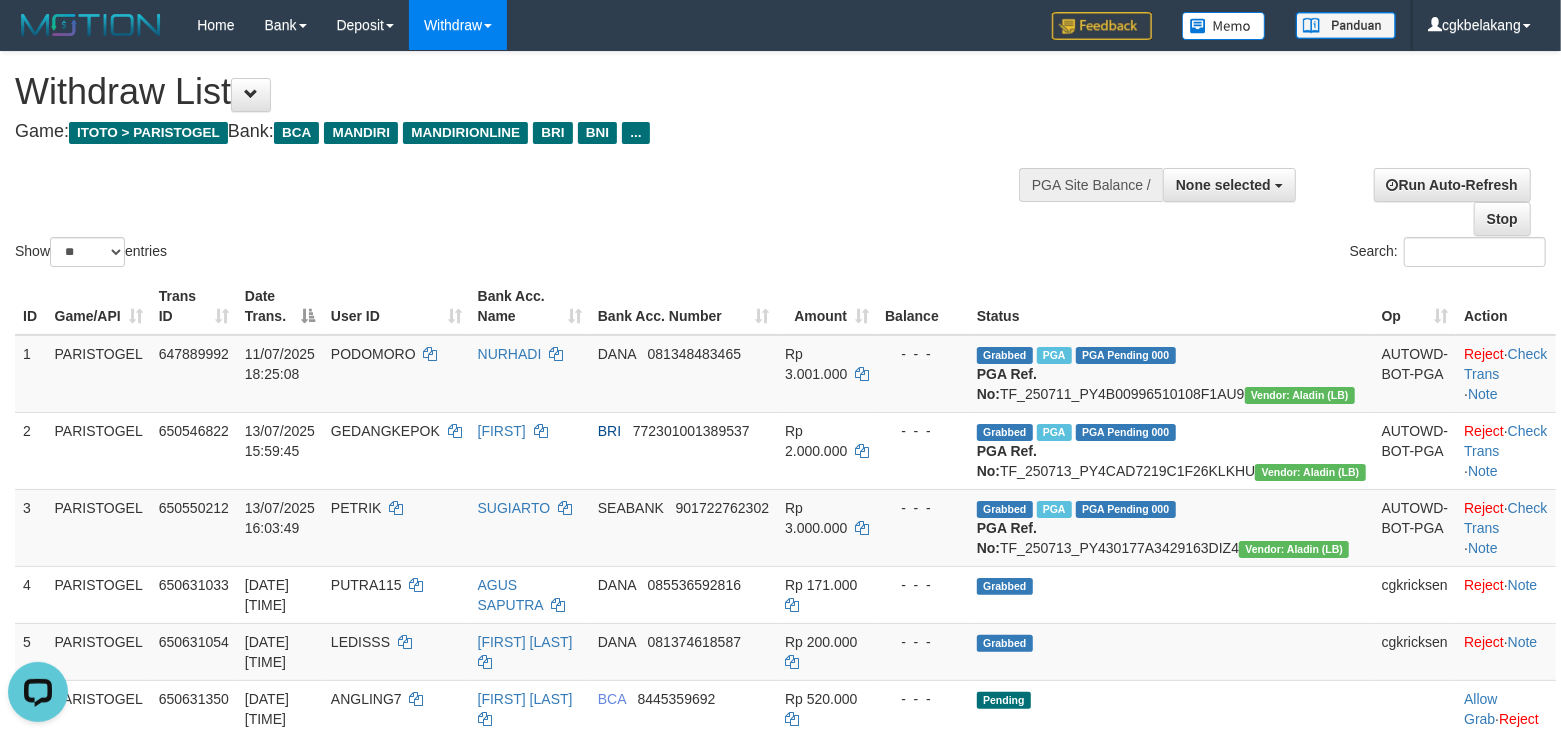 scroll, scrollTop: 0, scrollLeft: 0, axis: both 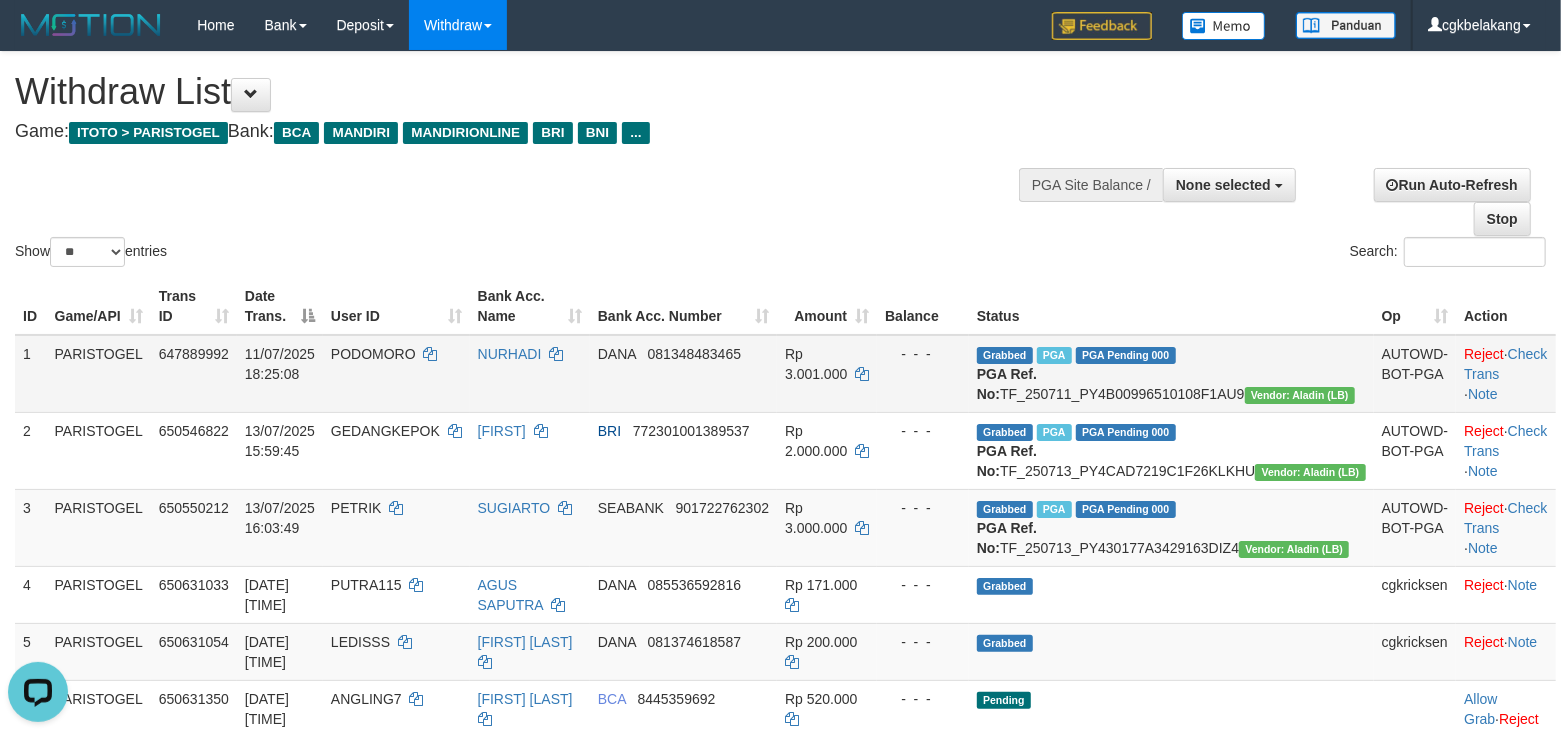 click on "Rp 3.001.000" at bounding box center (827, 374) 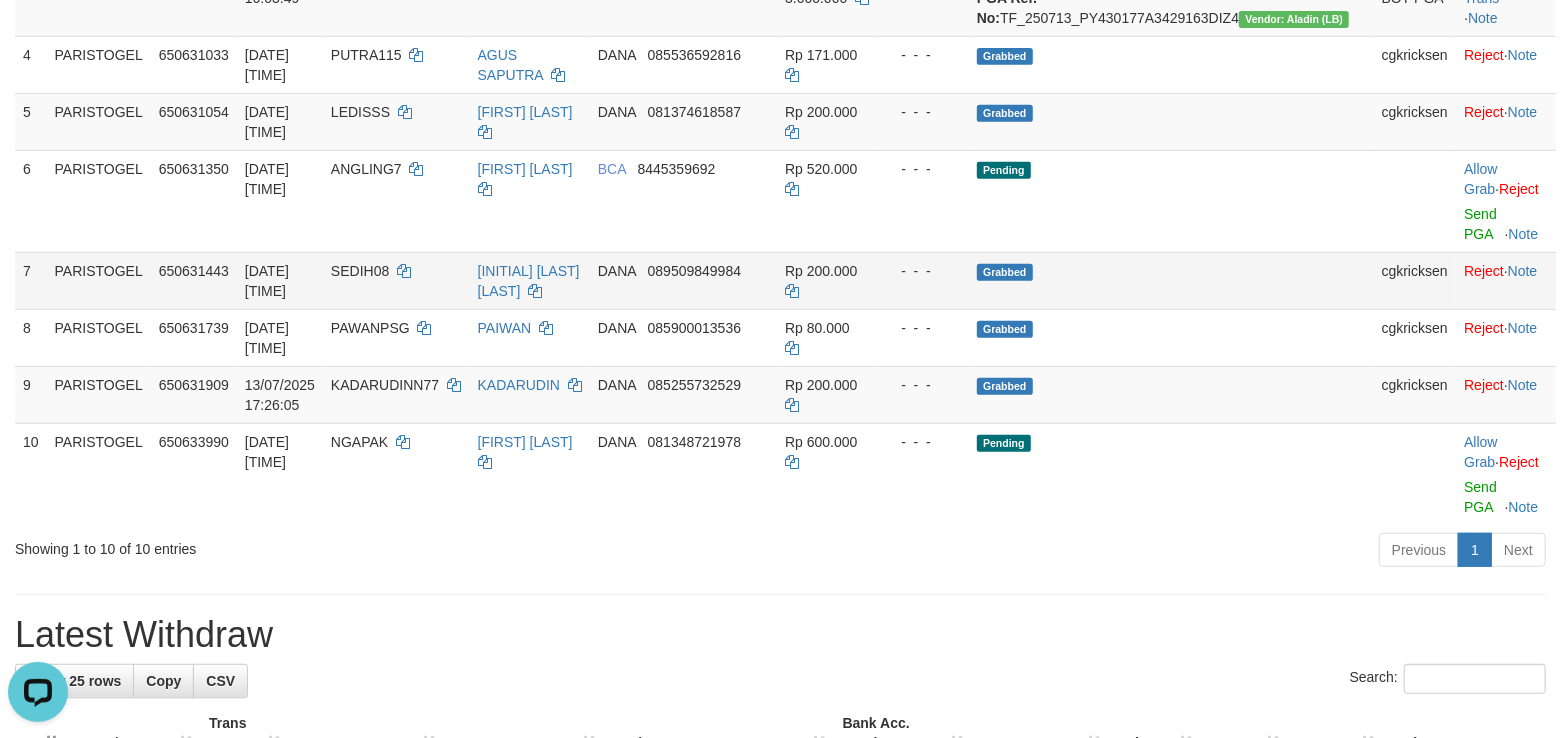 scroll, scrollTop: 533, scrollLeft: 0, axis: vertical 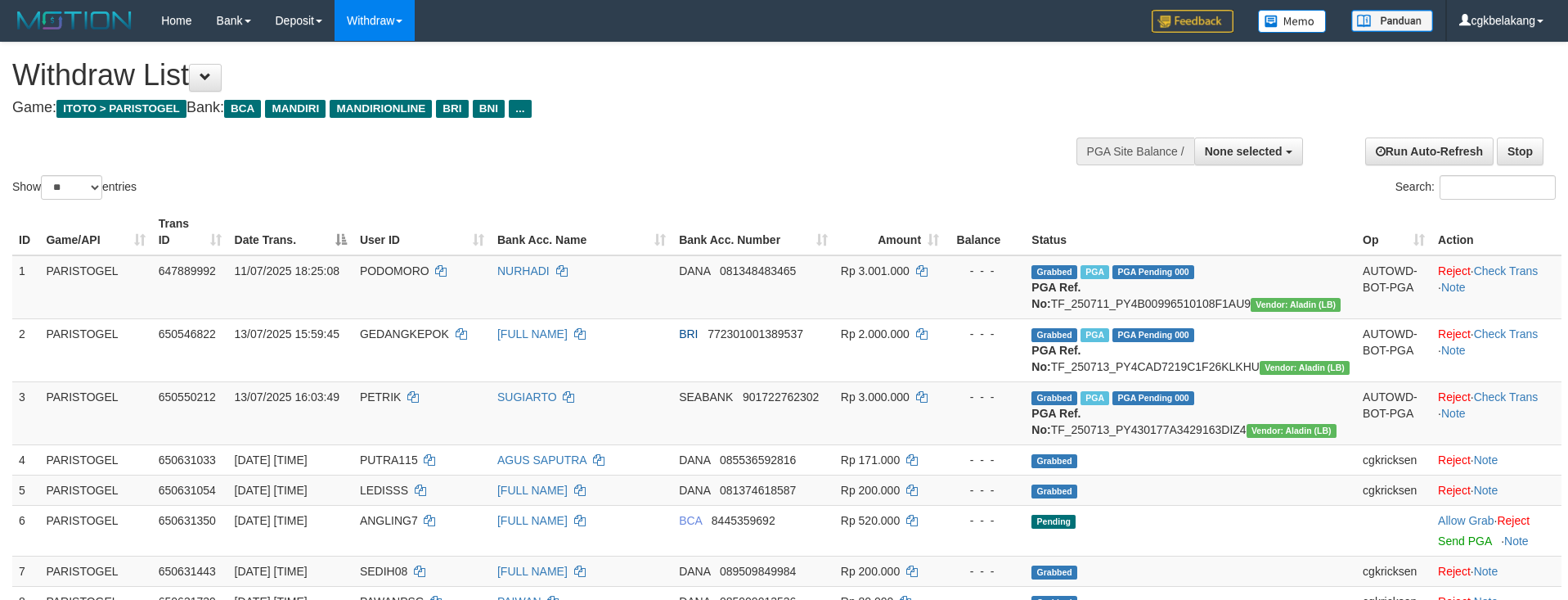 select 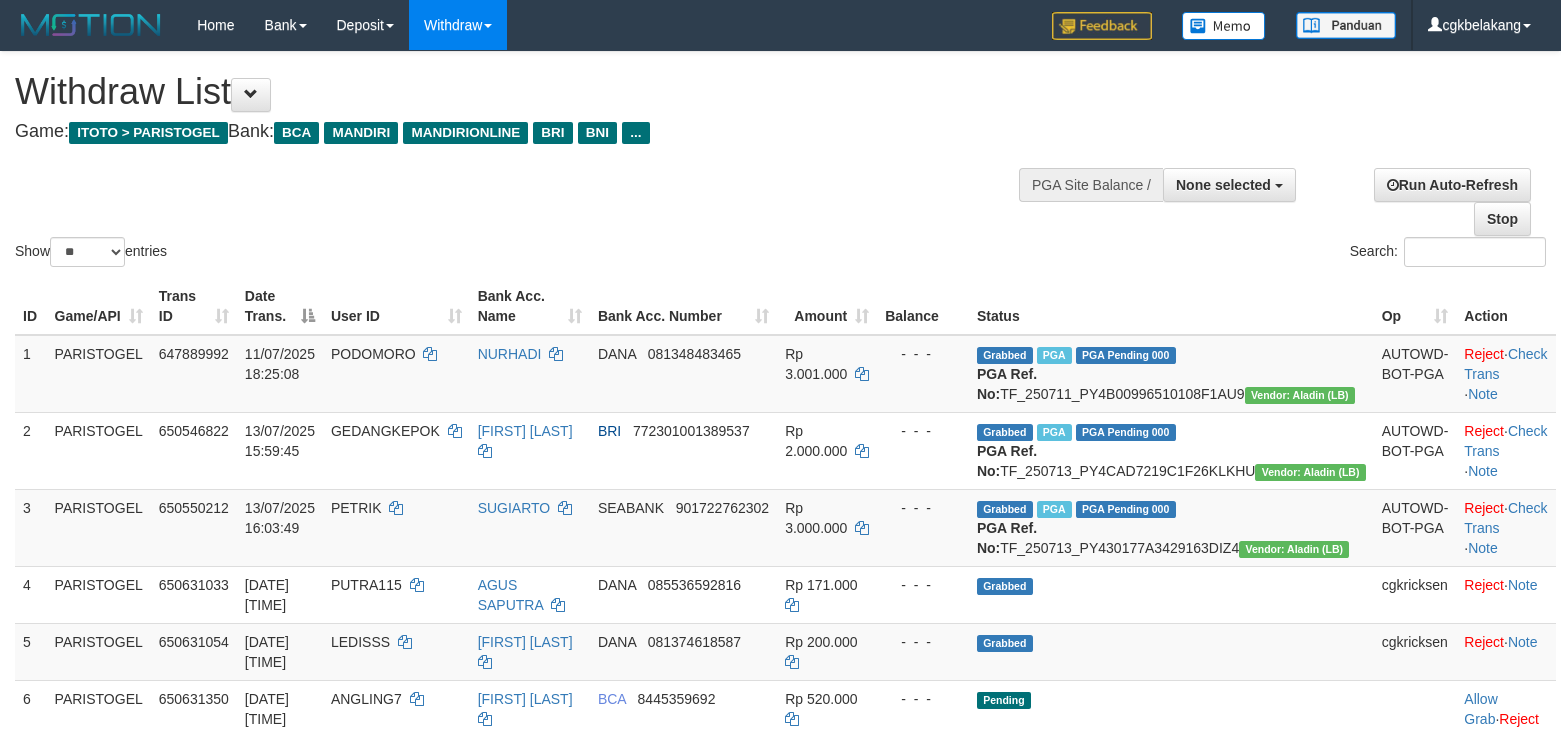 select 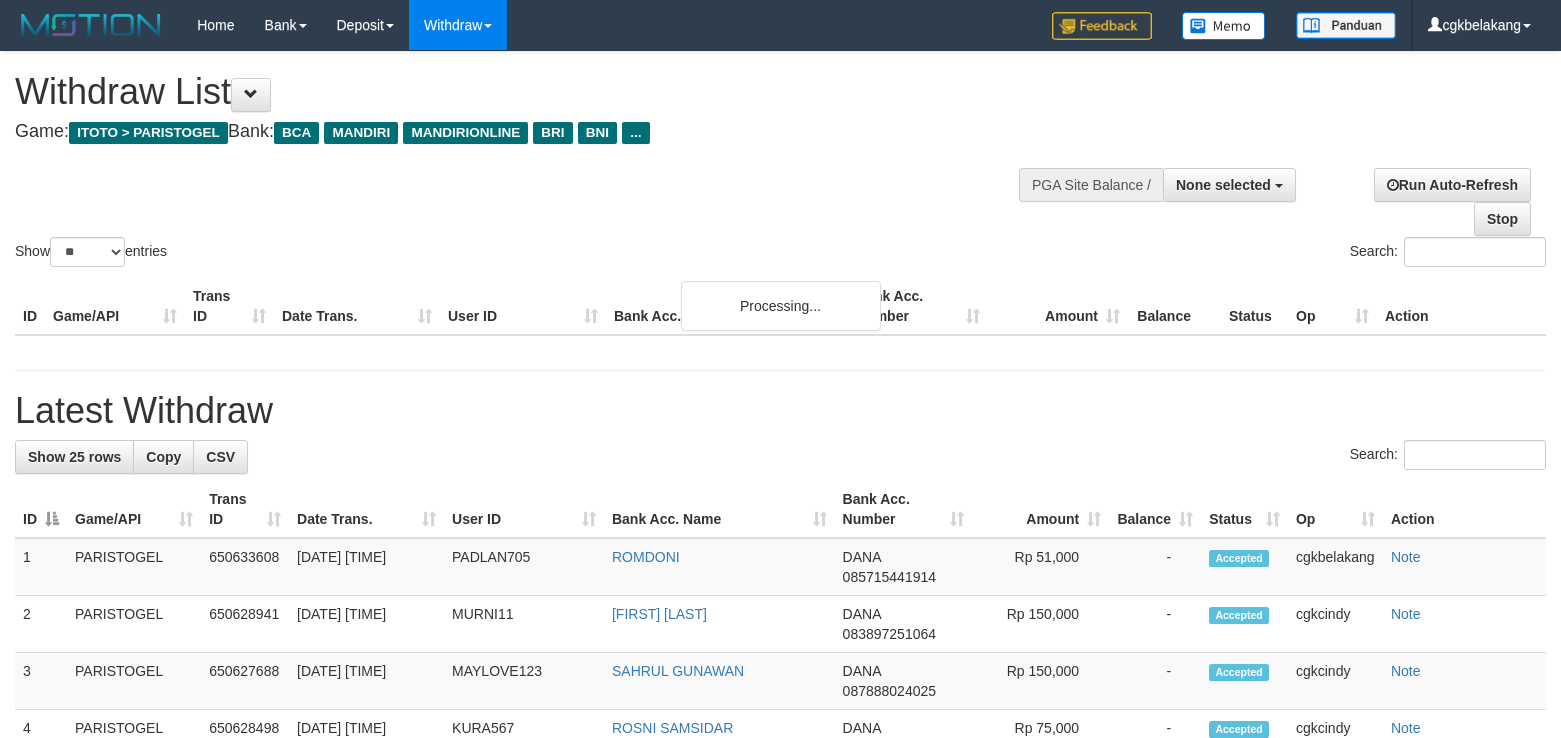 select 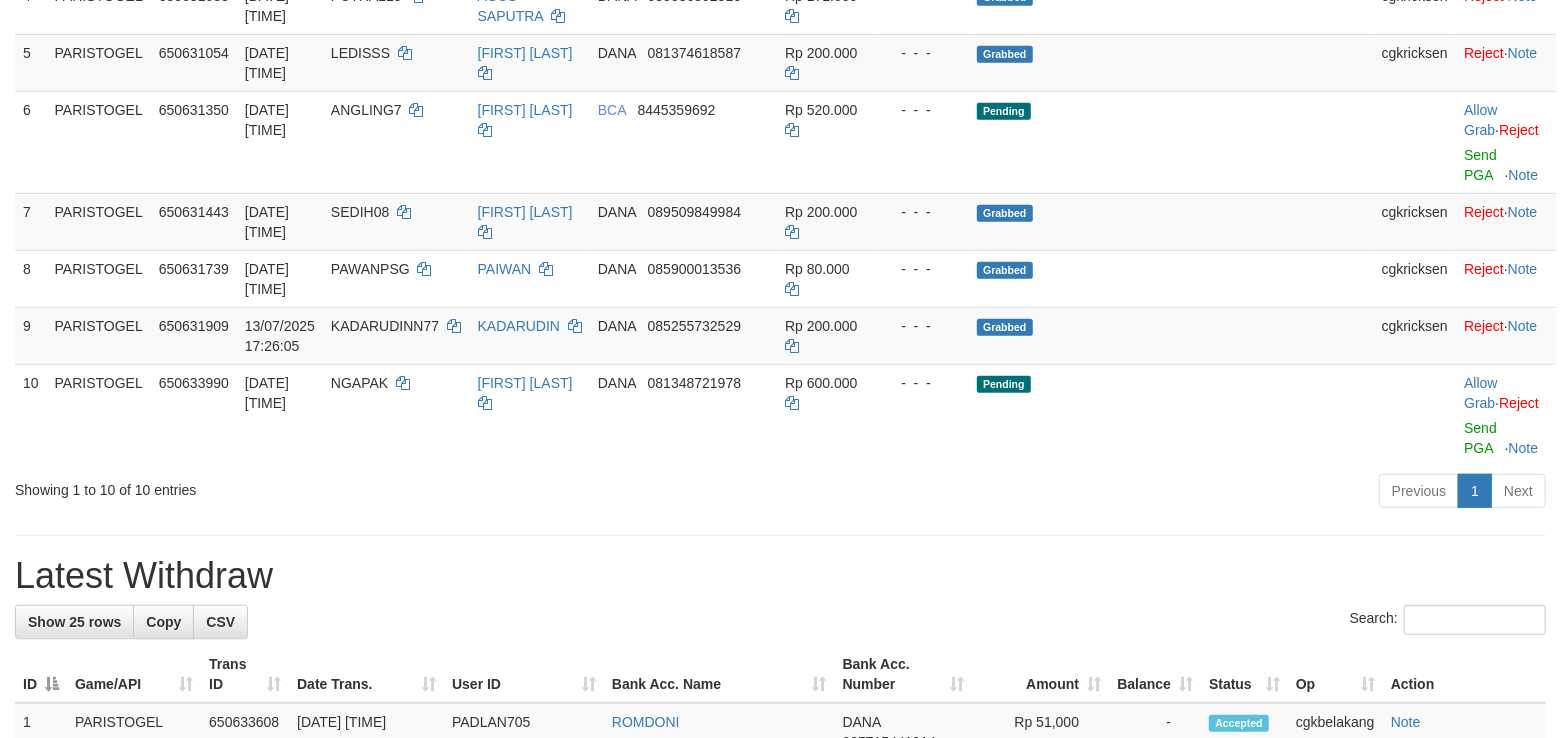 scroll, scrollTop: 533, scrollLeft: 0, axis: vertical 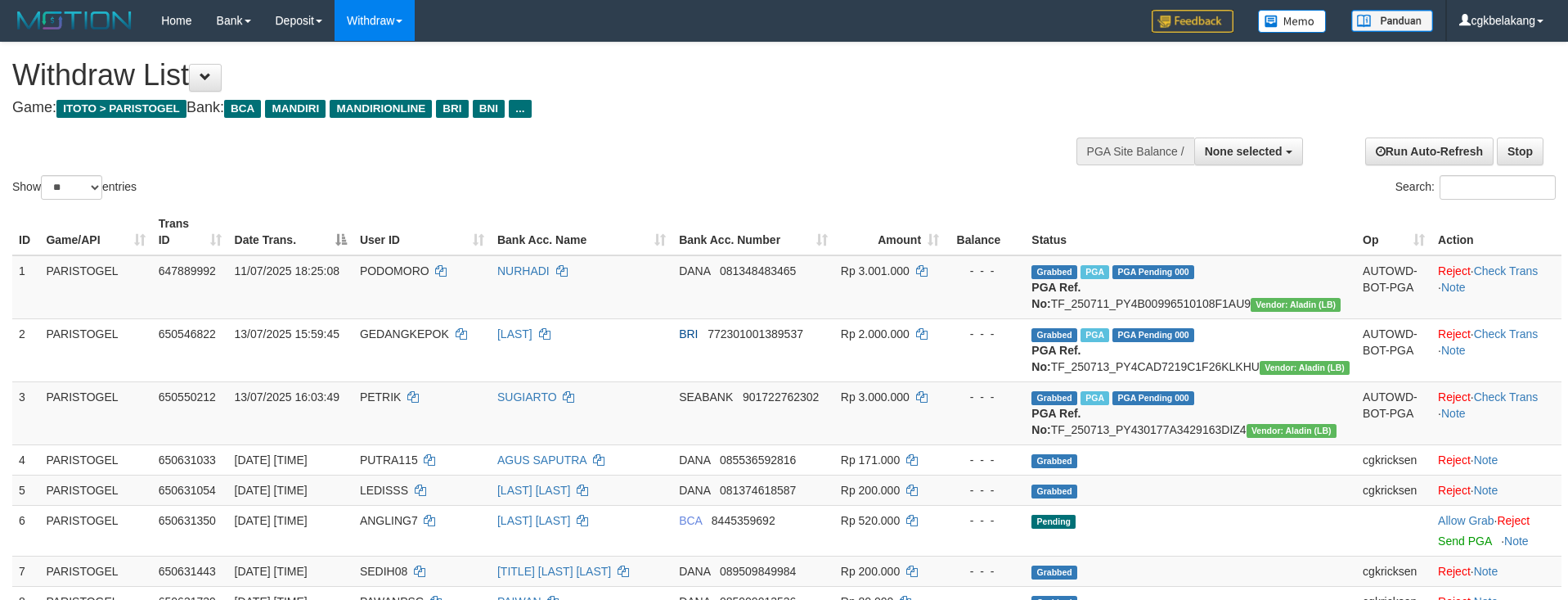 select 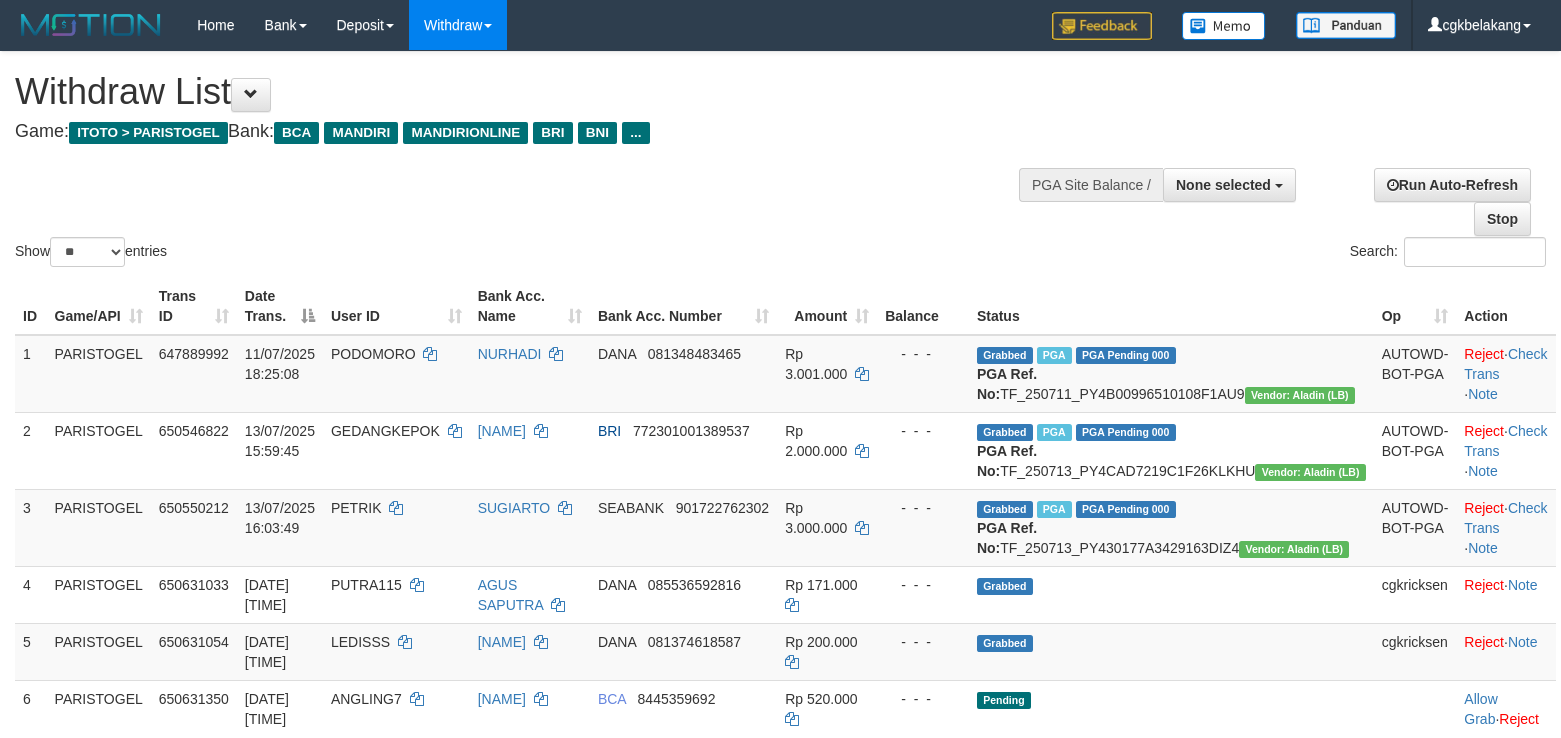 select 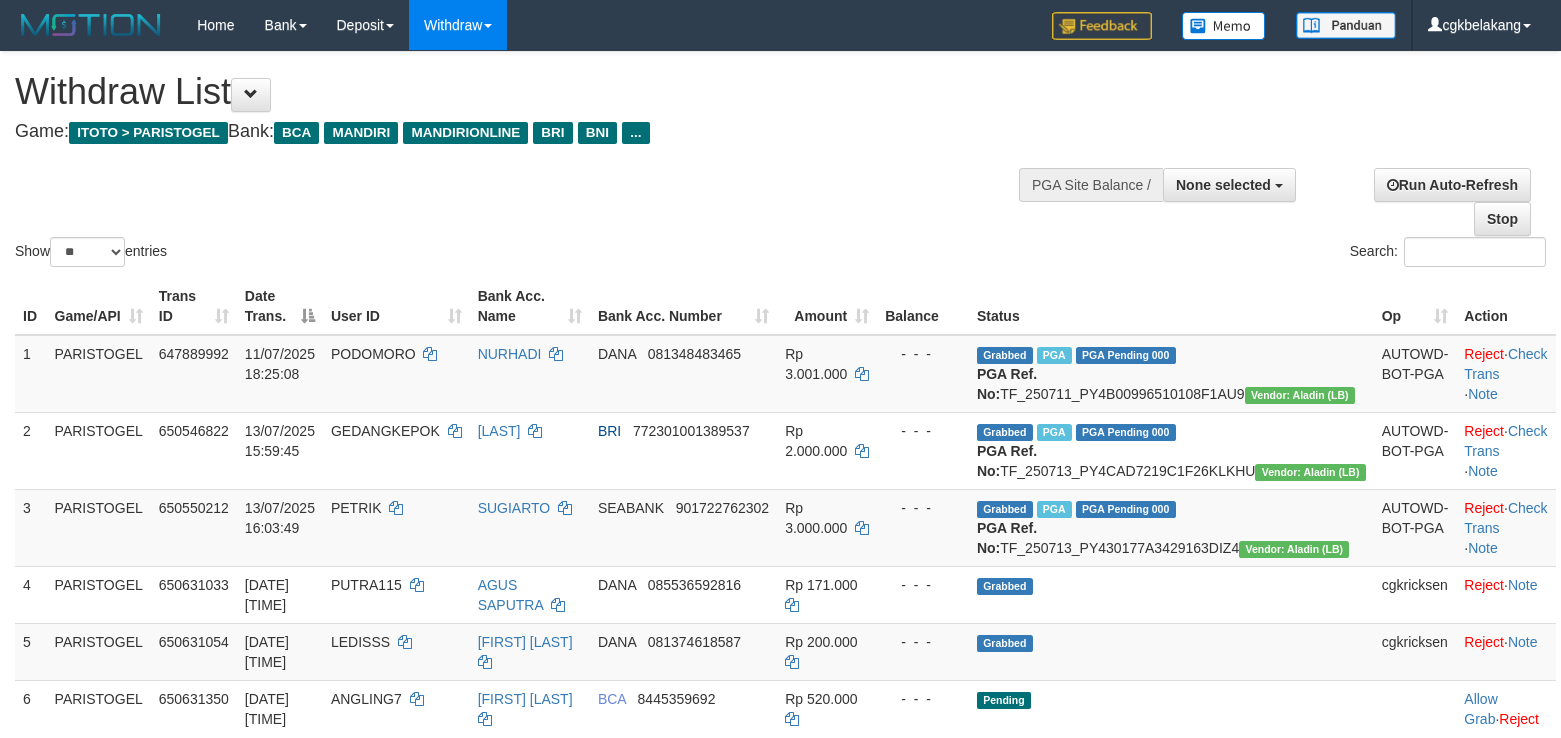 select 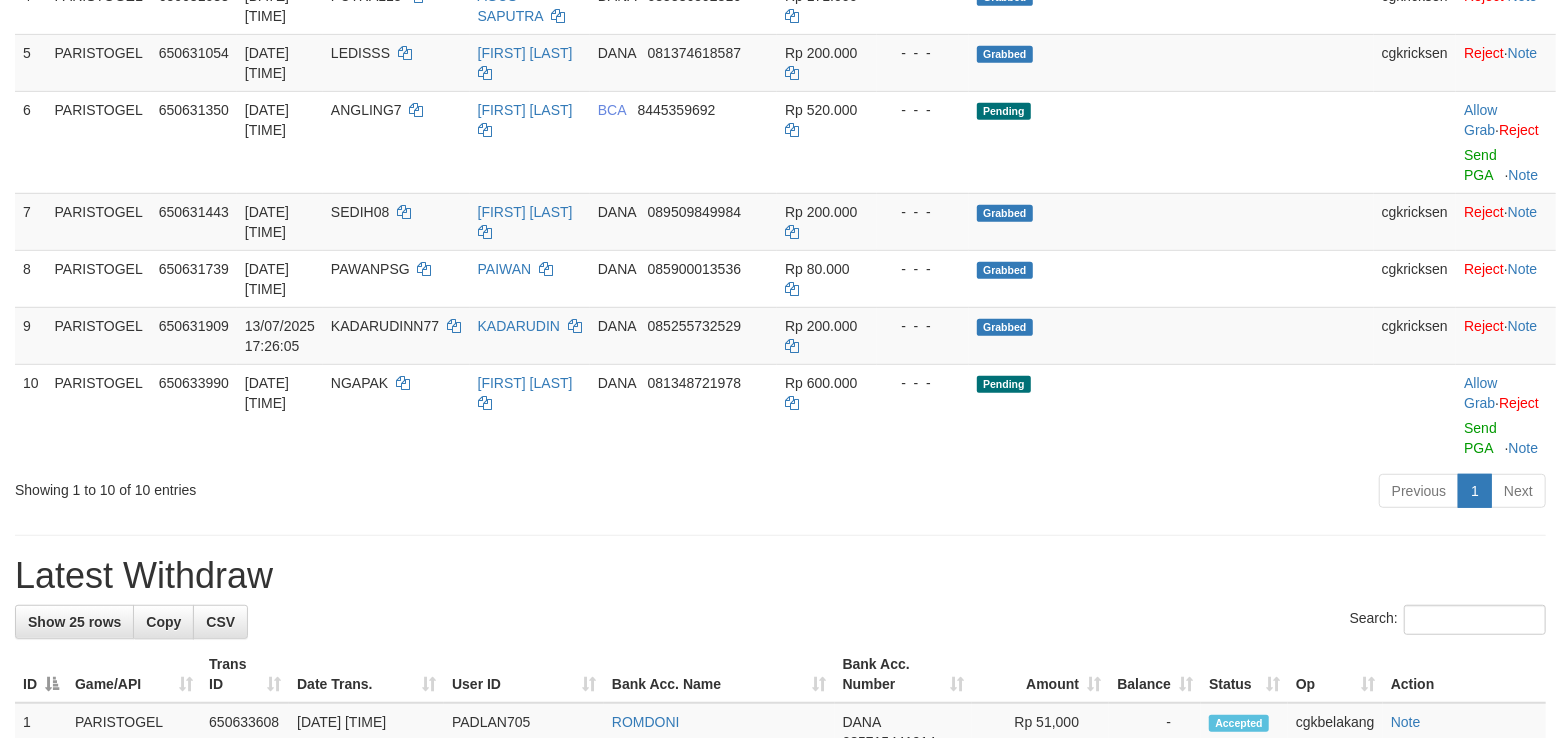 scroll, scrollTop: 533, scrollLeft: 0, axis: vertical 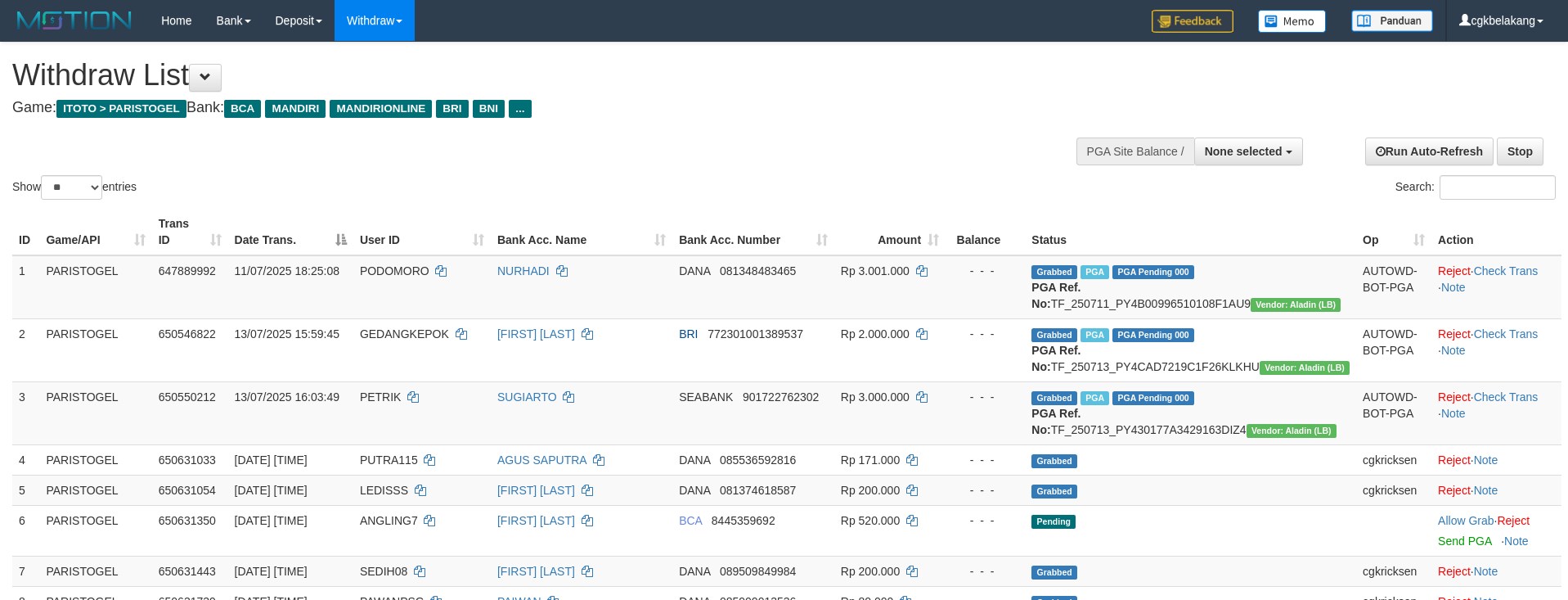 select 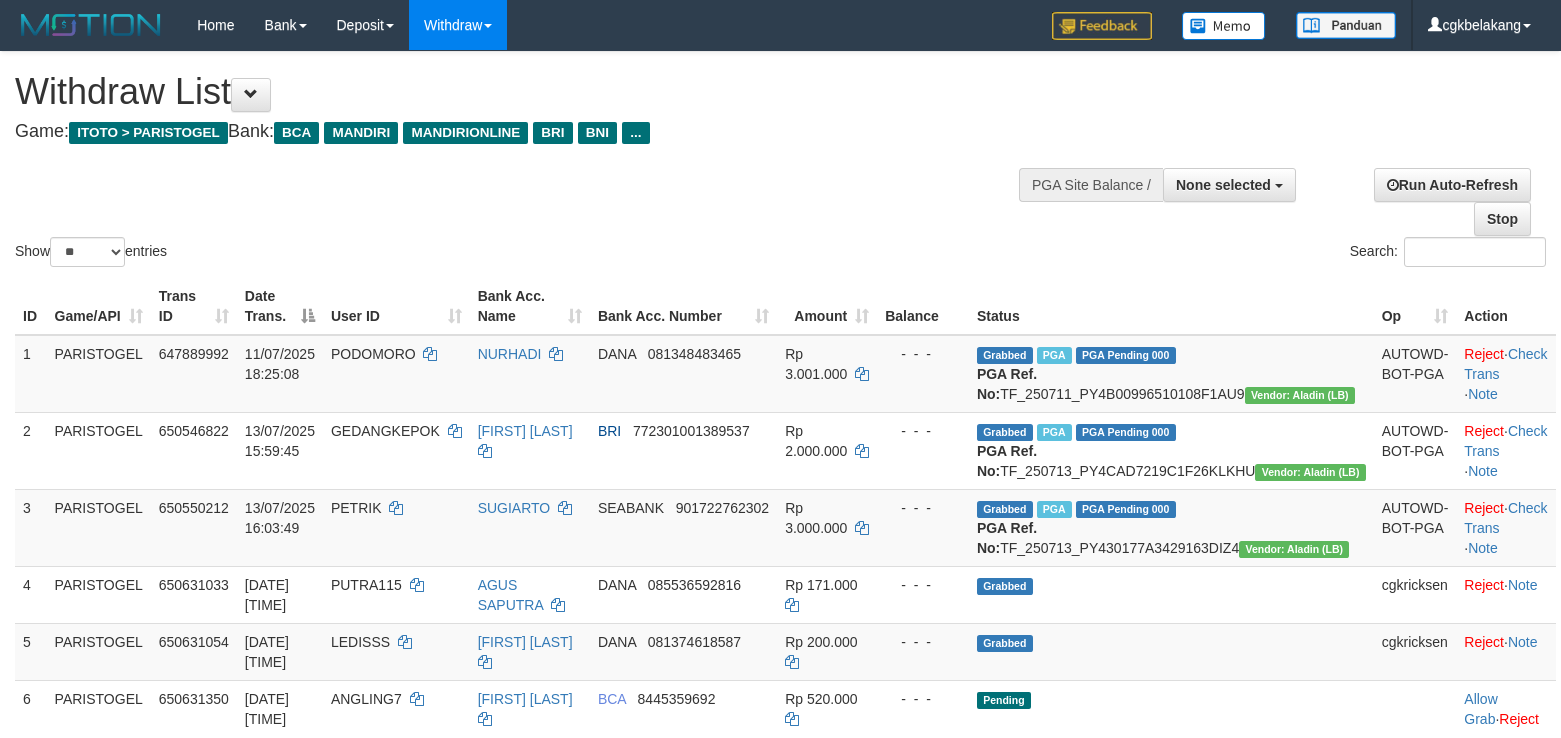 select 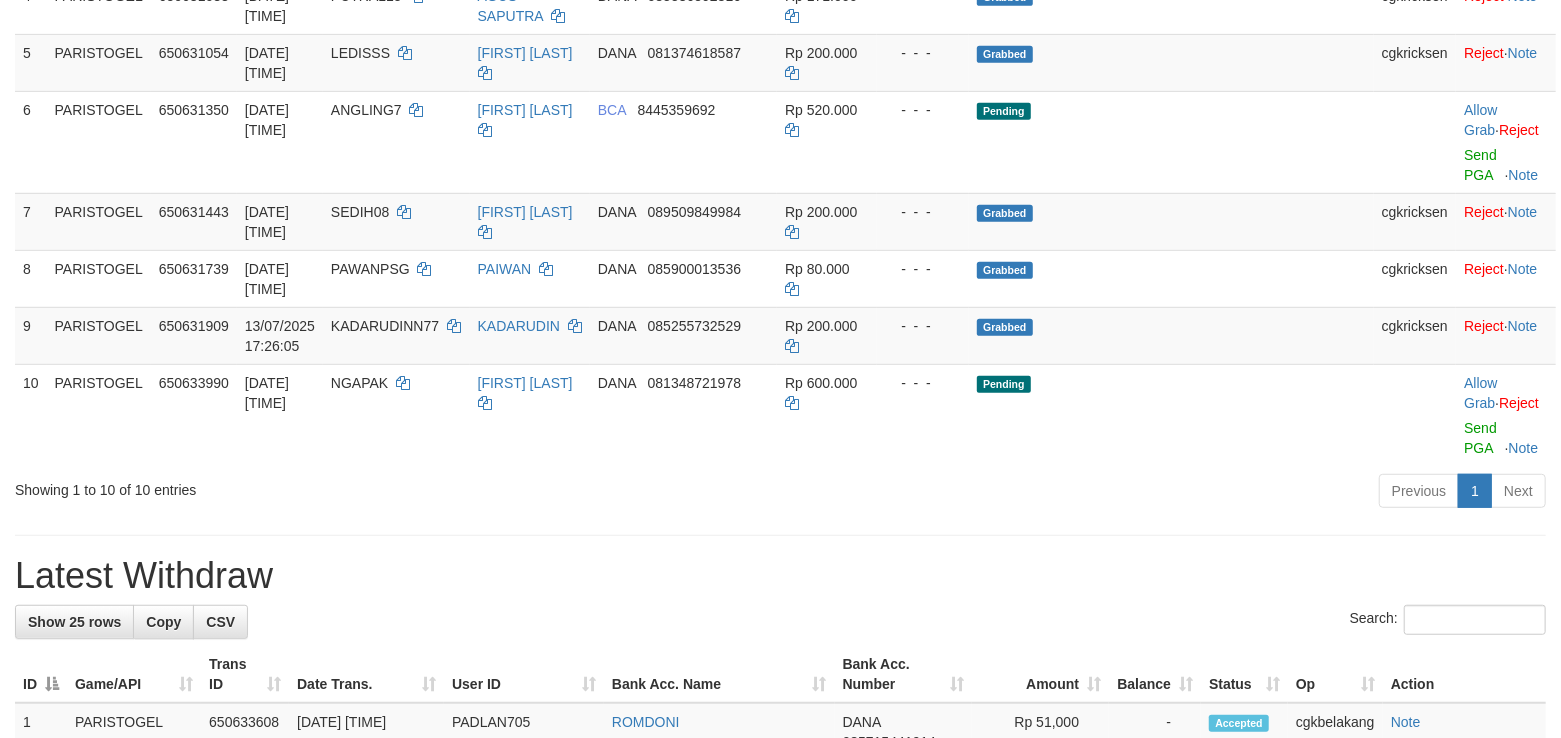 scroll, scrollTop: 533, scrollLeft: 0, axis: vertical 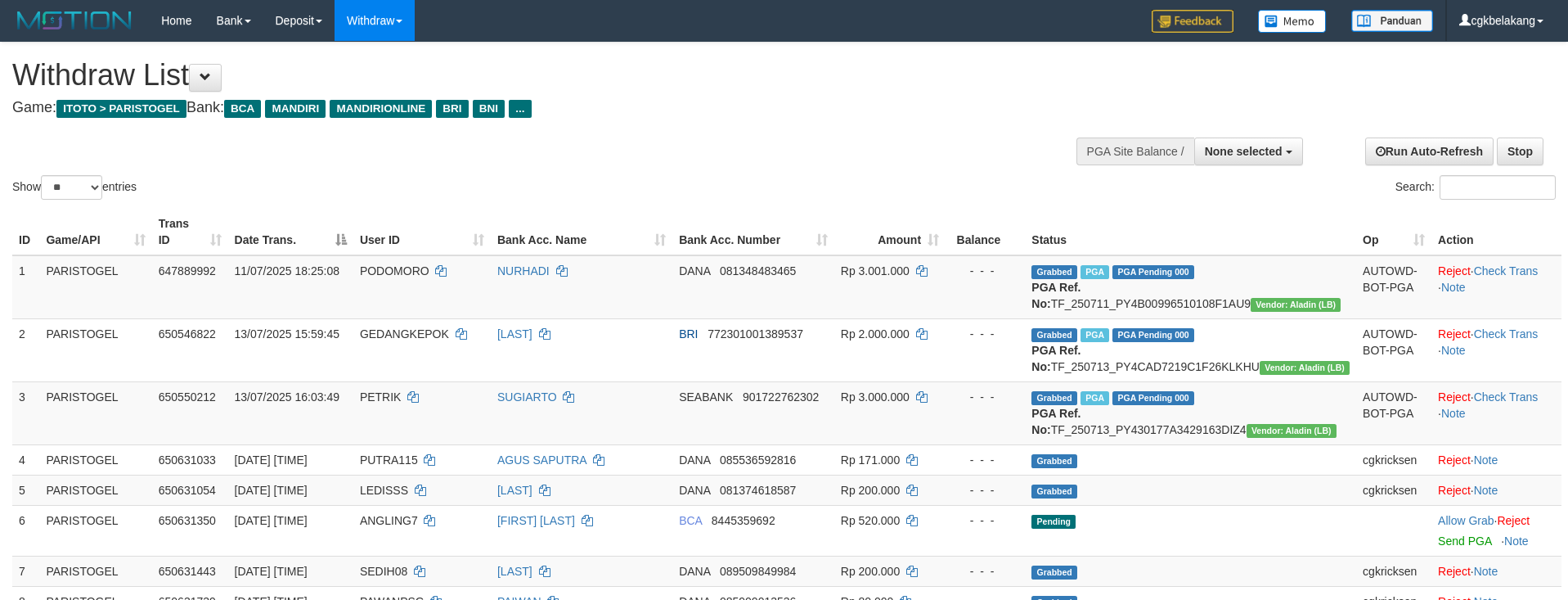 select 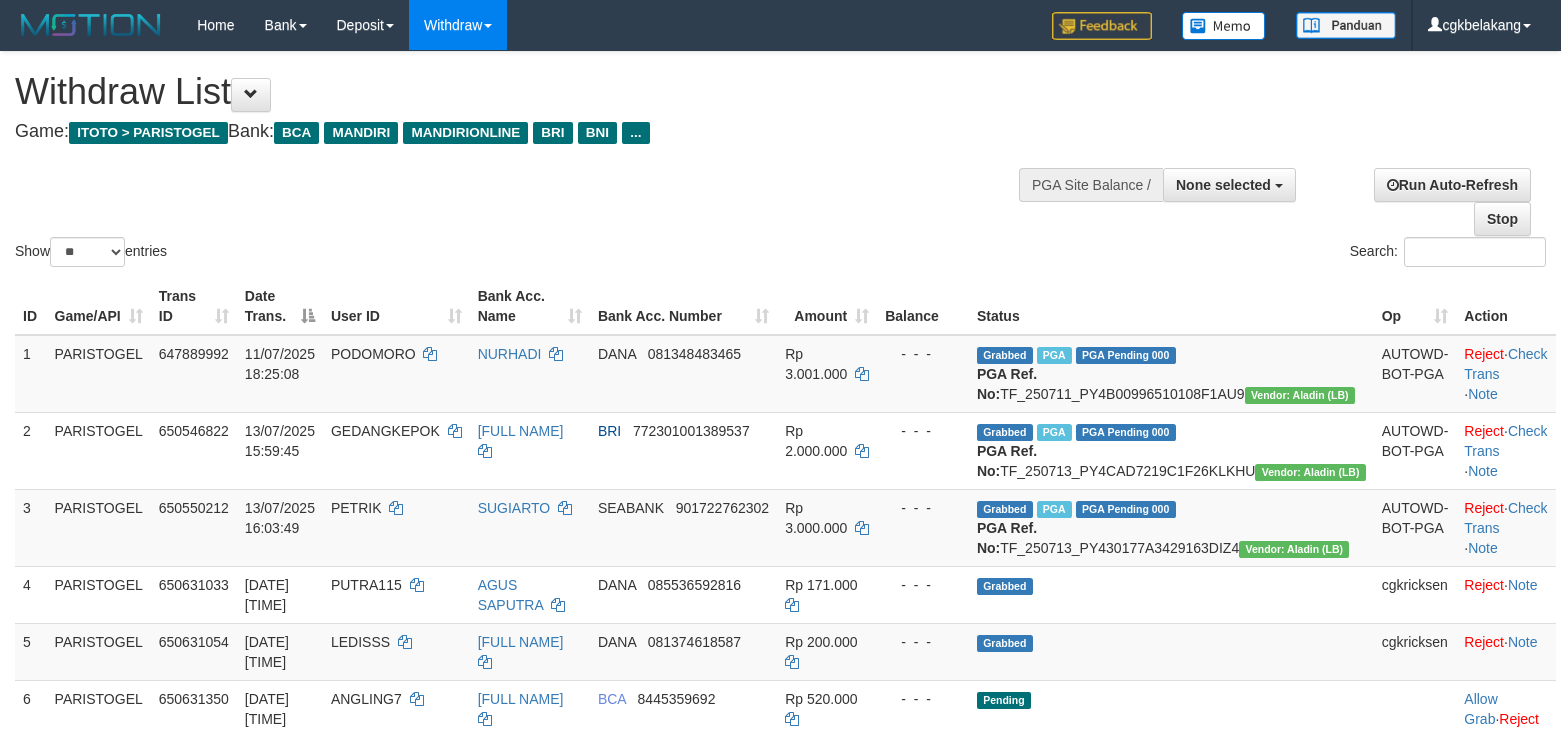 select 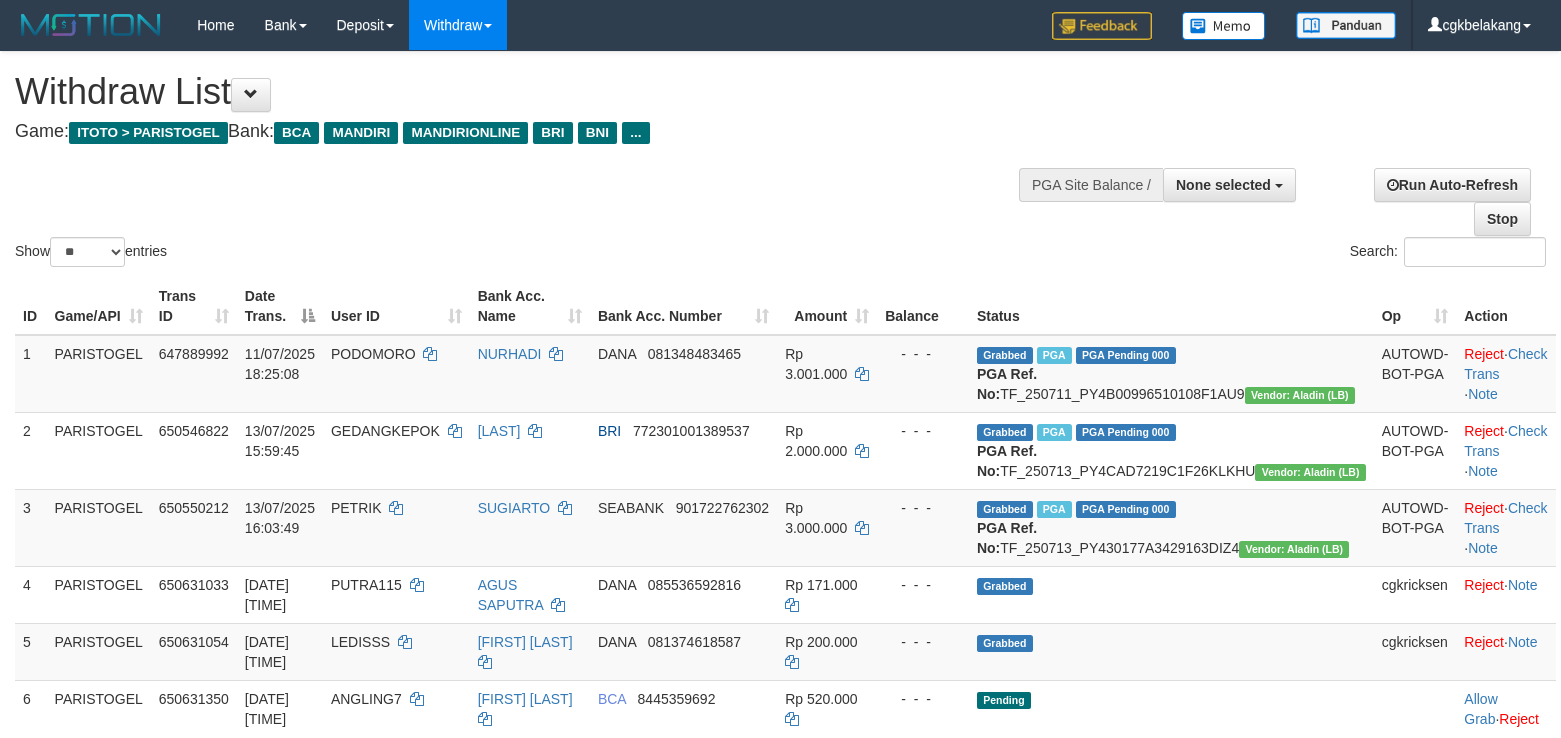 select 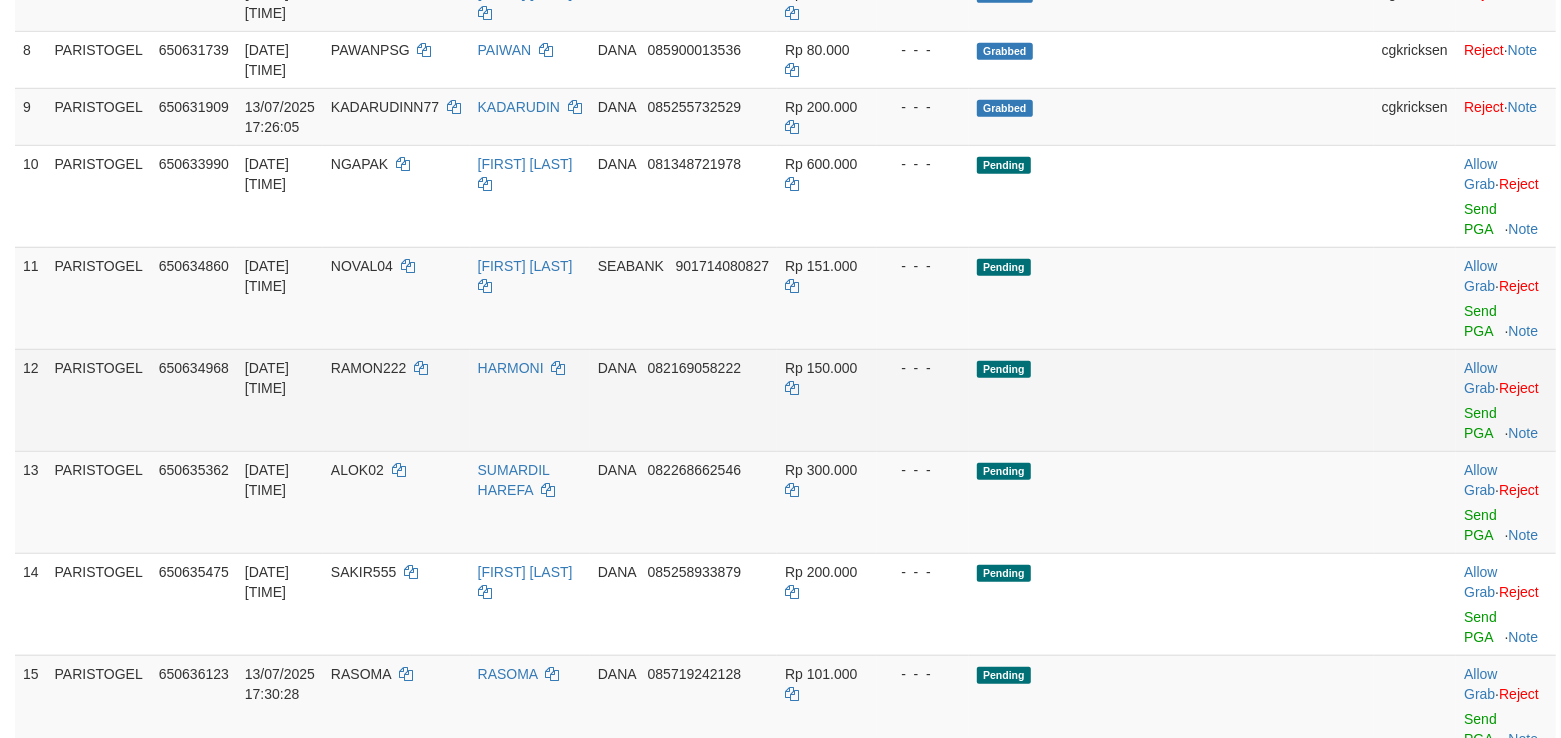 scroll, scrollTop: 856, scrollLeft: 0, axis: vertical 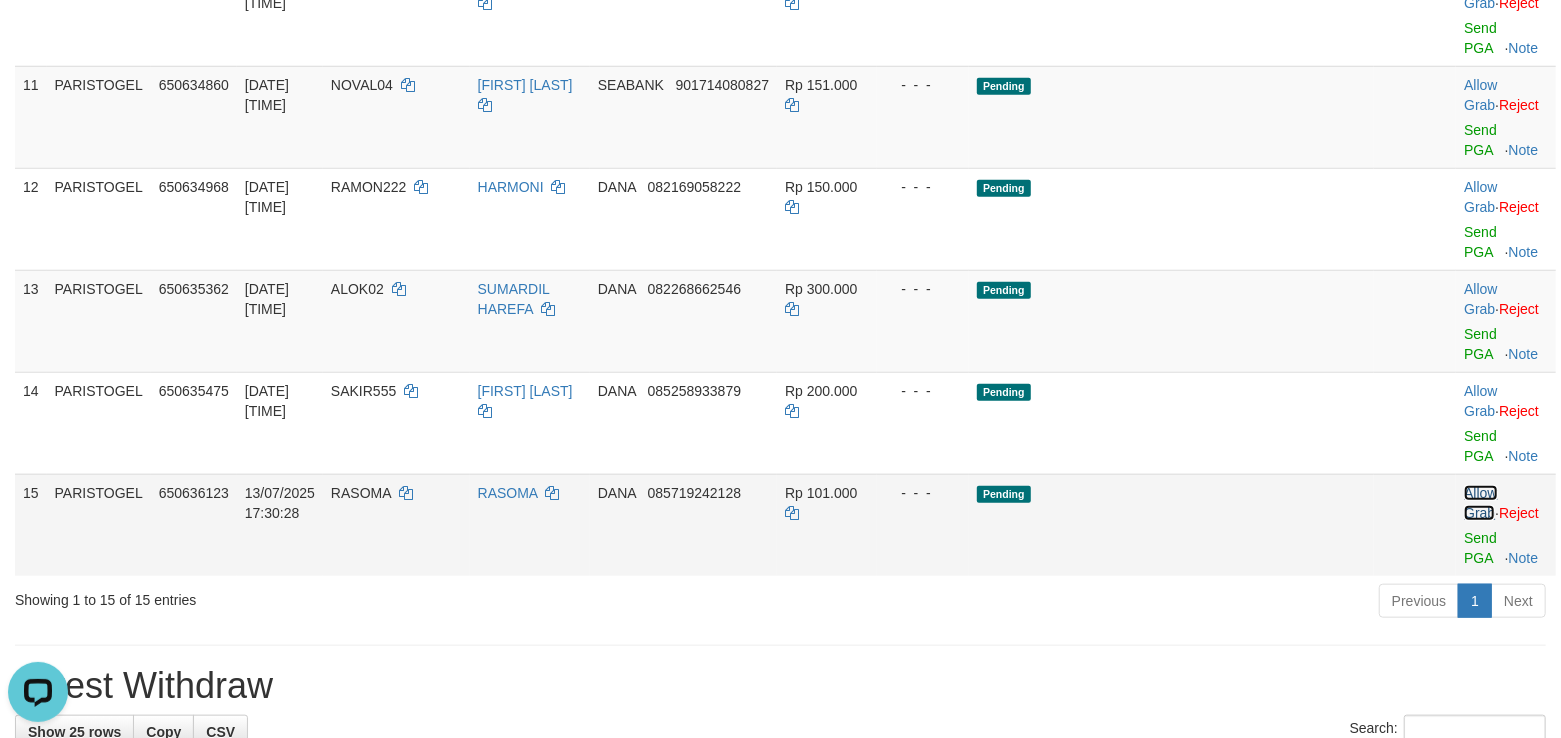 click on "Allow Grab" at bounding box center (1480, 503) 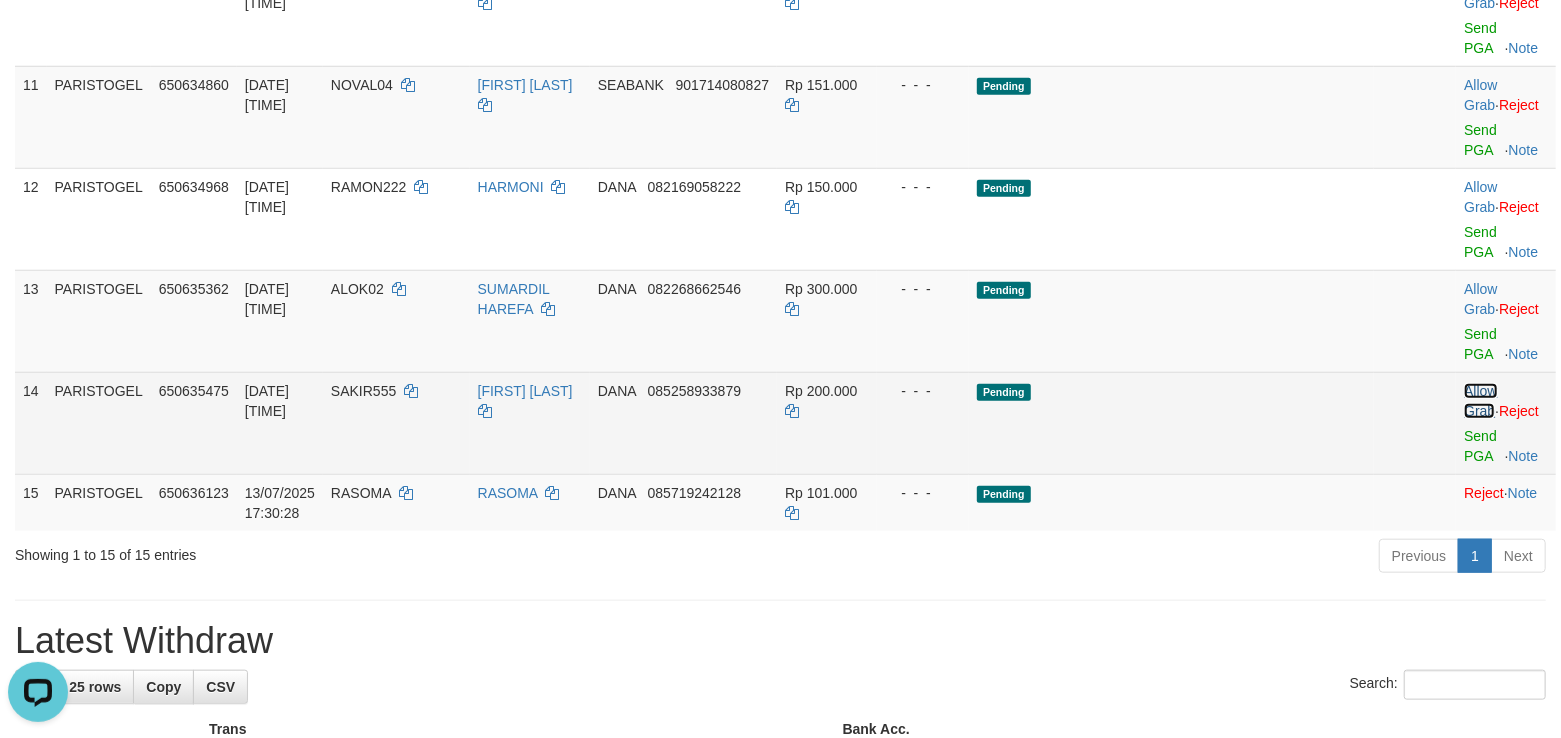 click on "Allow Grab" at bounding box center [1480, 401] 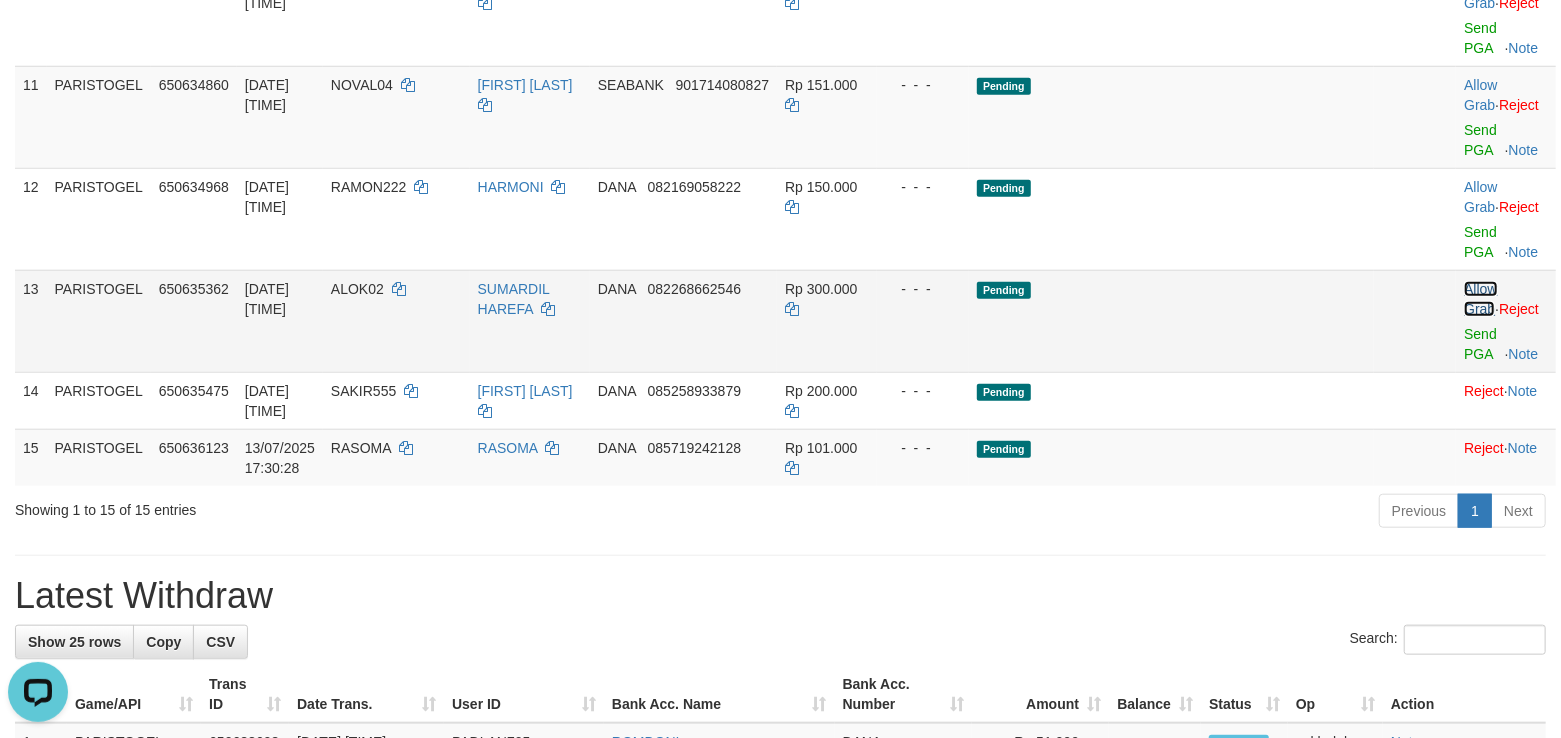 click on "Allow Grab" at bounding box center [1480, 299] 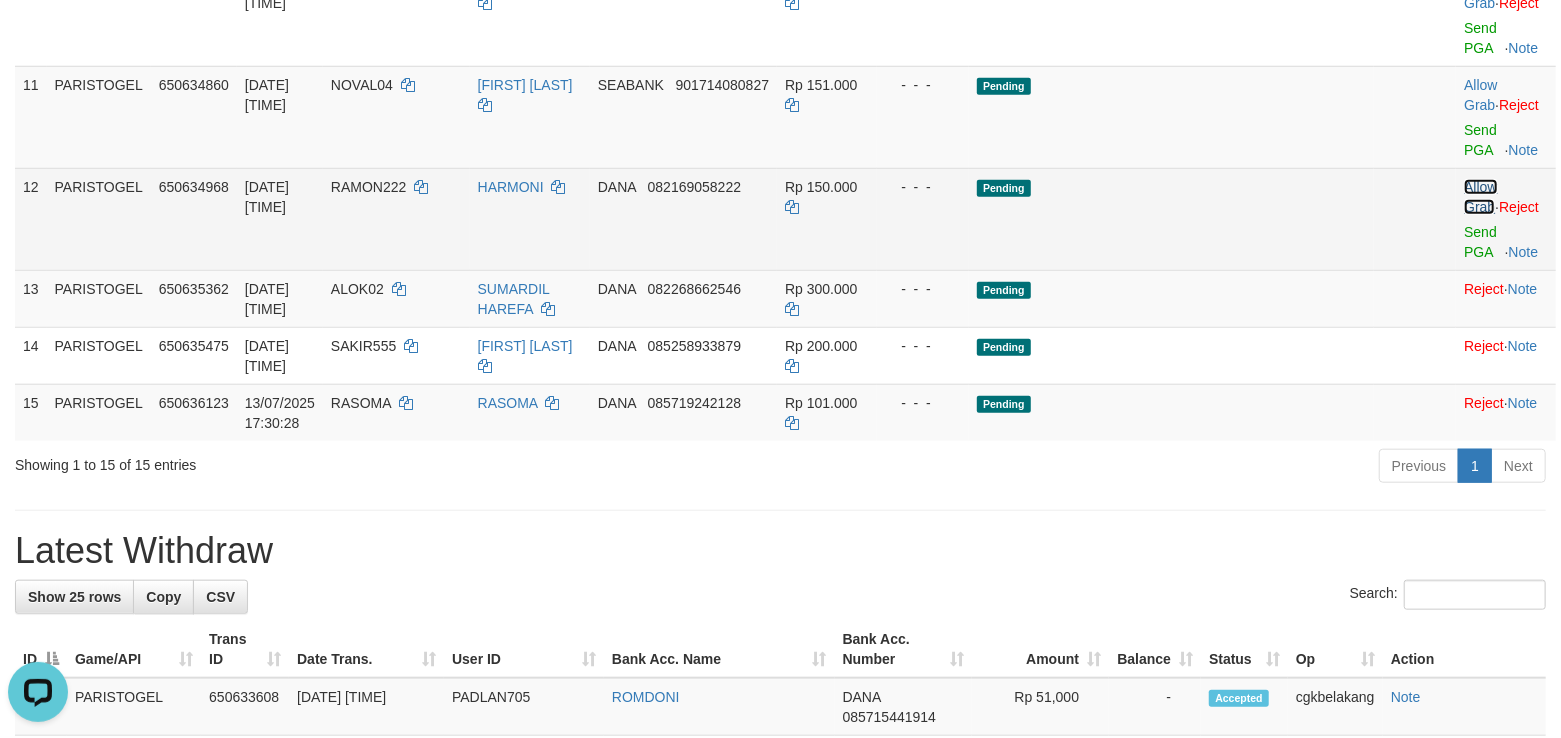 click on "Allow Grab" at bounding box center (1480, 197) 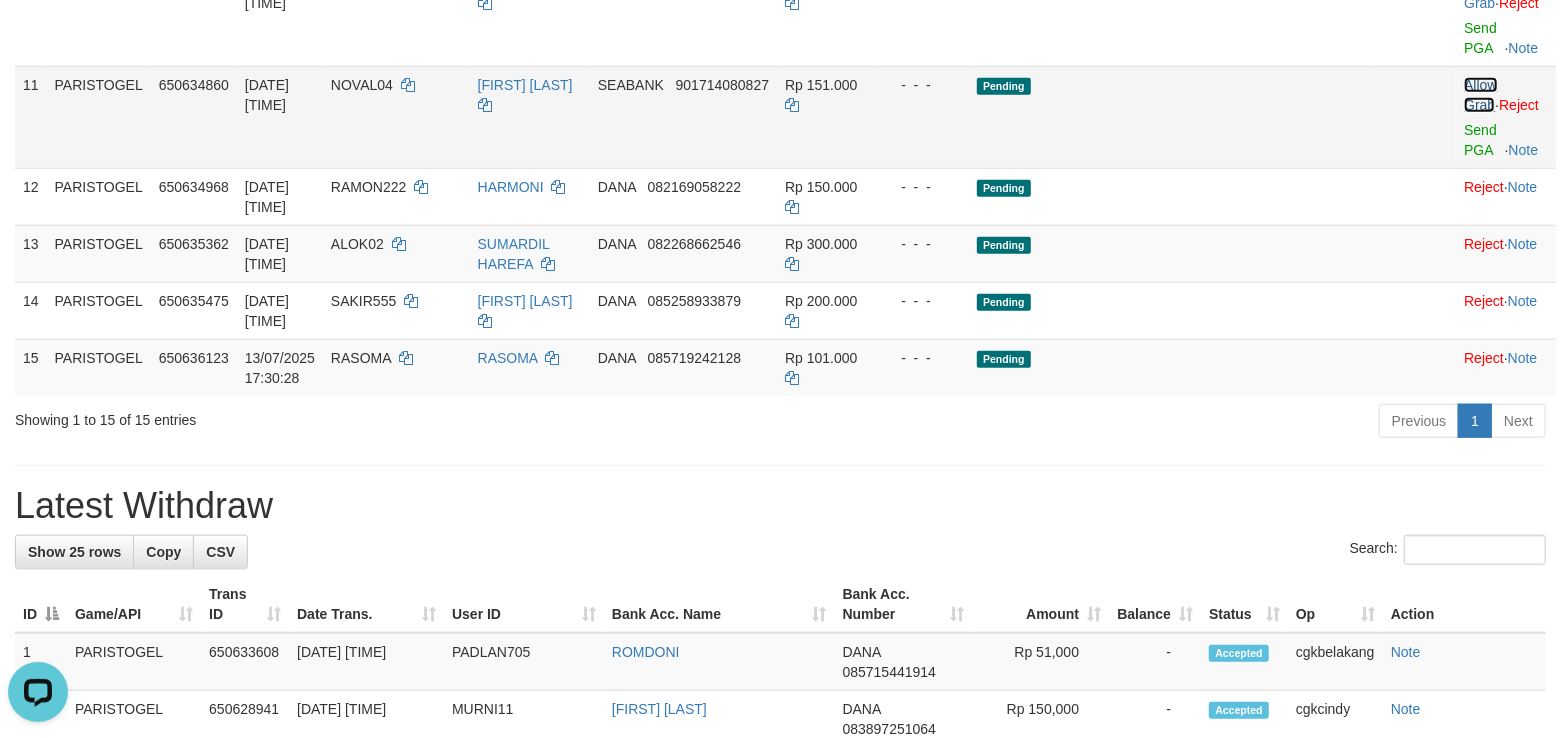 click on "Allow Grab" at bounding box center (1480, 95) 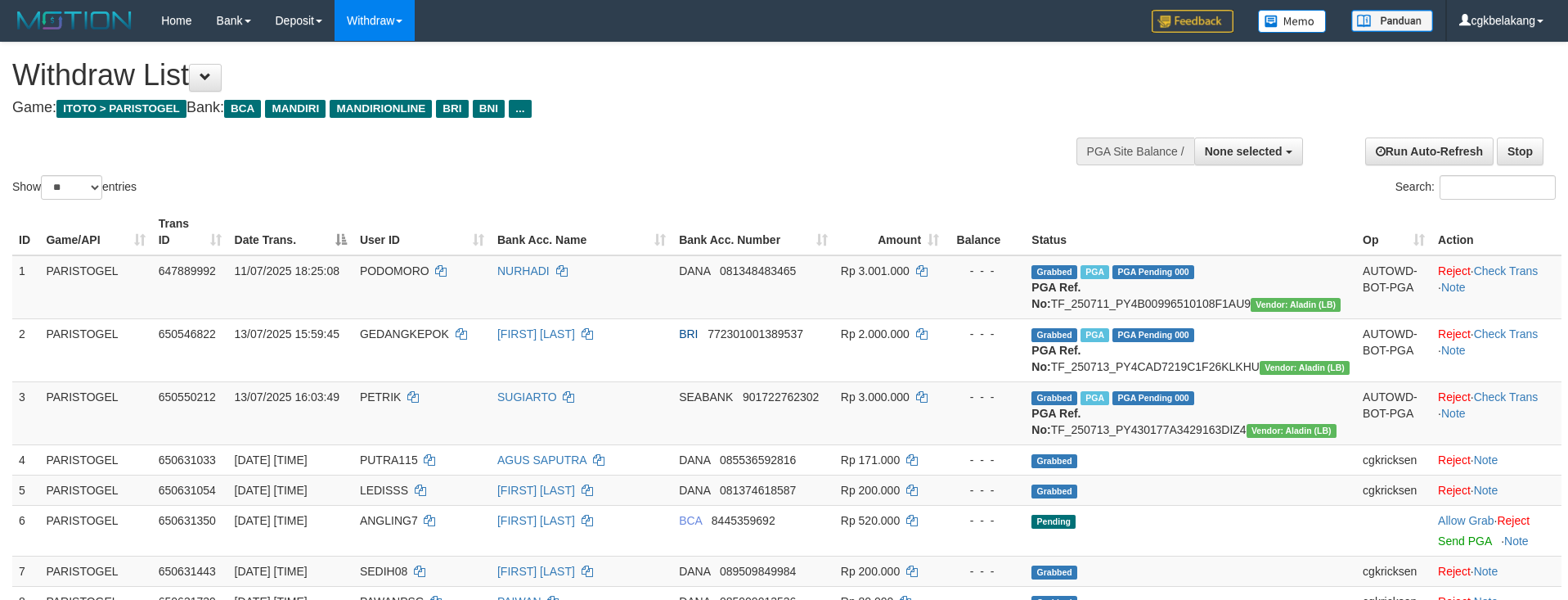 select 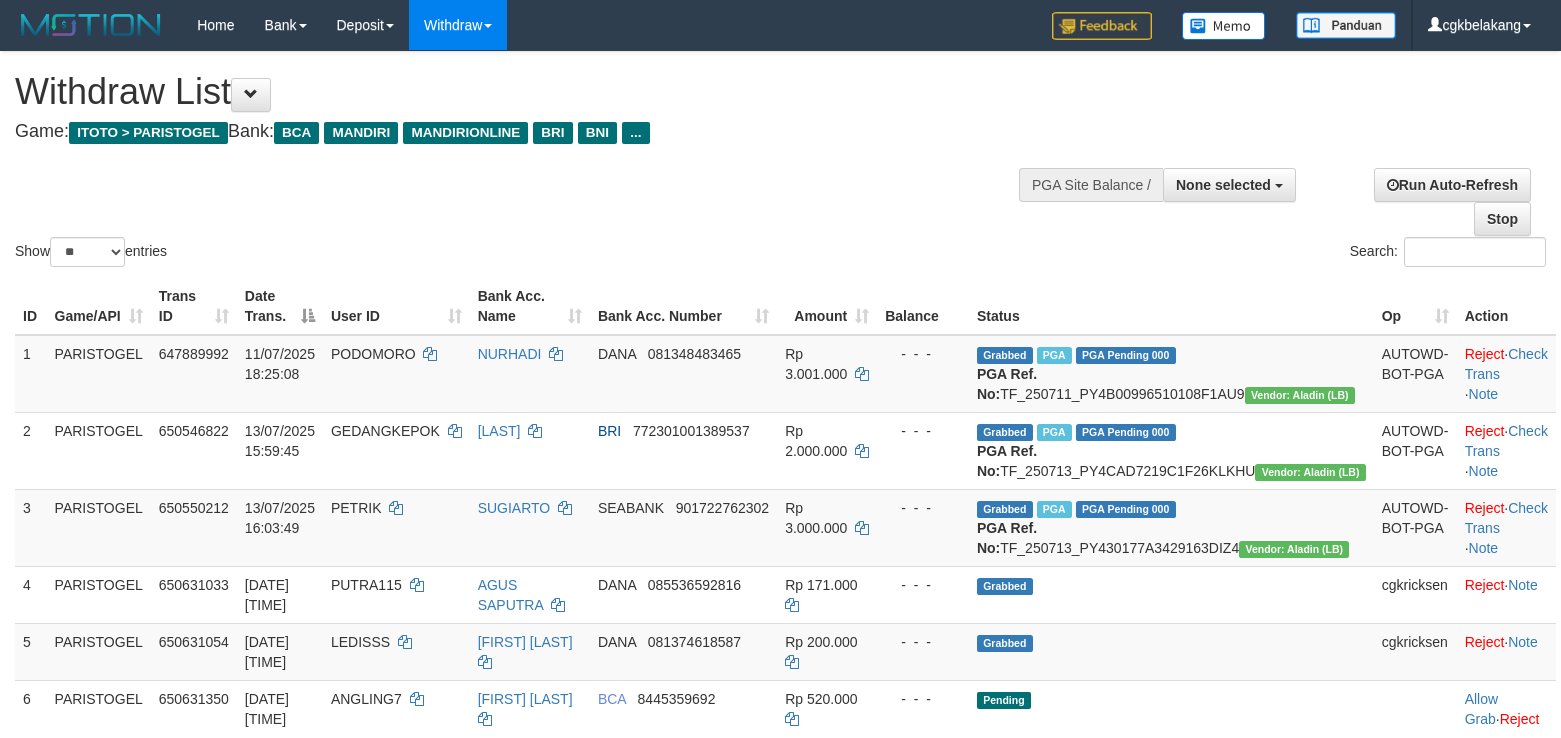 select 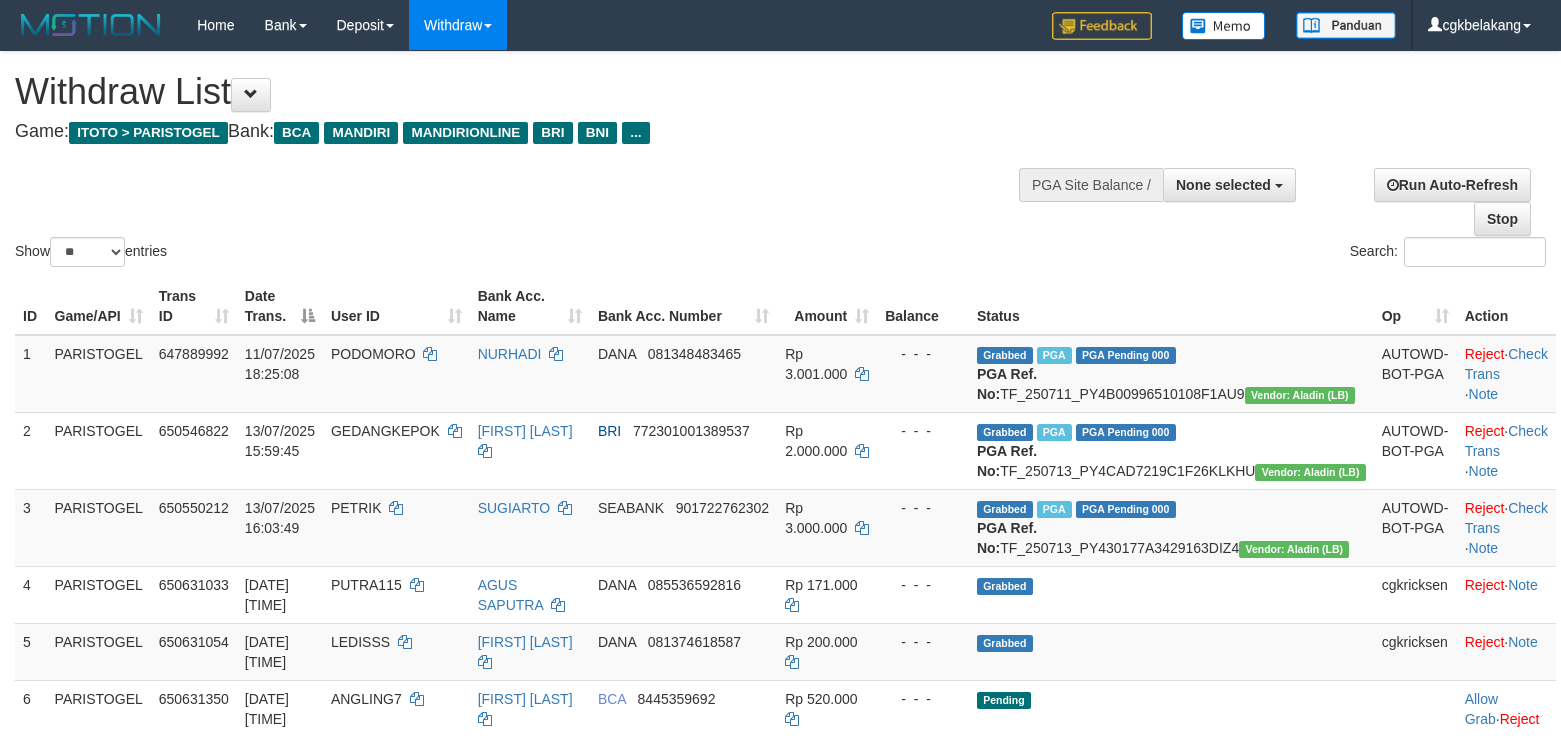select 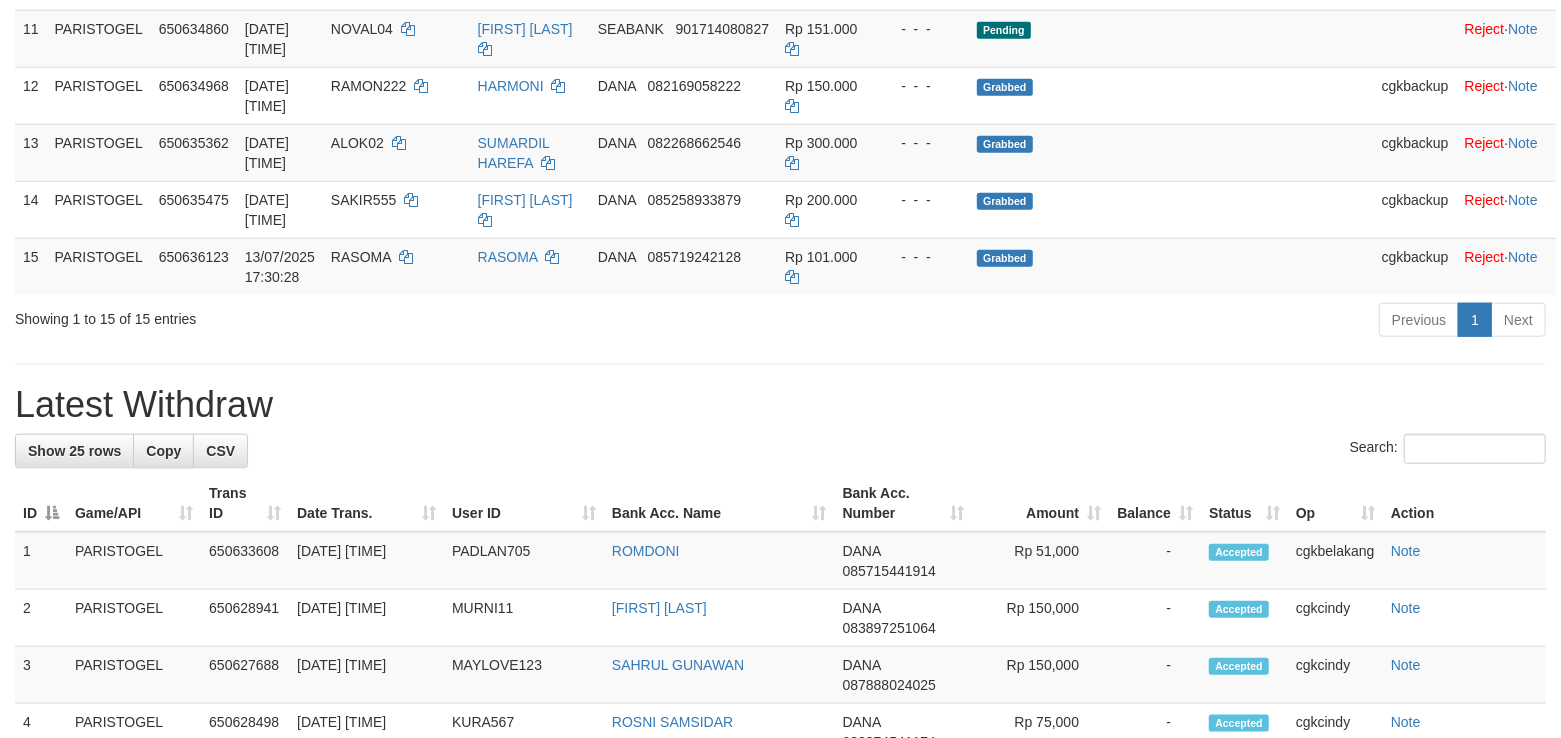 scroll, scrollTop: 989, scrollLeft: 0, axis: vertical 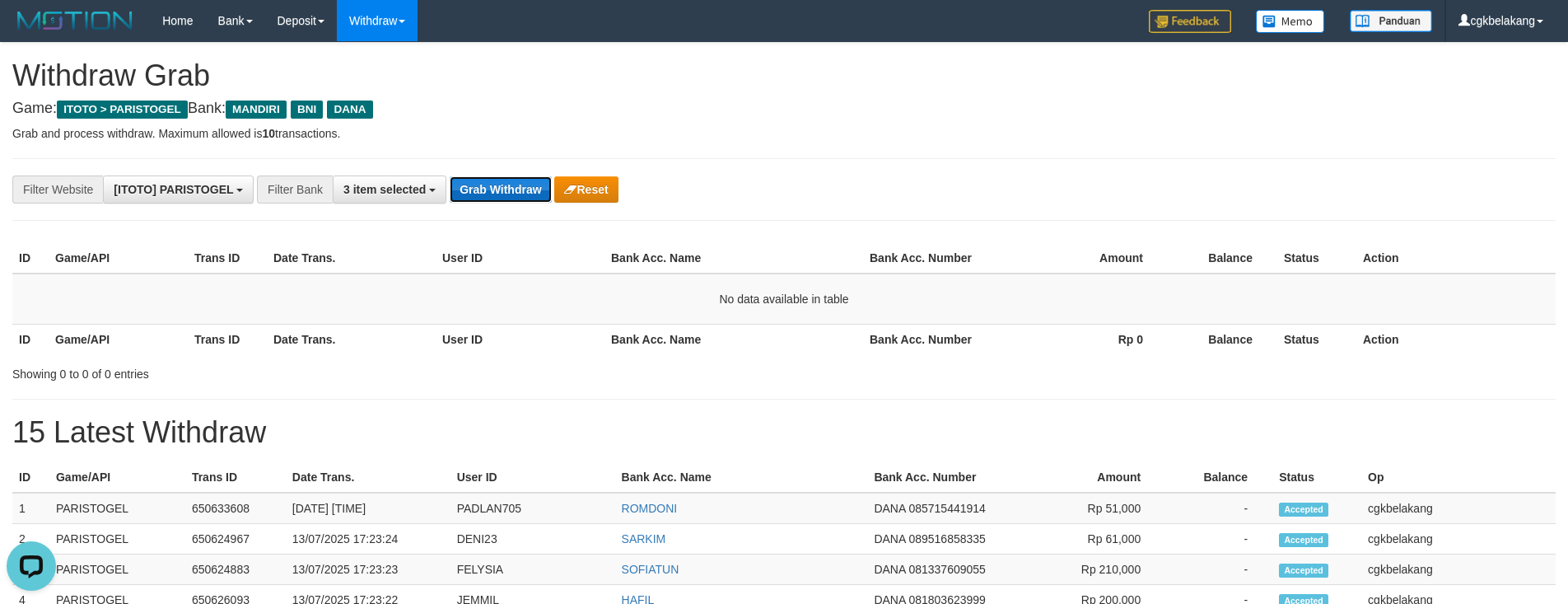 click on "Grab Withdraw" at bounding box center [500, 190] 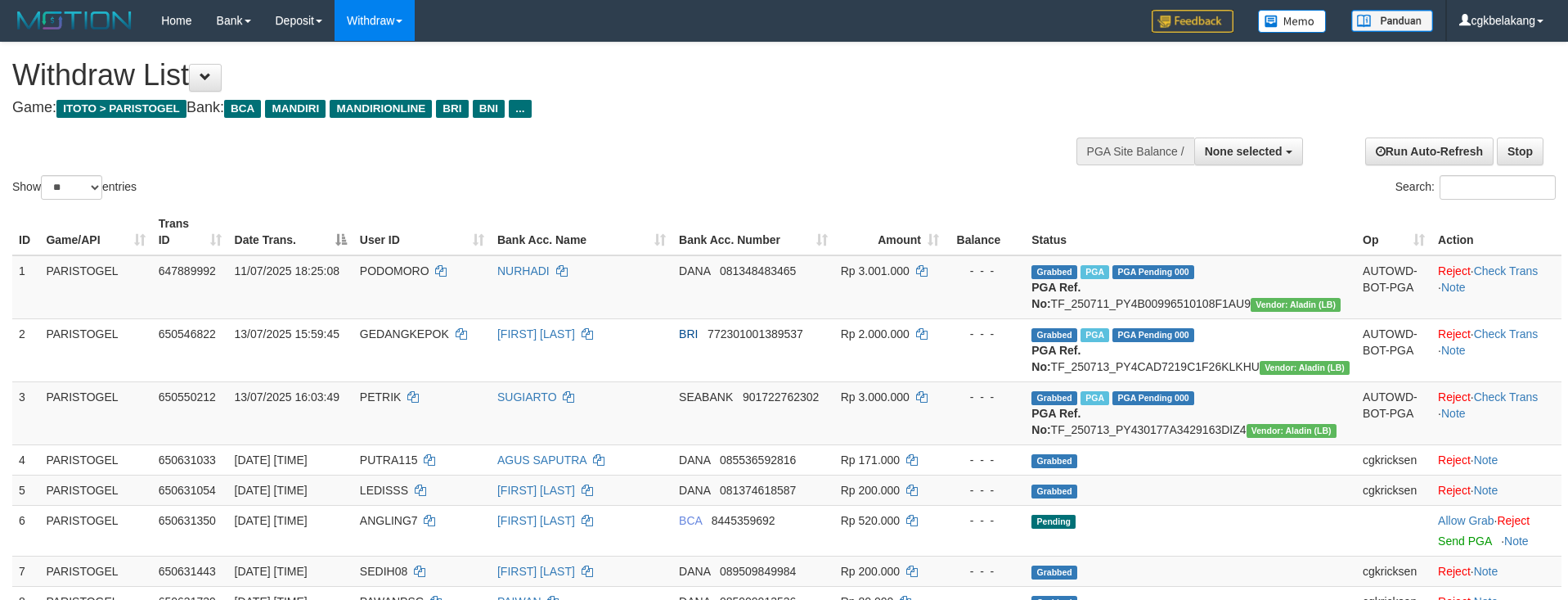 select 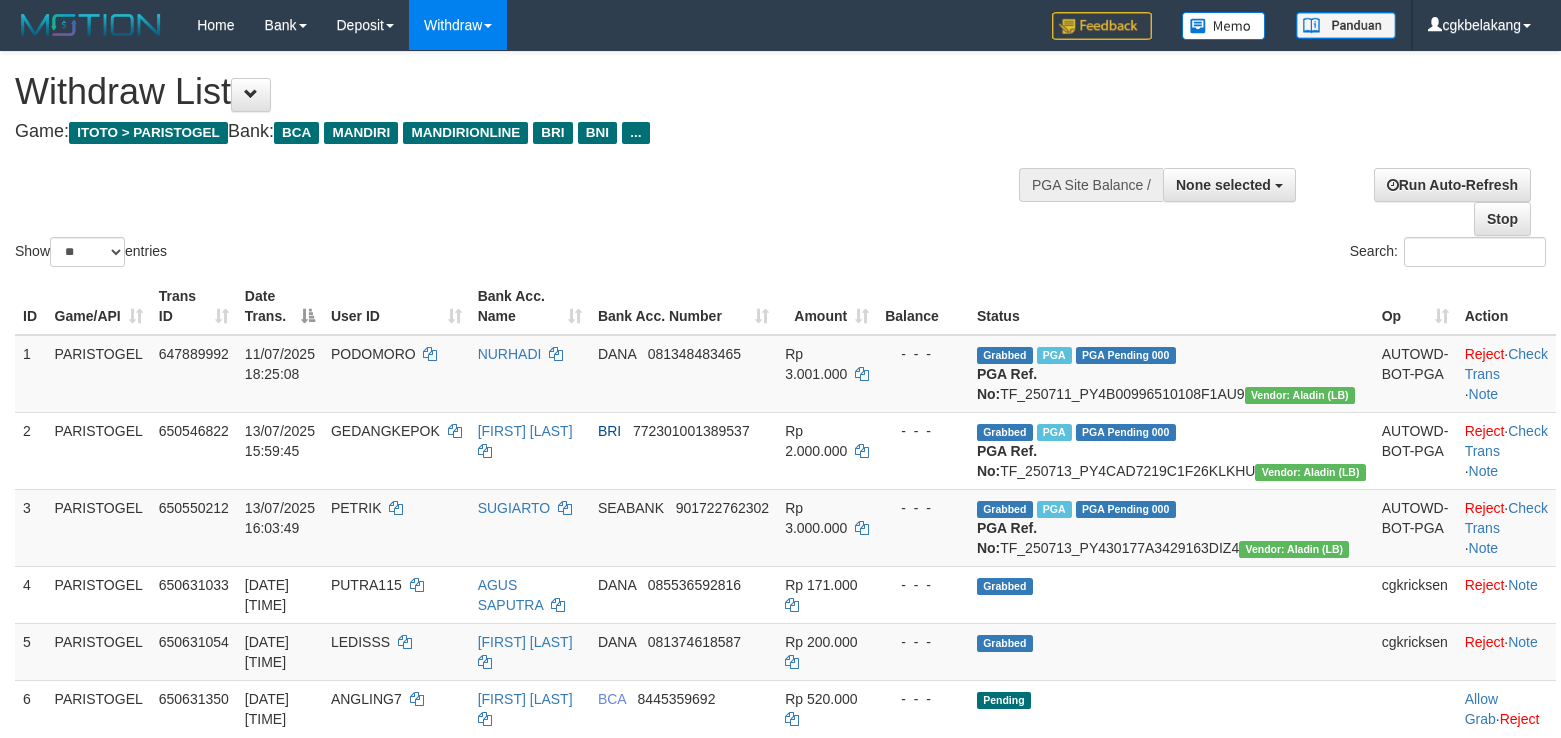 select 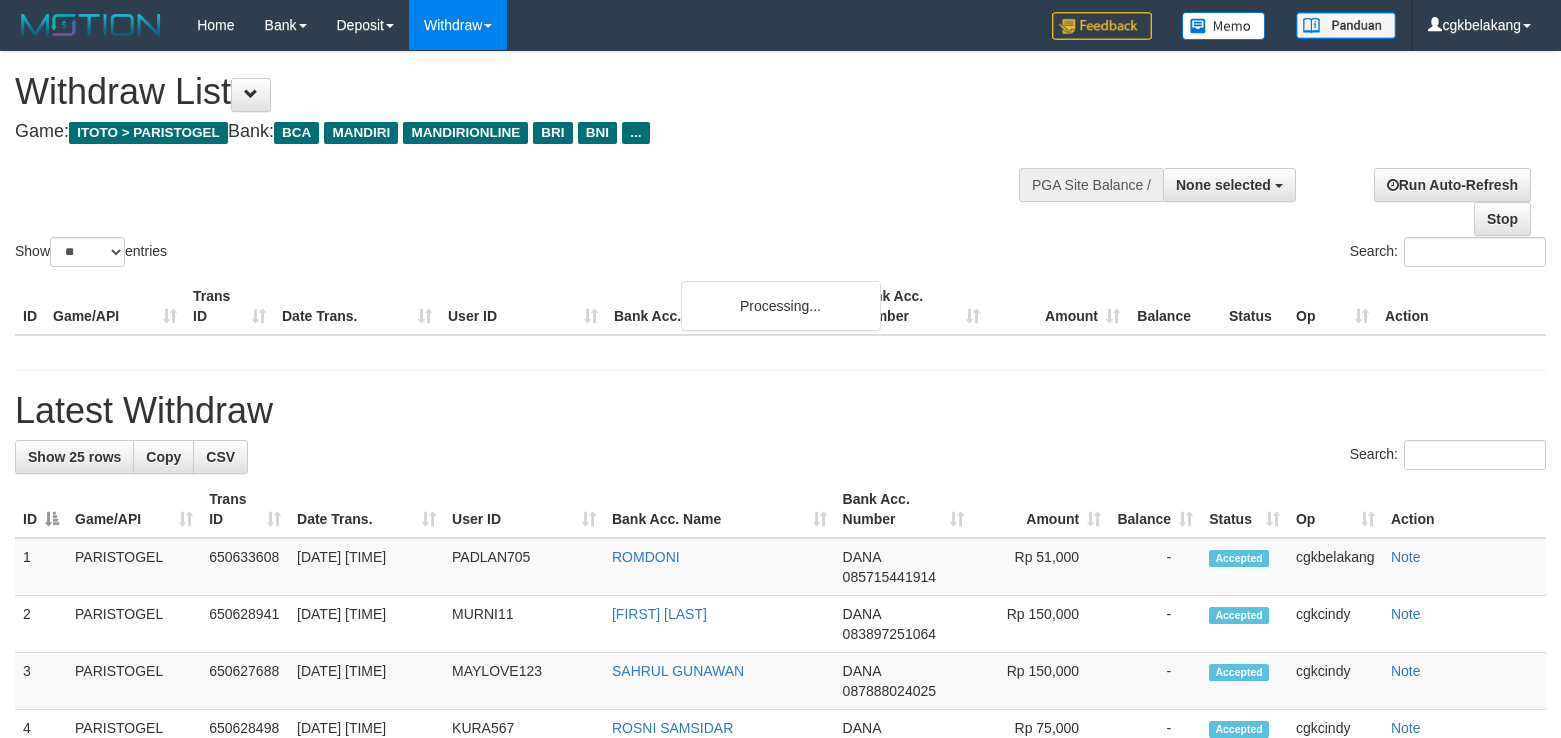 select 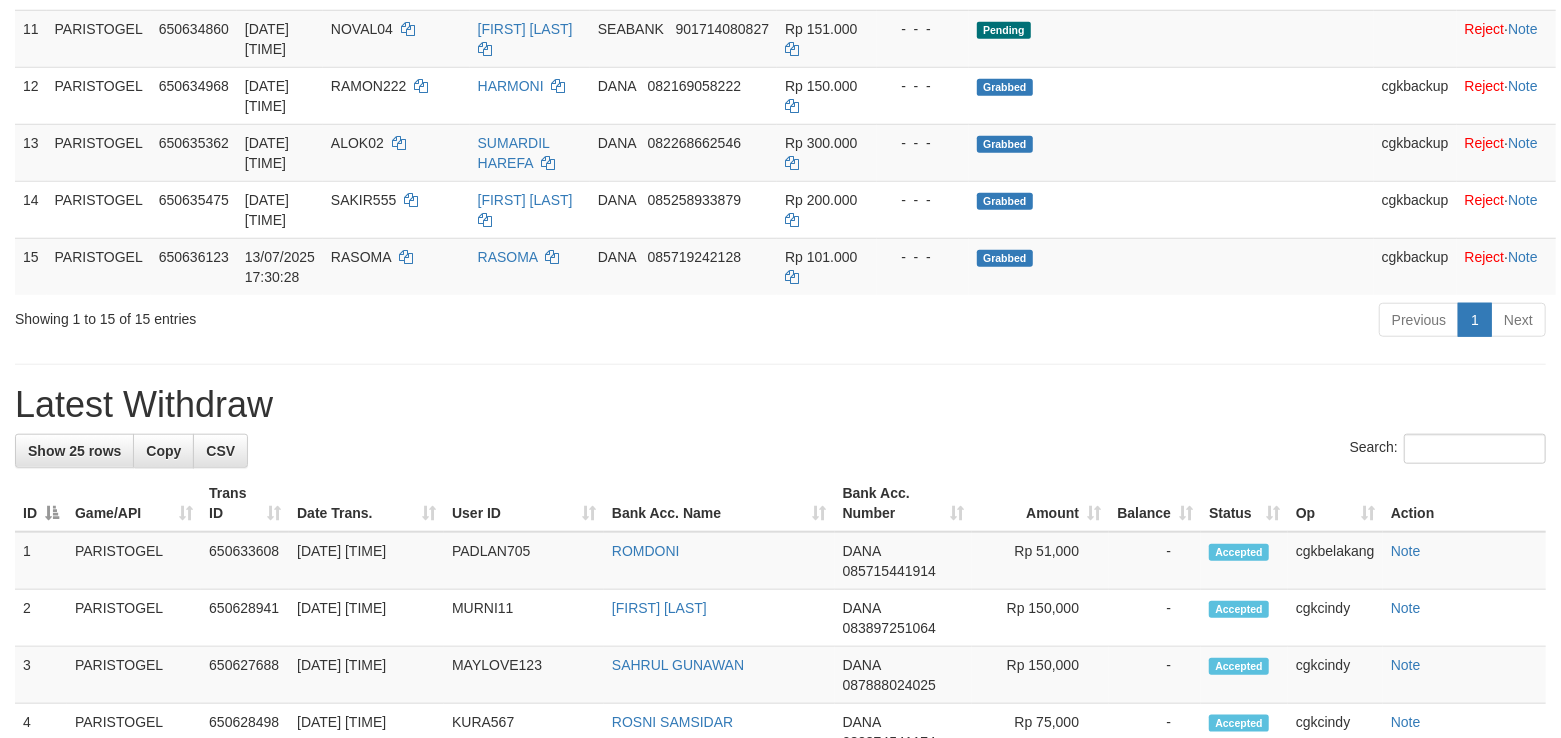 scroll, scrollTop: 989, scrollLeft: 0, axis: vertical 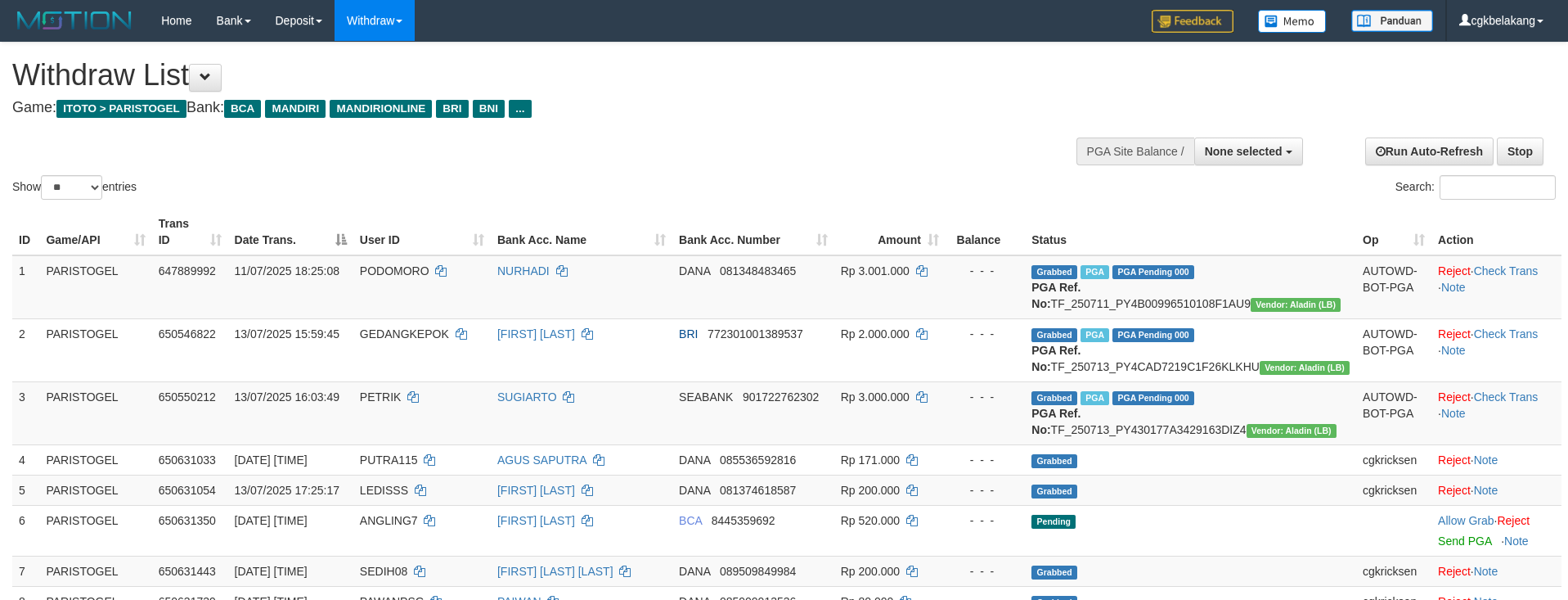 select 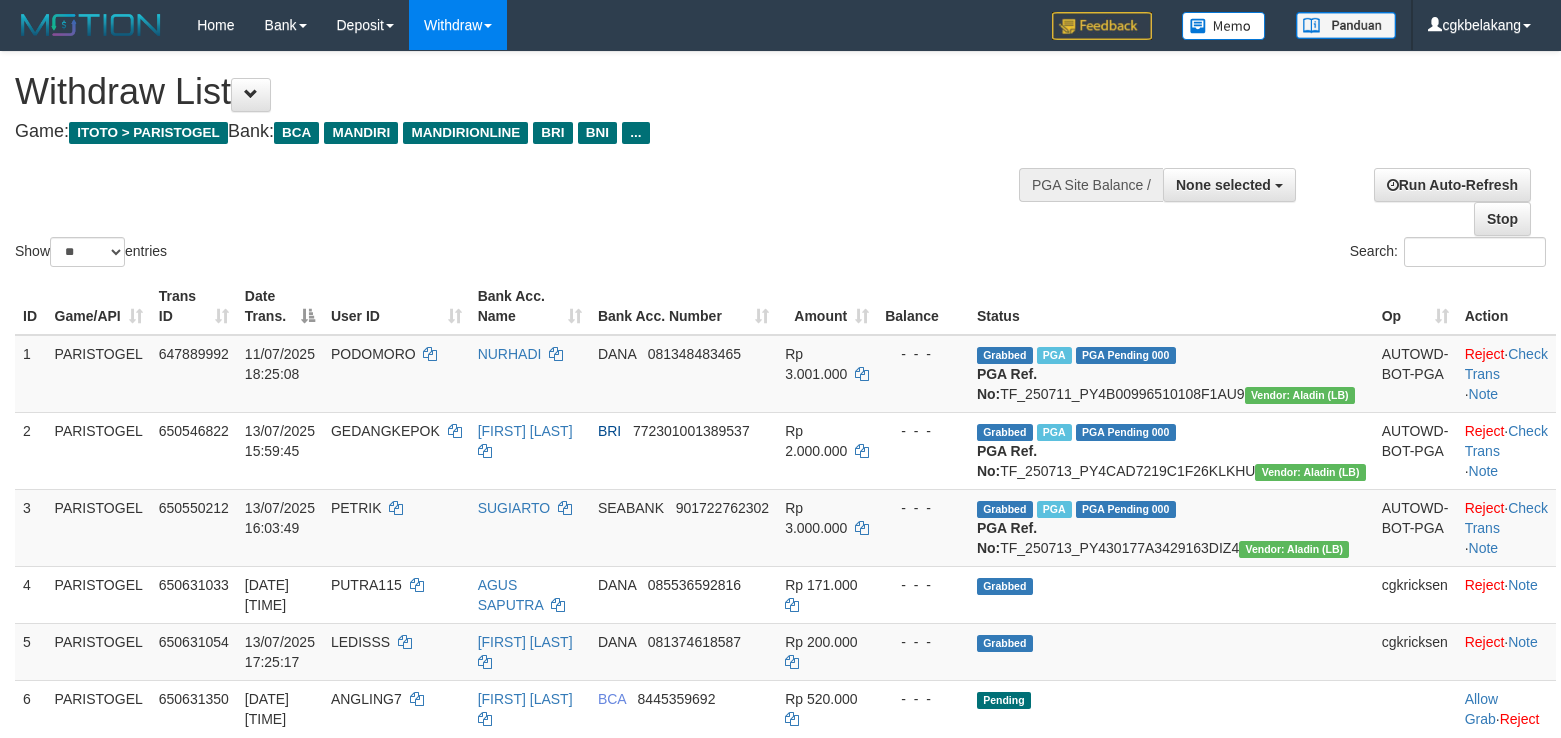 select 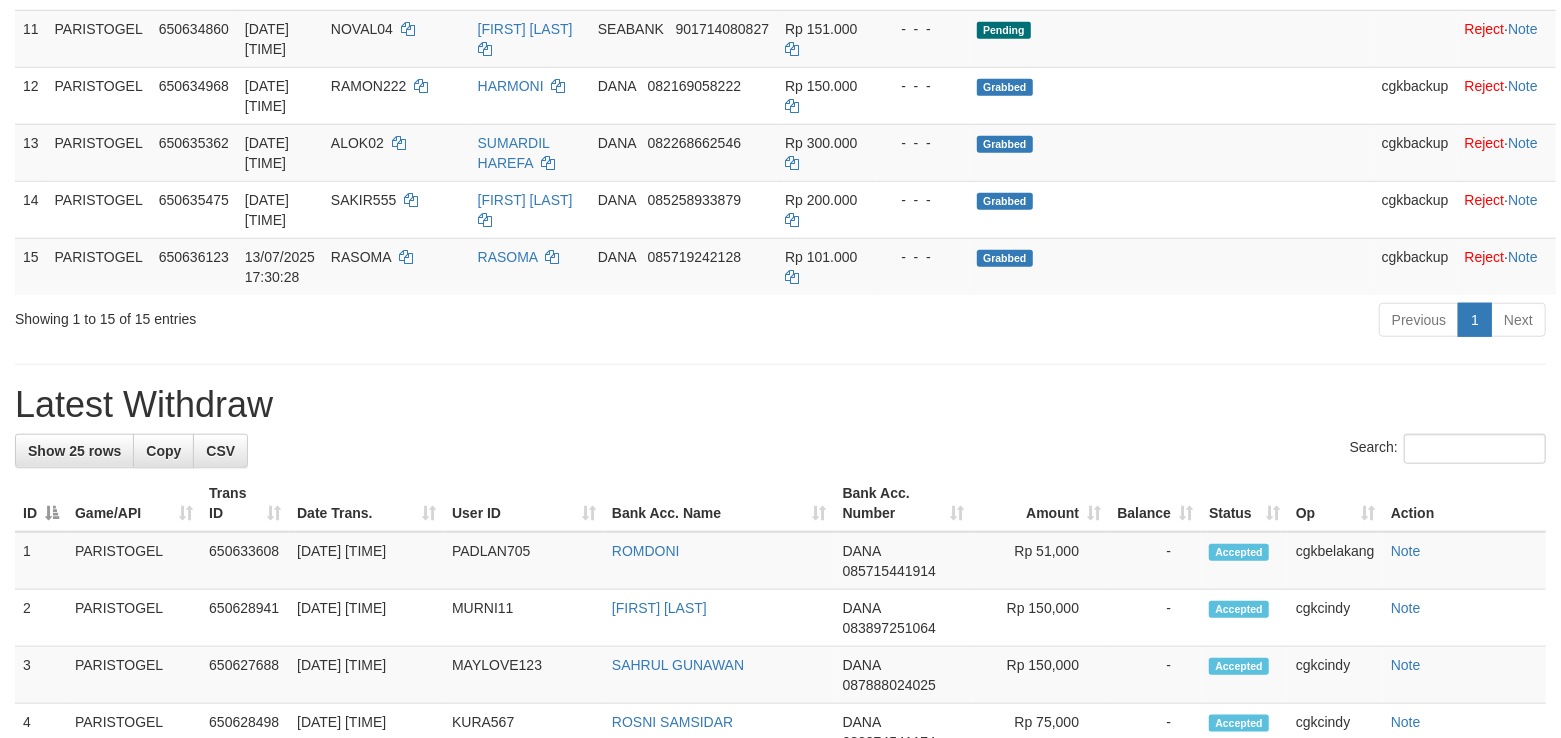 scroll, scrollTop: 989, scrollLeft: 0, axis: vertical 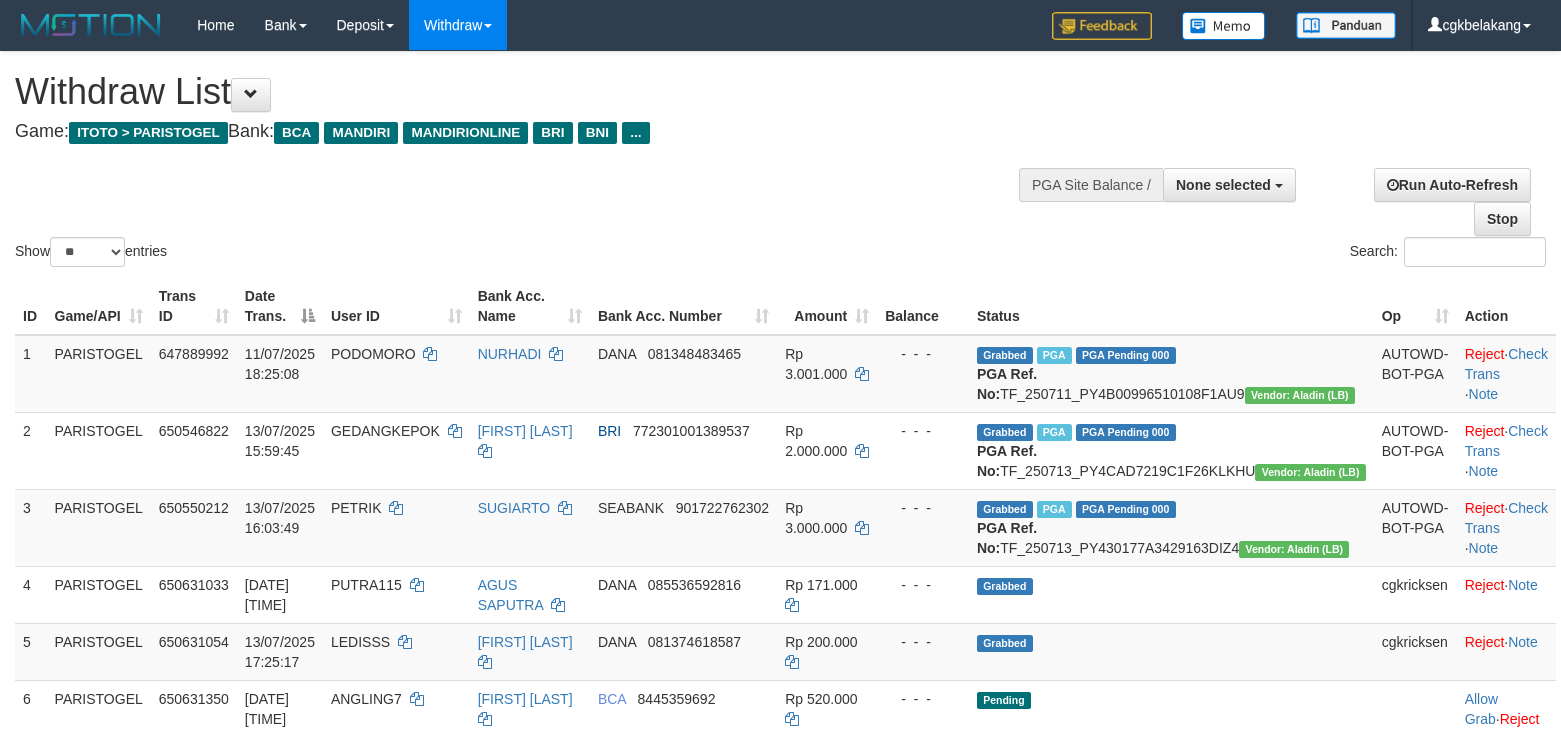 select 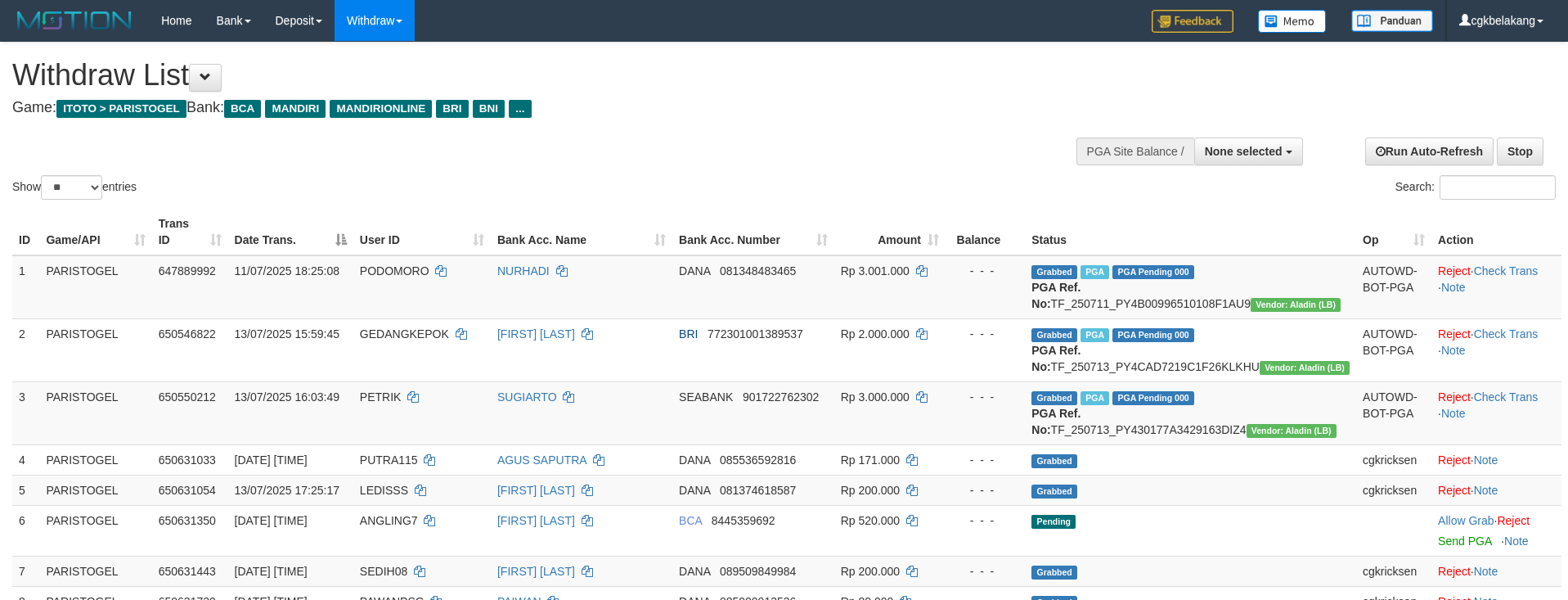 select 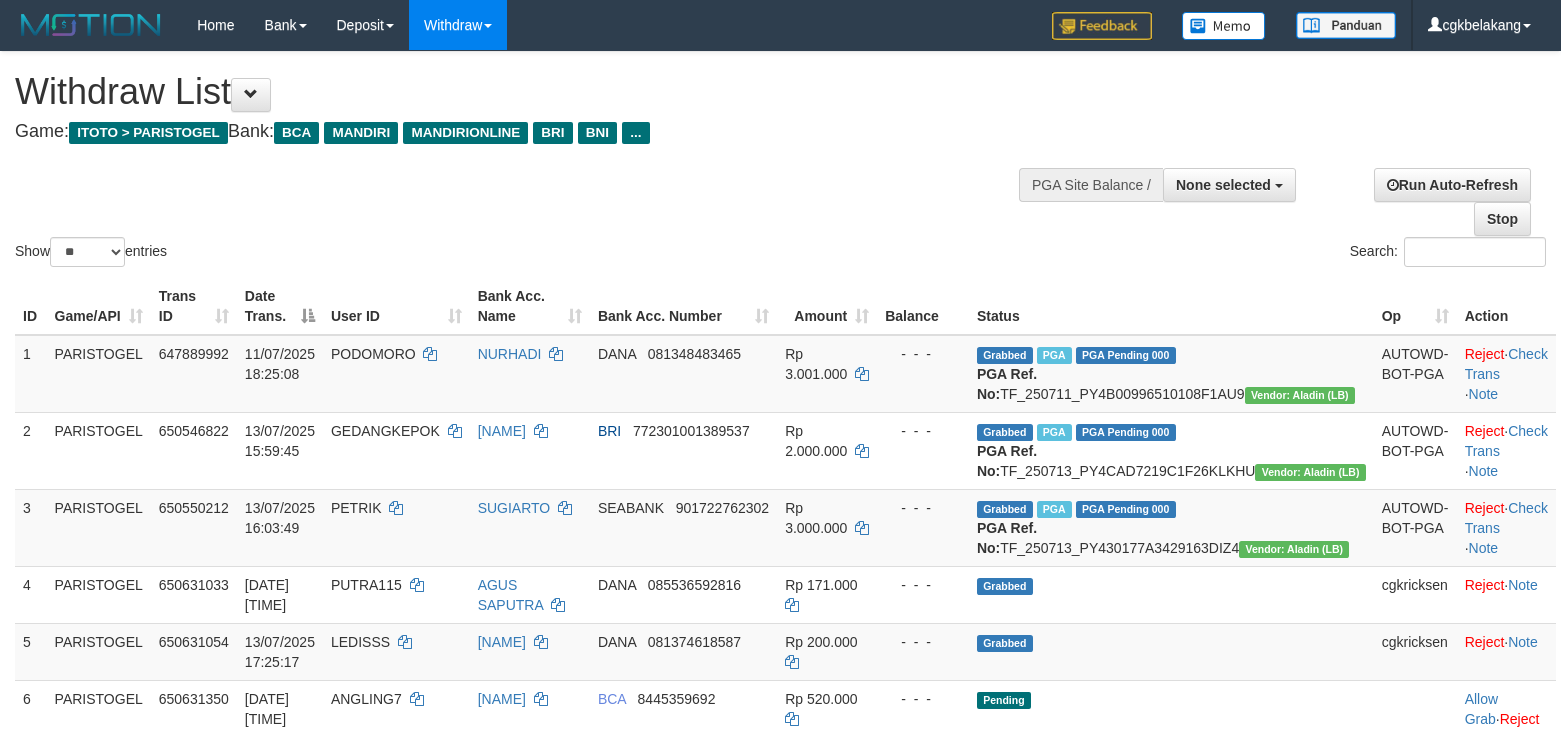 select 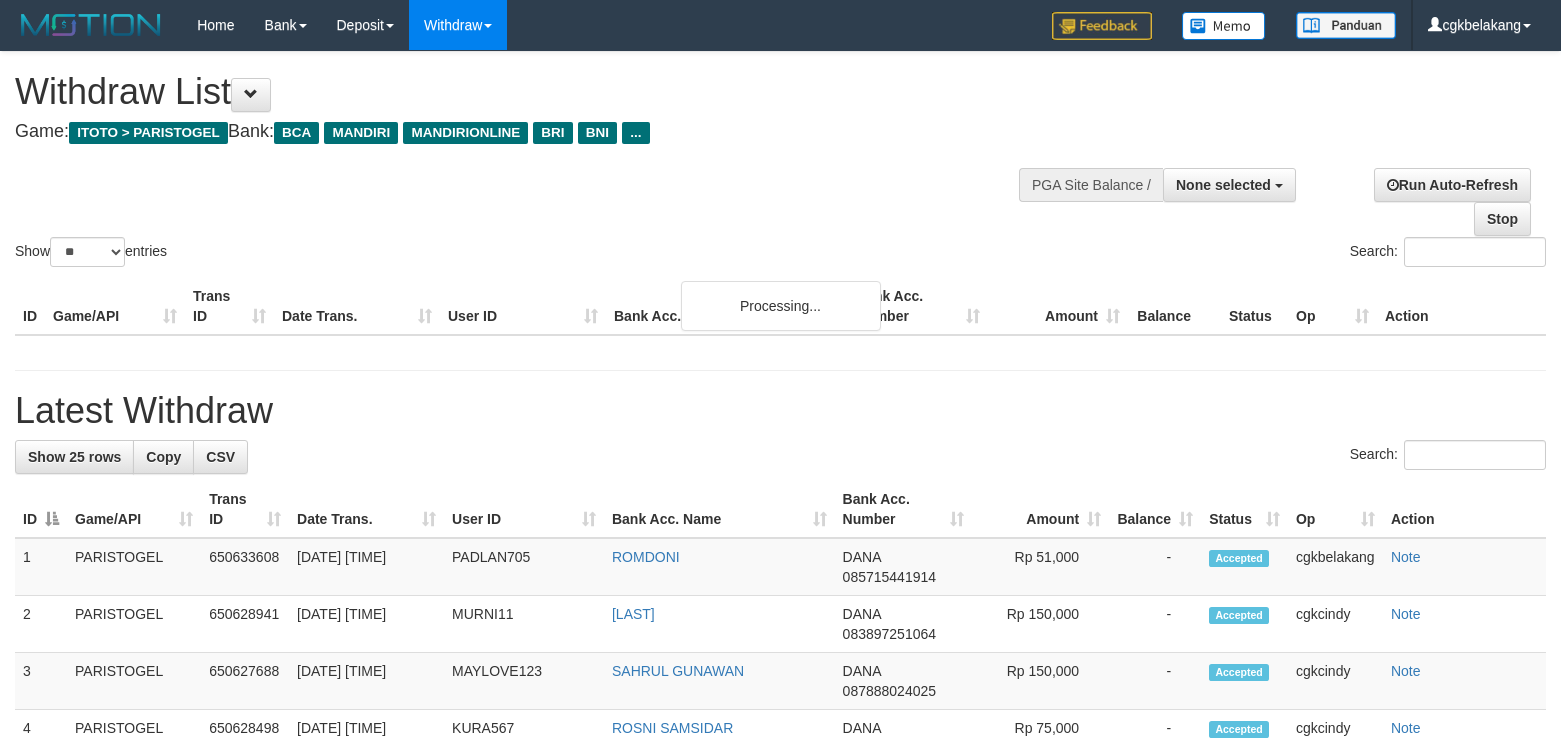 select 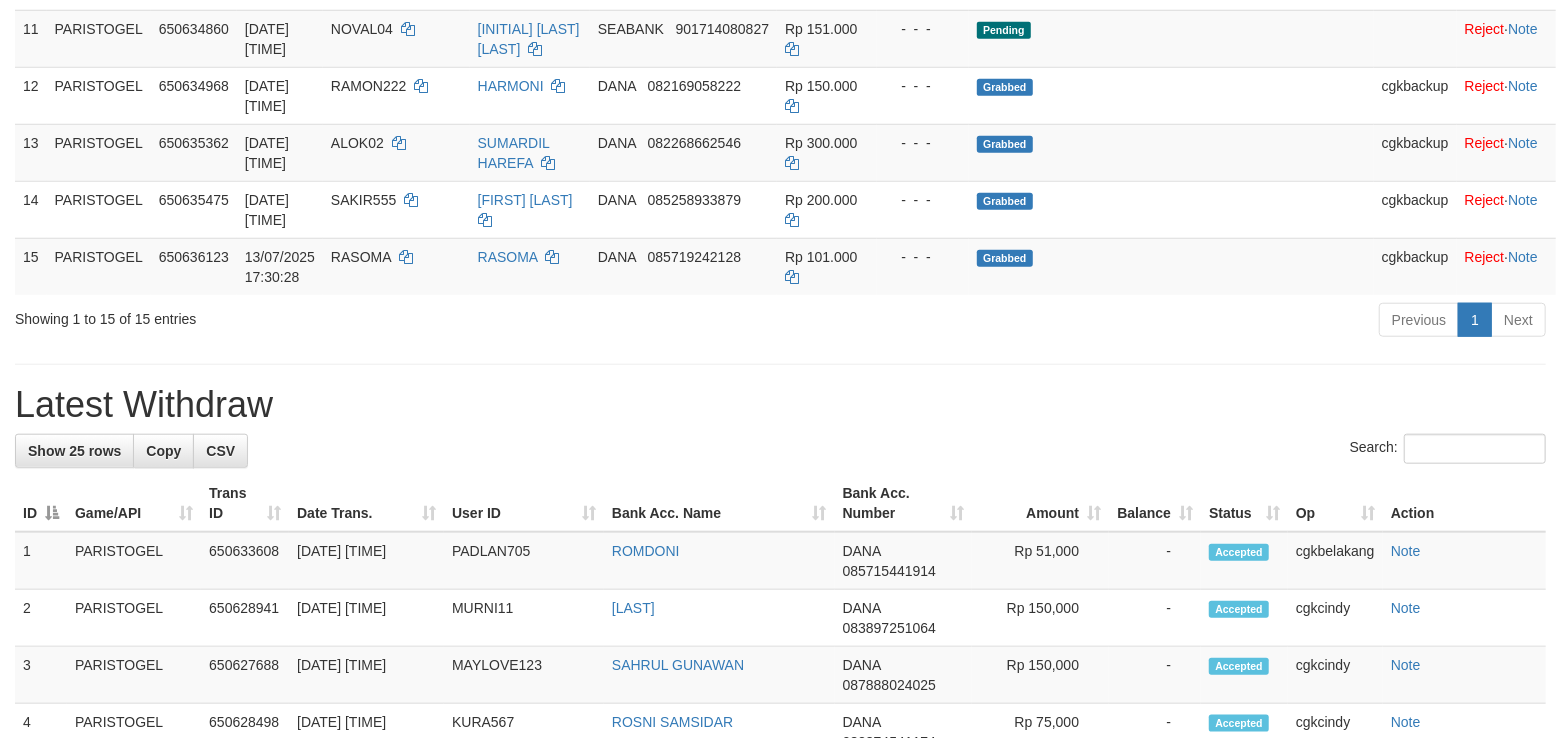 scroll, scrollTop: 989, scrollLeft: 0, axis: vertical 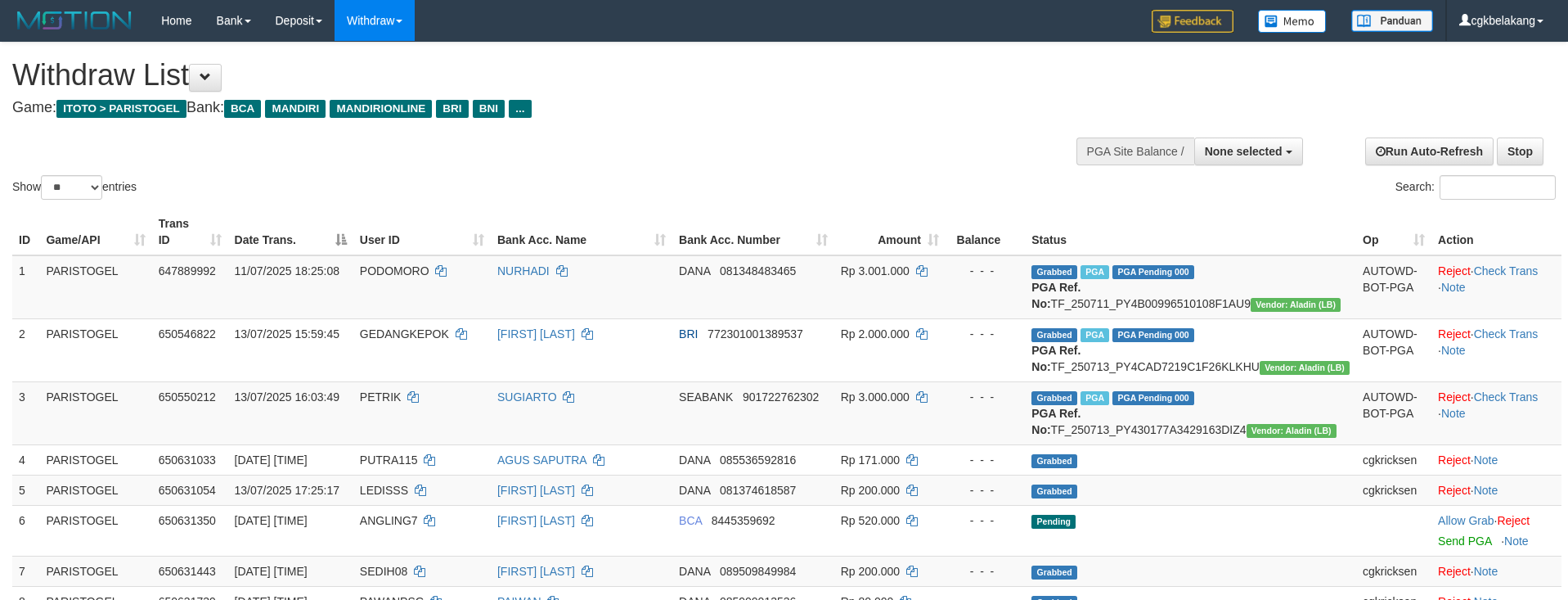 select 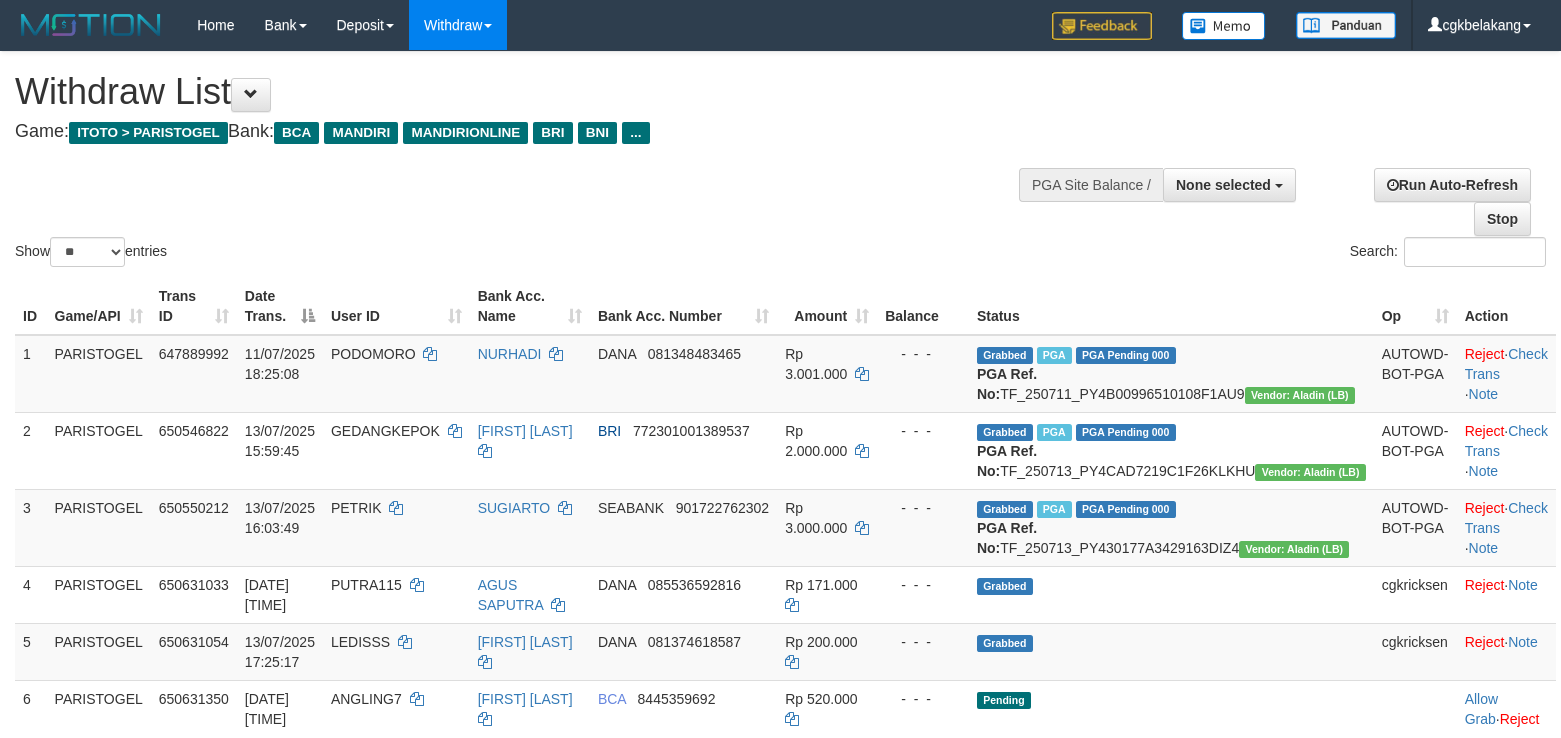select 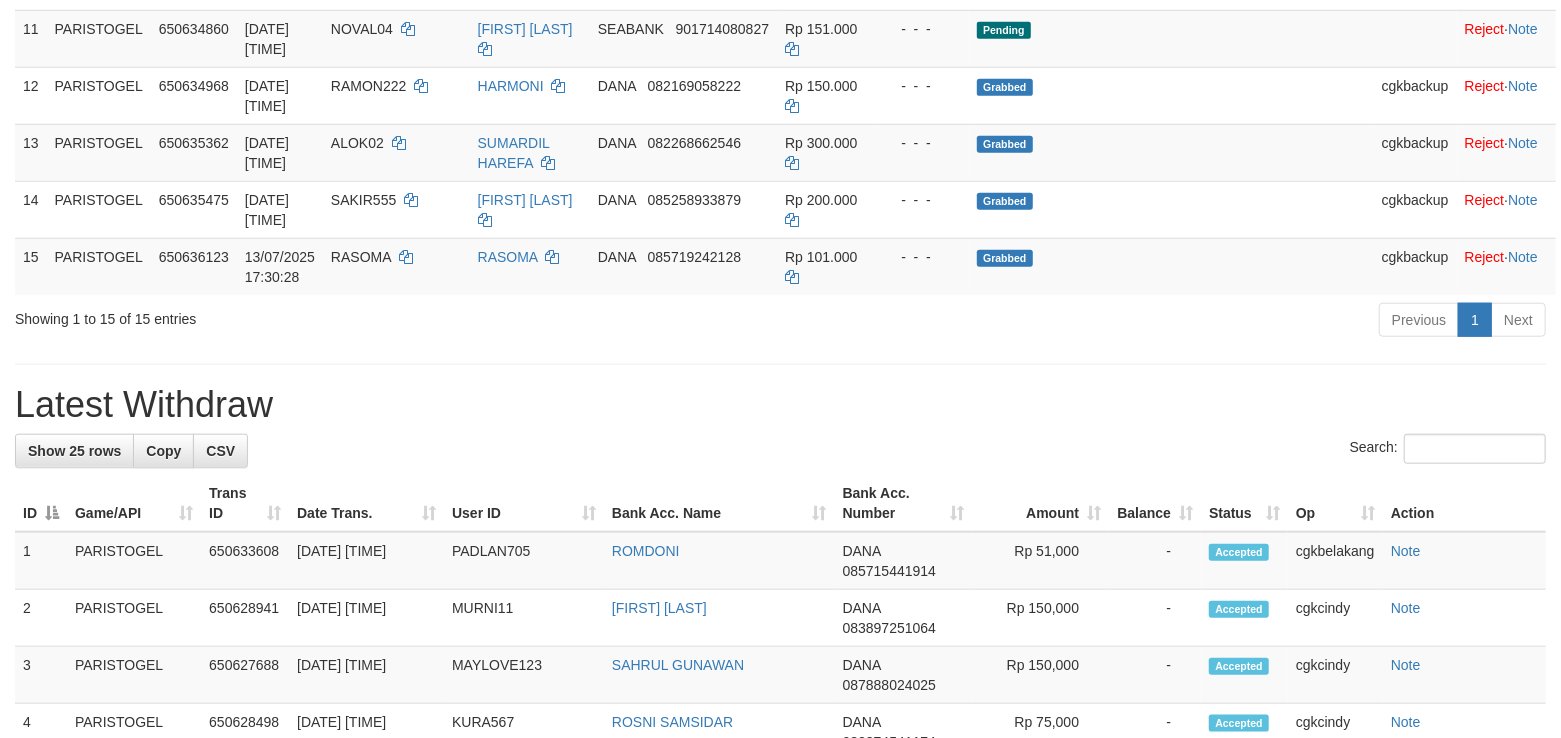 scroll, scrollTop: 989, scrollLeft: 0, axis: vertical 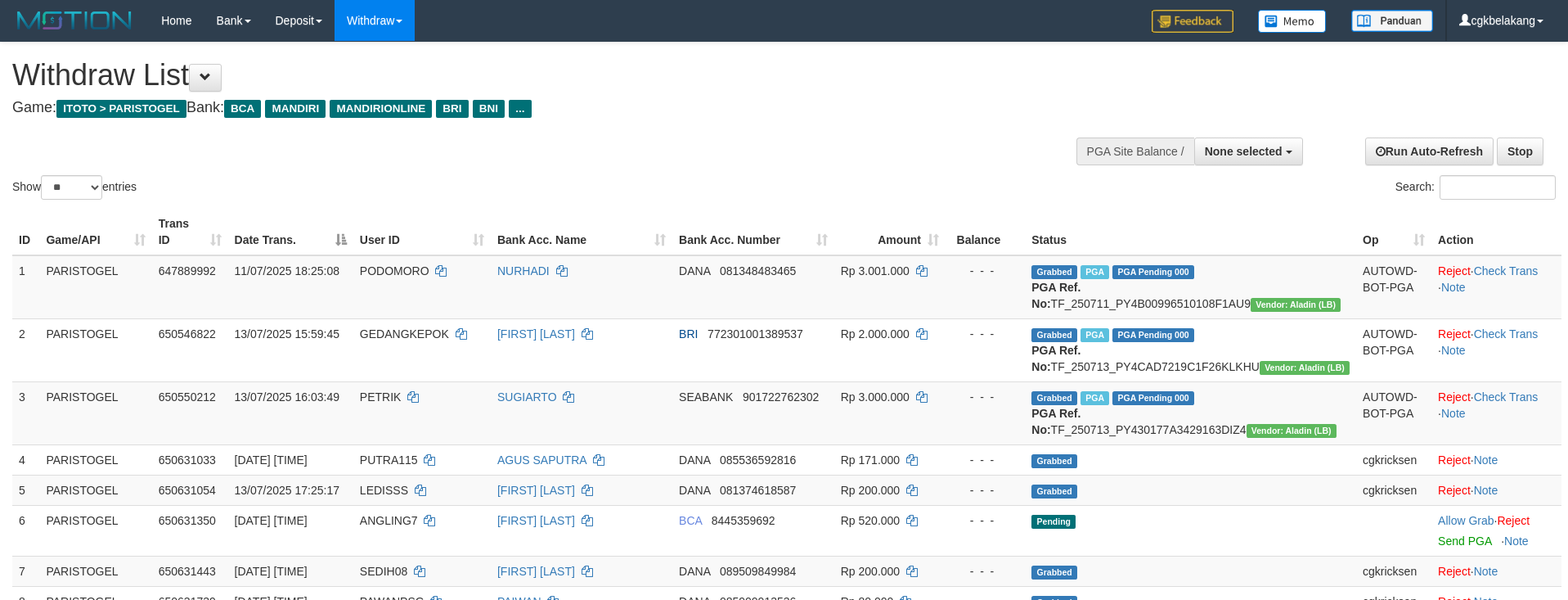 select 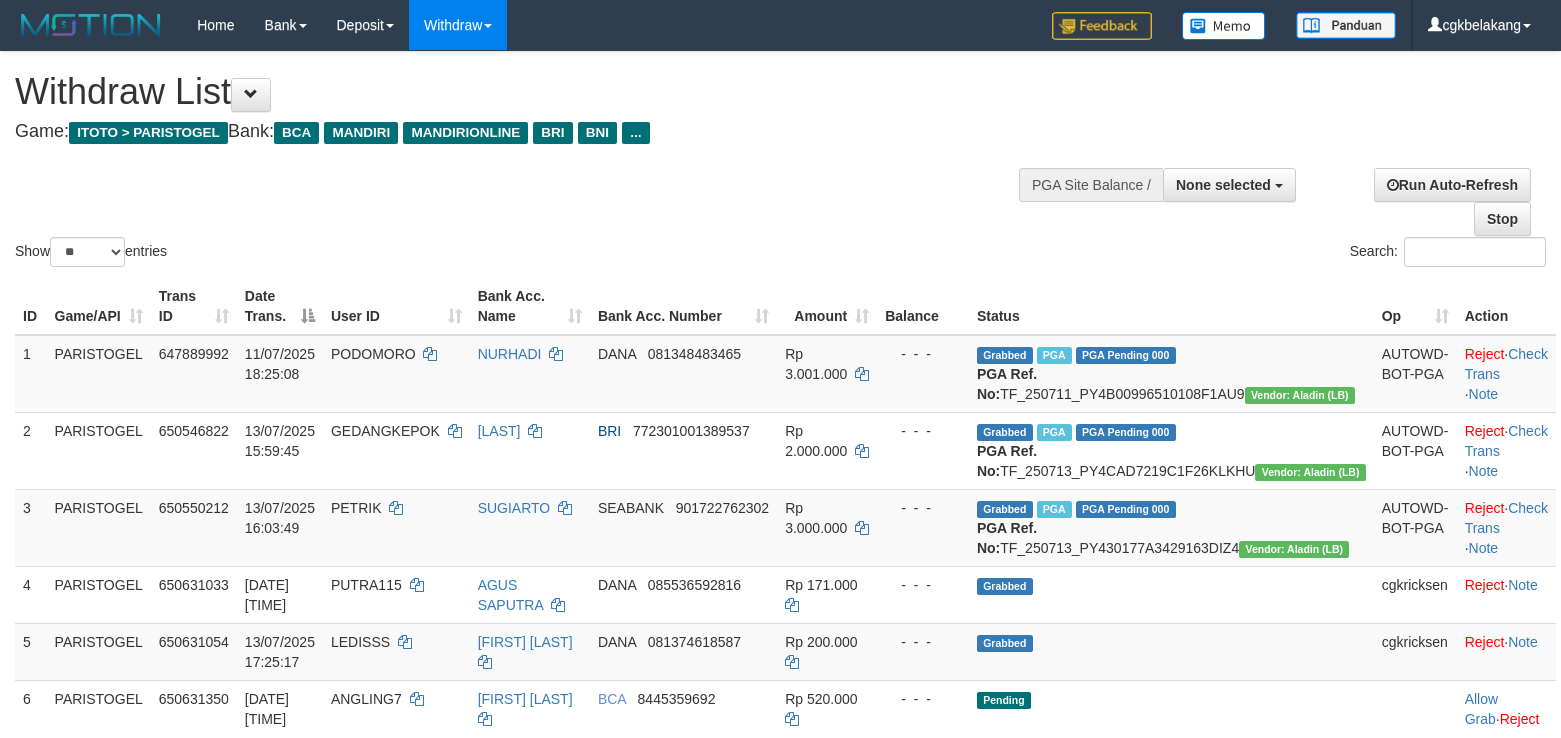 select 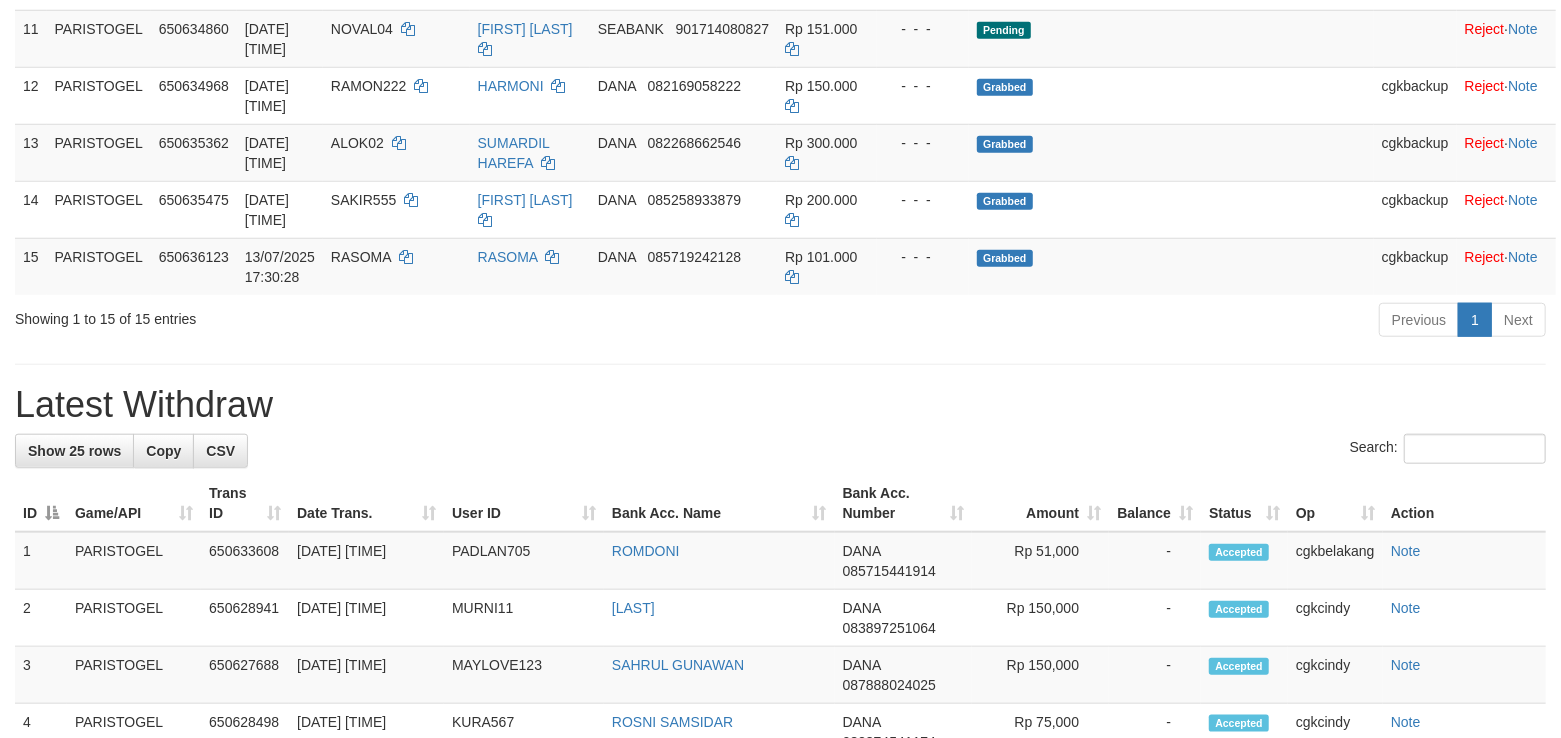 scroll, scrollTop: 989, scrollLeft: 0, axis: vertical 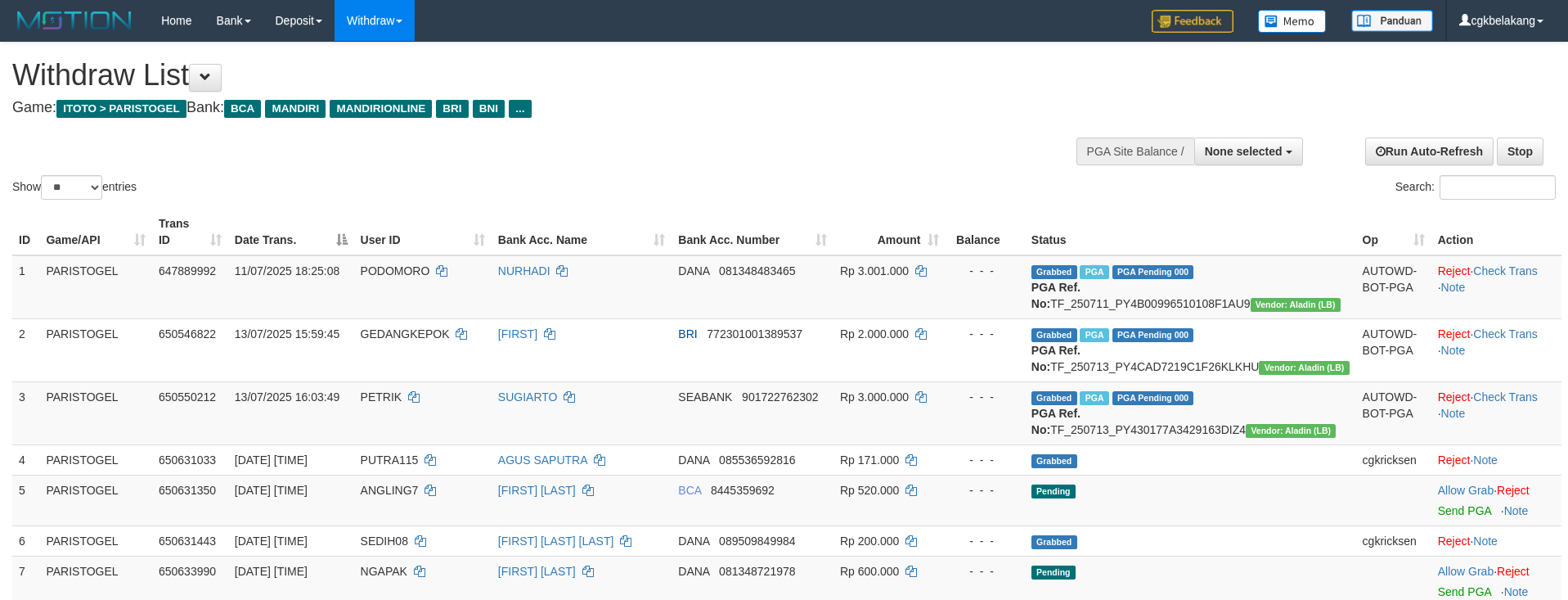 select 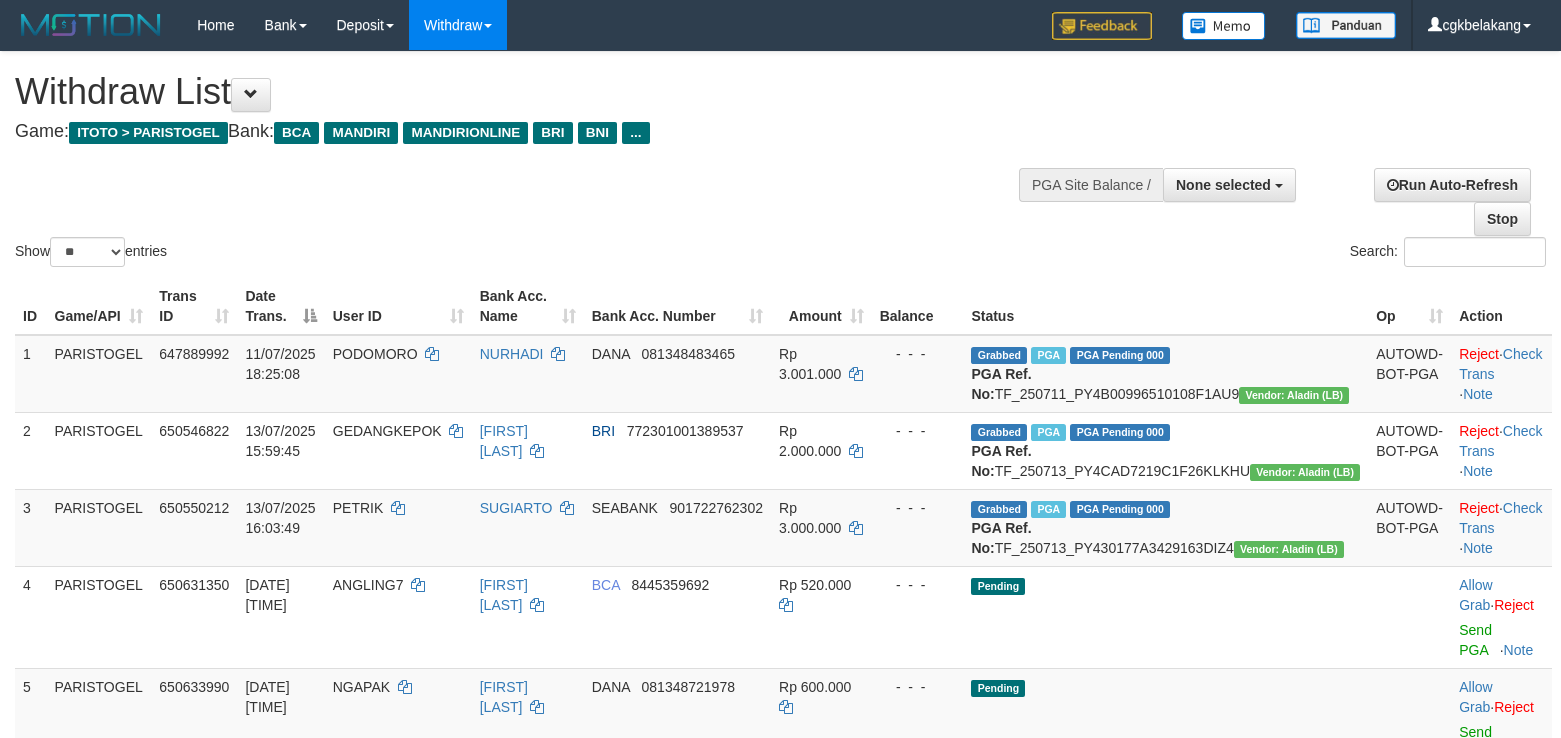 select 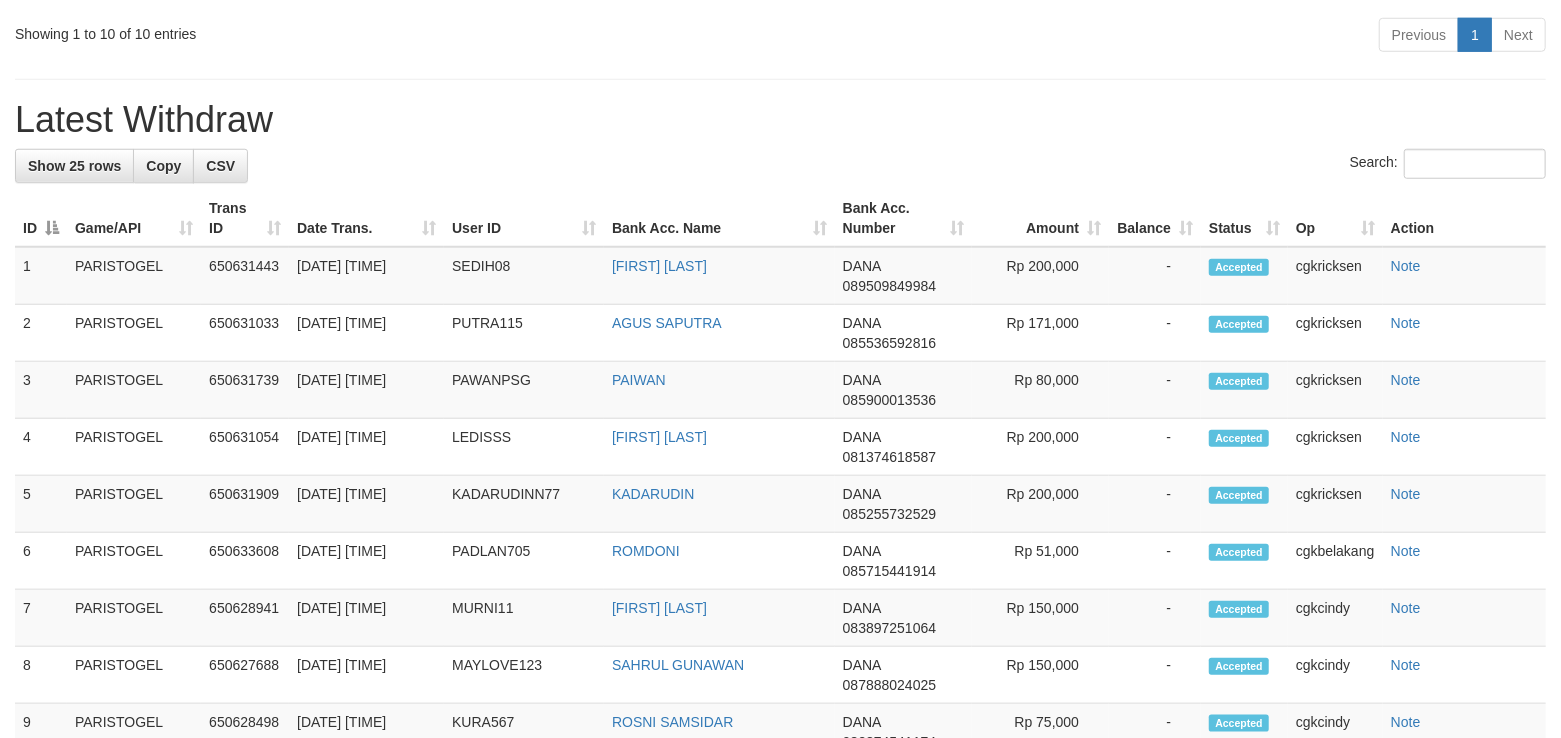 scroll, scrollTop: 989, scrollLeft: 0, axis: vertical 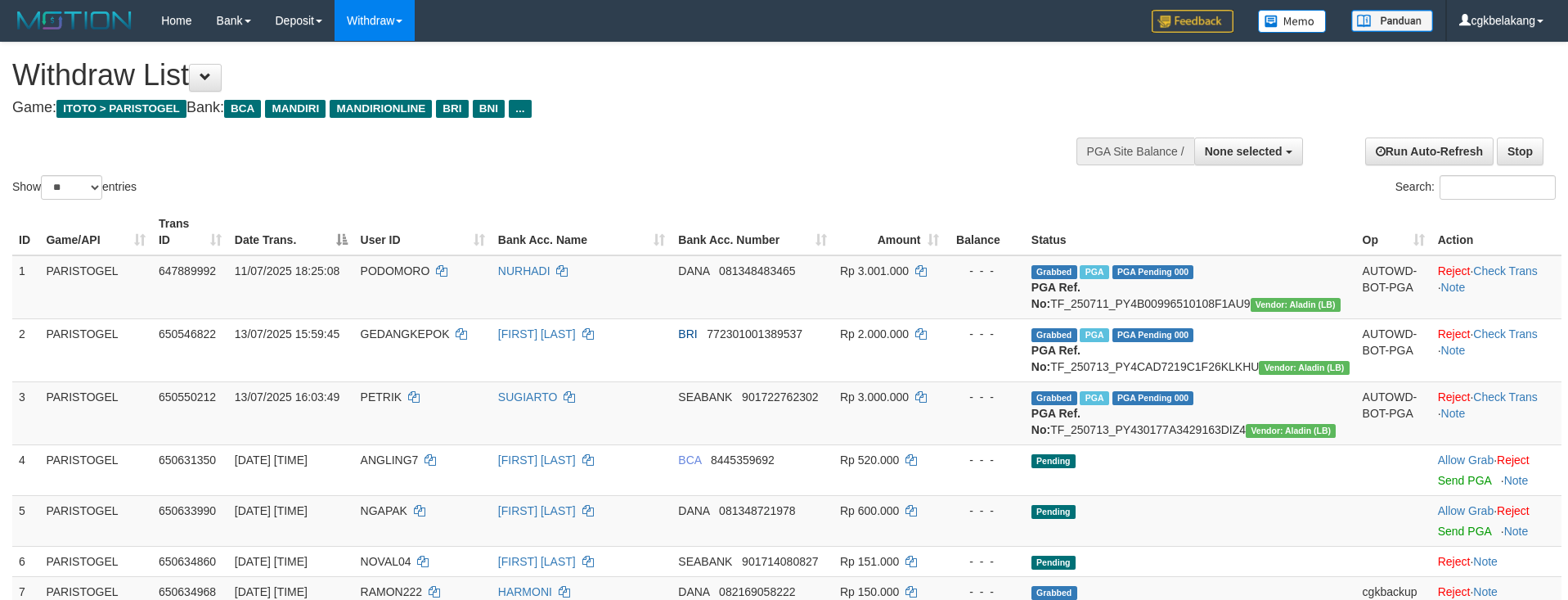 select 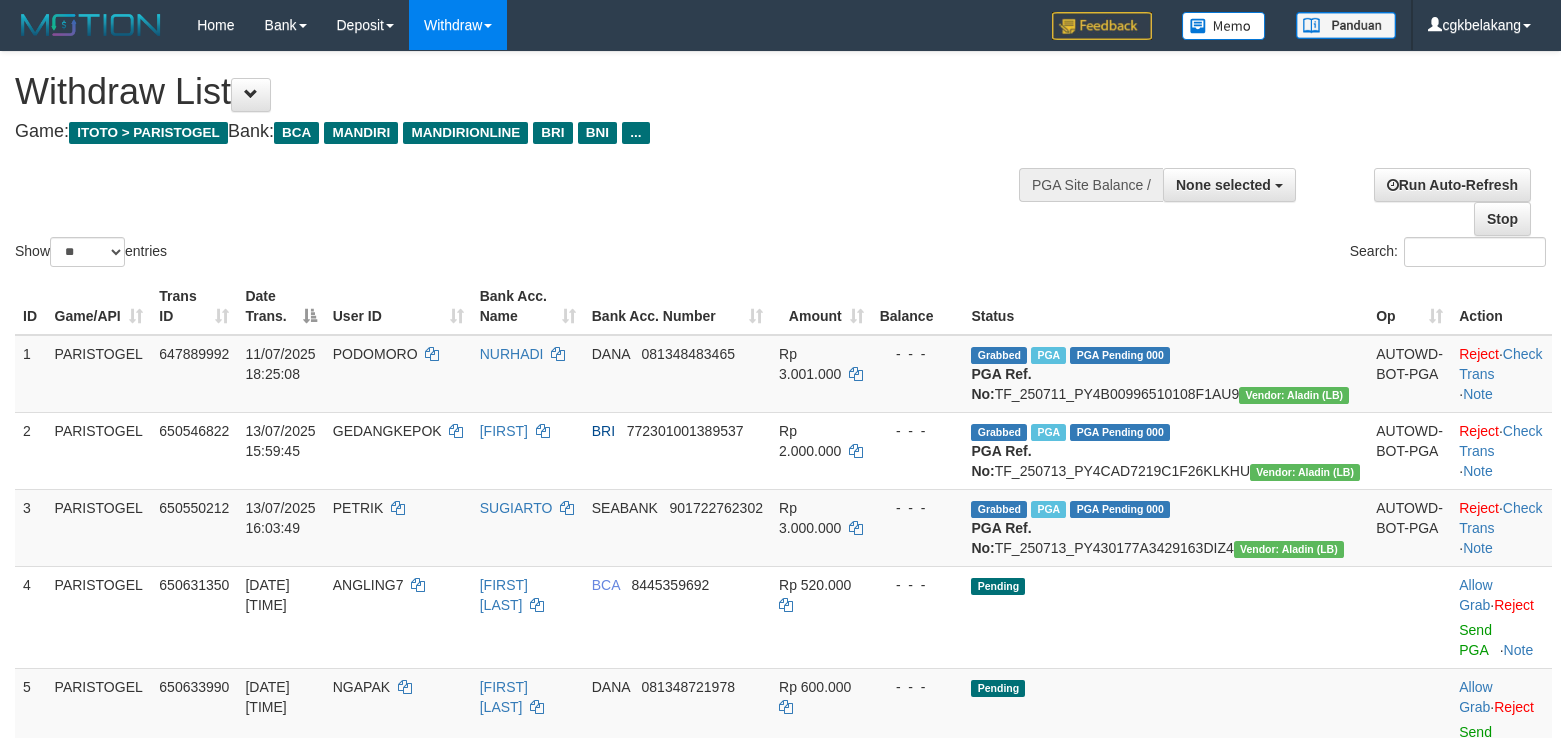 select 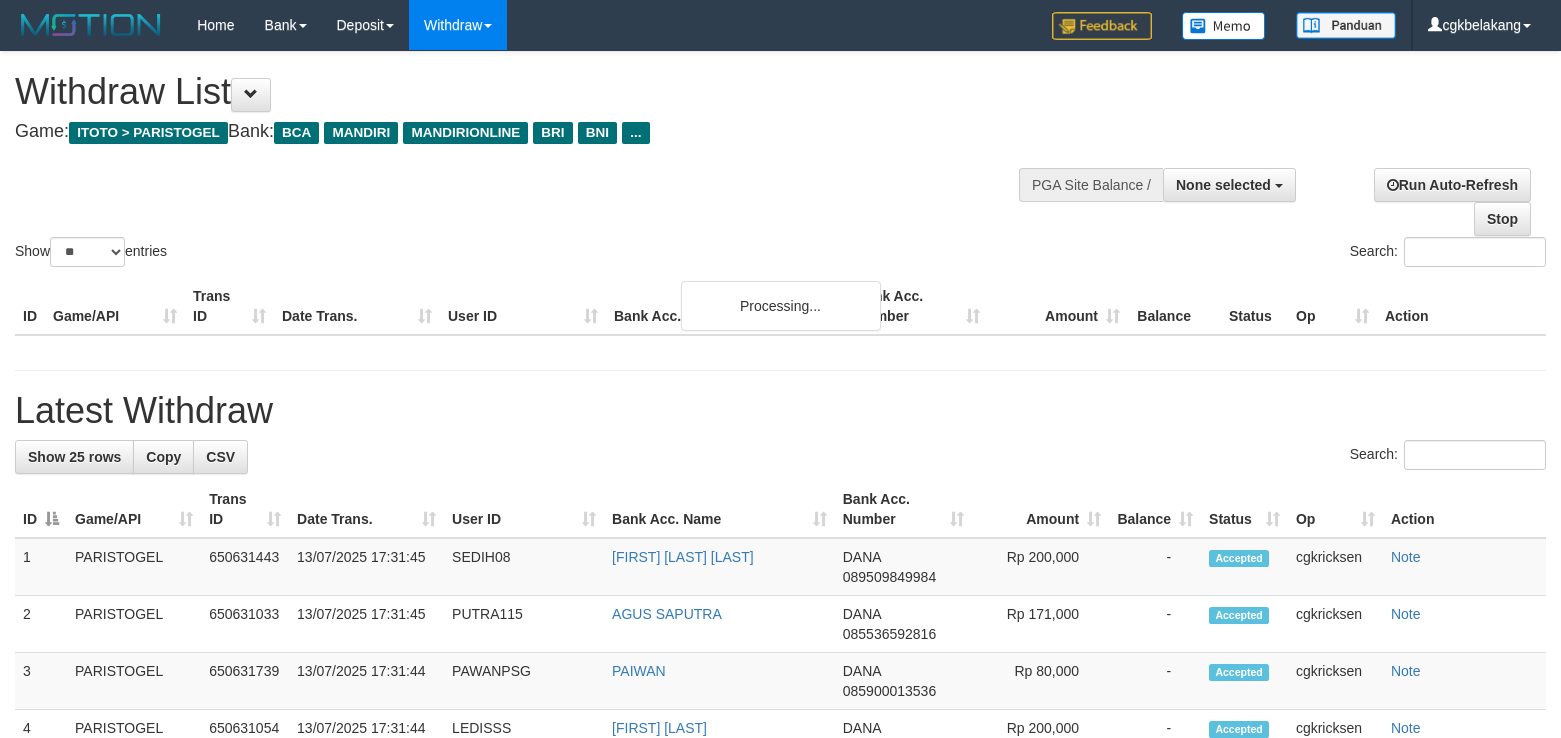 select 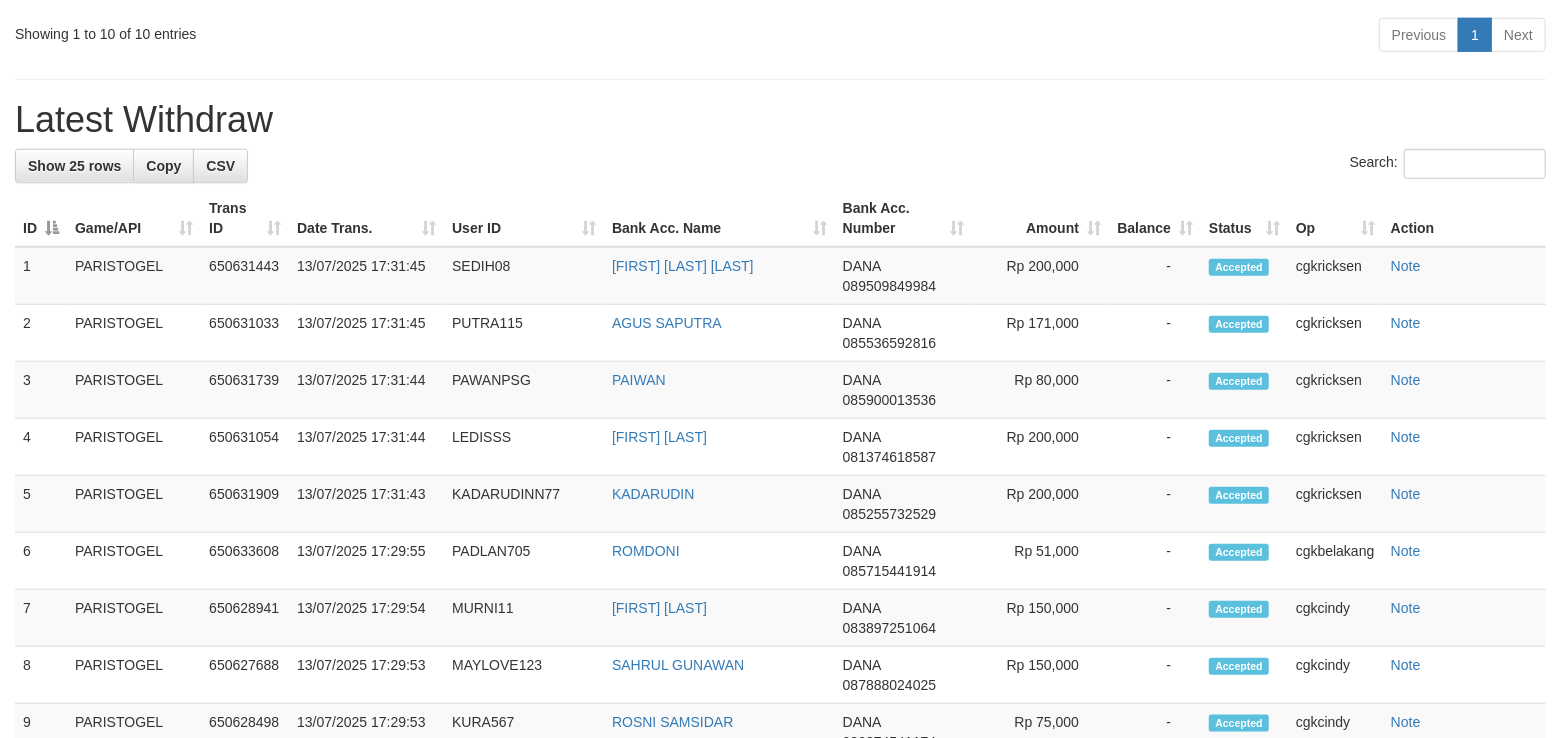 scroll, scrollTop: 989, scrollLeft: 0, axis: vertical 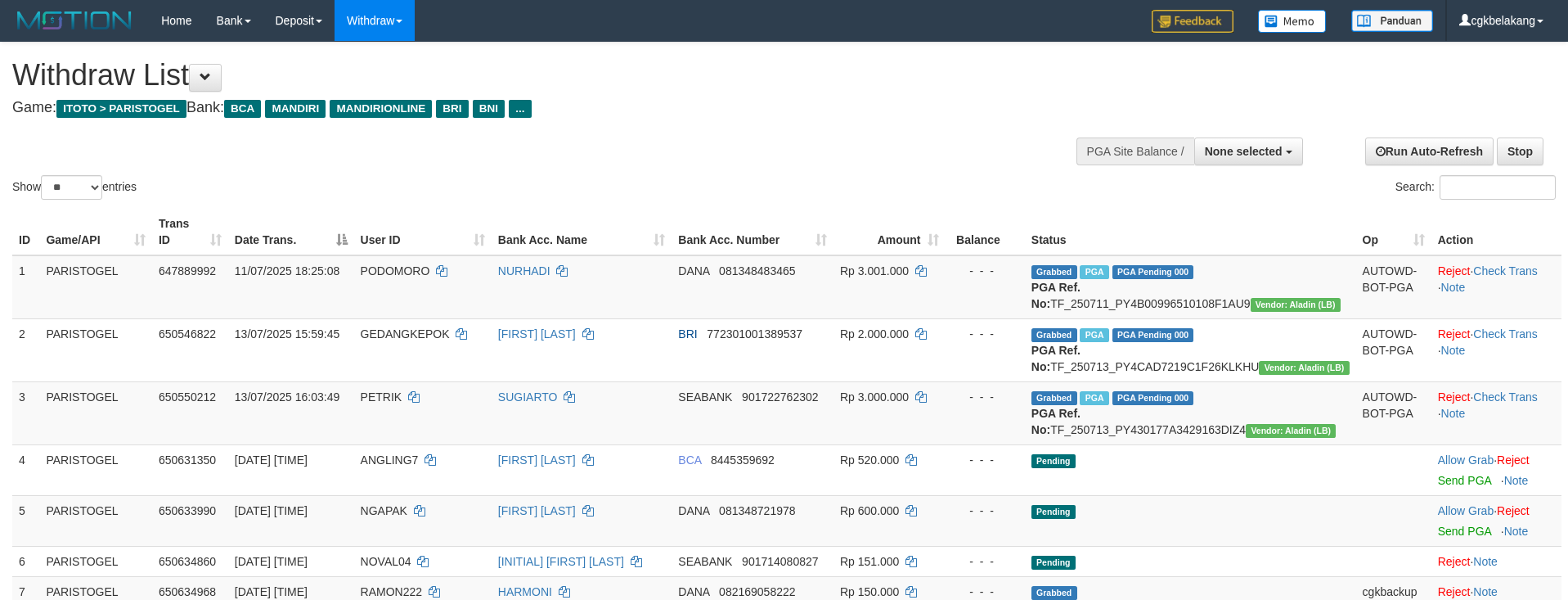 select 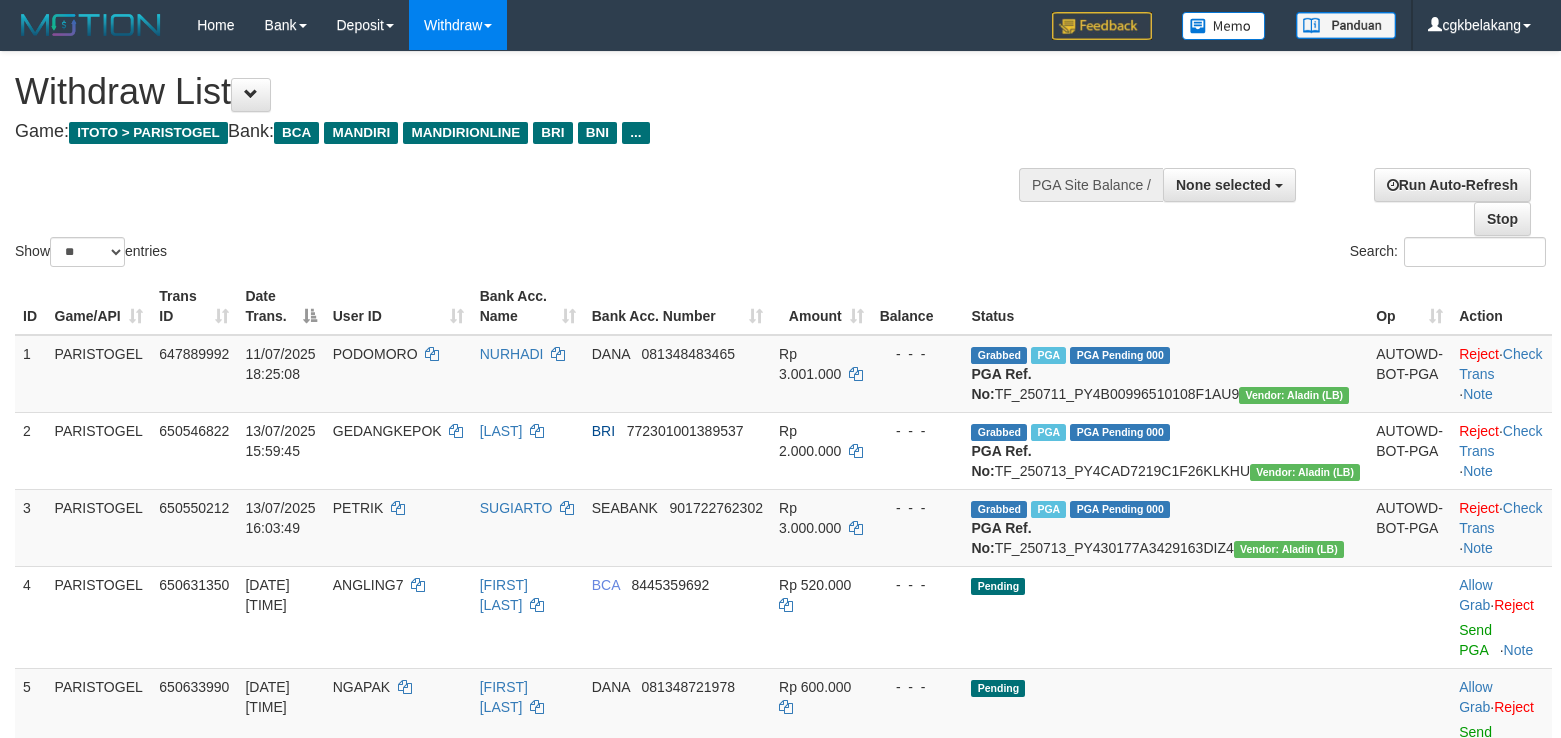 select 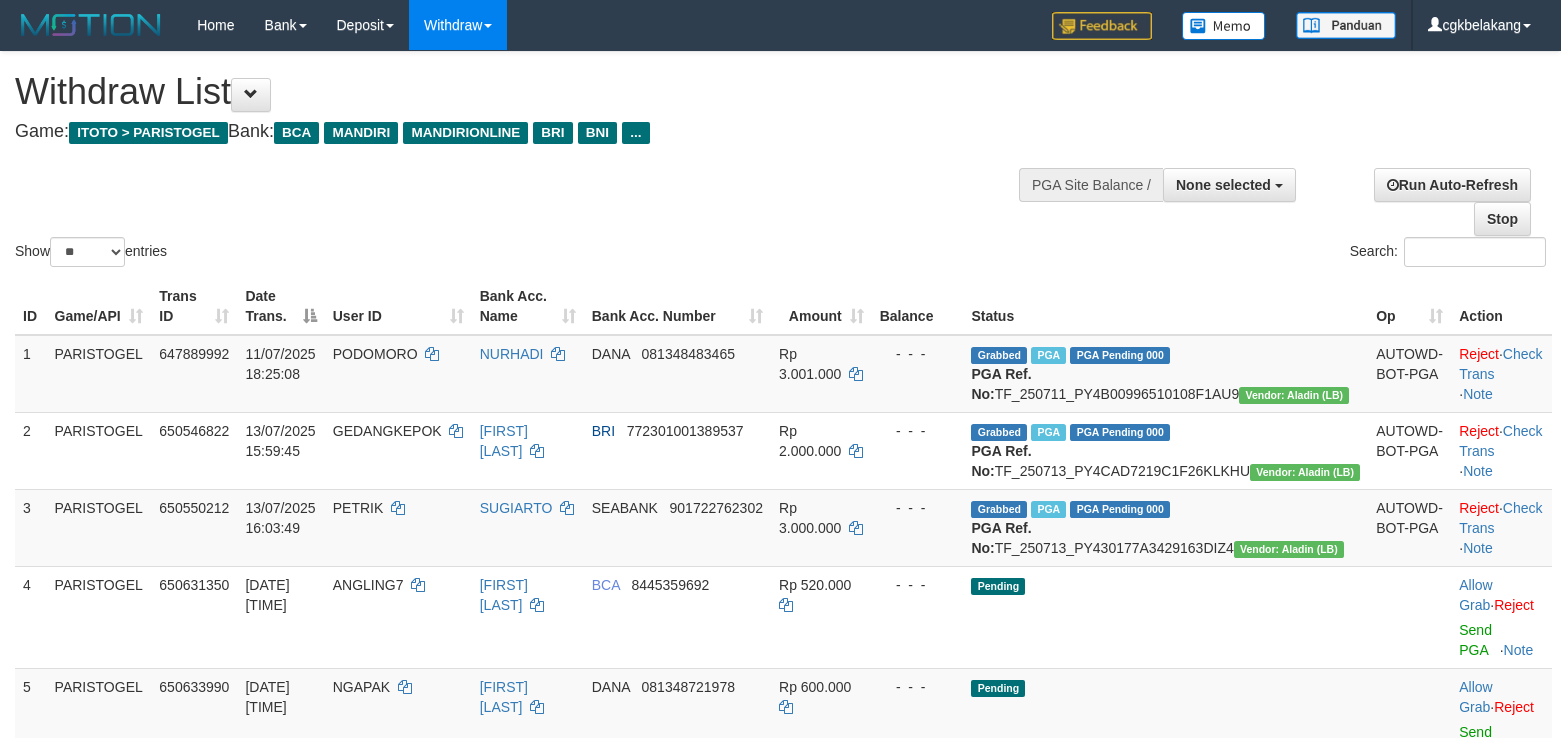 select 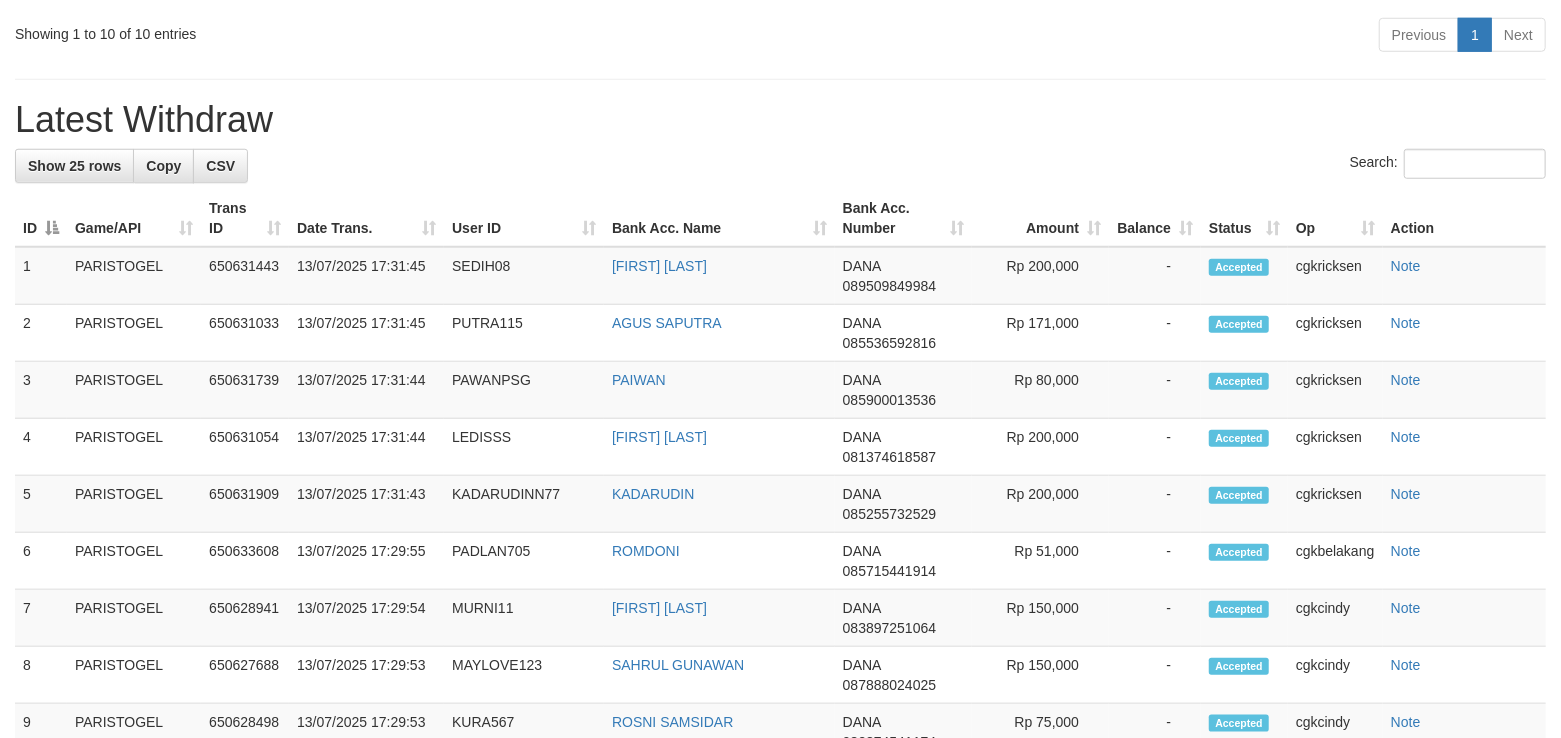 scroll, scrollTop: 989, scrollLeft: 0, axis: vertical 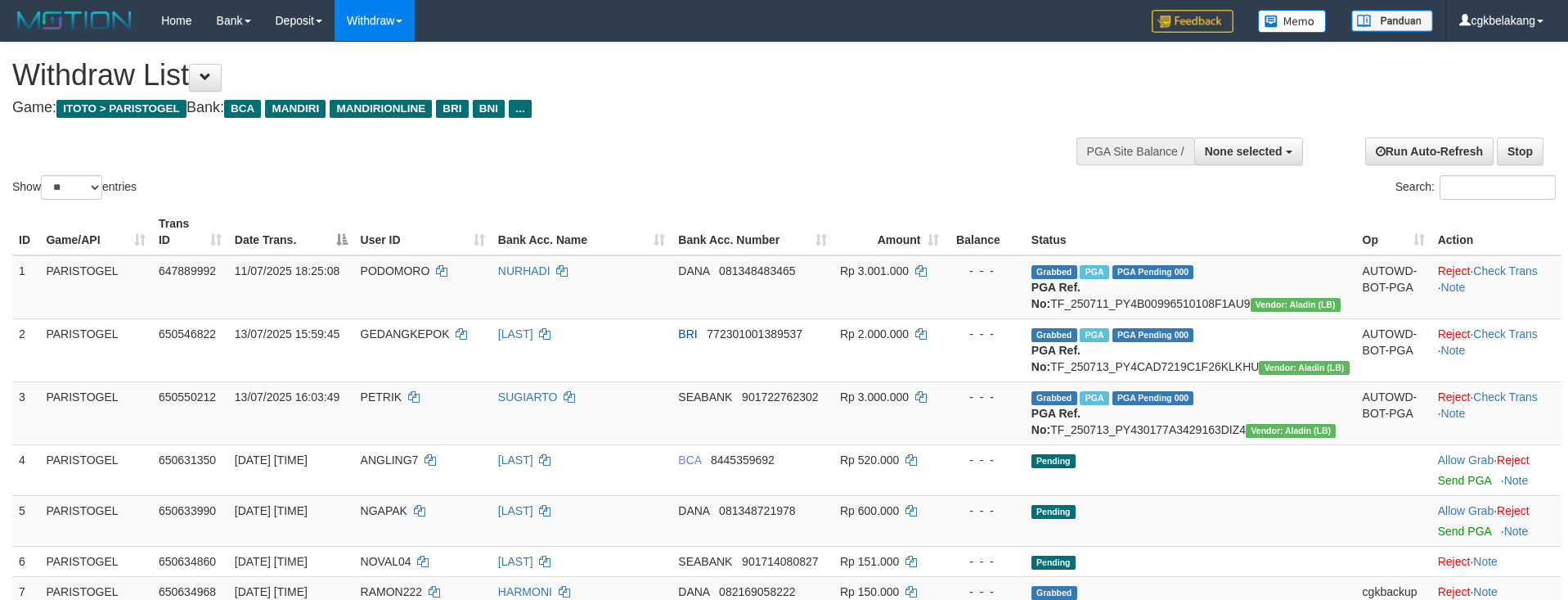 select 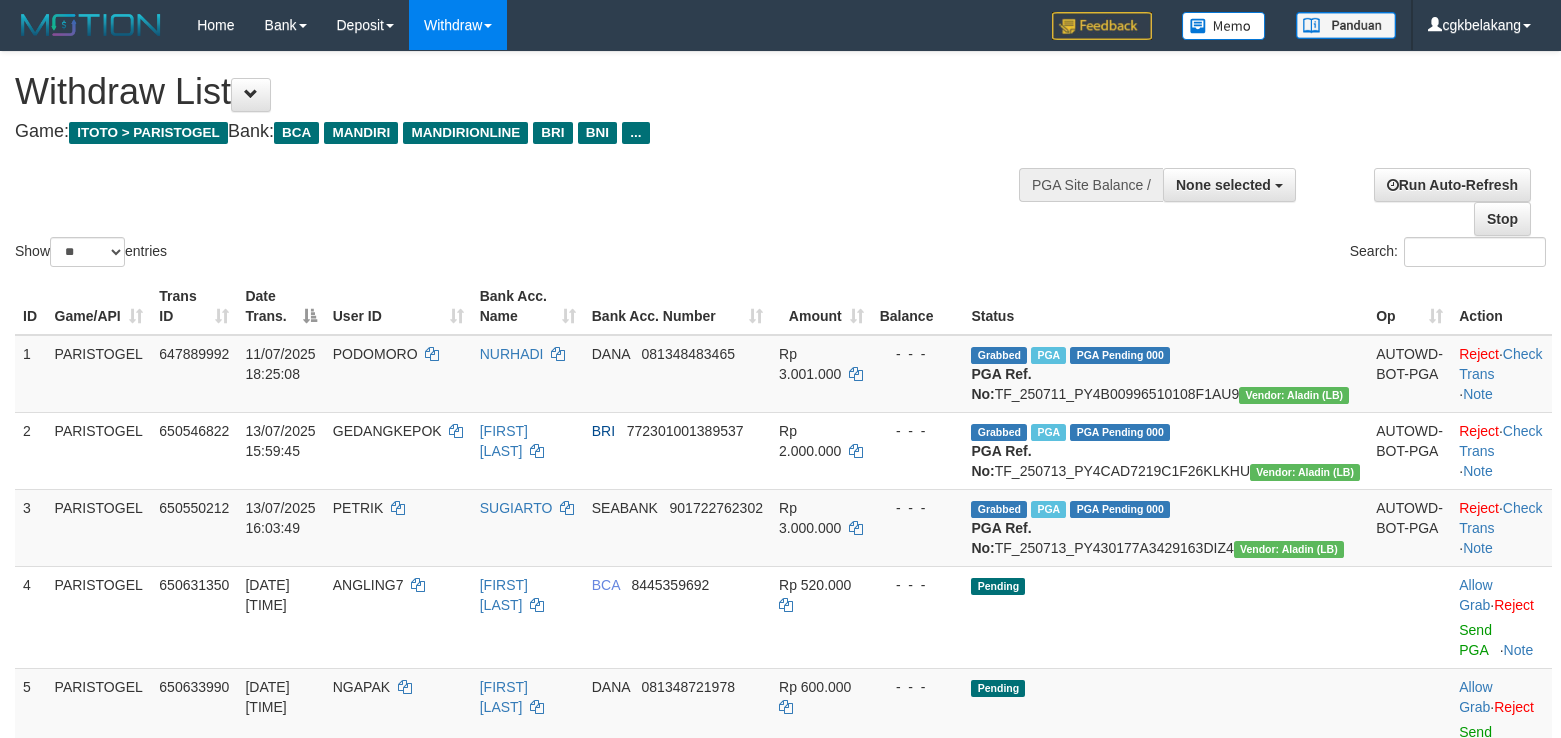 select 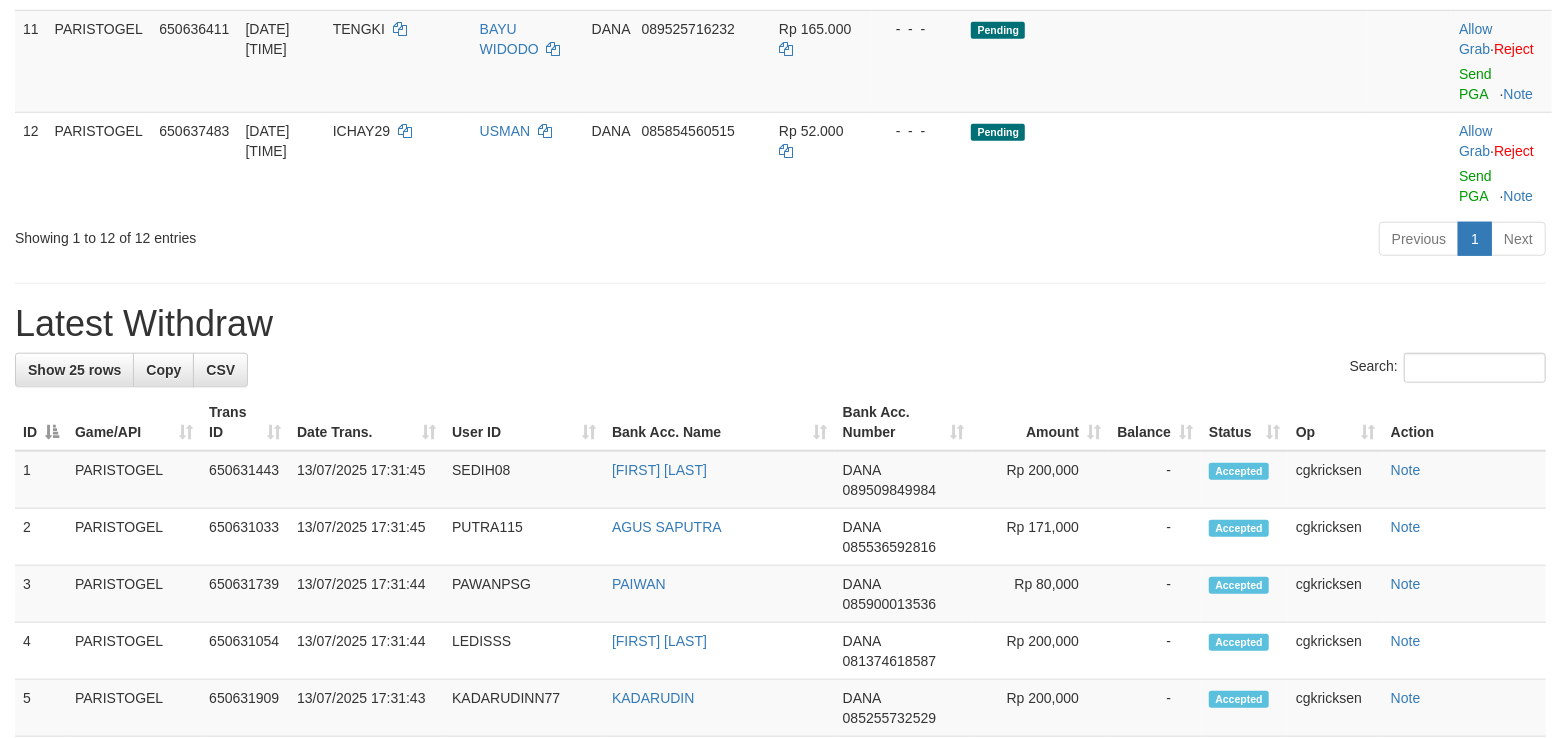 scroll, scrollTop: 989, scrollLeft: 0, axis: vertical 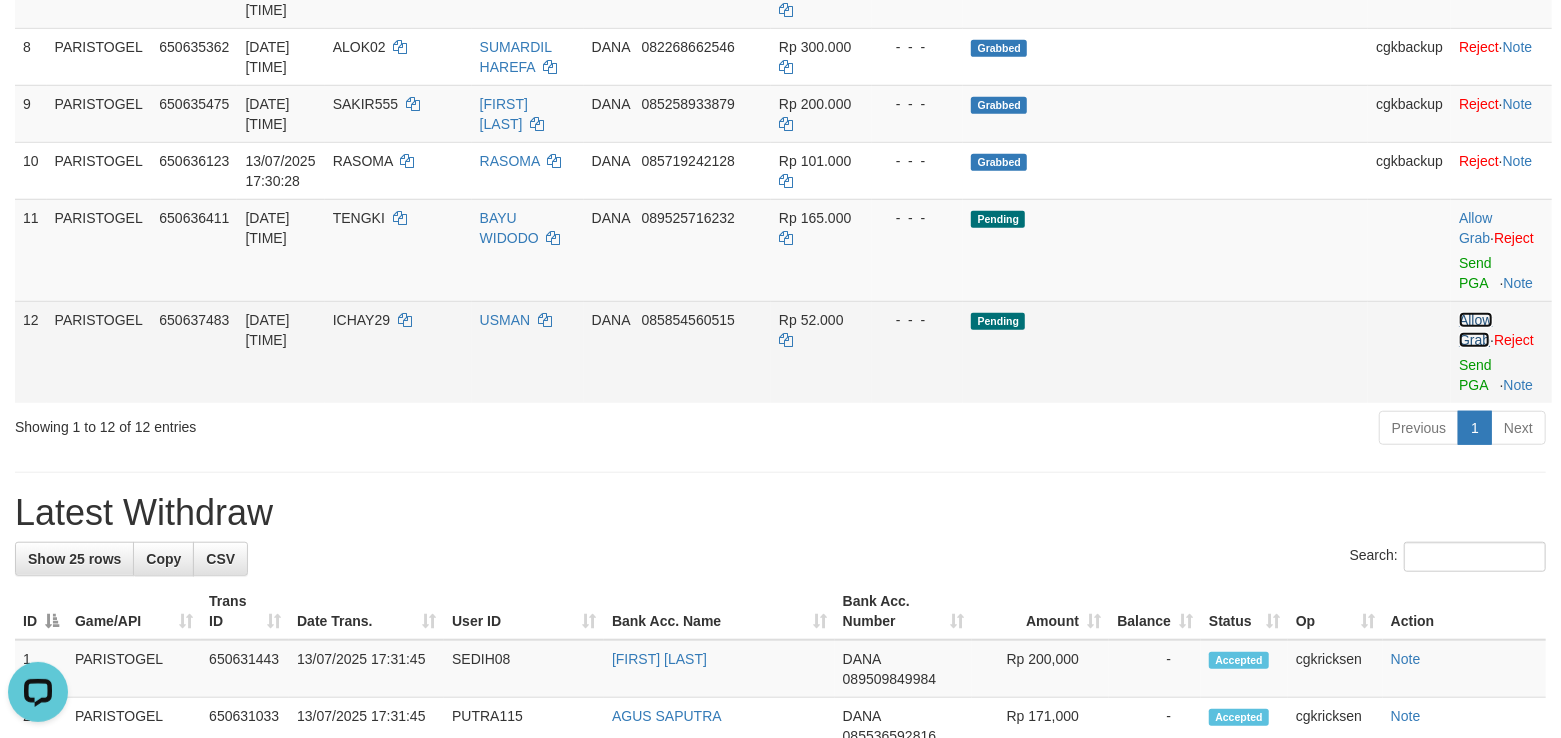 click on "Allow Grab" at bounding box center [1475, 330] 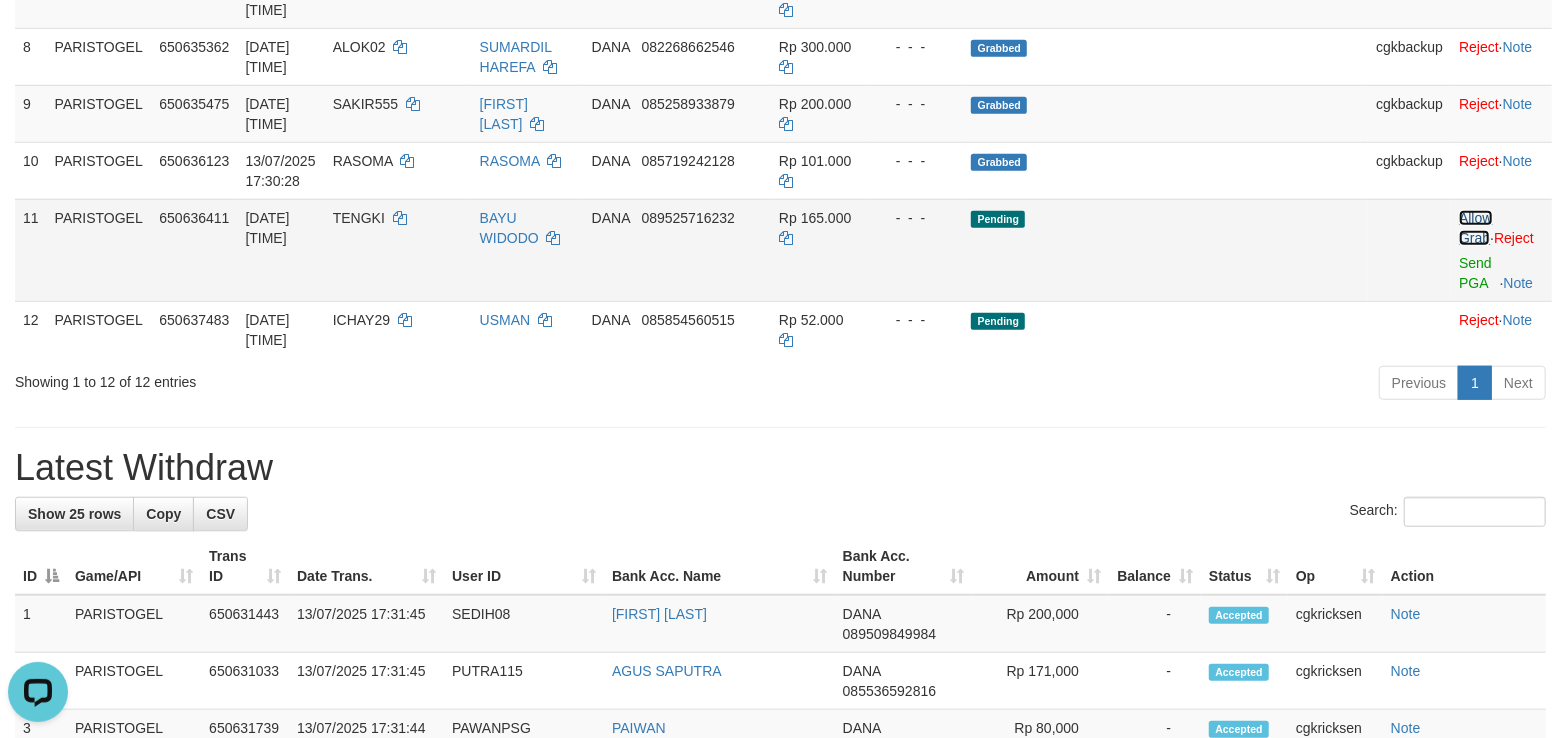 click on "Allow Grab" at bounding box center [1475, 228] 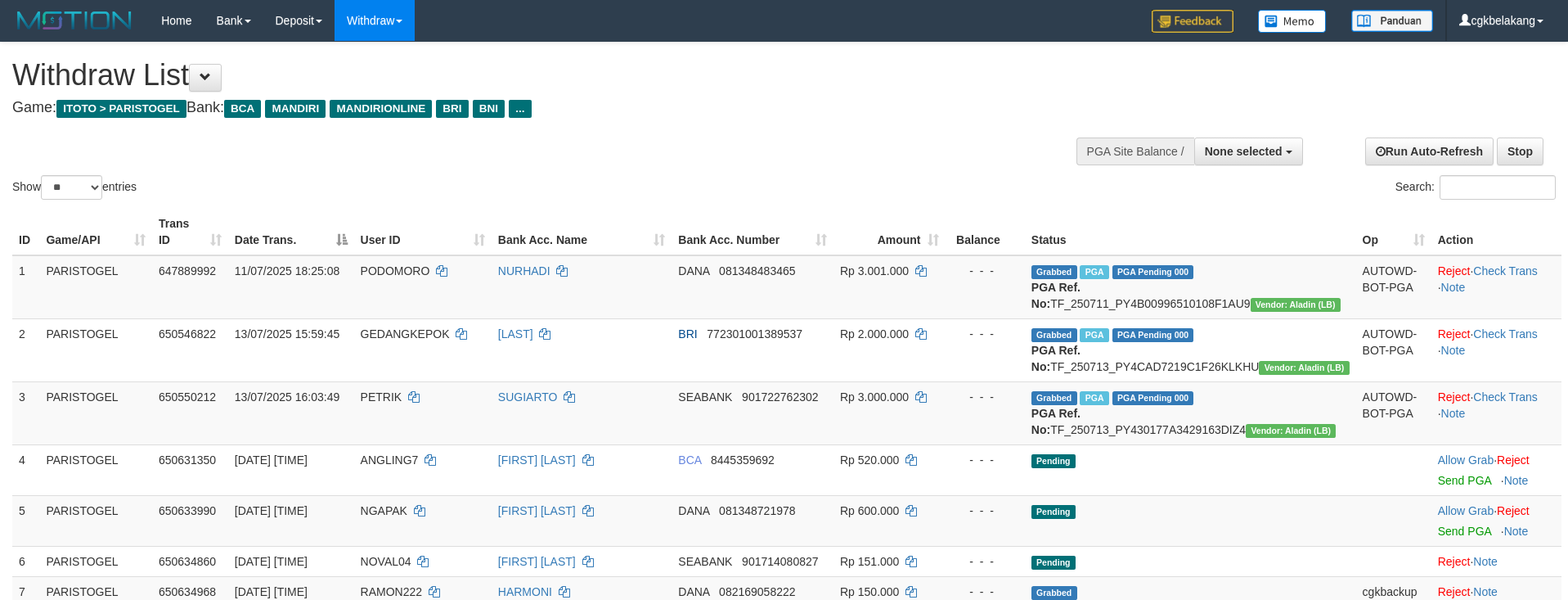 select 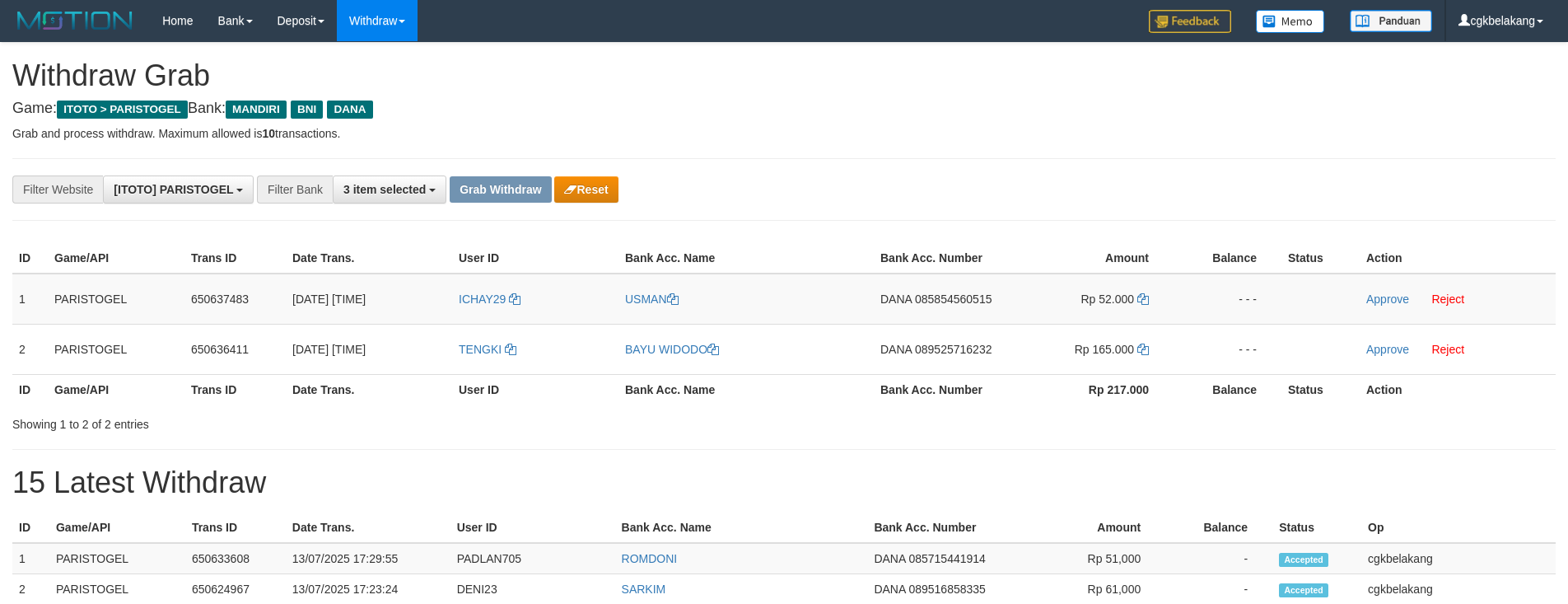 scroll, scrollTop: 0, scrollLeft: 0, axis: both 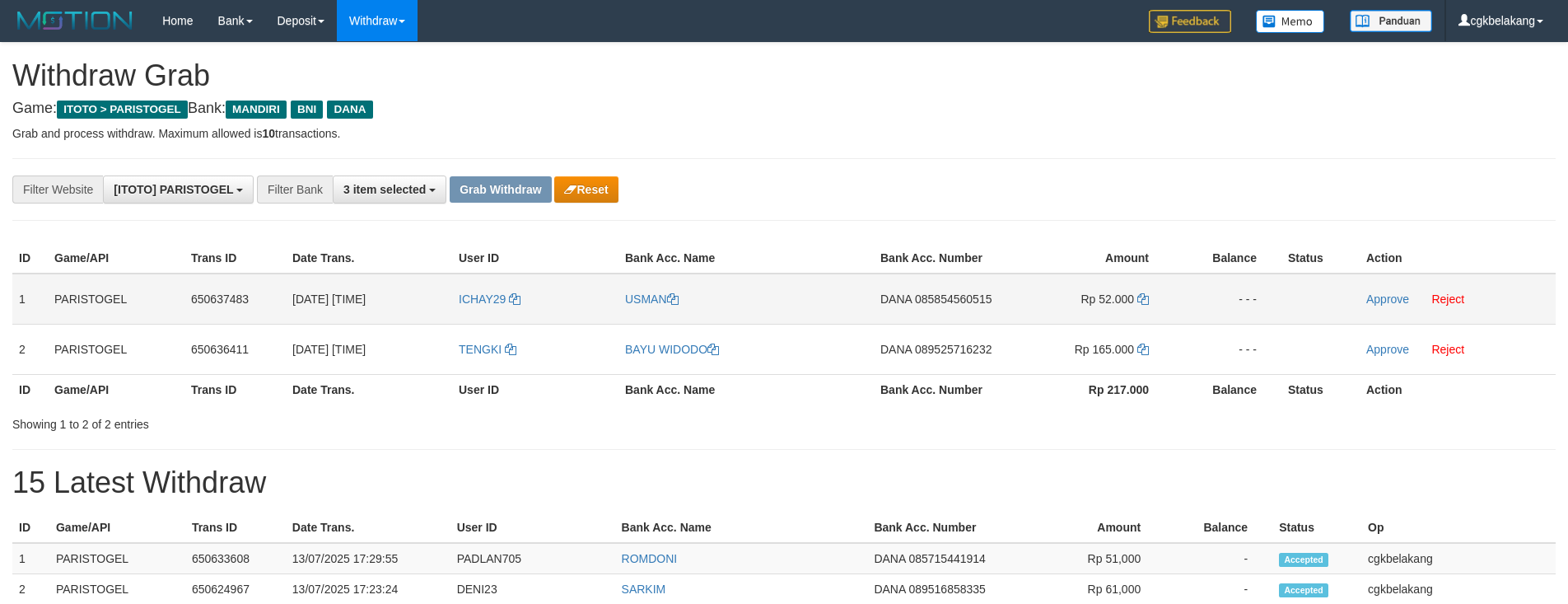 click on "ICHAY29" at bounding box center [535, 299] 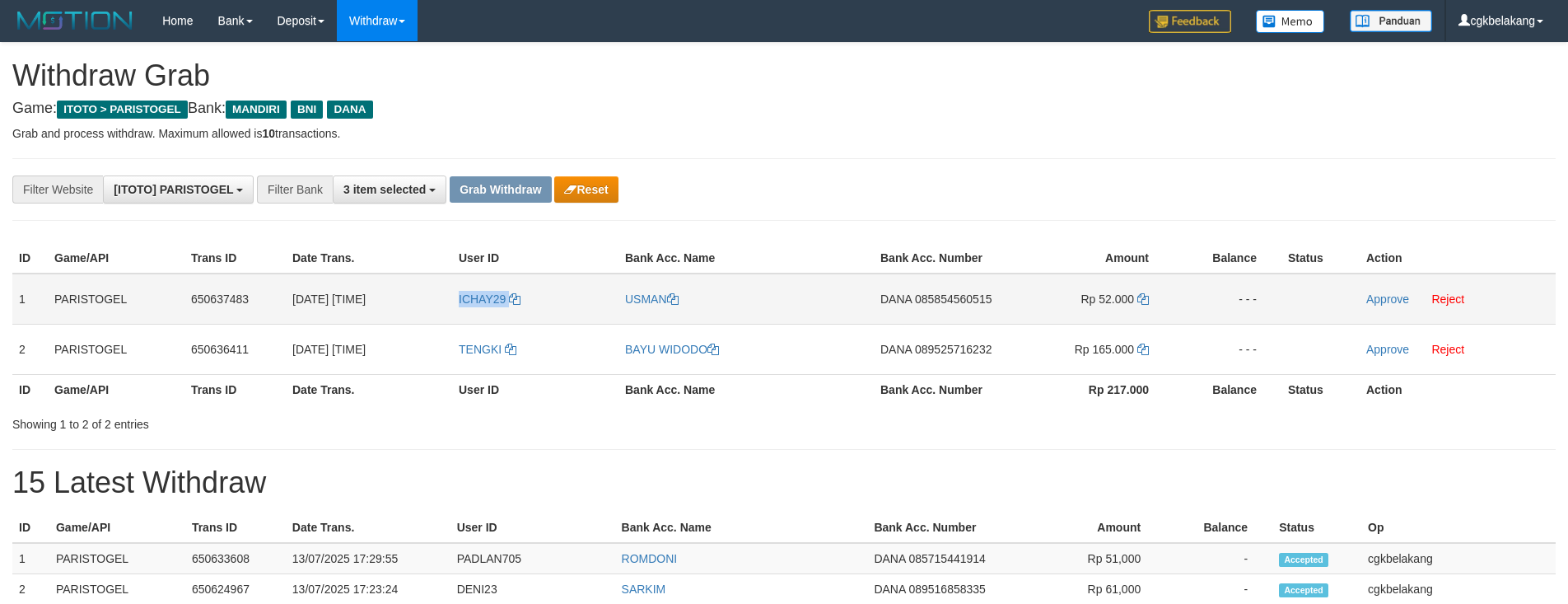 click on "ICHAY29" at bounding box center (535, 299) 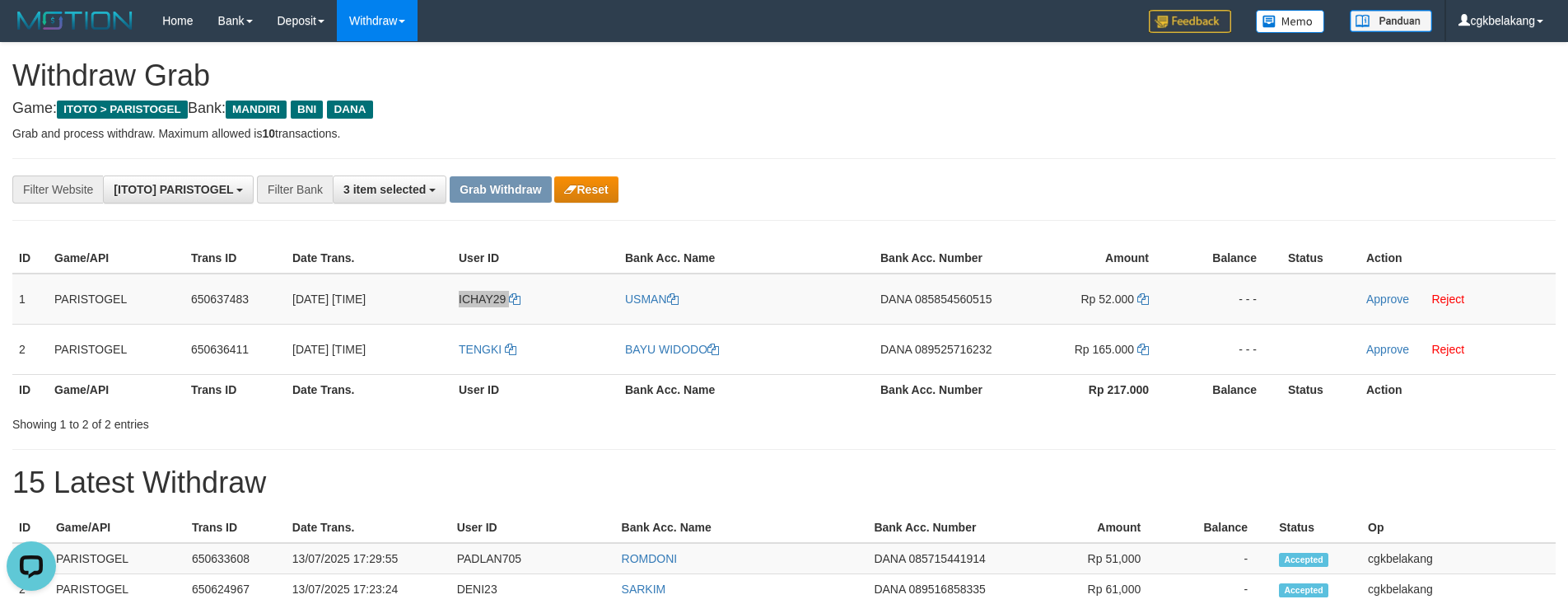 scroll, scrollTop: 0, scrollLeft: 0, axis: both 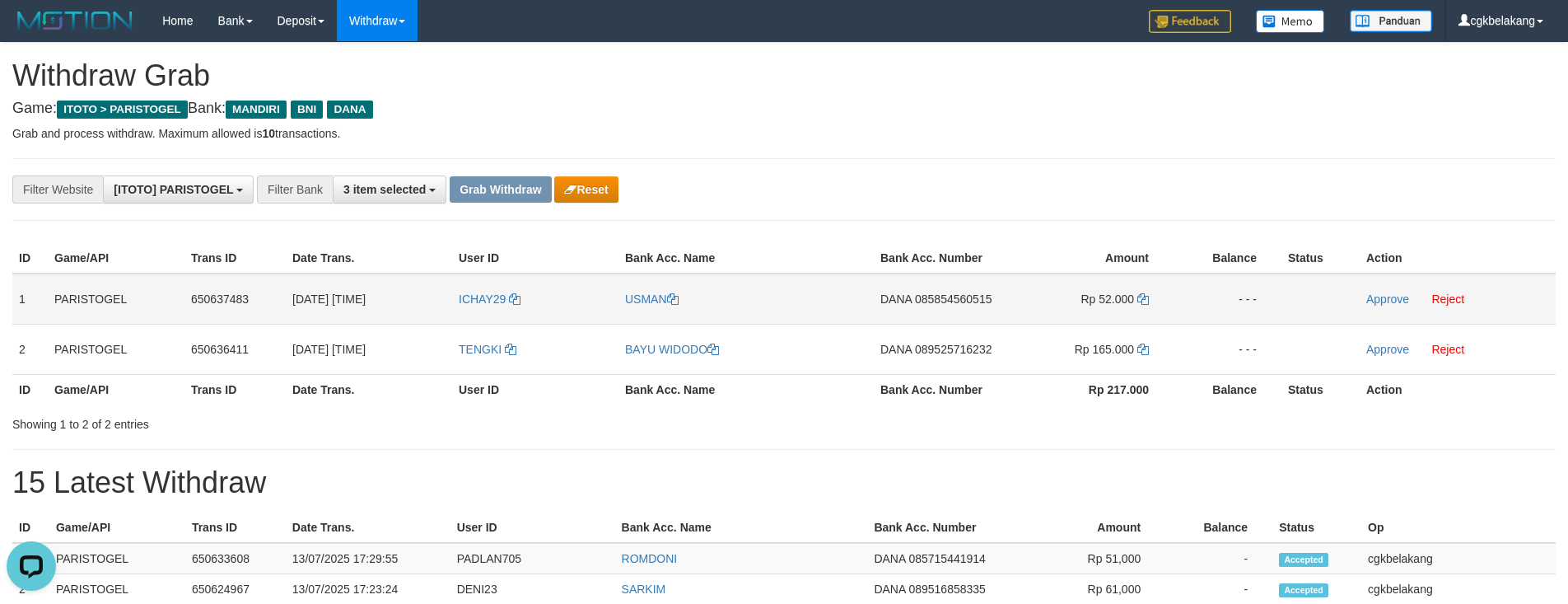 click on "USMAN" at bounding box center (746, 299) 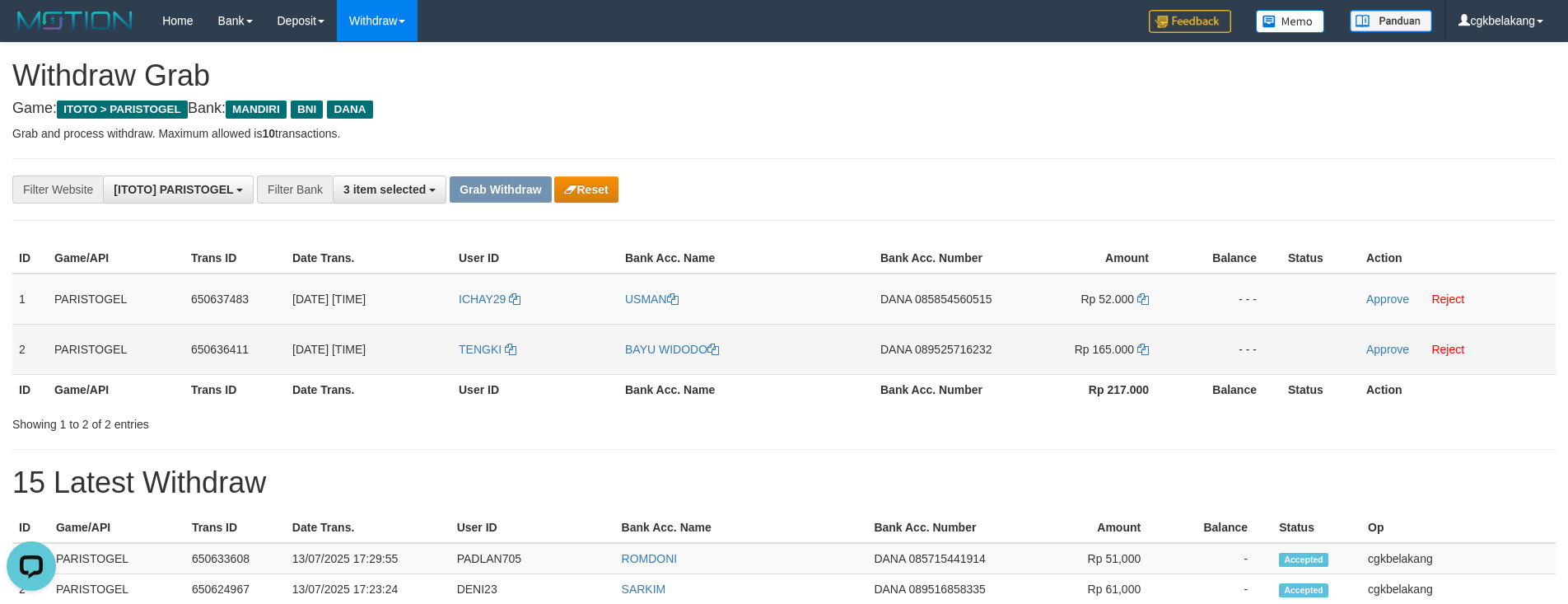 click on "TENGKI" at bounding box center (535, 349) 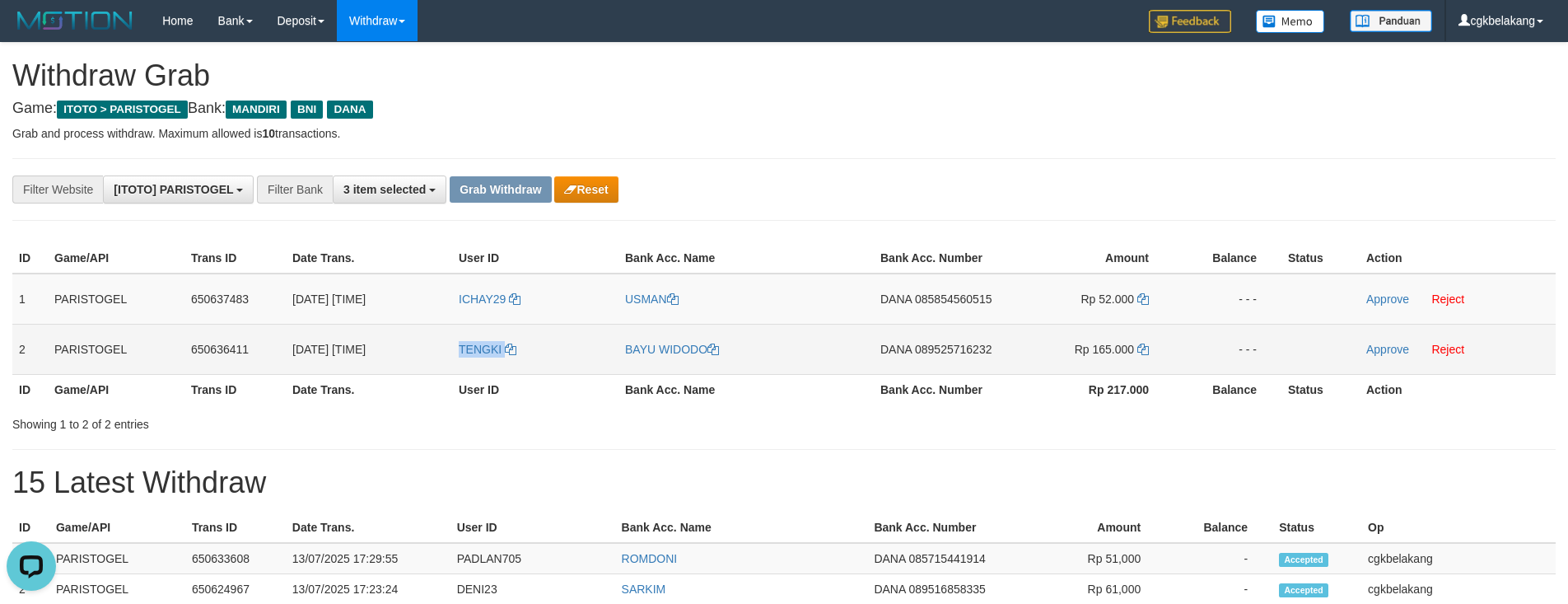 click on "TENGKI" at bounding box center [535, 349] 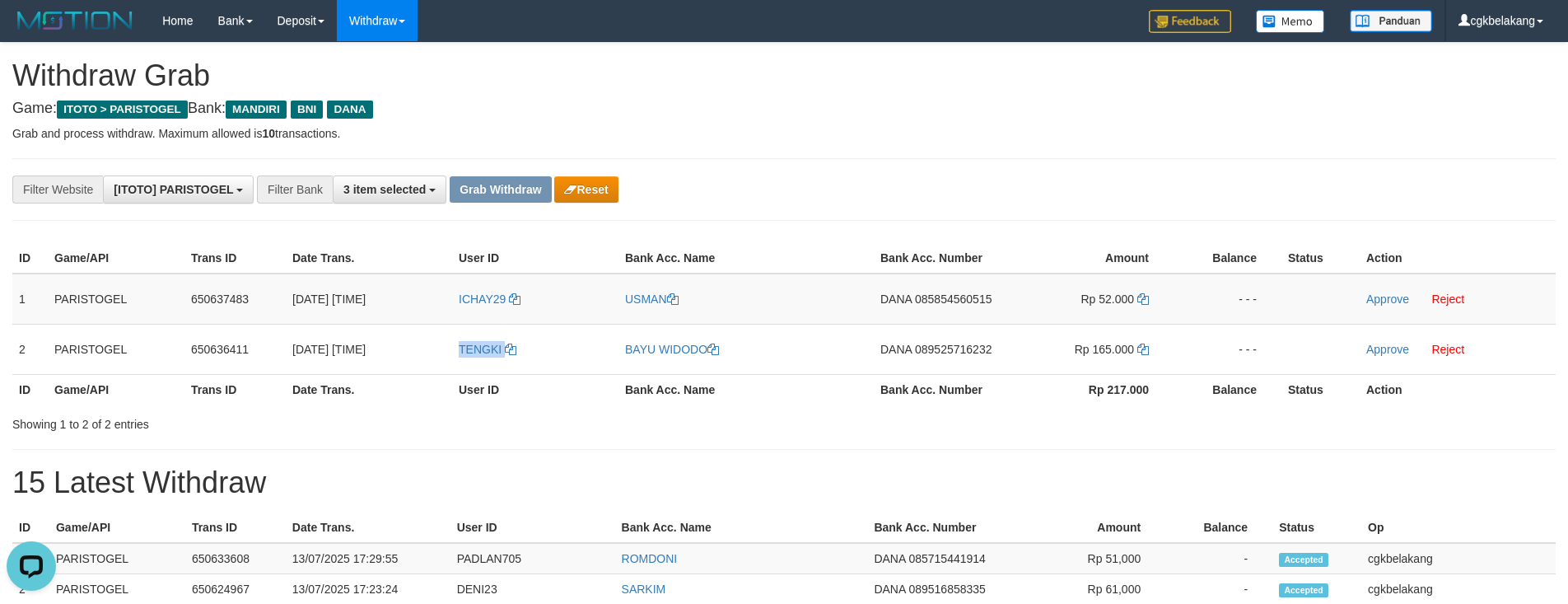 copy on "TENGKI" 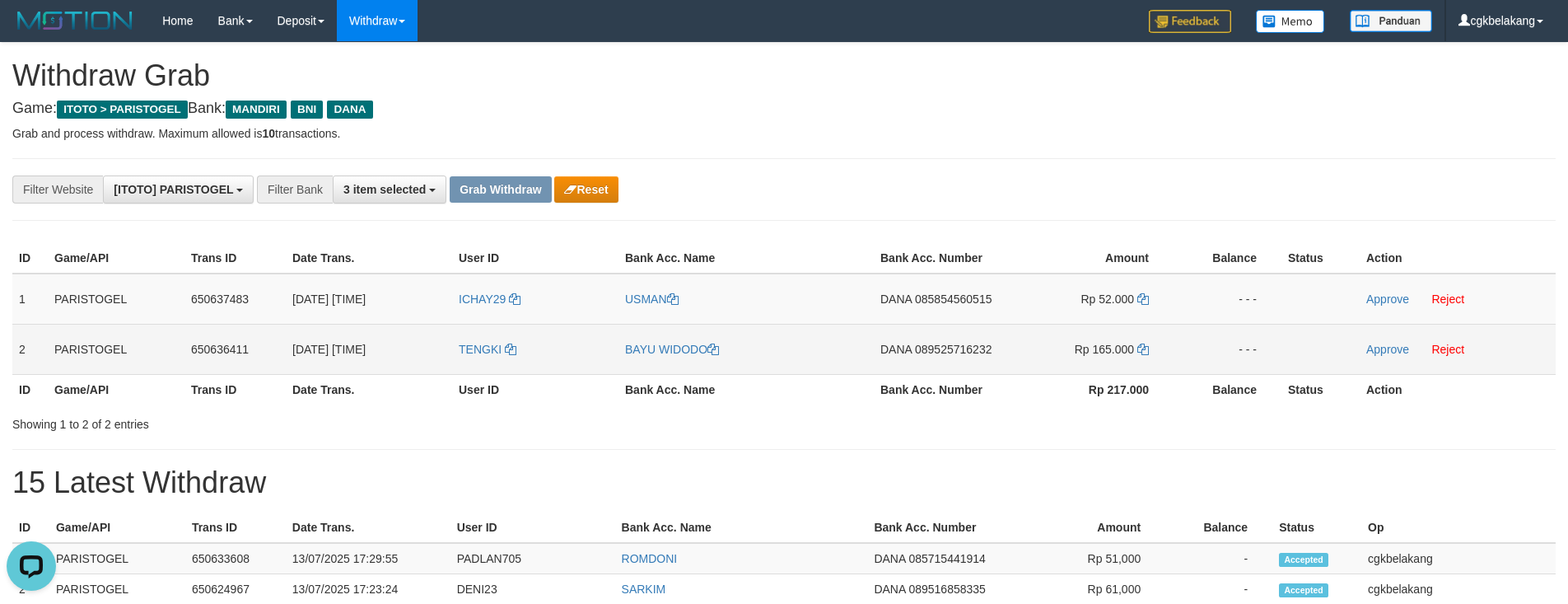 click on "BAYU WIDODO" at bounding box center (746, 349) 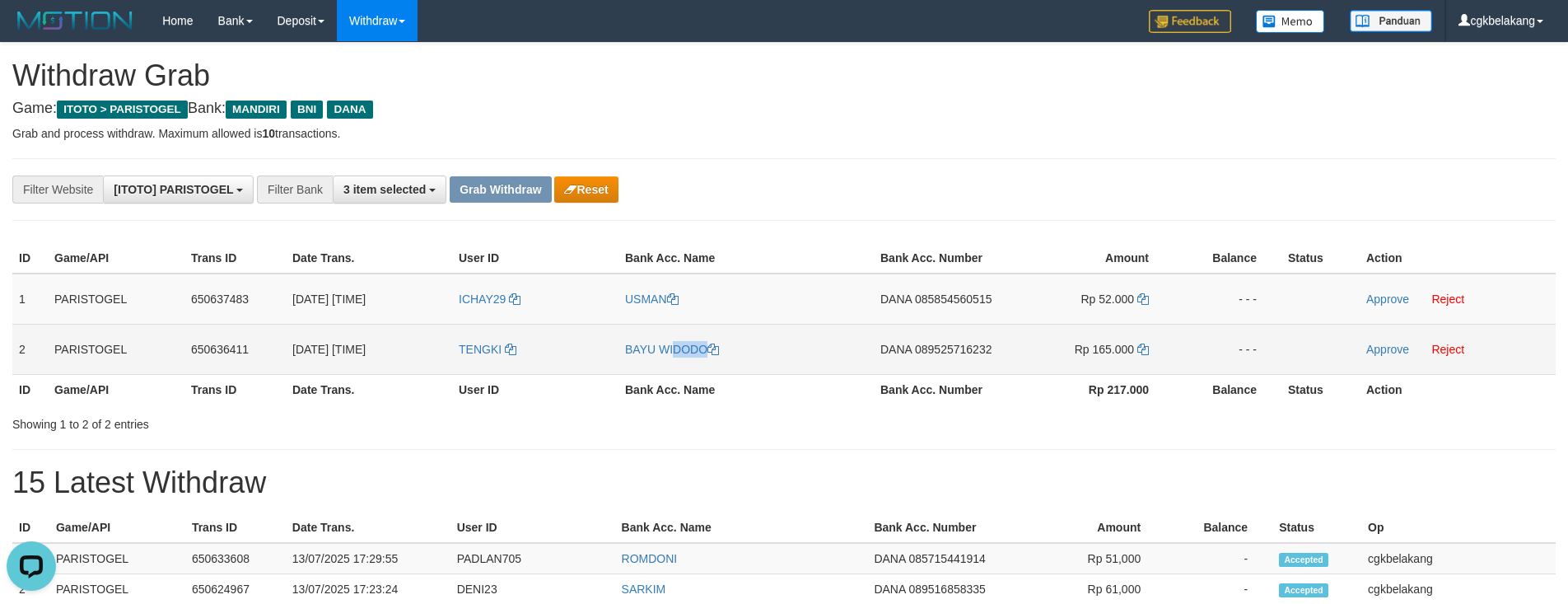 click on "BAYU WIDODO" at bounding box center (746, 349) 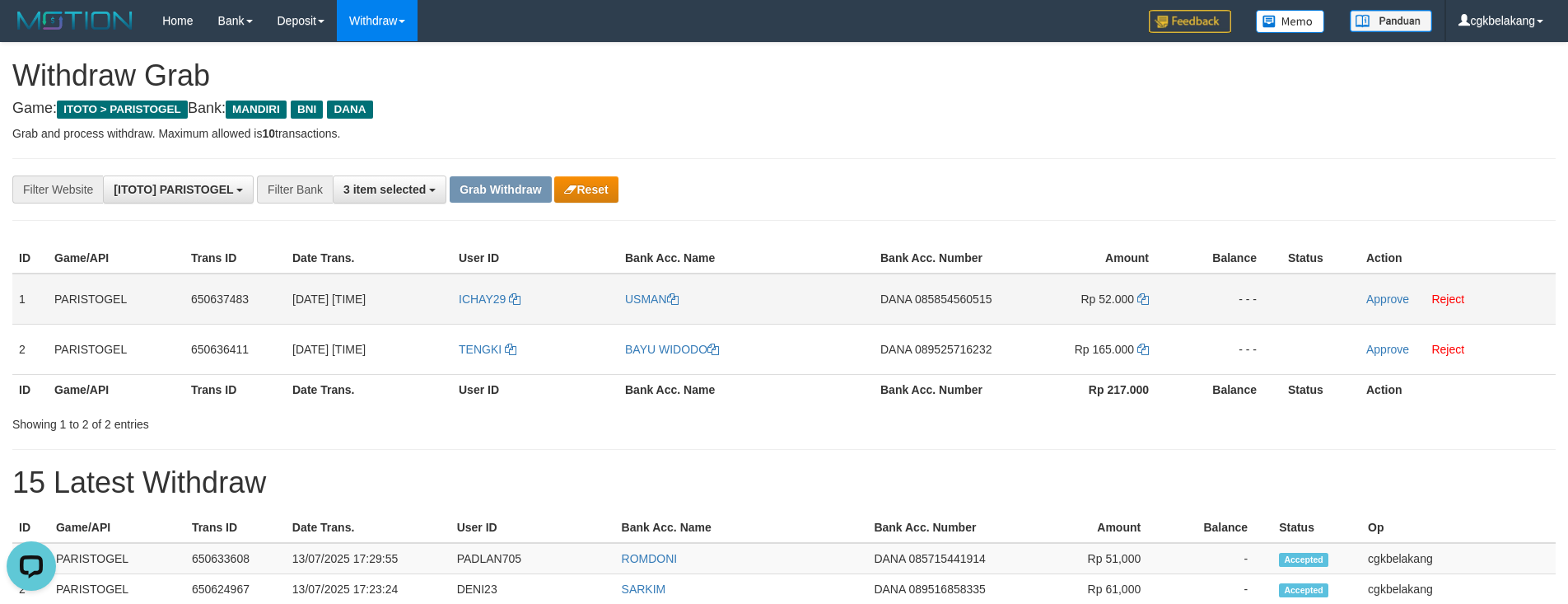 click on "DANA
085854560515" at bounding box center [942, 299] 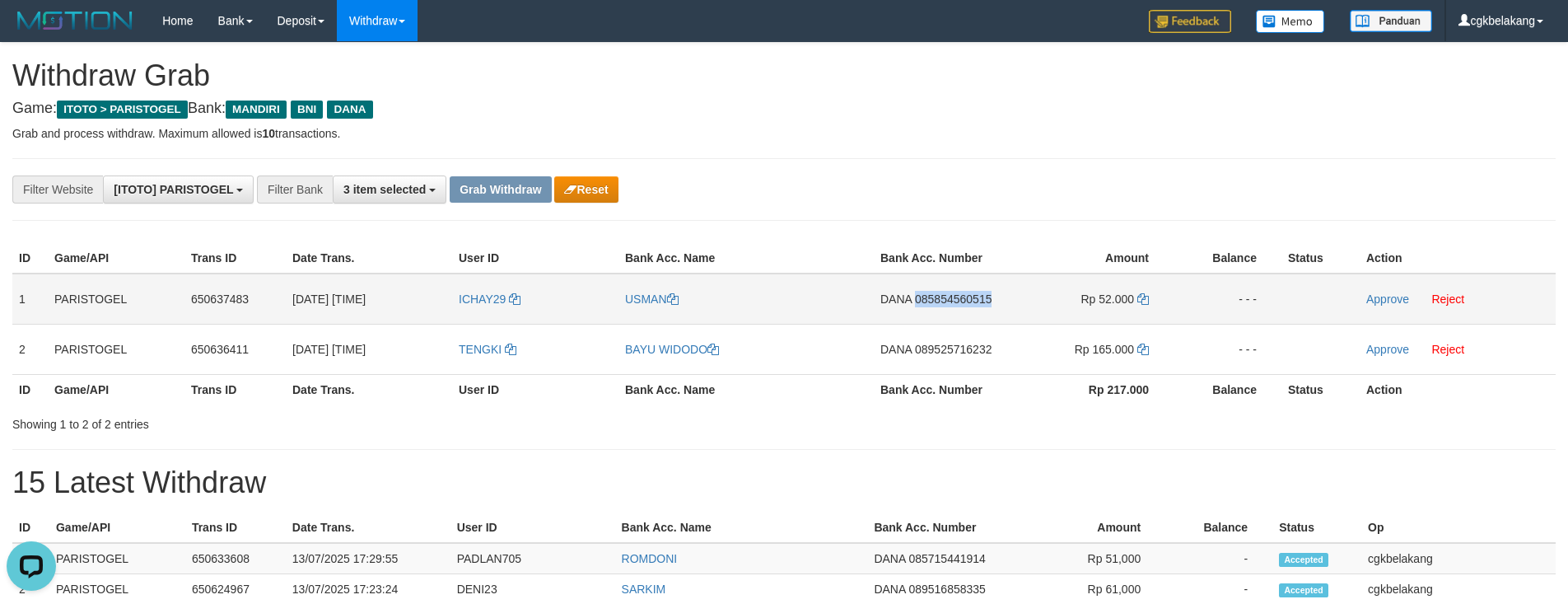 click on "DANA
085854560515" at bounding box center [942, 299] 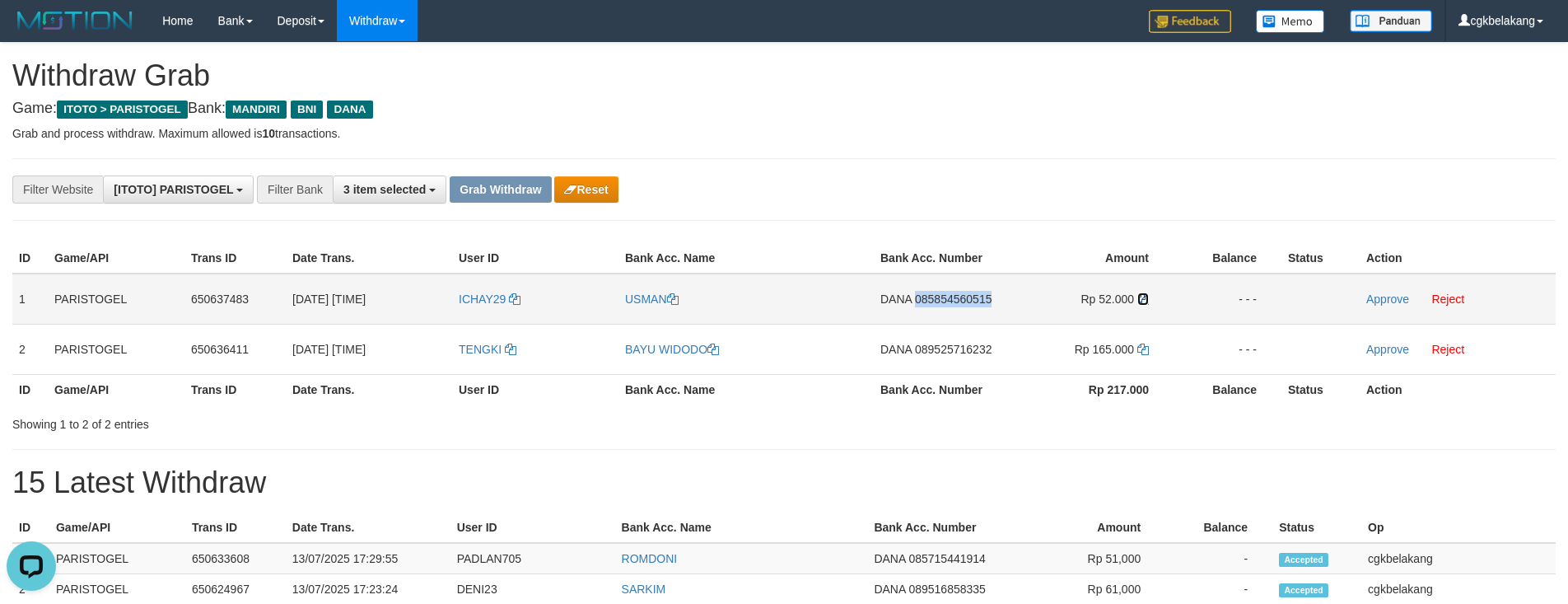 click at bounding box center (1143, 299) 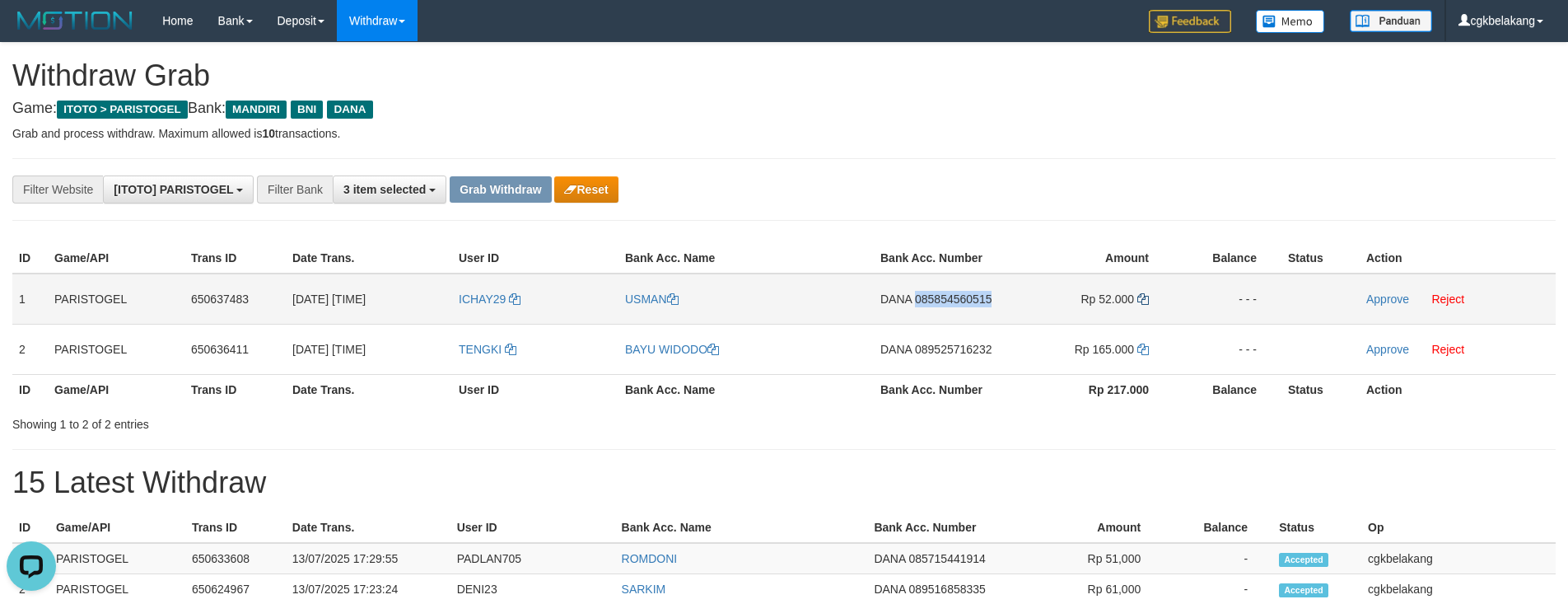 copy on "085854560515" 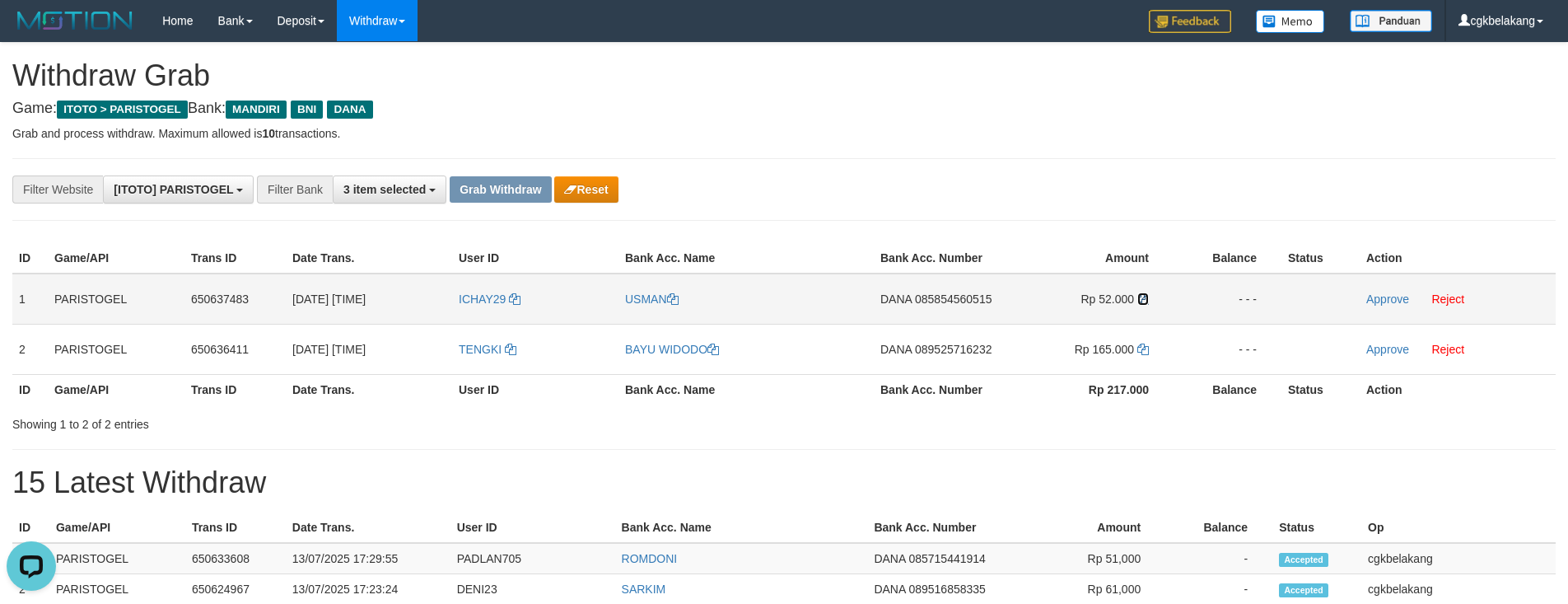click at bounding box center (1143, 299) 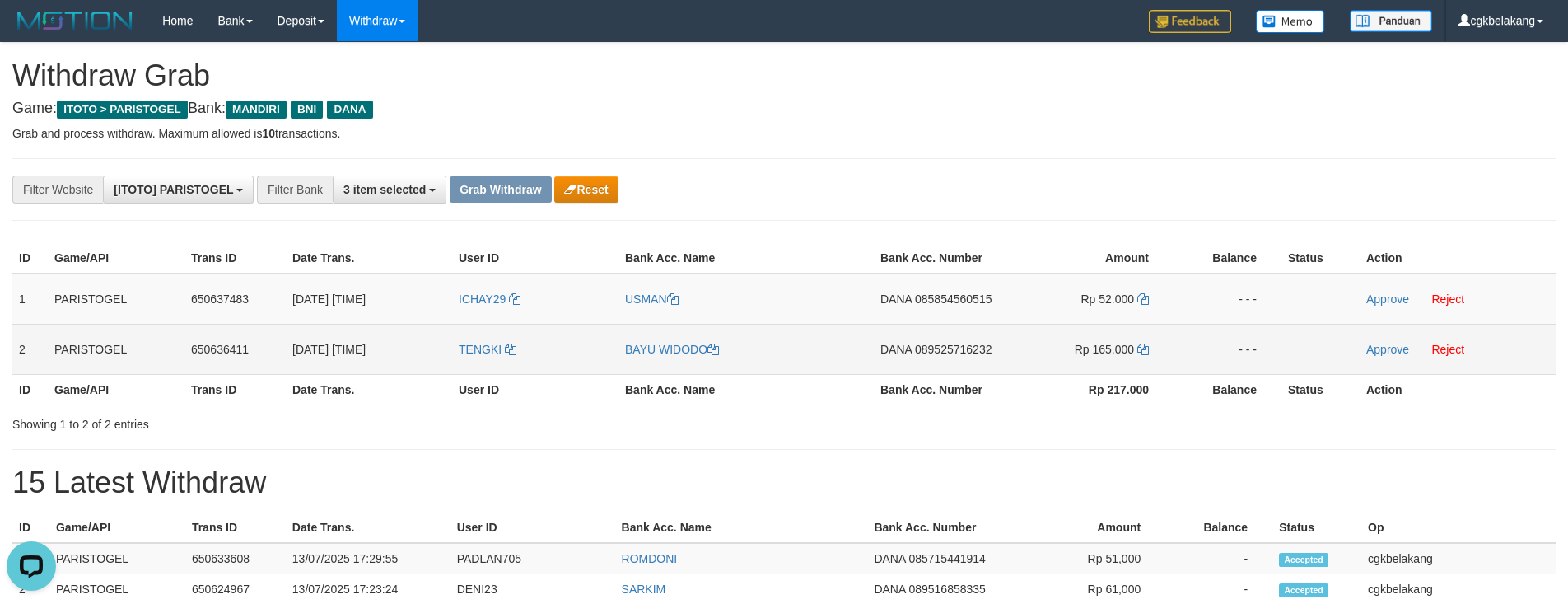 click on "DANA
089525716232" at bounding box center (942, 349) 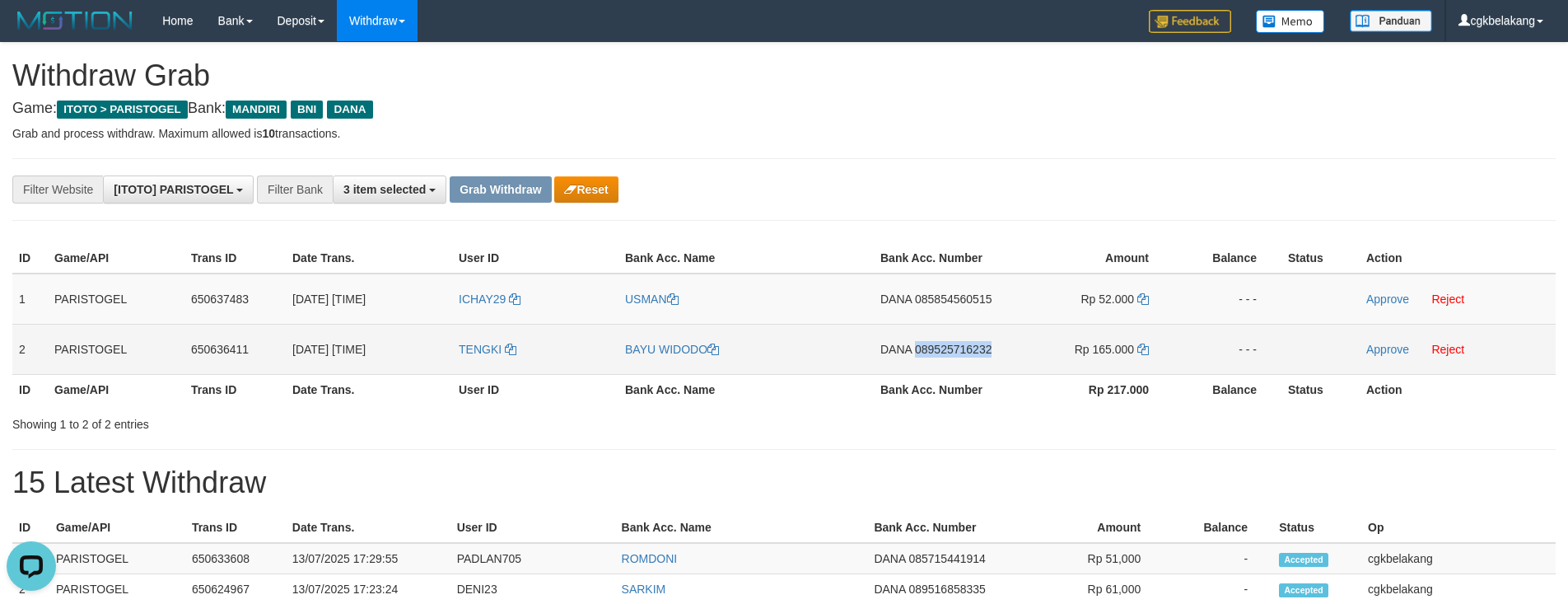 click on "DANA
089525716232" at bounding box center (942, 349) 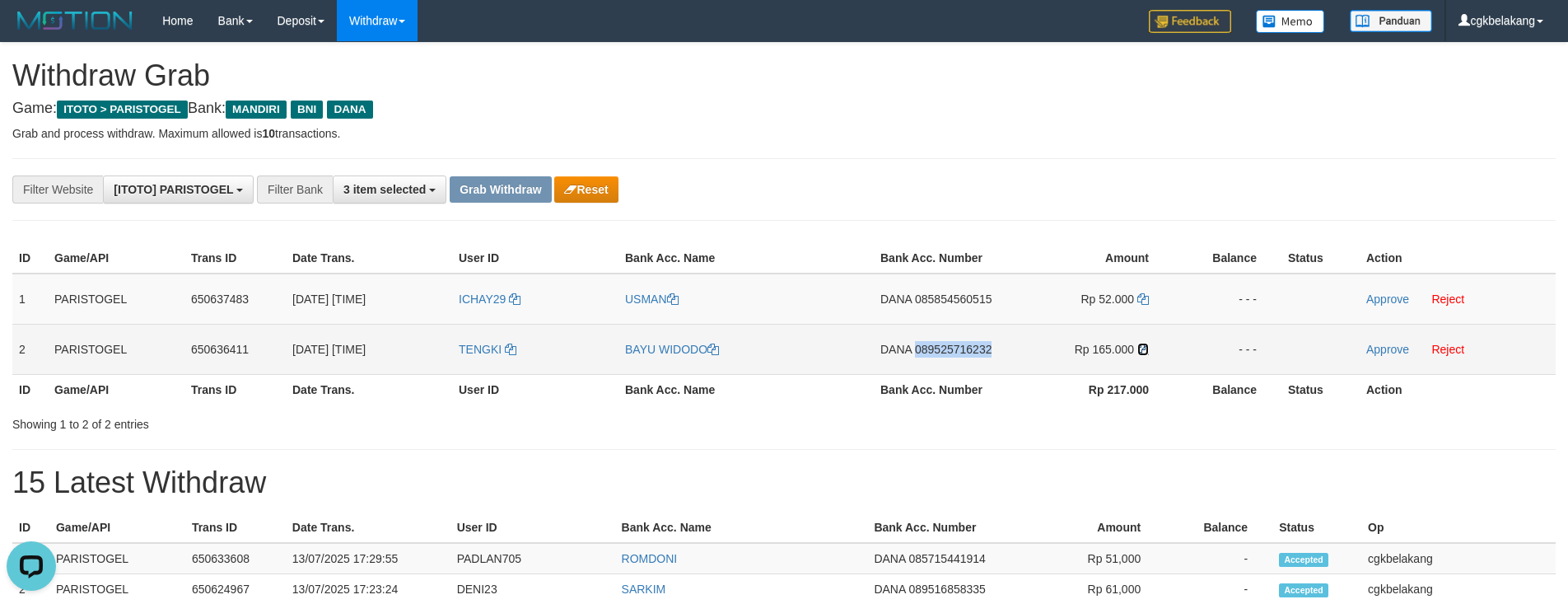 click at bounding box center (1143, 349) 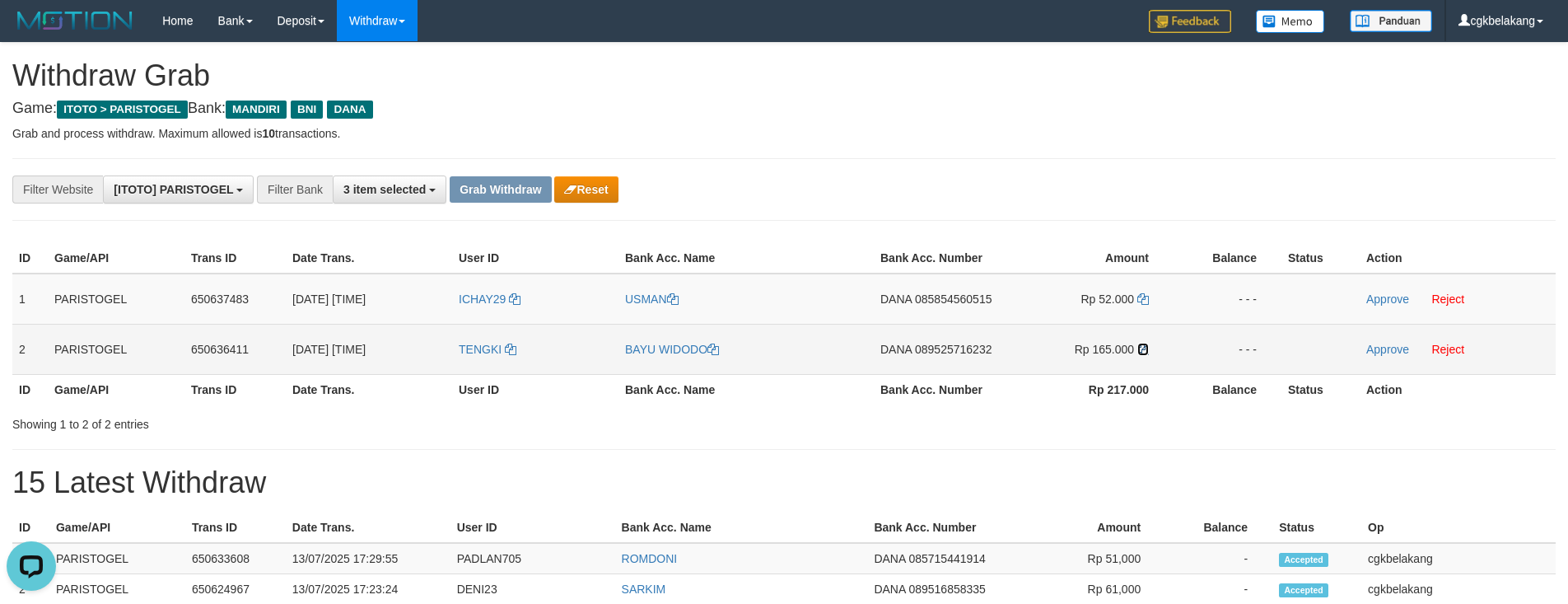 click at bounding box center (1143, 349) 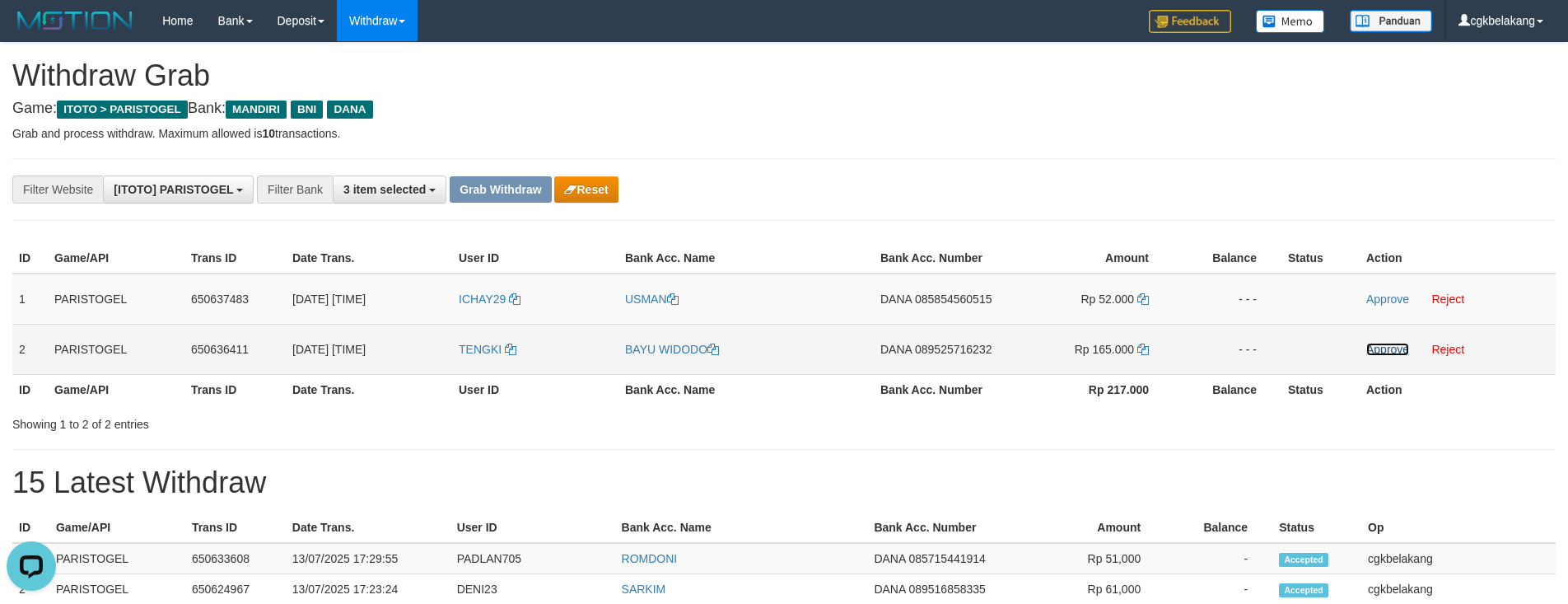 click on "Approve" at bounding box center (1388, 349) 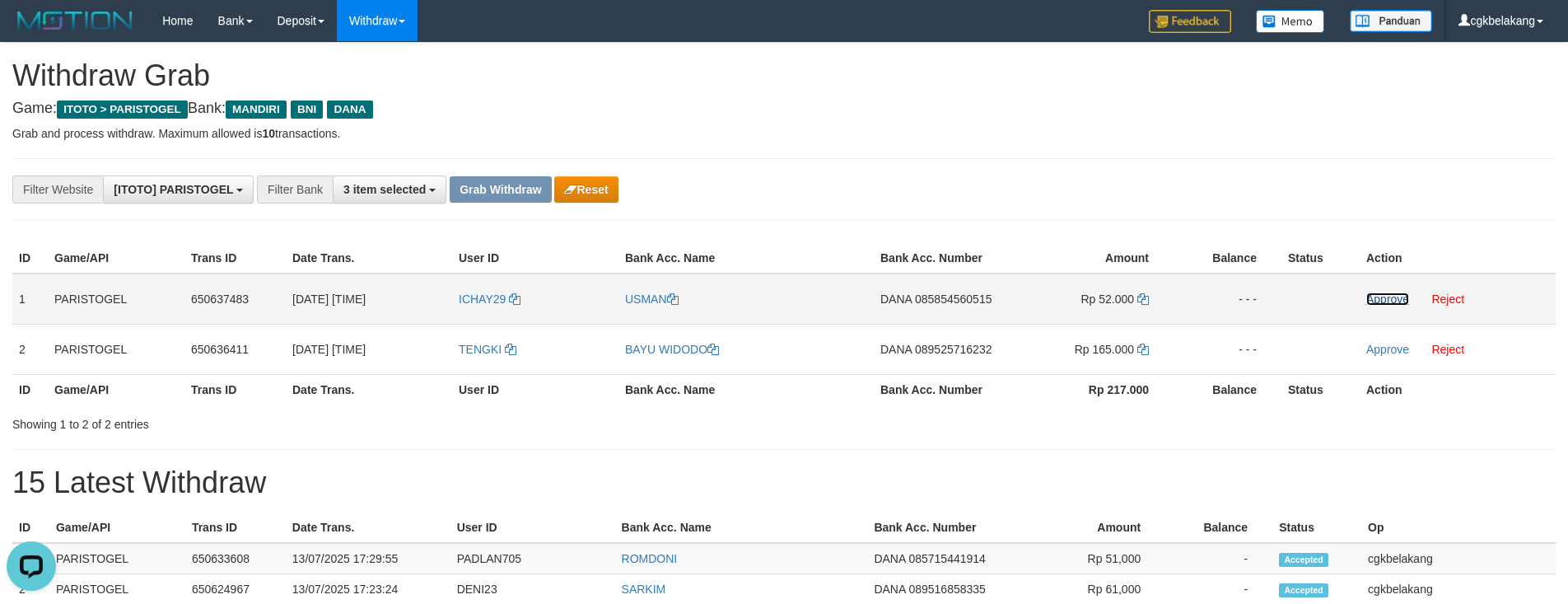 click on "Approve" at bounding box center (1388, 299) 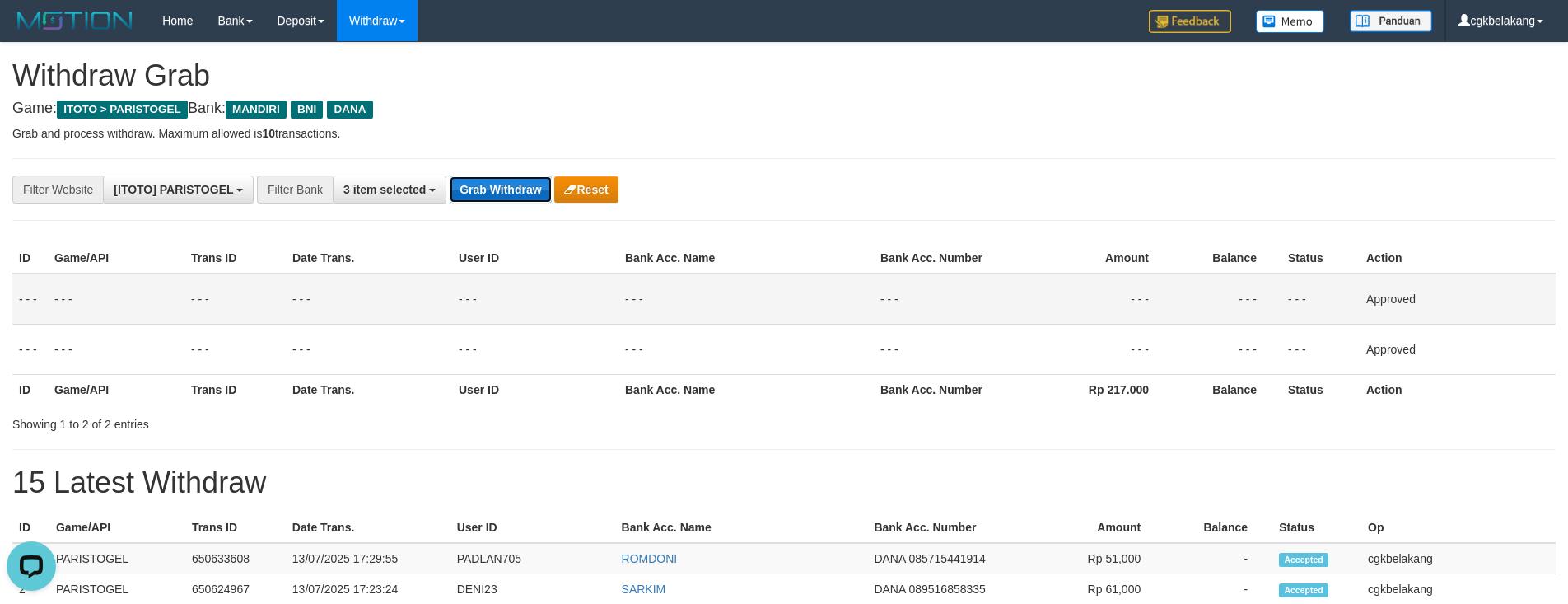 click on "Grab Withdraw" at bounding box center (500, 190) 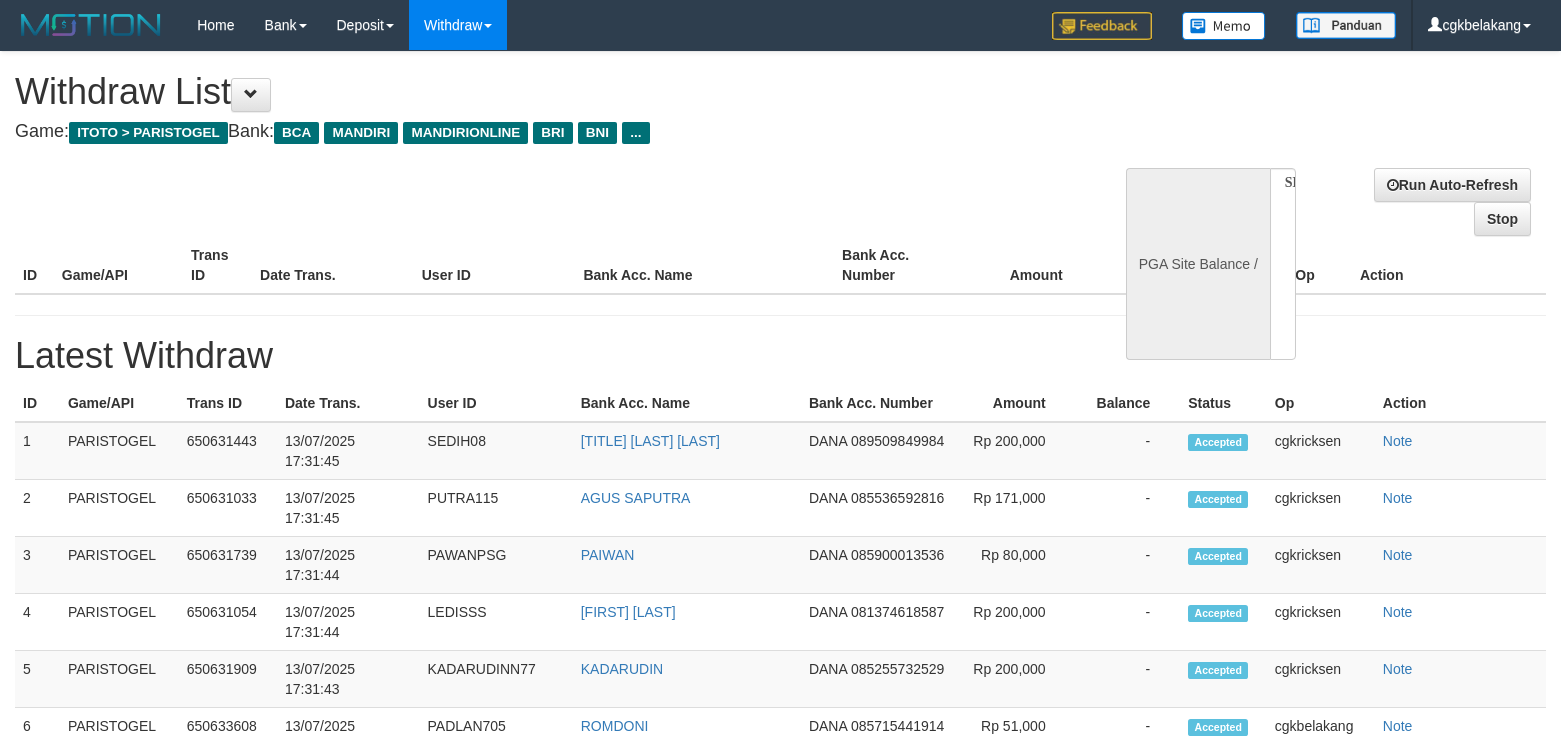 select 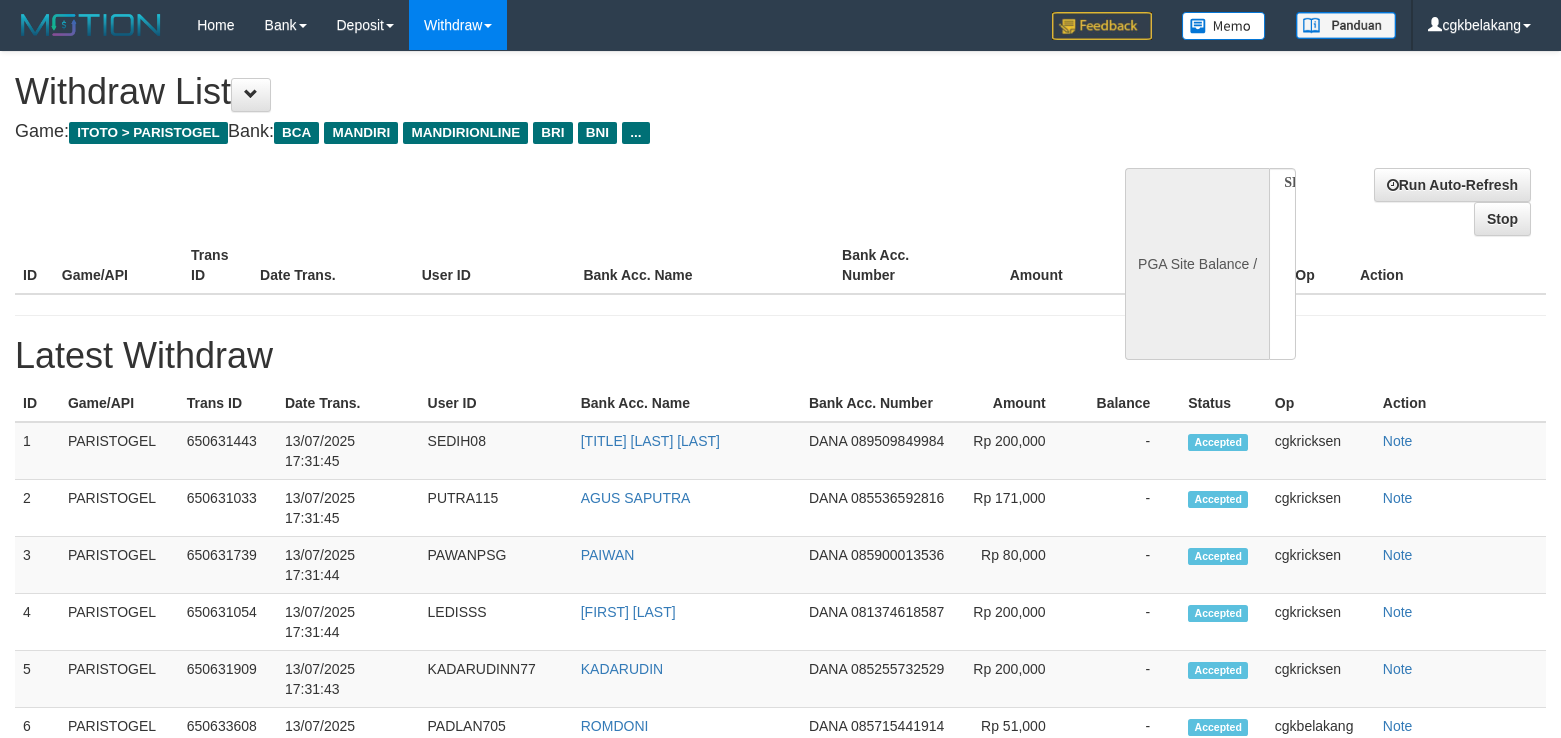 scroll, scrollTop: 856, scrollLeft: 0, axis: vertical 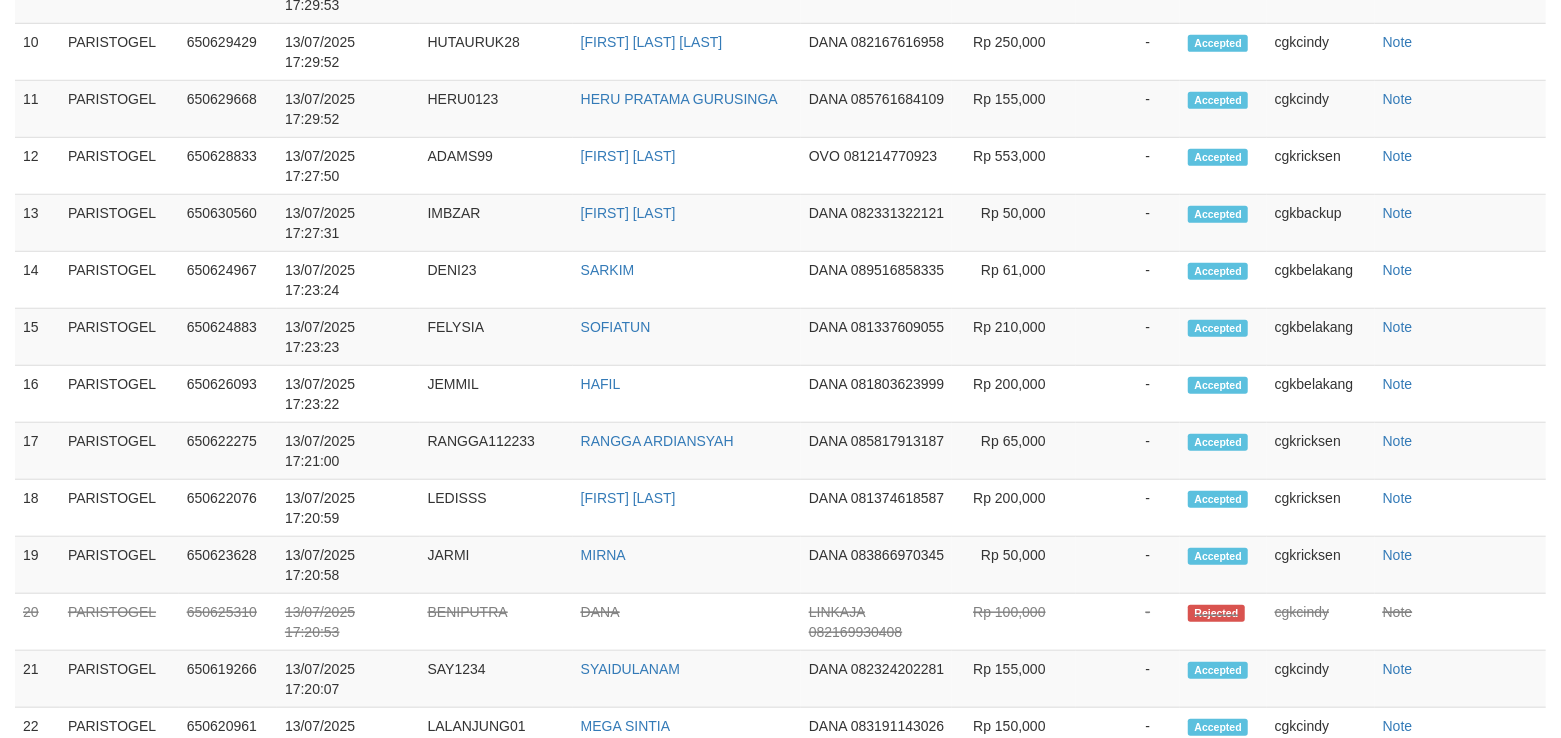 select on "**" 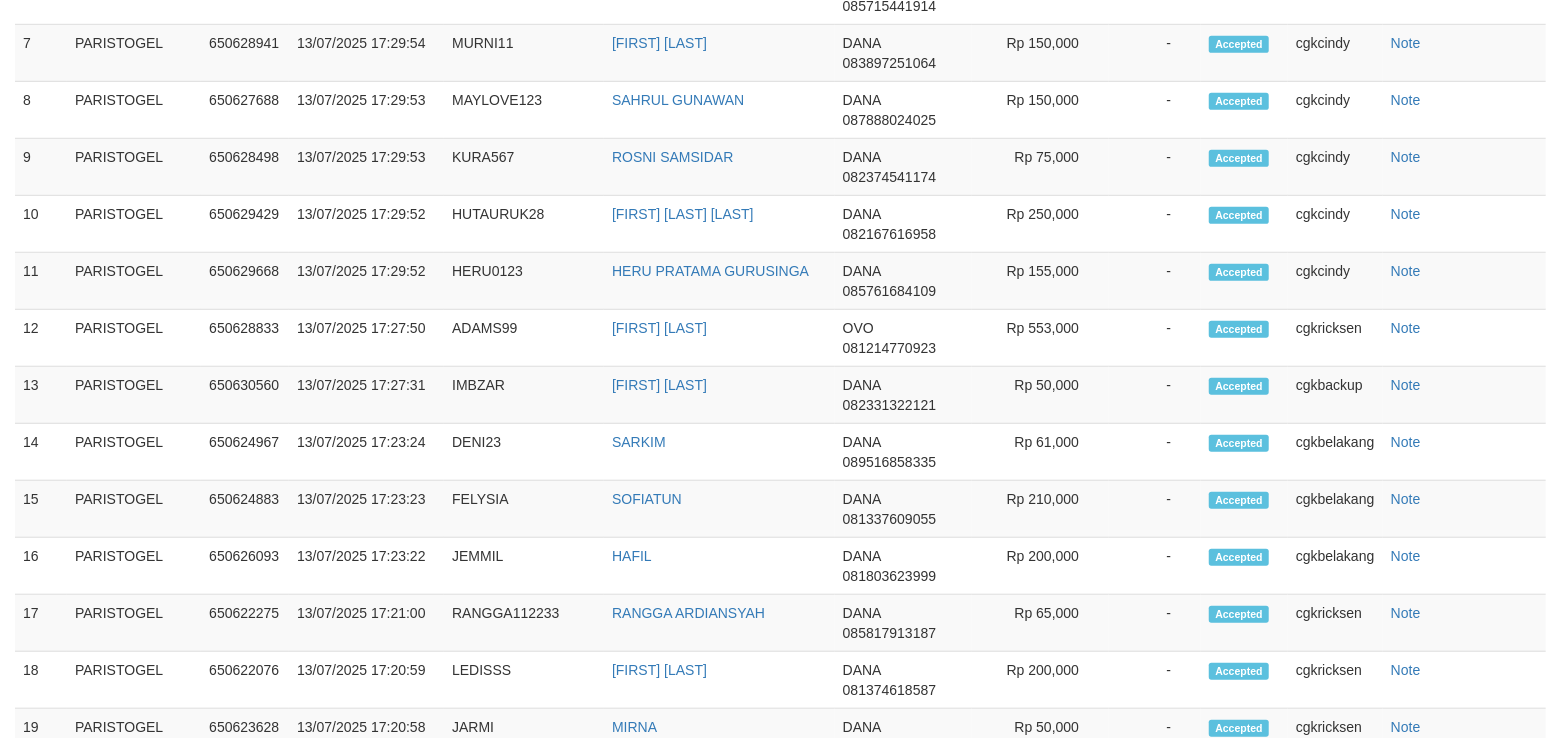 scroll, scrollTop: 1789, scrollLeft: 0, axis: vertical 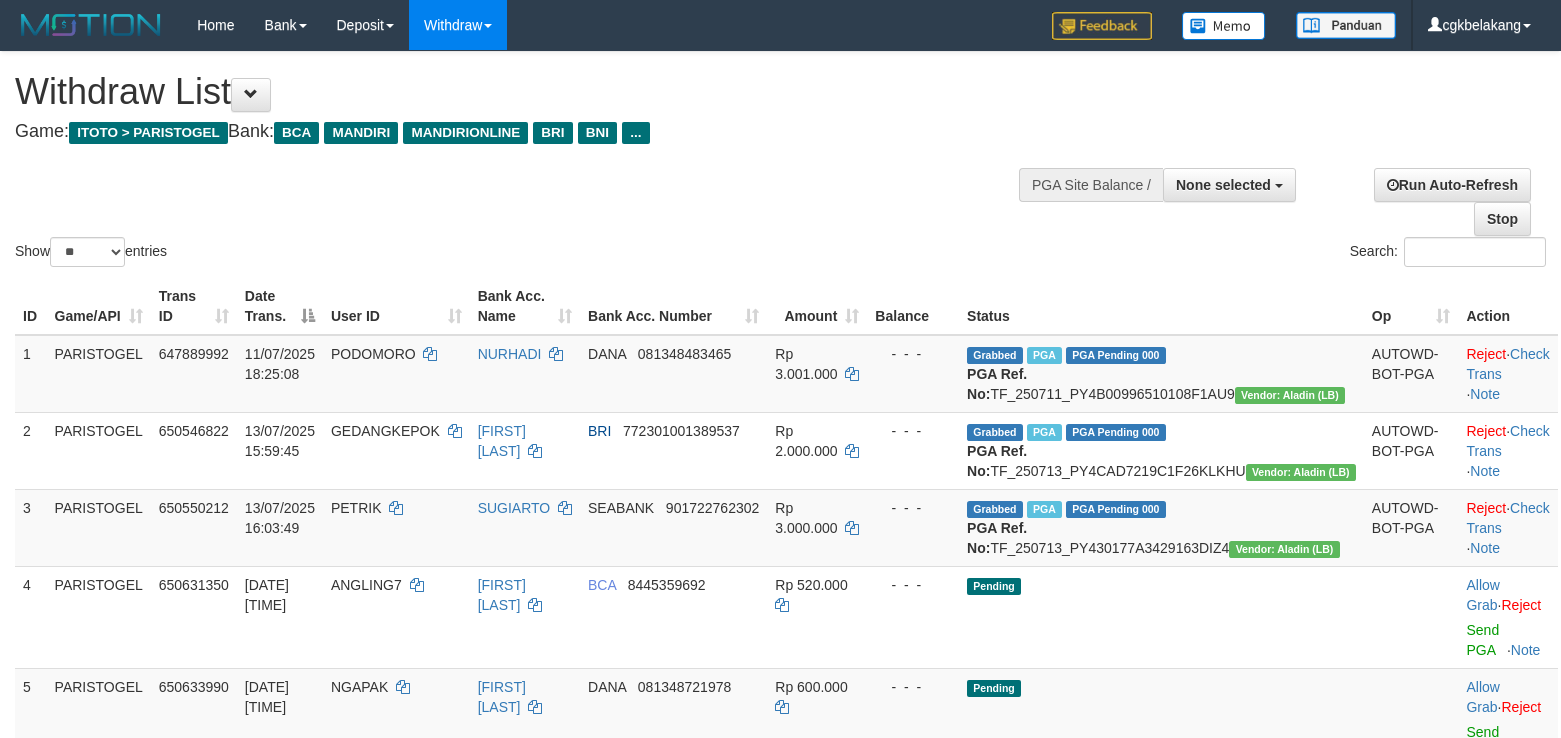 select 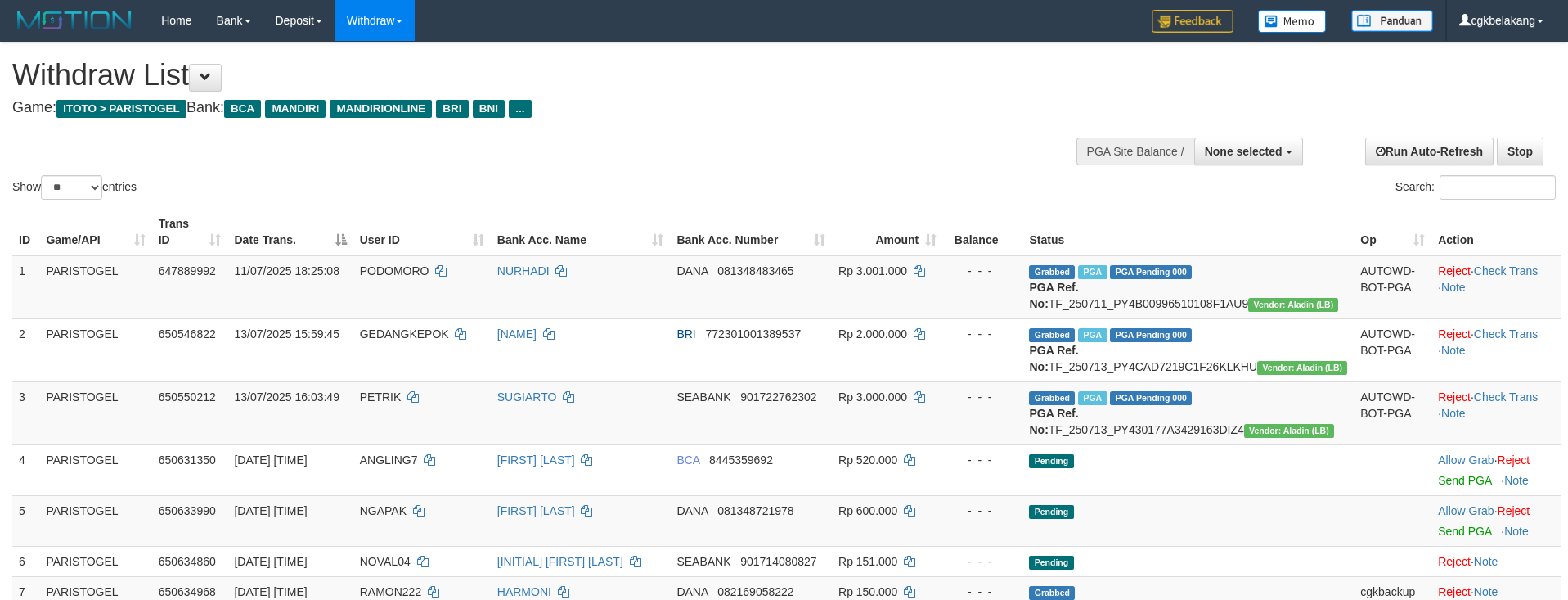 select 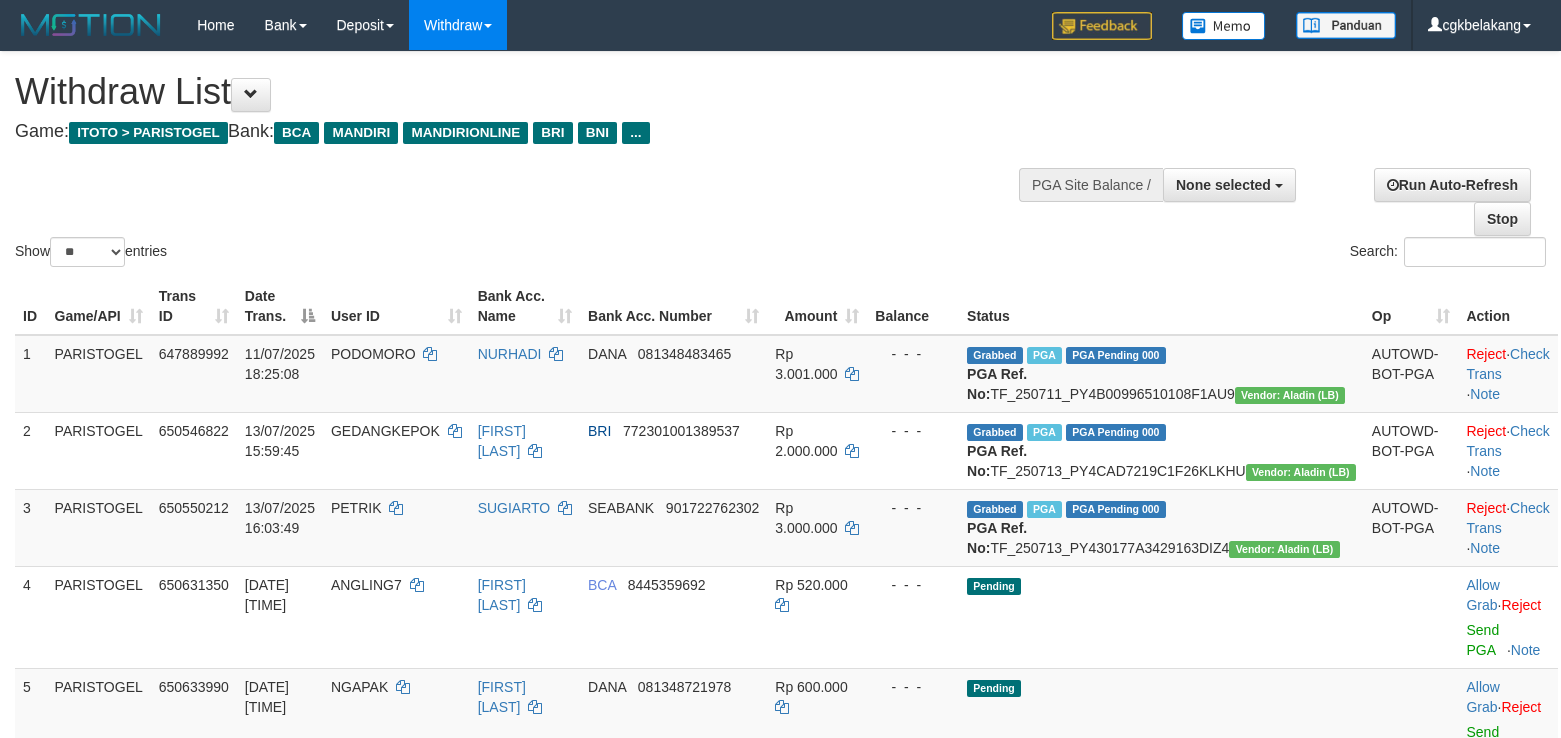 select 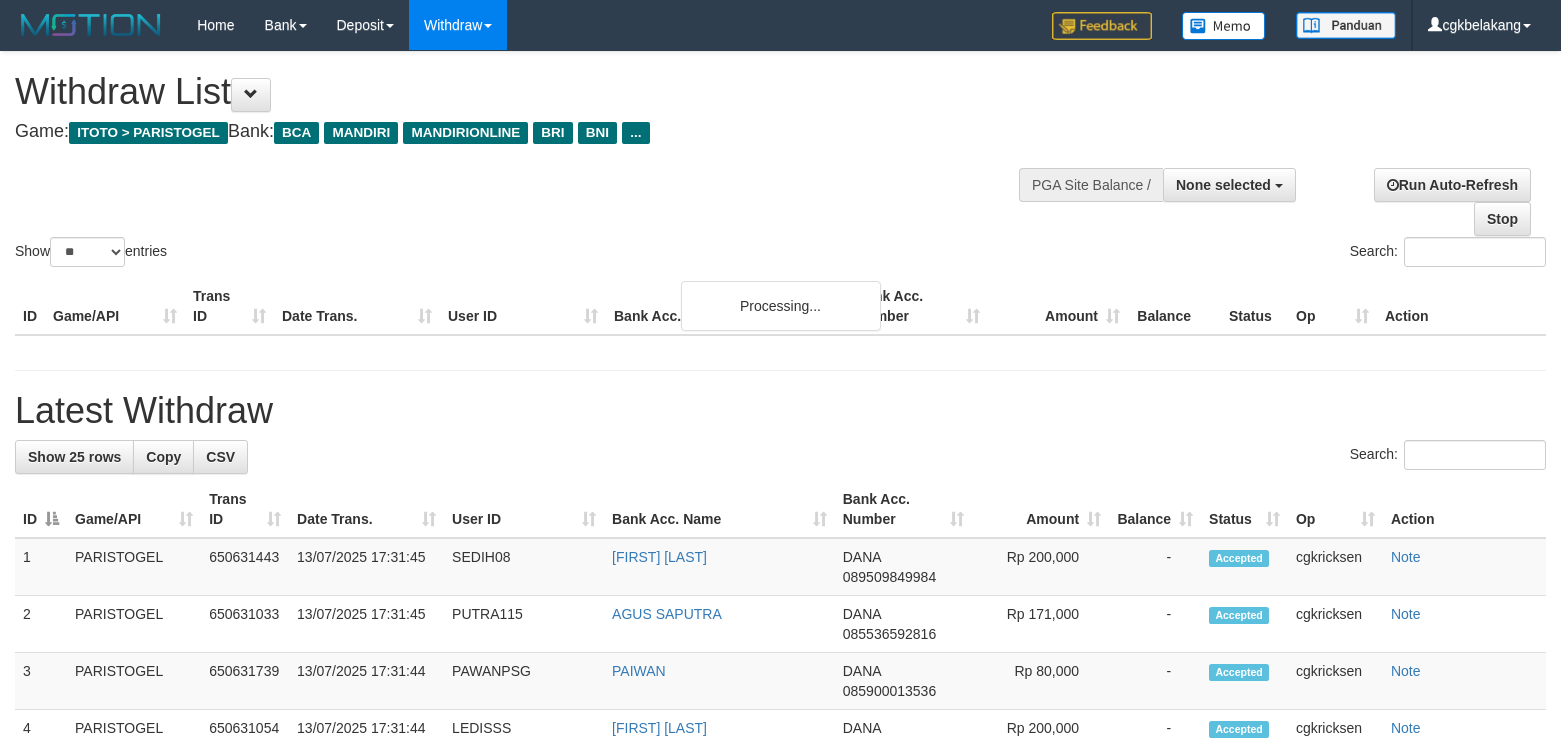 select 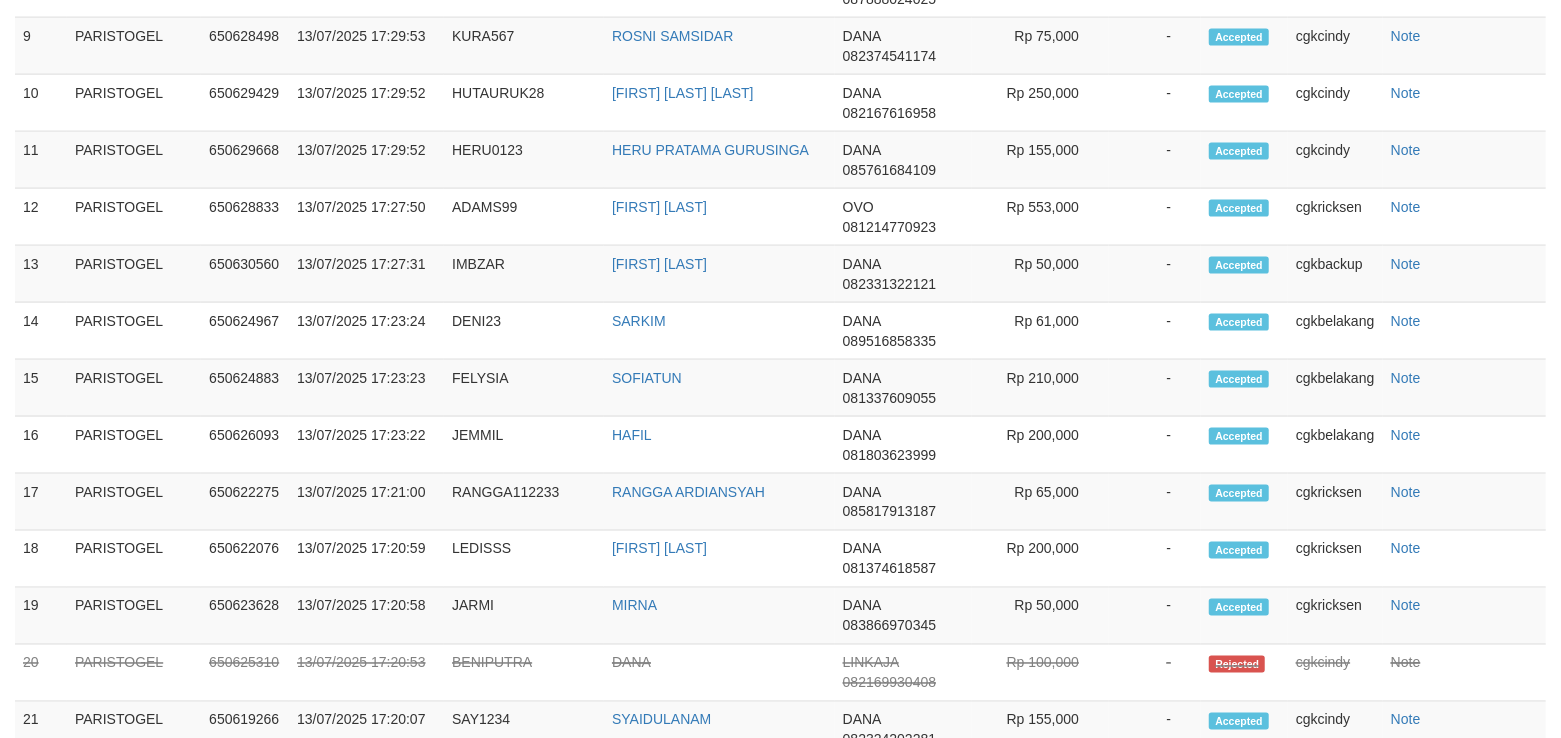 scroll, scrollTop: 1789, scrollLeft: 0, axis: vertical 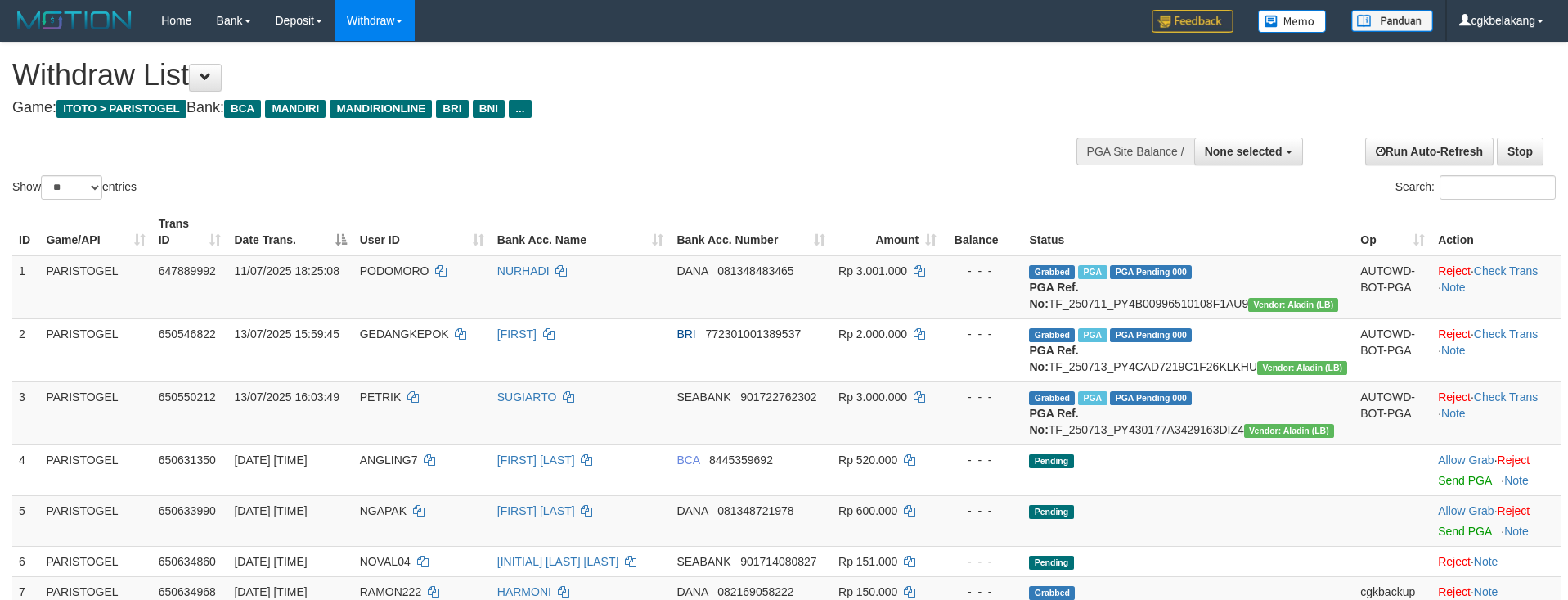 select 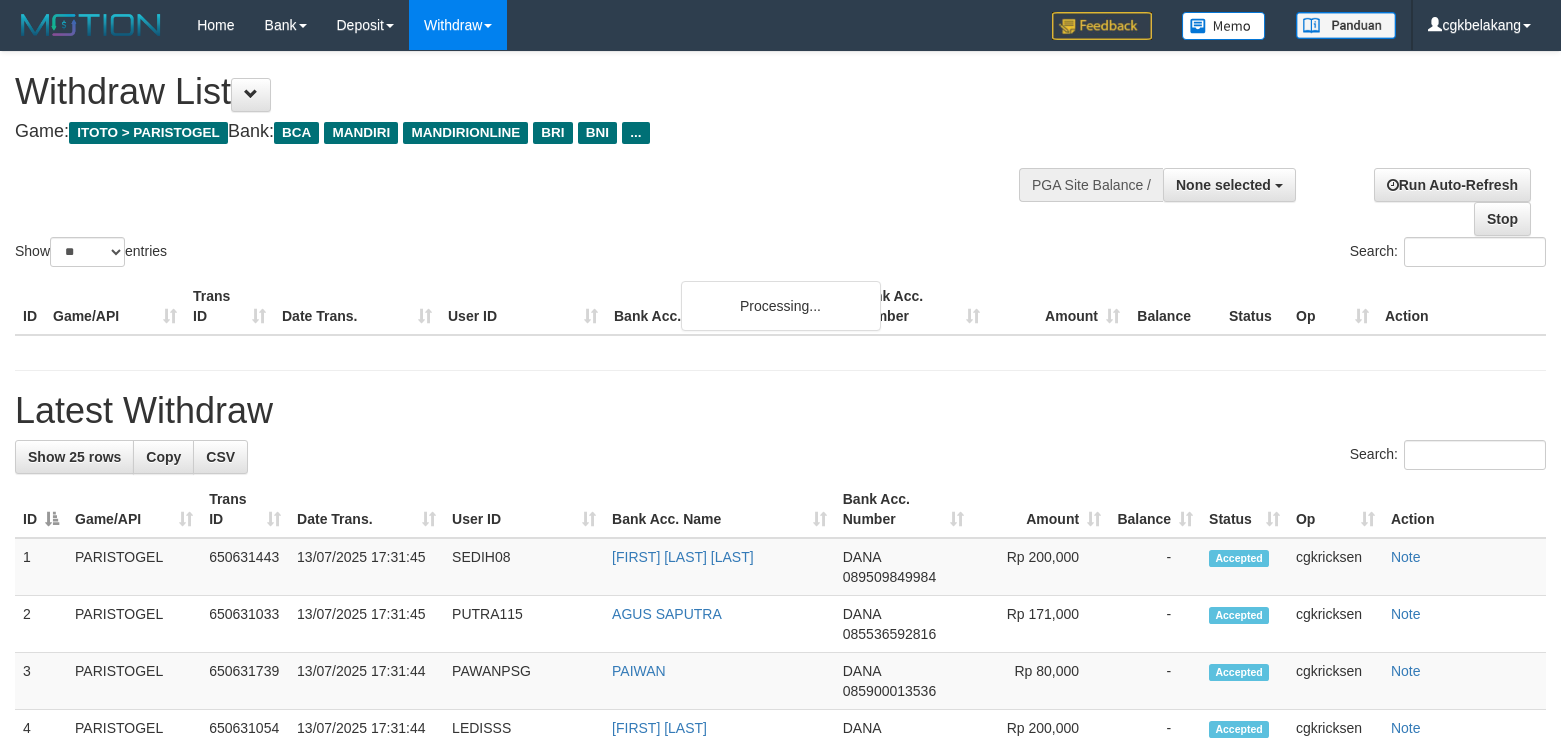 select 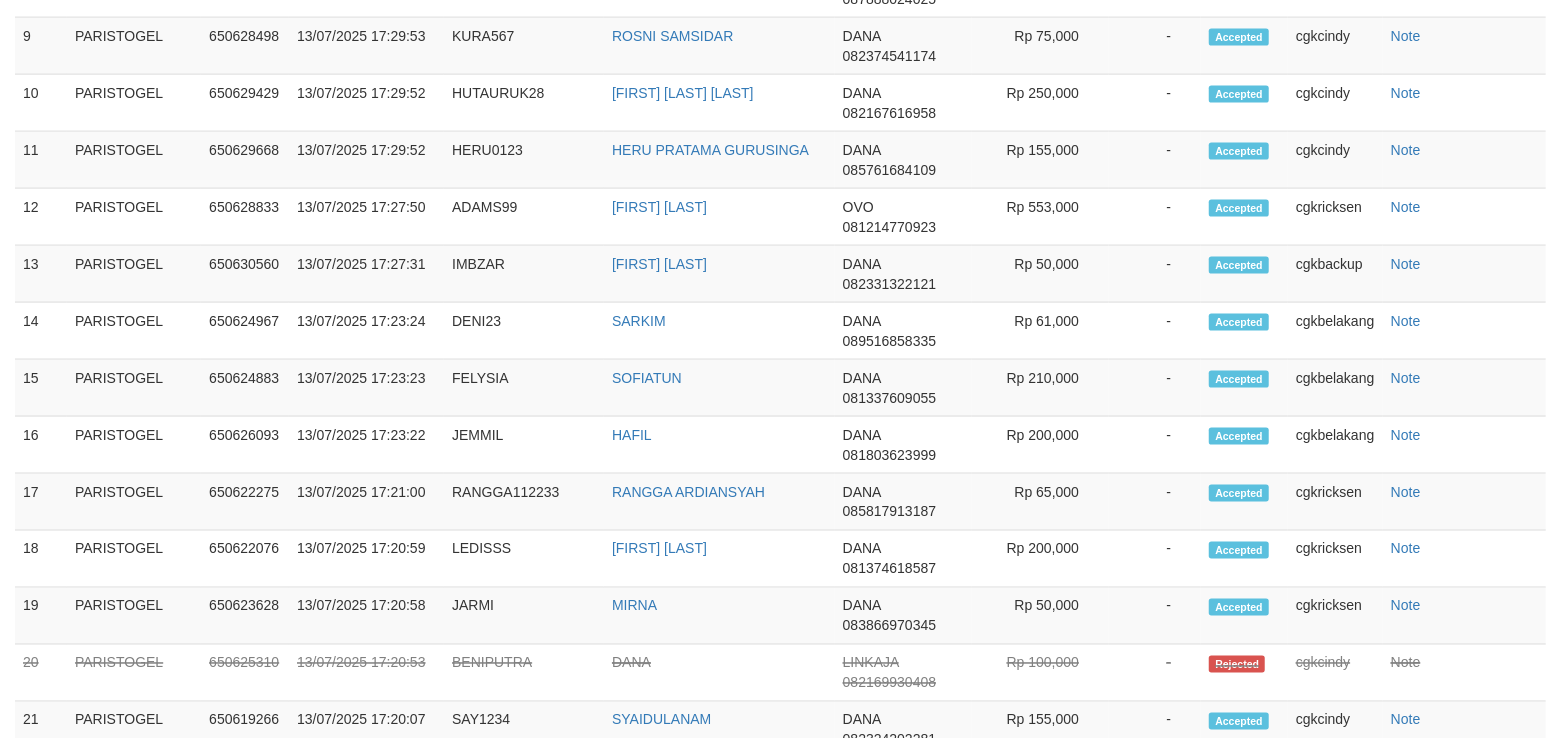 scroll, scrollTop: 1789, scrollLeft: 0, axis: vertical 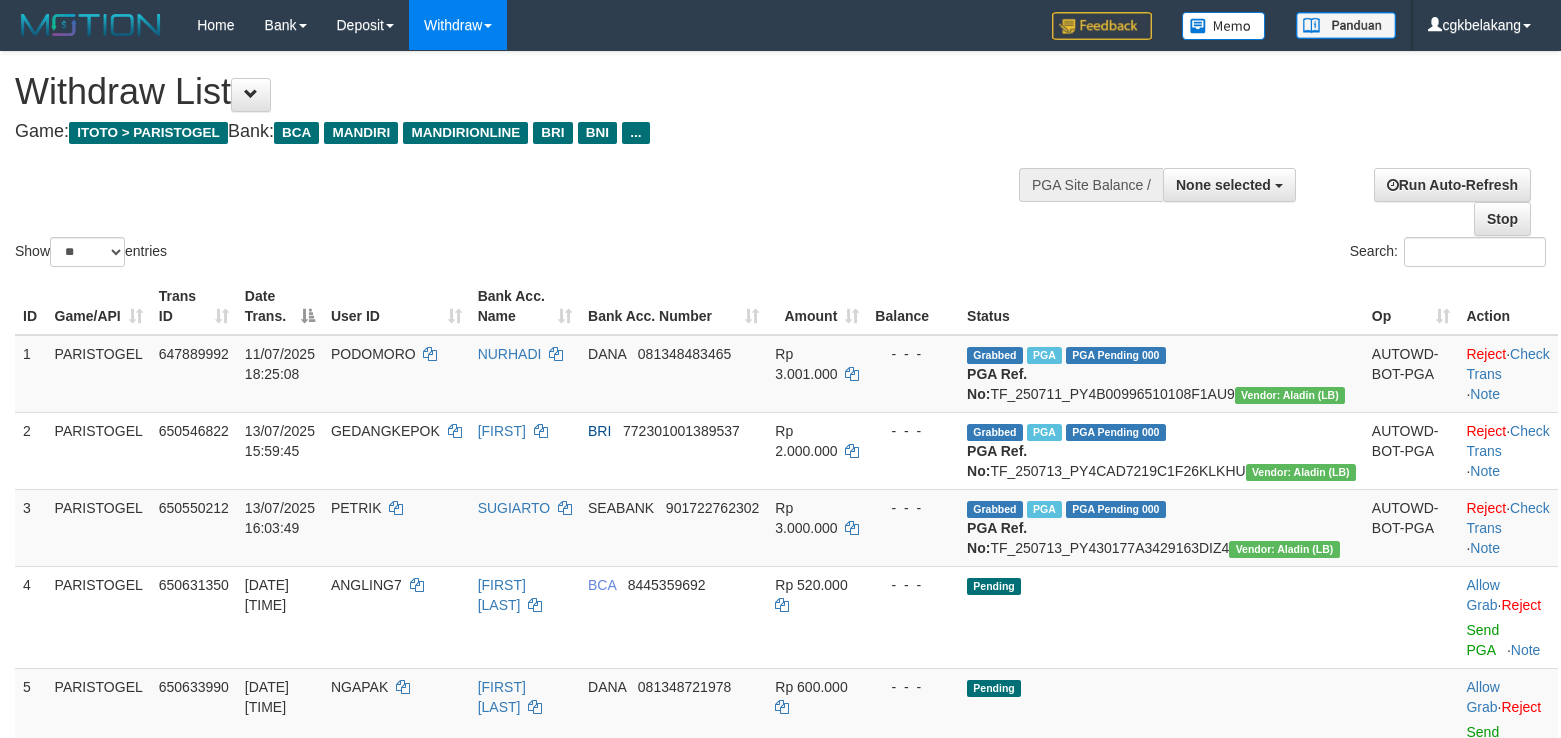select 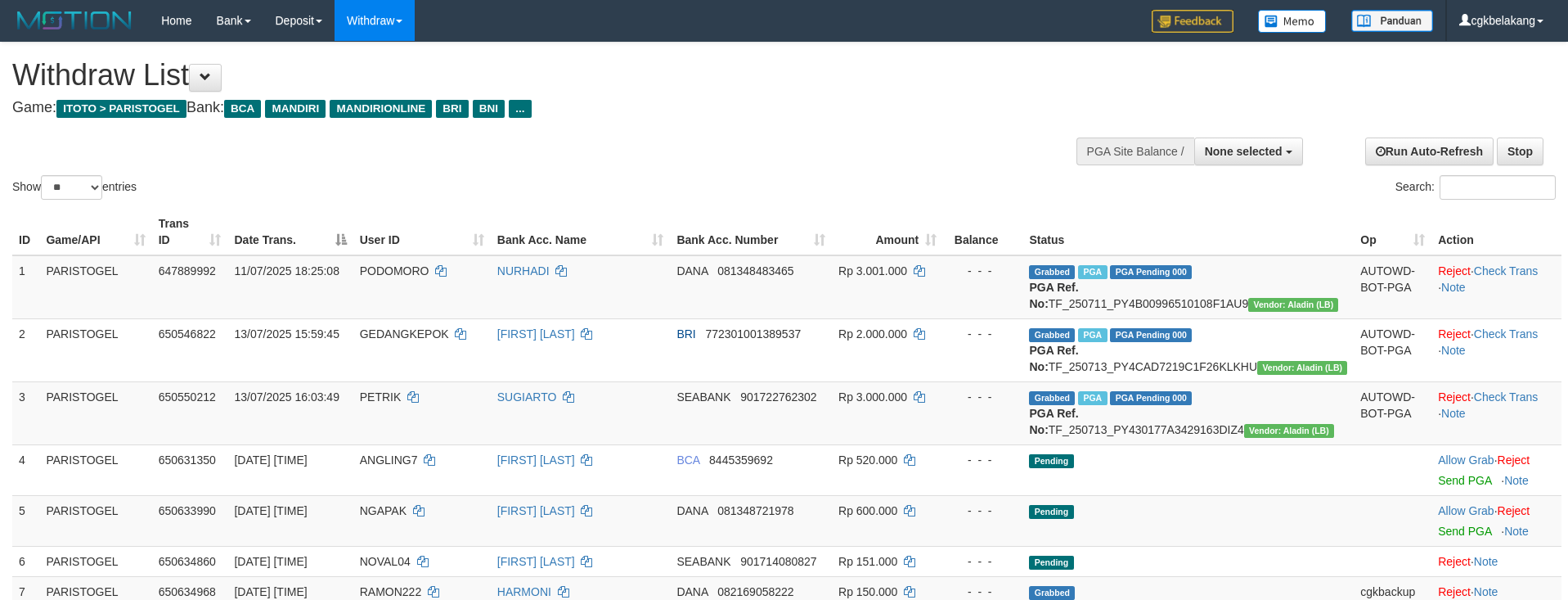 select 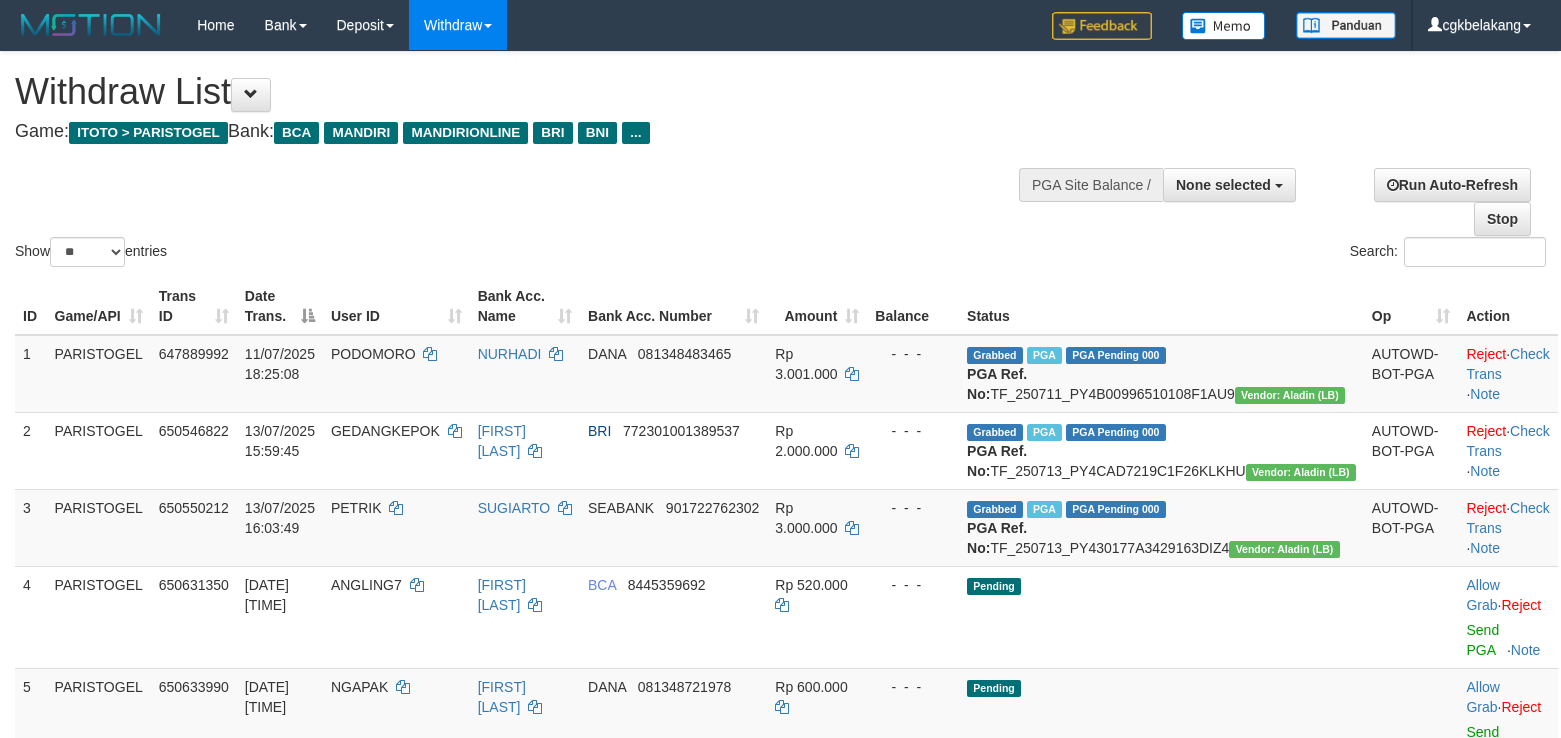 select 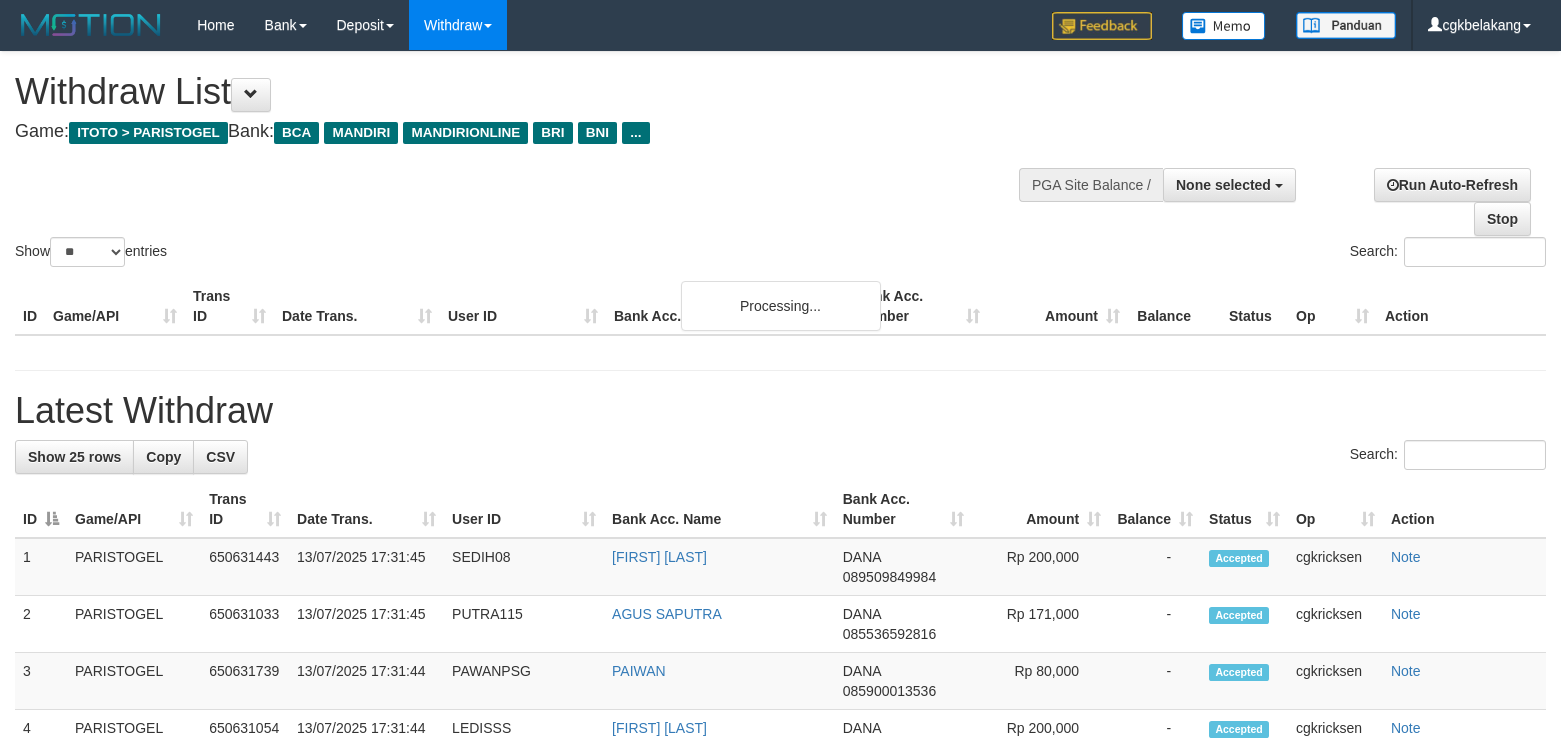 select 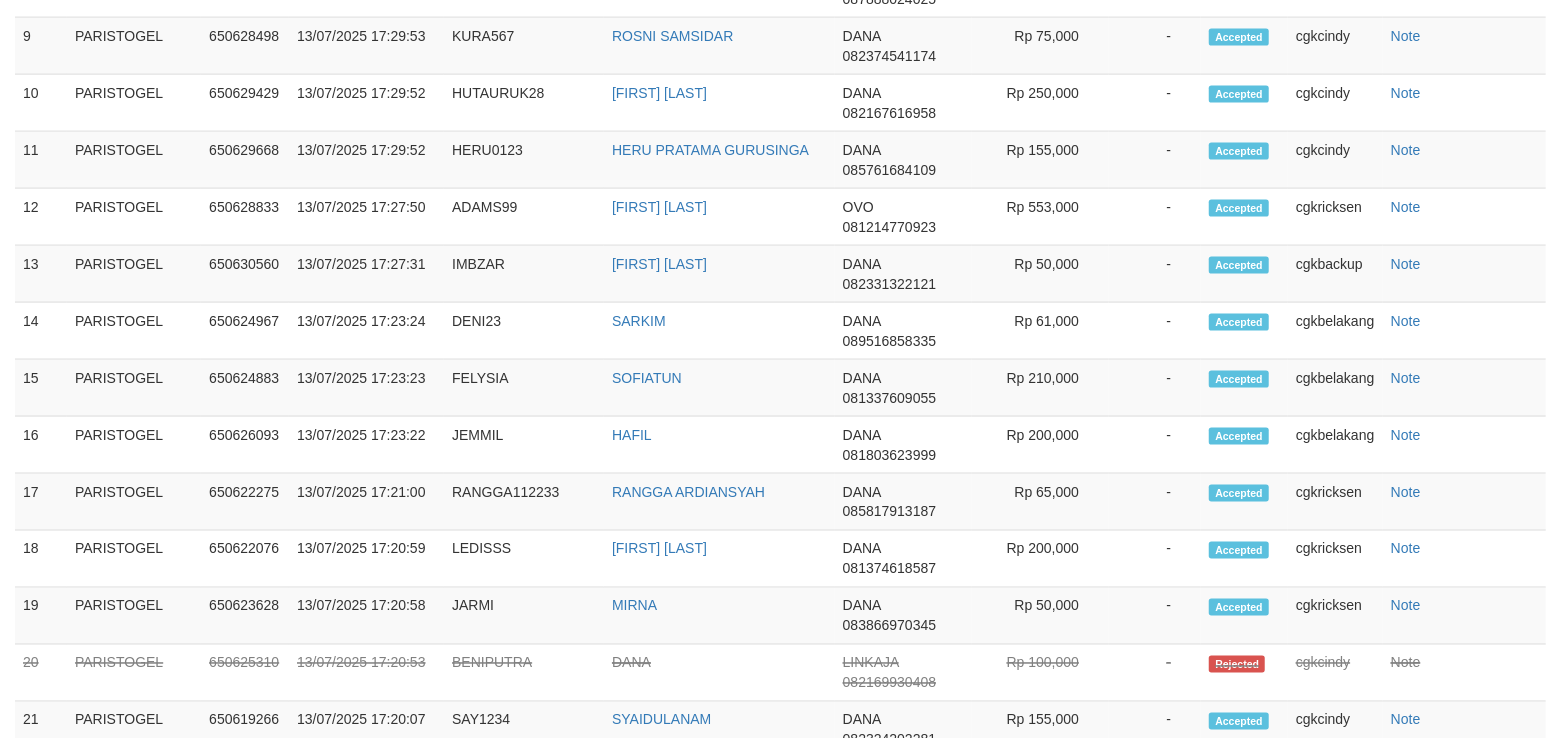 scroll, scrollTop: 1789, scrollLeft: 0, axis: vertical 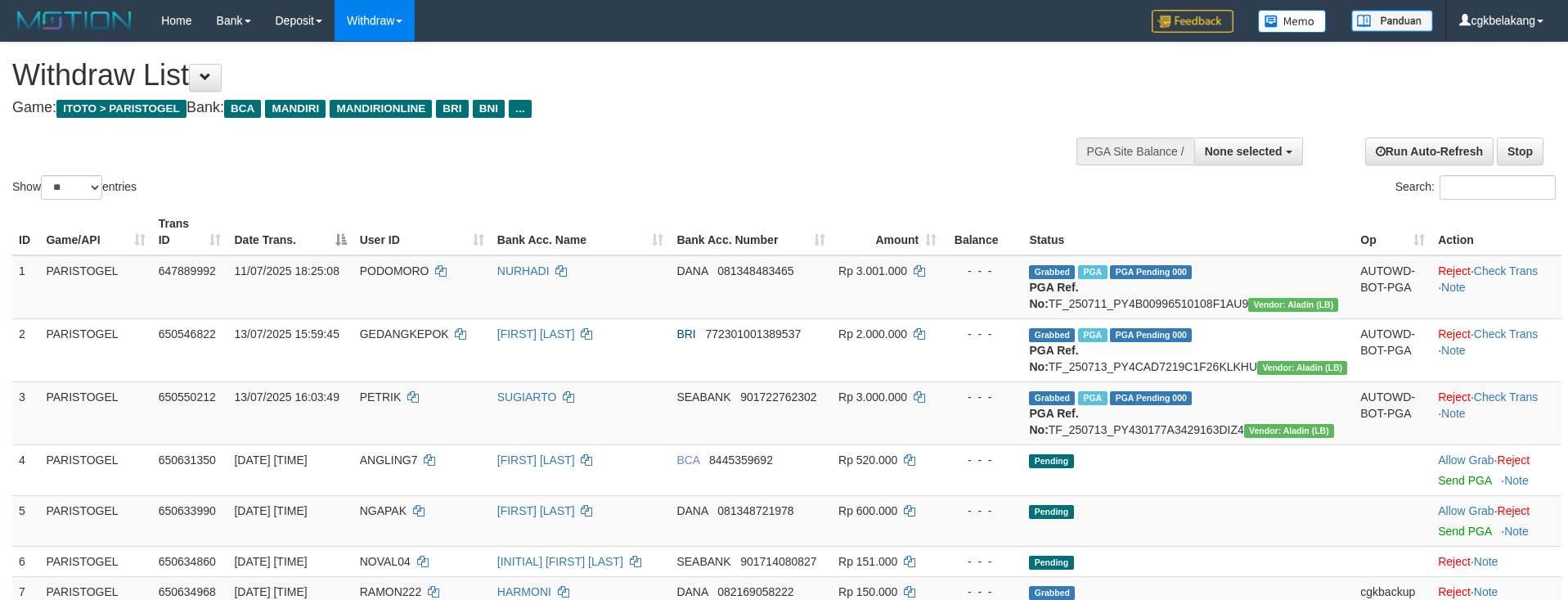 select 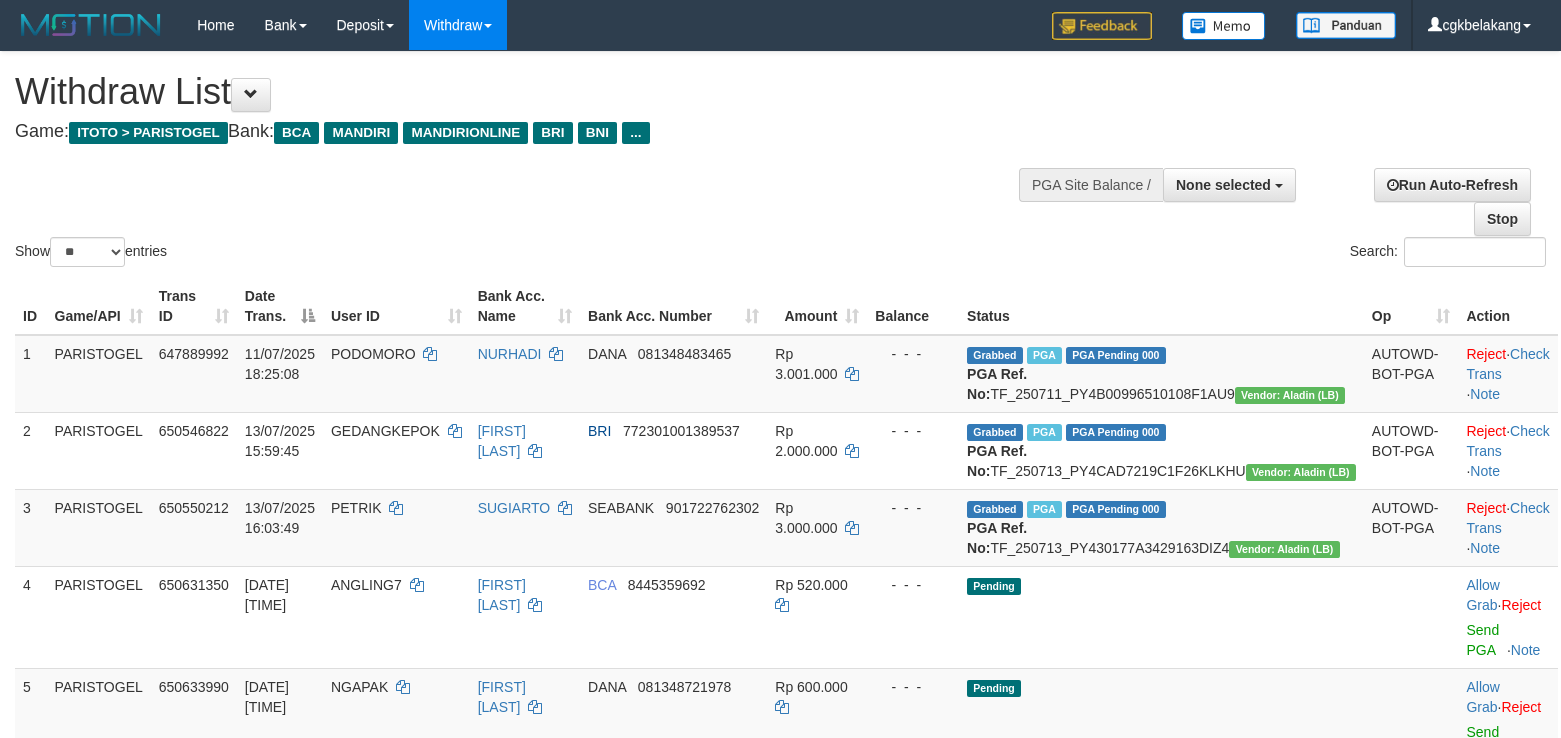 select 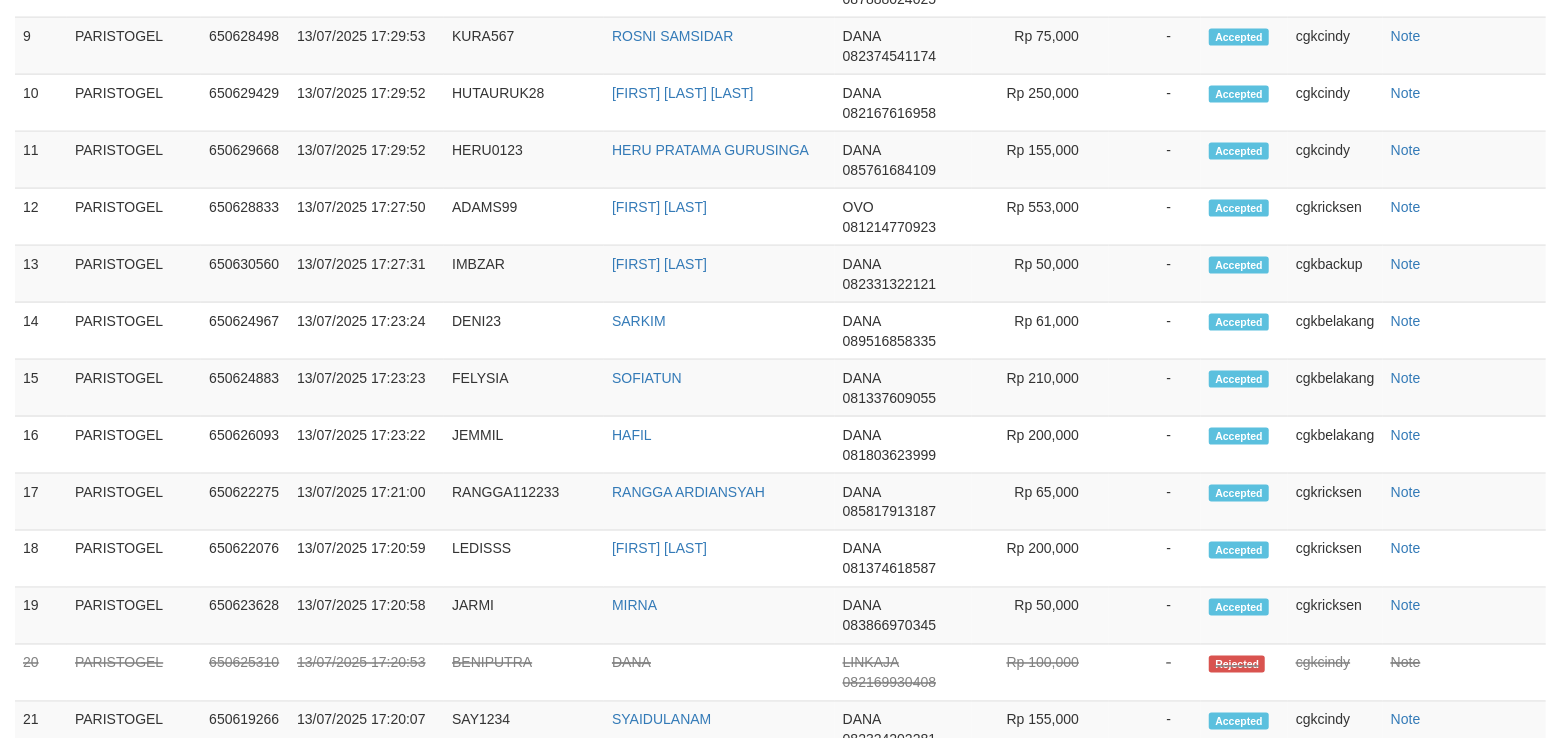 scroll, scrollTop: 1789, scrollLeft: 0, axis: vertical 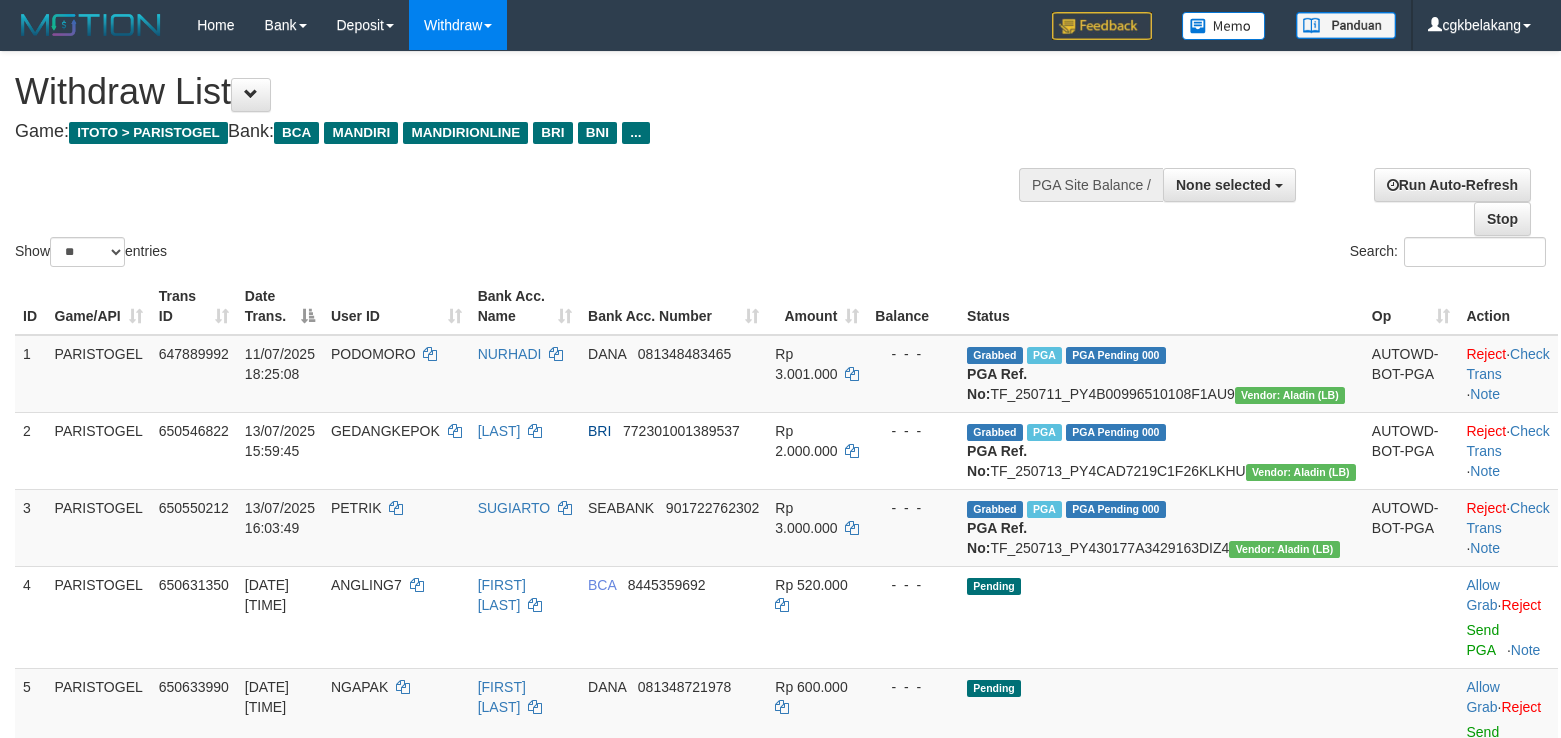 select 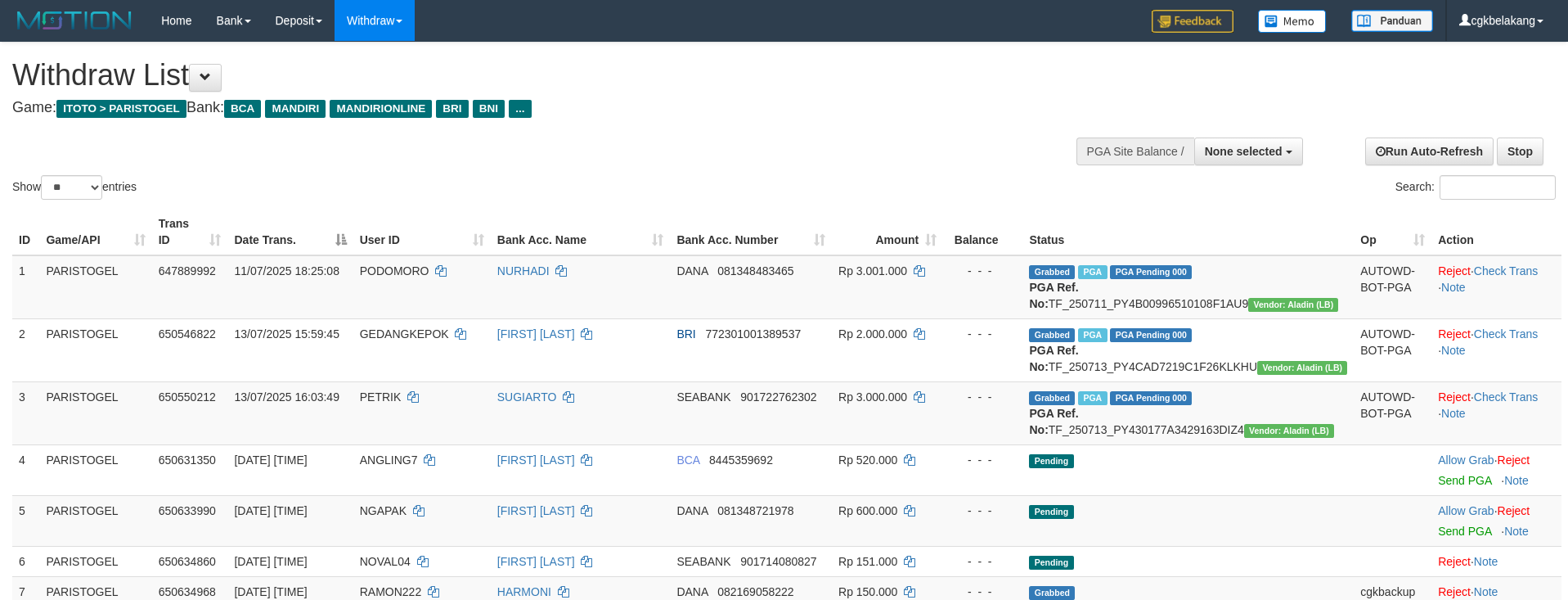 select 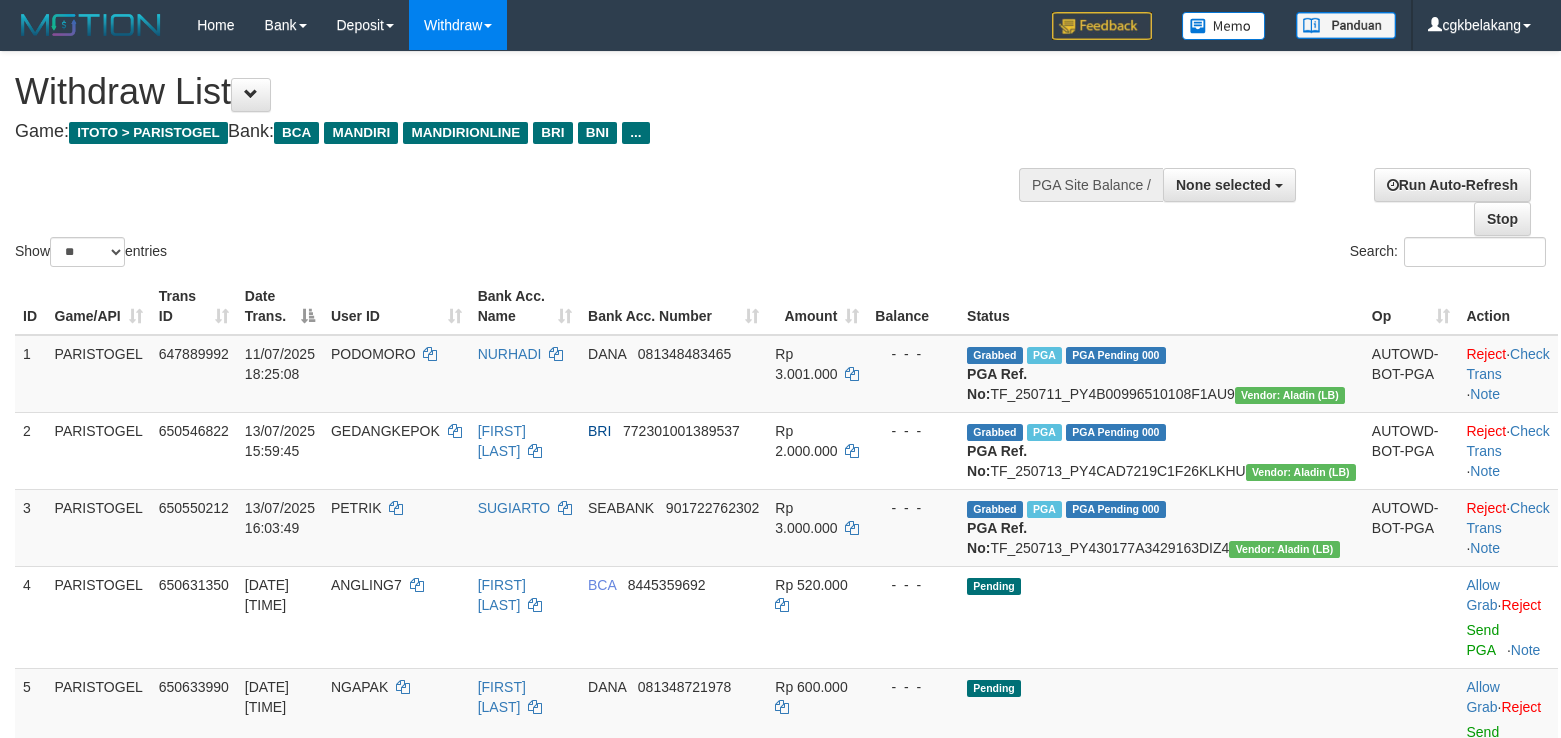 select 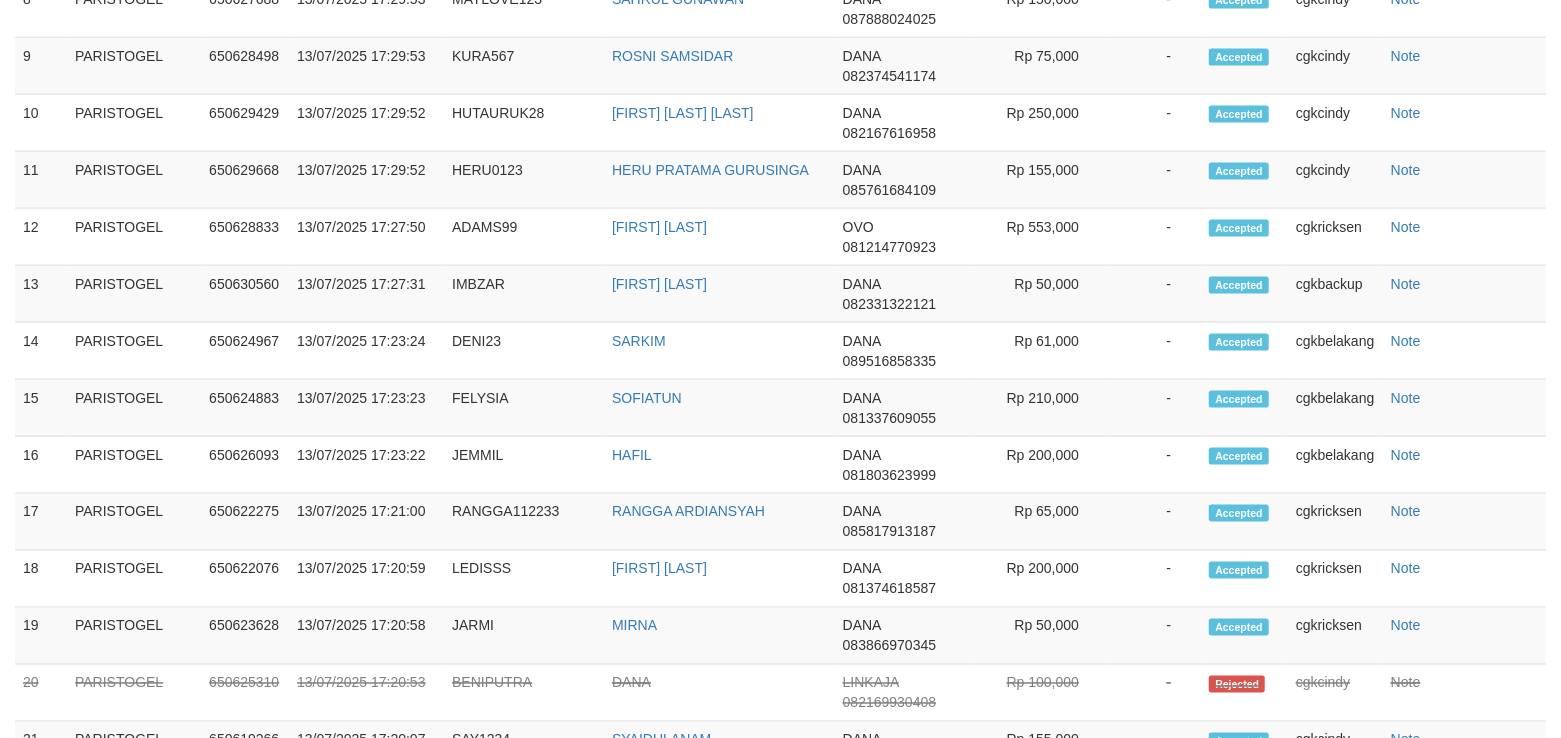 scroll, scrollTop: 1789, scrollLeft: 0, axis: vertical 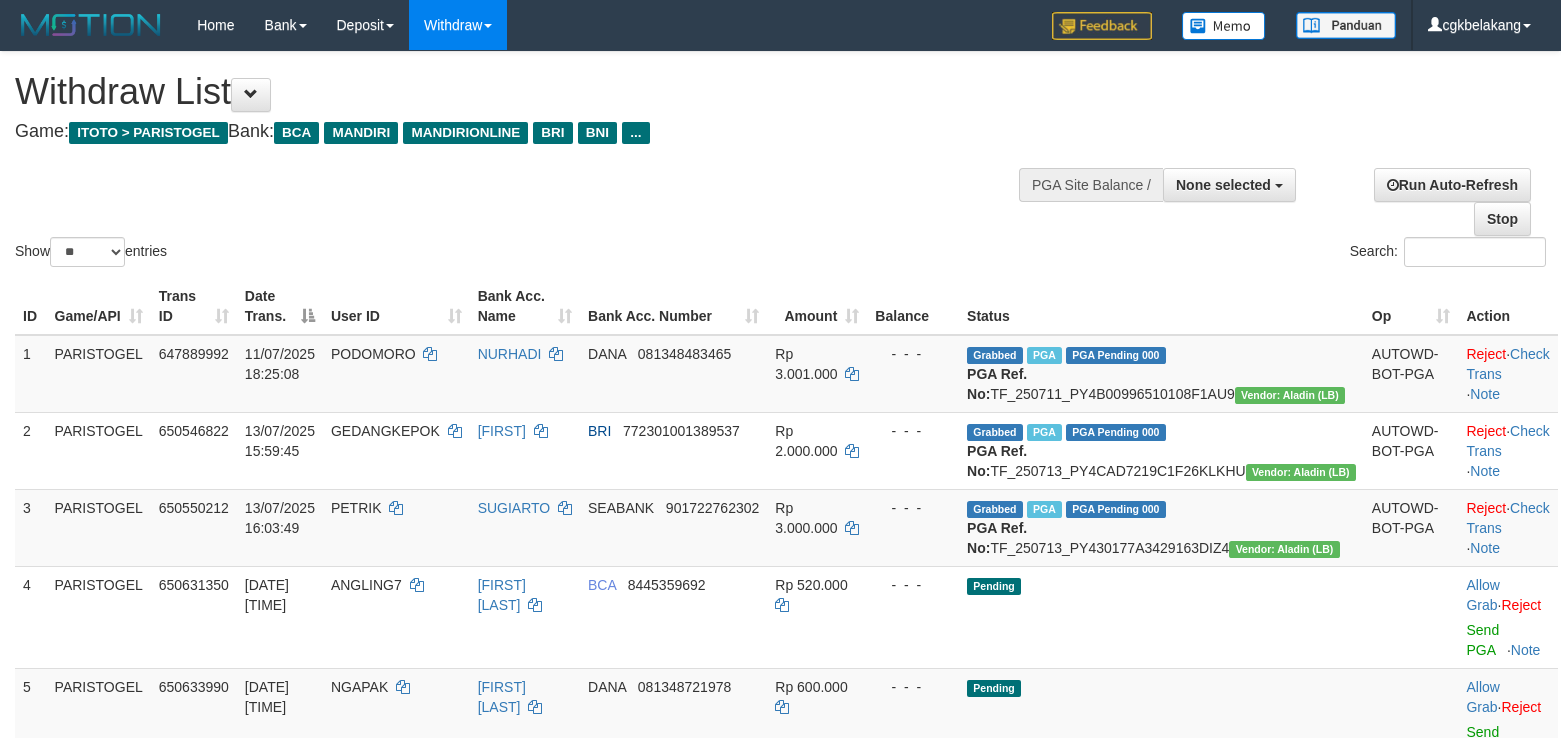 select 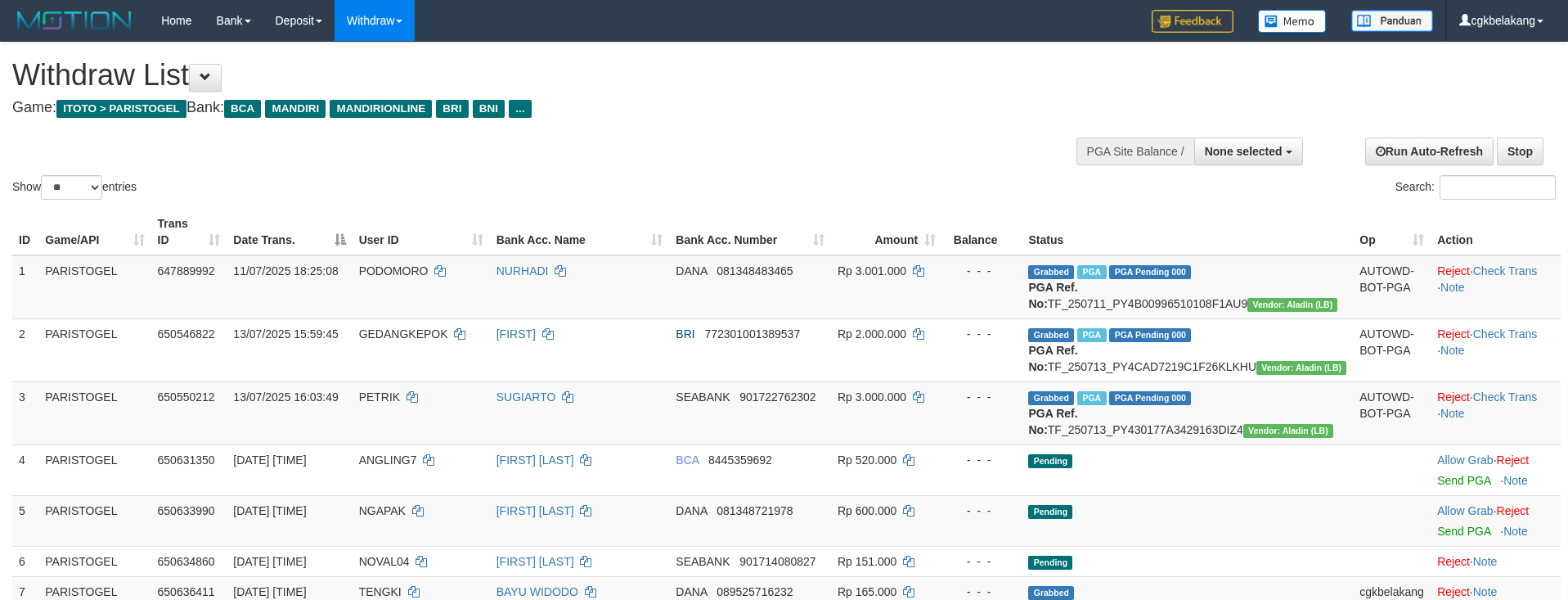 select 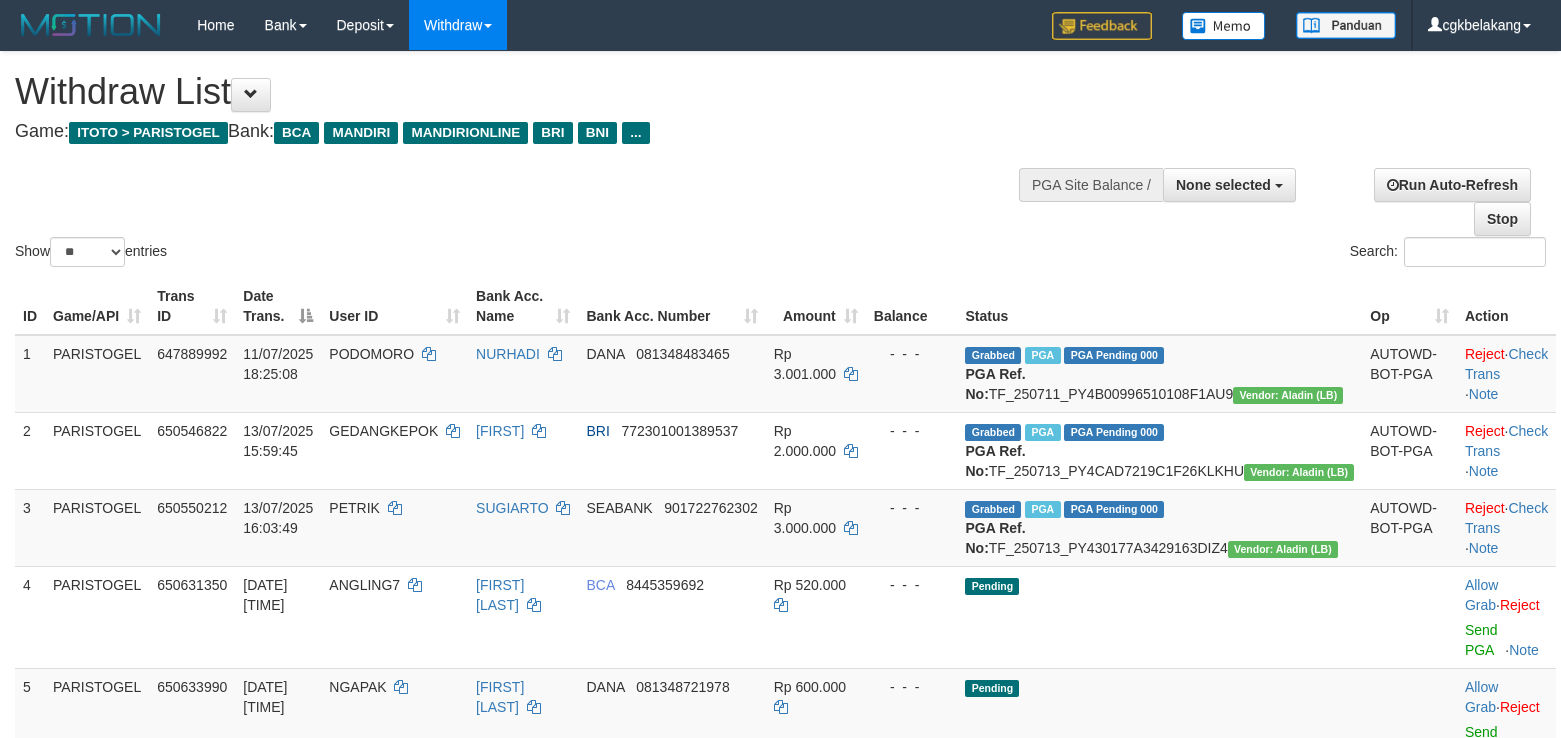 select 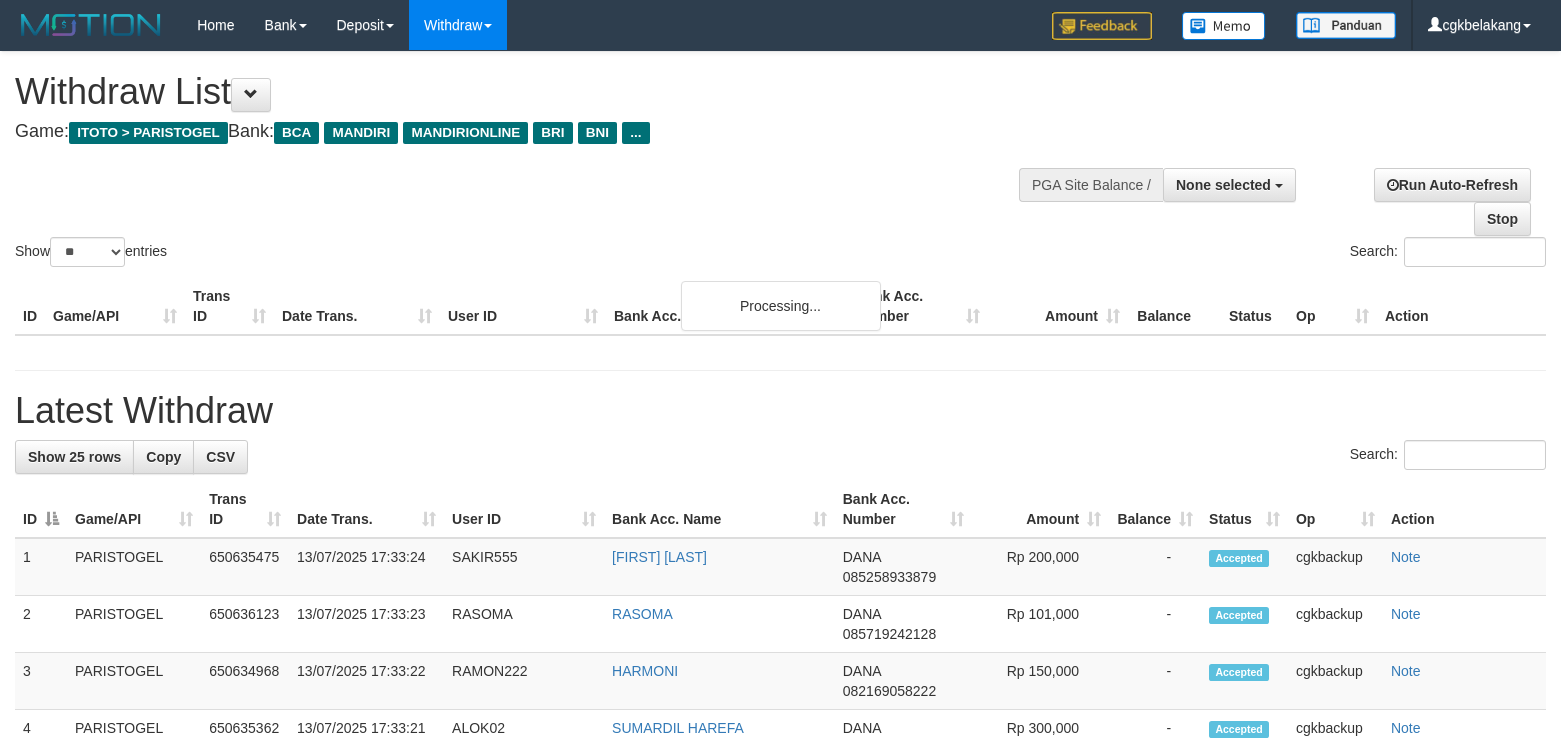 select 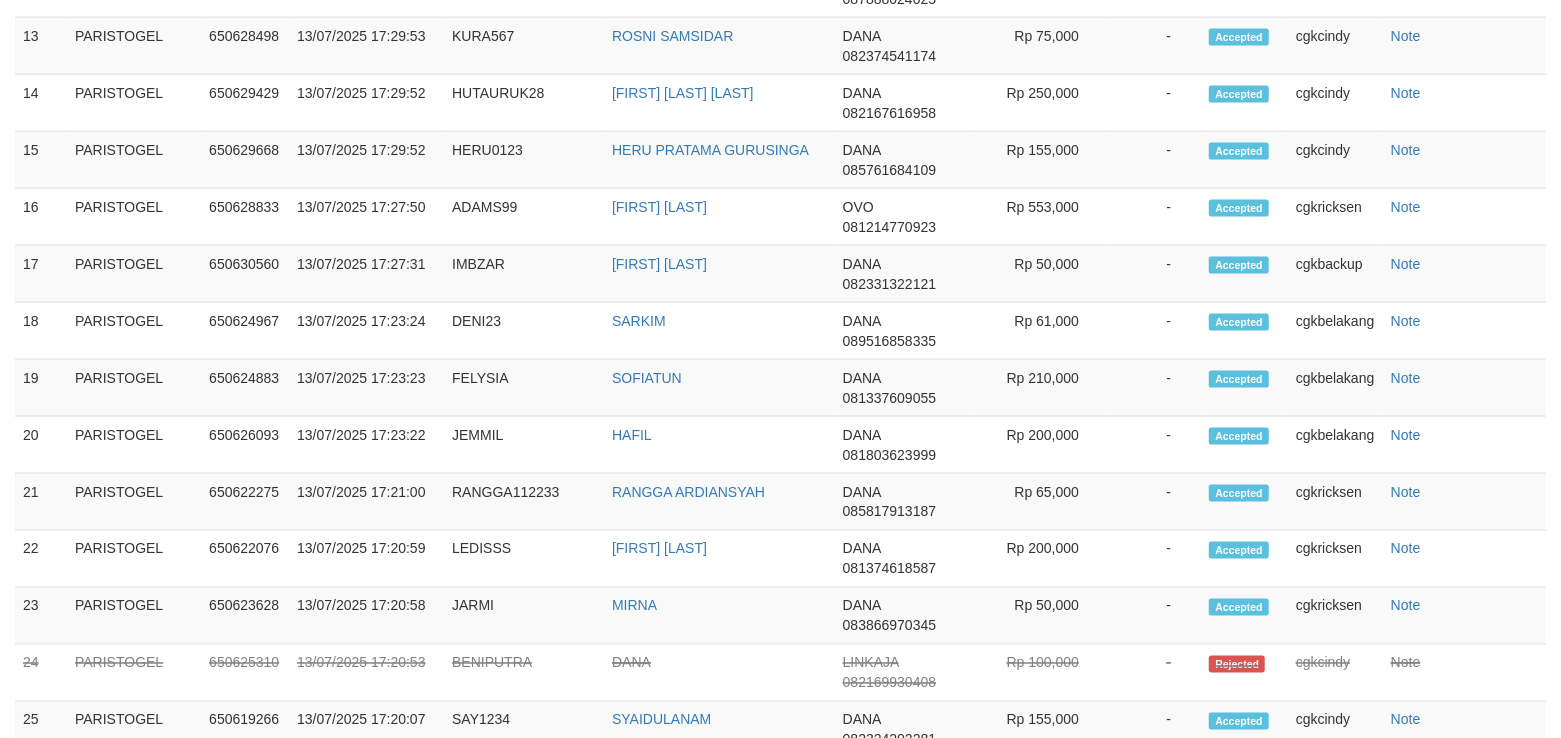 scroll, scrollTop: 1789, scrollLeft: 0, axis: vertical 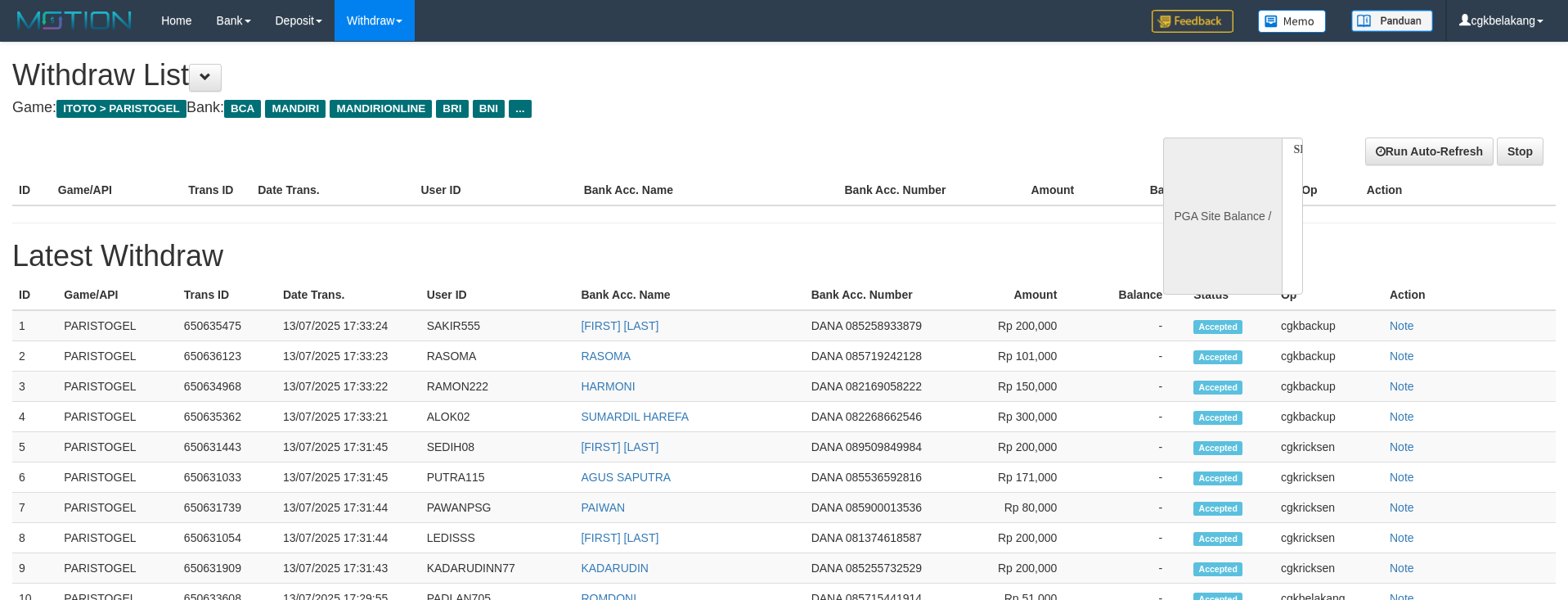 select 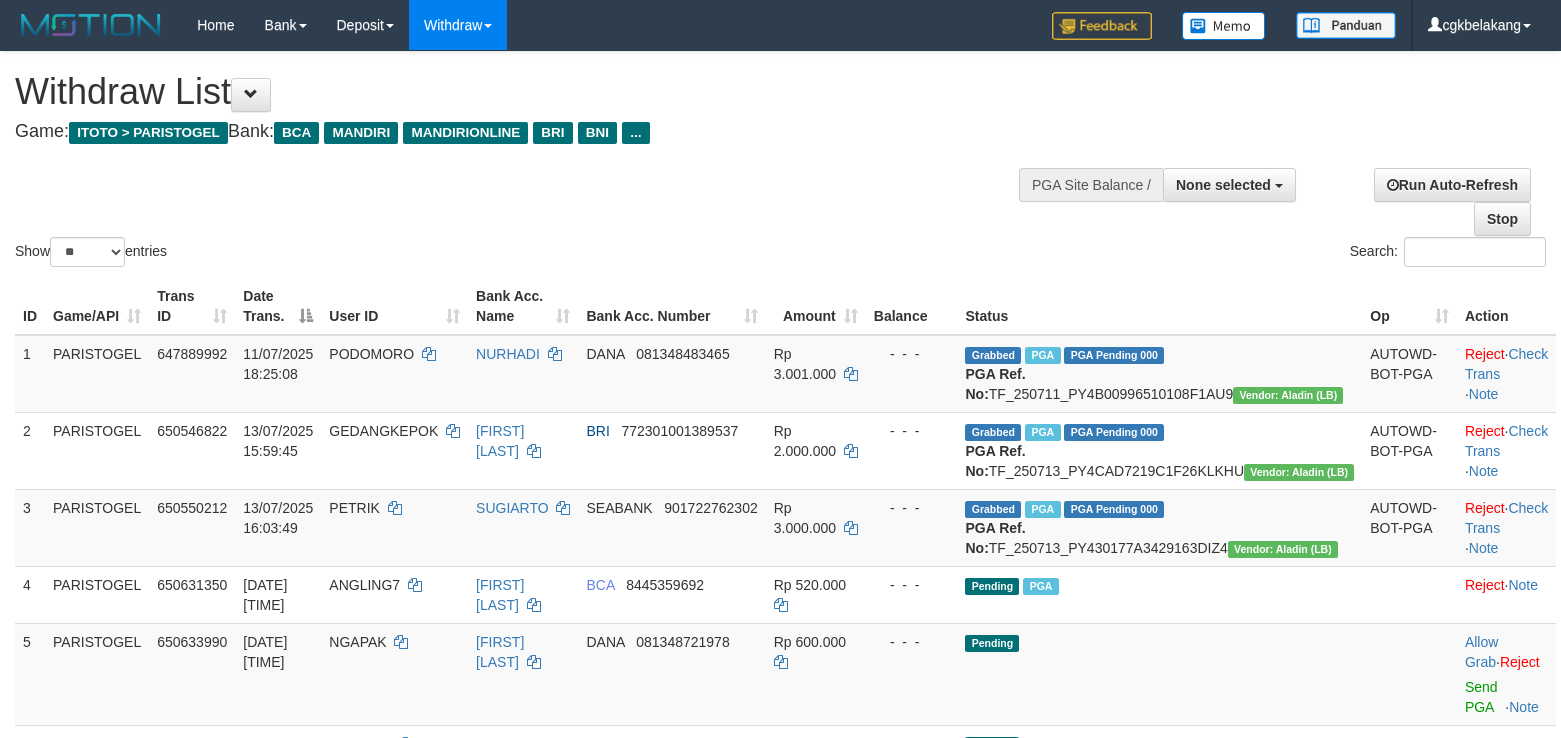 select 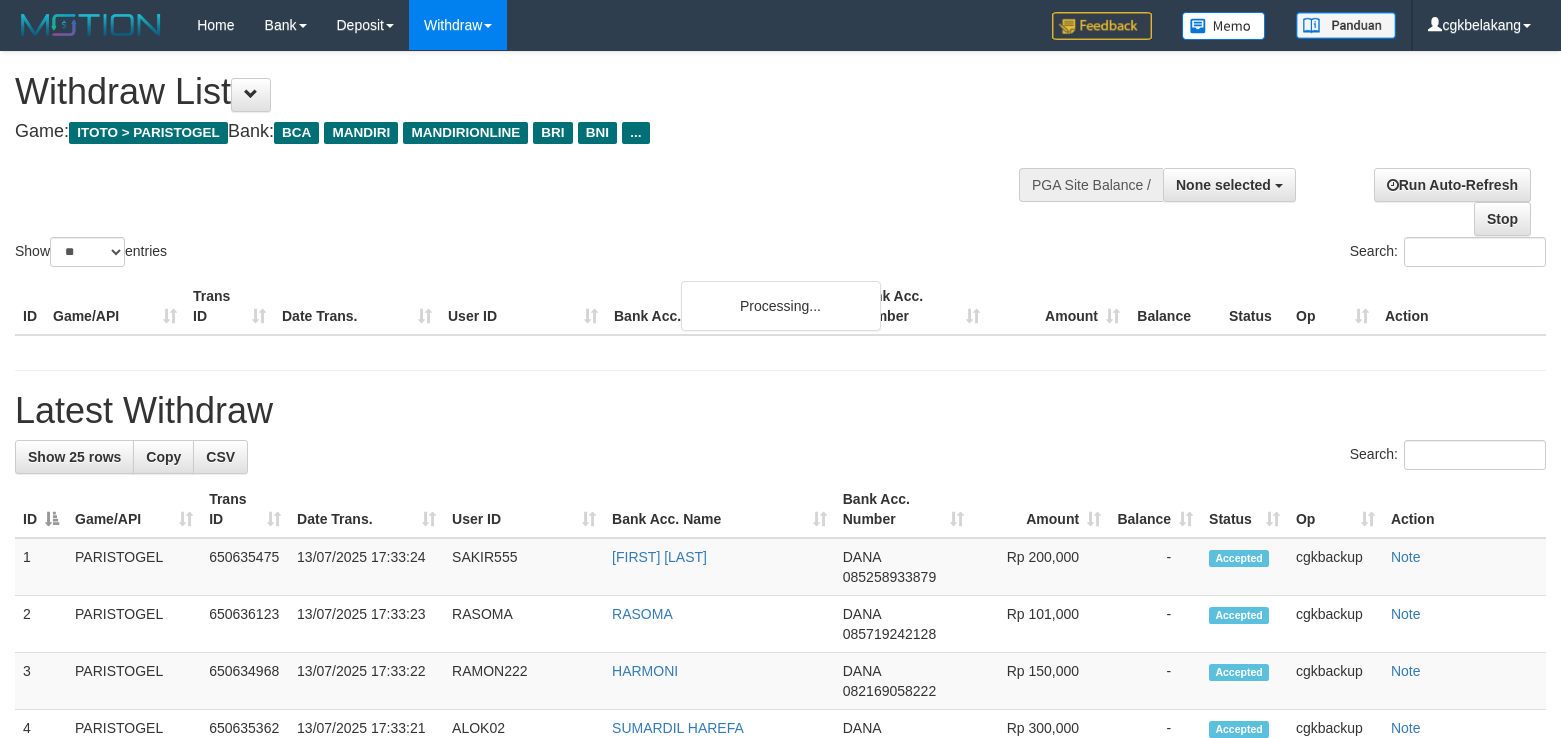 select 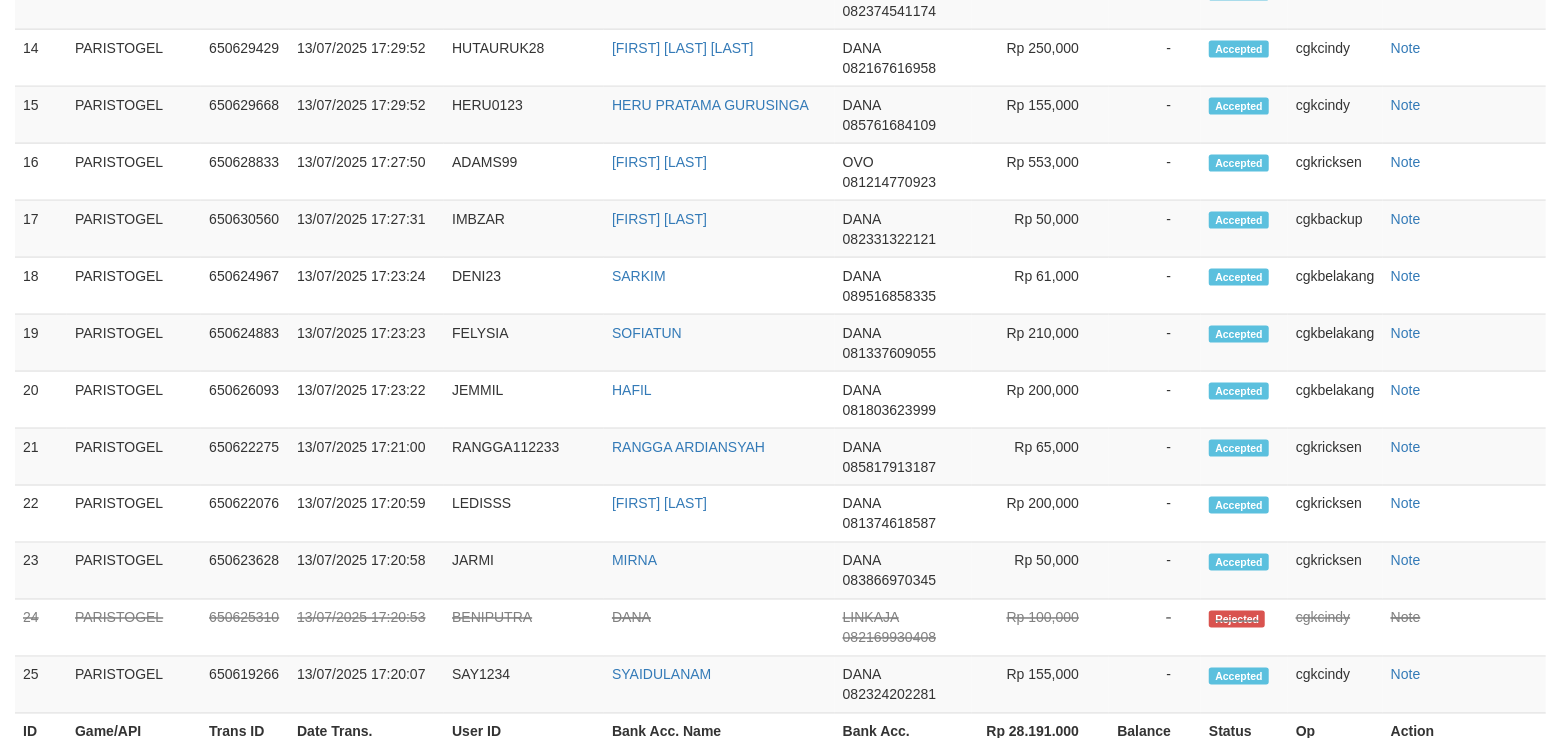 scroll, scrollTop: 1789, scrollLeft: 0, axis: vertical 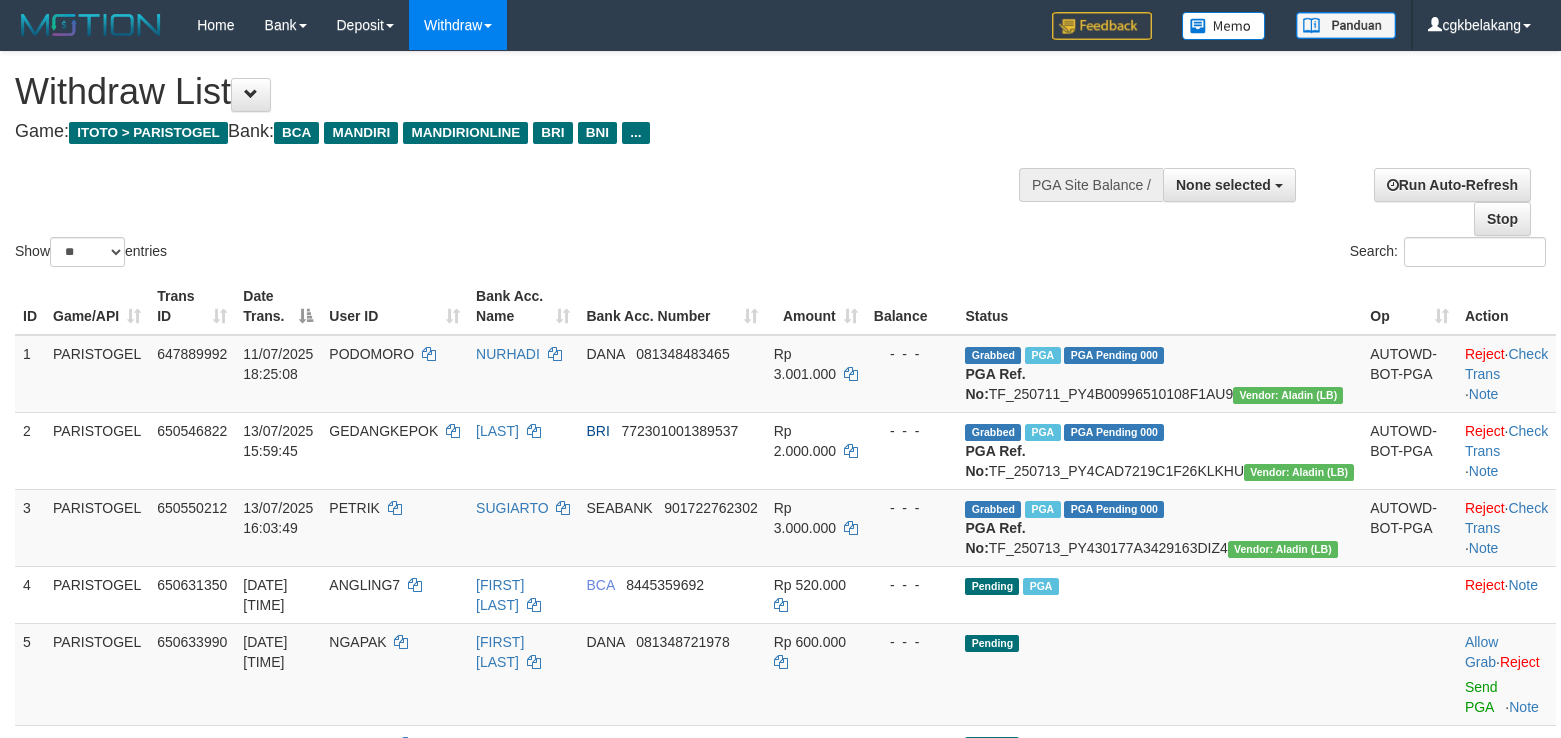 select 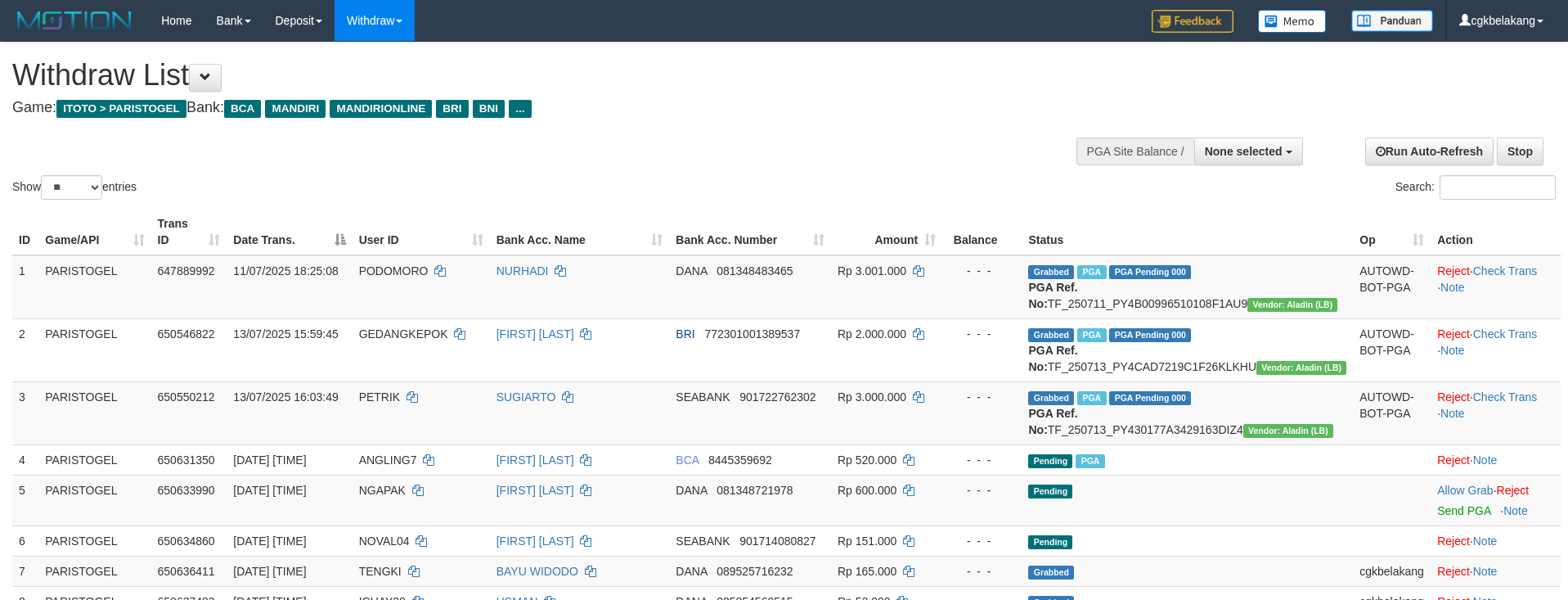 select 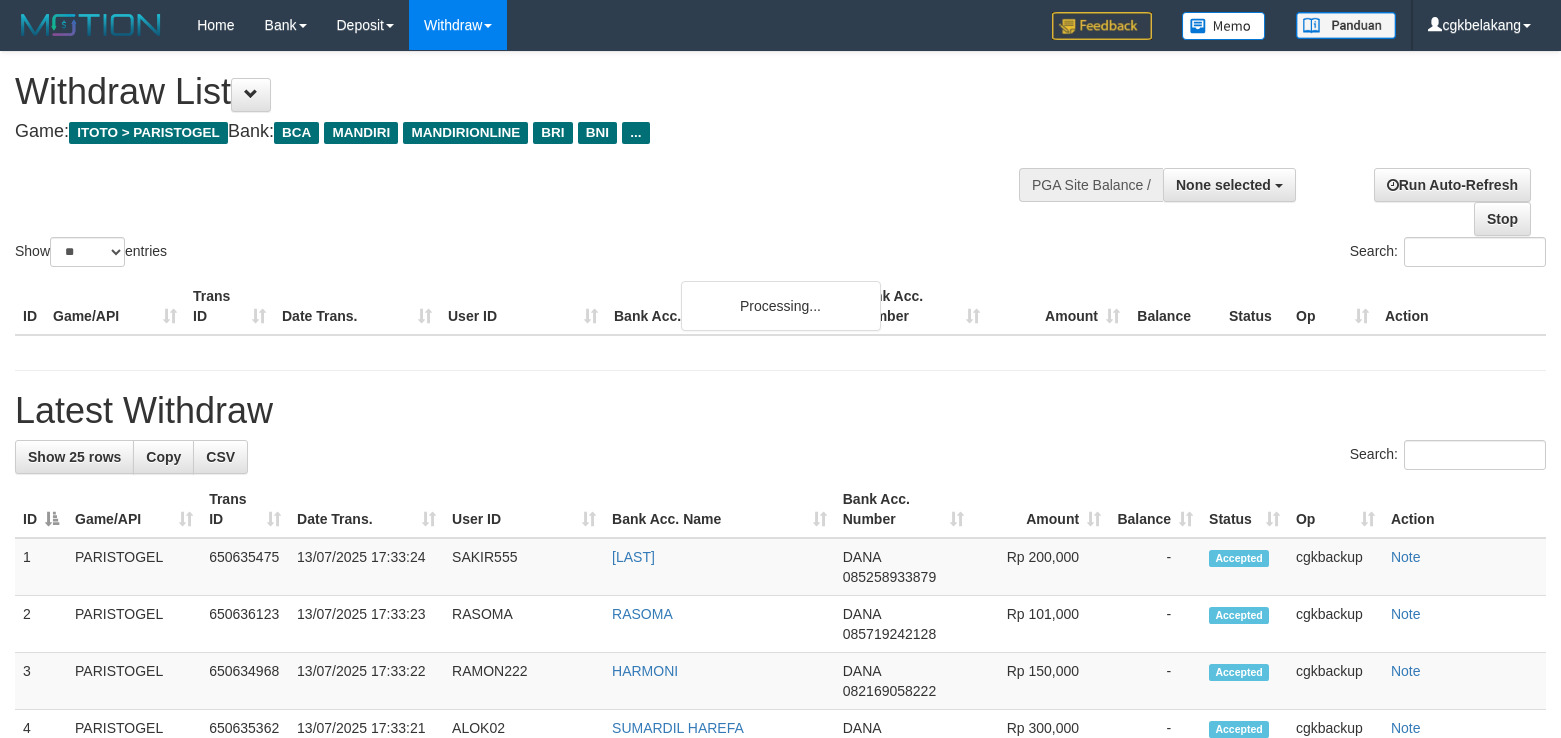 select 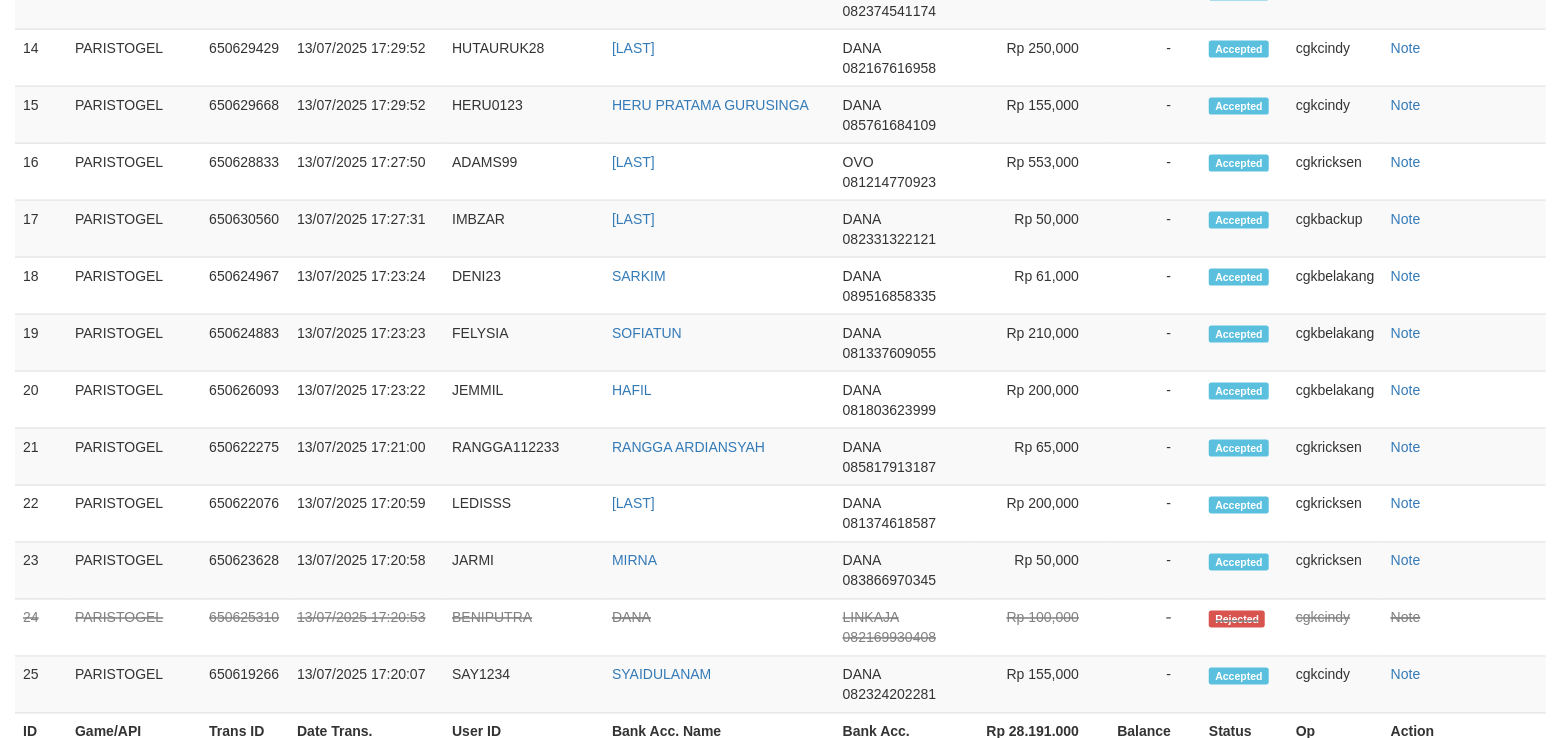 scroll, scrollTop: 1789, scrollLeft: 0, axis: vertical 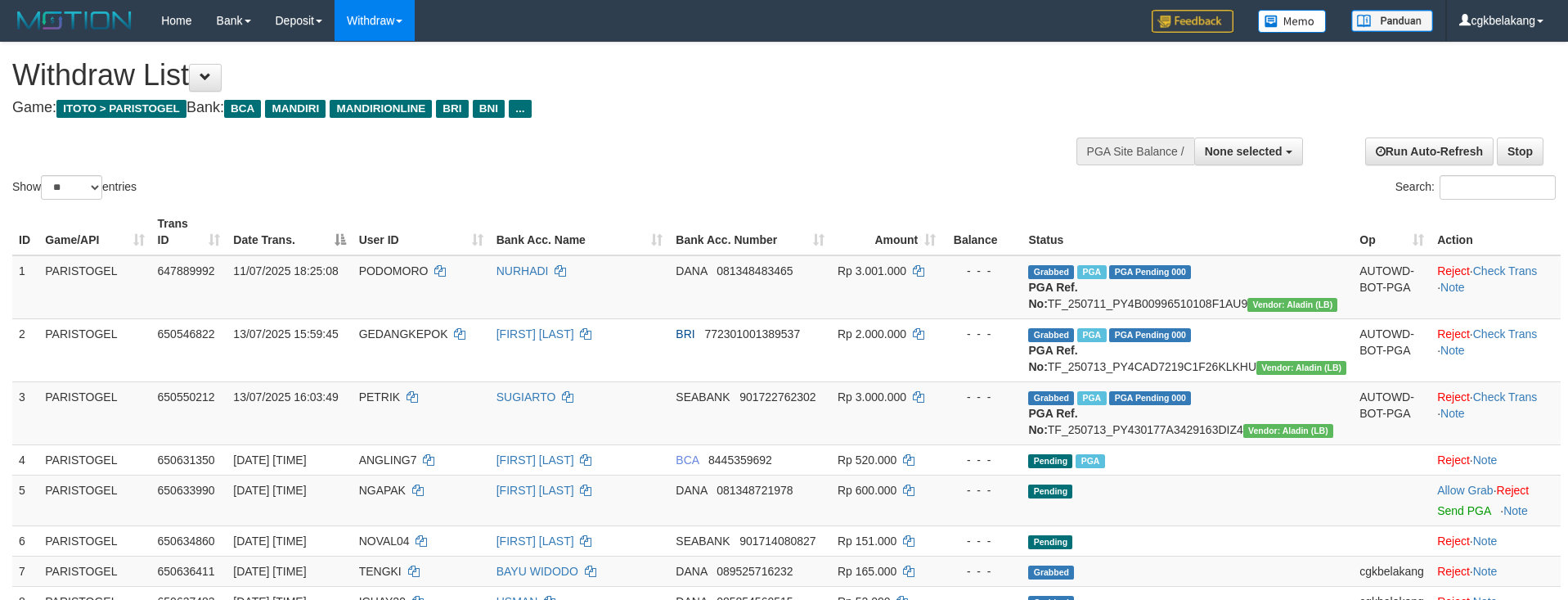 select 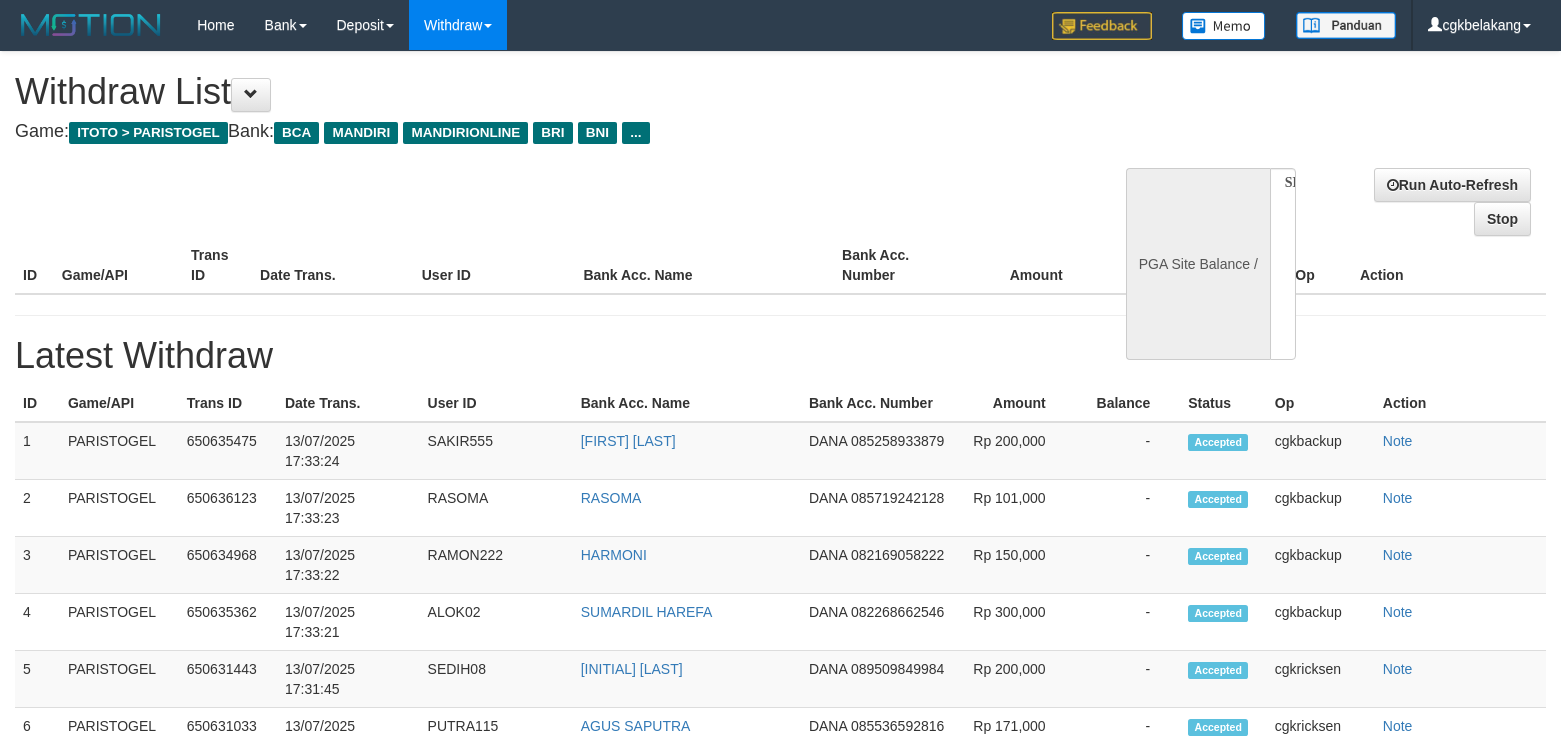 select 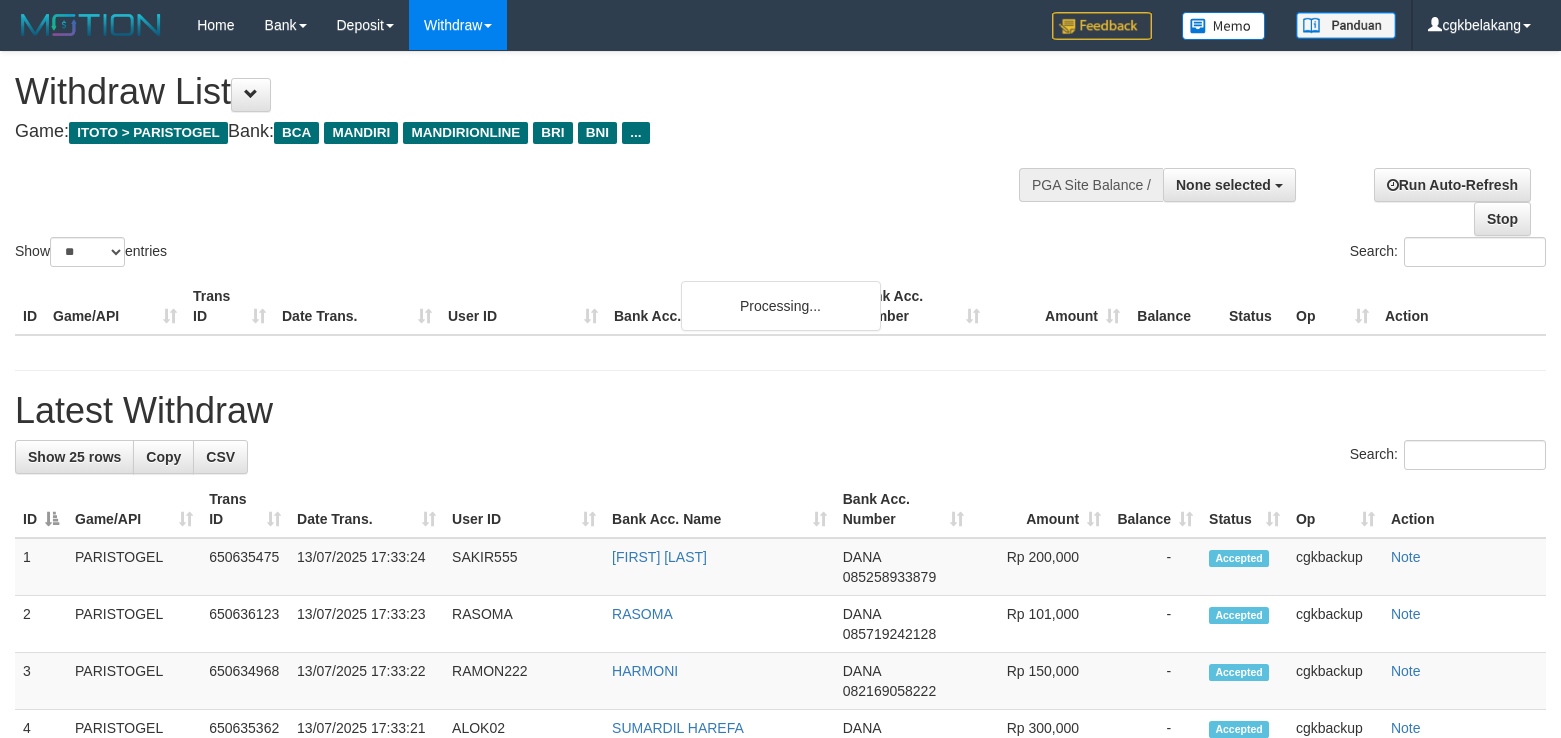 select 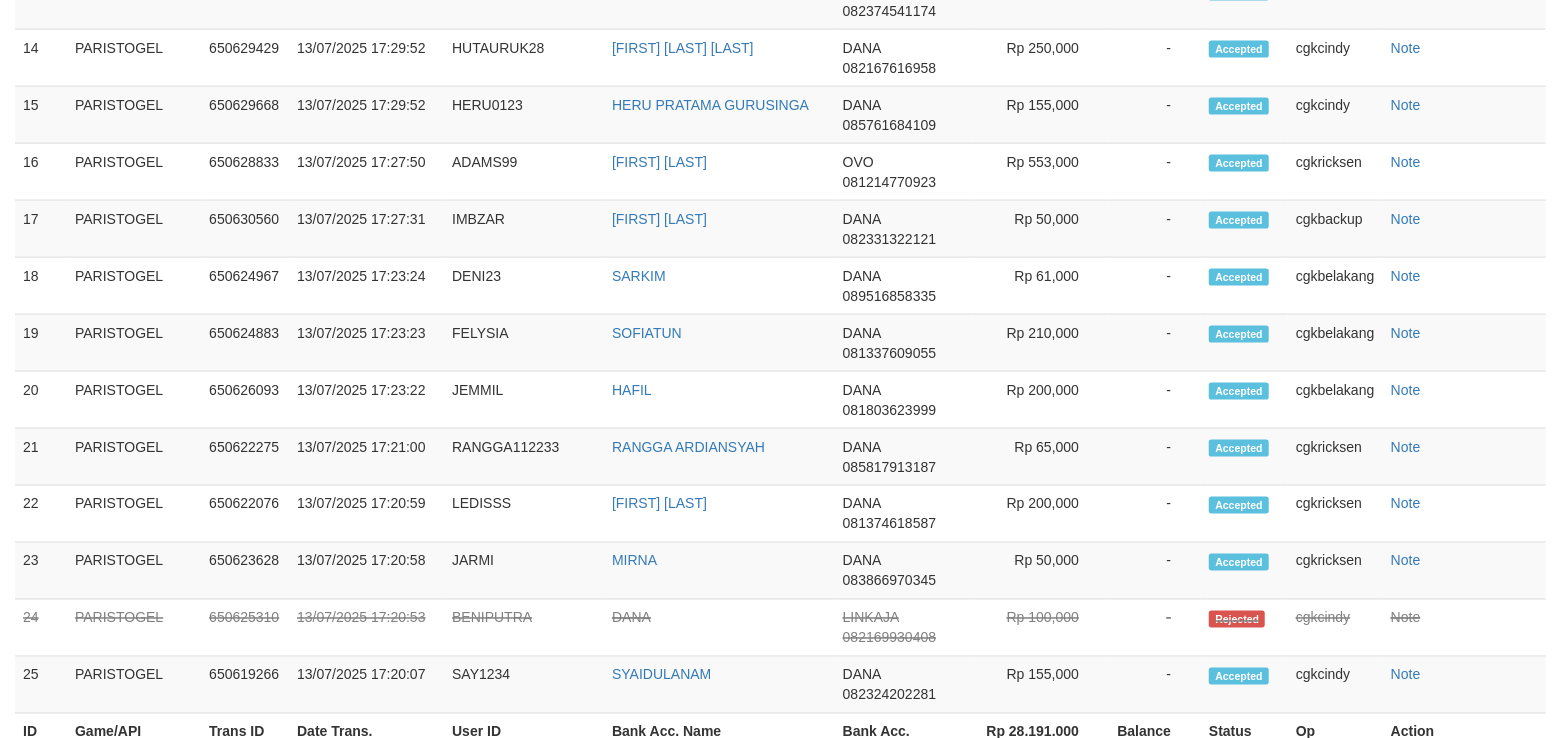 scroll, scrollTop: 1789, scrollLeft: 0, axis: vertical 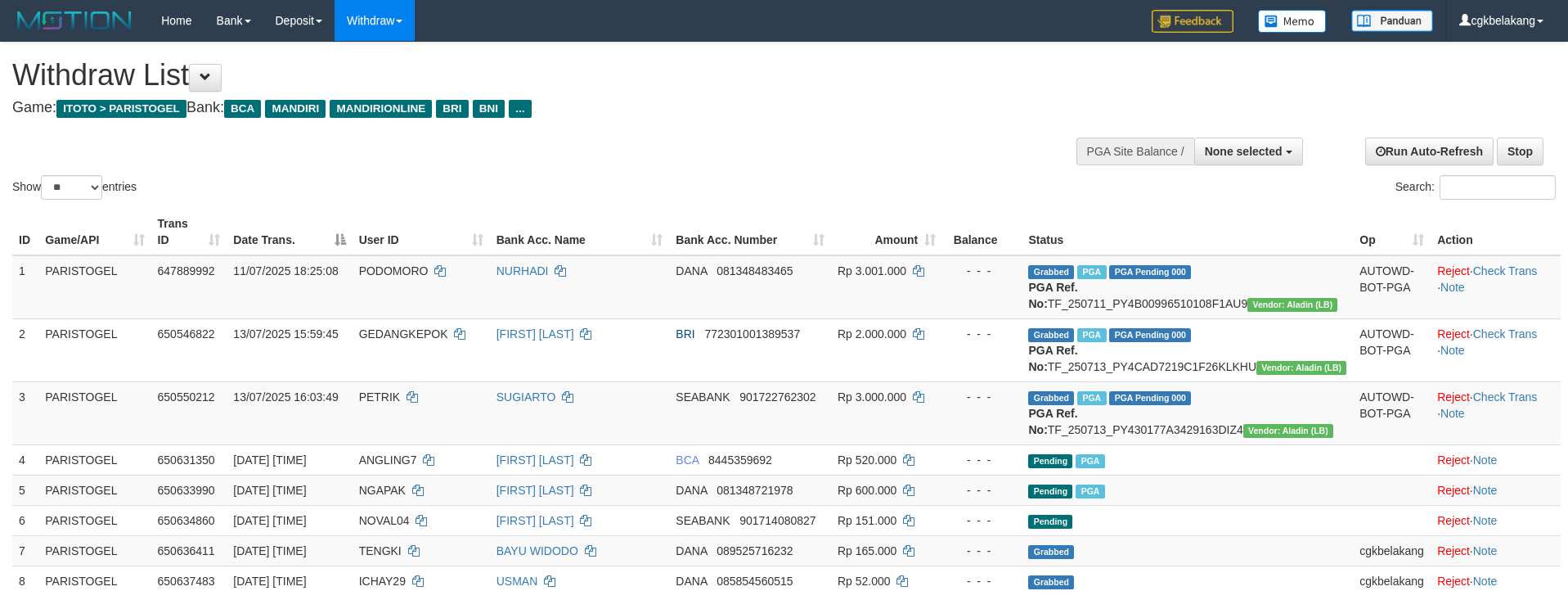 select 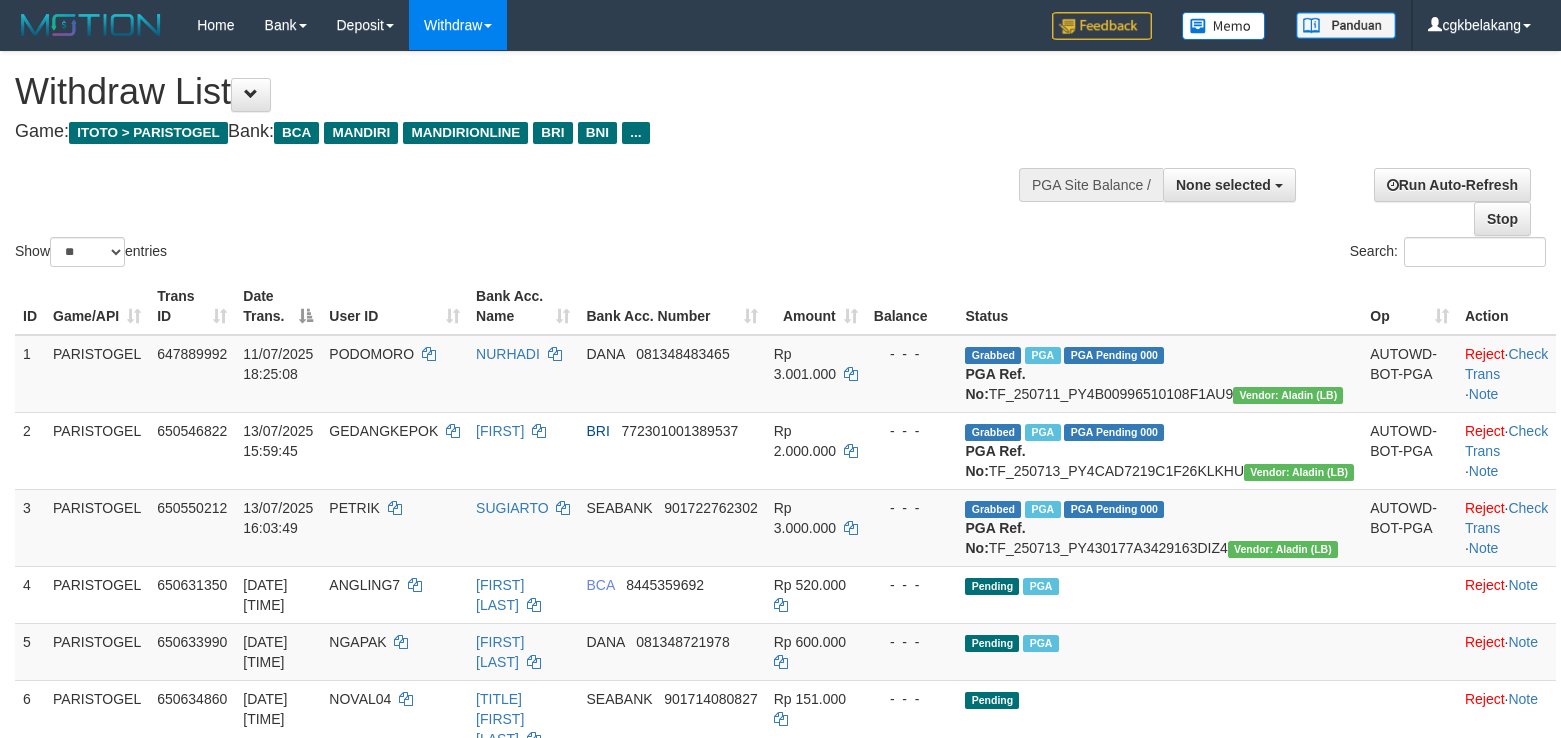 select 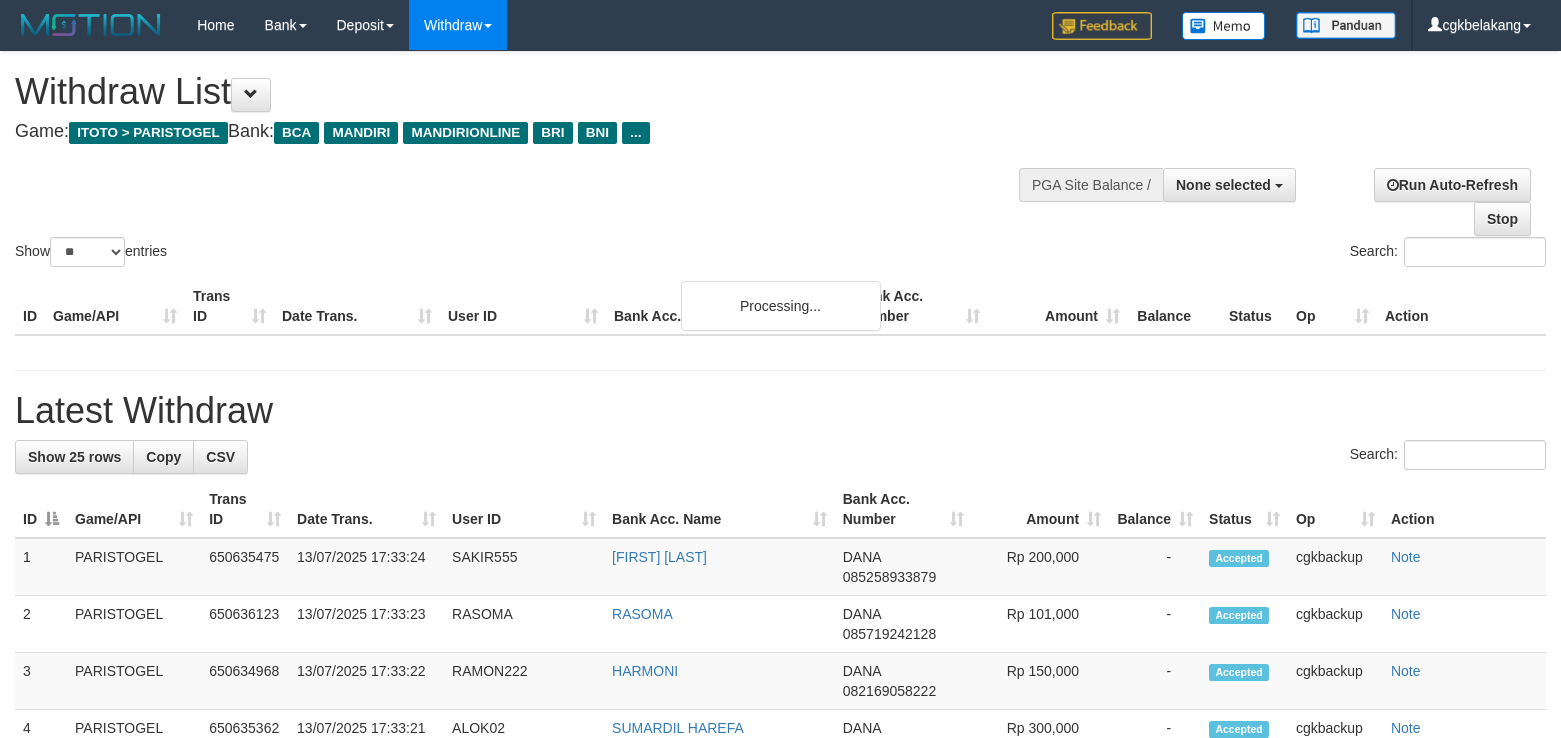 select 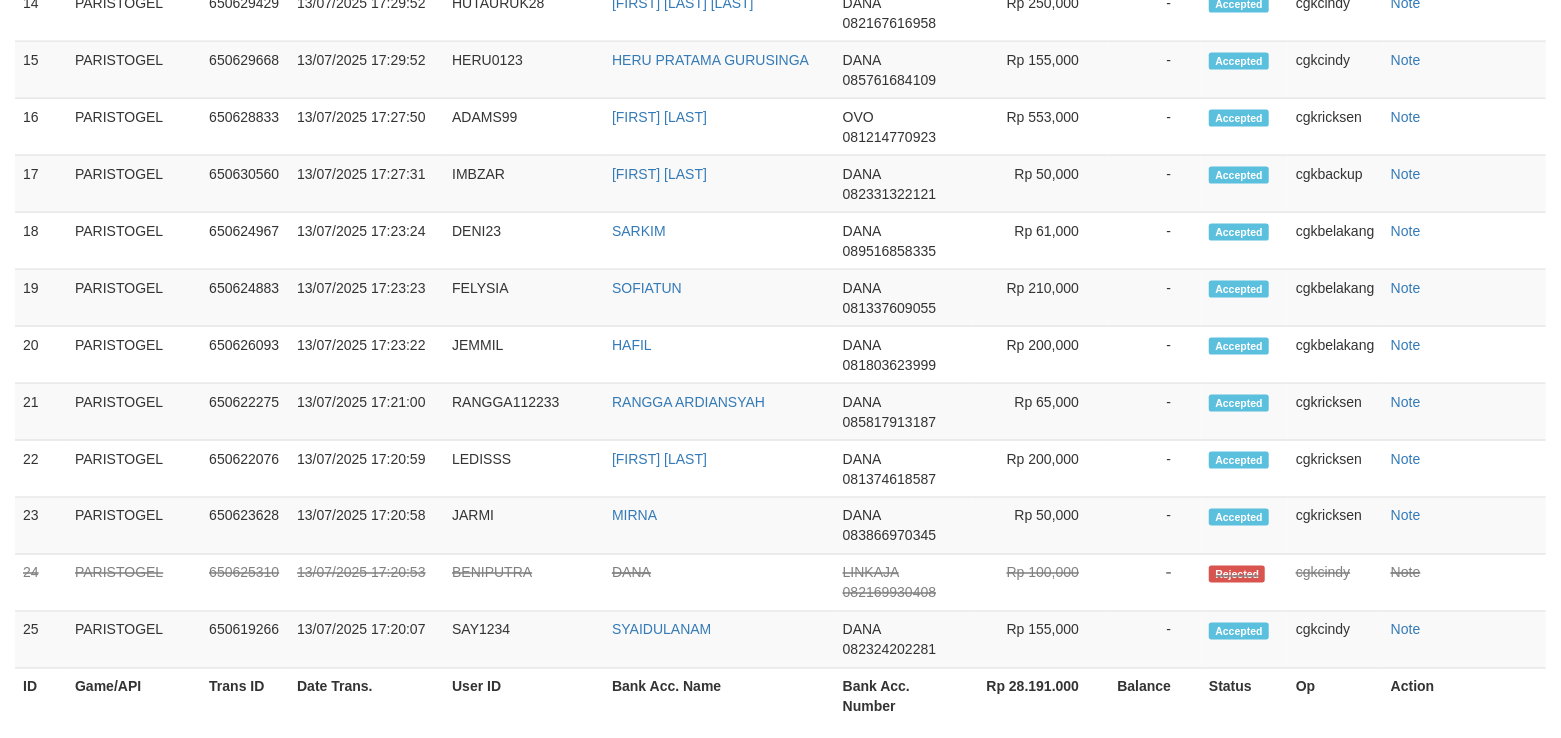 scroll, scrollTop: 1789, scrollLeft: 0, axis: vertical 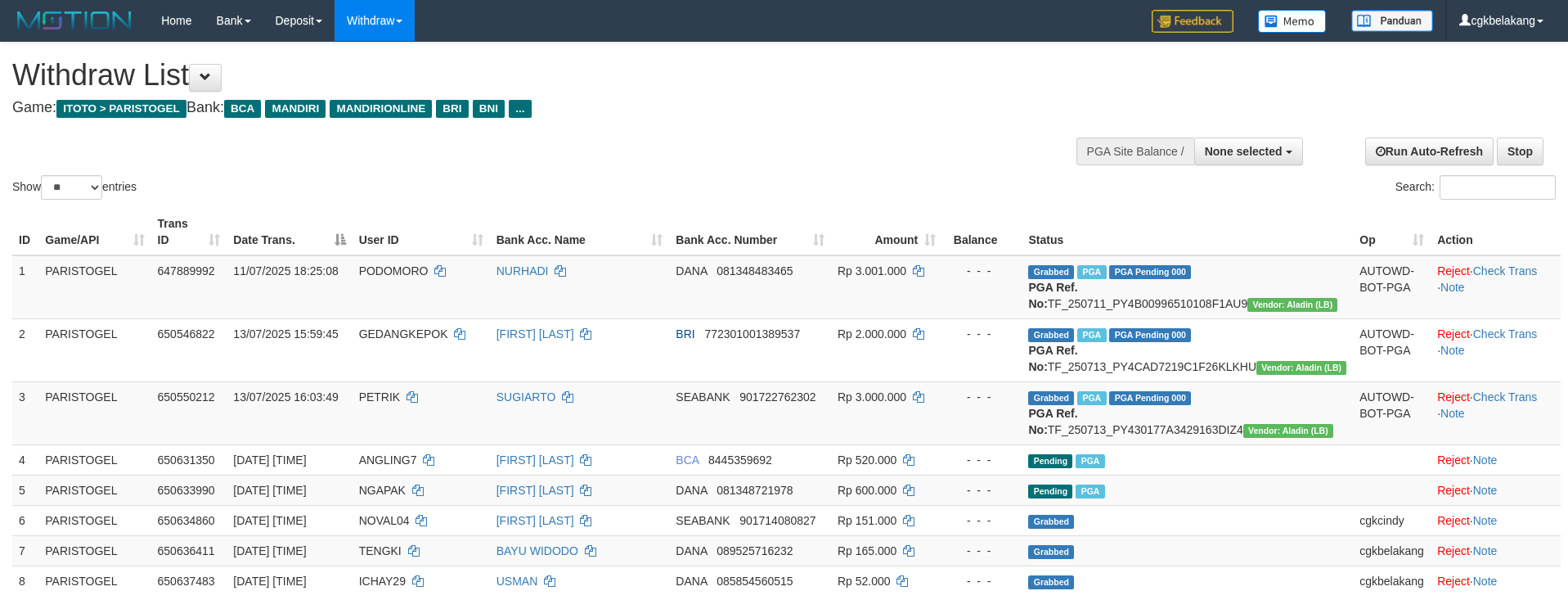 select 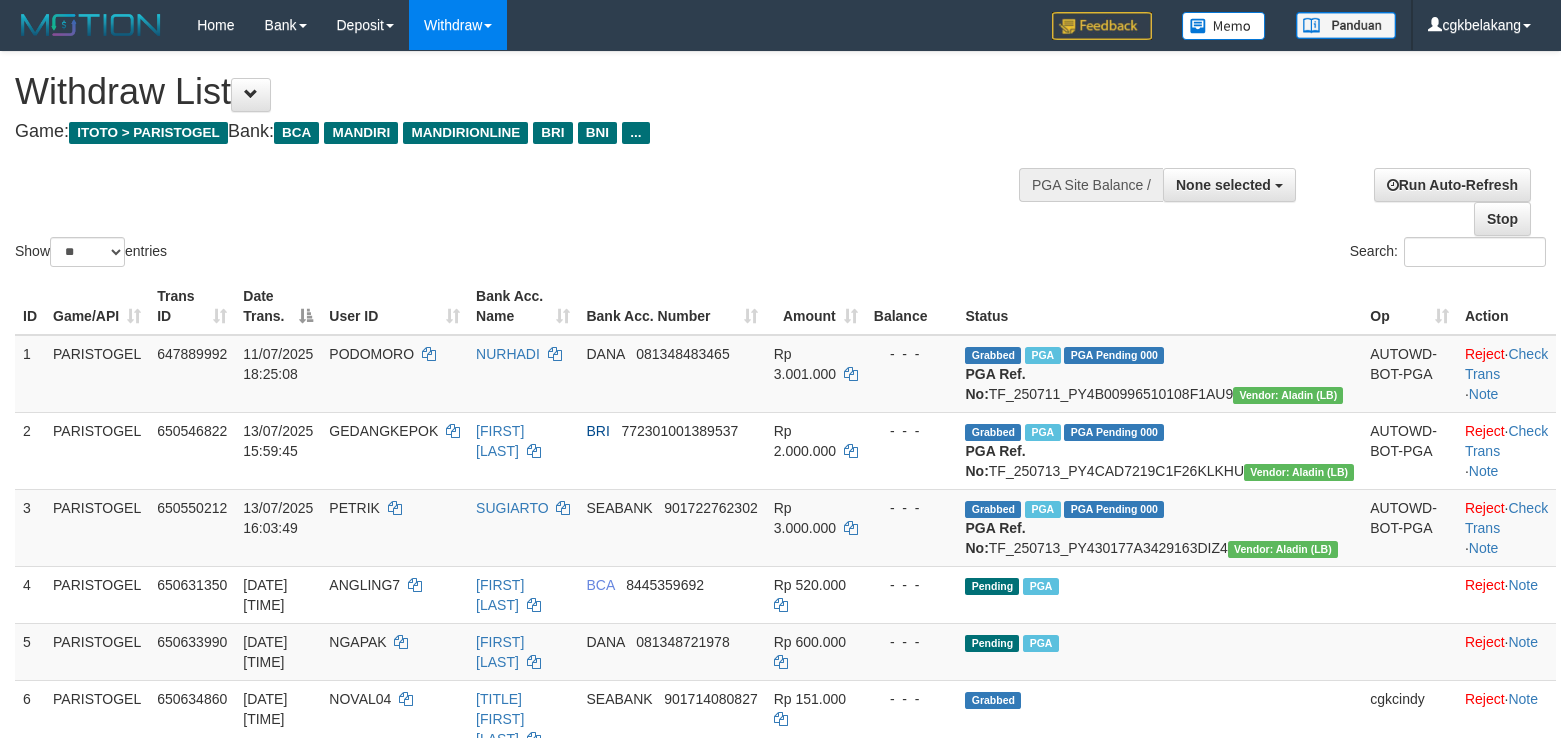 select 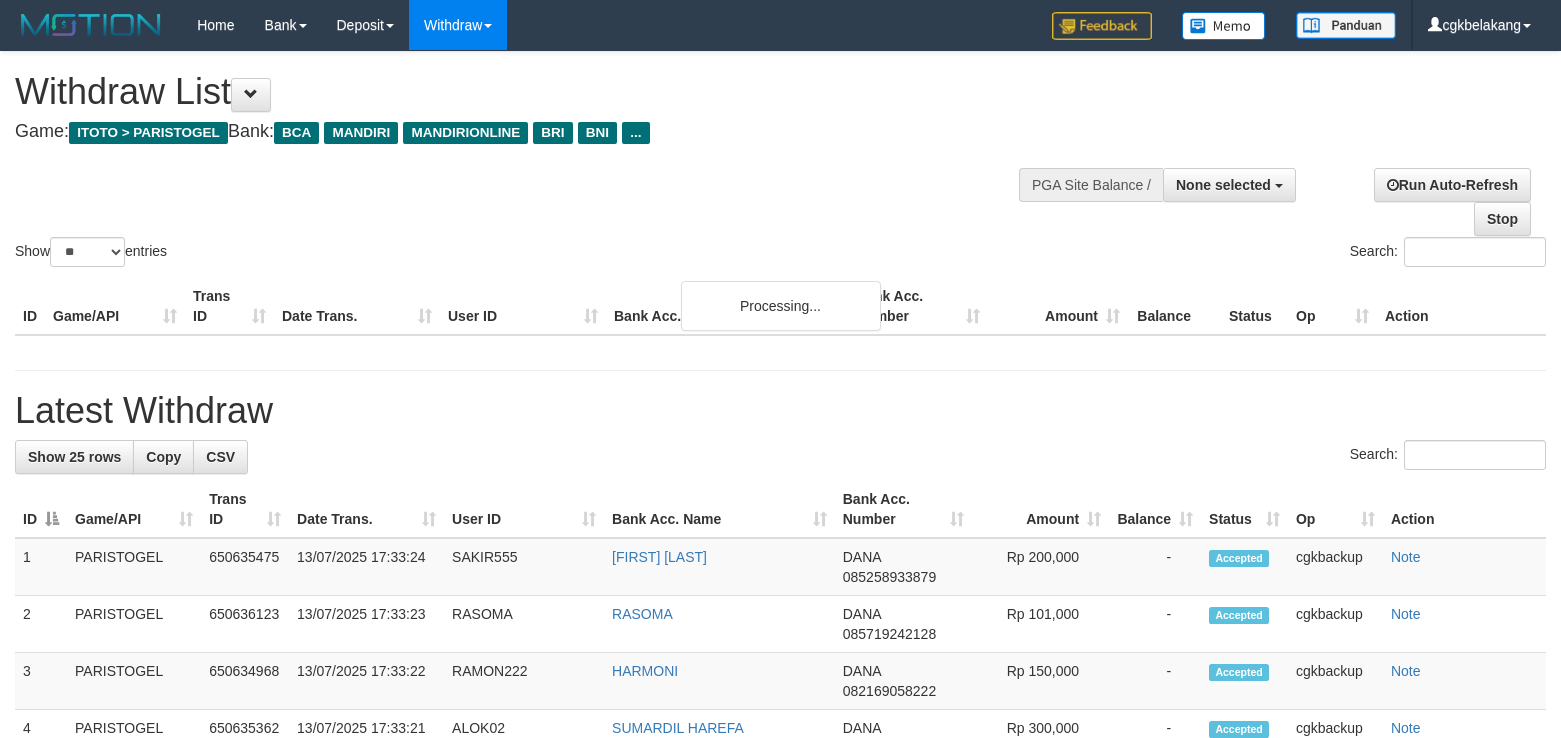 select 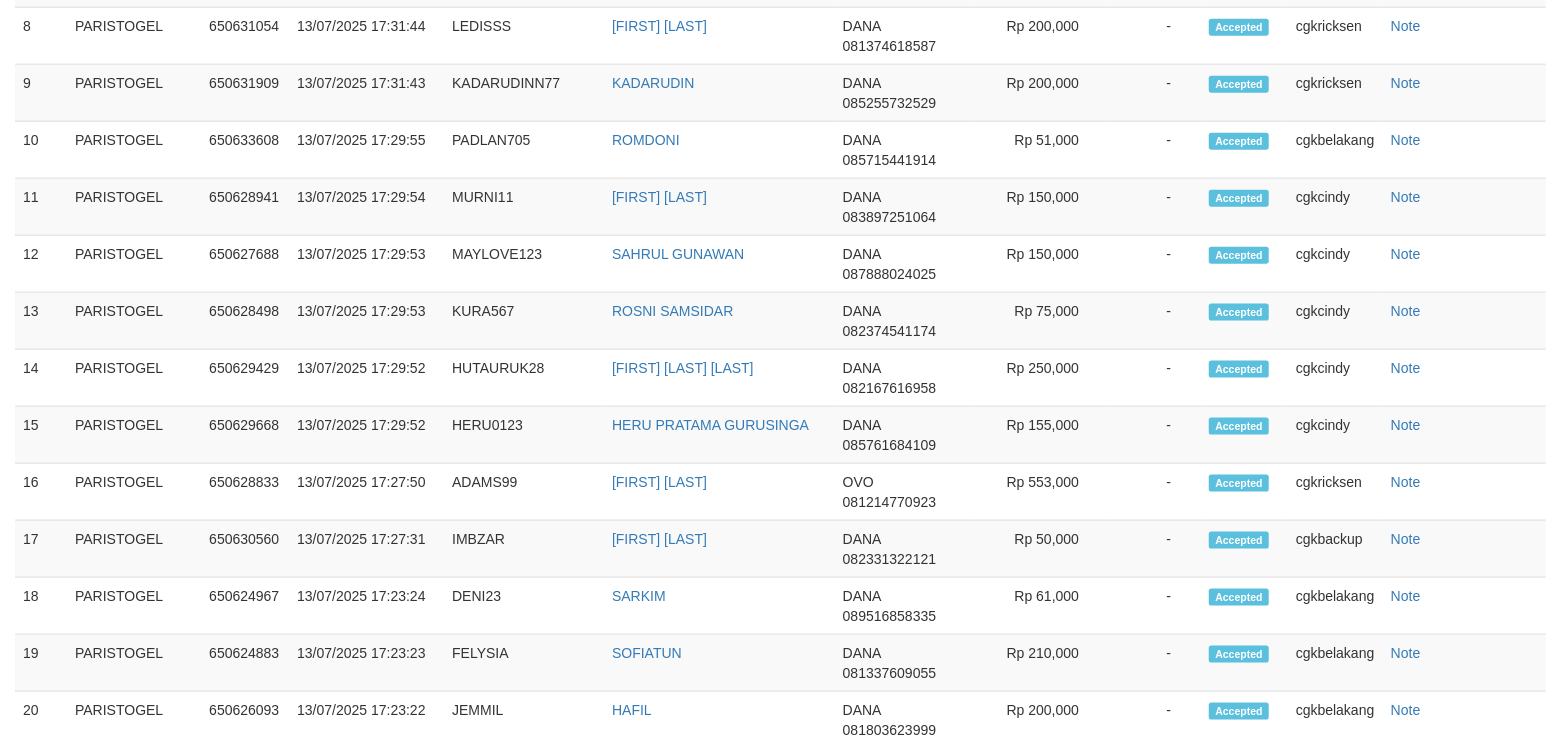 scroll, scrollTop: 1845, scrollLeft: 0, axis: vertical 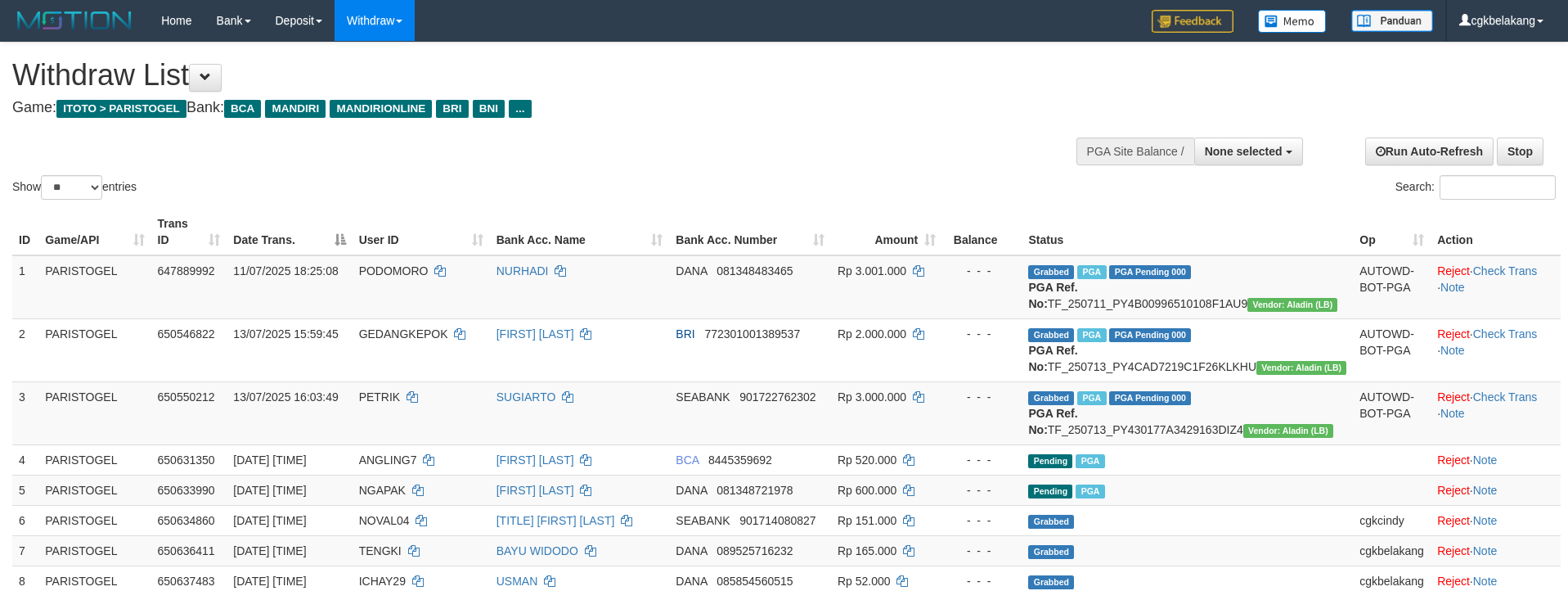 select 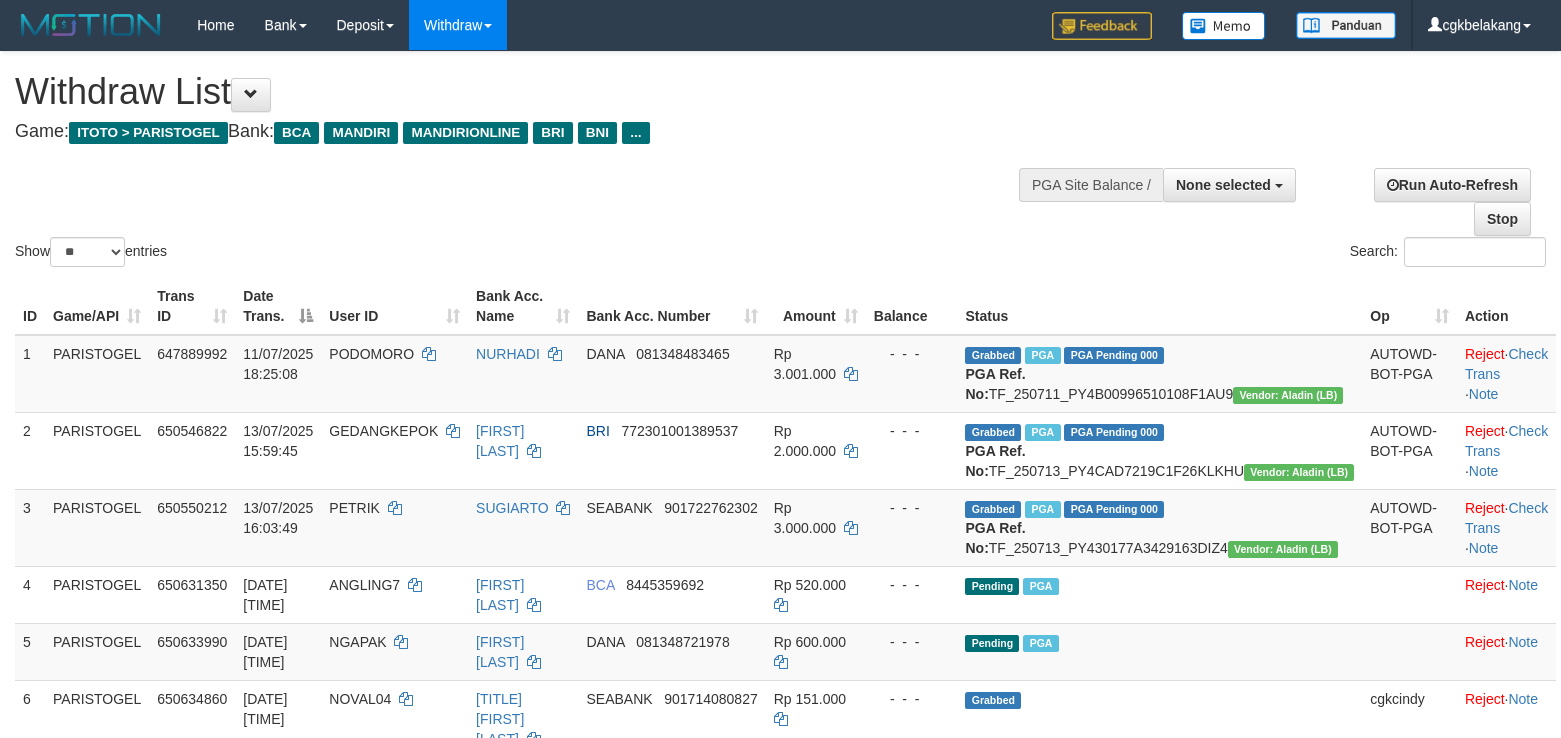 select 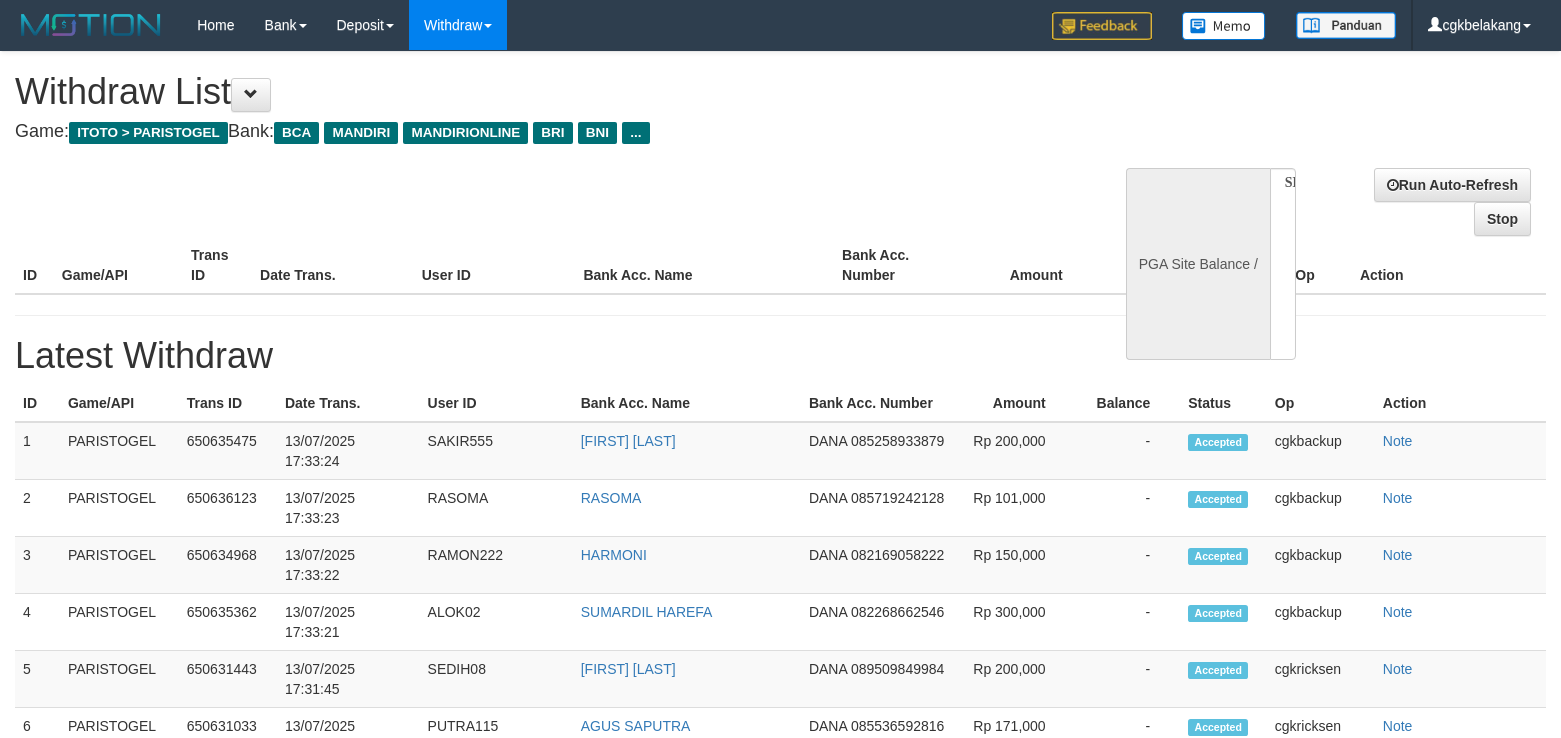 select 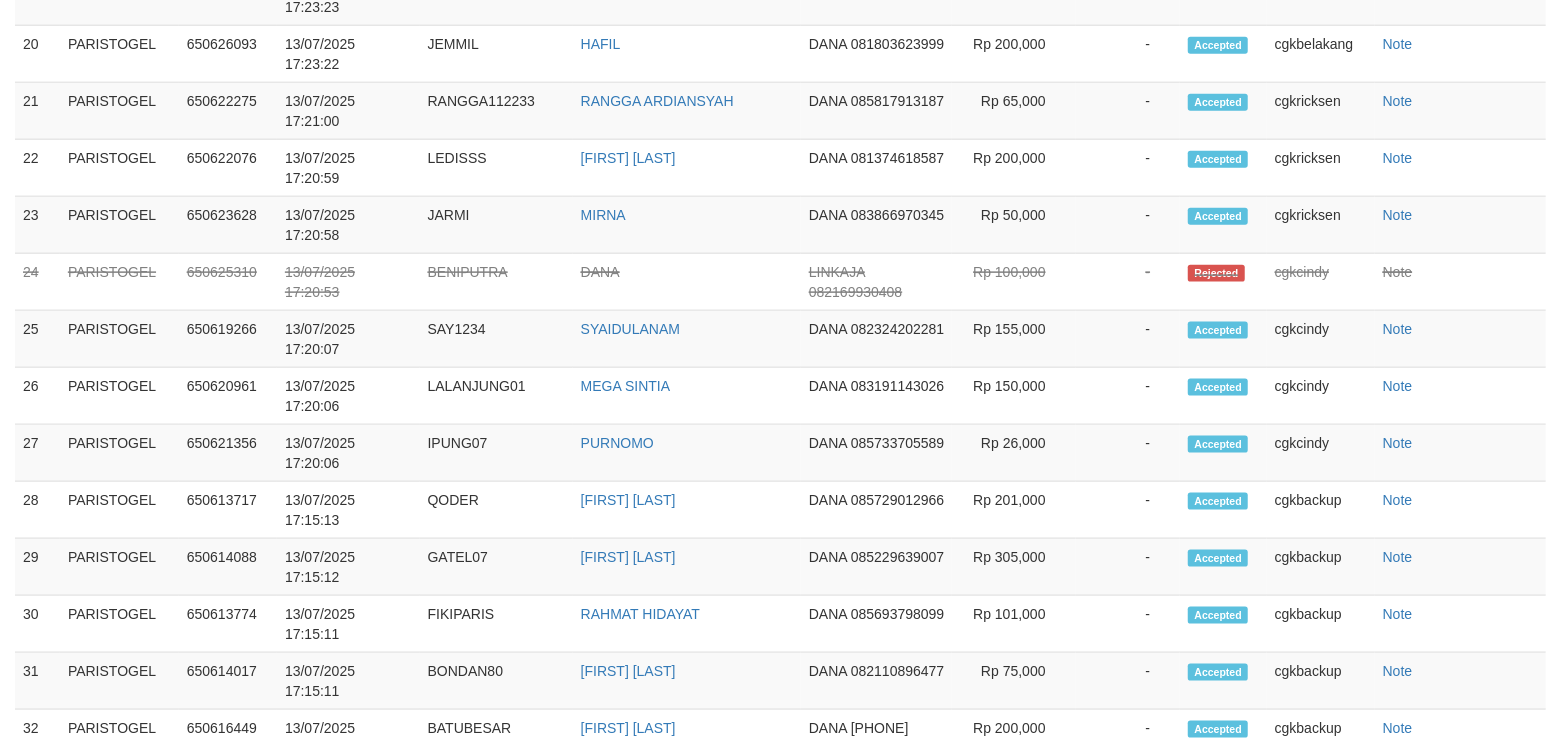 select on "**" 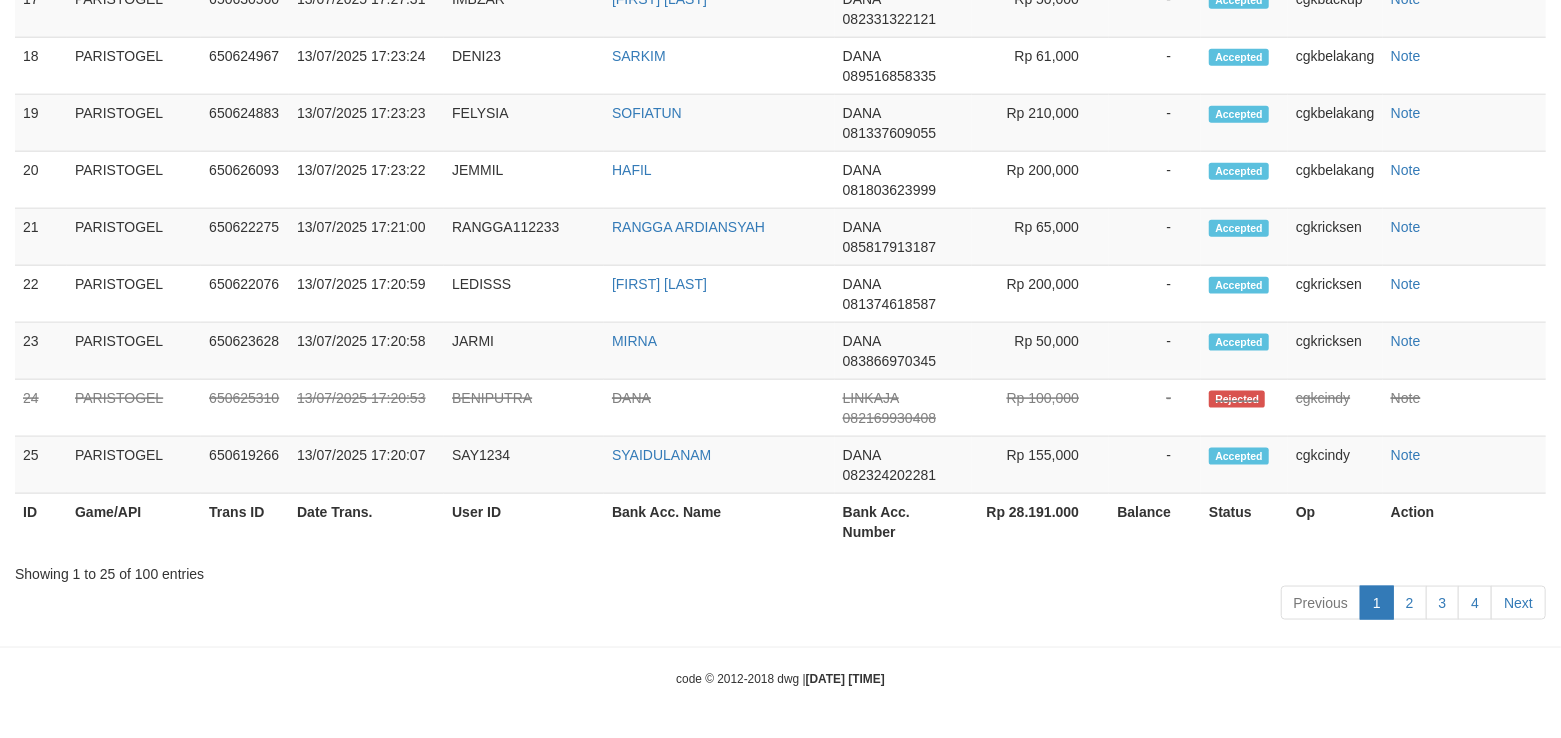 scroll, scrollTop: 1901, scrollLeft: 0, axis: vertical 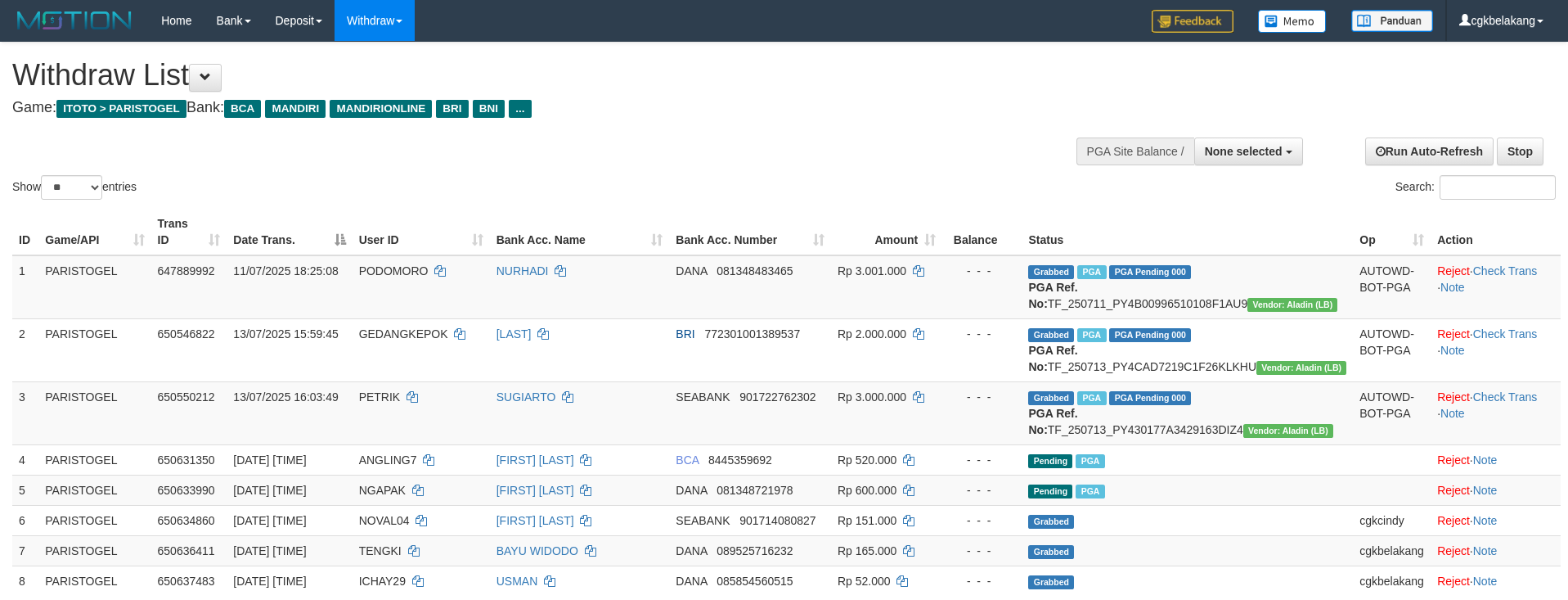 select 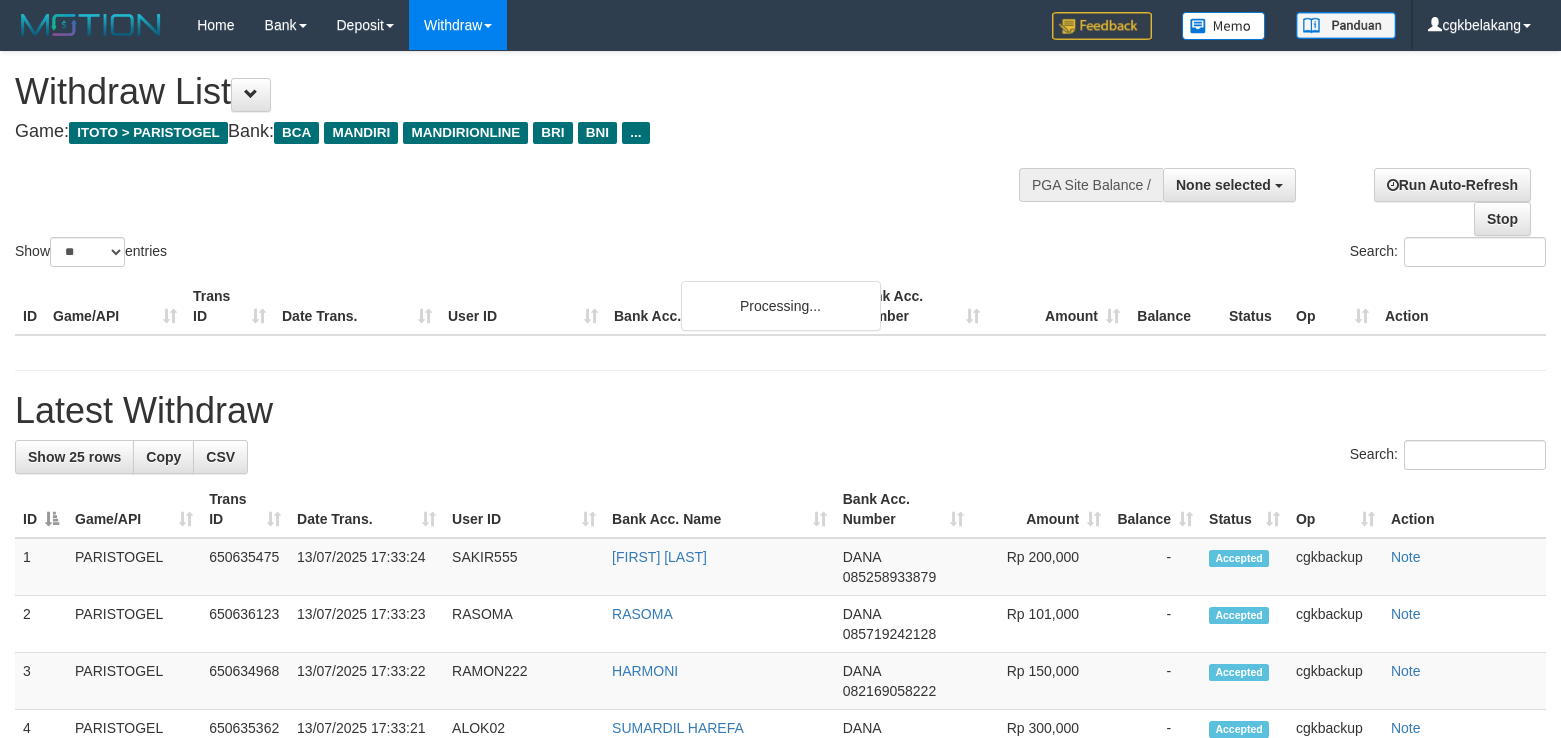 select 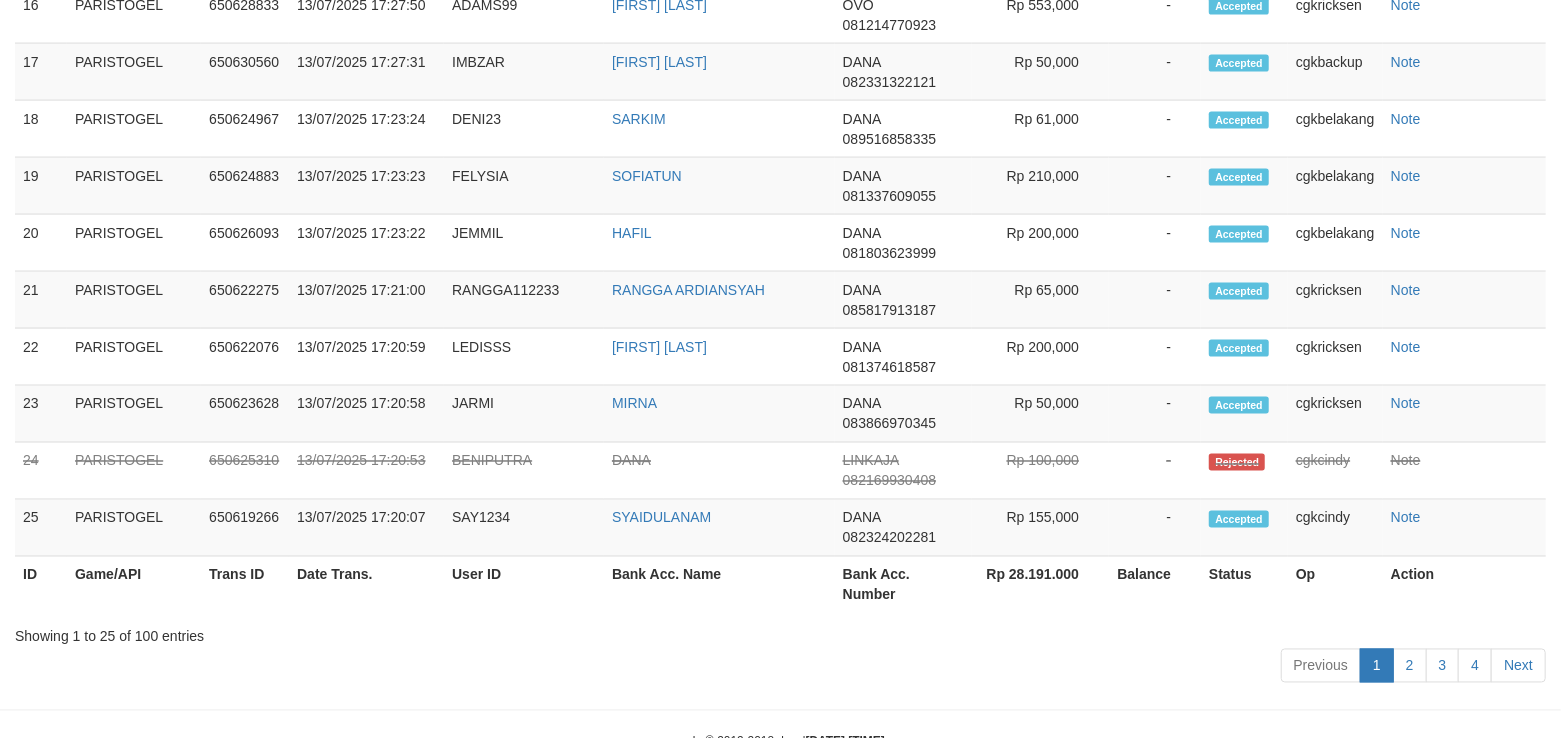 scroll, scrollTop: 1901, scrollLeft: 0, axis: vertical 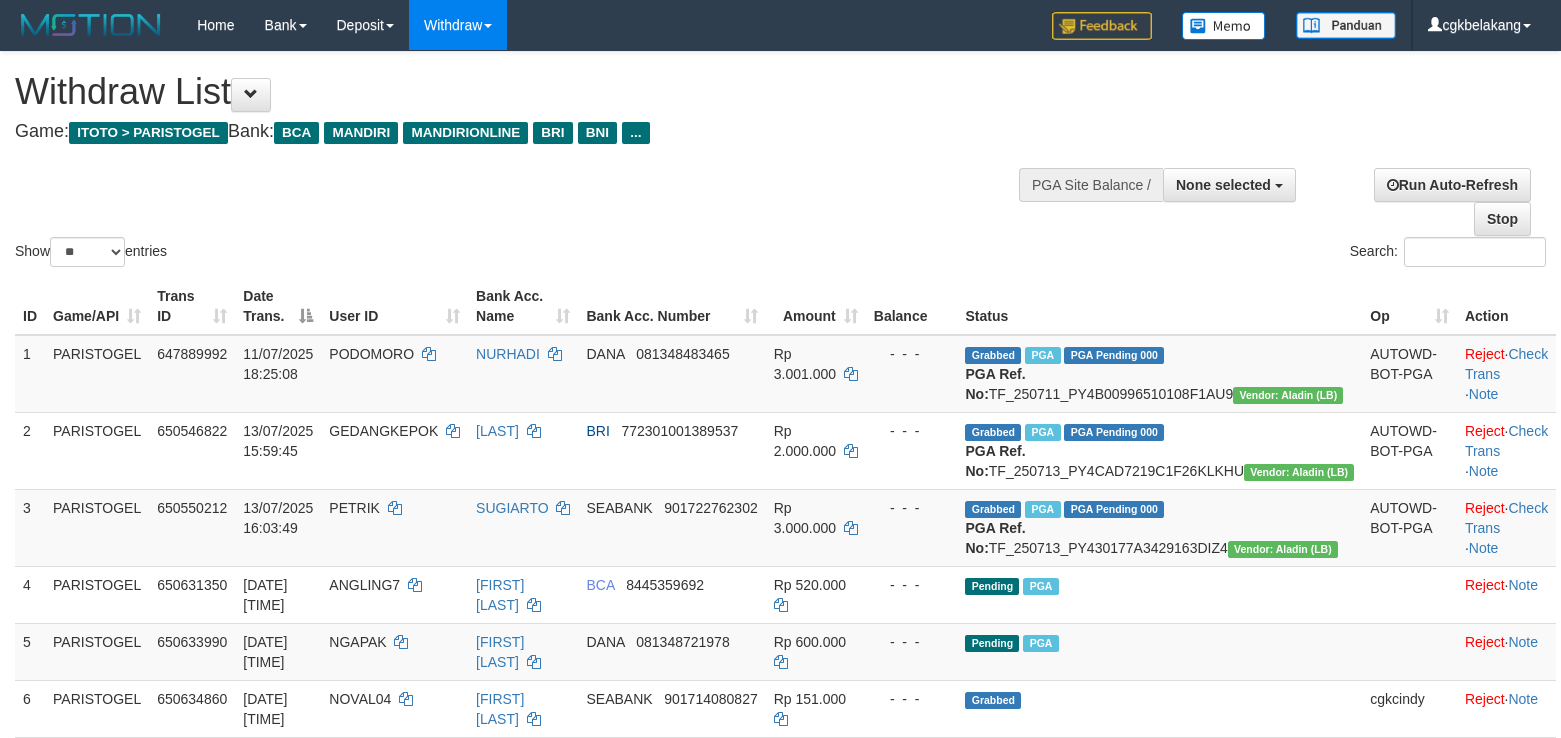 select 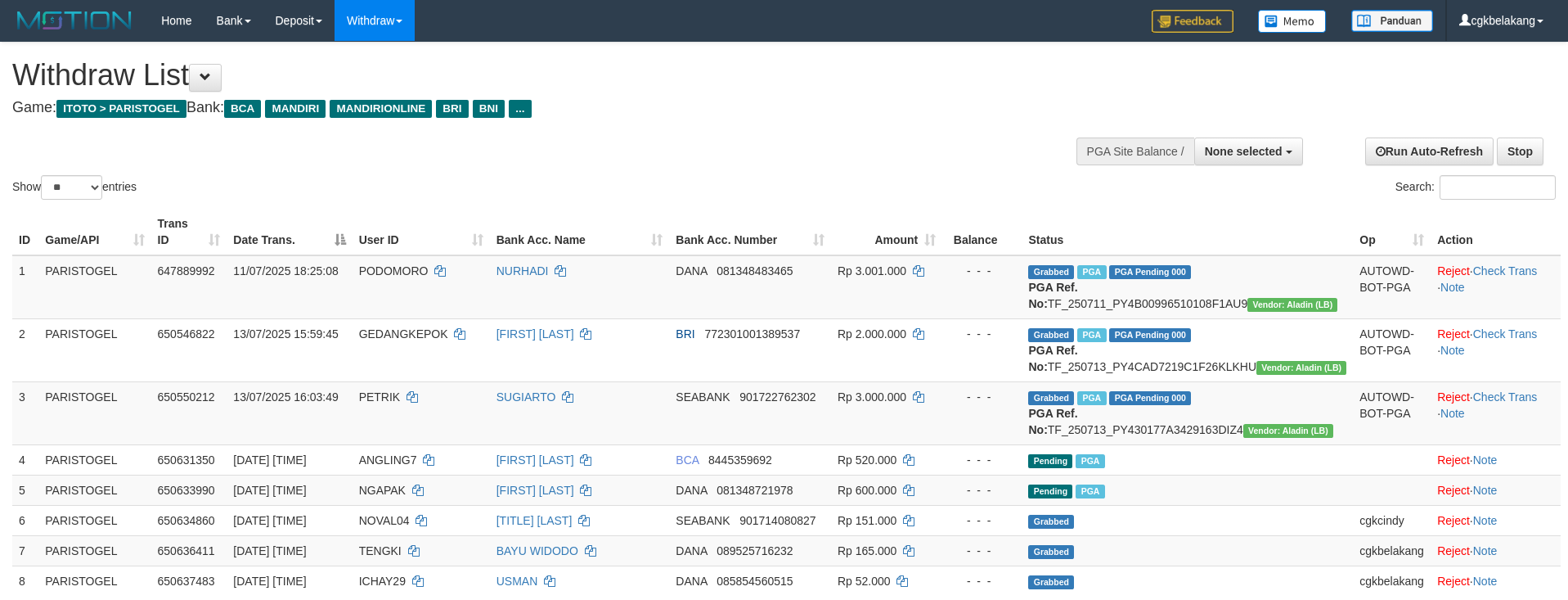 select 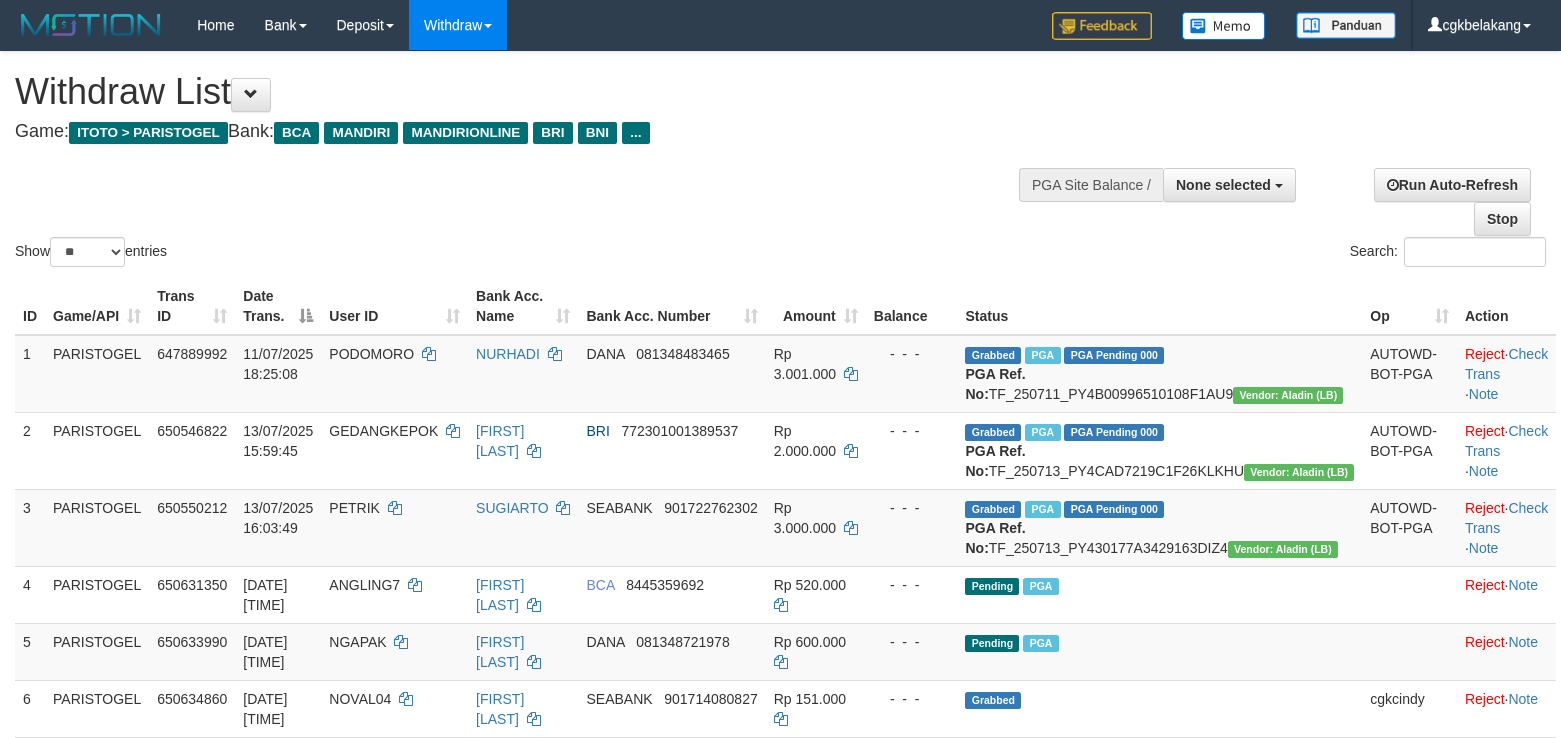select 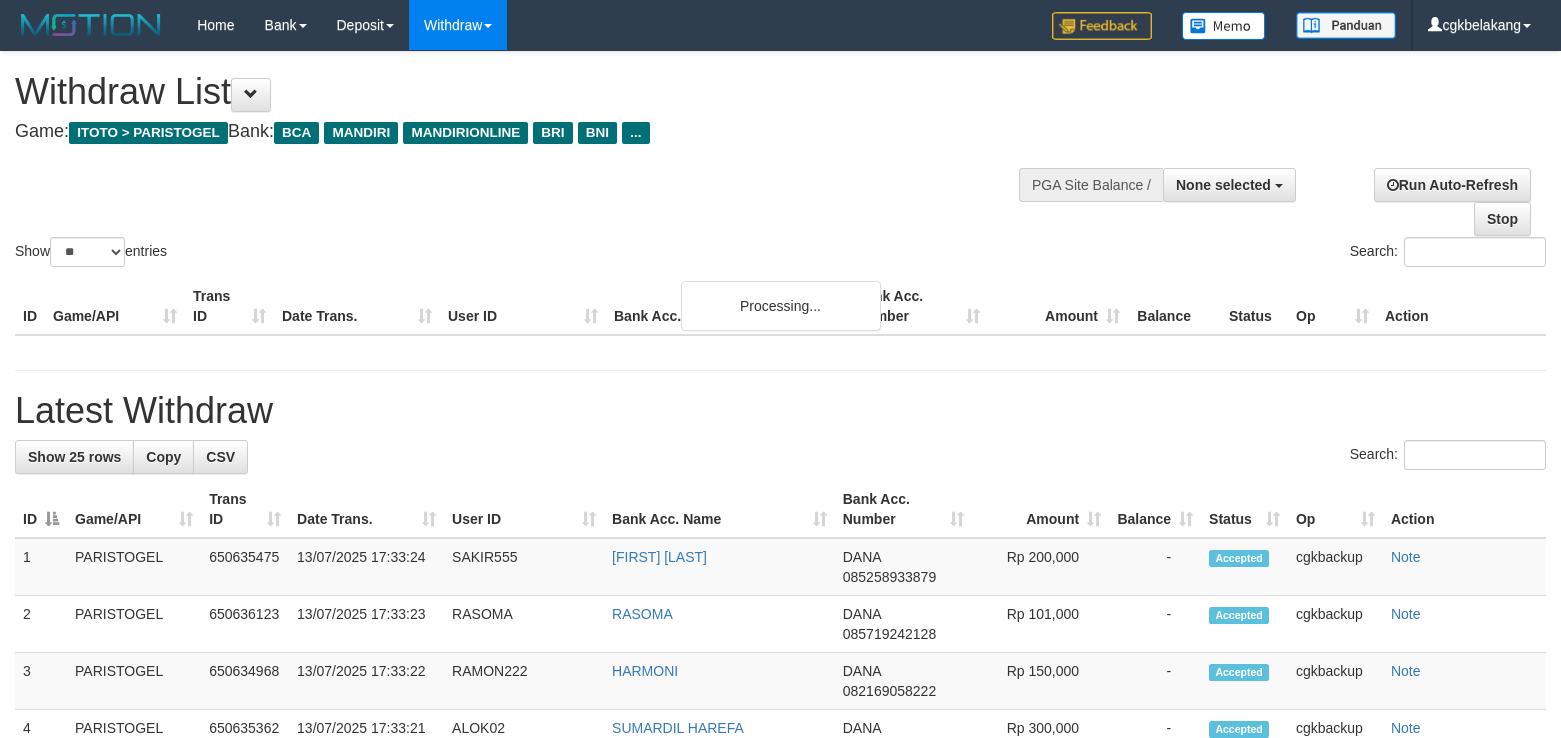 select 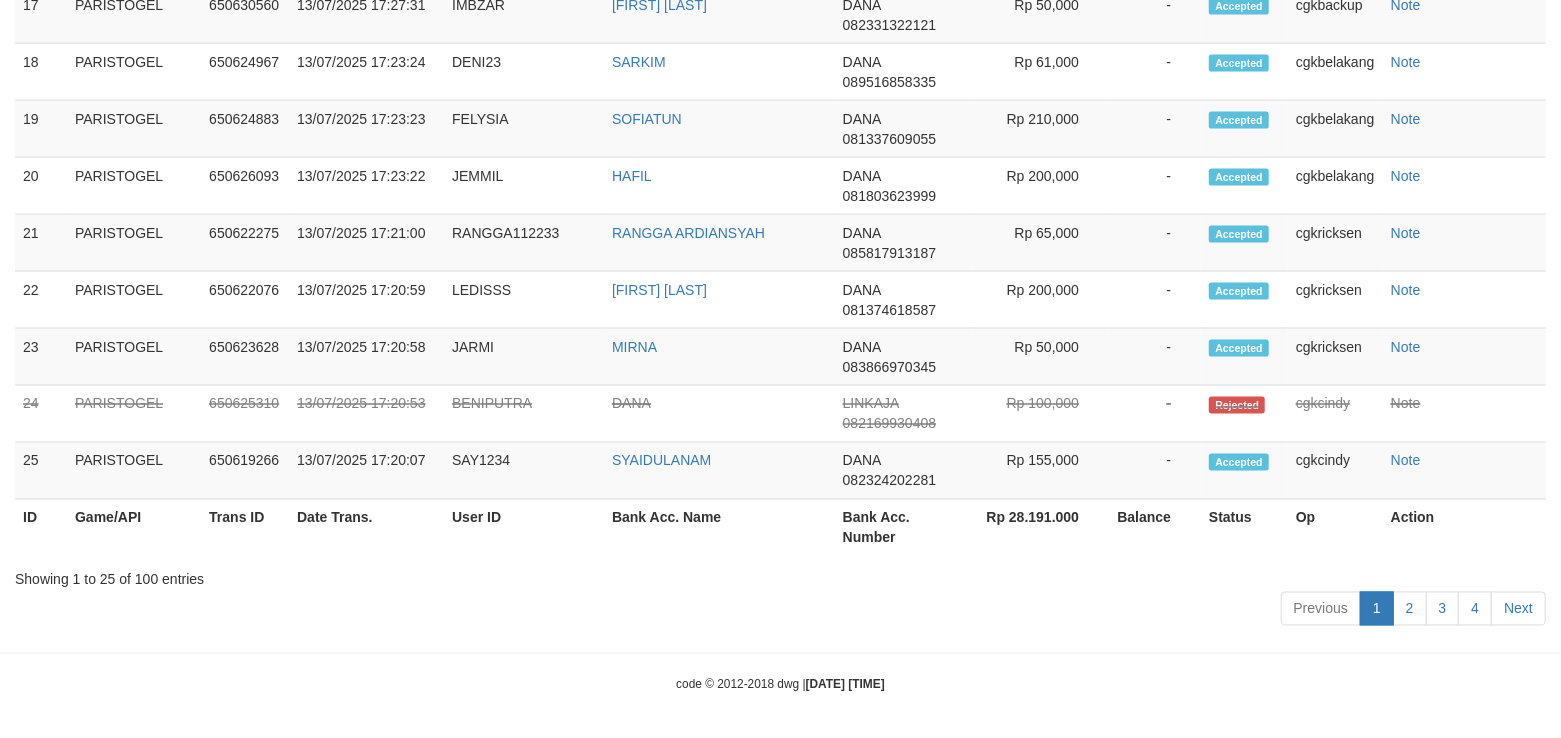 scroll, scrollTop: 1901, scrollLeft: 0, axis: vertical 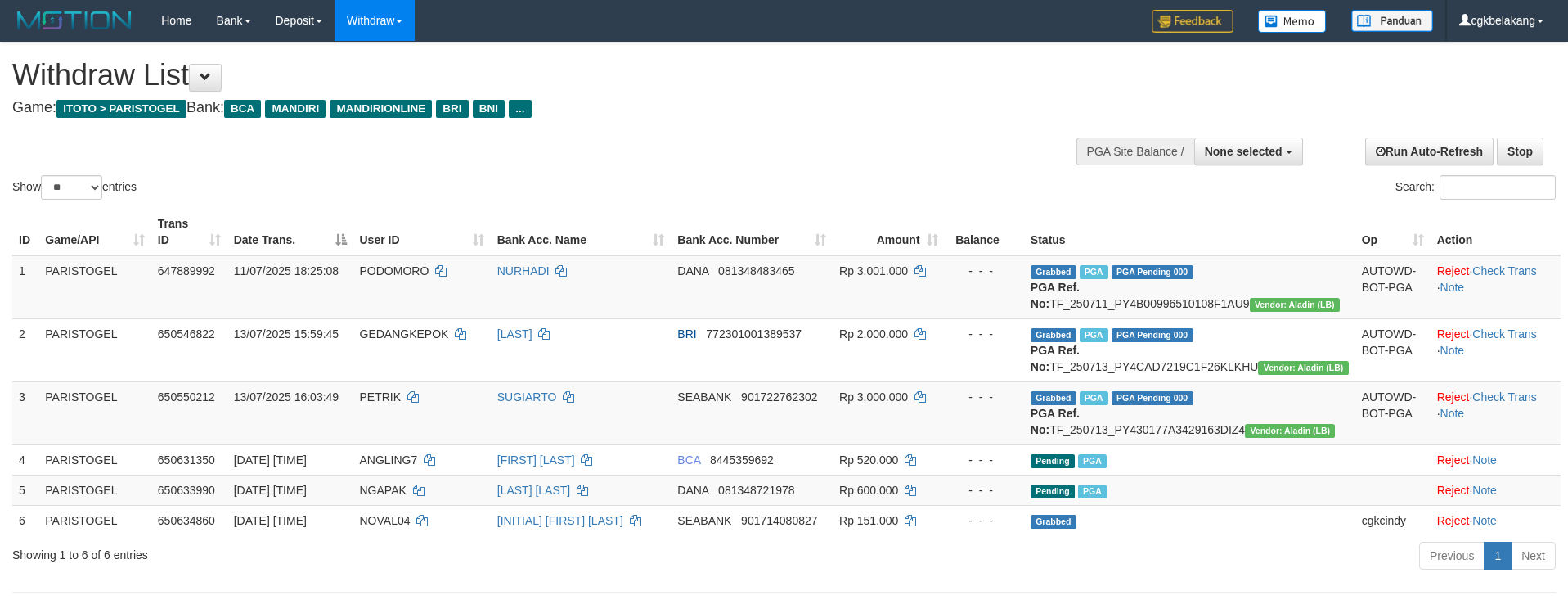 select 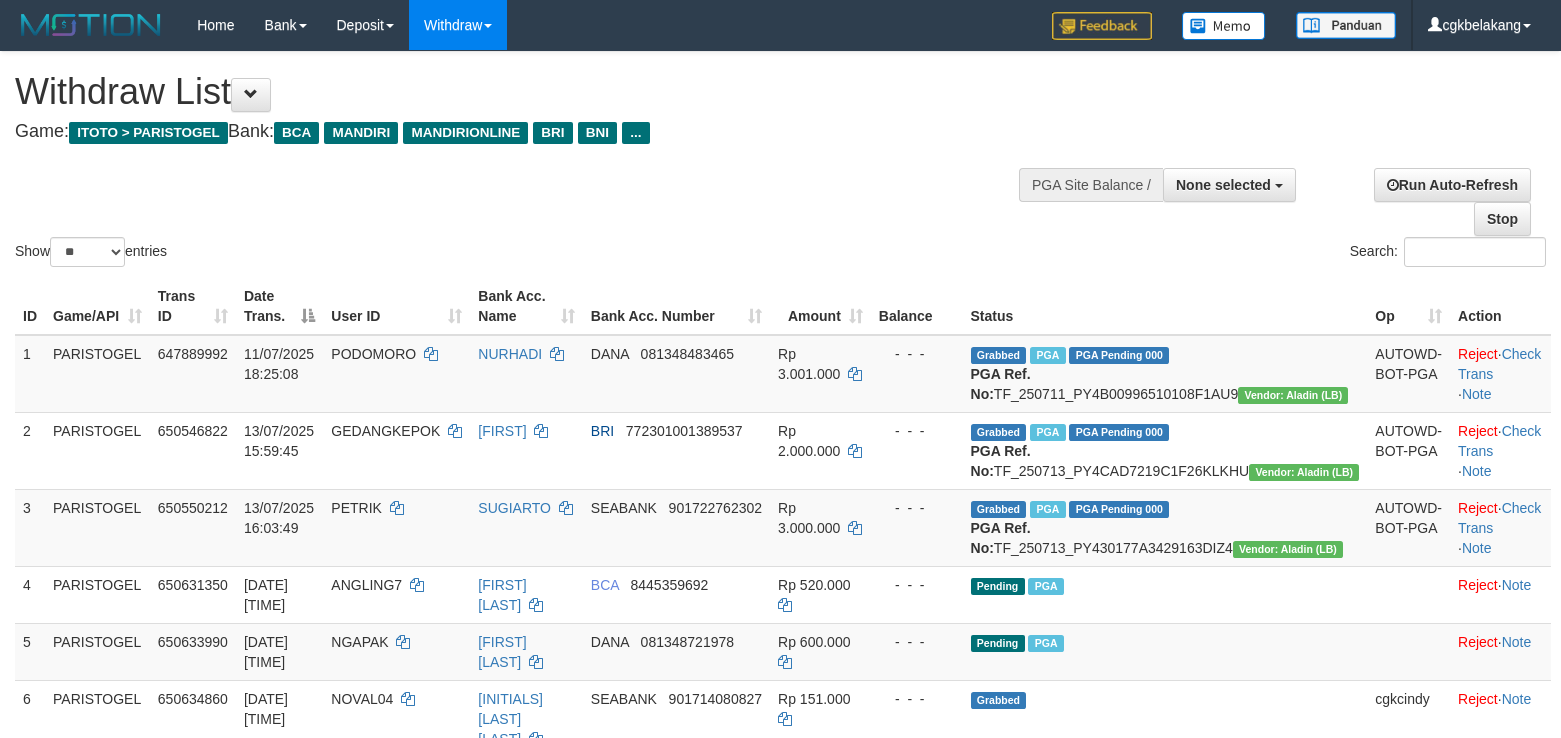 select 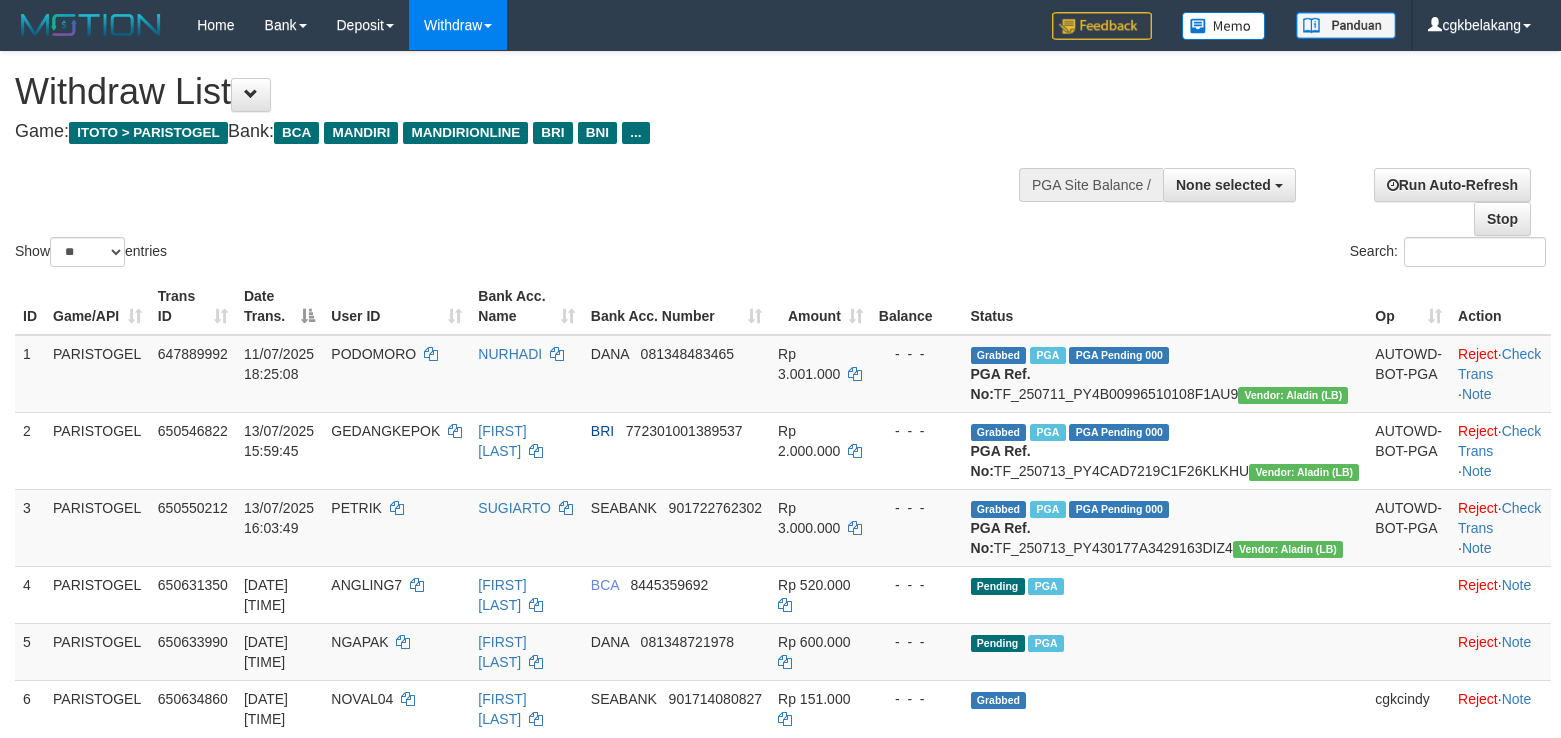 select 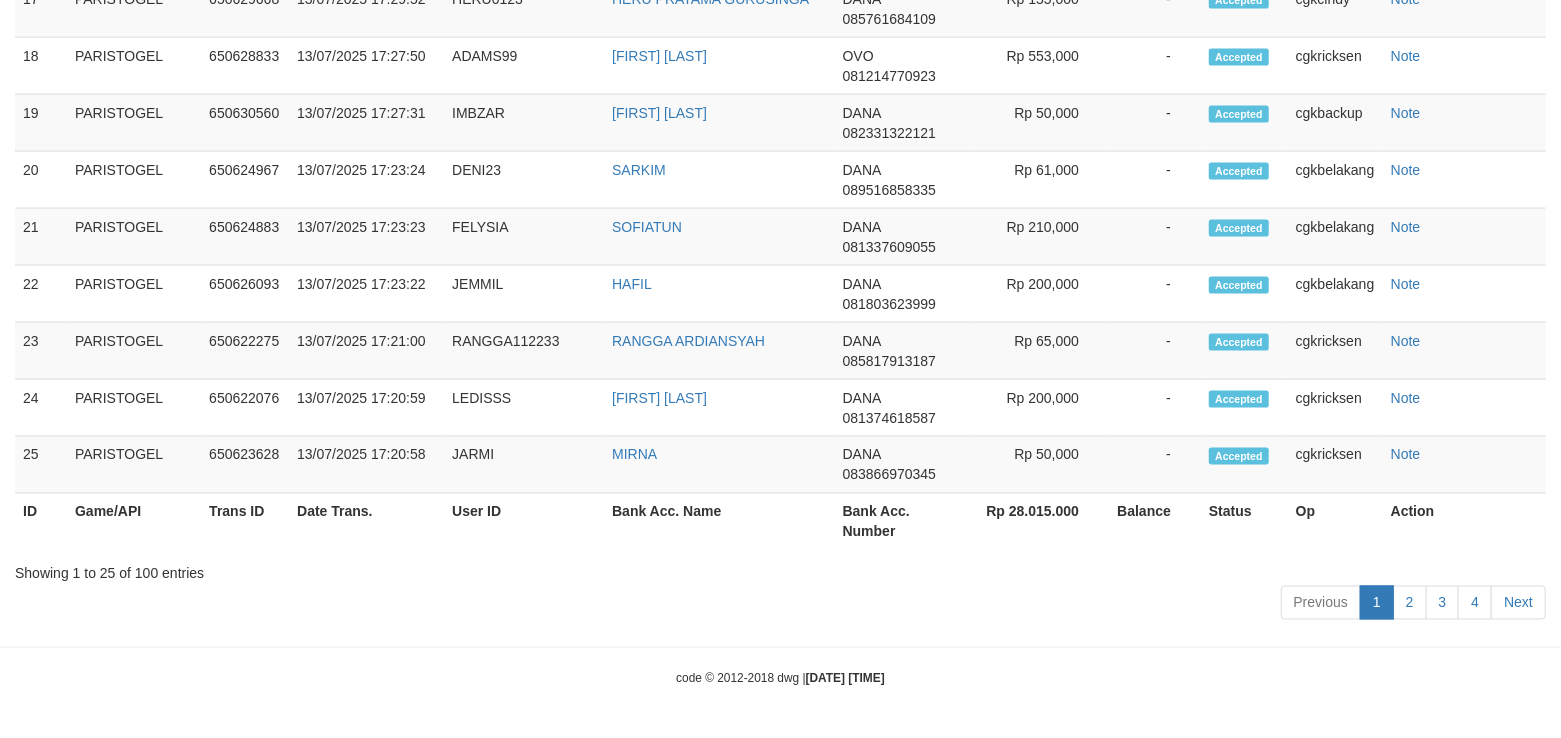 scroll, scrollTop: 1901, scrollLeft: 0, axis: vertical 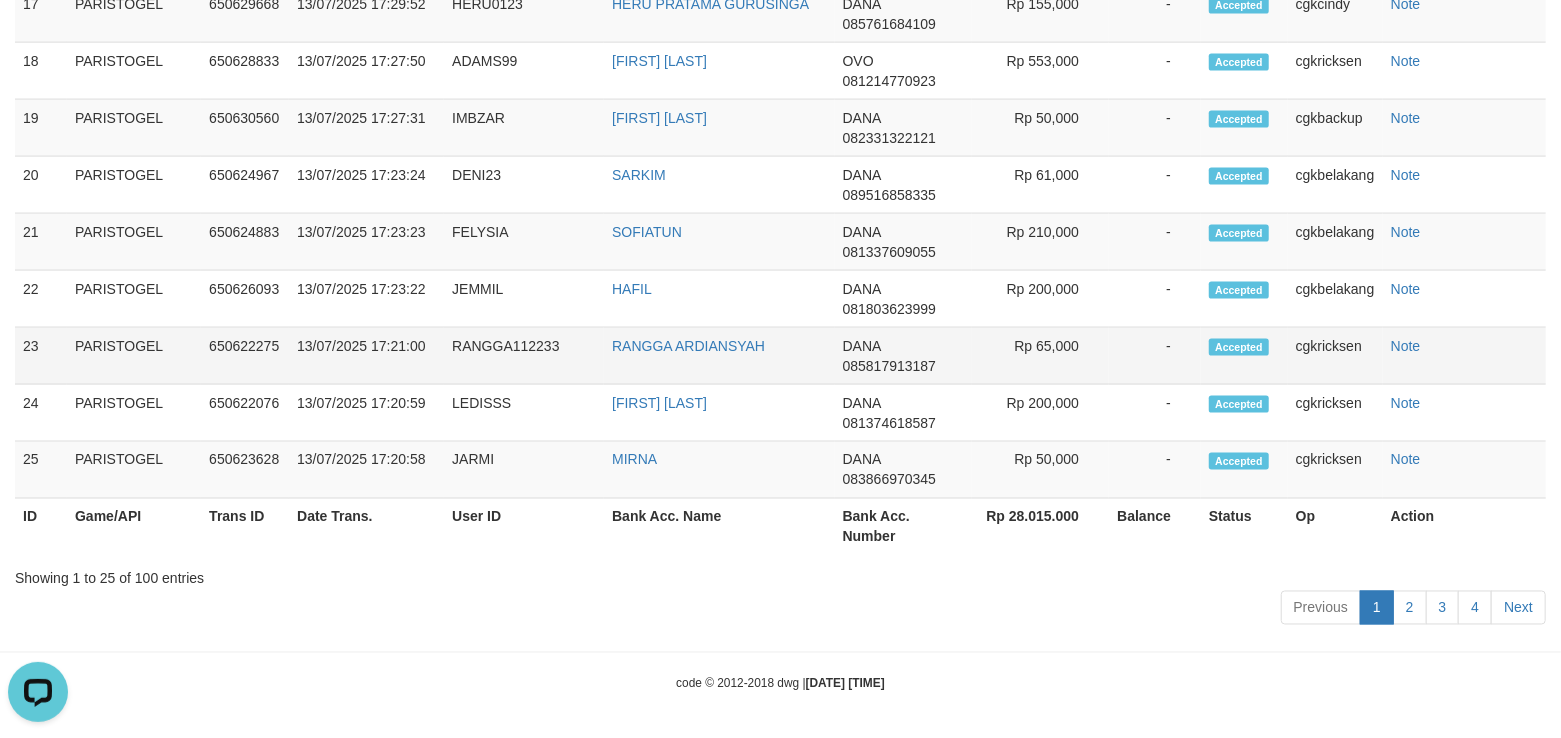 click on "Rp 65,000" at bounding box center [1040, 356] 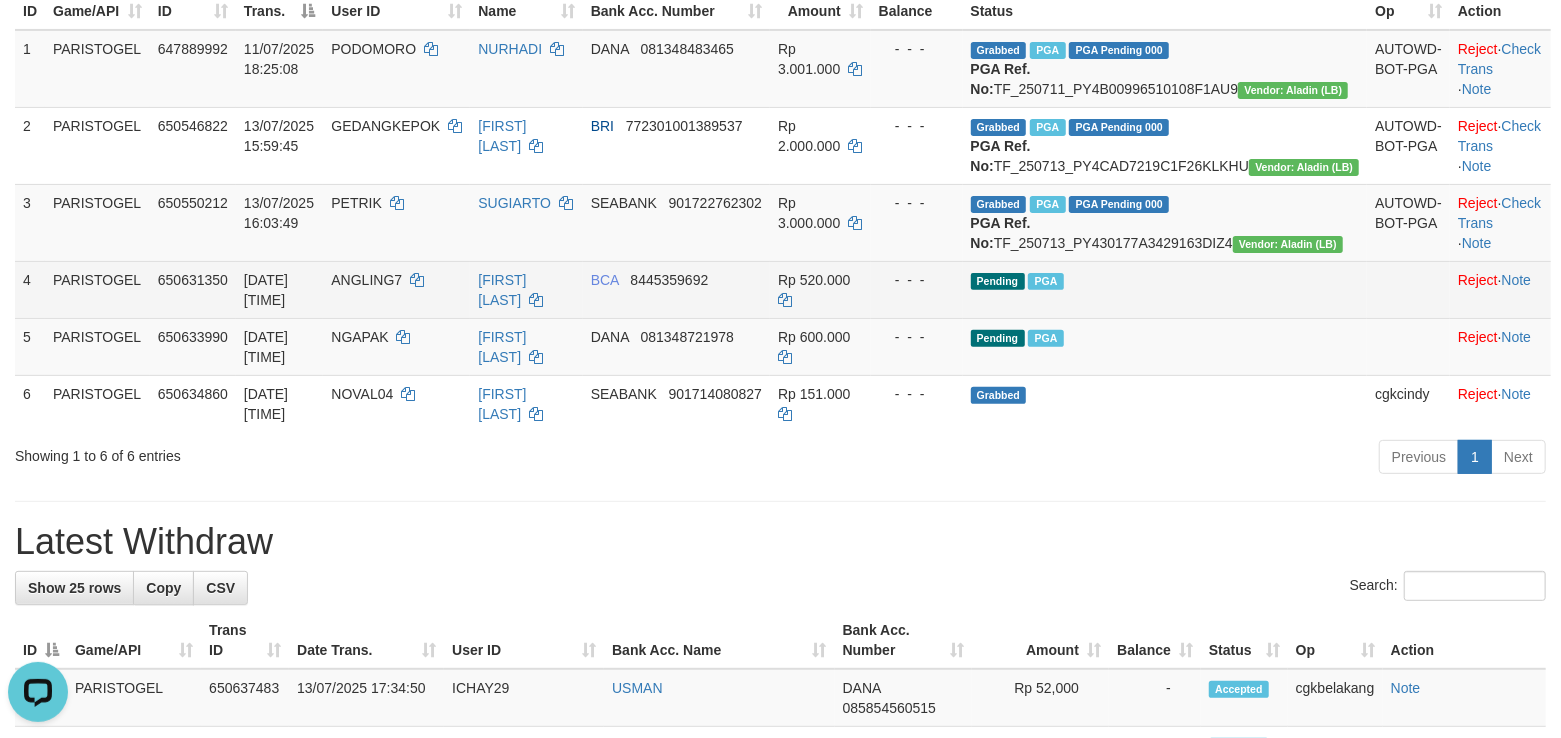 scroll, scrollTop: 301, scrollLeft: 0, axis: vertical 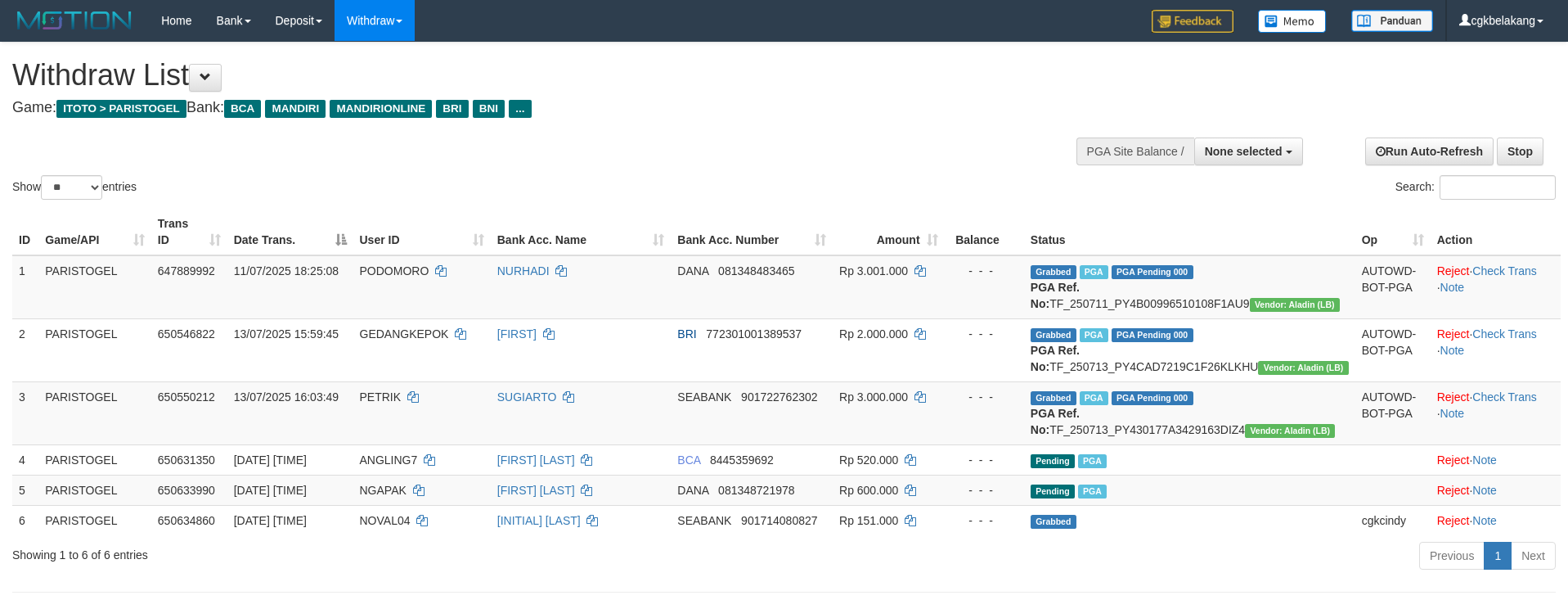 select 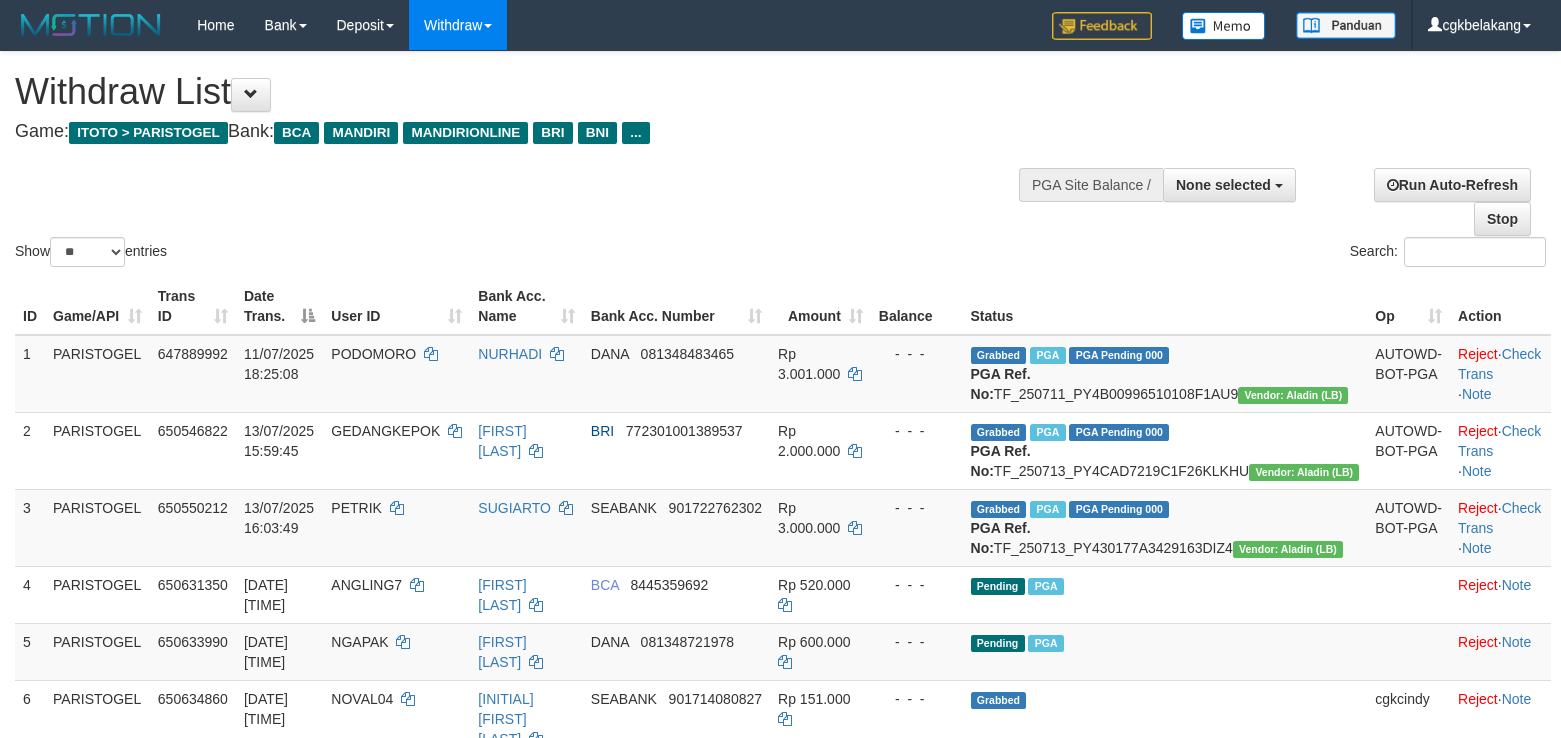 select 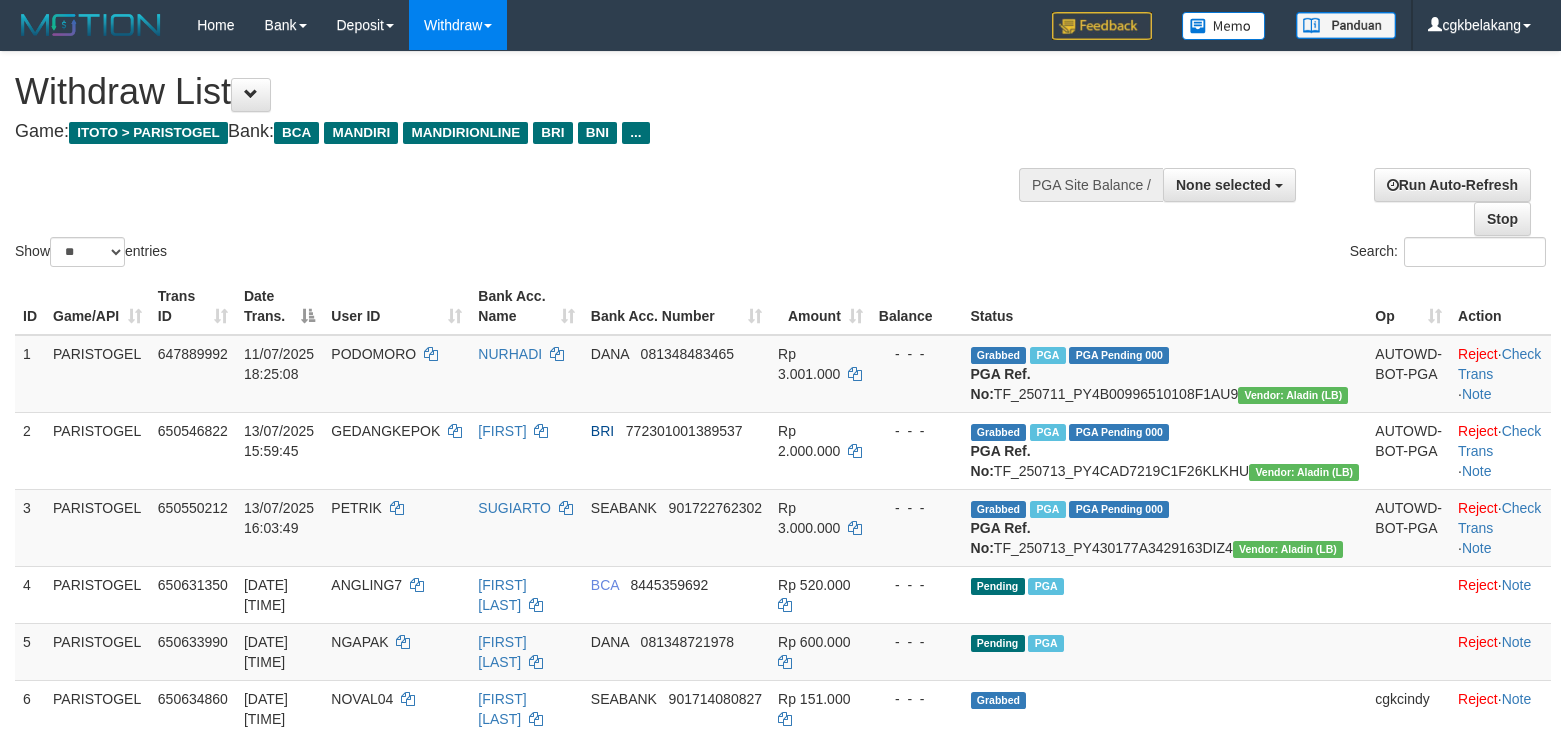 select 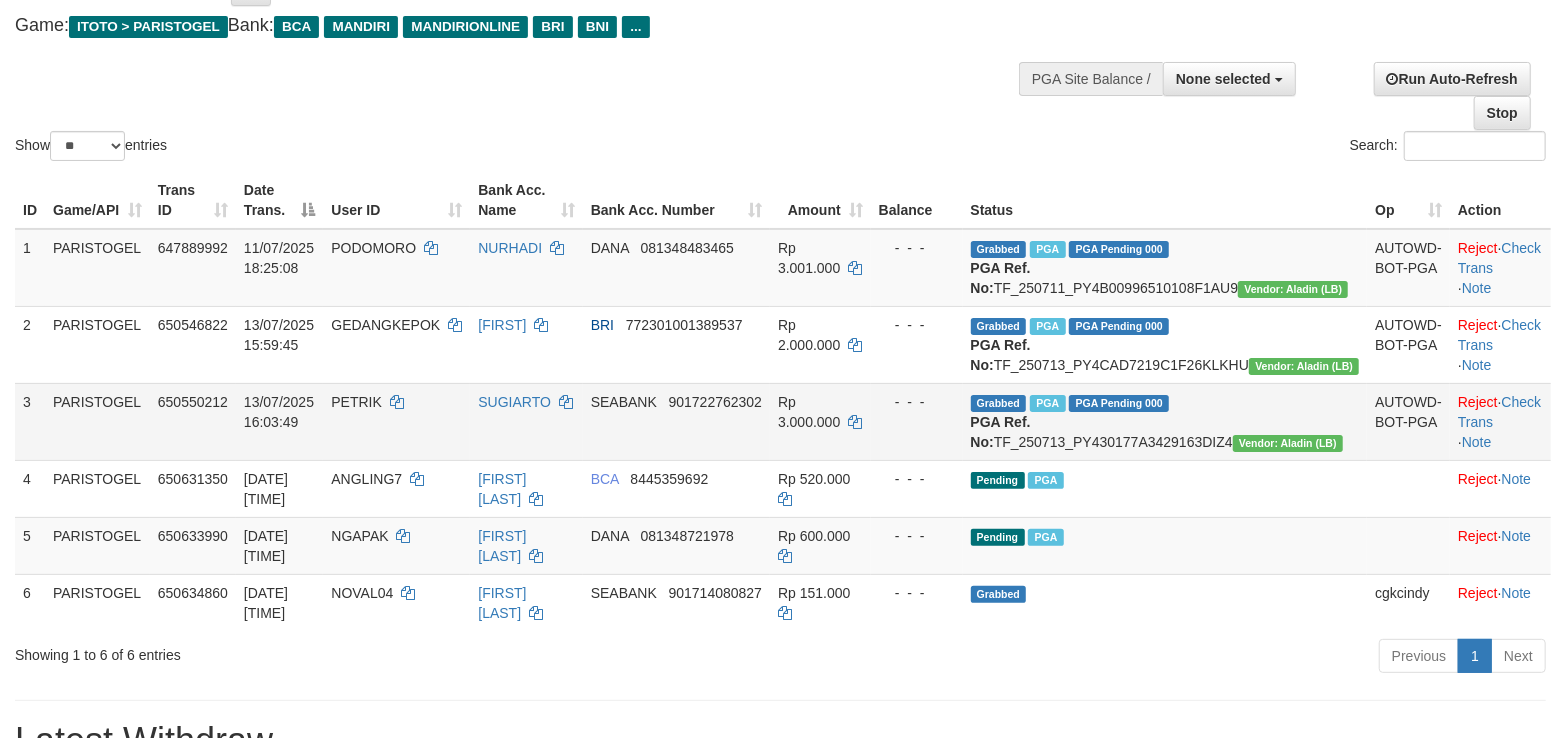 scroll, scrollTop: 0, scrollLeft: 0, axis: both 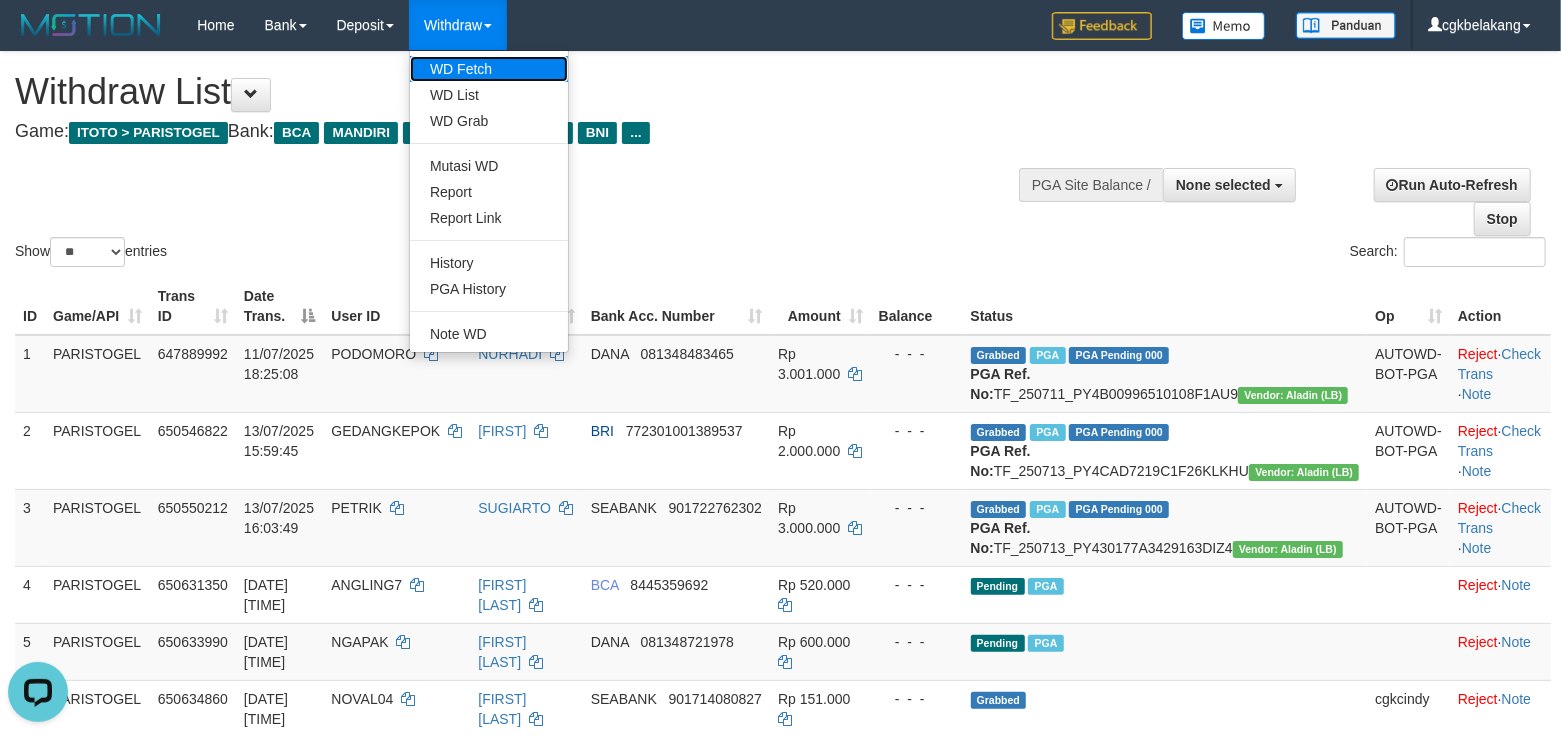 click on "WD Fetch" at bounding box center (489, 69) 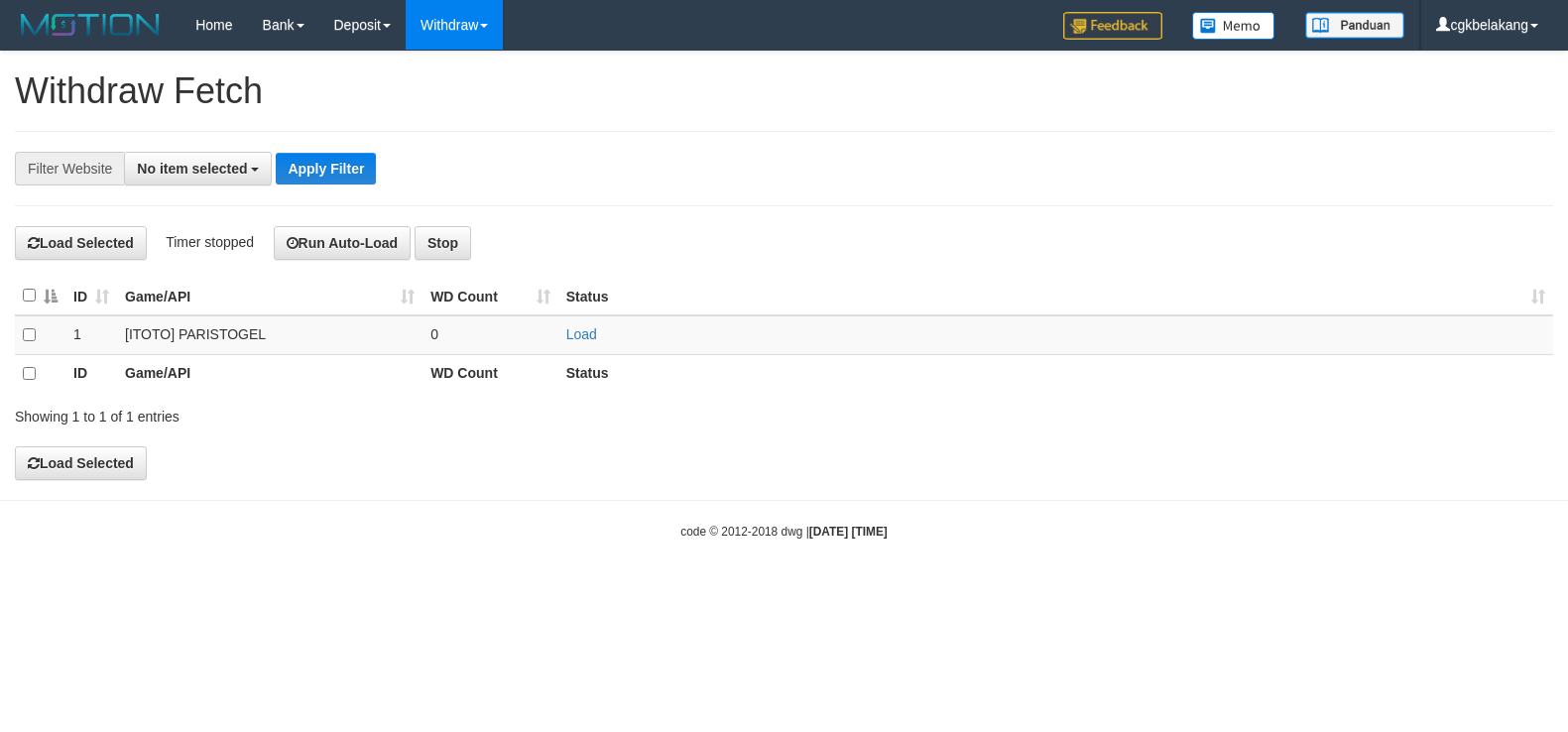 select 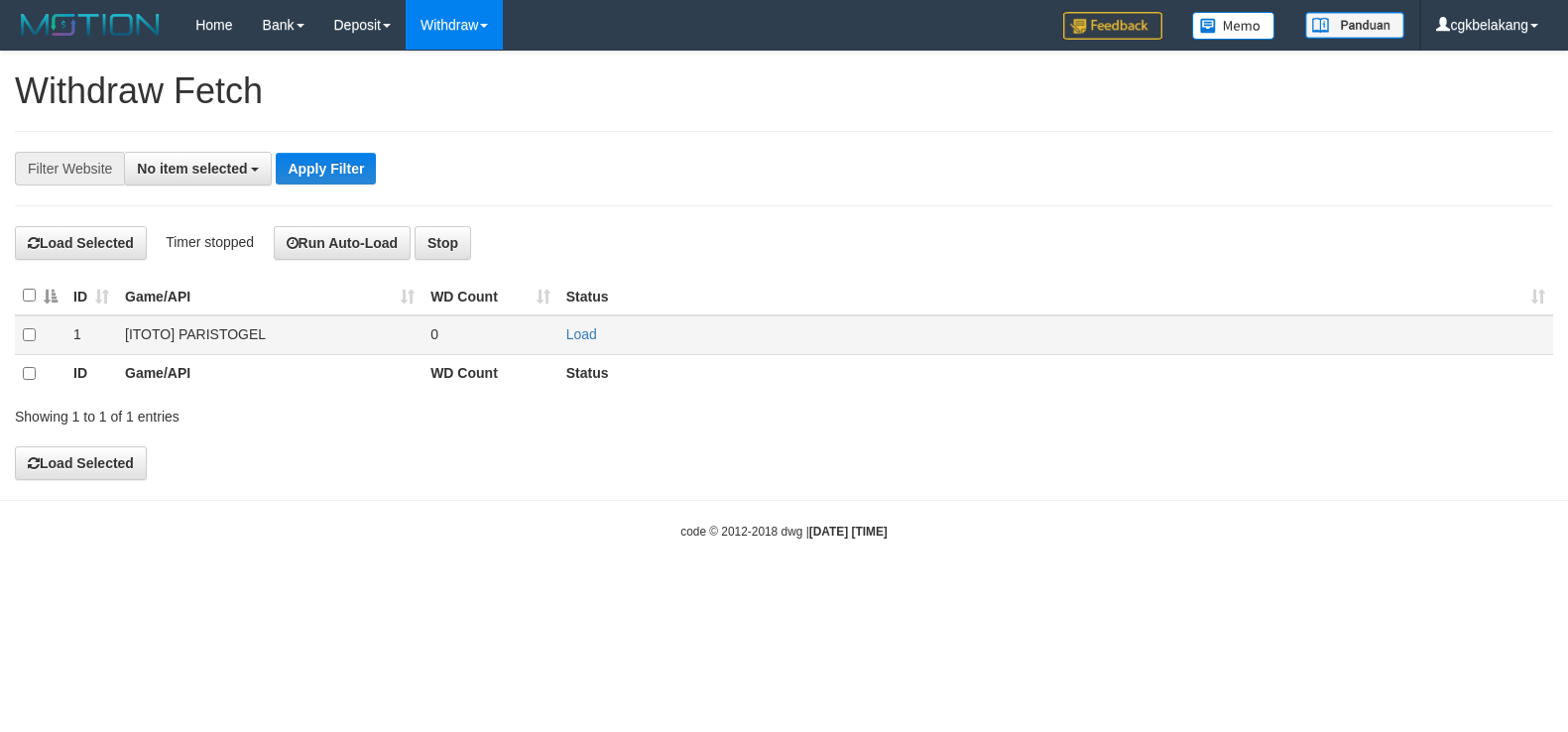 scroll, scrollTop: 0, scrollLeft: 0, axis: both 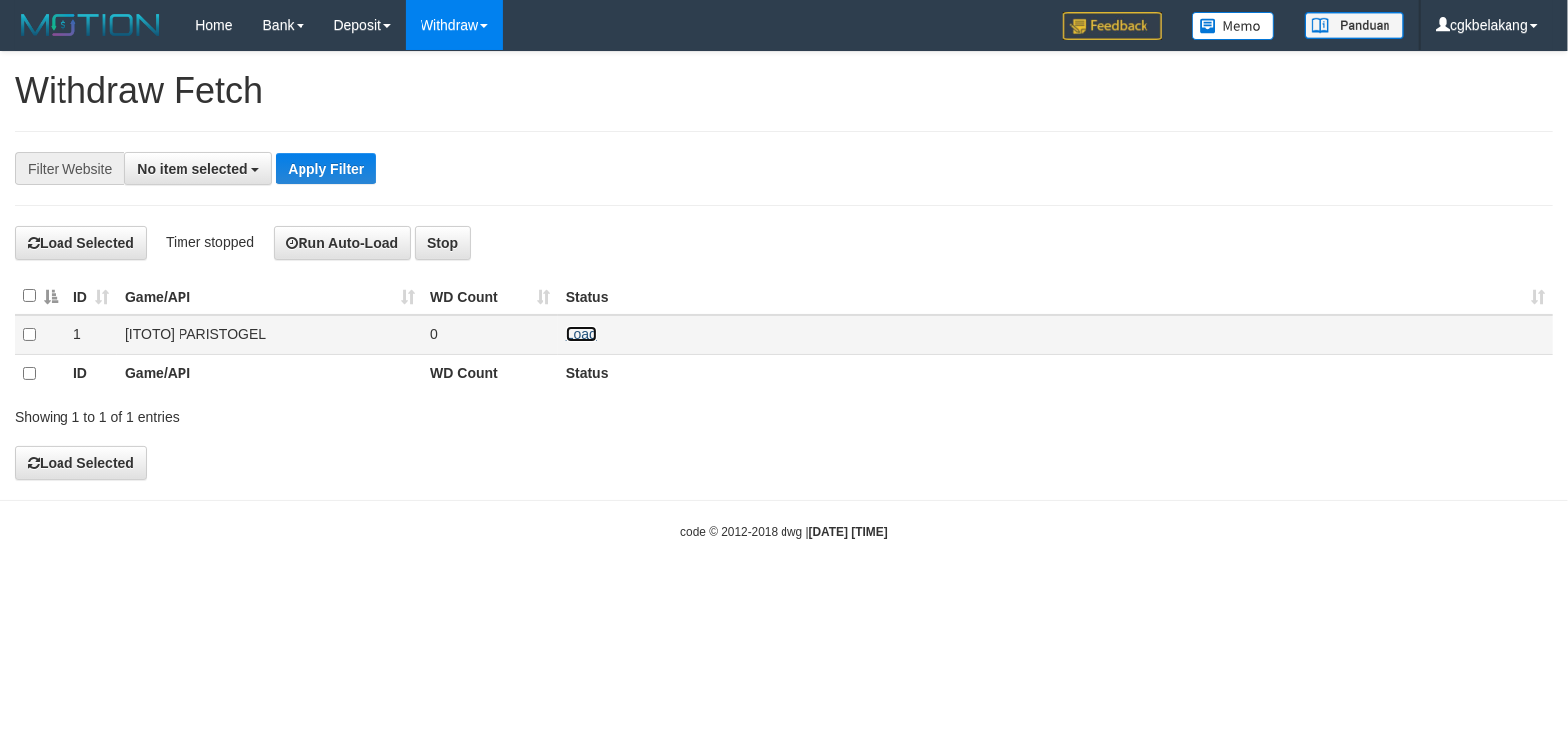 click on "Load" at bounding box center [581, 334] 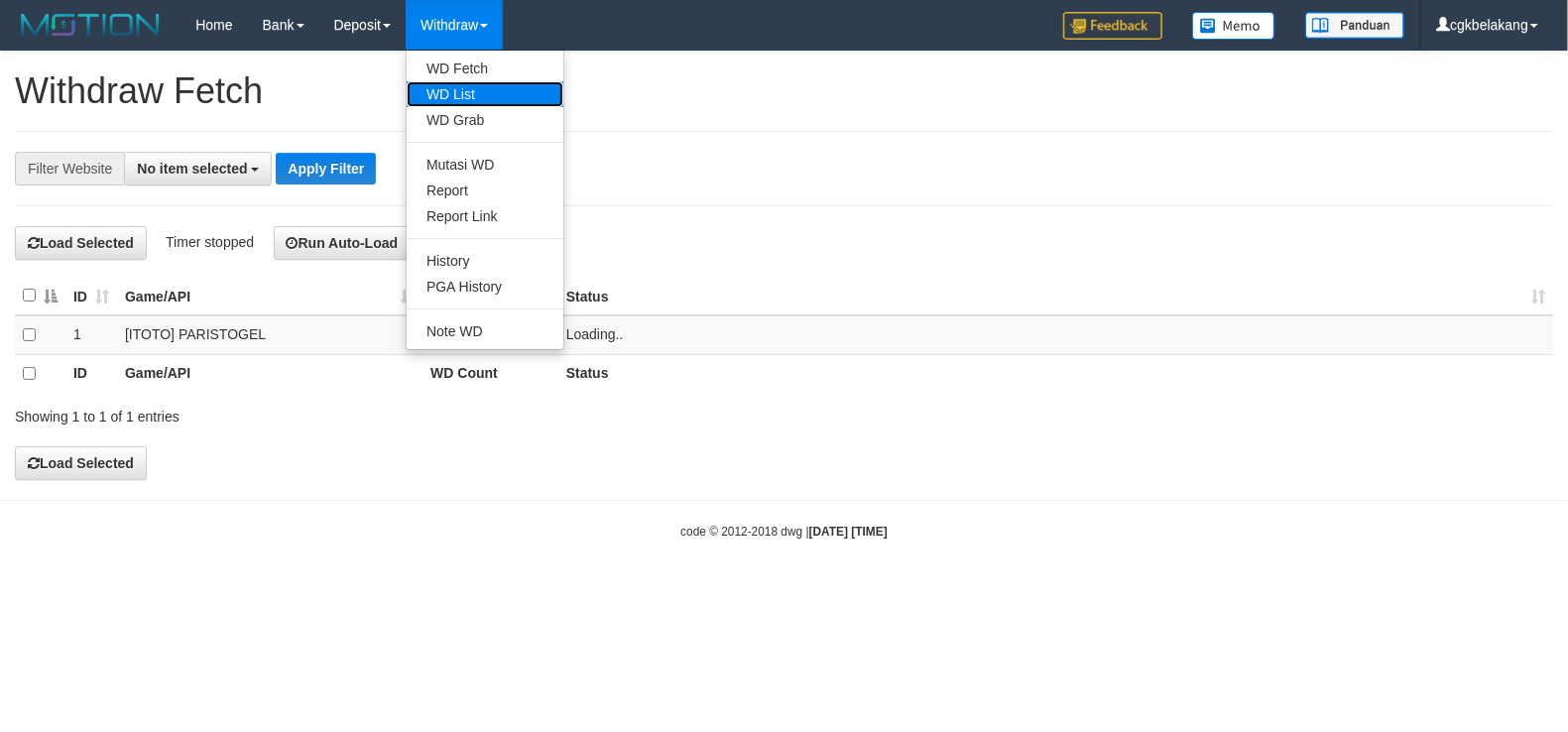 click on "WD List" at bounding box center [485, 94] 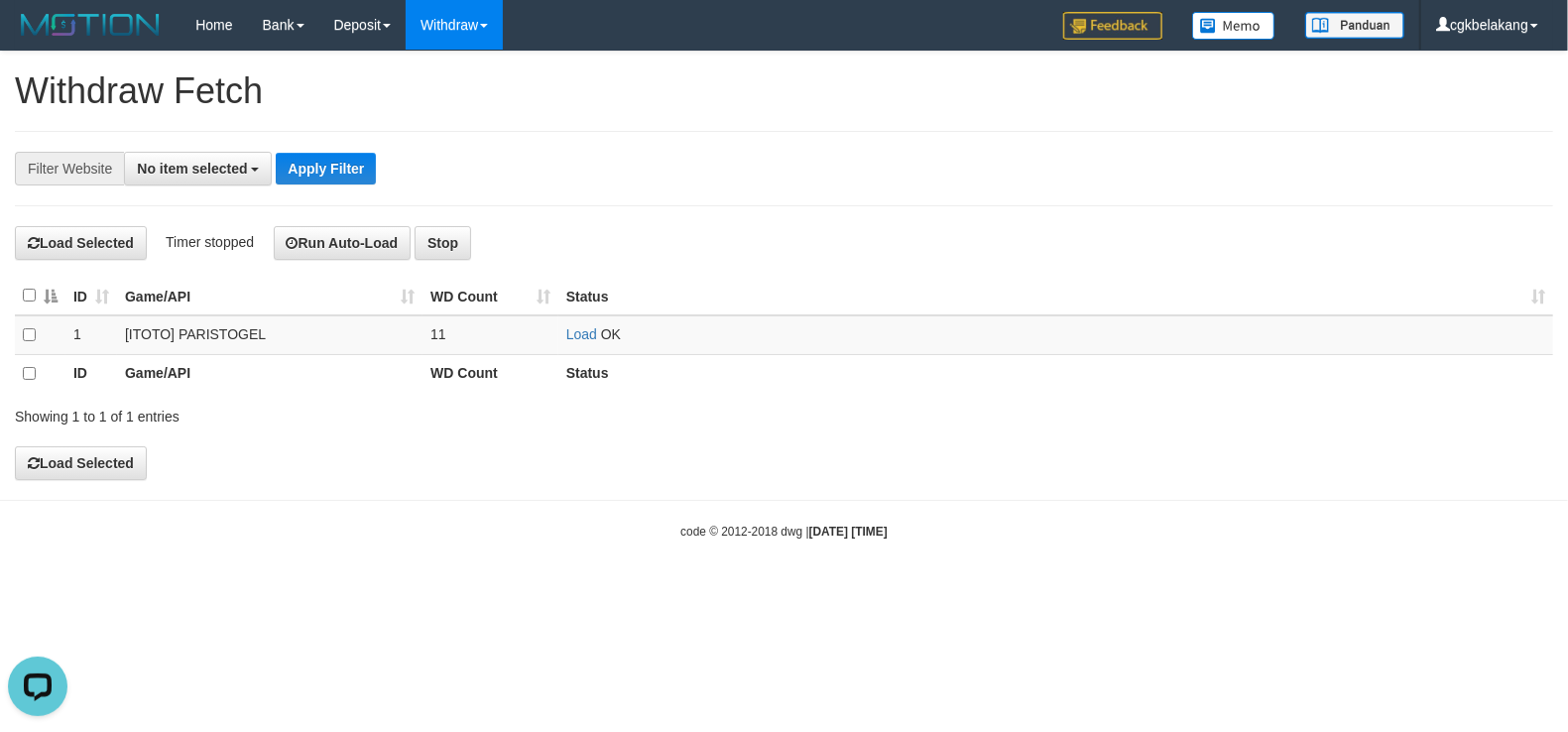 scroll, scrollTop: 0, scrollLeft: 0, axis: both 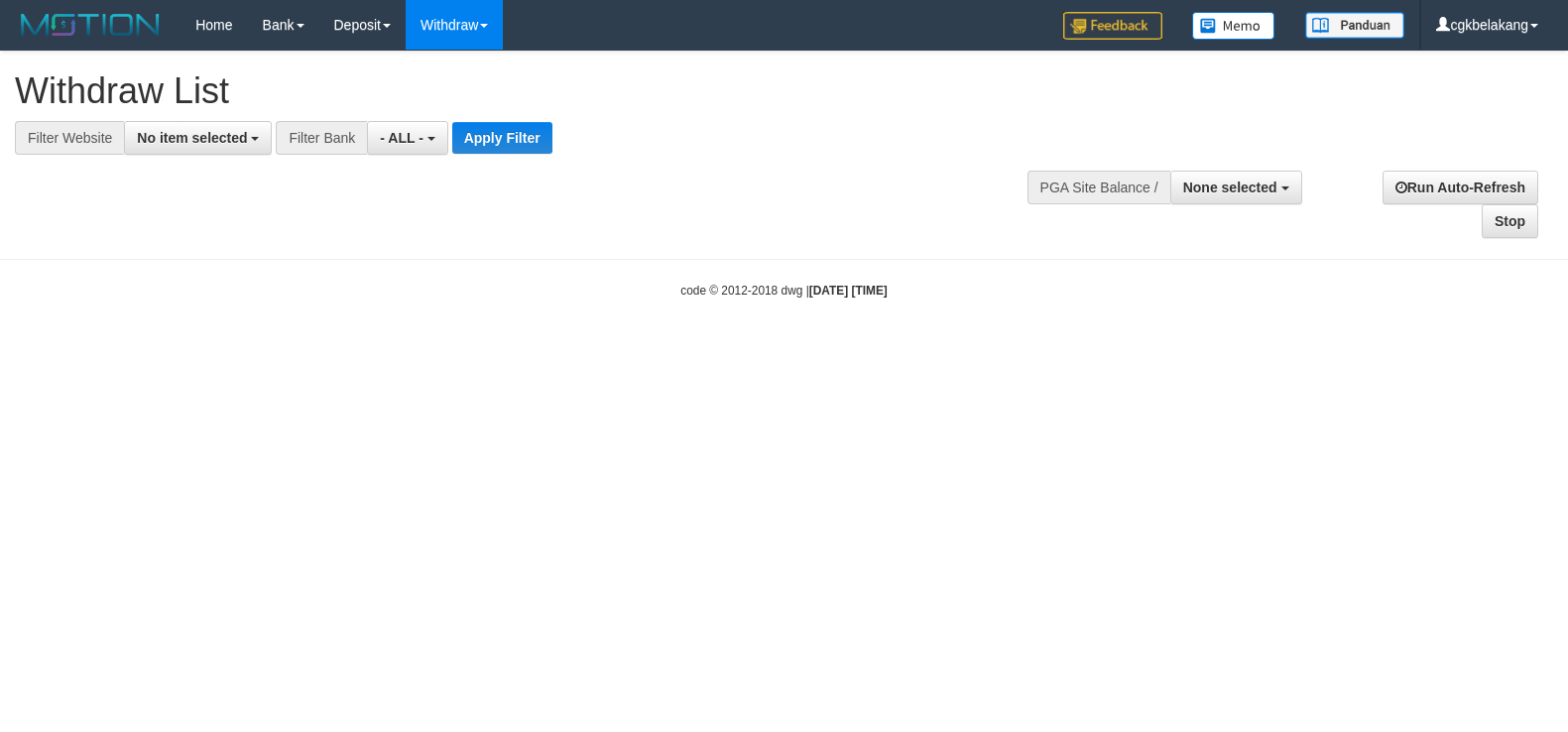 select 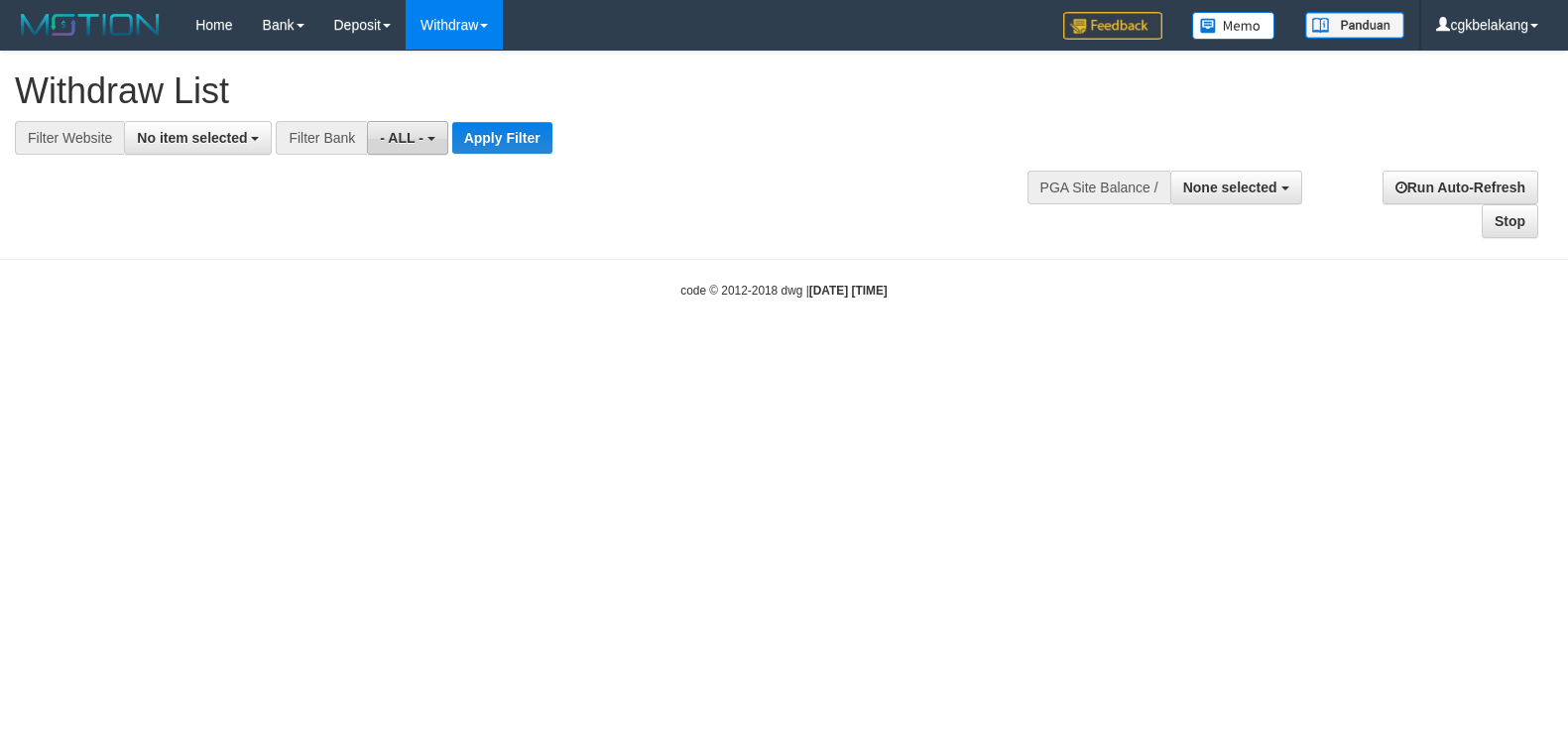 scroll, scrollTop: 0, scrollLeft: 0, axis: both 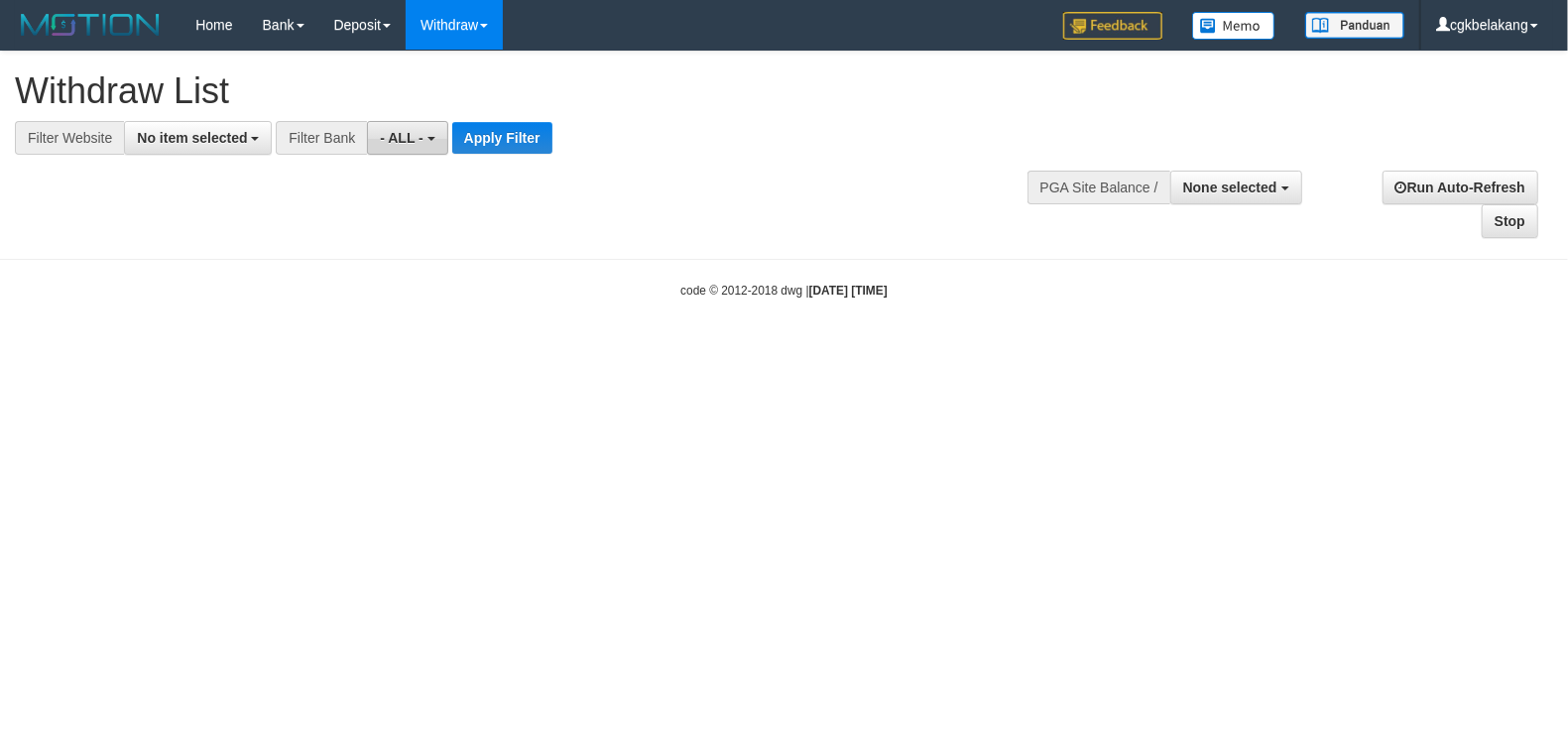 click on "- ALL -" at bounding box center (407, 138) 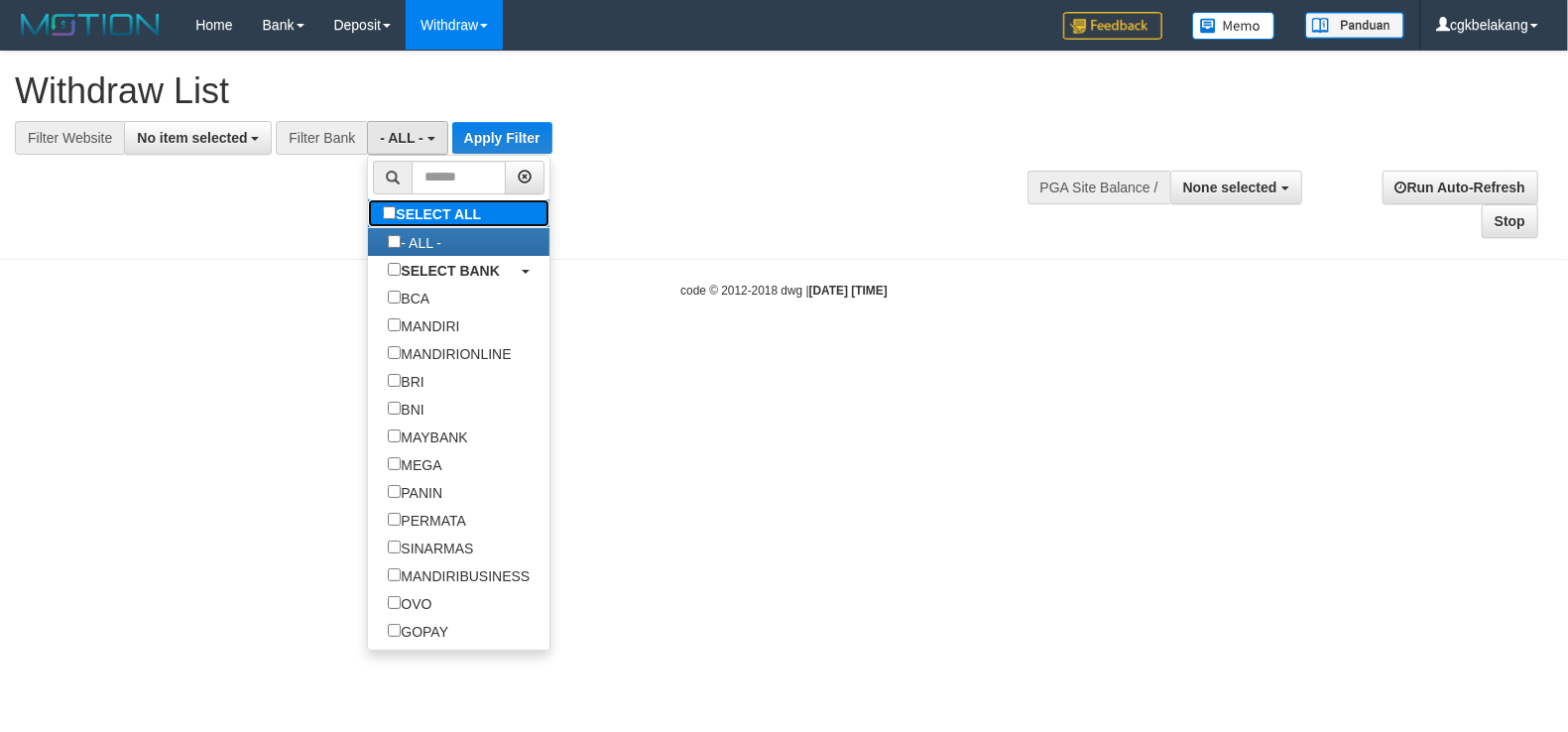 click on "SELECT ALL" at bounding box center [434, 213] 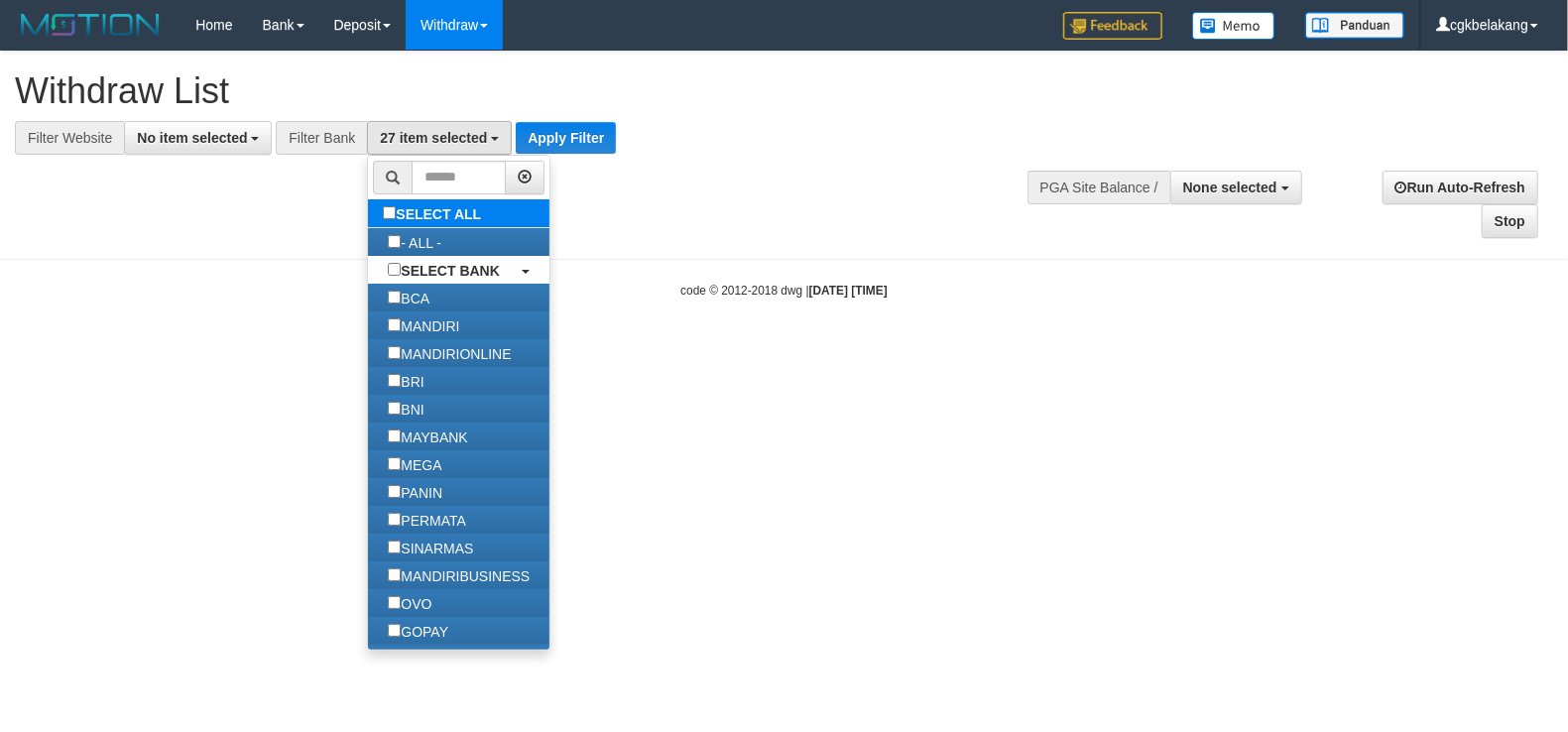 type 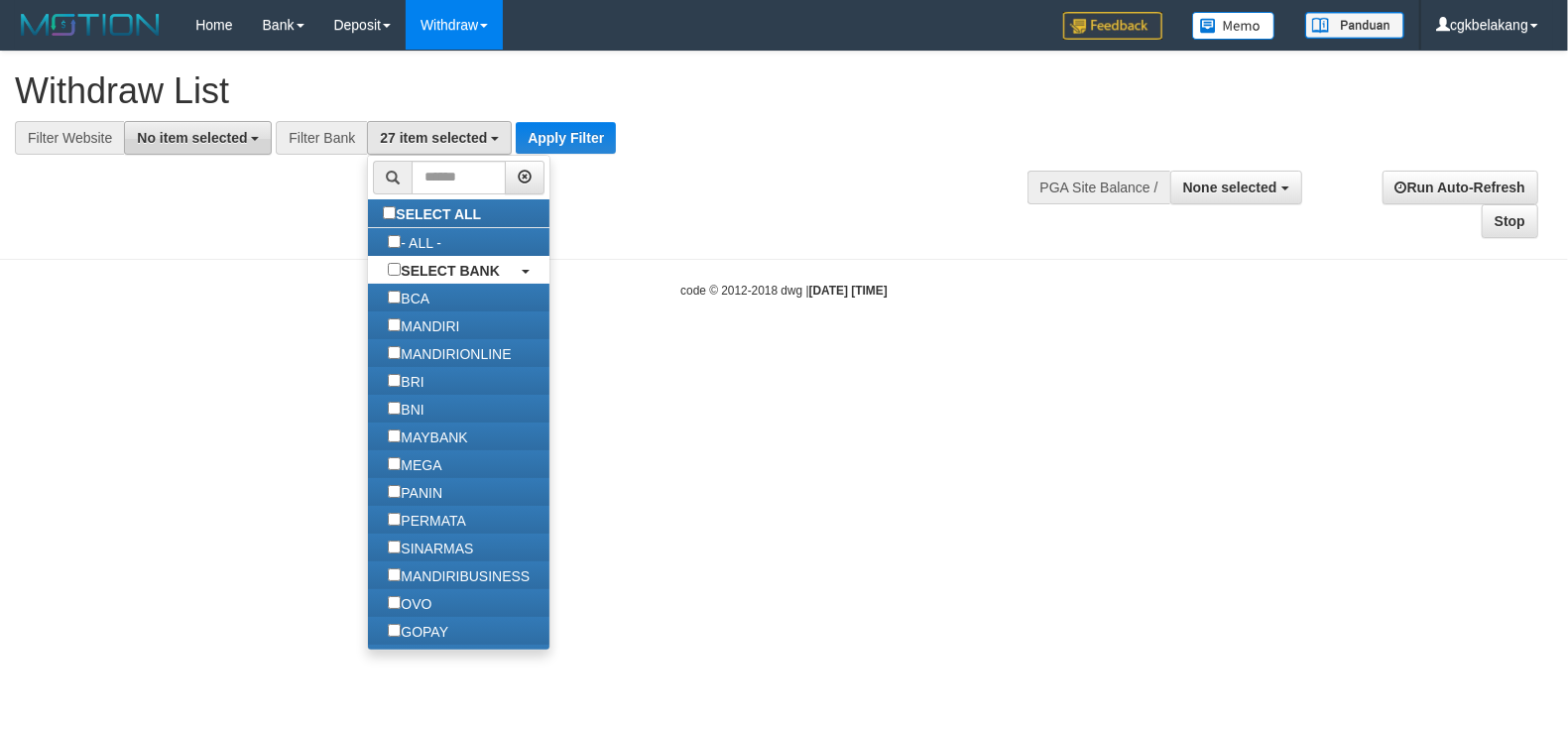 click on "No item selected" at bounding box center (191, 138) 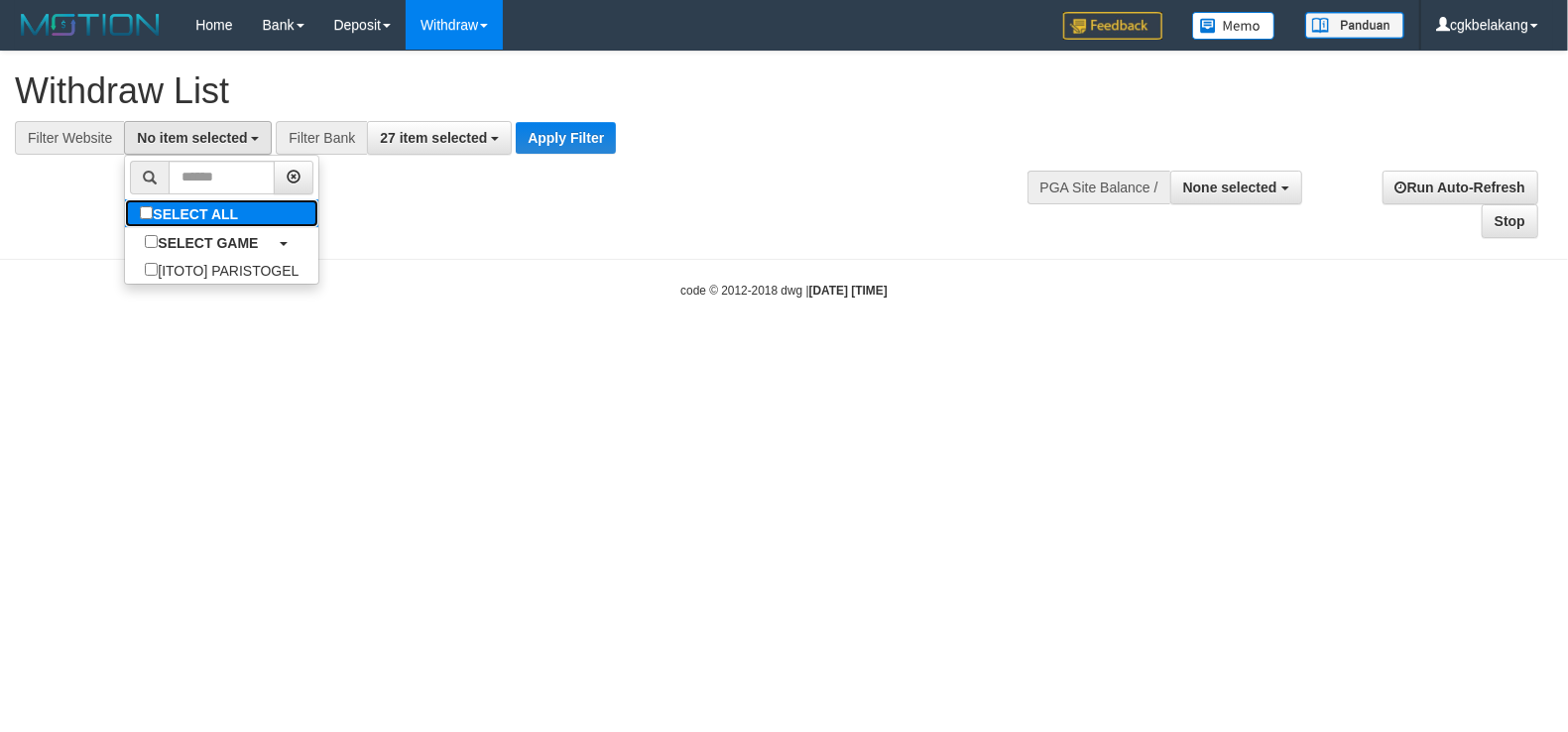 click on "SELECT ALL" at bounding box center (221, 213) 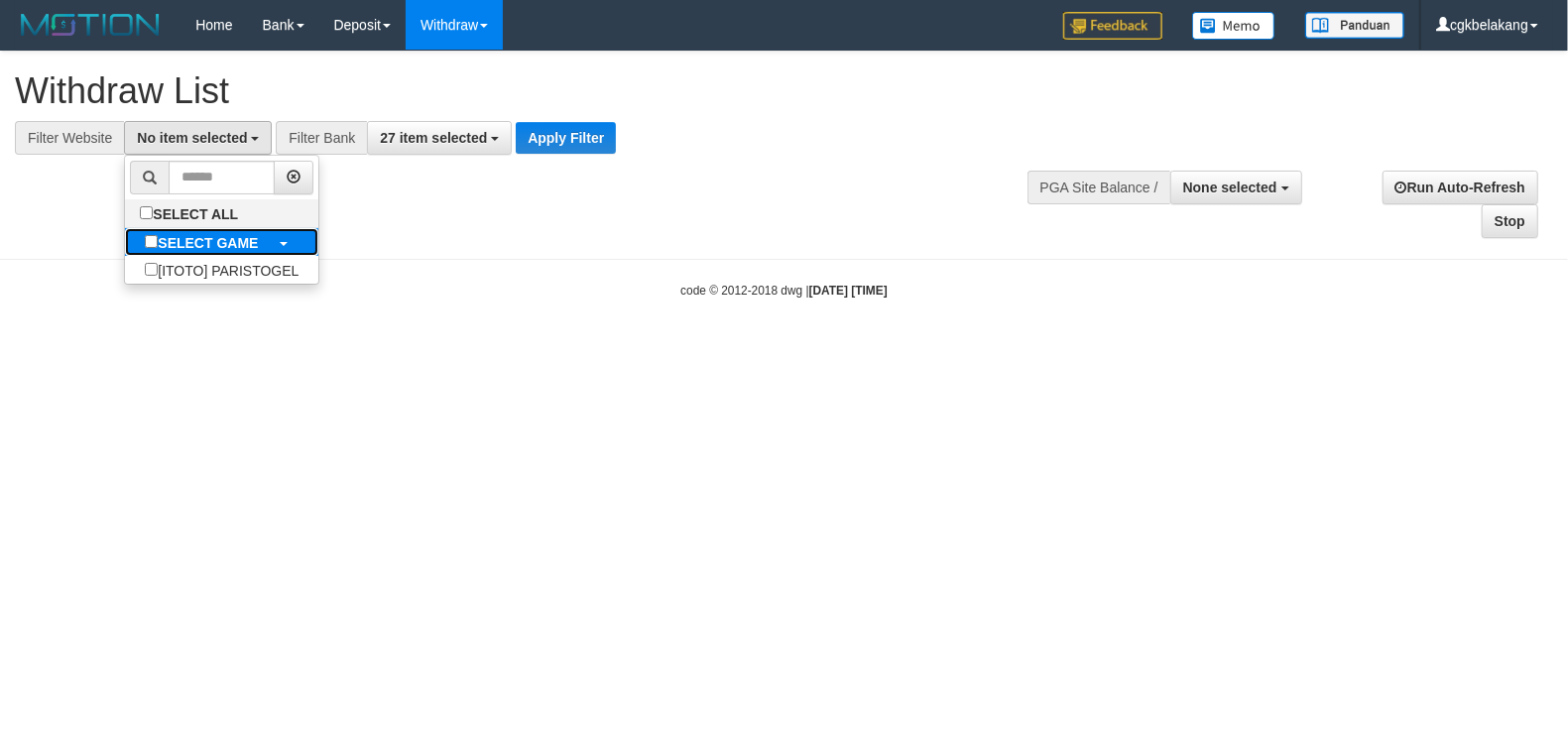 click on "SELECT GAME" at bounding box center (201, 242) 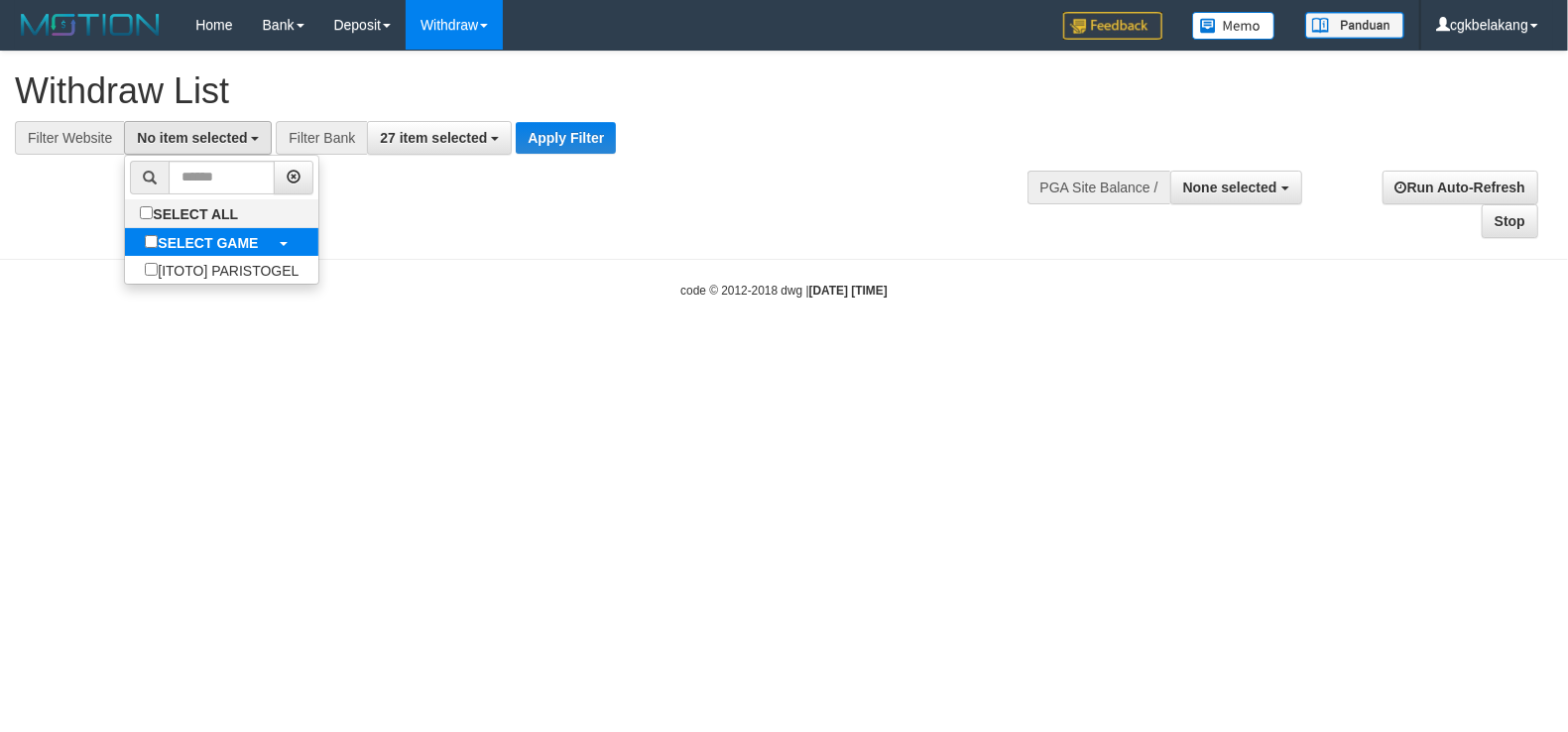 select on "****" 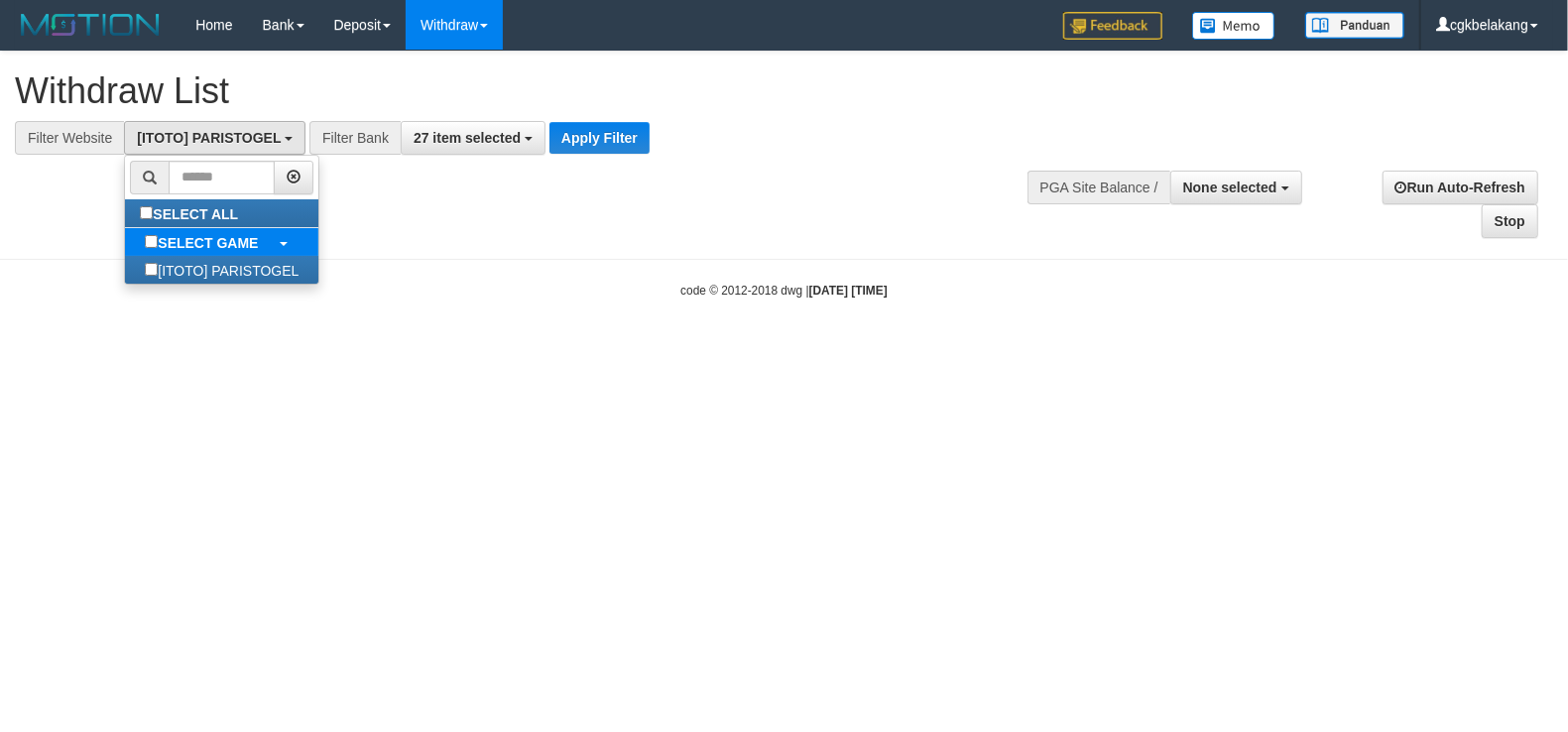 scroll, scrollTop: 17, scrollLeft: 0, axis: vertical 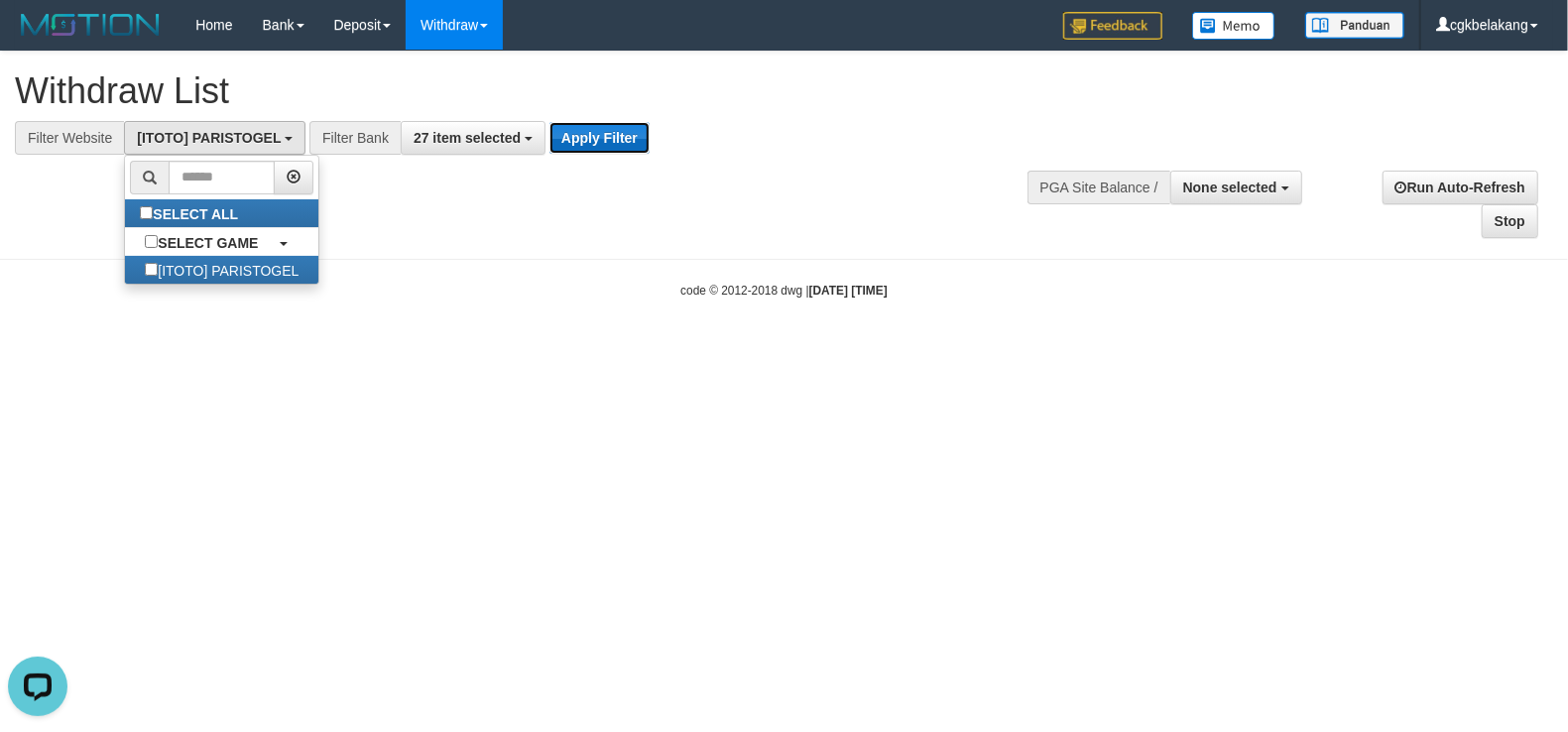 click on "Apply Filter" at bounding box center [599, 138] 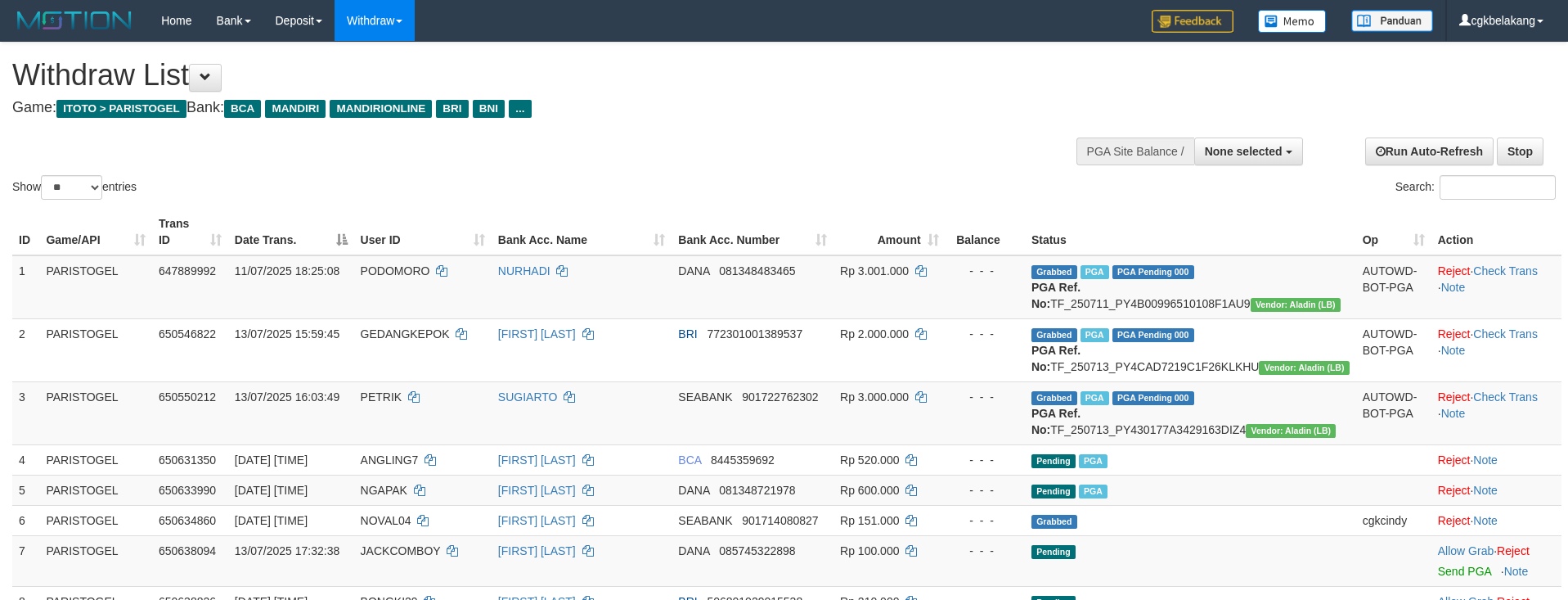 select 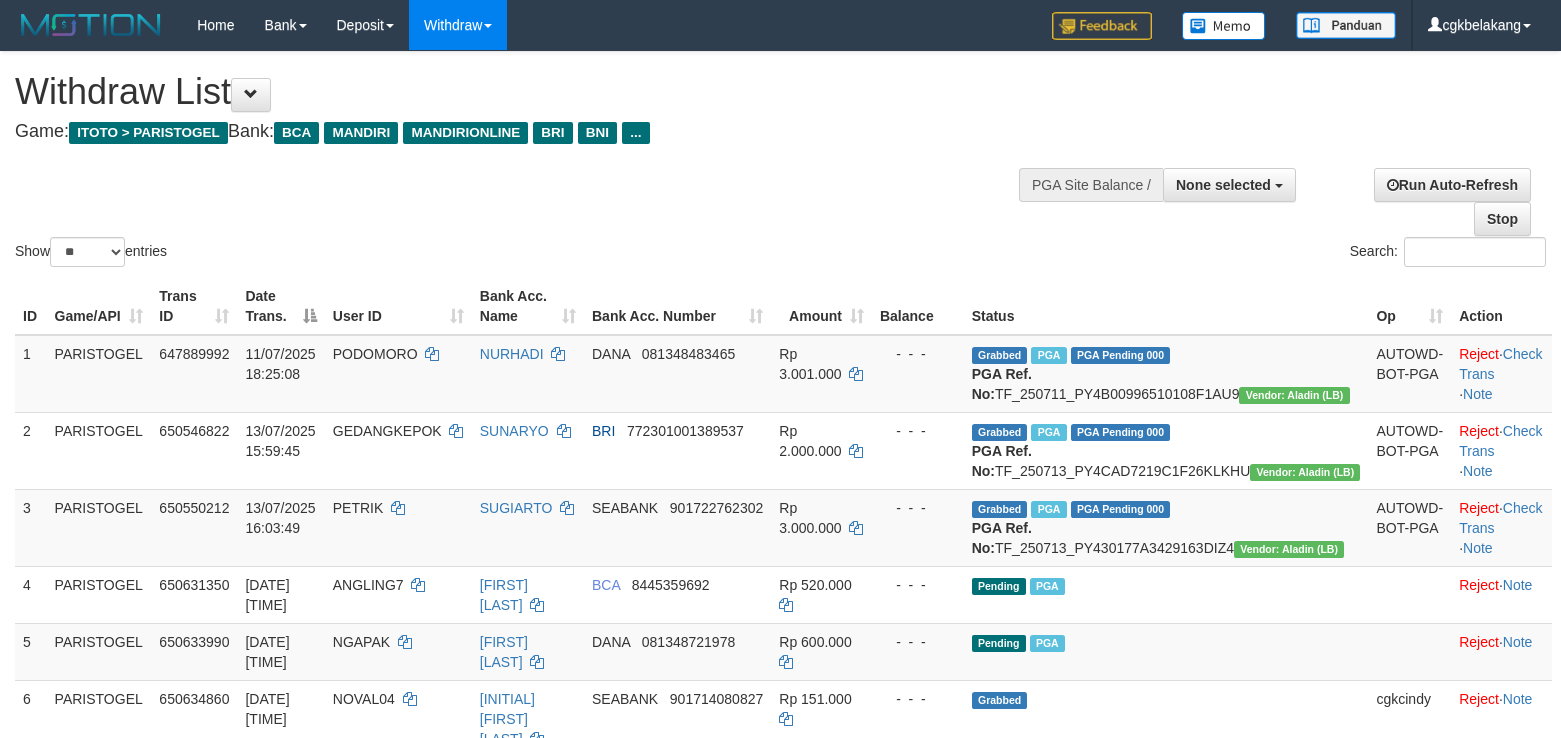 select 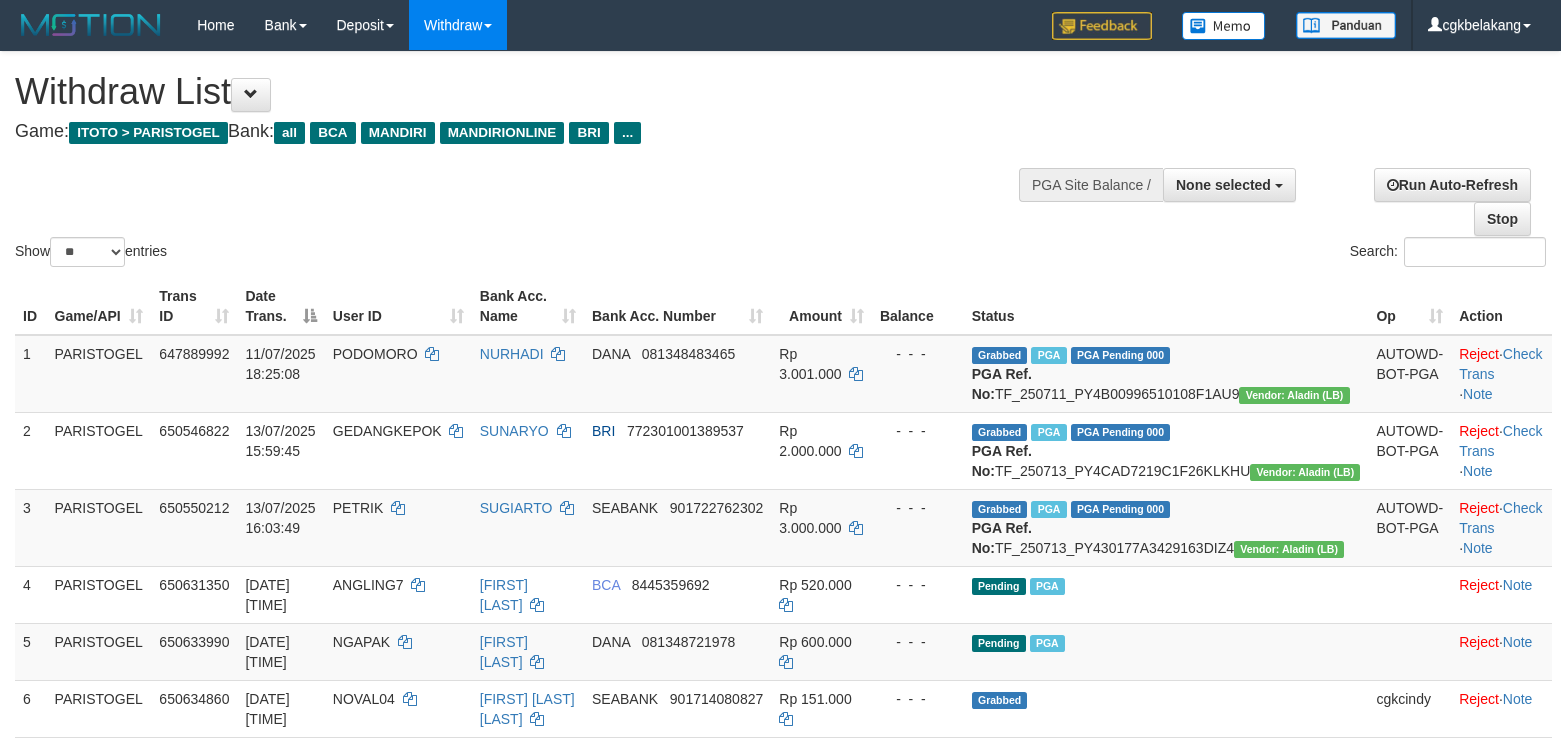 select 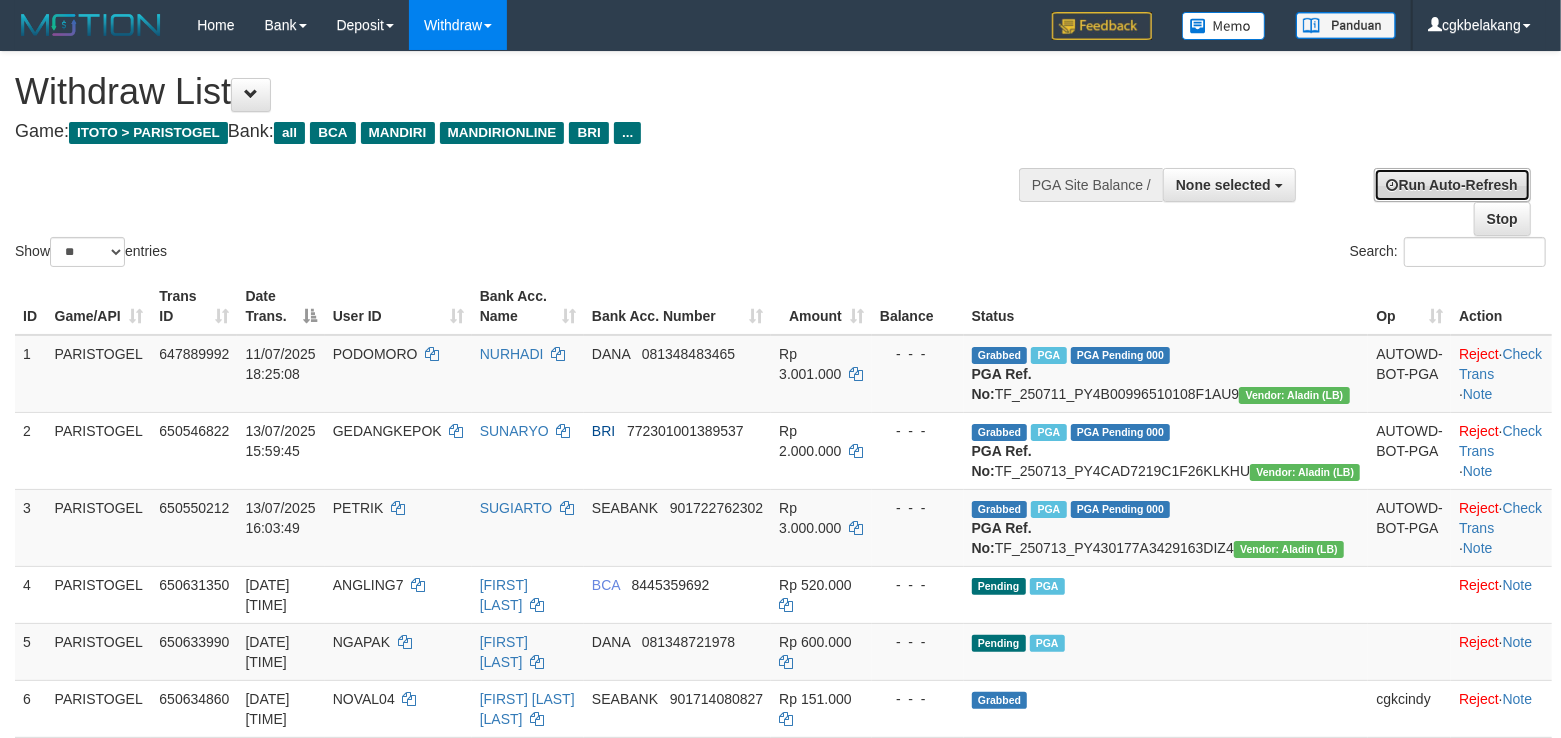 click on "Run Auto-Refresh" at bounding box center [1452, 185] 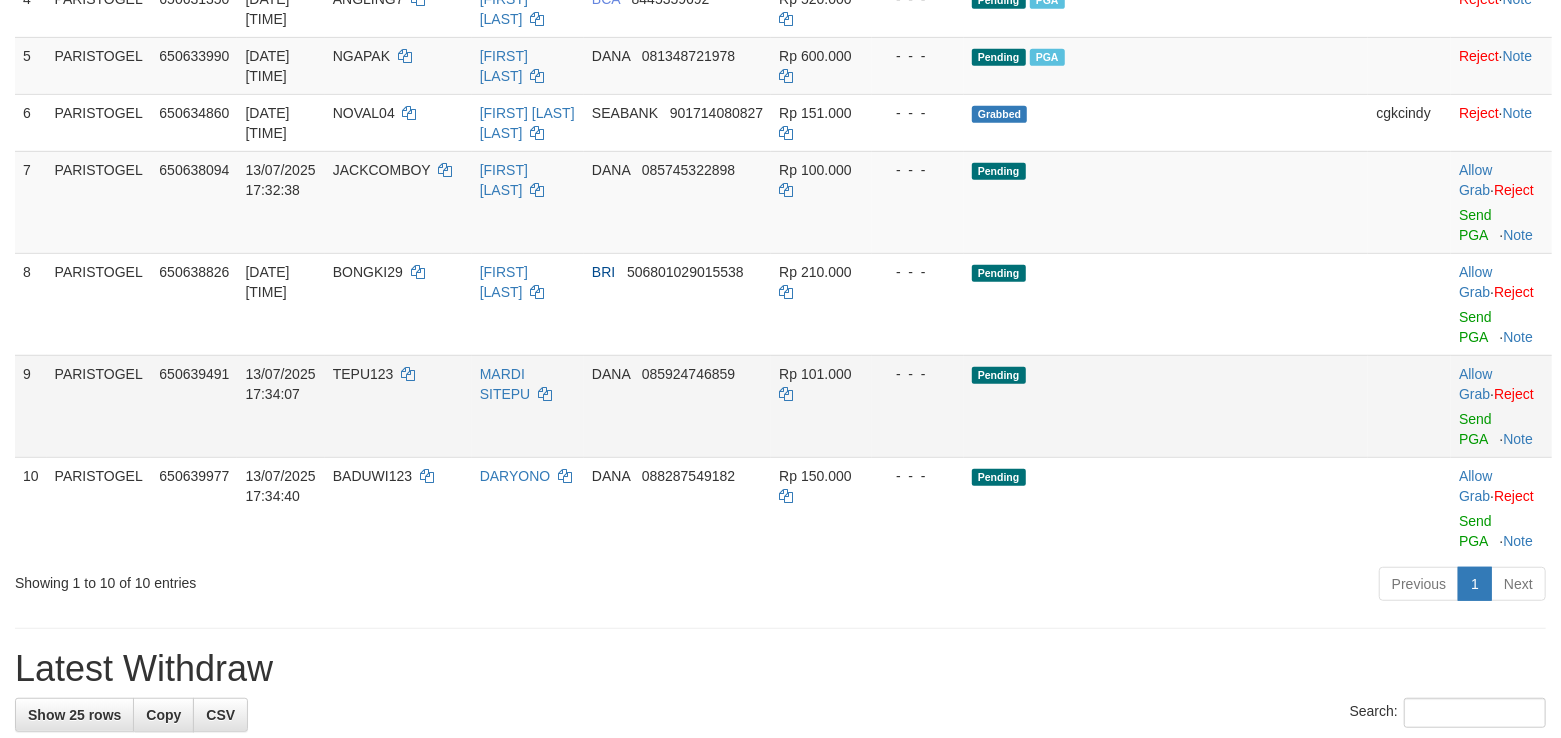 scroll, scrollTop: 666, scrollLeft: 0, axis: vertical 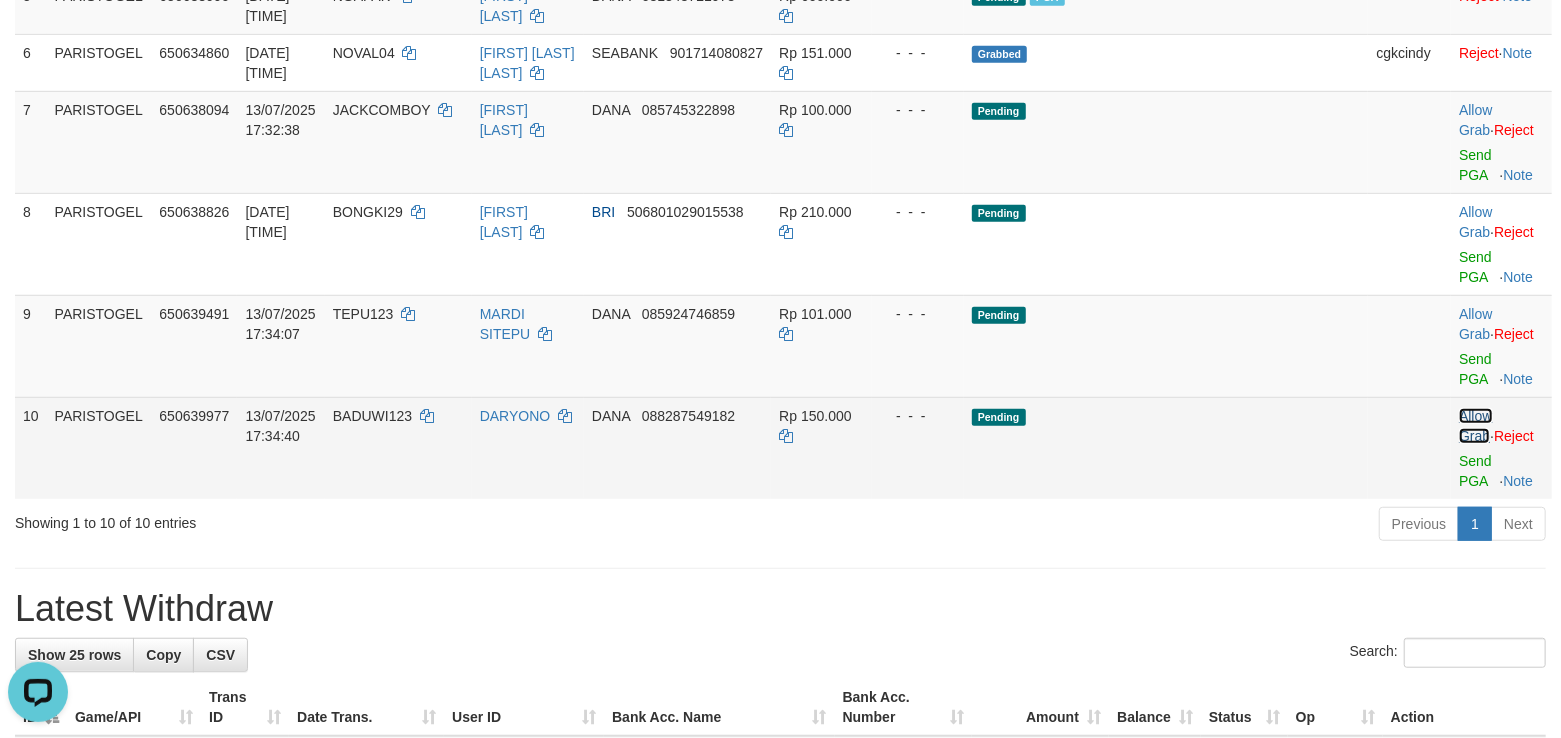 click on "Allow Grab" at bounding box center (1475, 426) 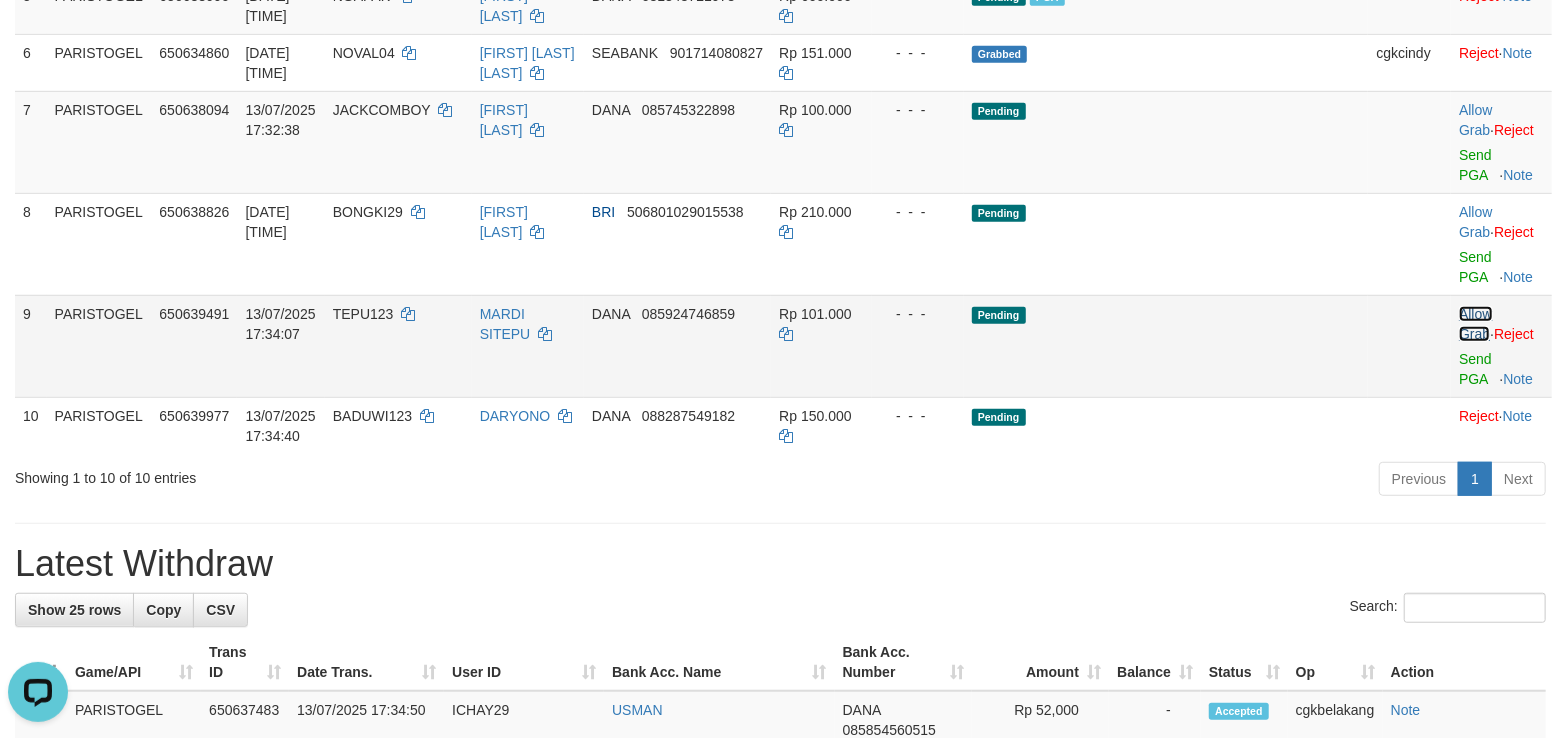 click on "Allow Grab" at bounding box center [1475, 324] 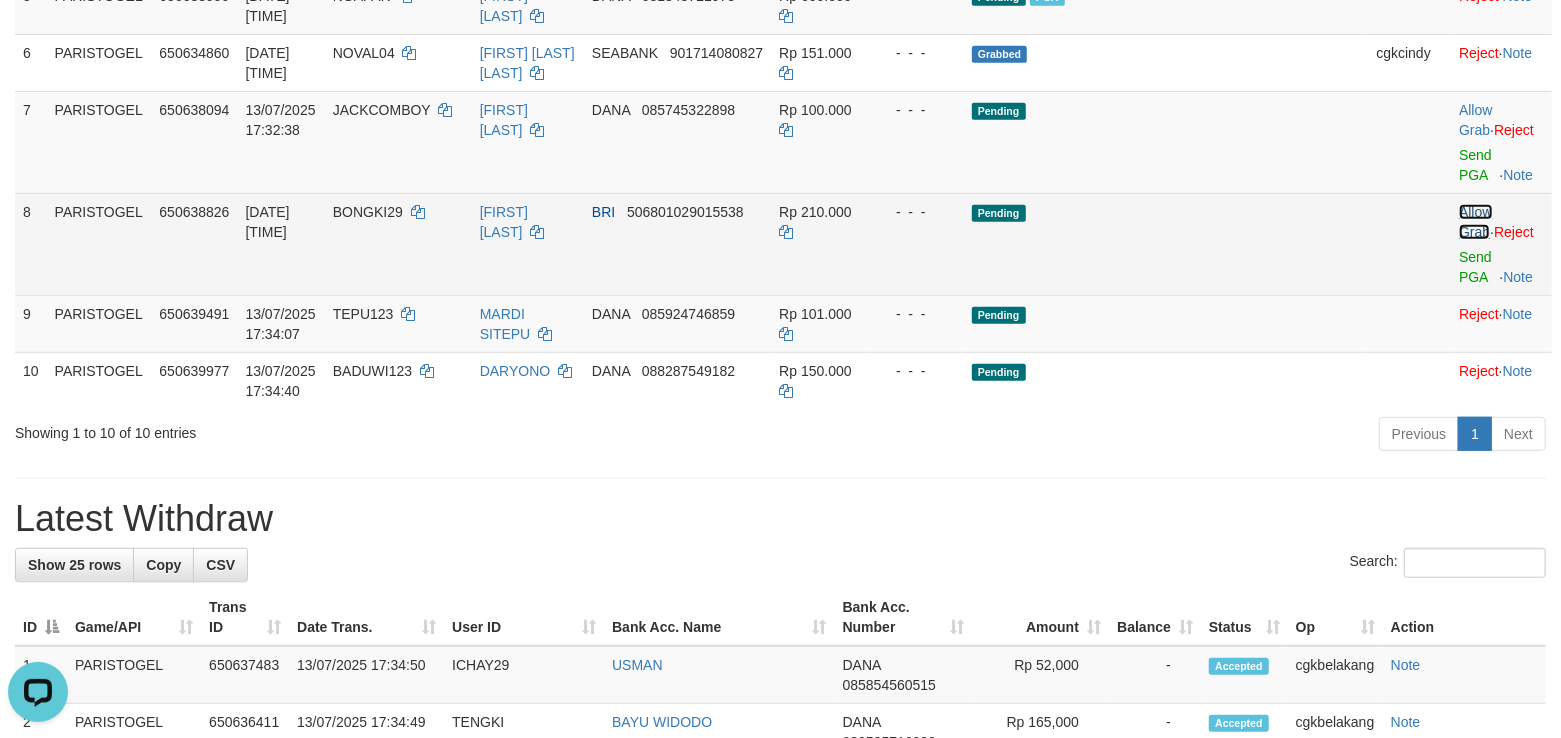 click on "Allow Grab" at bounding box center (1475, 222) 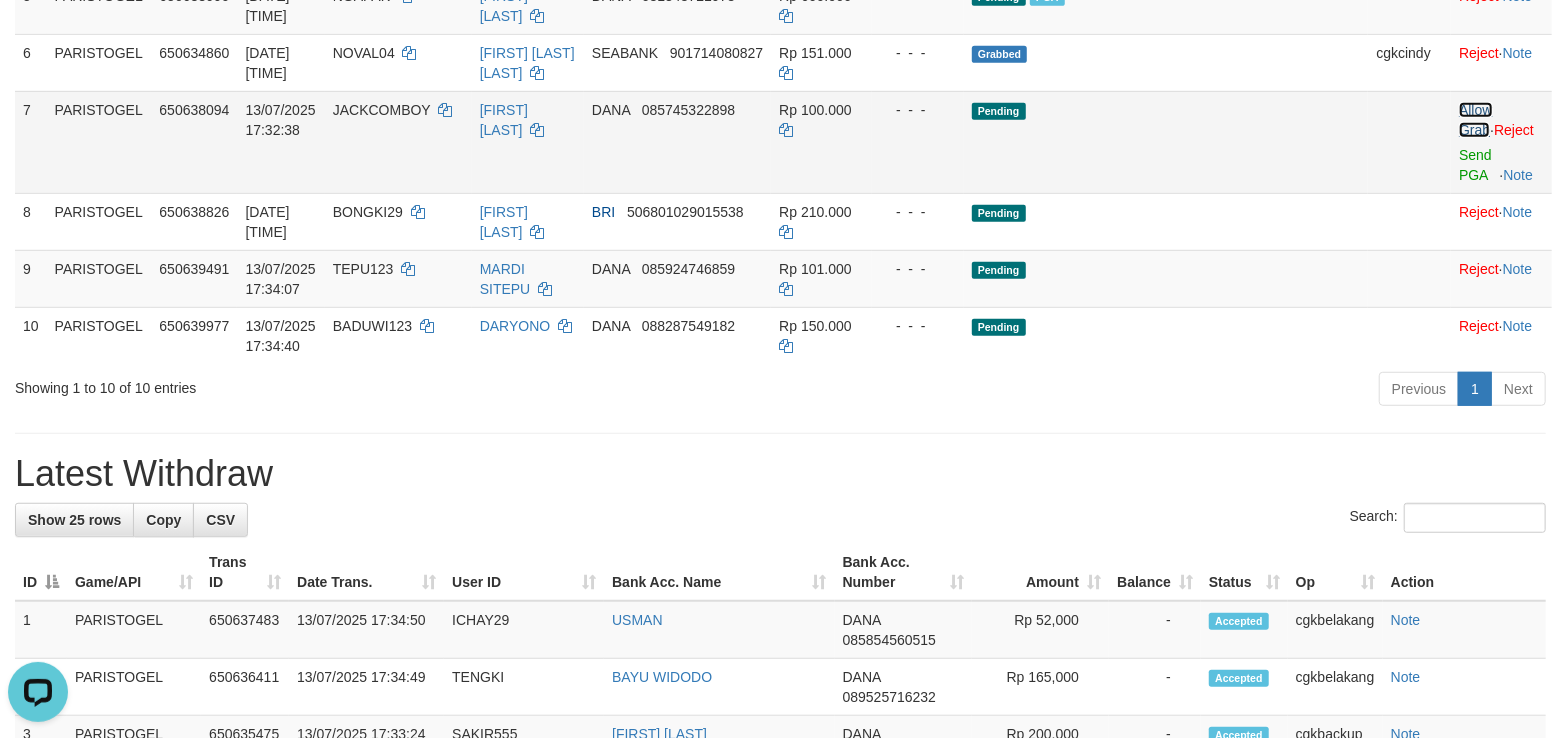 click on "Allow Grab" at bounding box center (1475, 120) 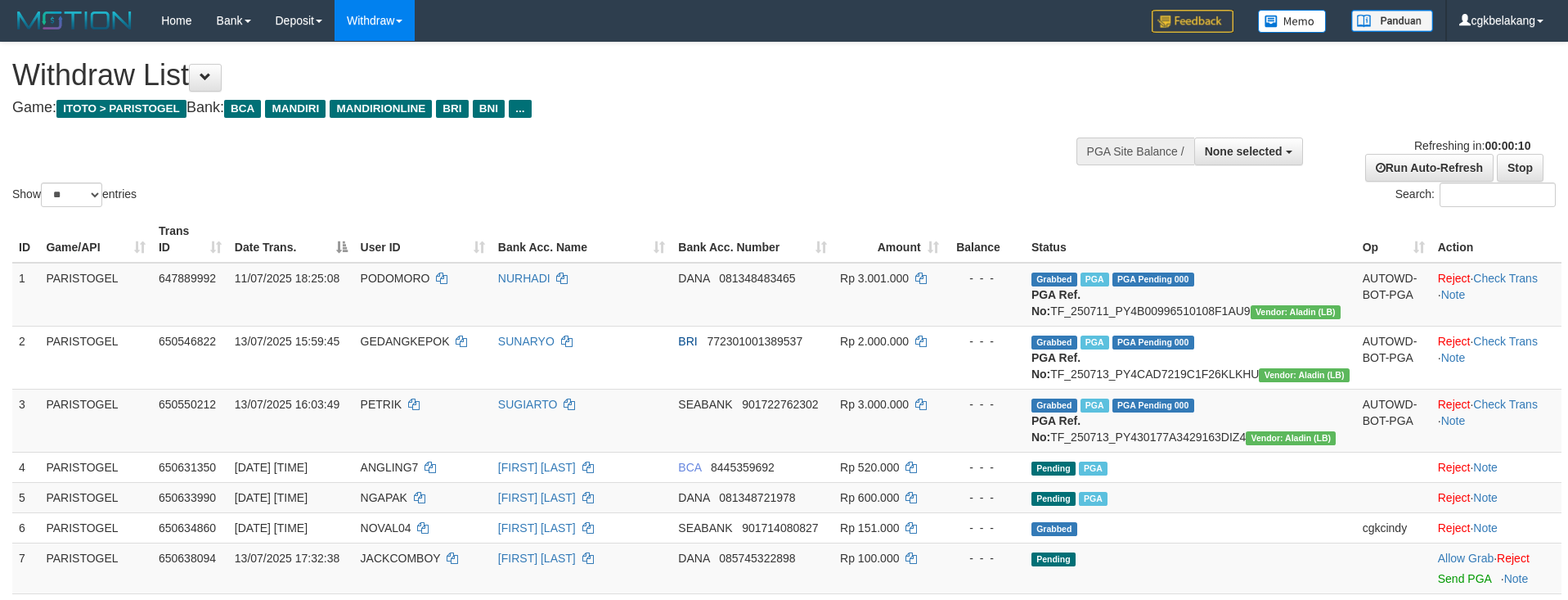 select 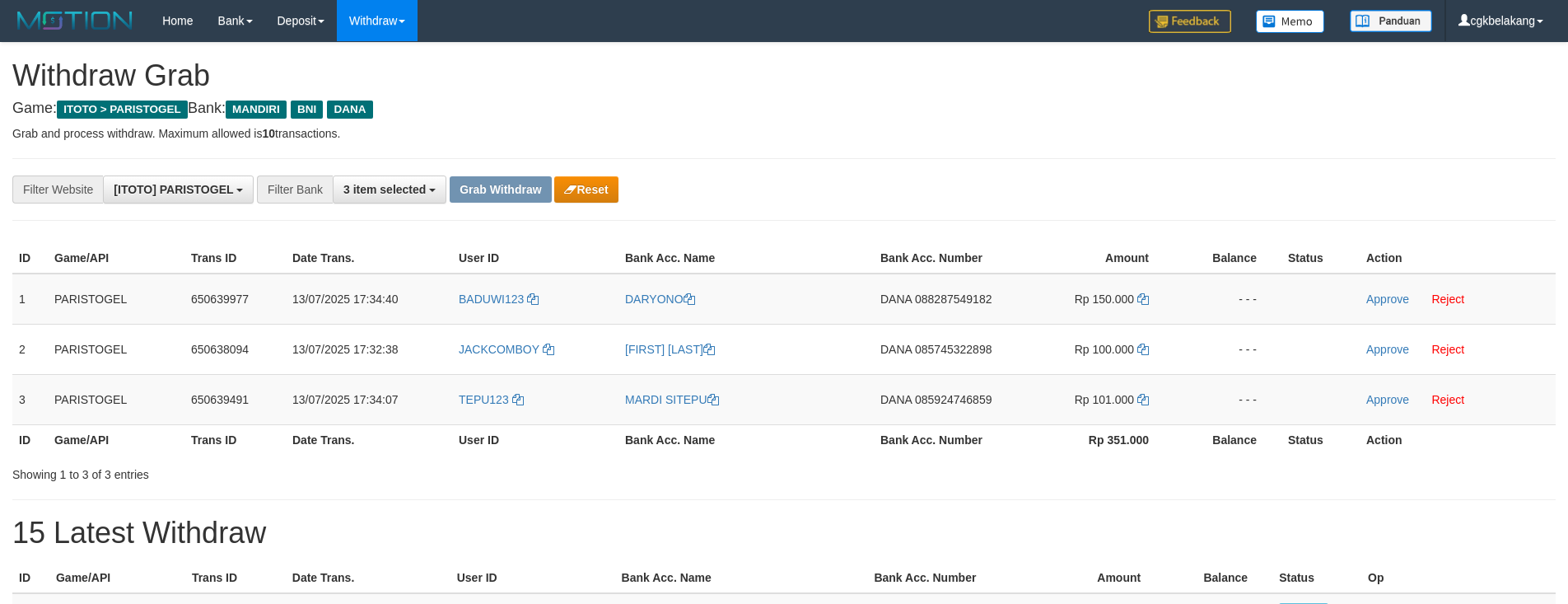 scroll, scrollTop: 0, scrollLeft: 0, axis: both 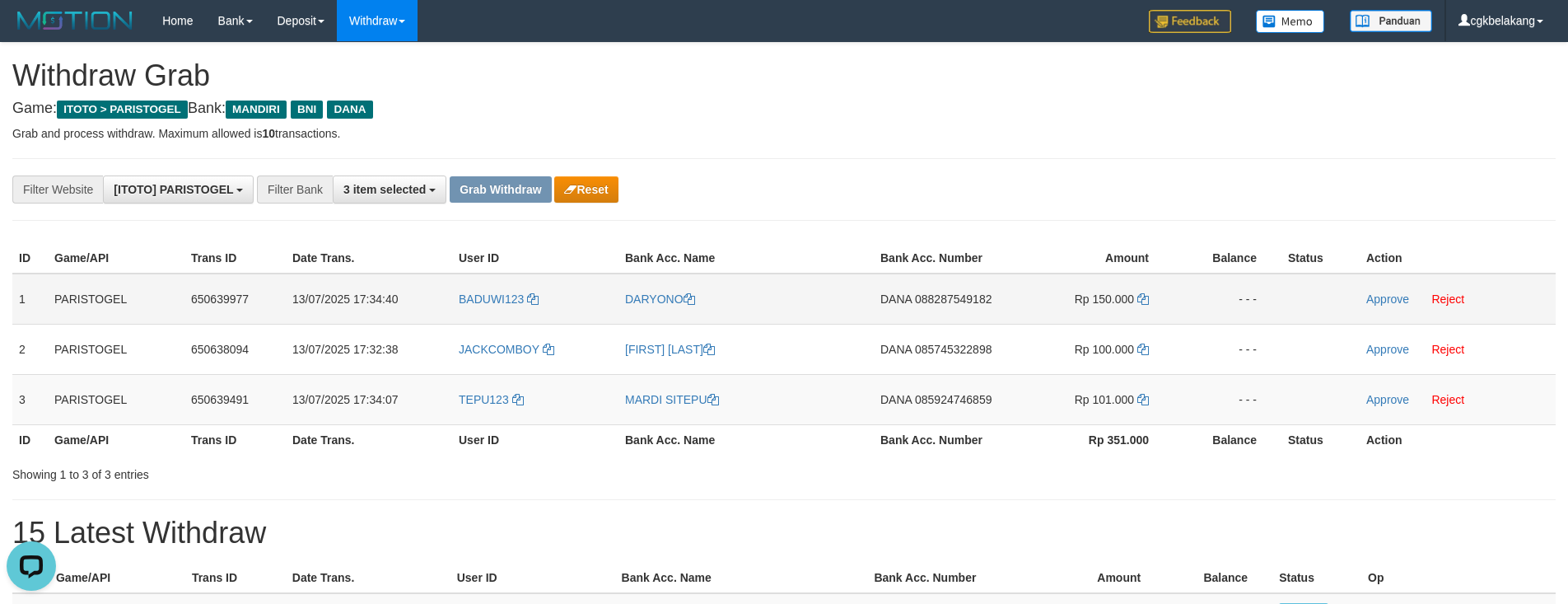 click on "BADUWI123" at bounding box center [535, 299] 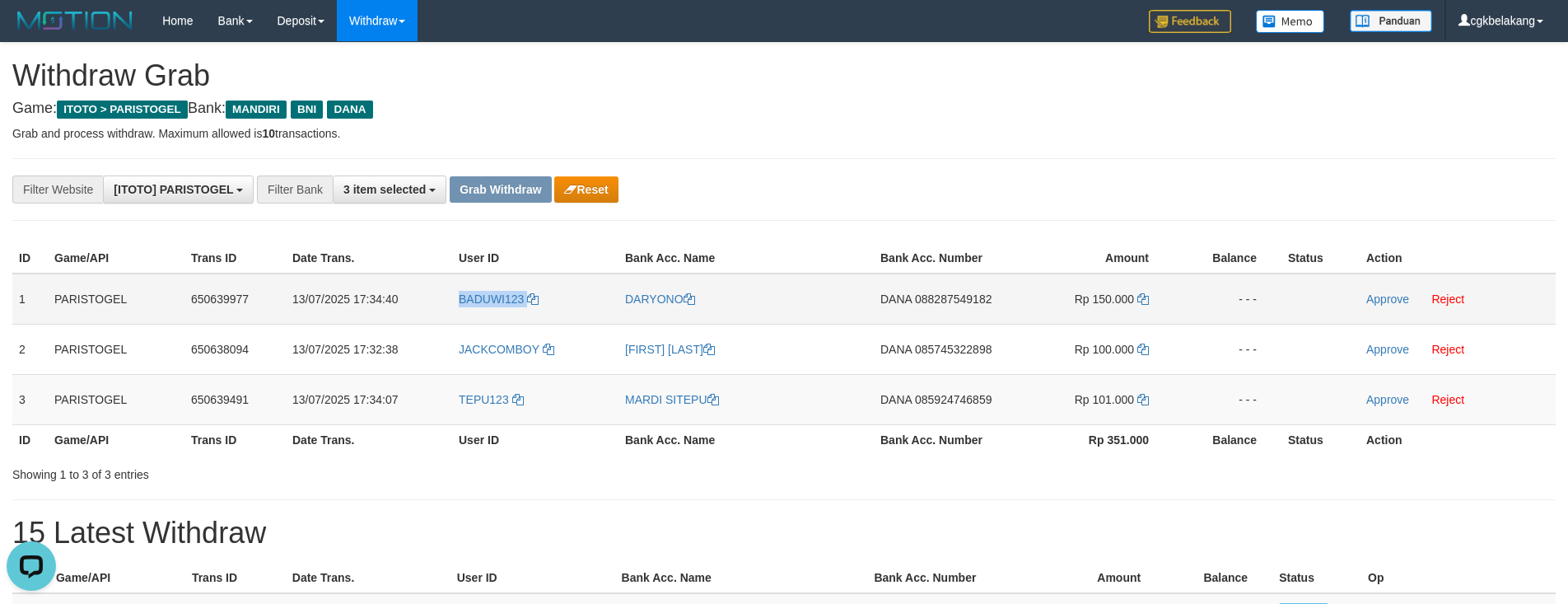 click on "BADUWI123" at bounding box center [535, 299] 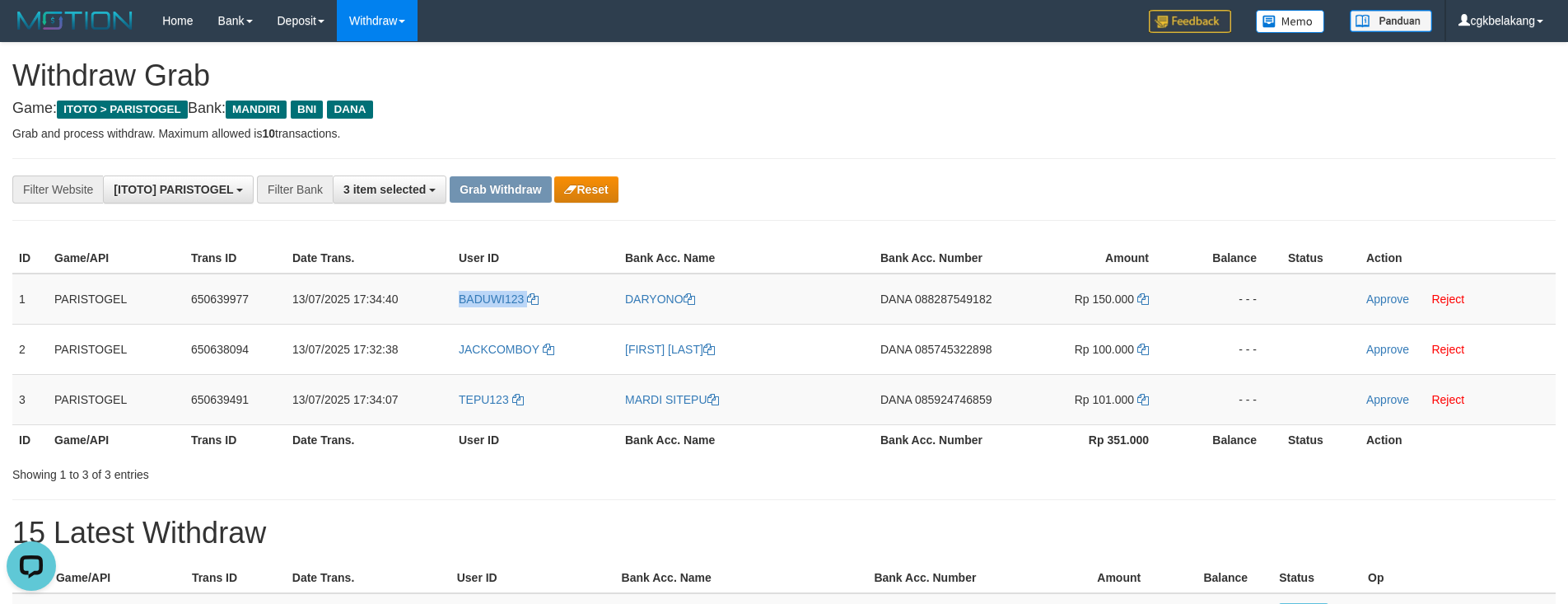 copy on "BADUWI123" 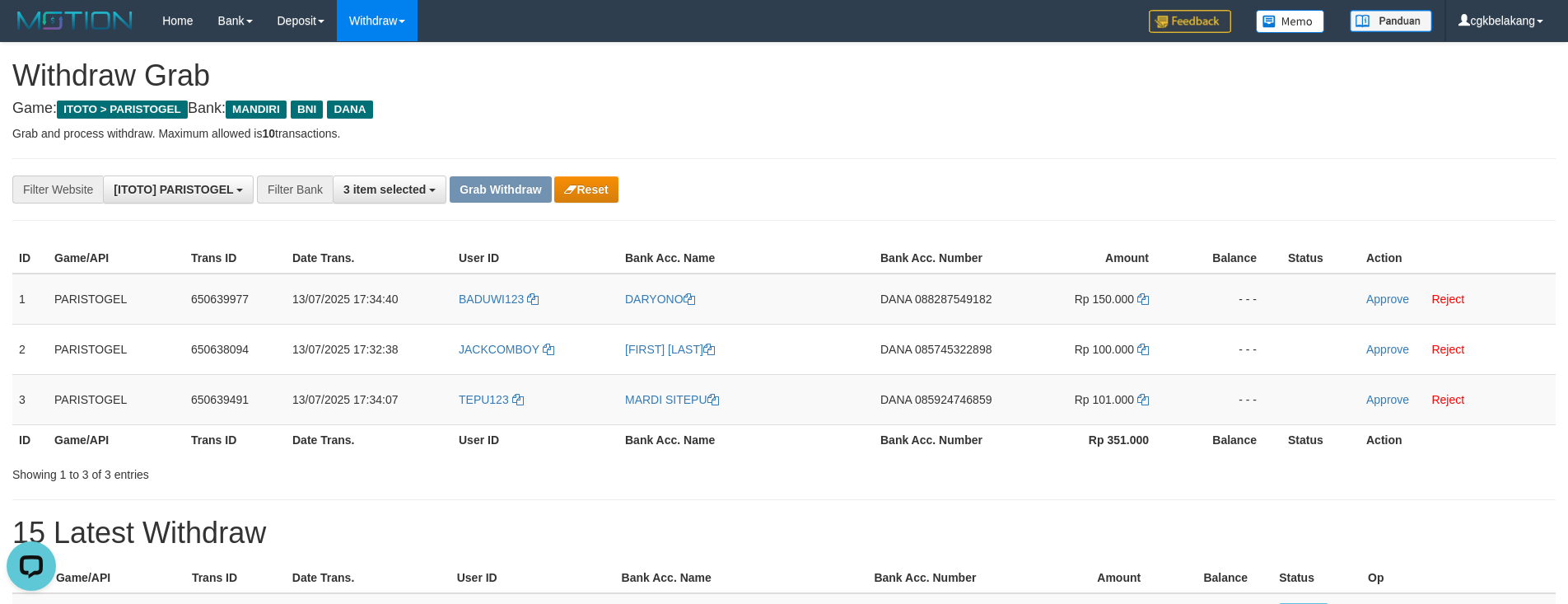 click on "Grab and process withdraw.
Maximum allowed is  10  transactions." at bounding box center [784, 133] 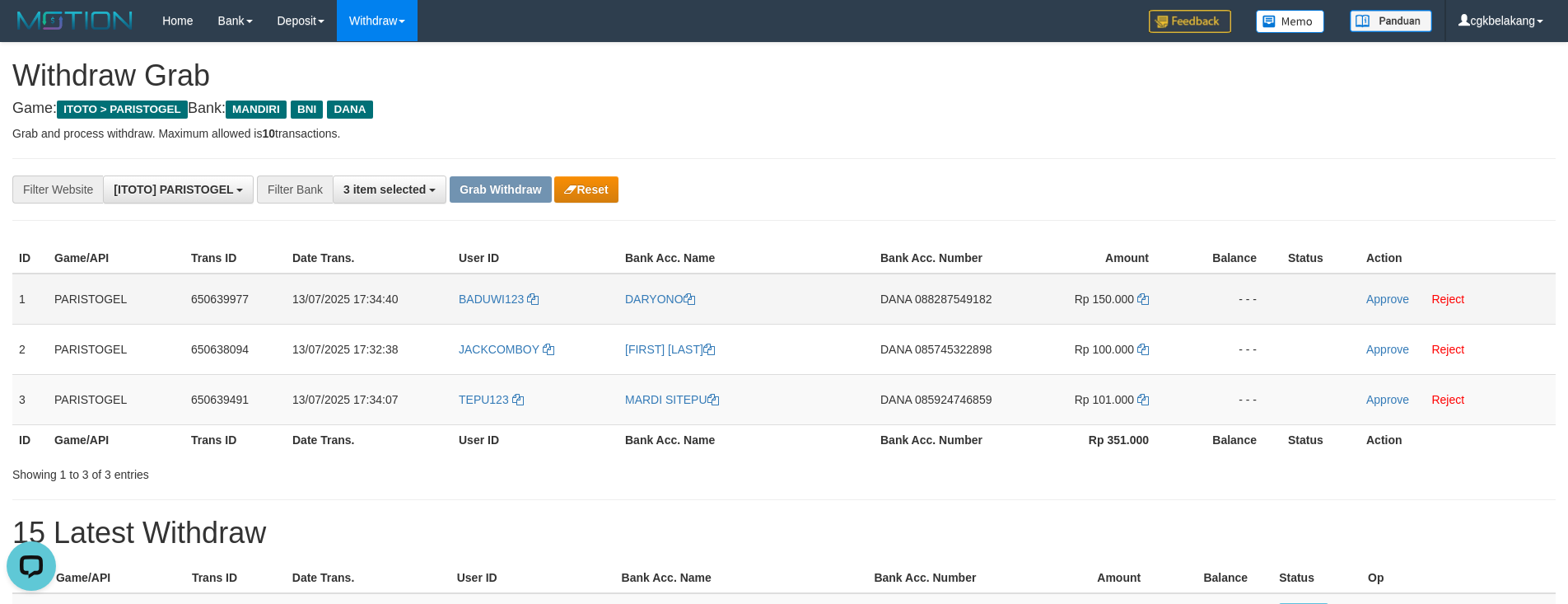 click on "DARYONO" at bounding box center (746, 299) 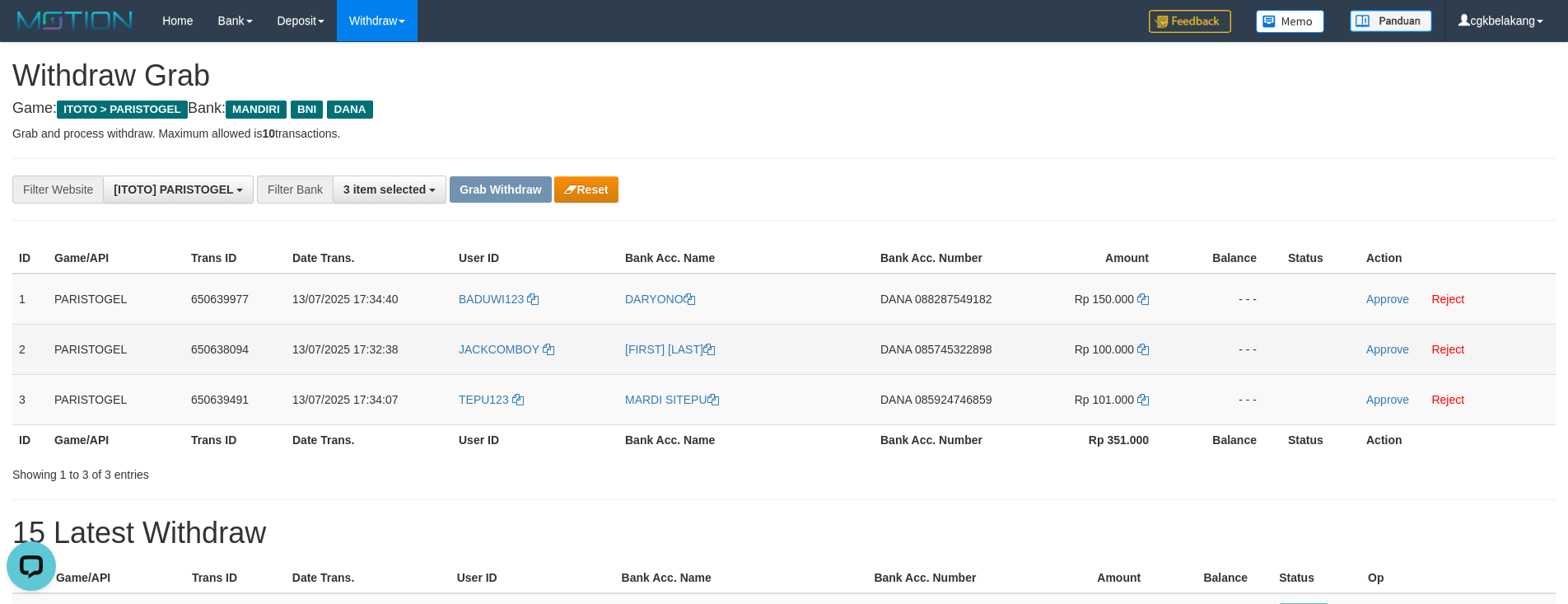 click on "JACKCOMBOY" at bounding box center [535, 349] 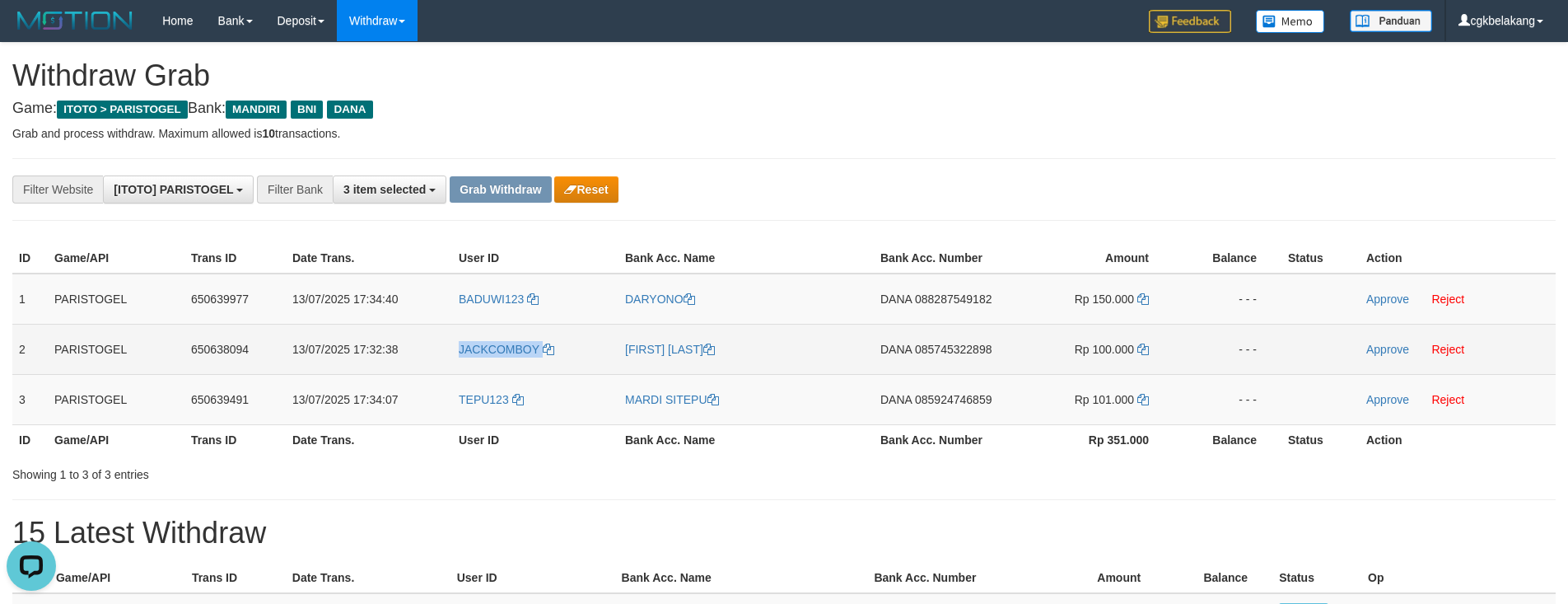 click on "JACKCOMBOY" at bounding box center (535, 349) 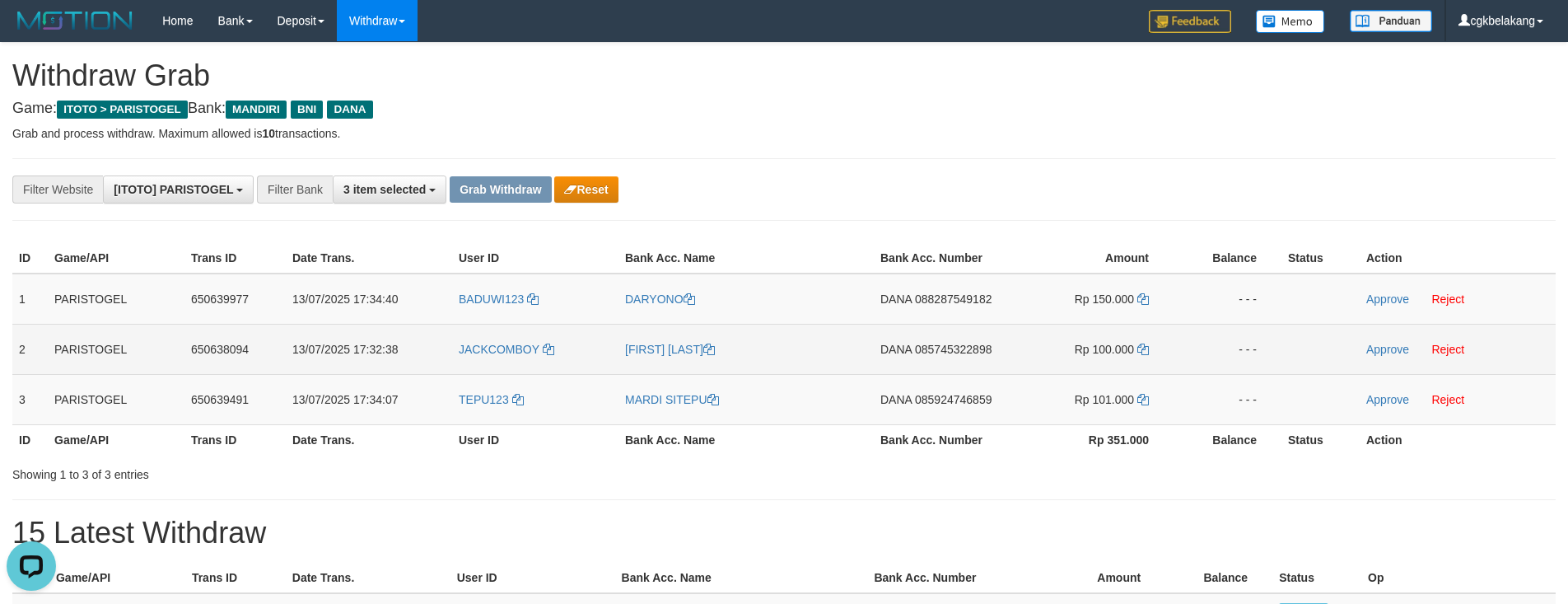 click on "[FIRST] [LAST]" at bounding box center (746, 349) 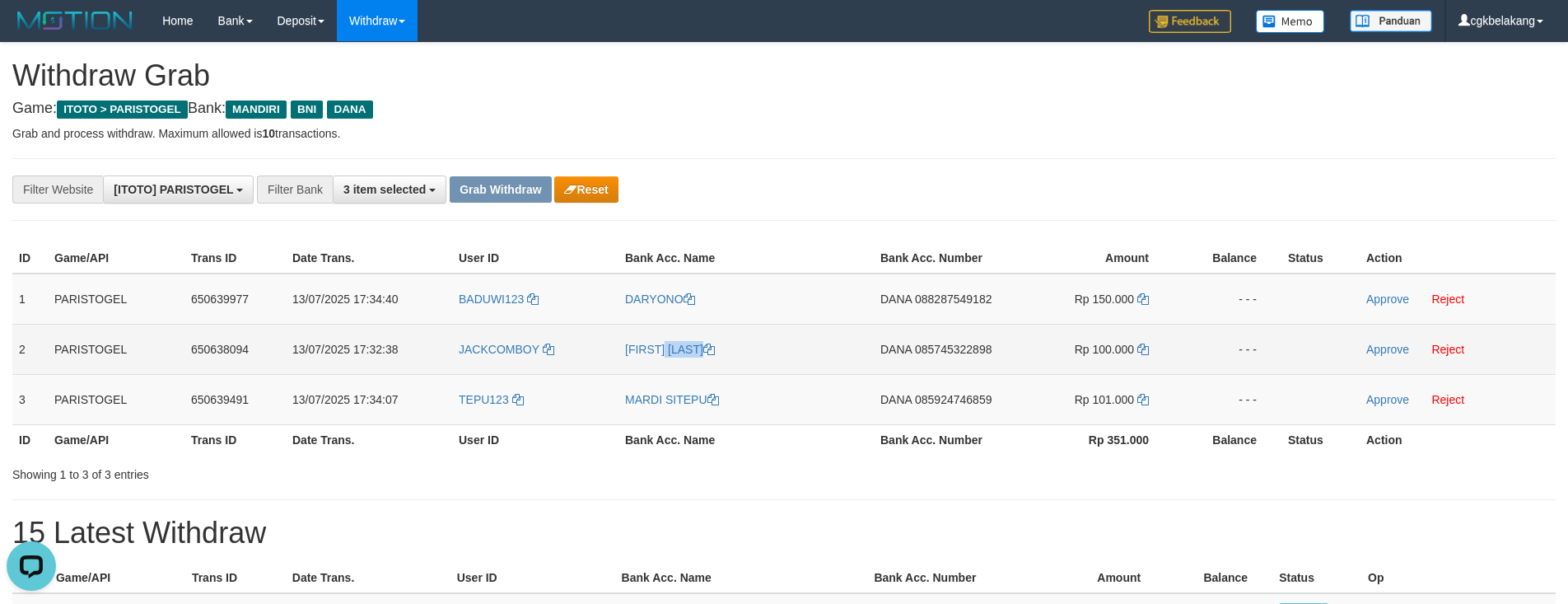 click on "[FIRST] [LAST]" at bounding box center [746, 349] 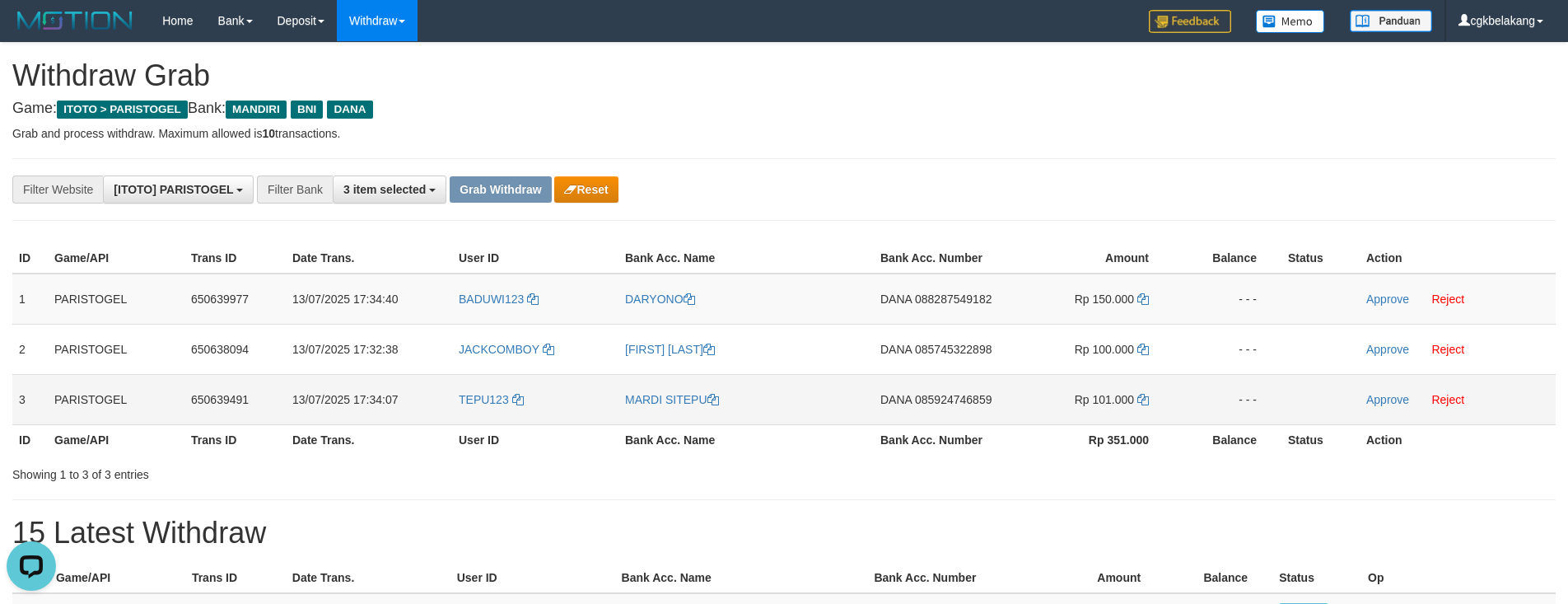 click on "TEPU123" at bounding box center [535, 399] 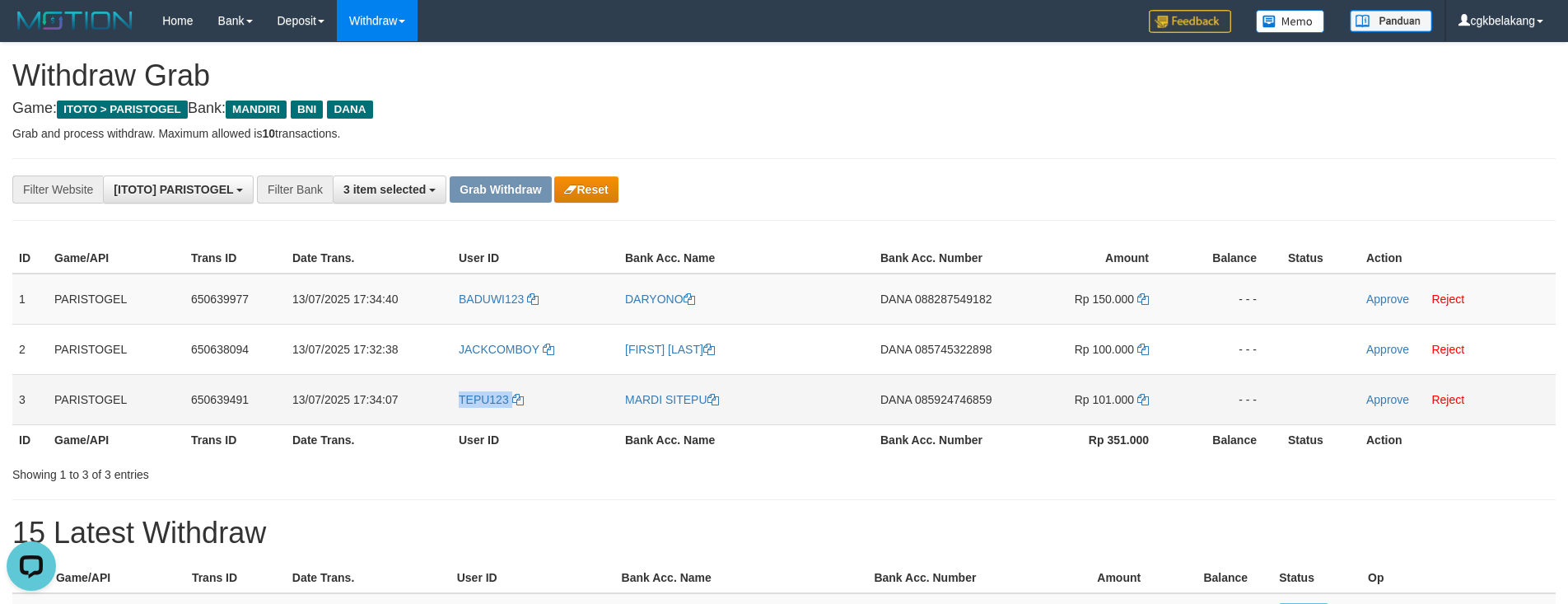 click on "TEPU123" at bounding box center (535, 399) 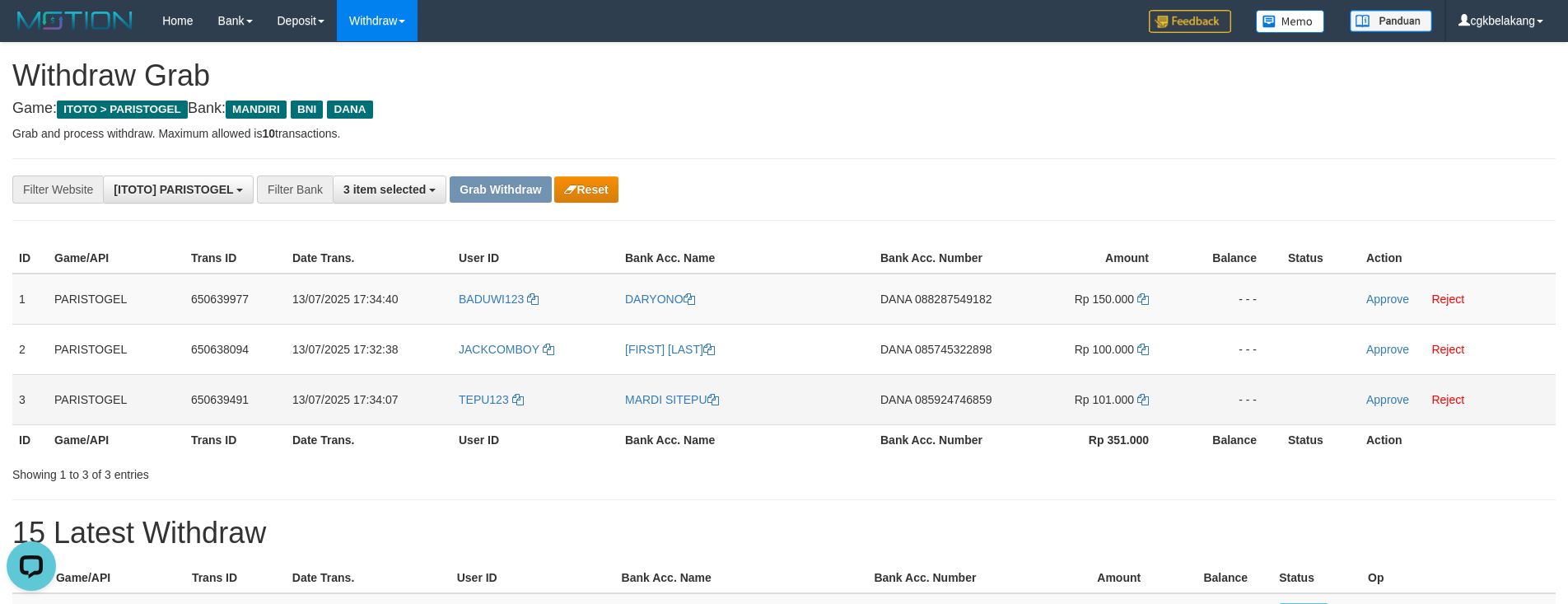 click on "MARDI SITEPU" at bounding box center (746, 399) 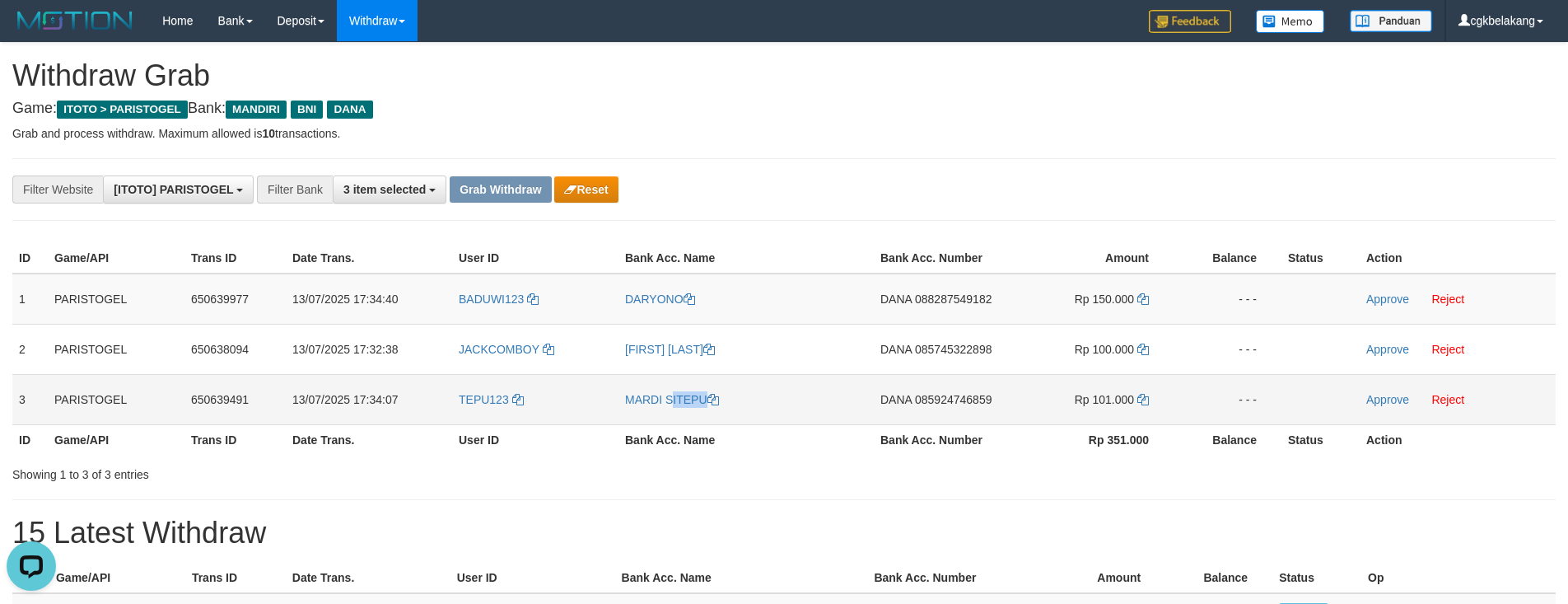 click on "MARDI SITEPU" at bounding box center (746, 399) 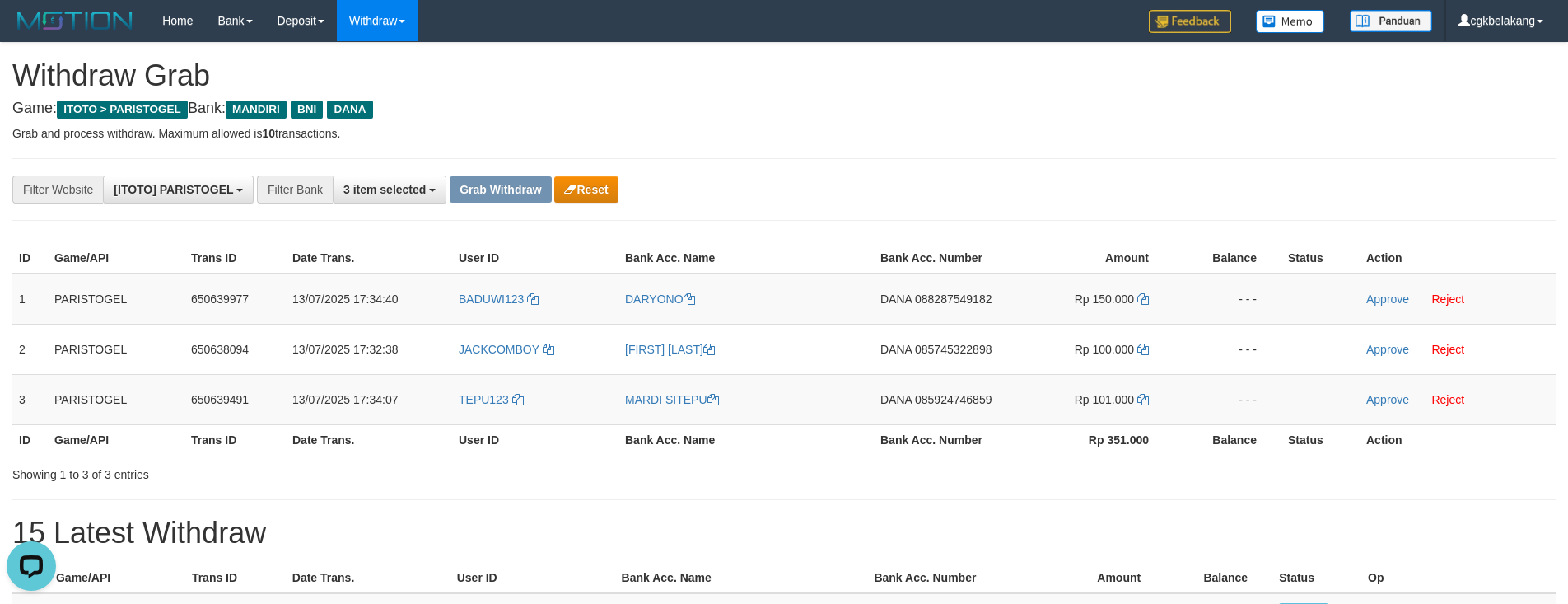 click on "**********" at bounding box center (784, 190) 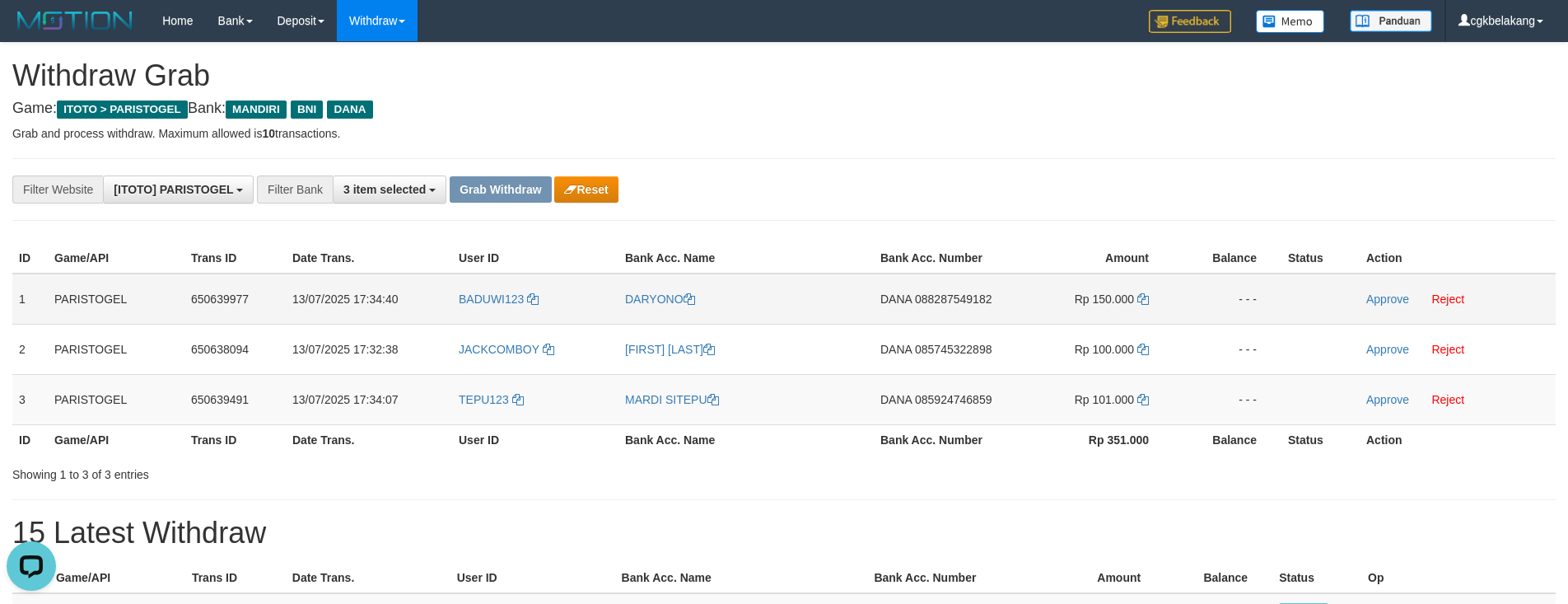 click on "DANA
088287549182" at bounding box center (942, 299) 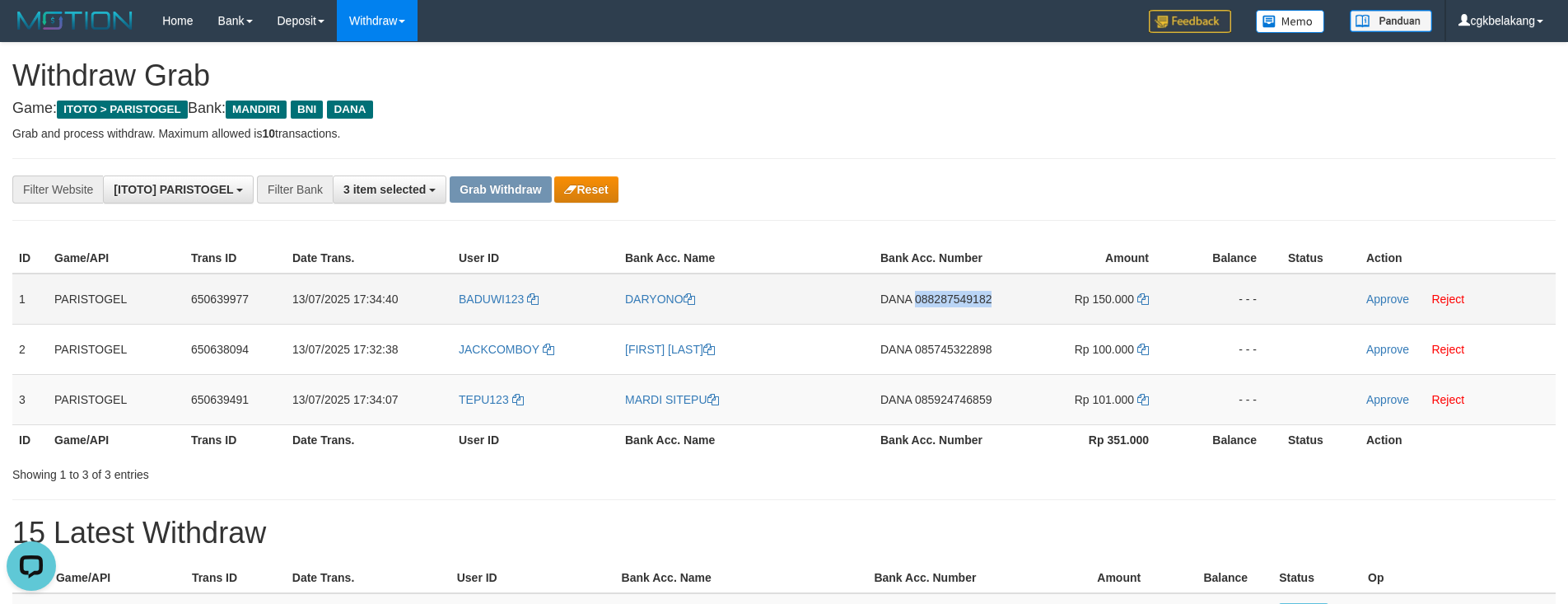 click on "DANA
088287549182" at bounding box center [942, 299] 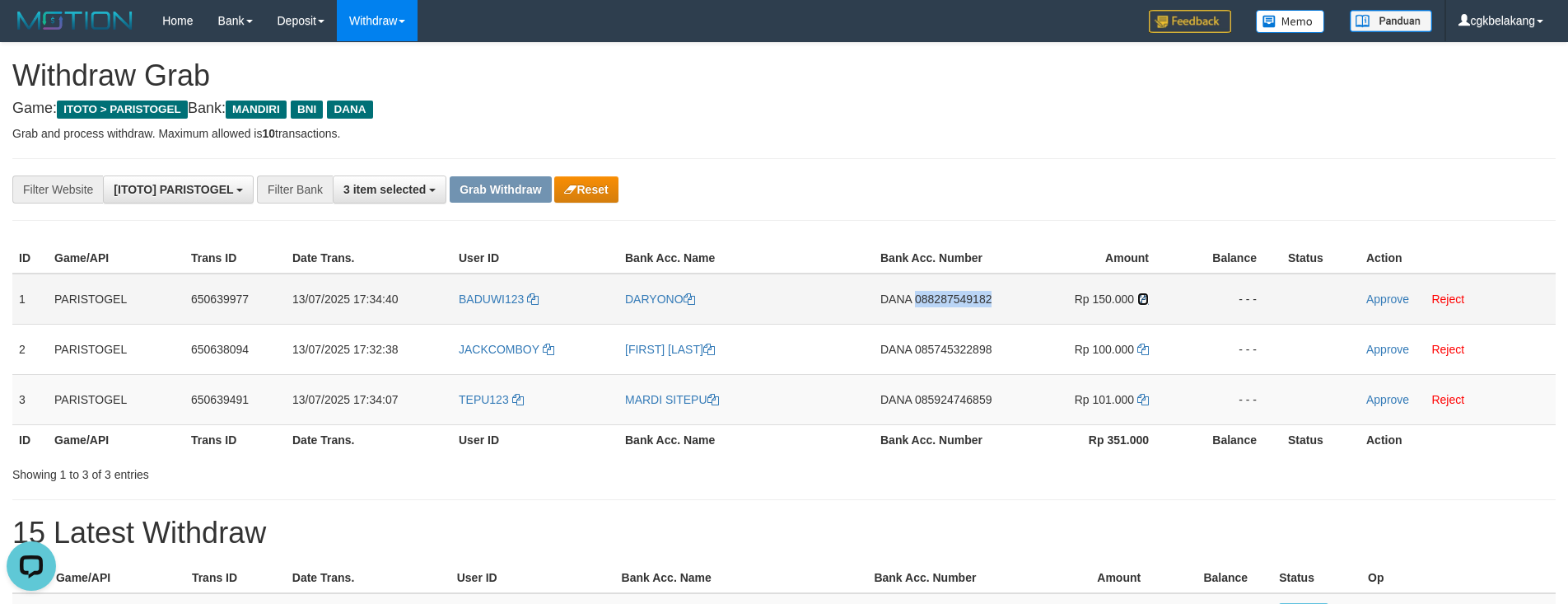 click at bounding box center (1143, 299) 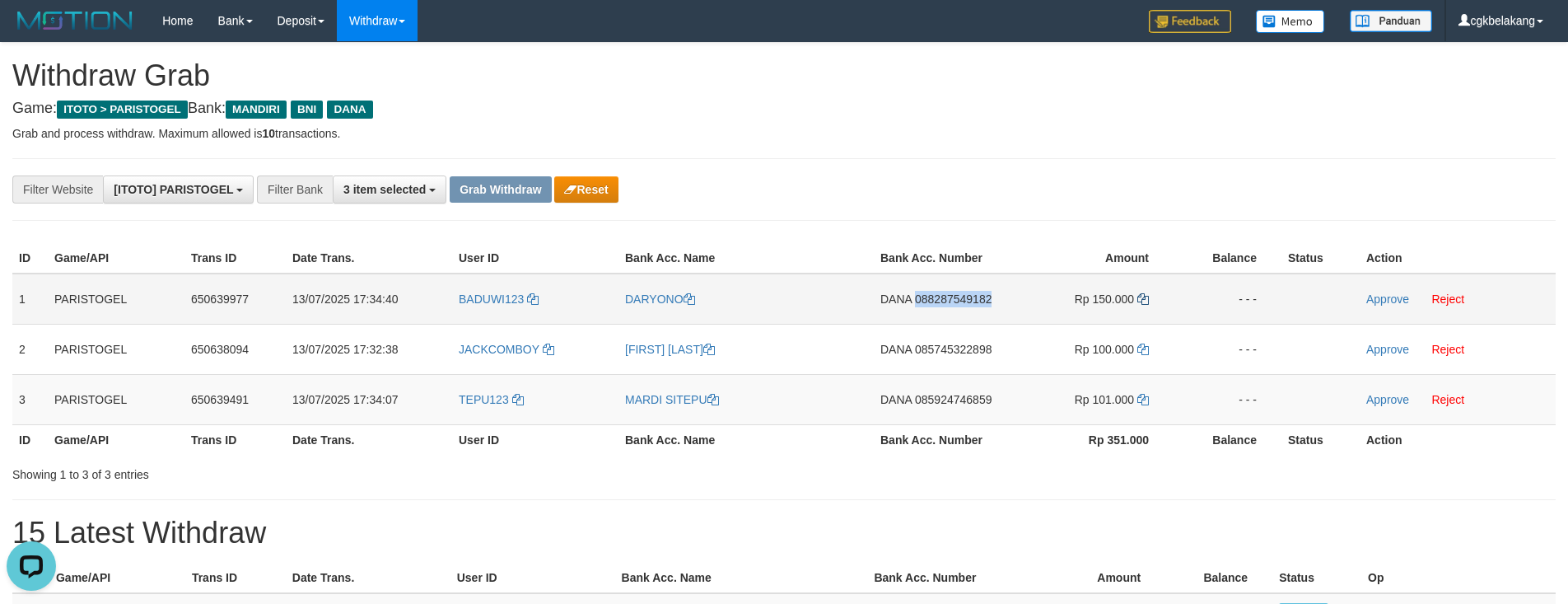 copy on "088287549182" 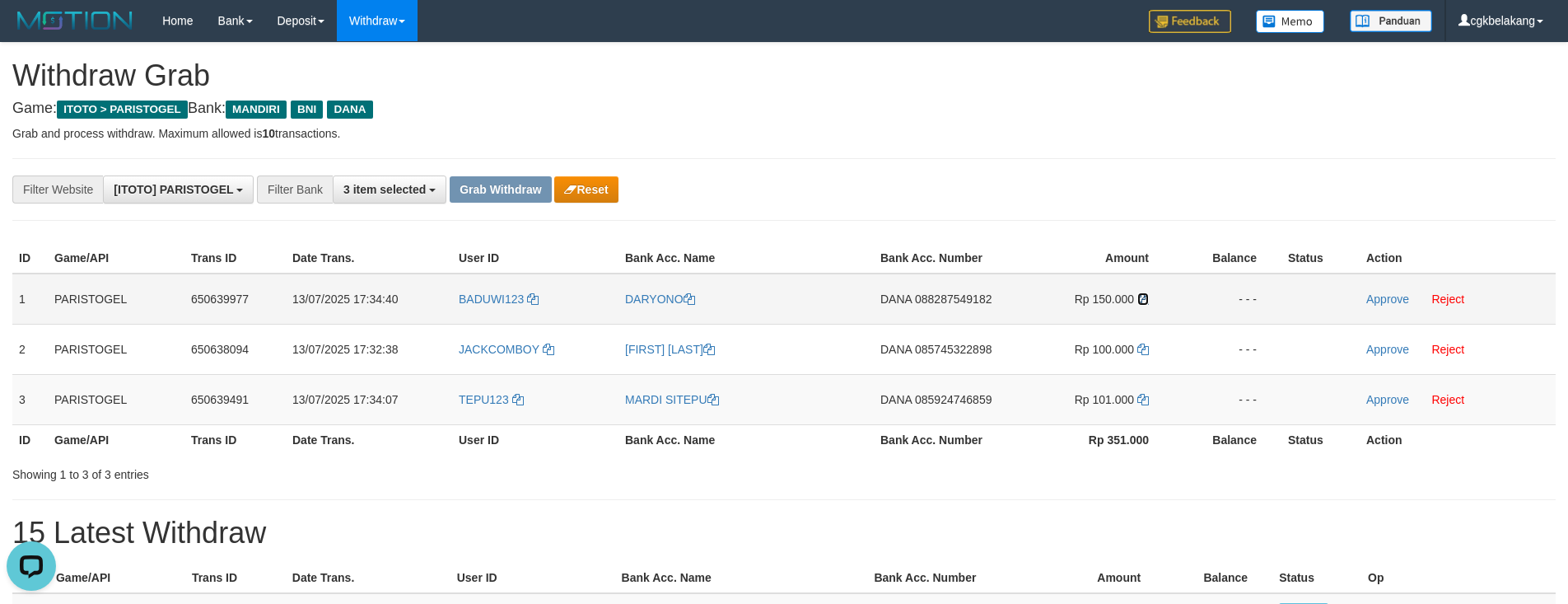 click at bounding box center [1143, 299] 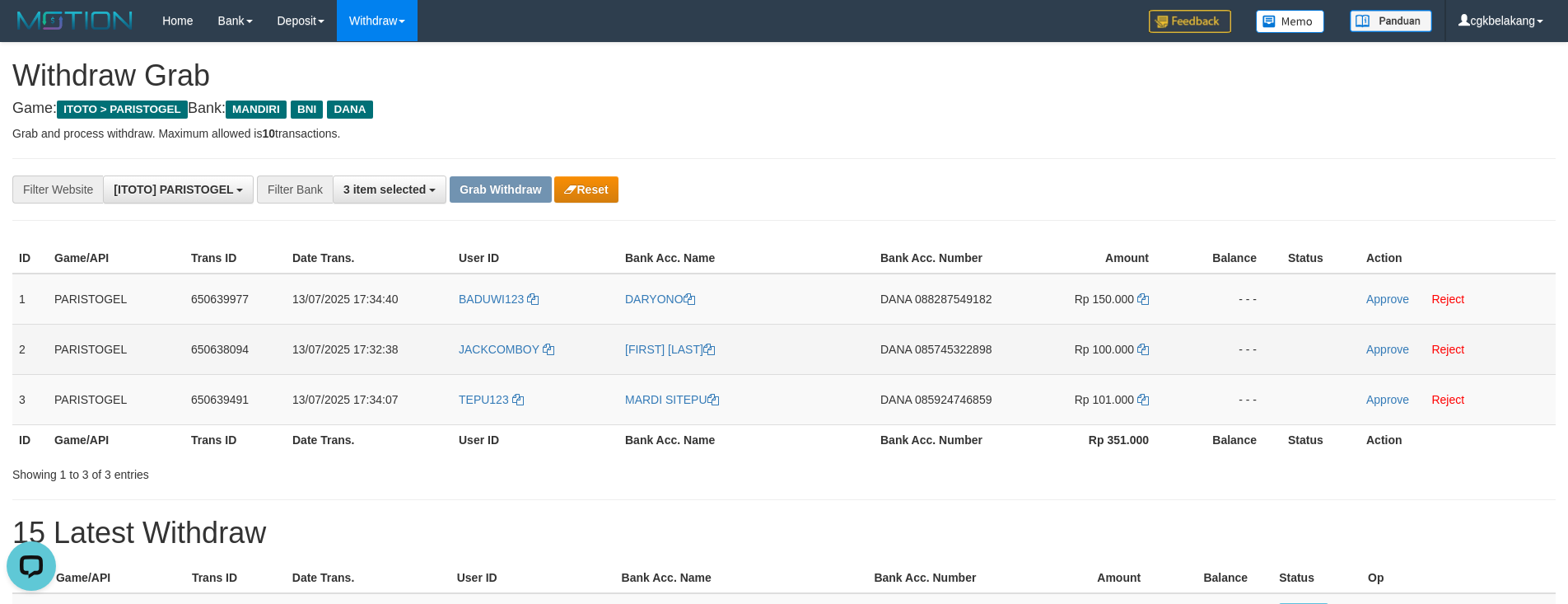 click on "DANA
085745322898" at bounding box center [942, 349] 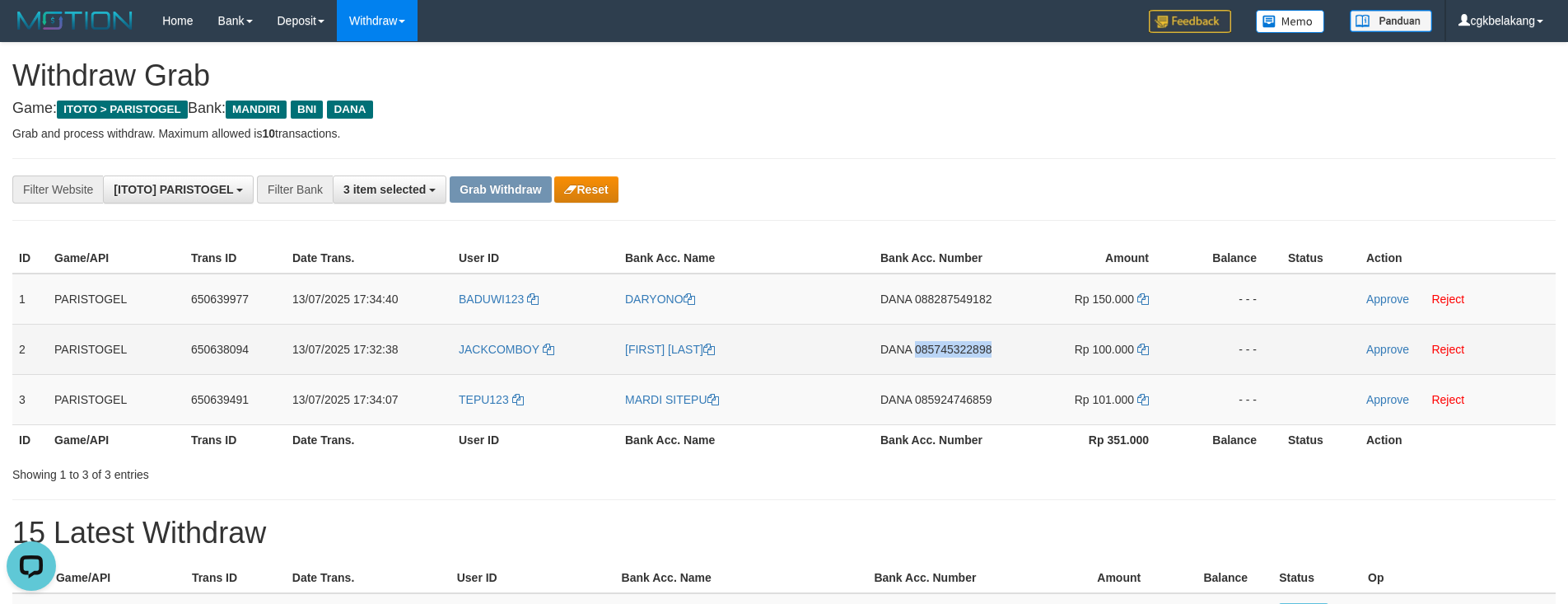 click on "DANA
085745322898" at bounding box center [942, 349] 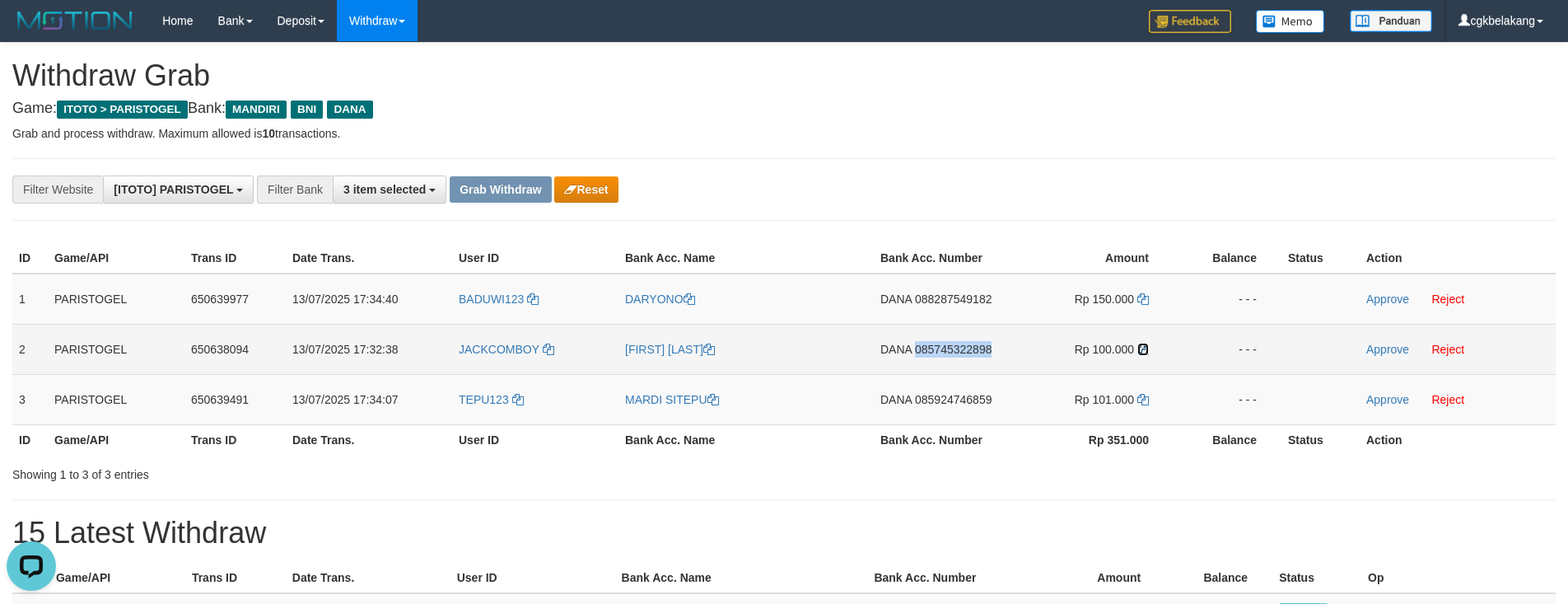 click at bounding box center (1143, 349) 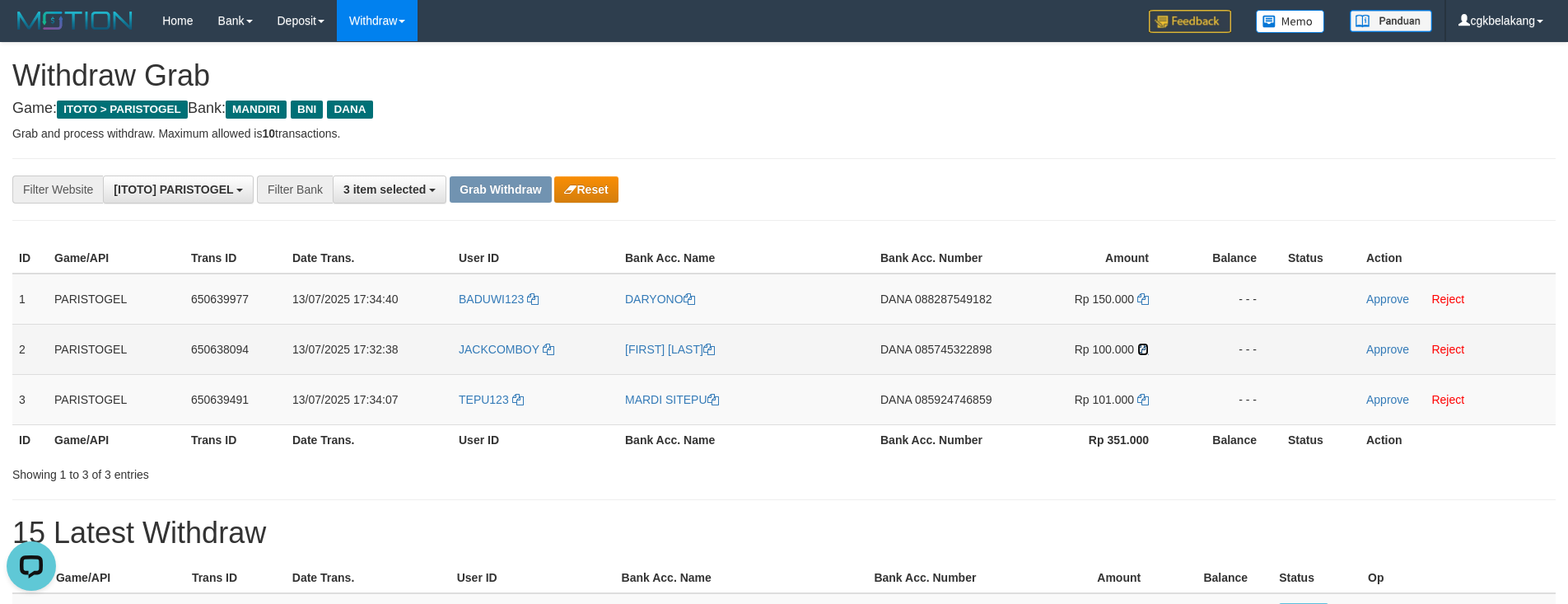 click at bounding box center [1143, 349] 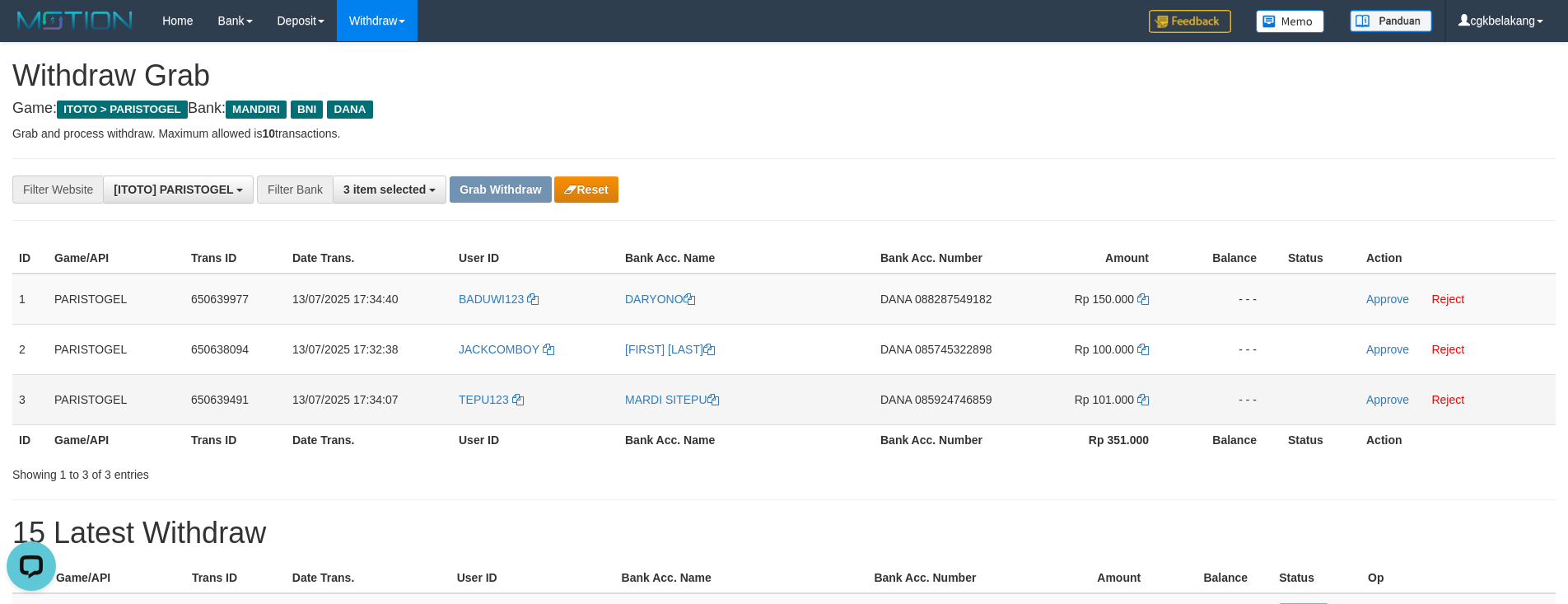 click on "DANA
085924746859" at bounding box center (942, 399) 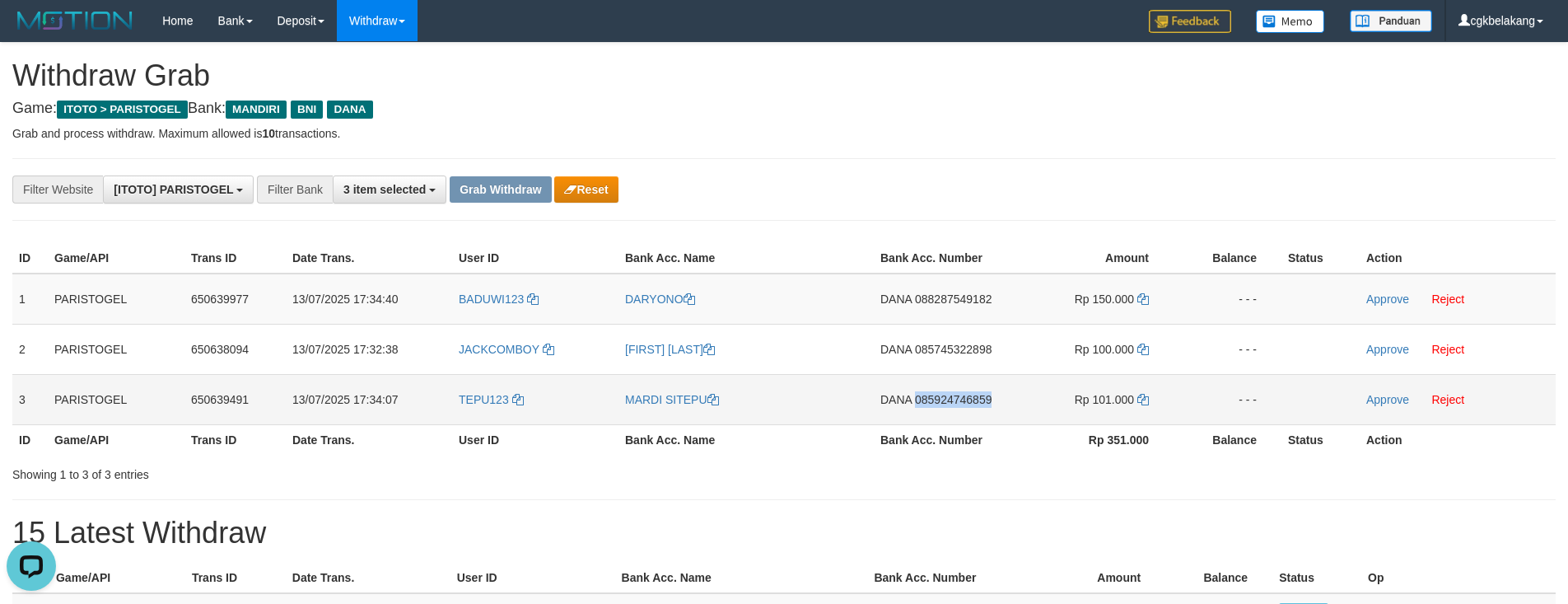 click on "DANA
085924746859" at bounding box center [942, 399] 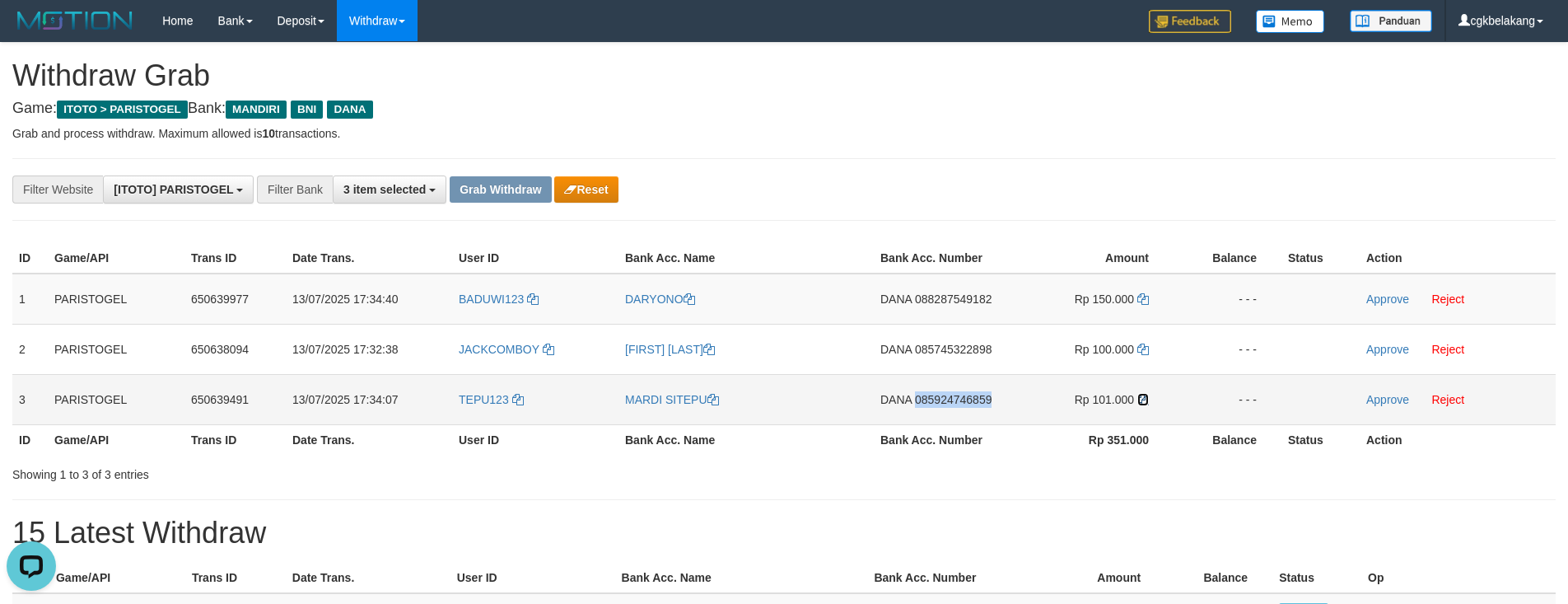 click at bounding box center [1143, 400] 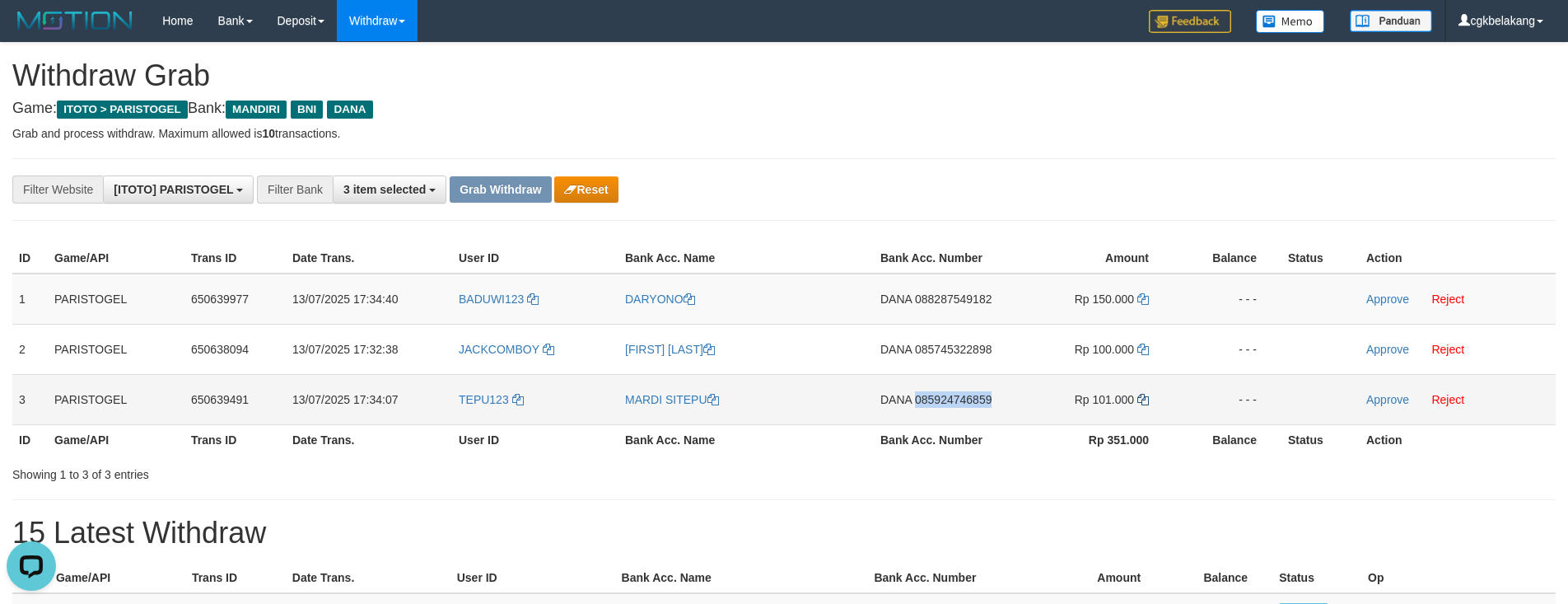 copy on "085924746859" 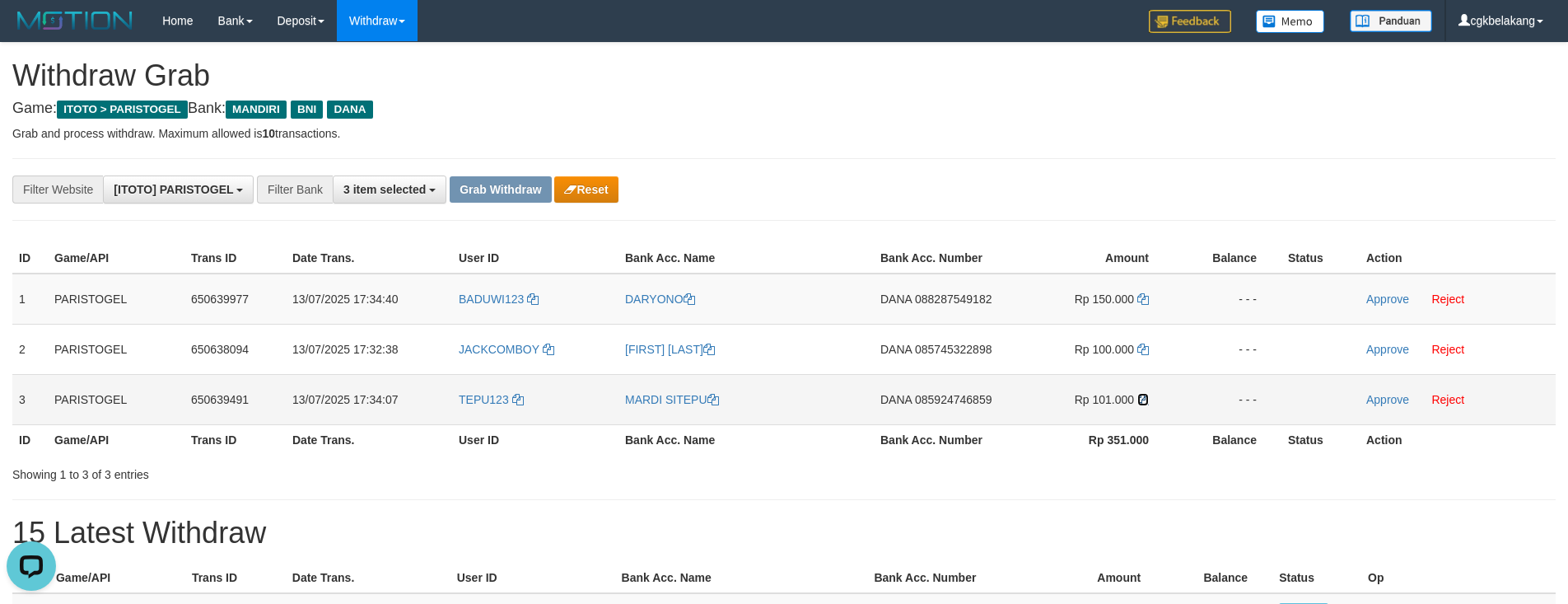 click at bounding box center [1143, 400] 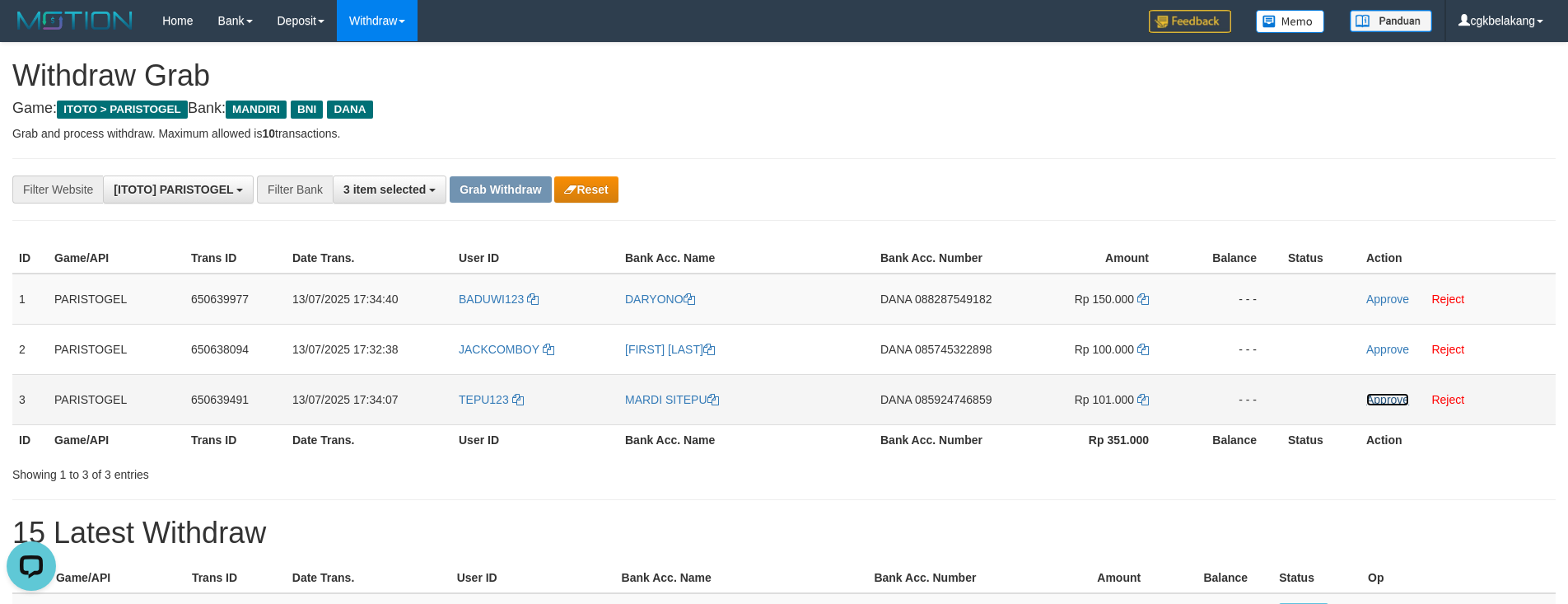 click on "Approve" at bounding box center (1388, 400) 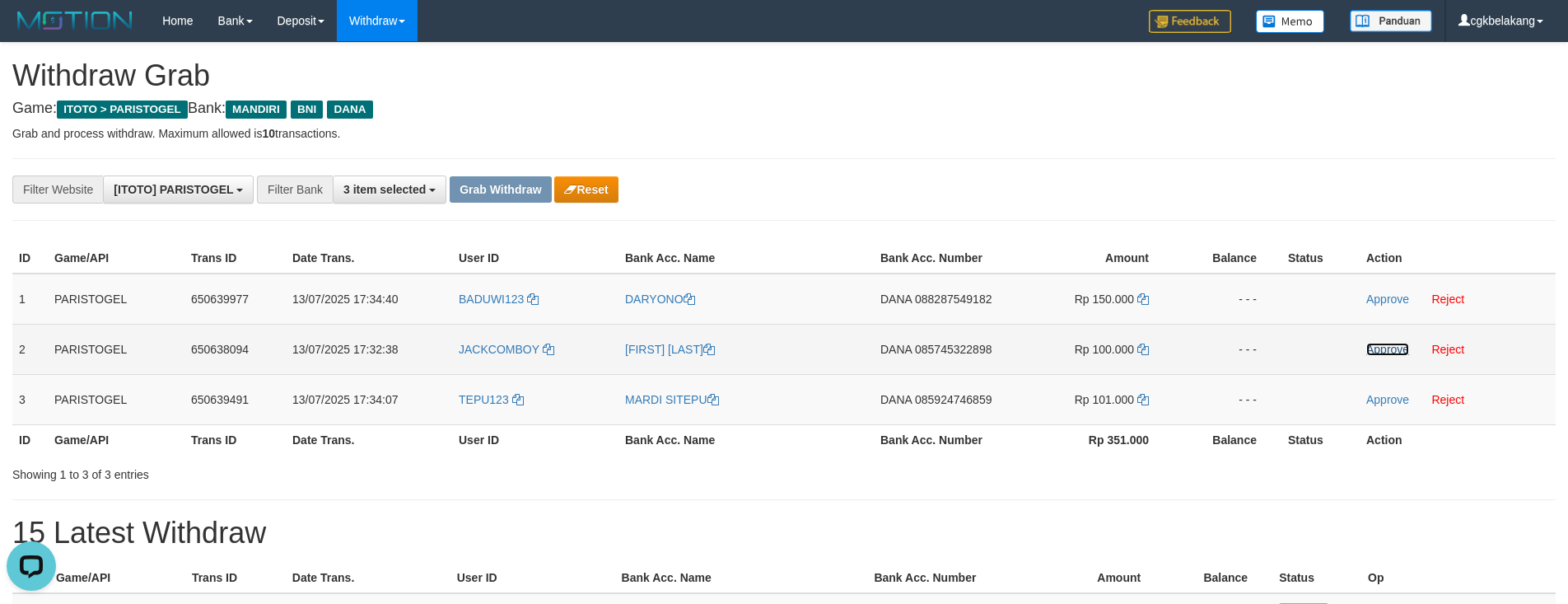 click on "Approve" at bounding box center (1388, 349) 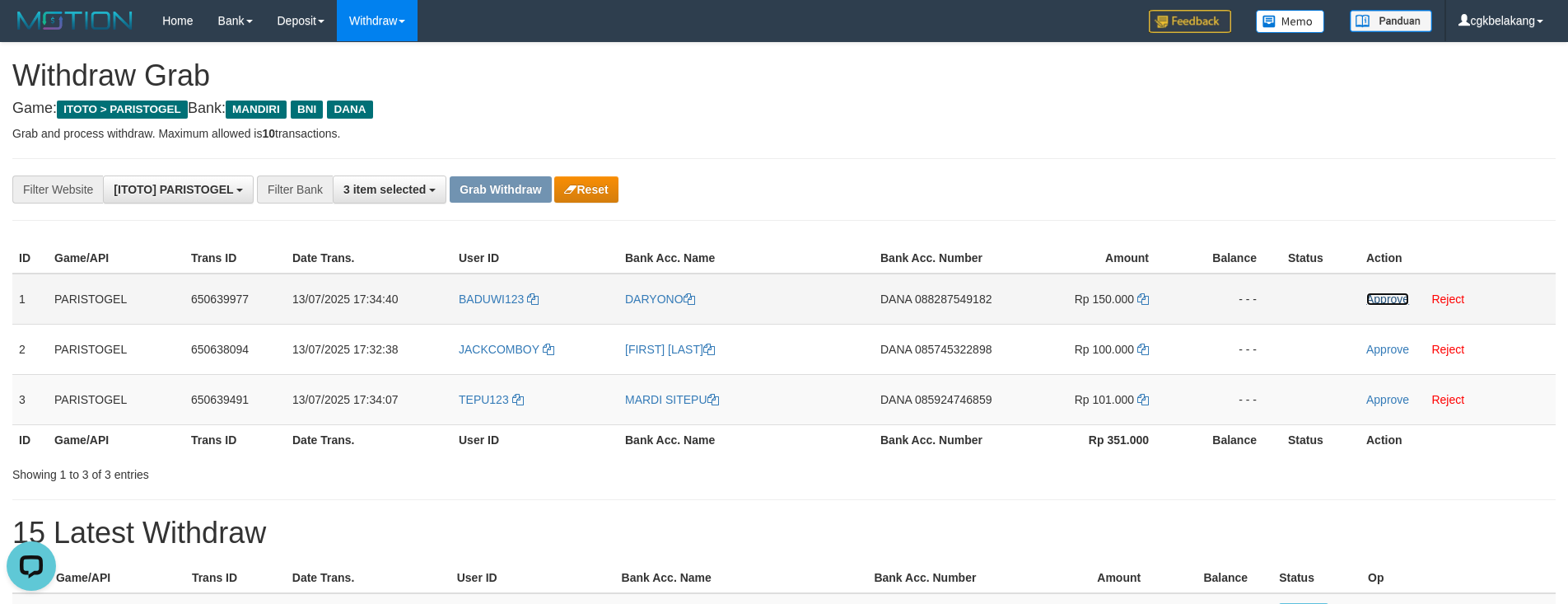 click on "Approve" at bounding box center [1388, 299] 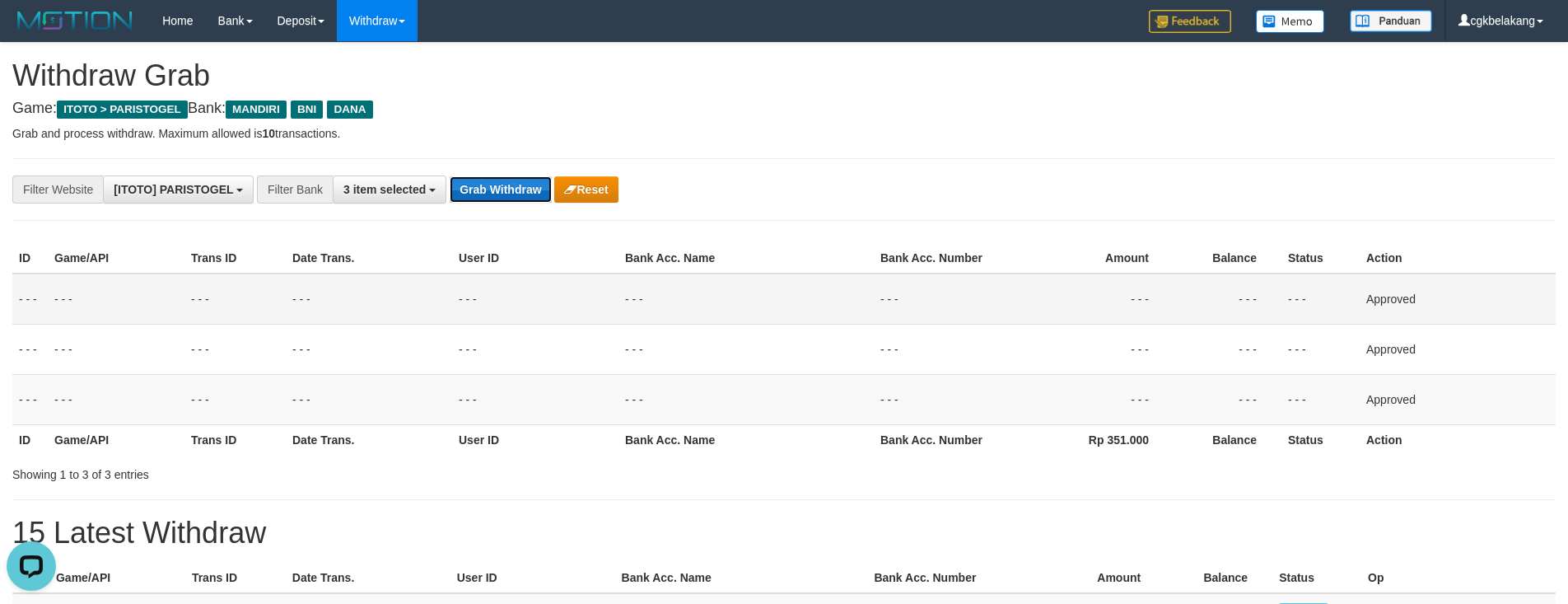click on "Grab Withdraw" at bounding box center (500, 190) 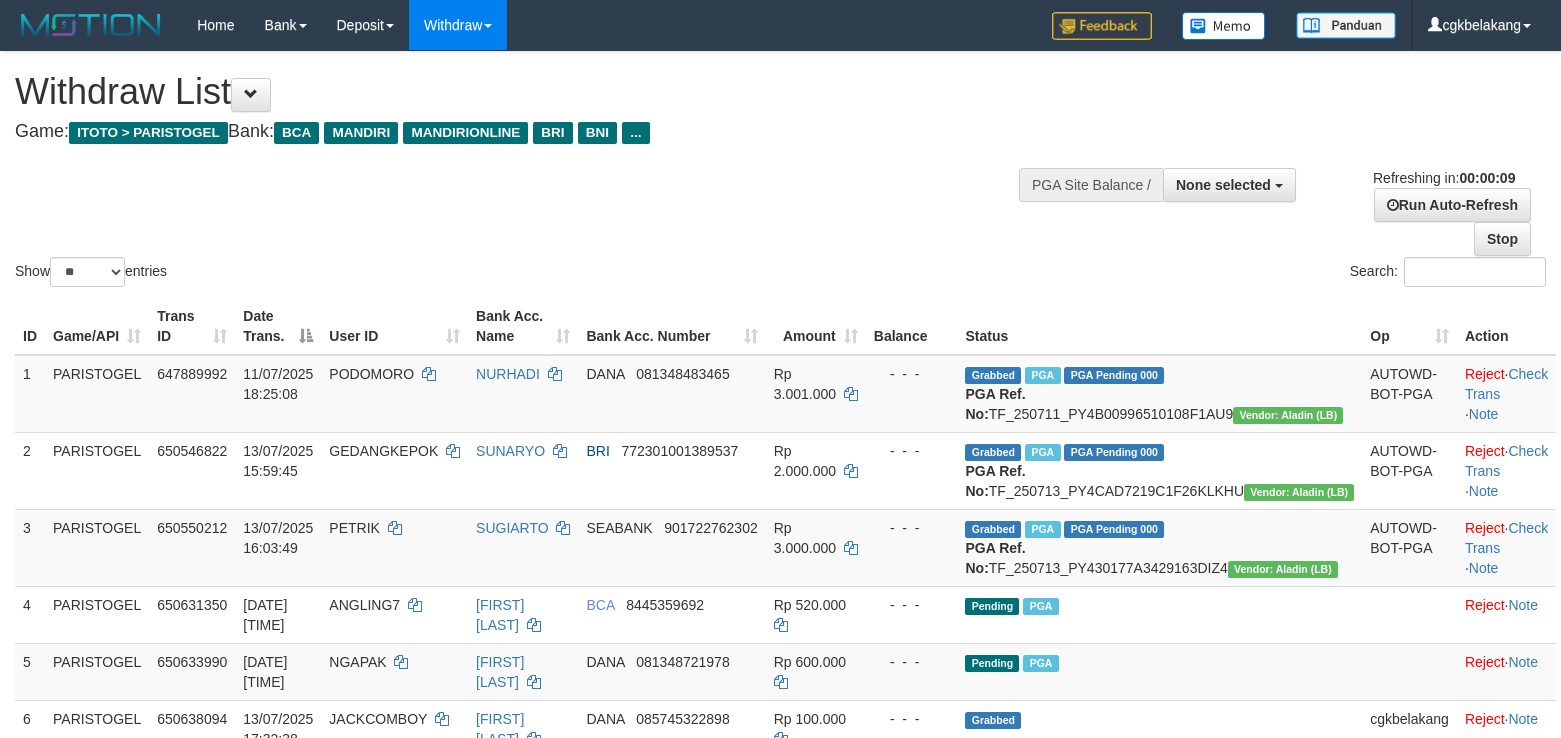 select 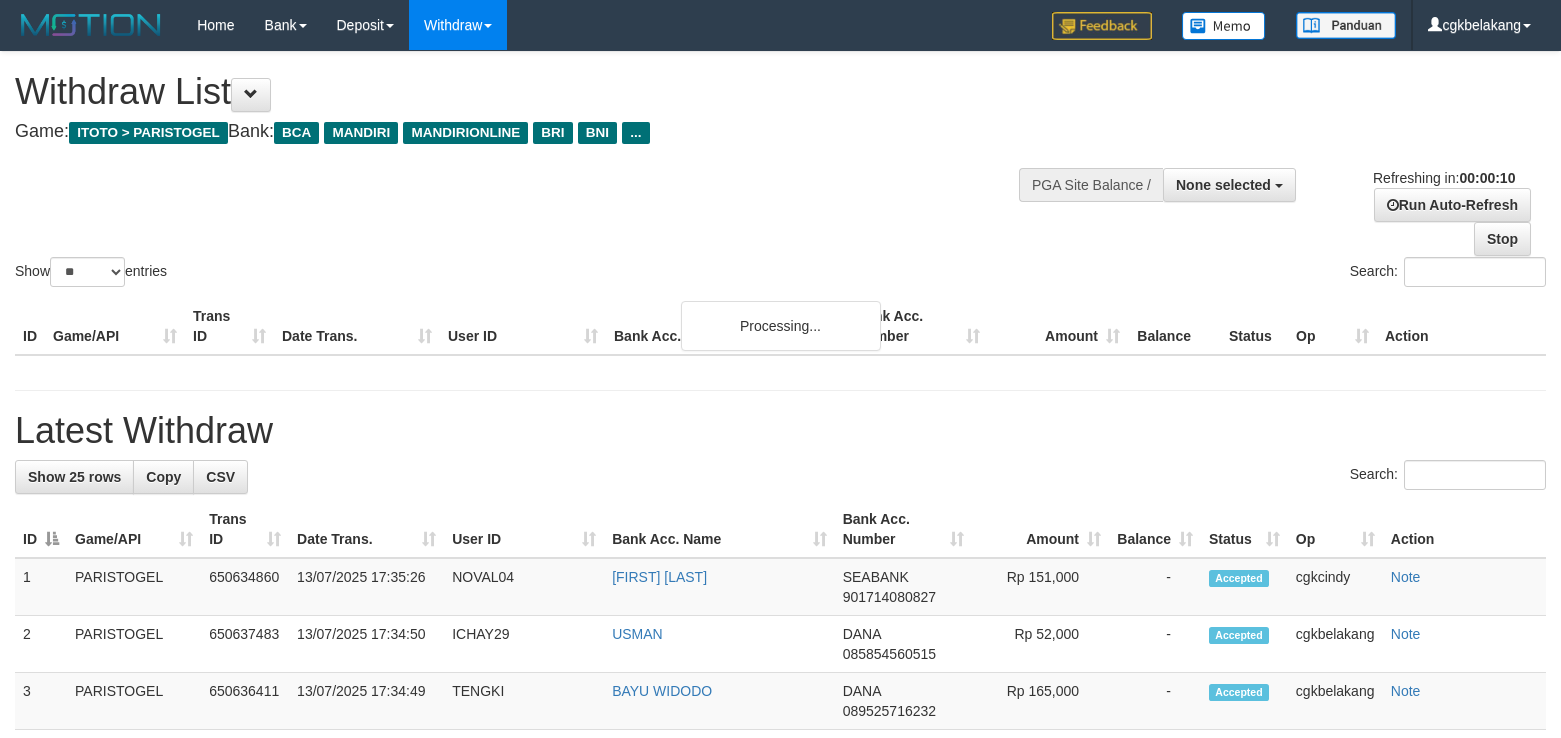 select 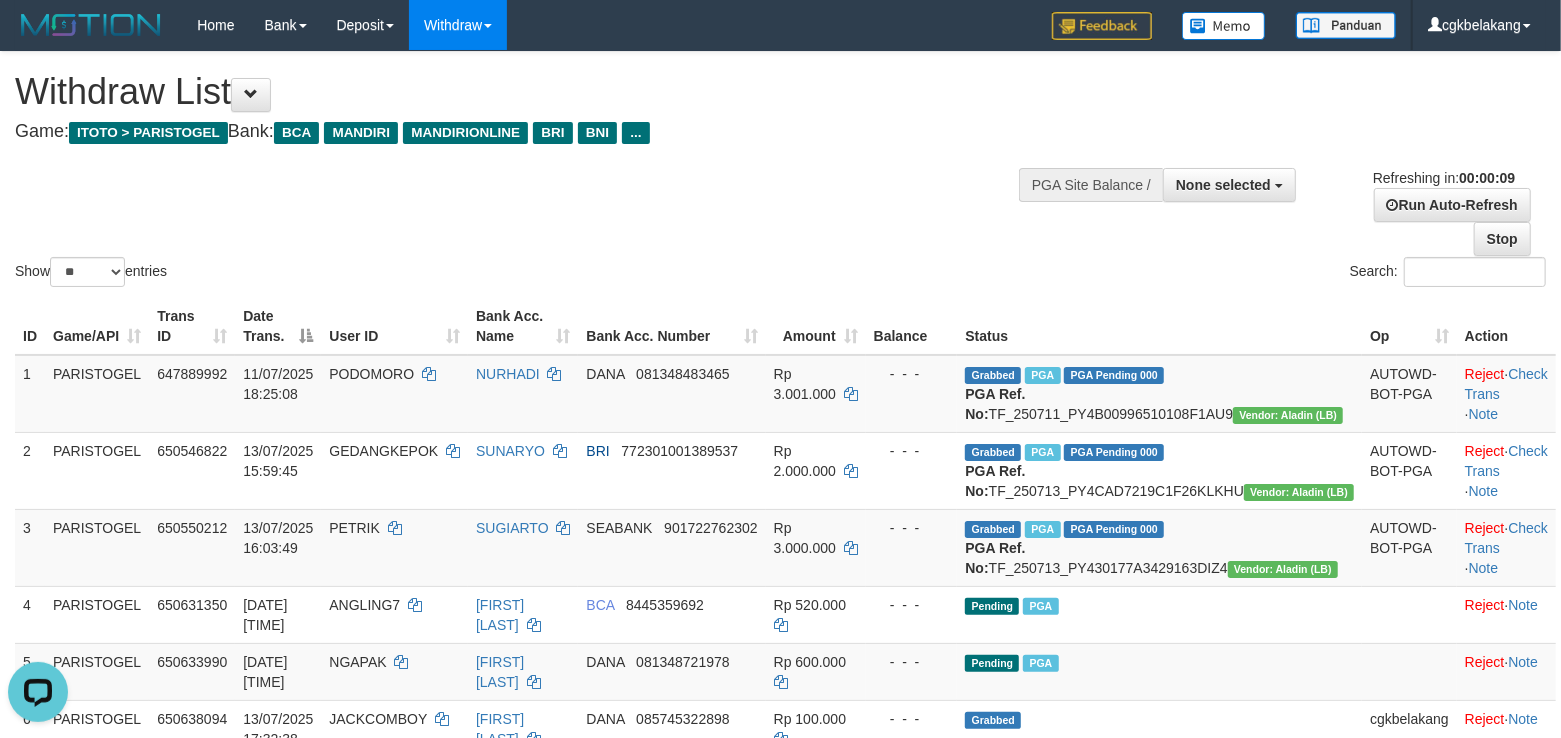 scroll, scrollTop: 0, scrollLeft: 0, axis: both 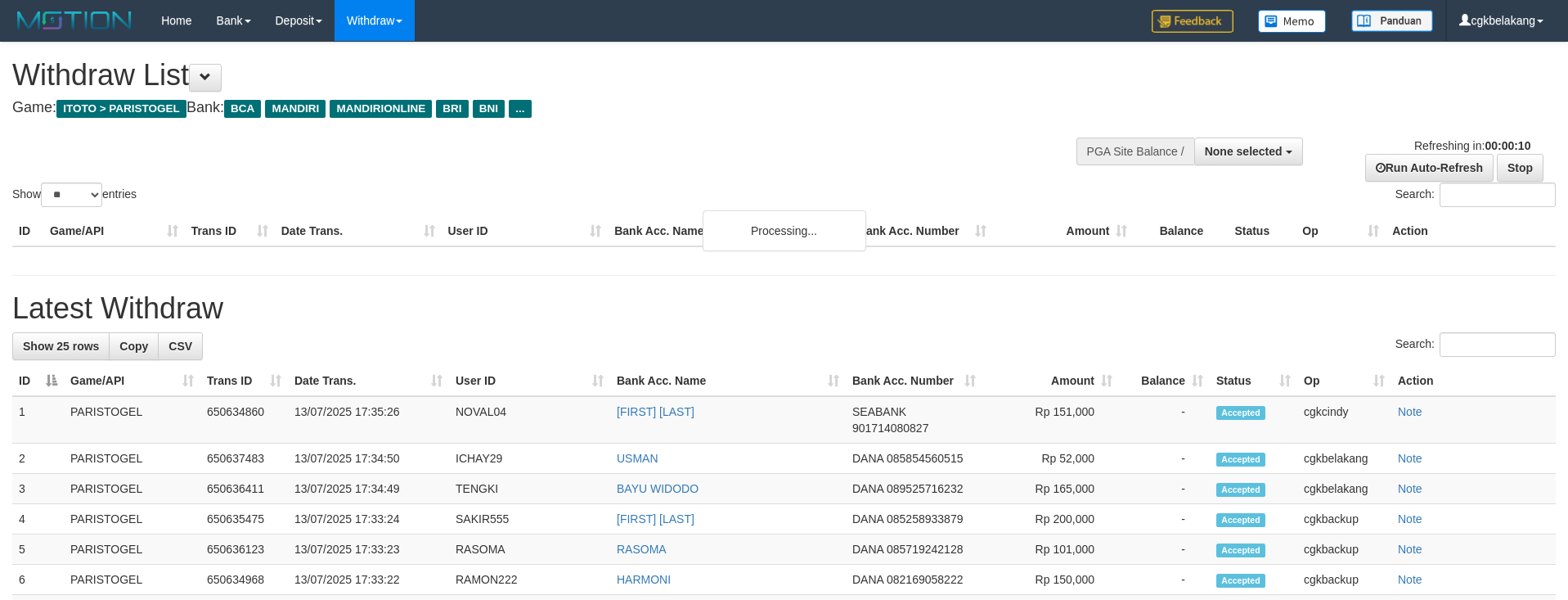 select 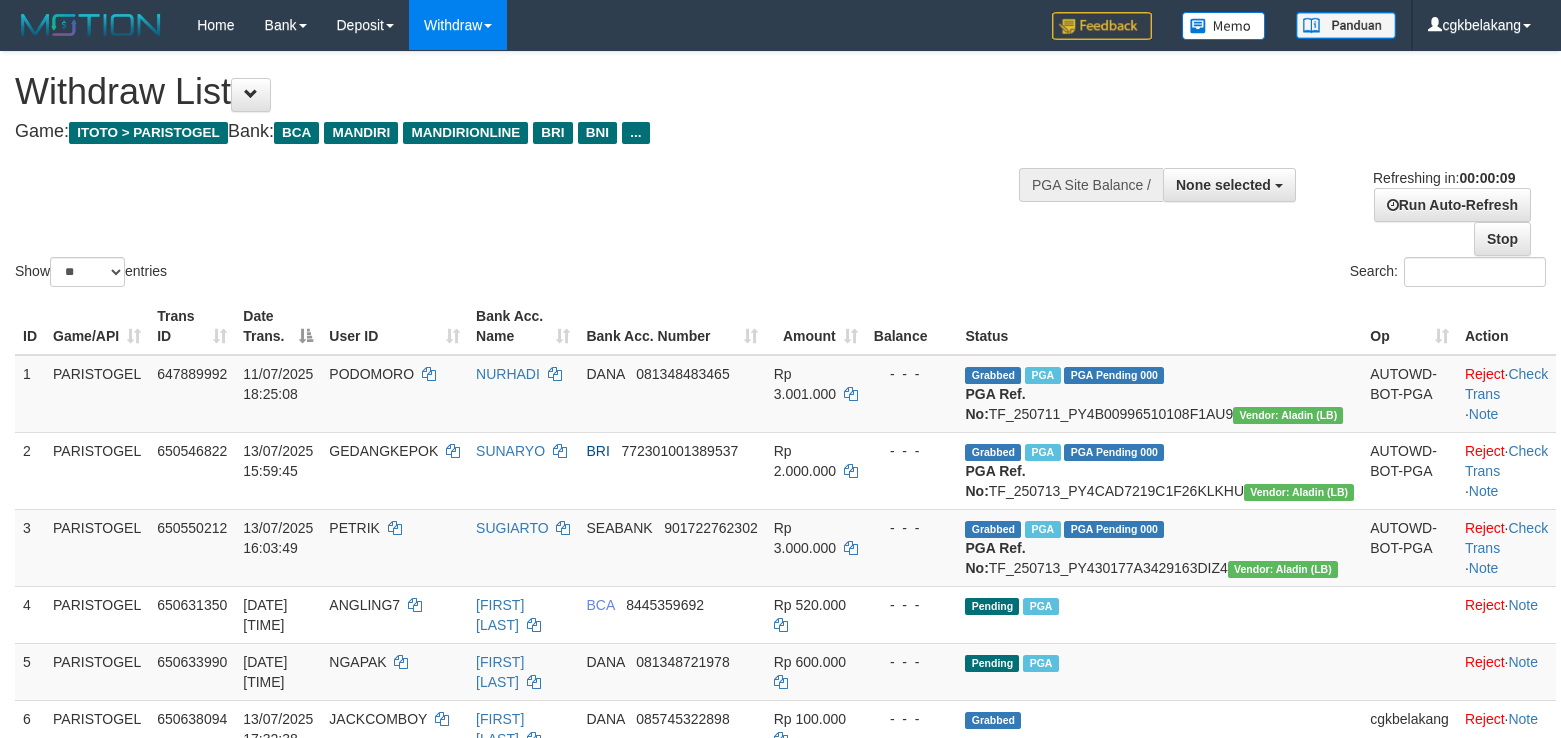 select 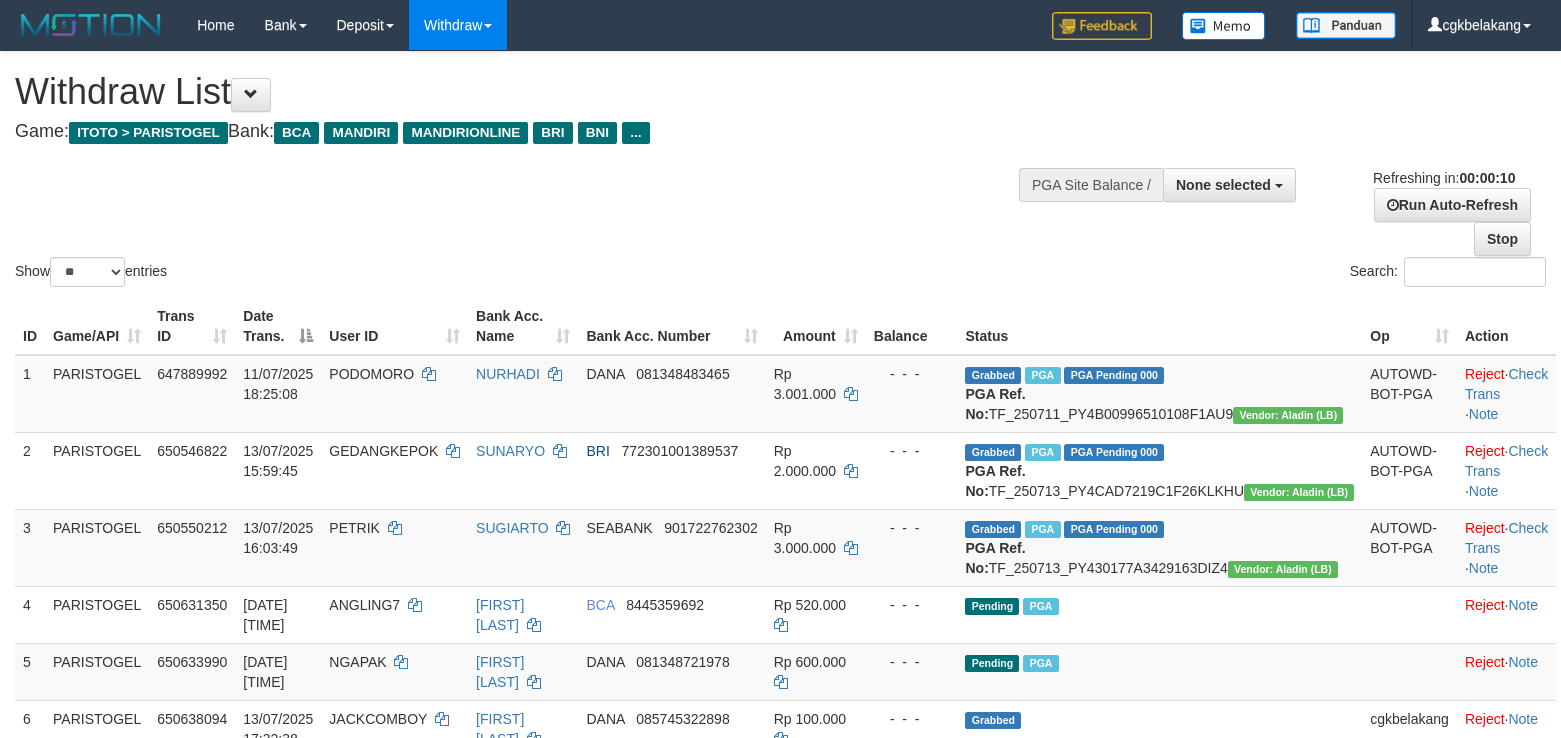 select 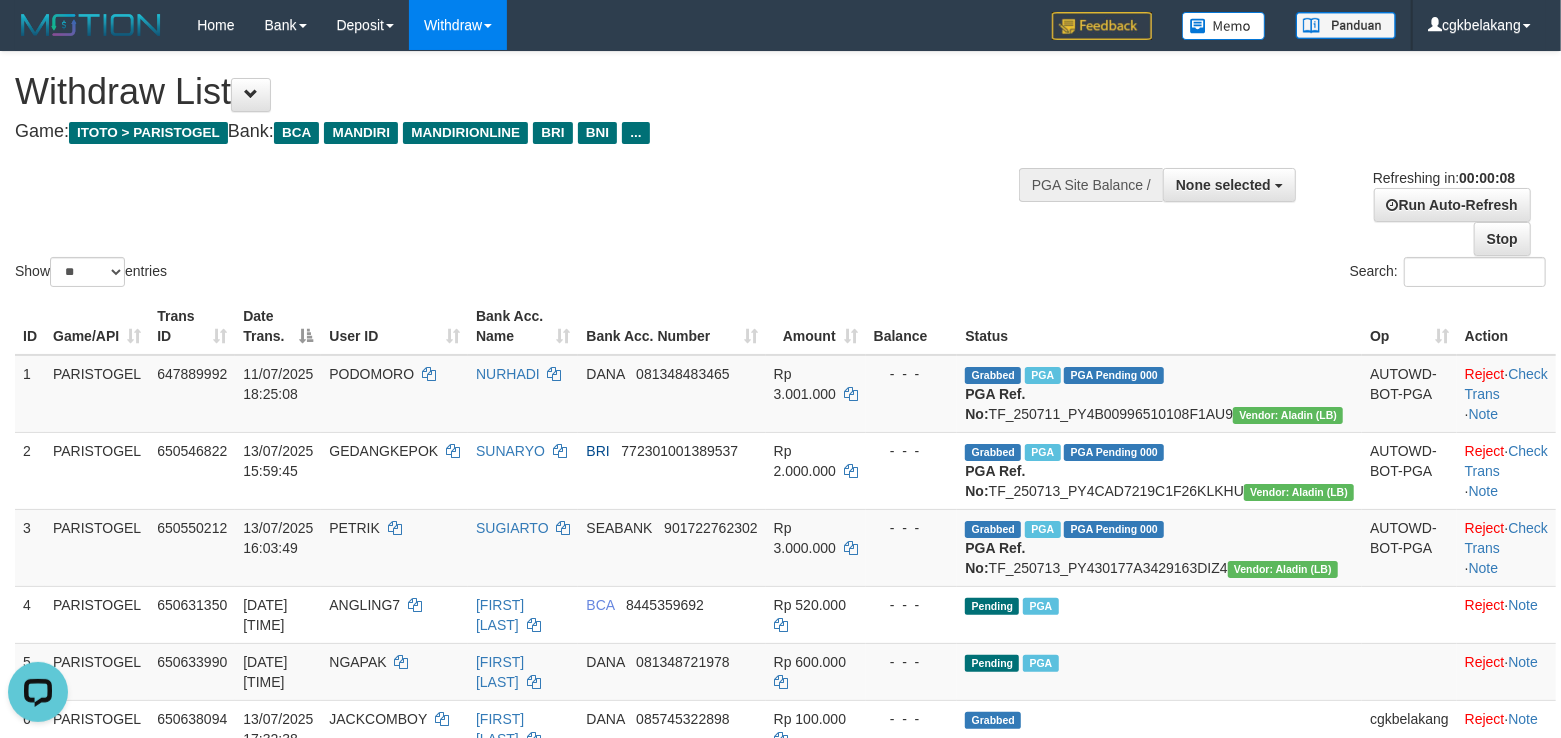 scroll, scrollTop: 0, scrollLeft: 0, axis: both 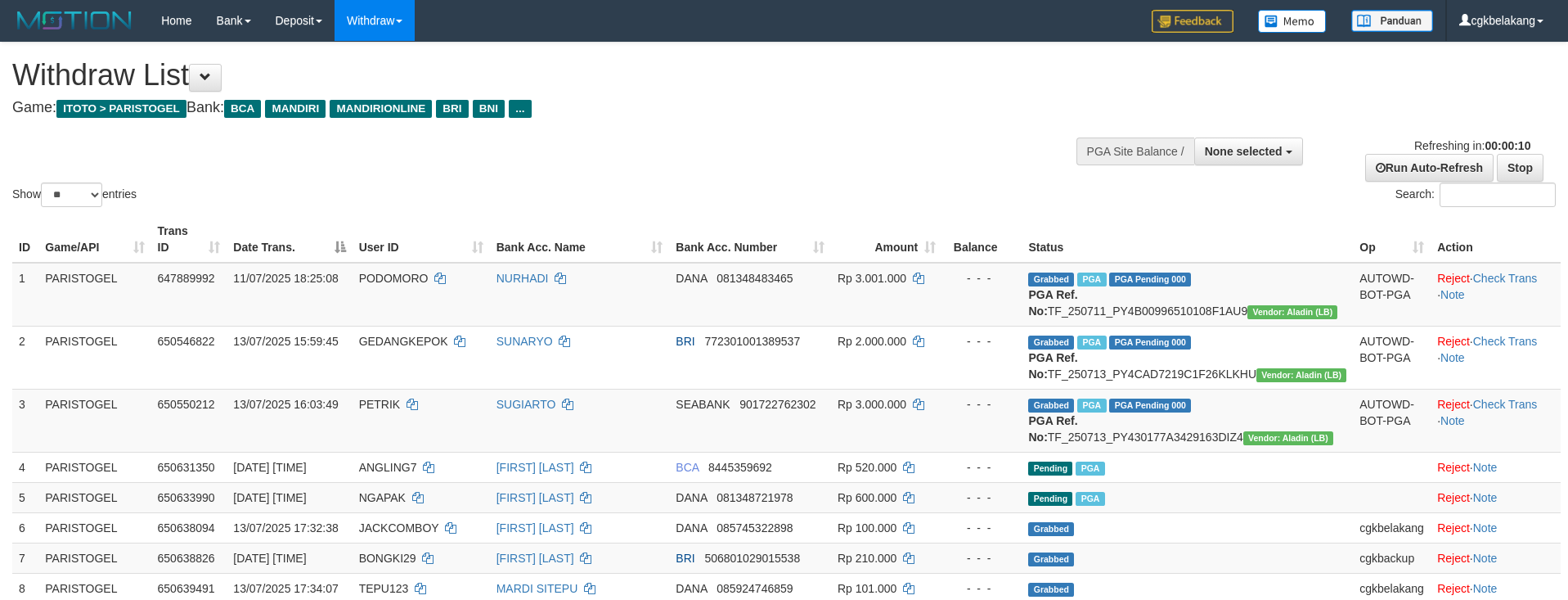select 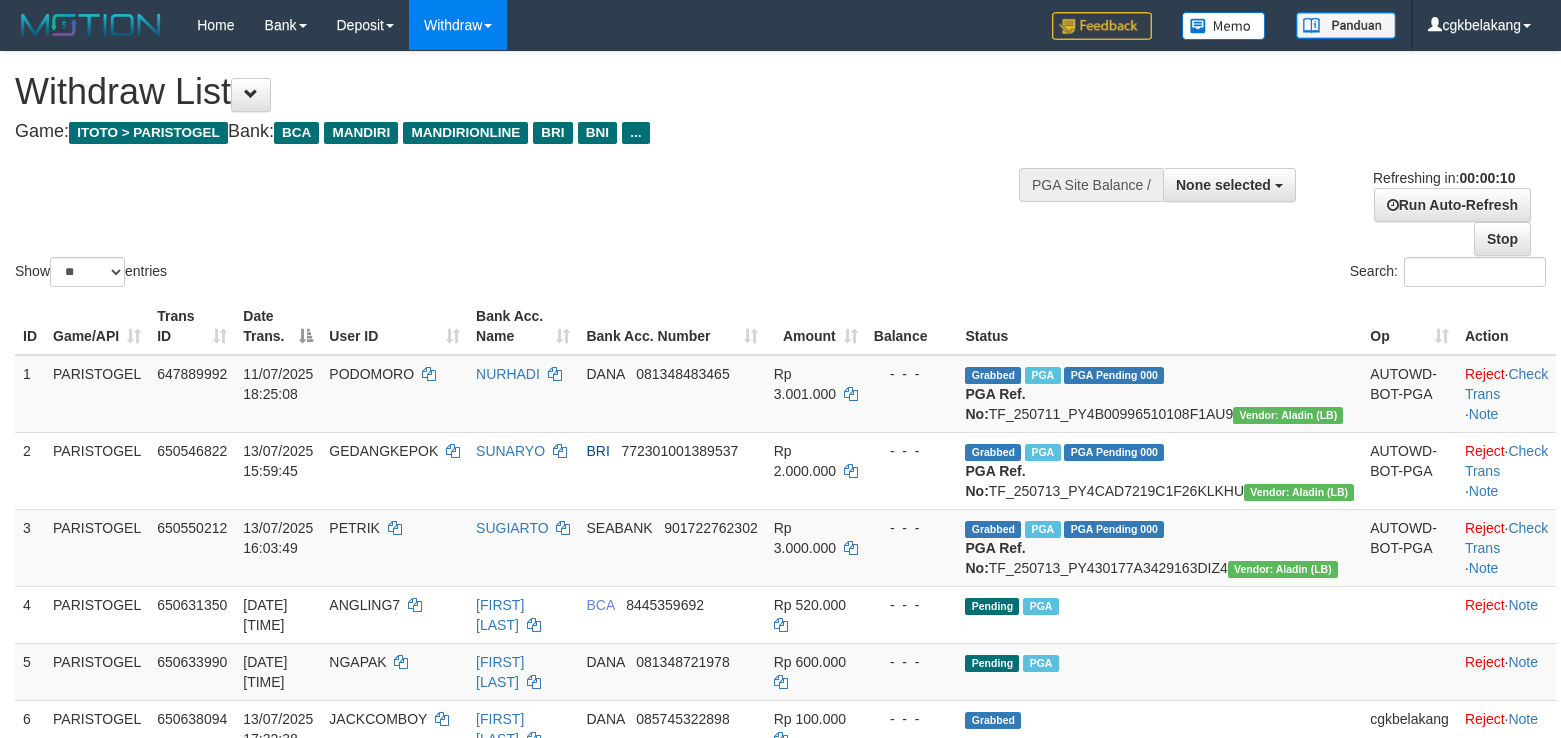 select 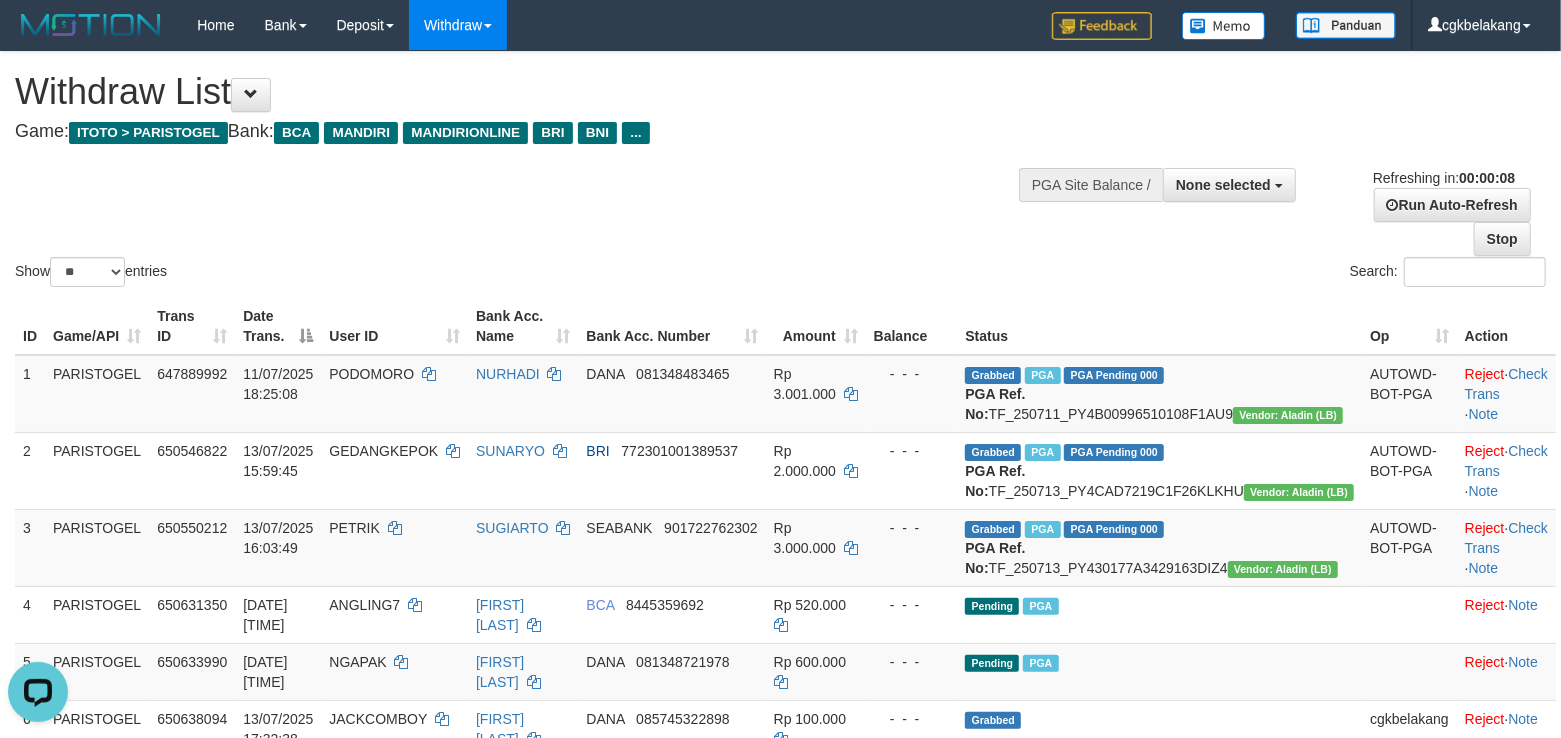 scroll, scrollTop: 0, scrollLeft: 0, axis: both 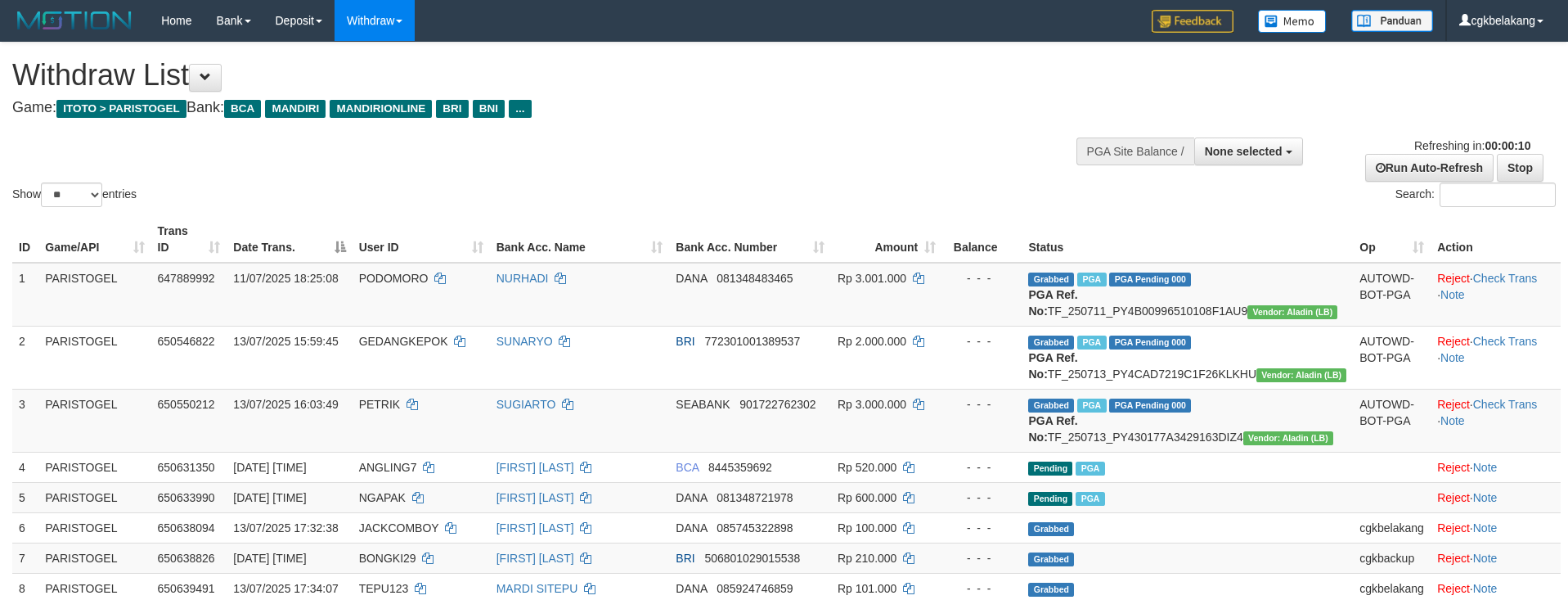 select 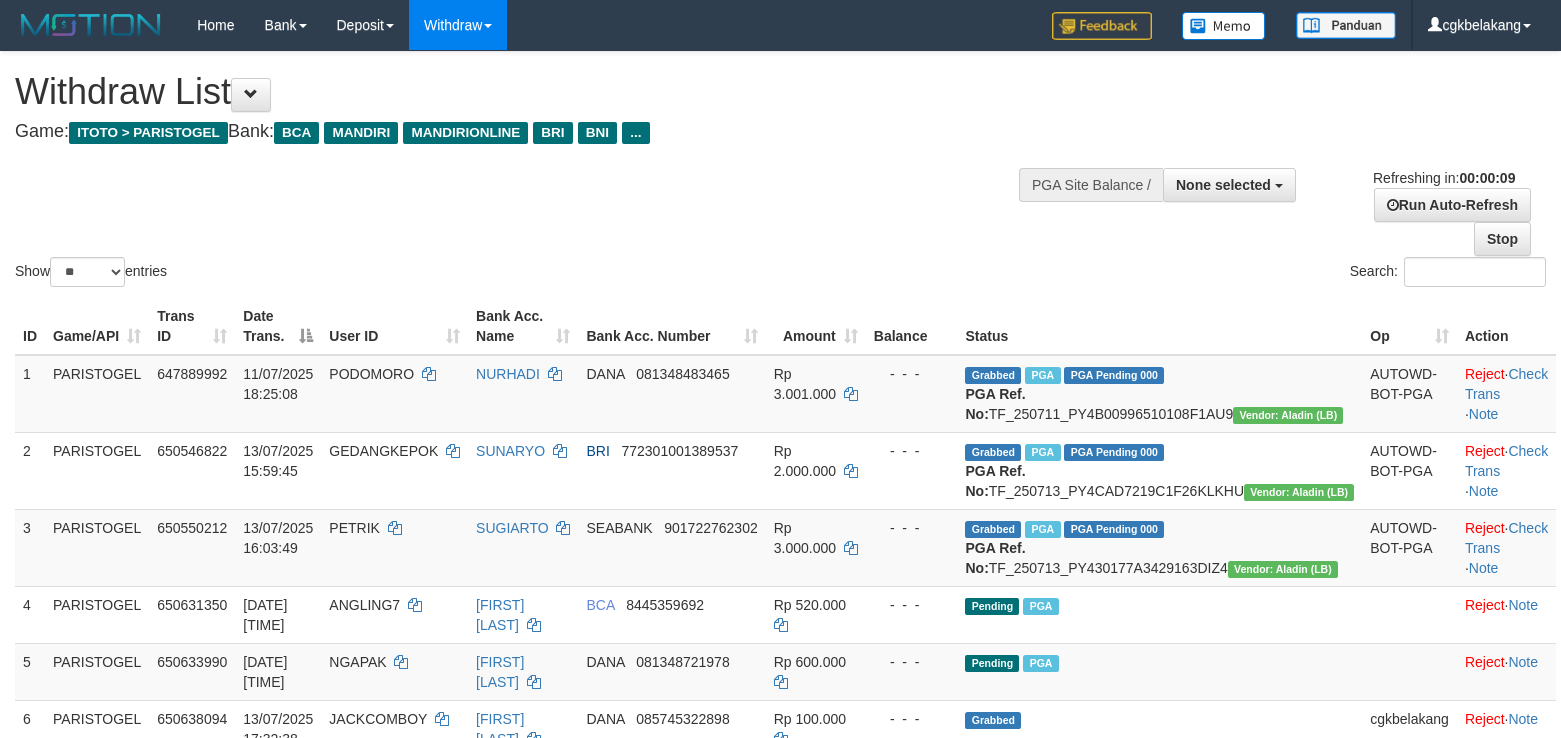 select 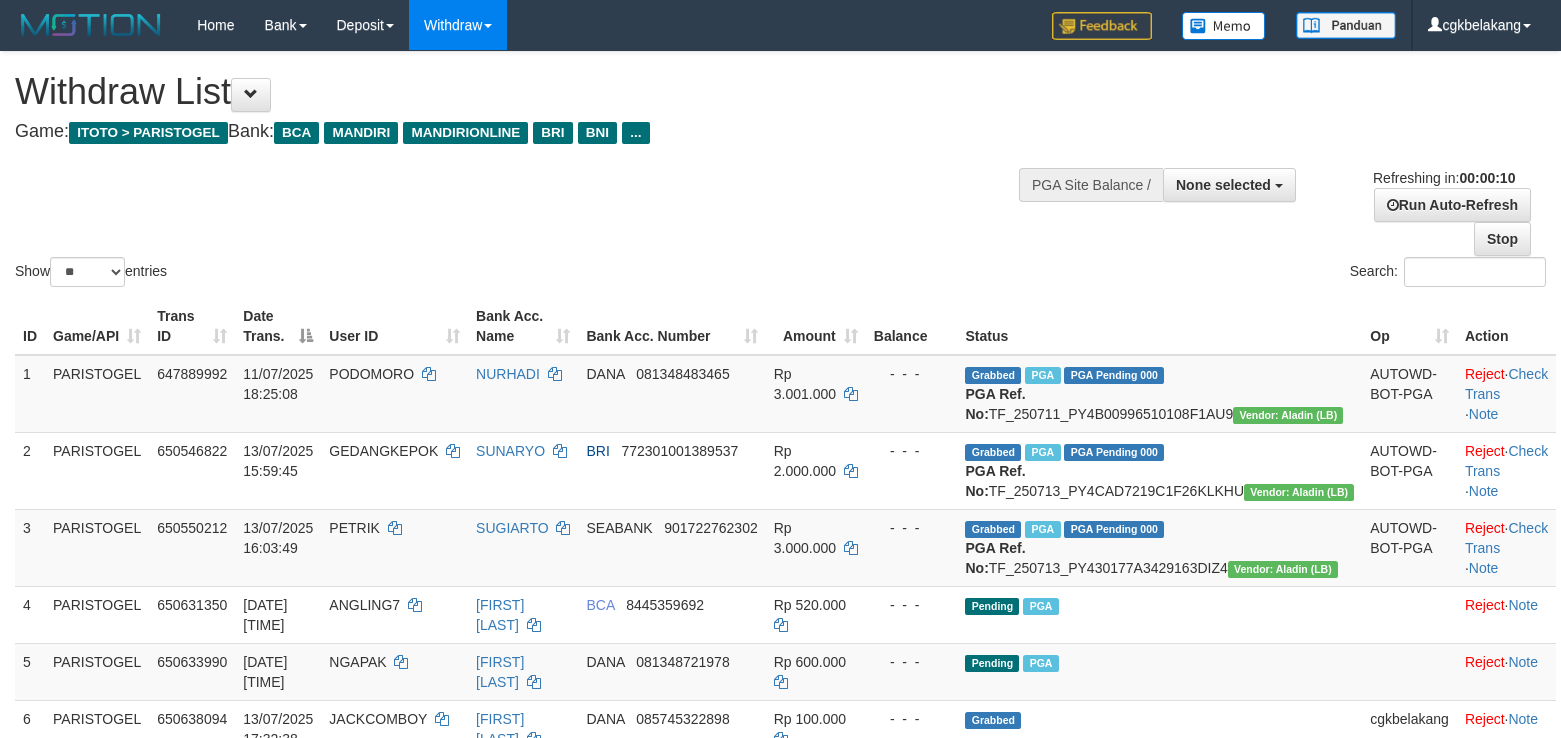 select 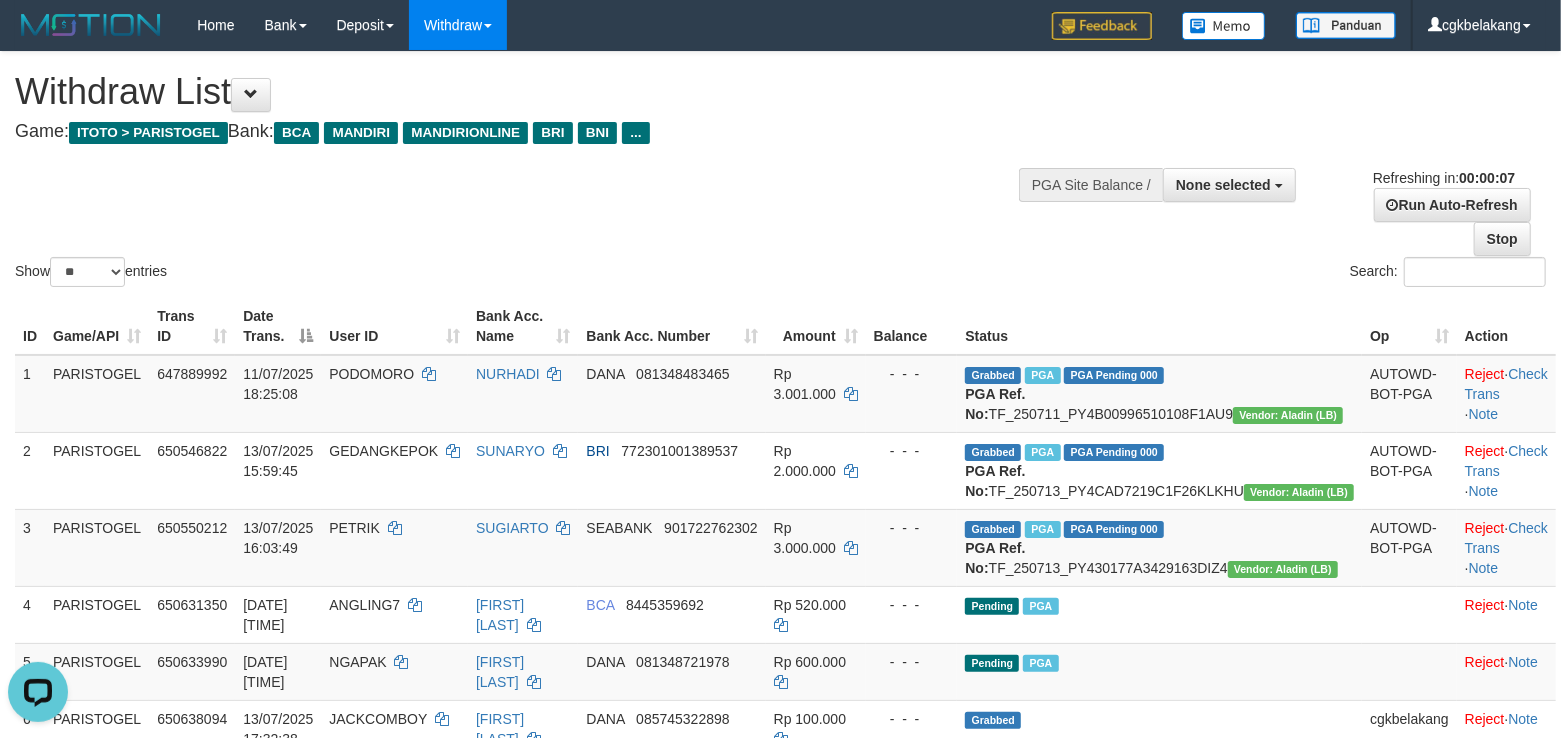 scroll, scrollTop: 0, scrollLeft: 0, axis: both 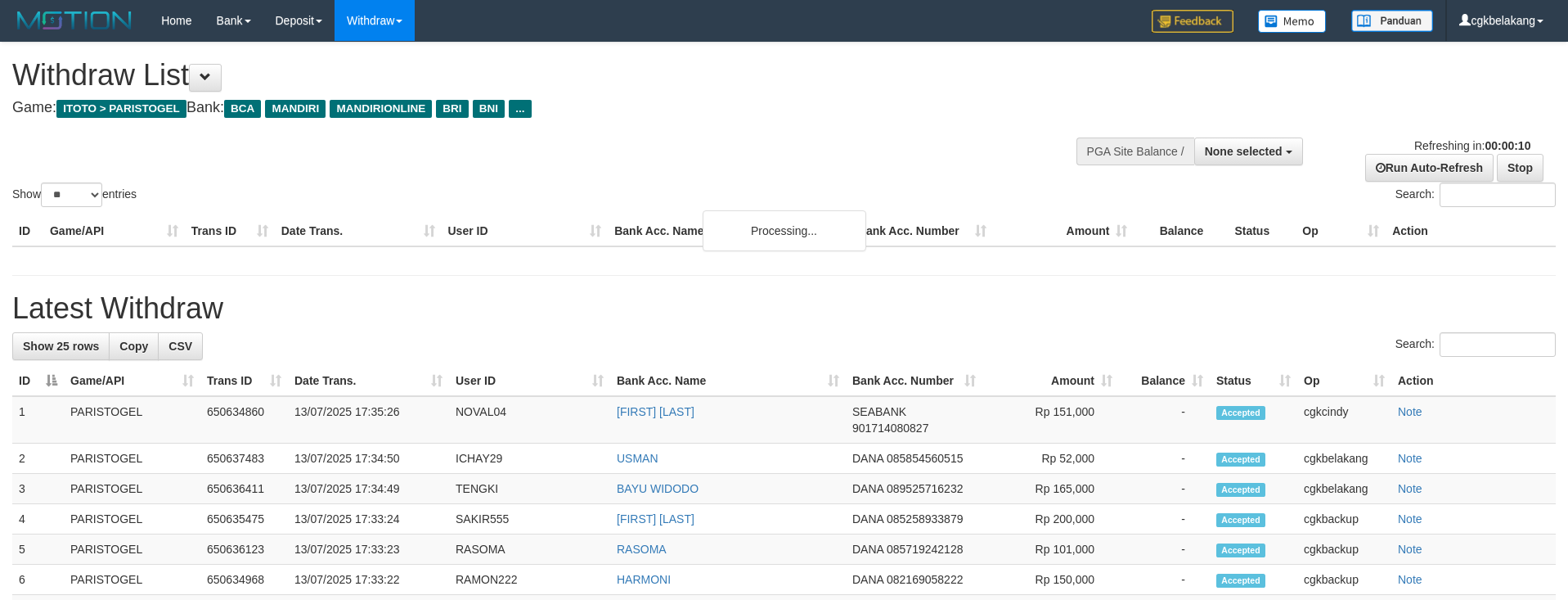 select 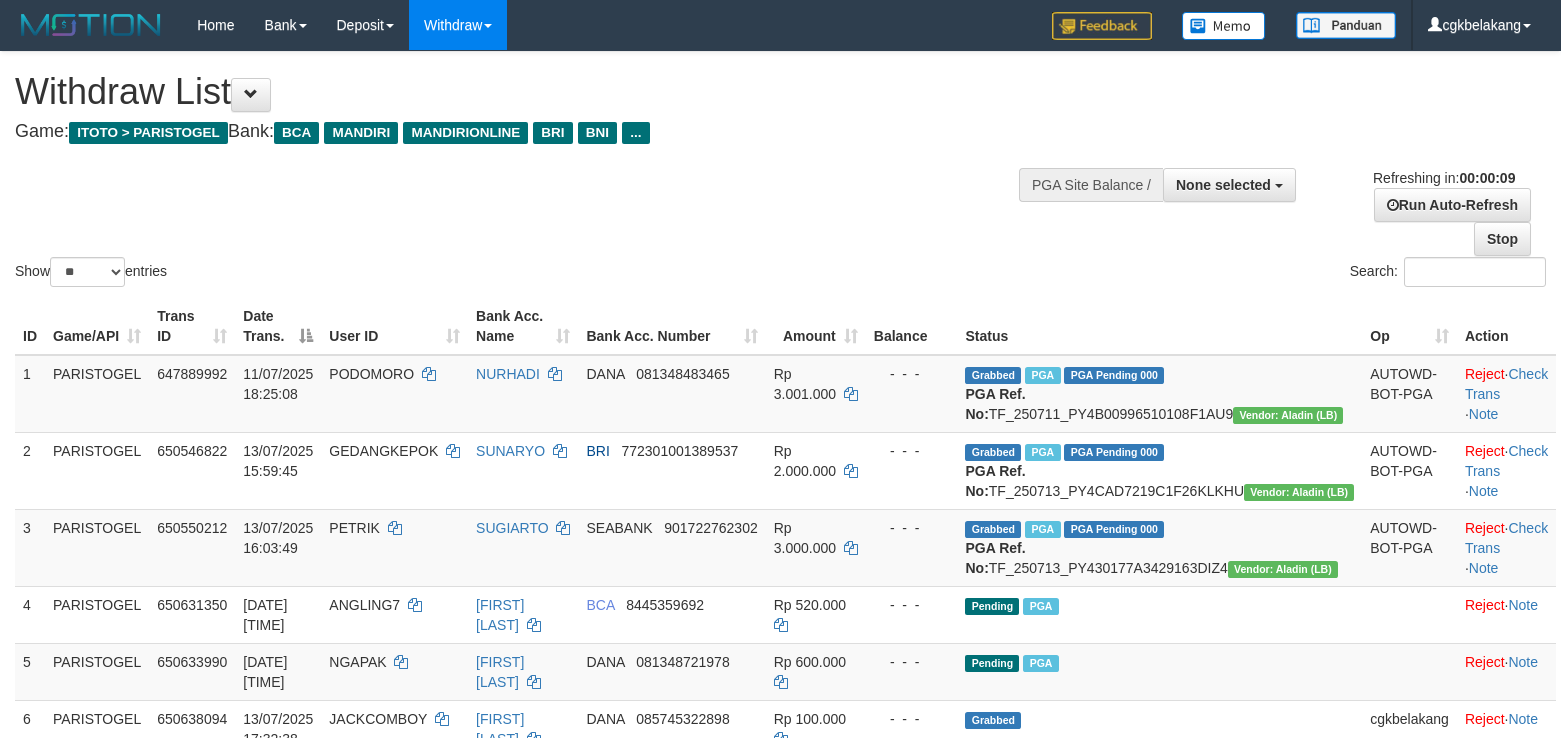 select 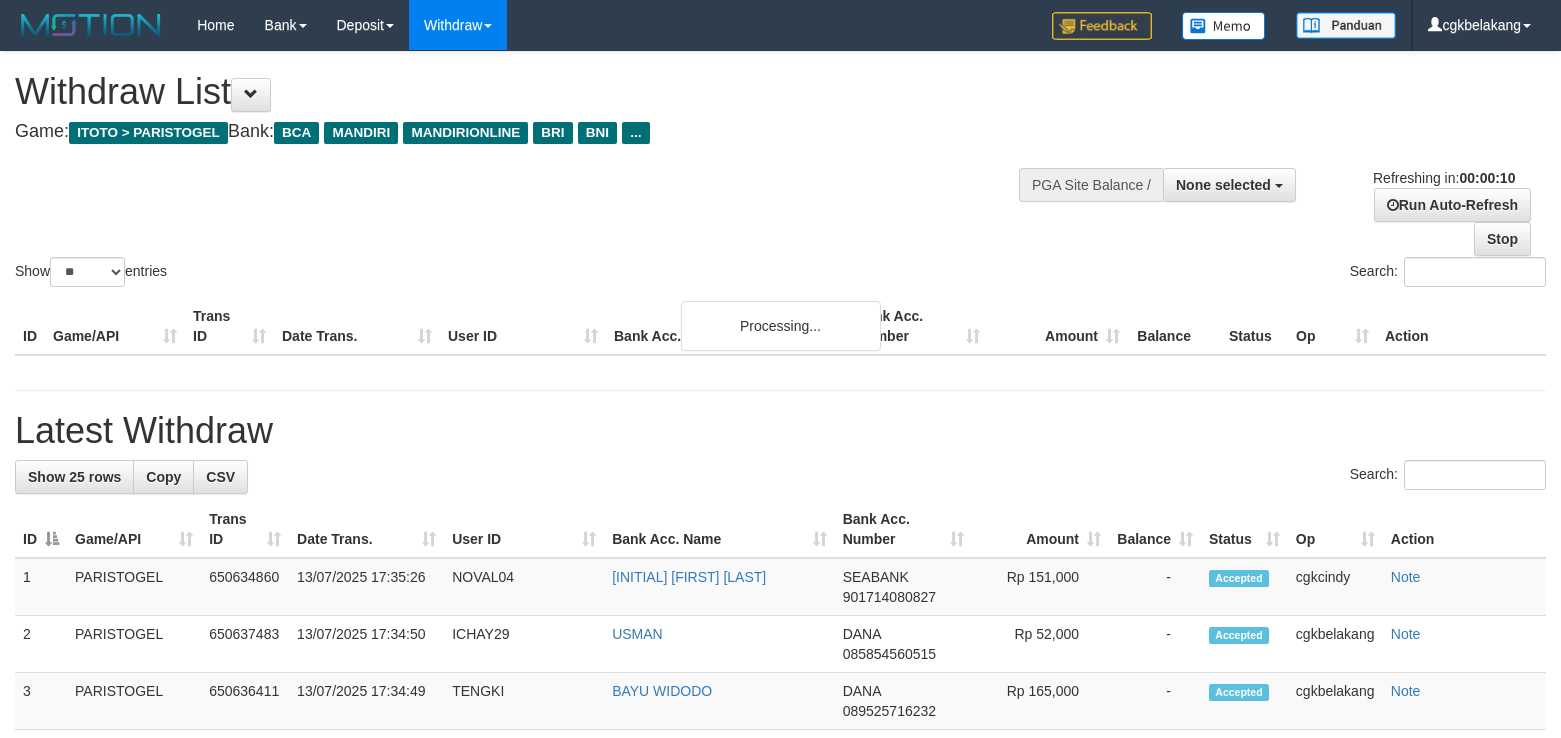 select 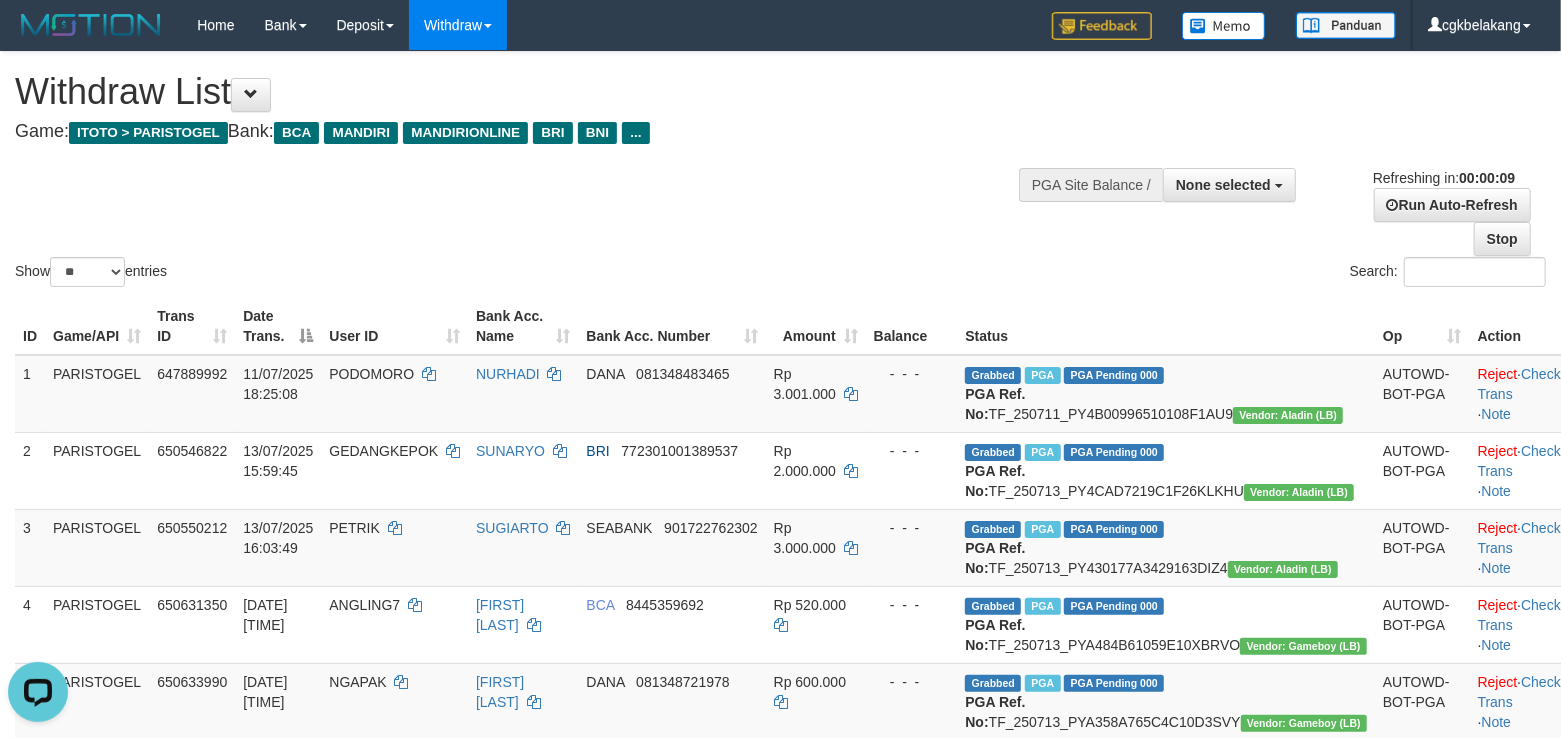 scroll, scrollTop: 0, scrollLeft: 0, axis: both 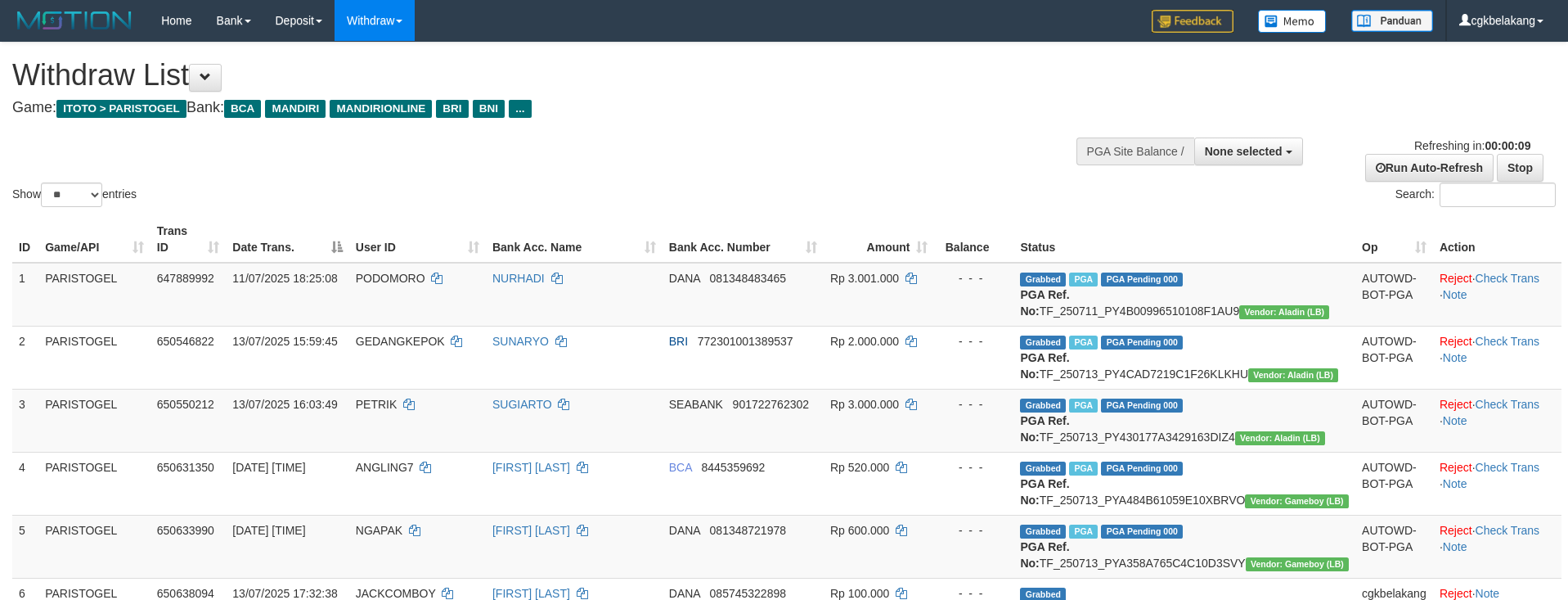 select 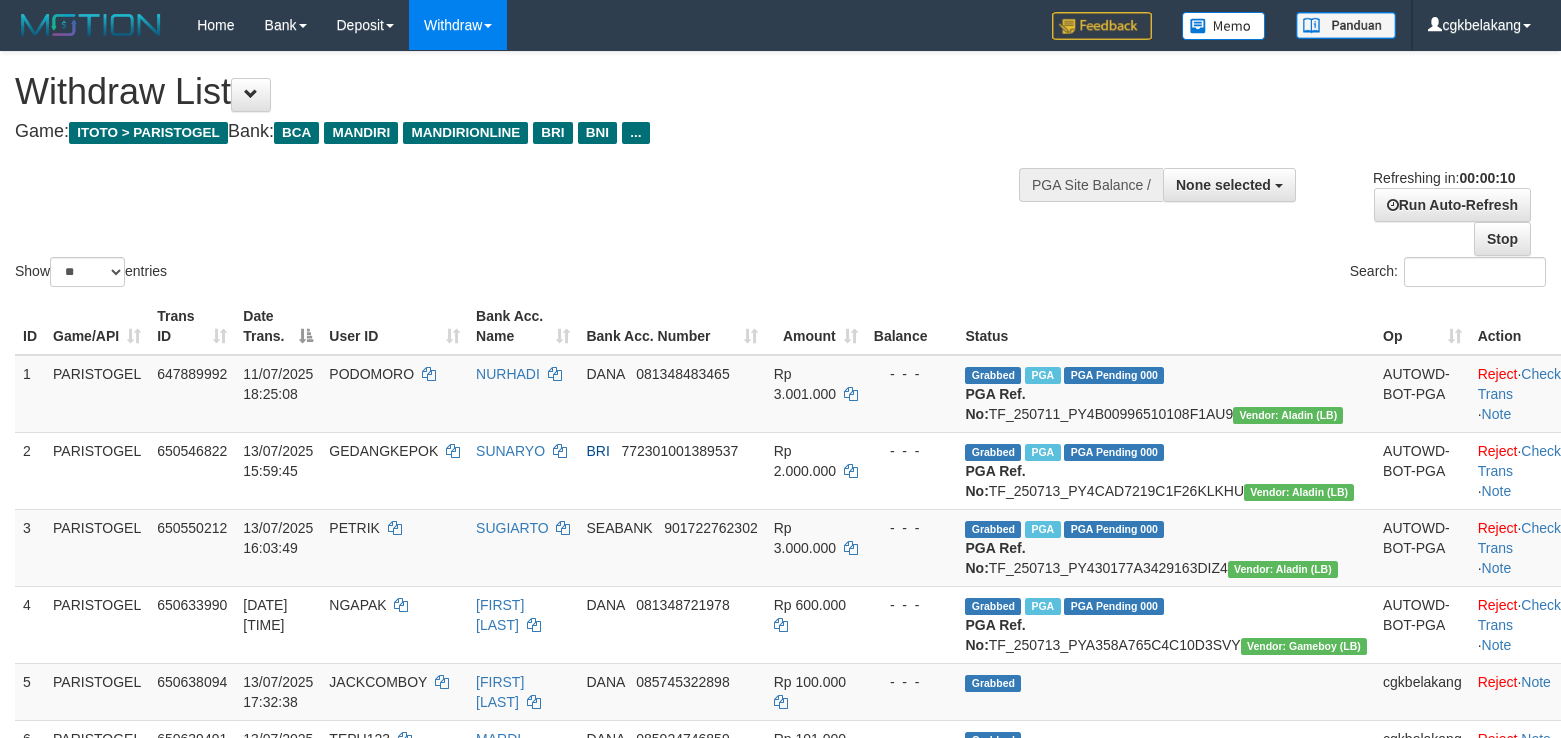 select 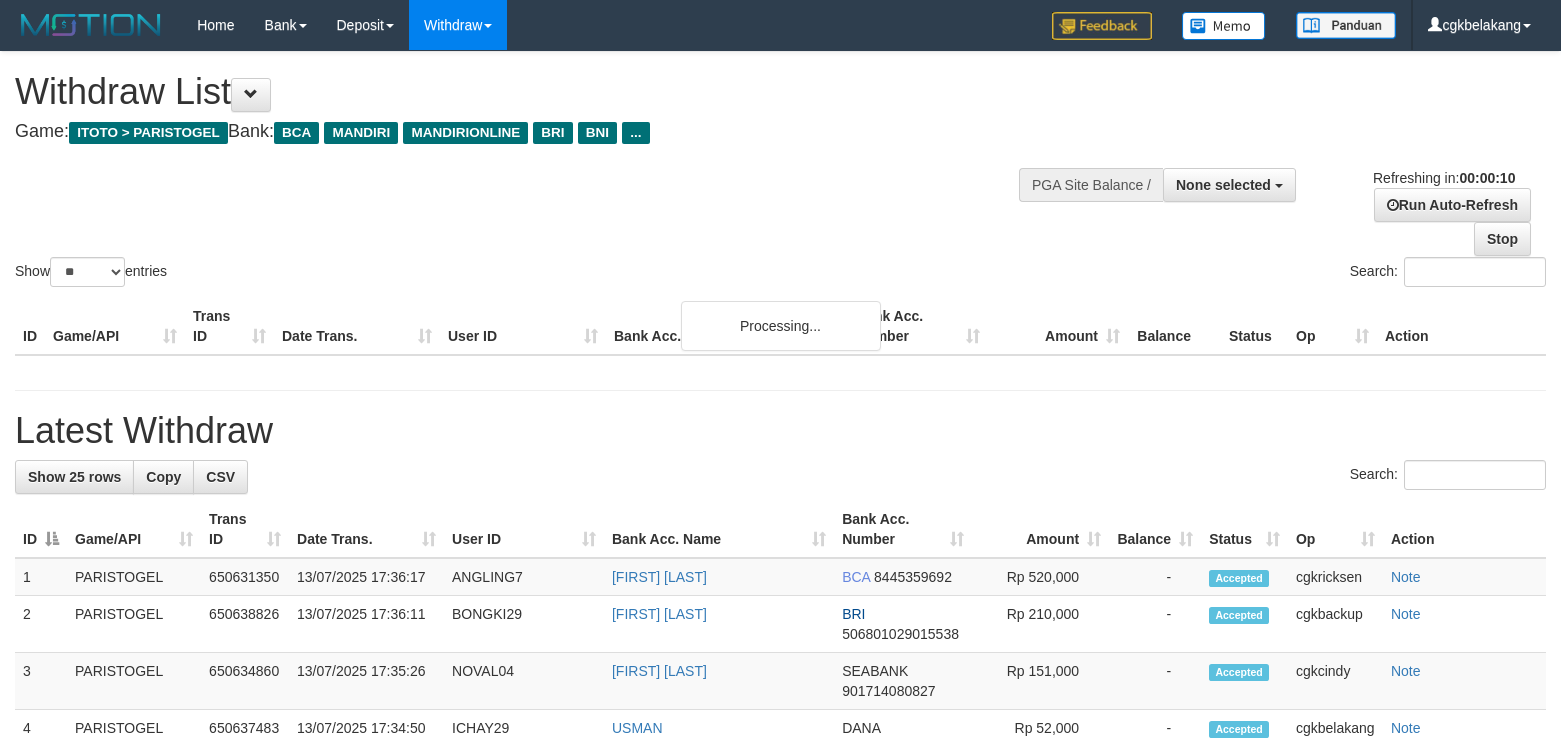 select 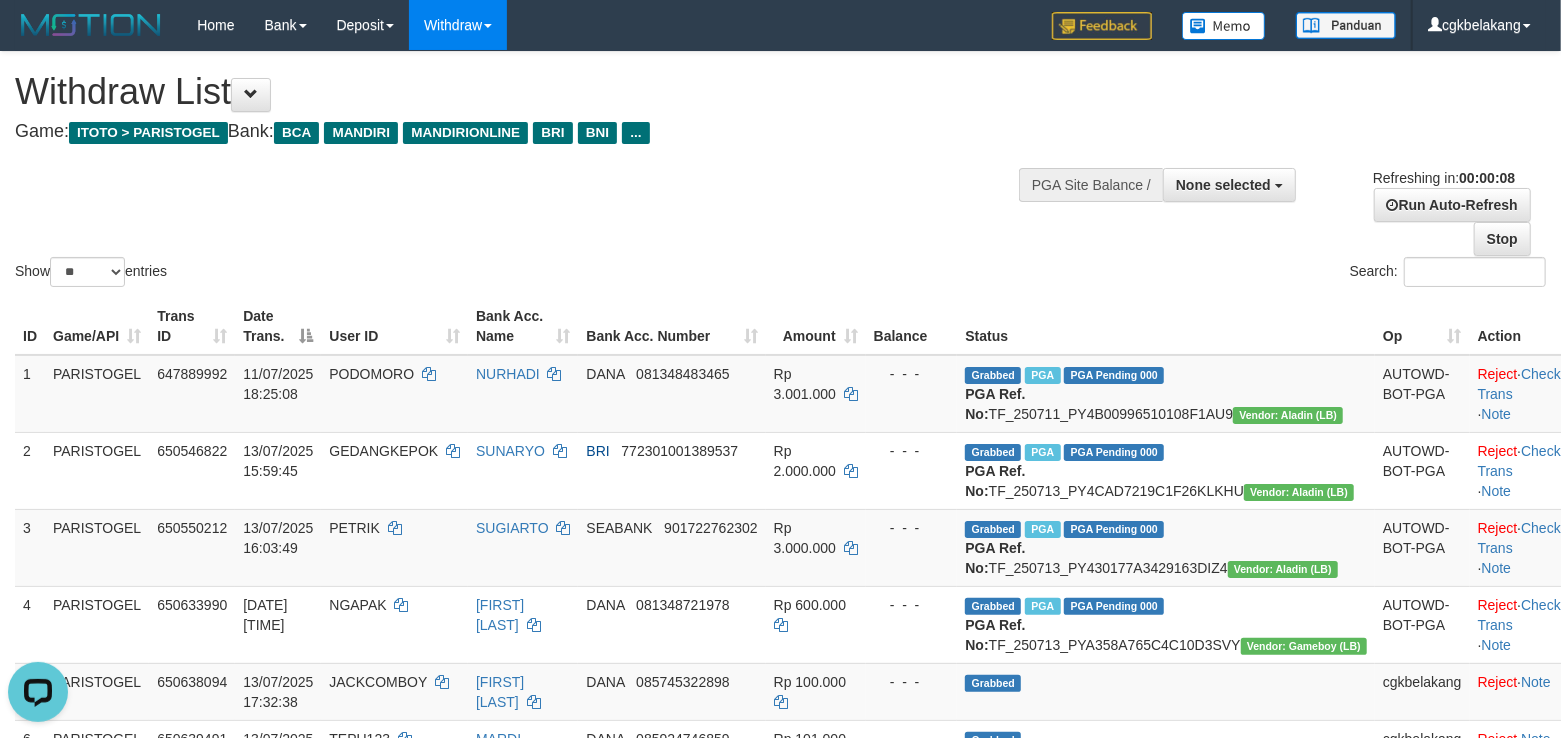 scroll, scrollTop: 0, scrollLeft: 0, axis: both 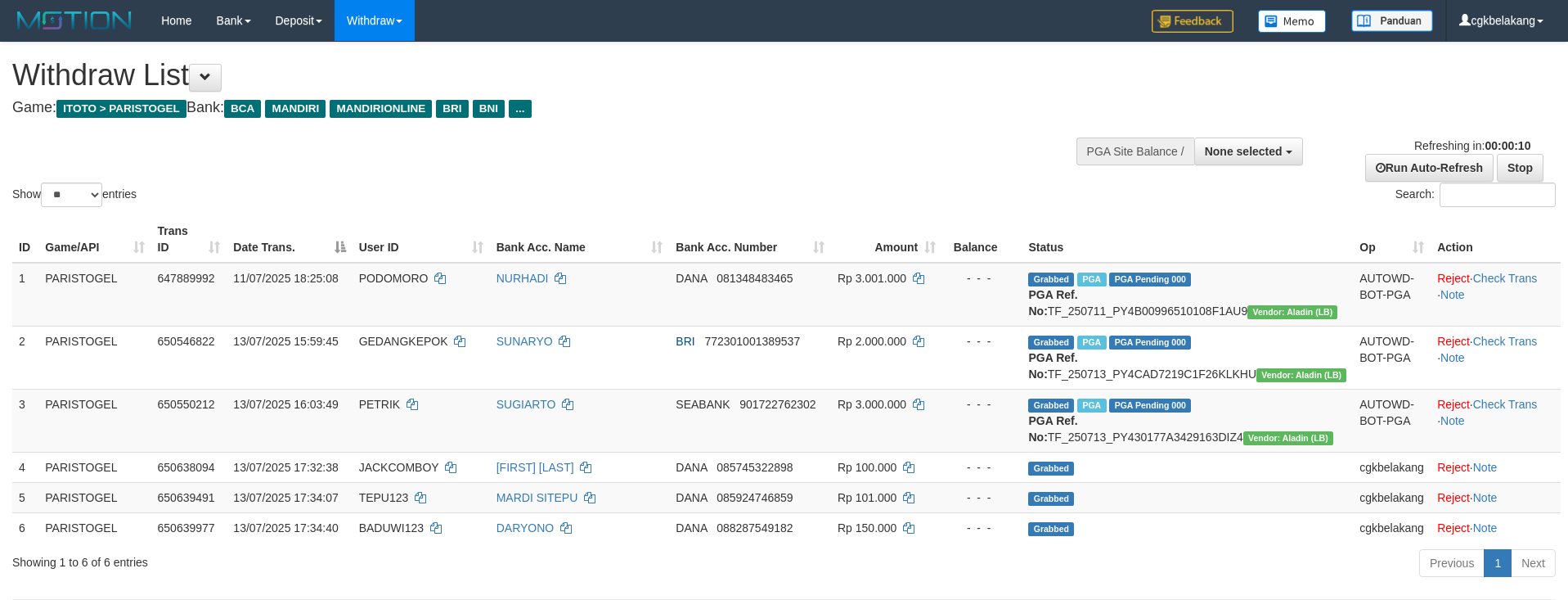 select 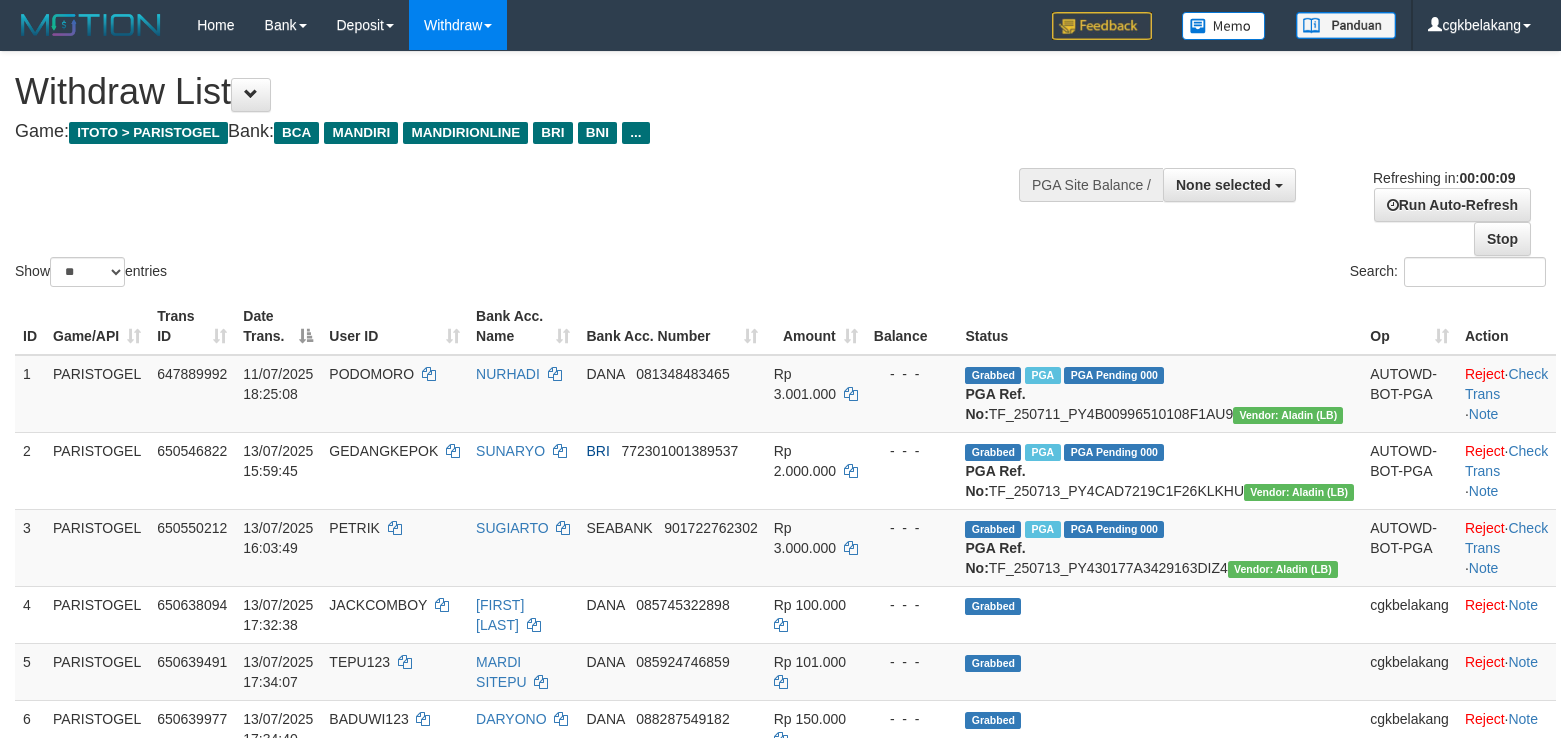 select 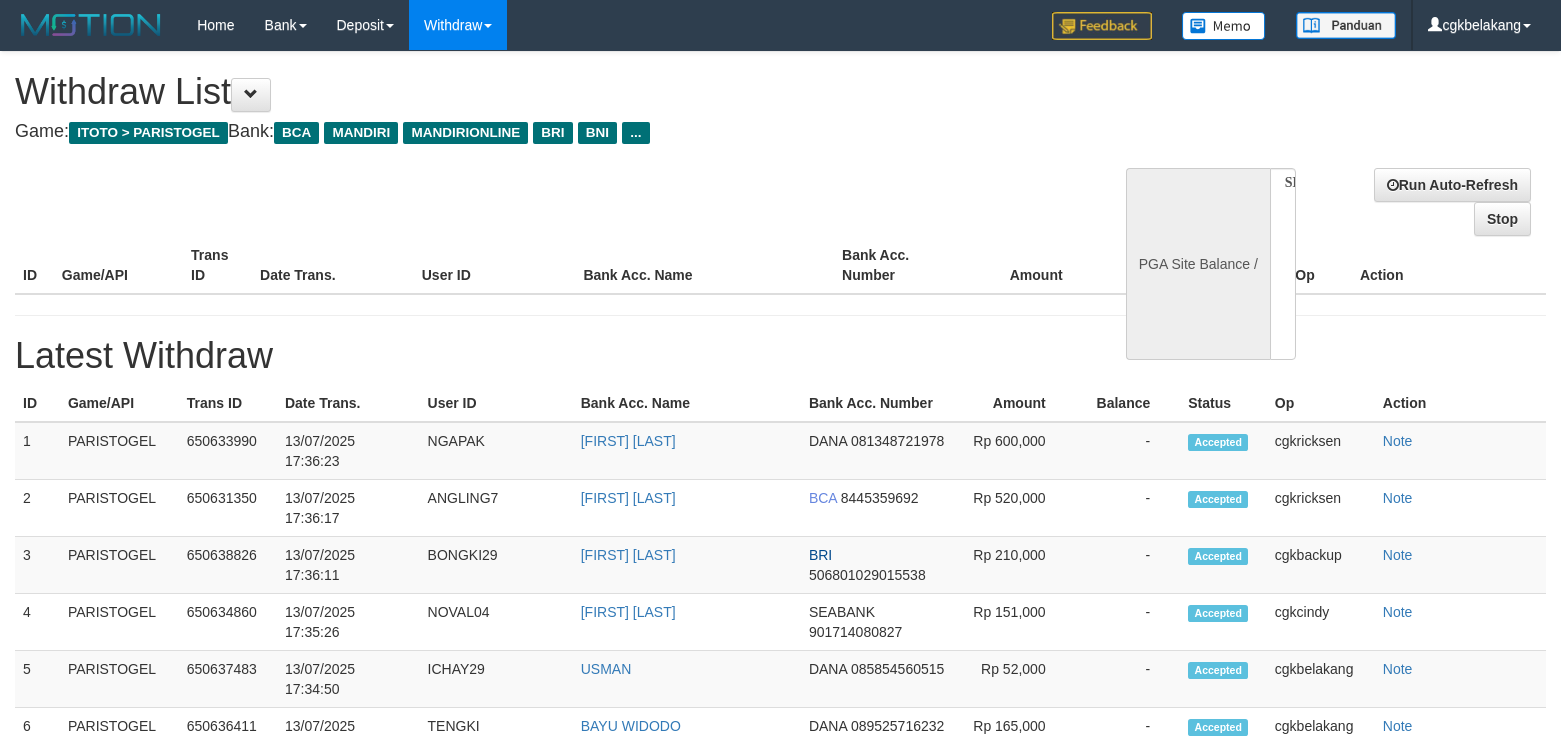 select 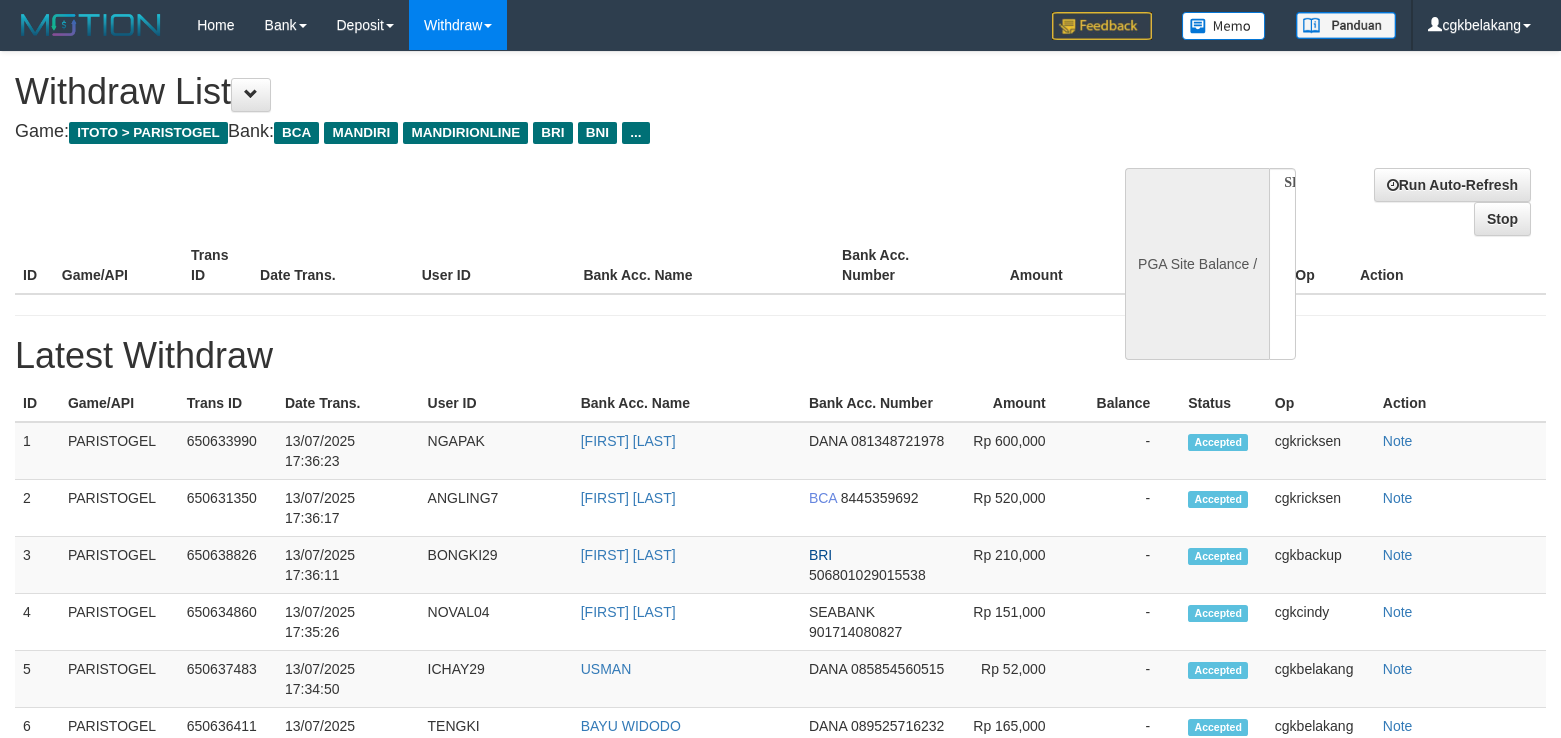 scroll, scrollTop: 0, scrollLeft: 0, axis: both 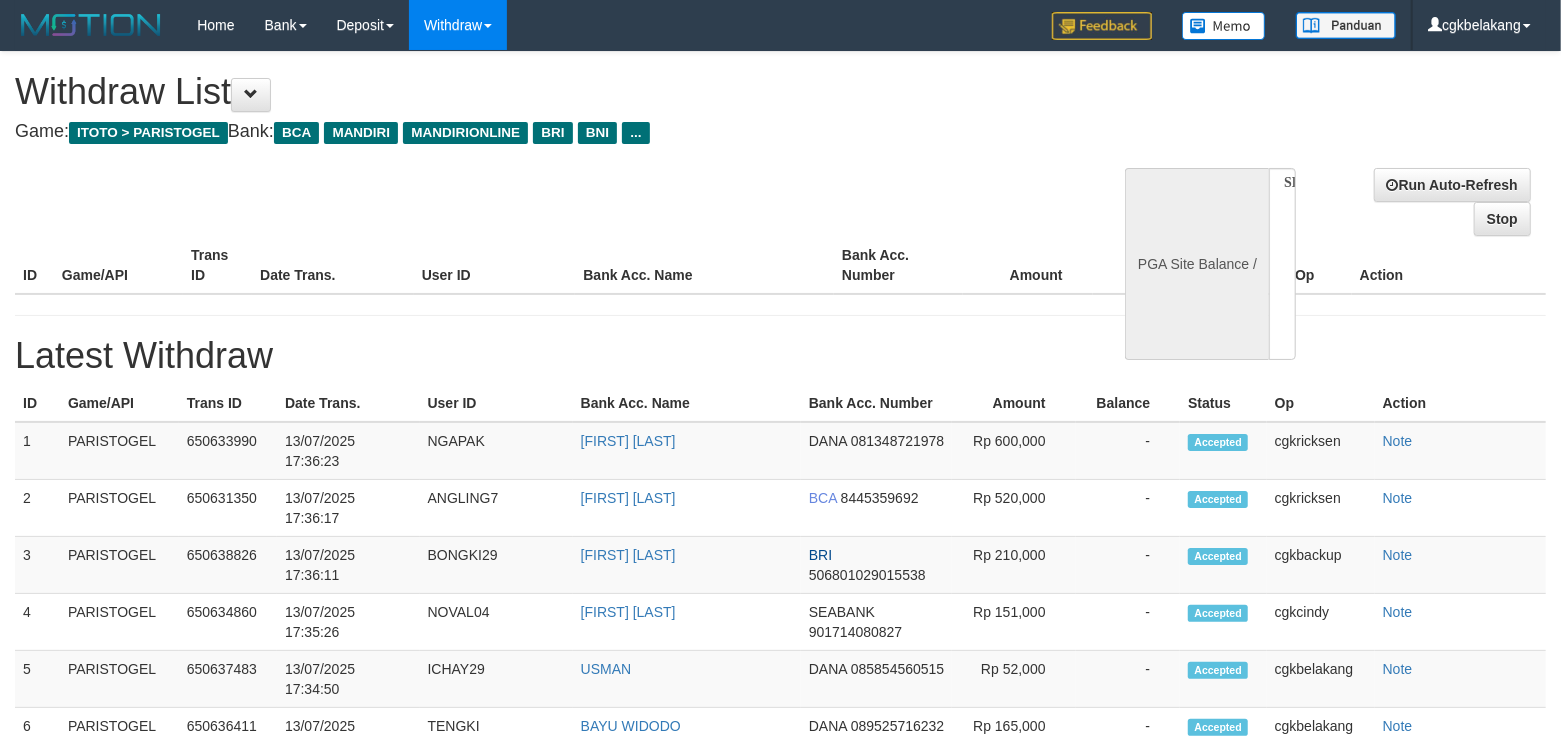 select on "**" 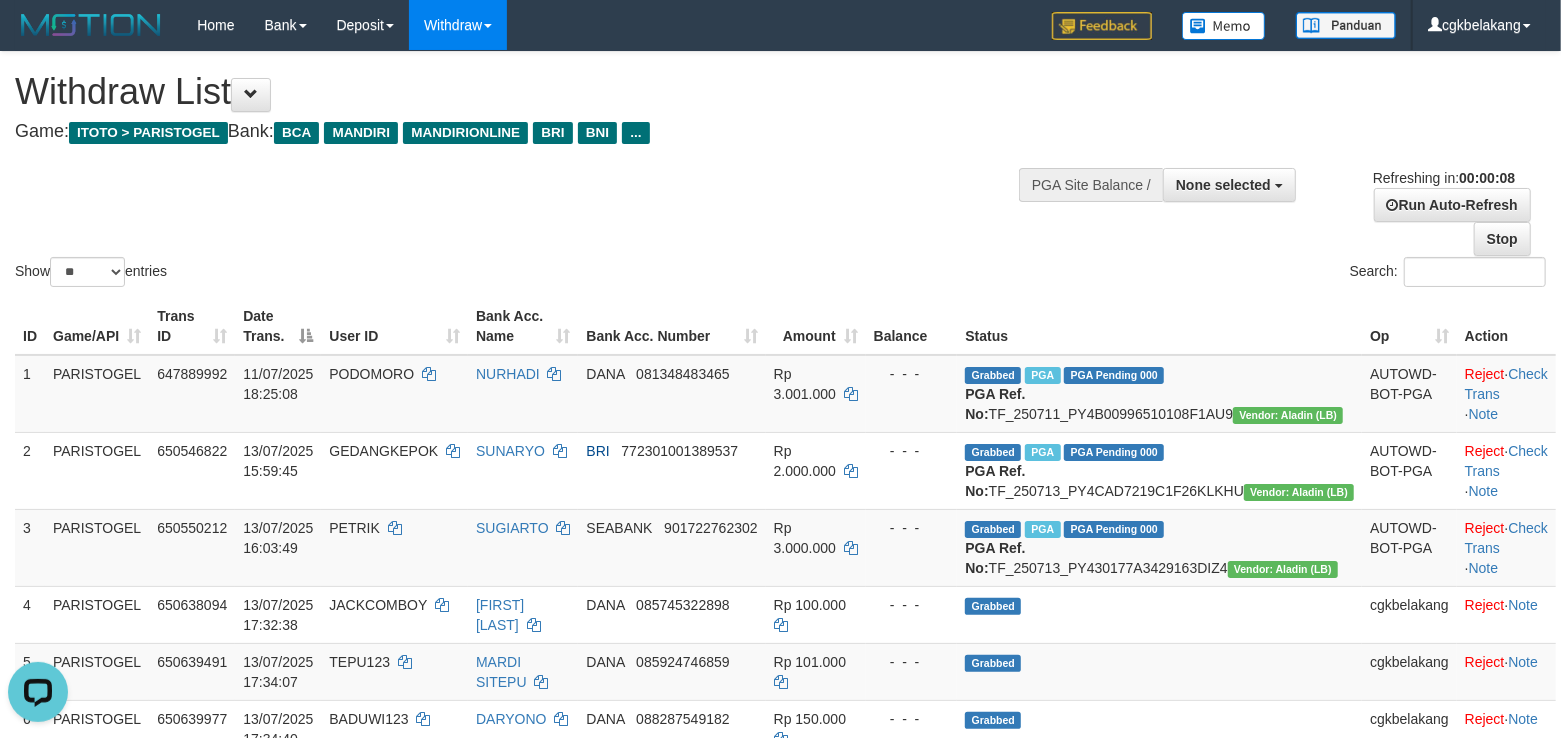 scroll, scrollTop: 0, scrollLeft: 0, axis: both 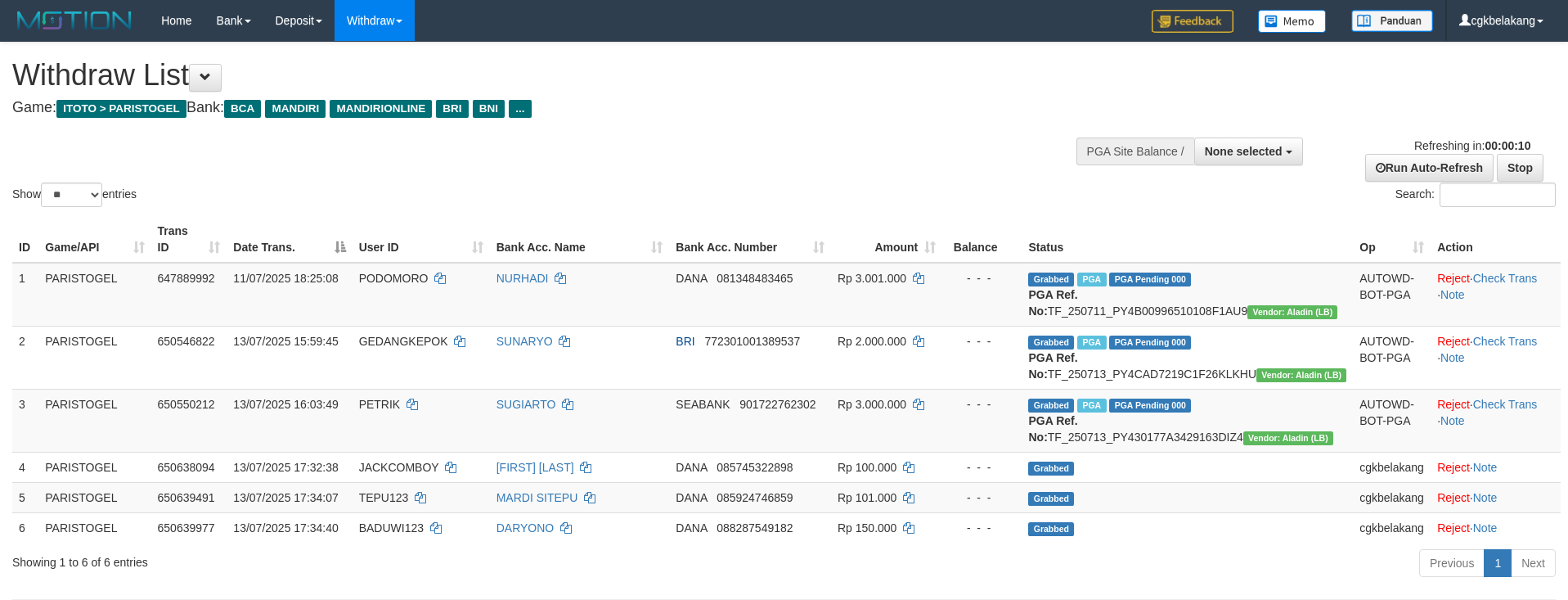 select 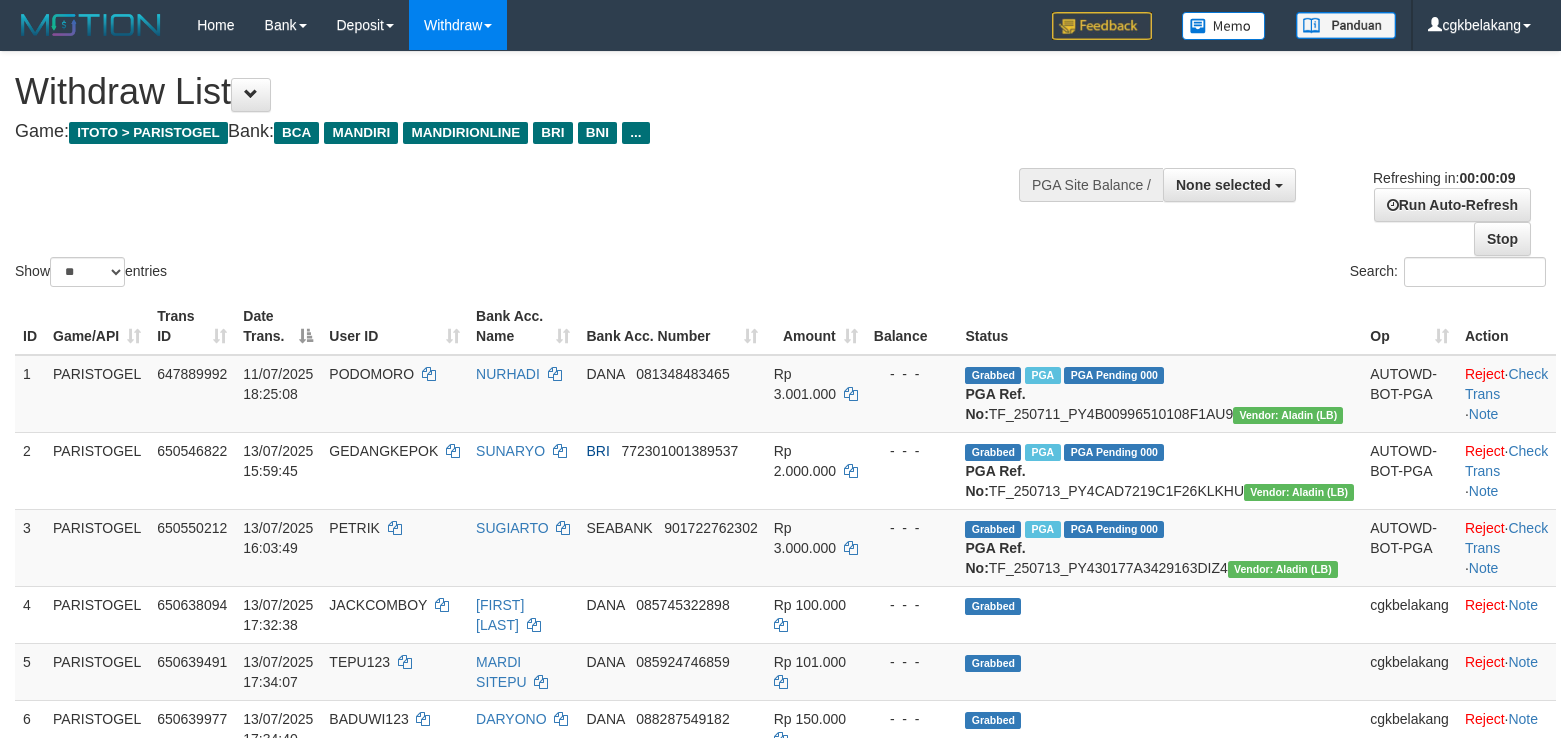 select 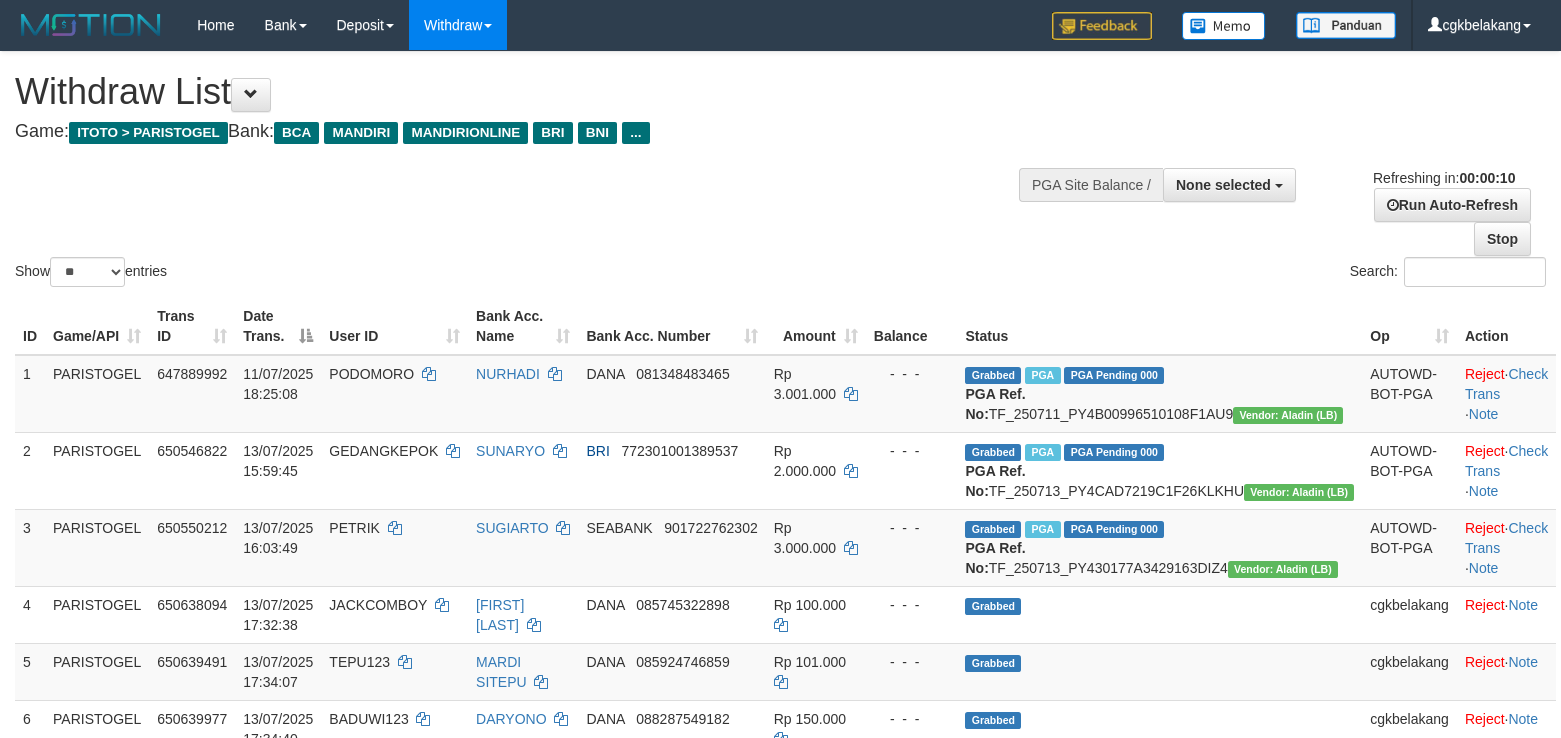 select 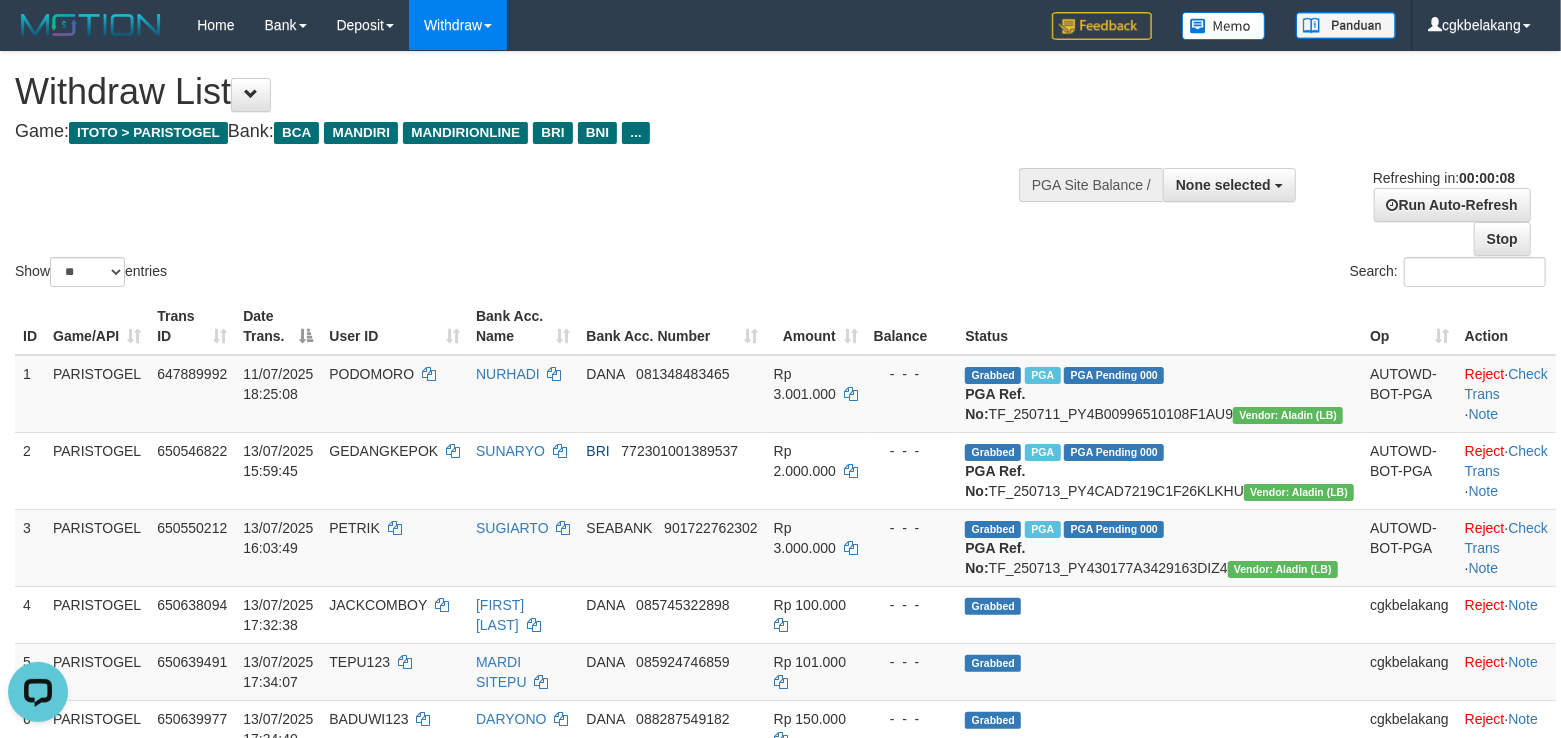 scroll, scrollTop: 0, scrollLeft: 0, axis: both 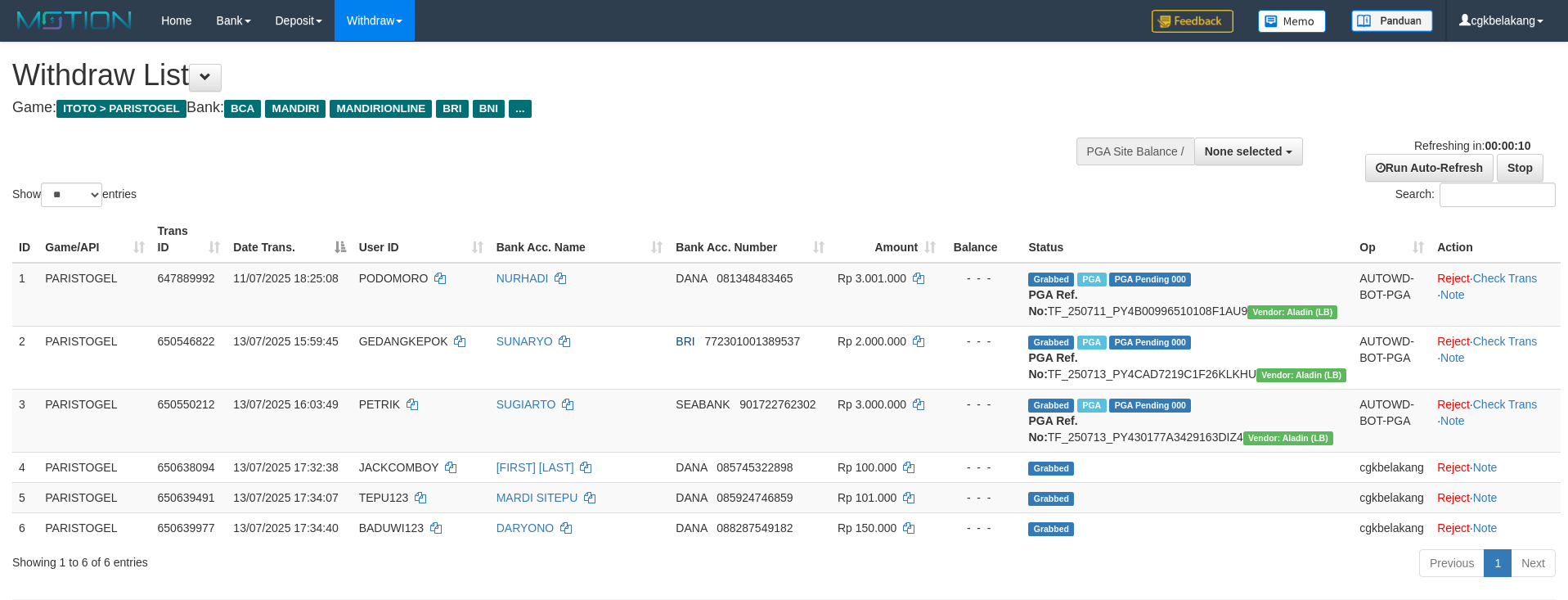 select 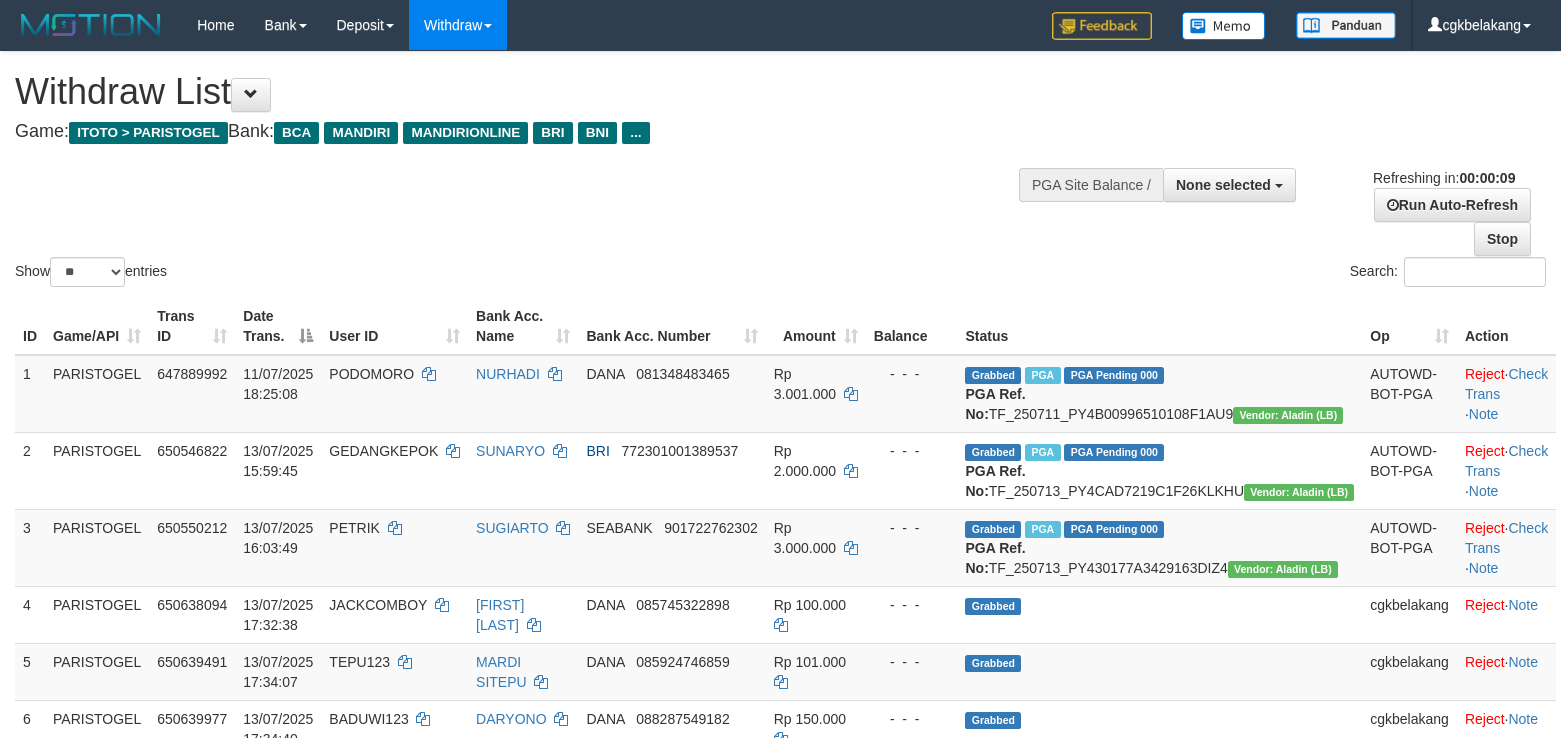 select 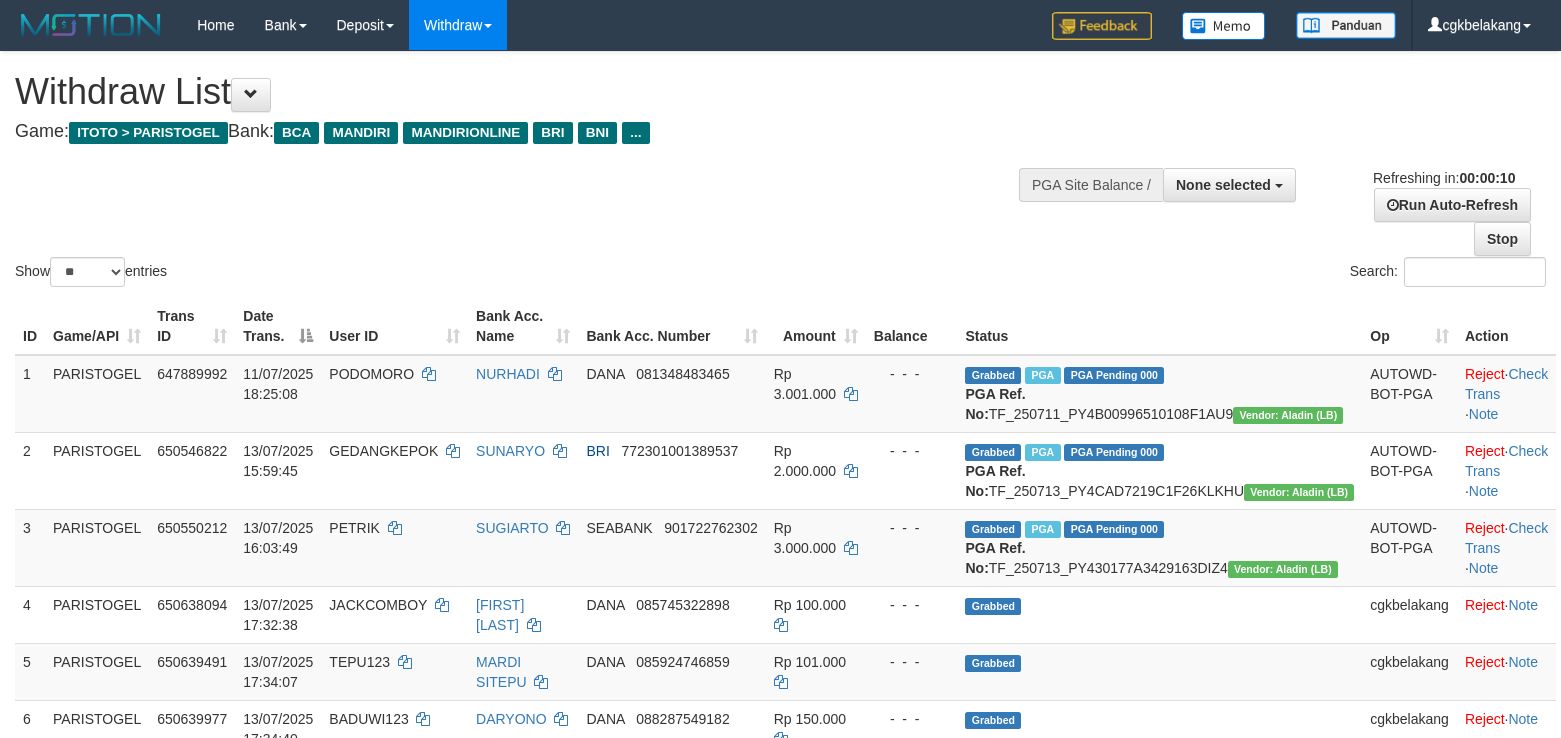 select 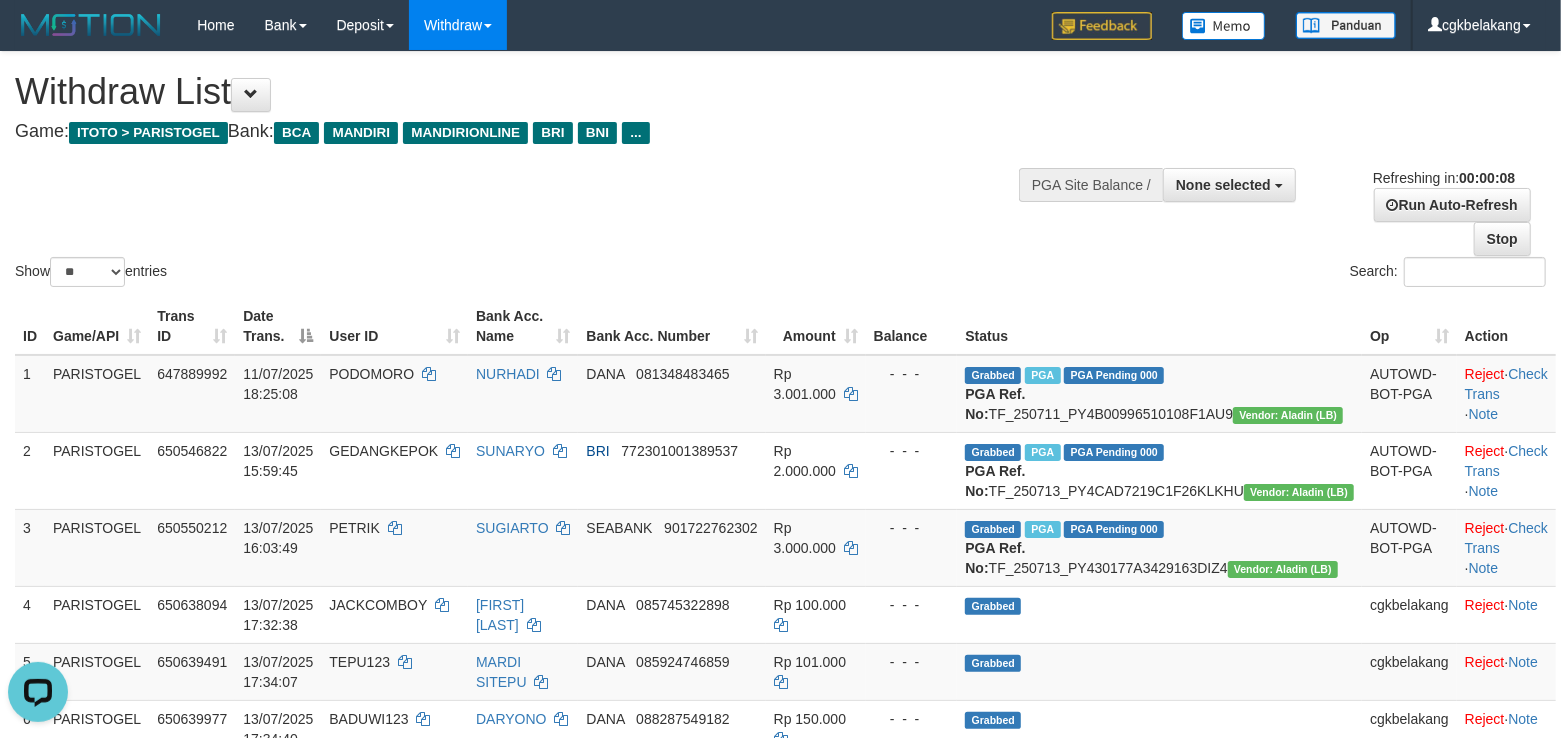 scroll, scrollTop: 0, scrollLeft: 0, axis: both 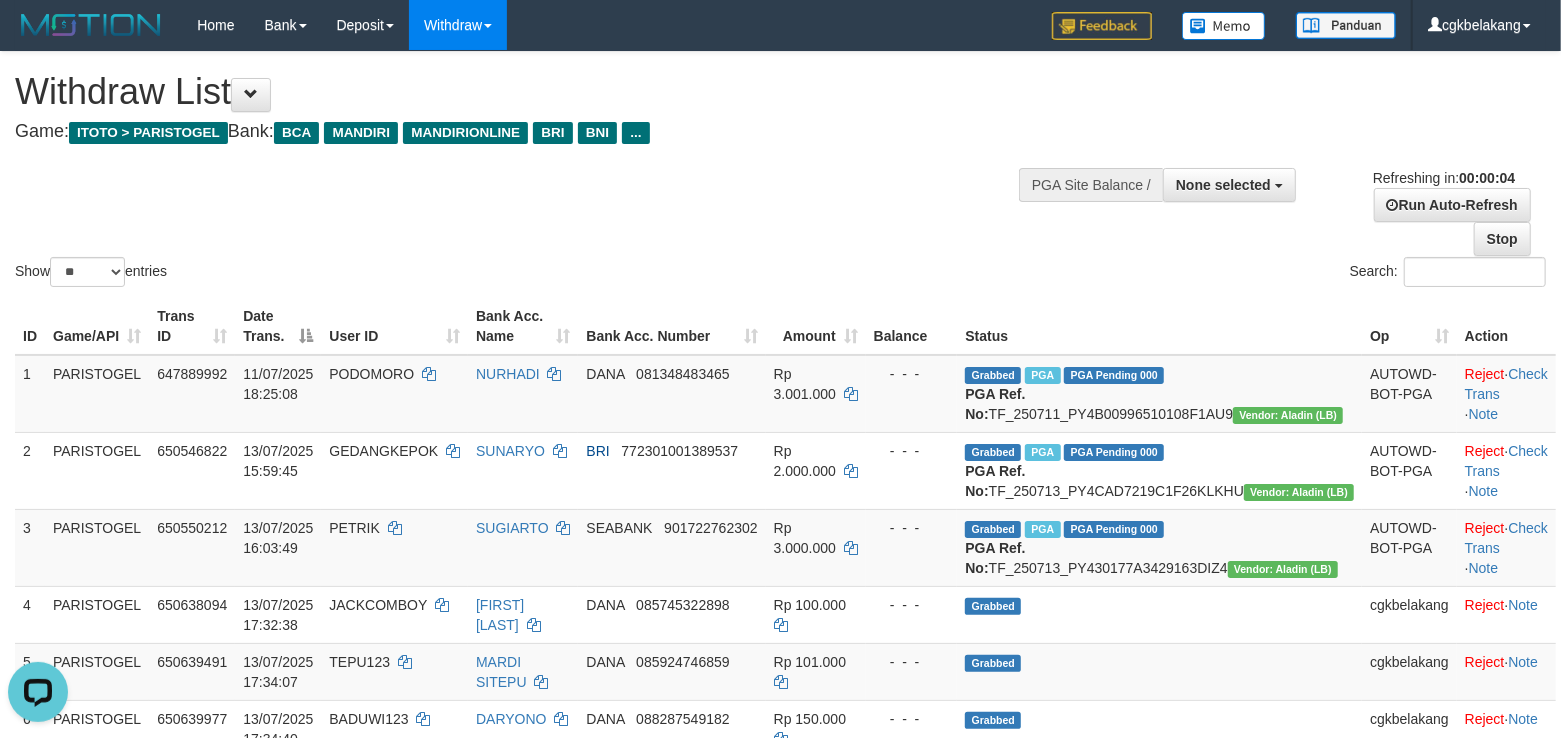 click on "Search:" at bounding box center (1171, 274) 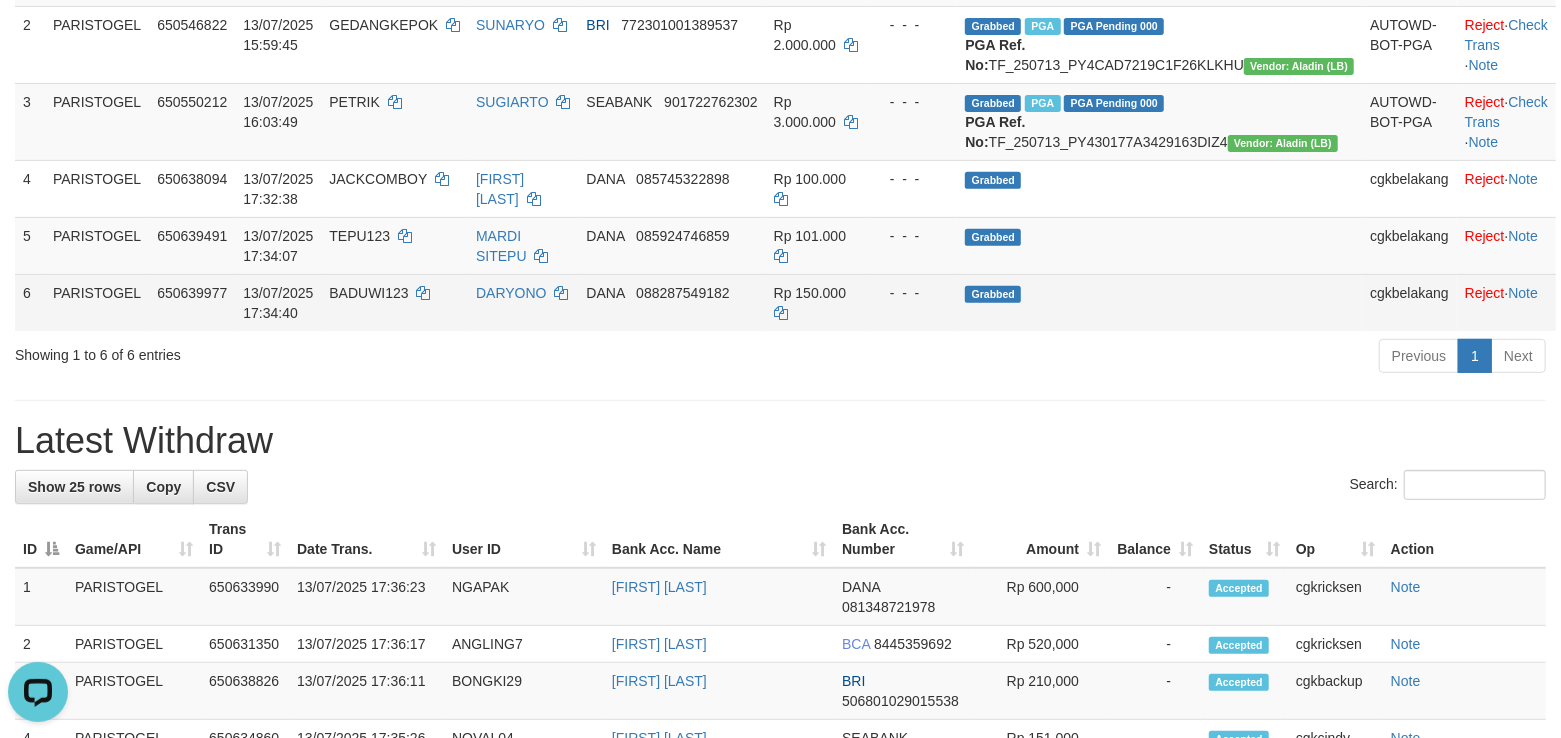scroll, scrollTop: 533, scrollLeft: 0, axis: vertical 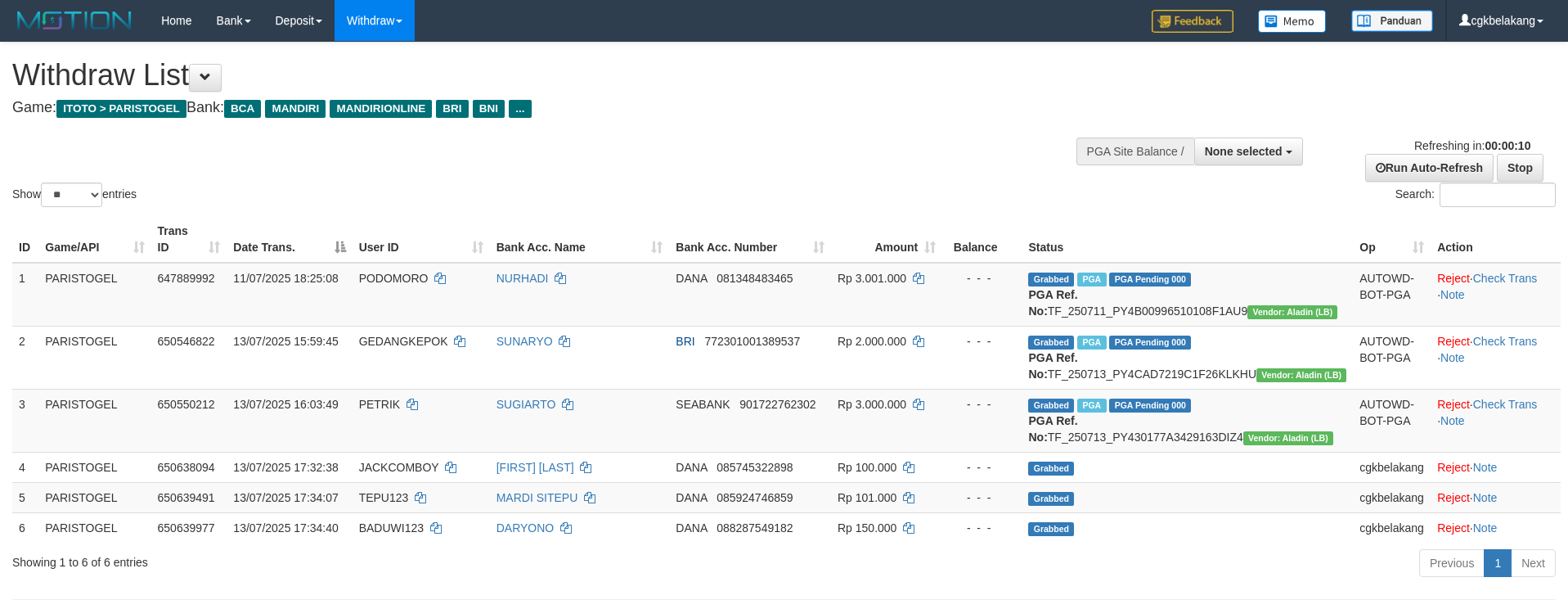 select 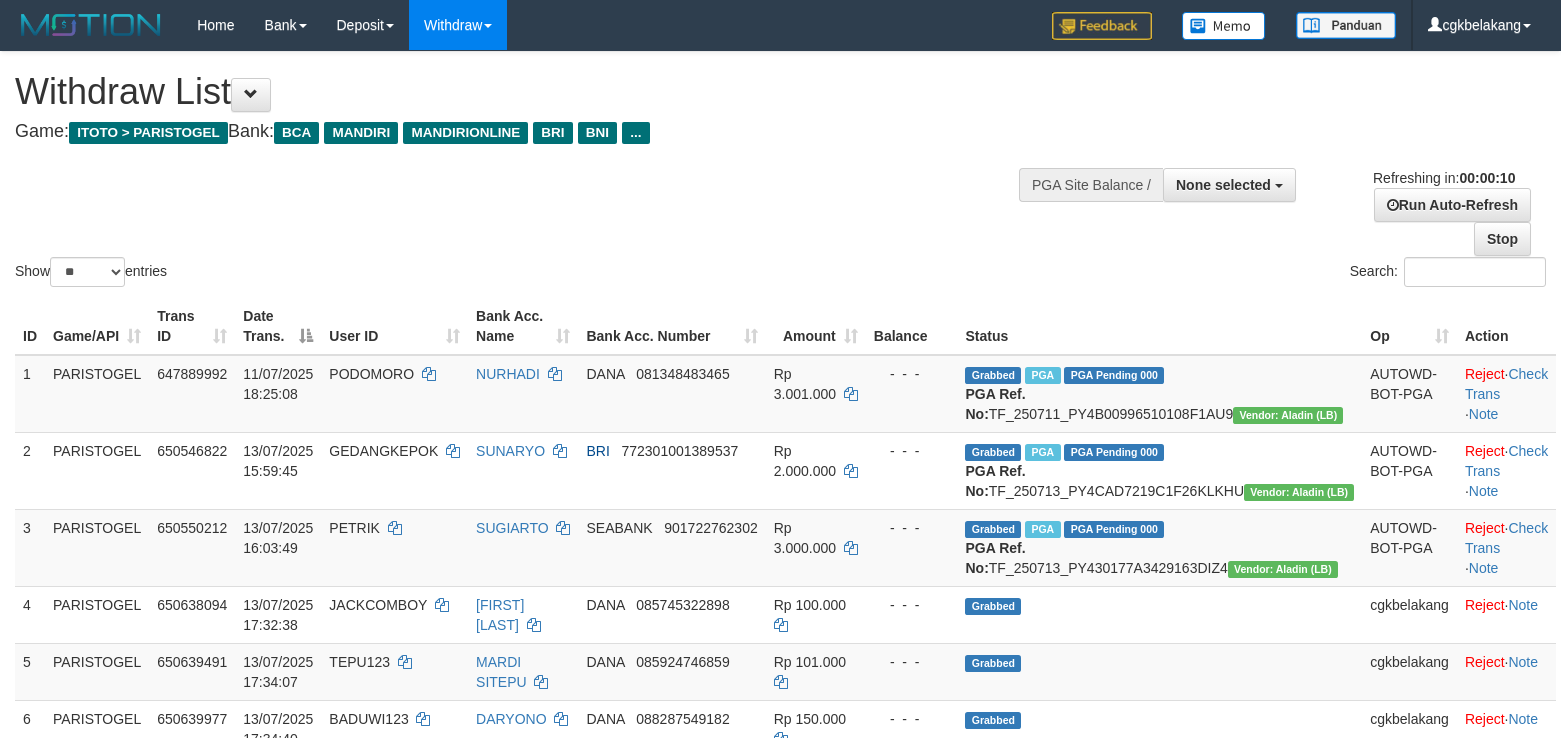 select 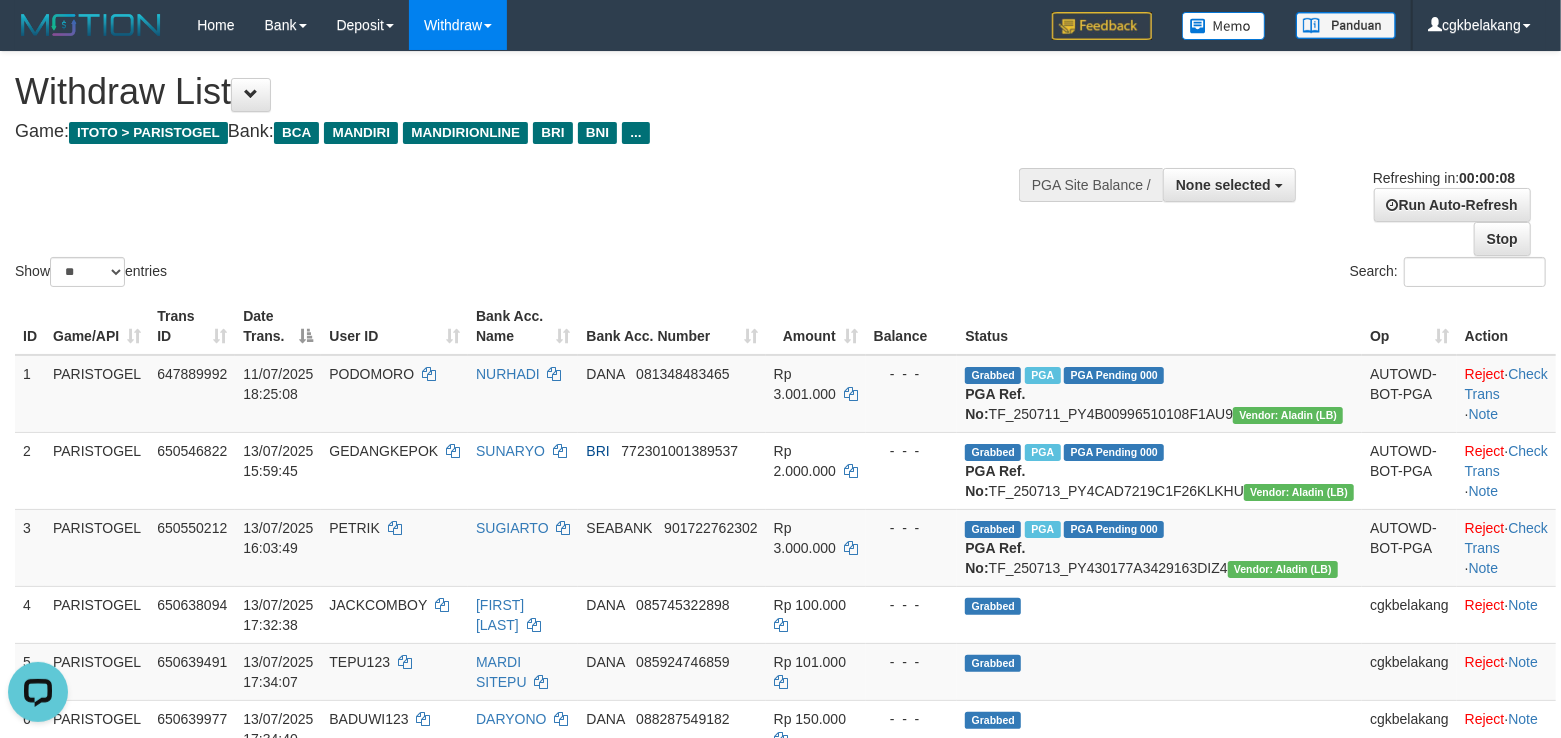 scroll, scrollTop: 0, scrollLeft: 0, axis: both 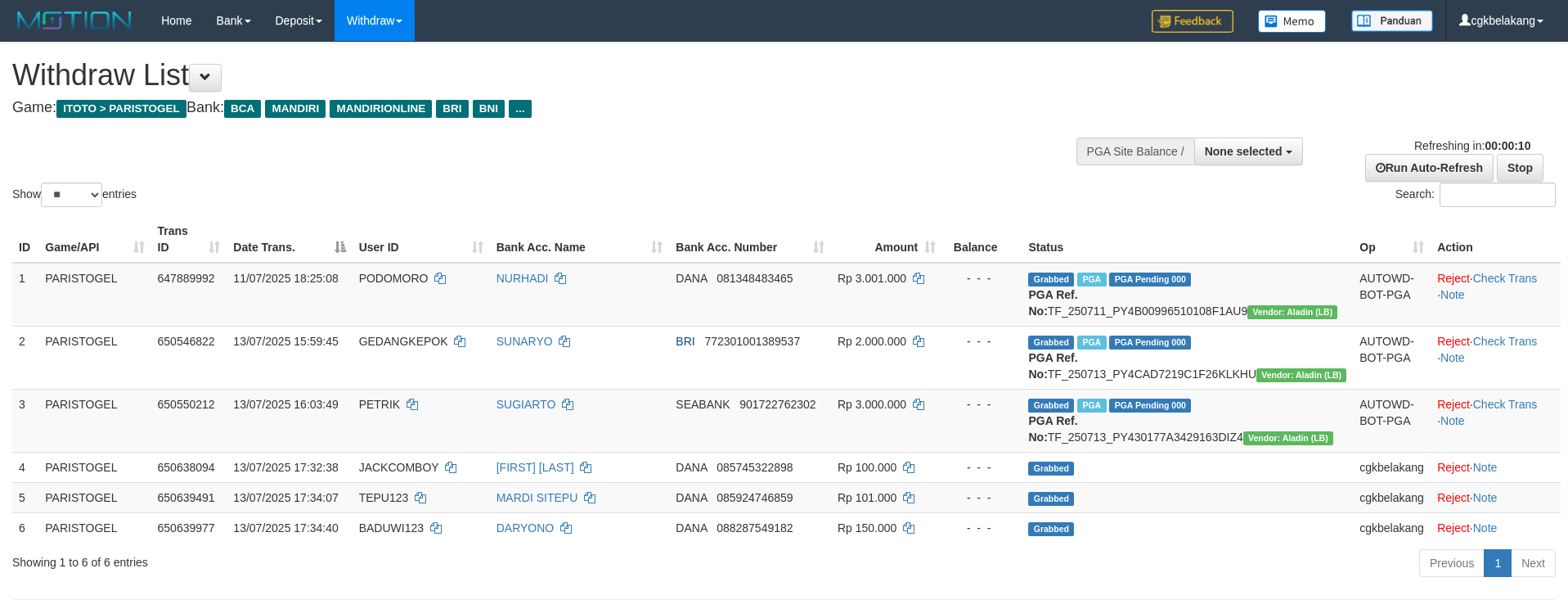 select 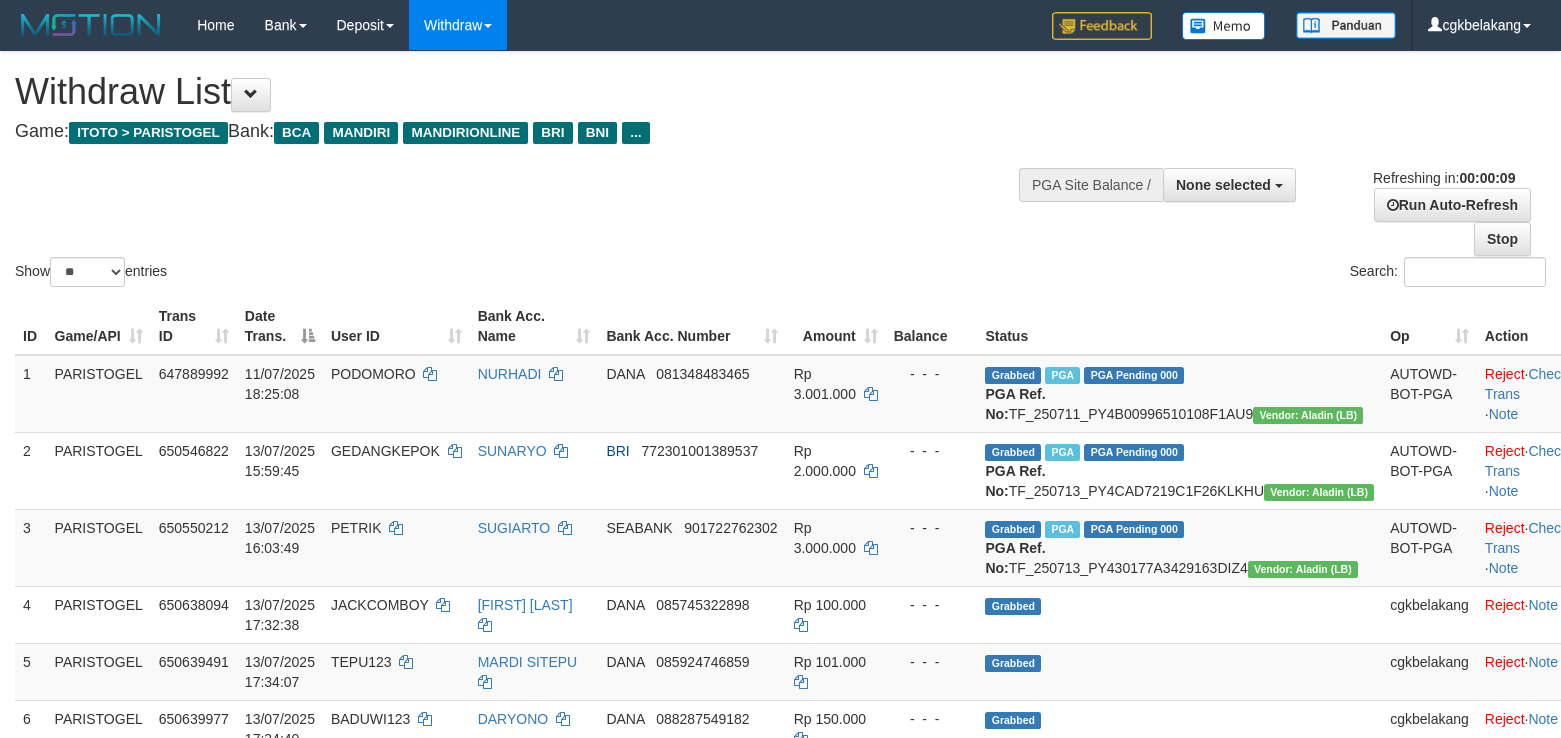 select 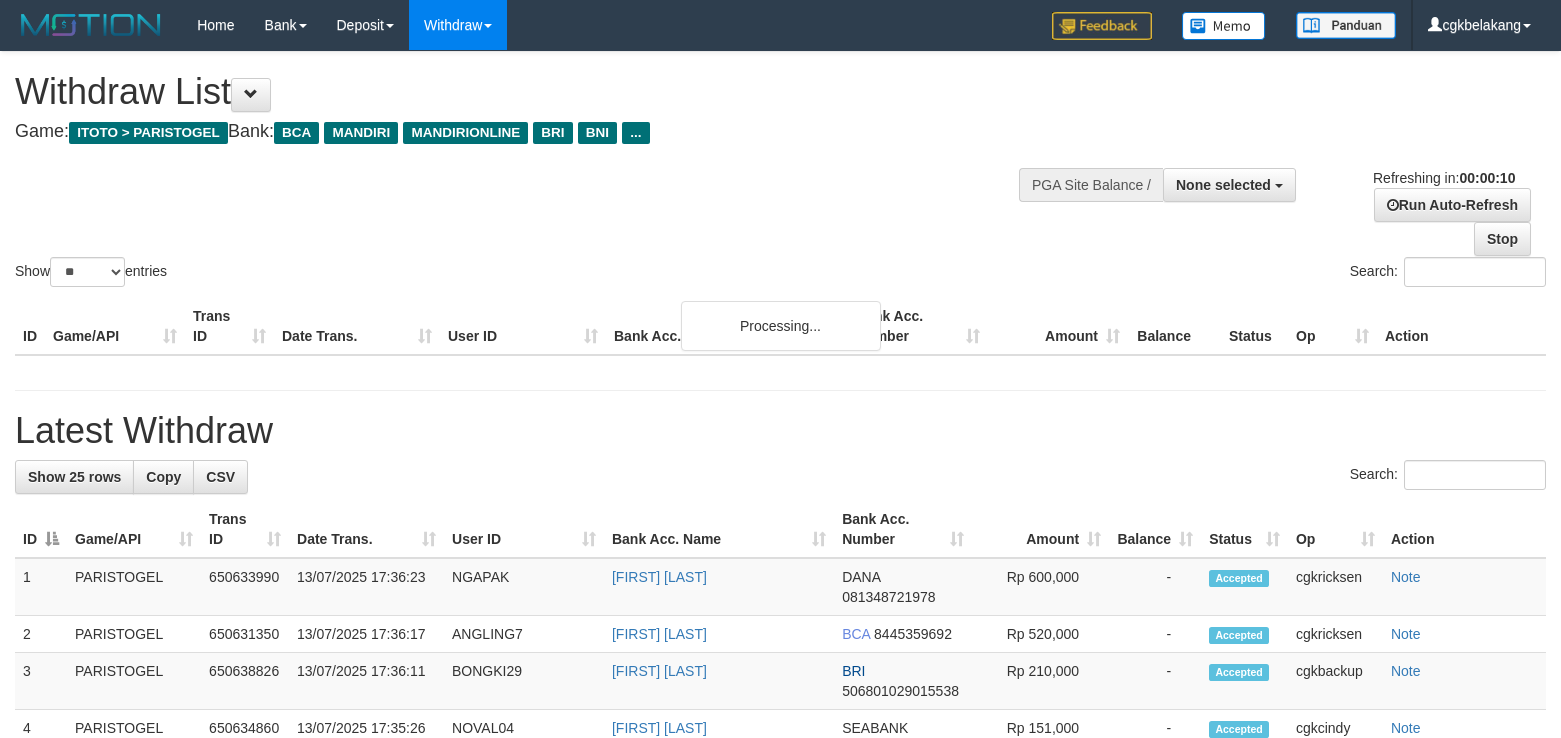 select 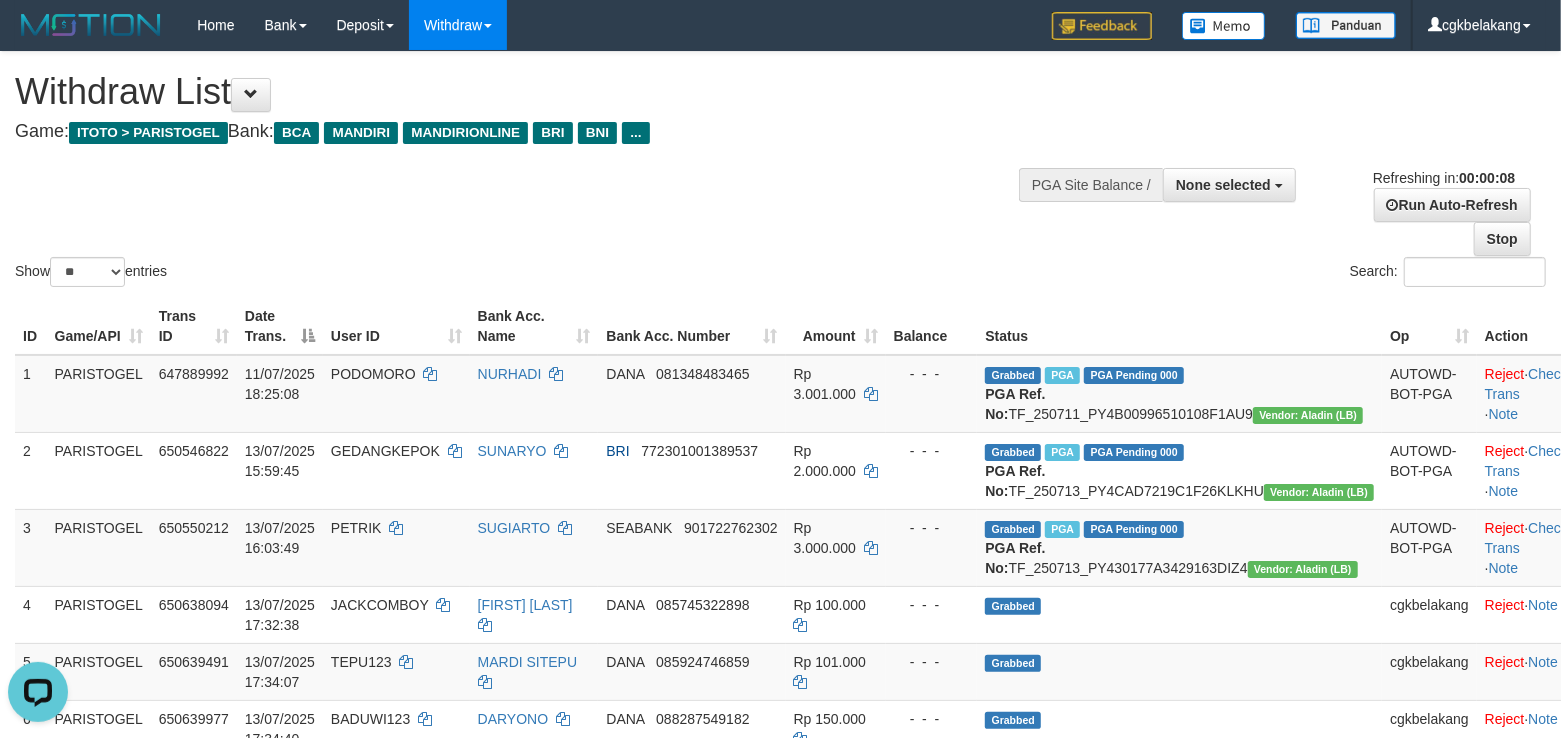 scroll, scrollTop: 0, scrollLeft: 0, axis: both 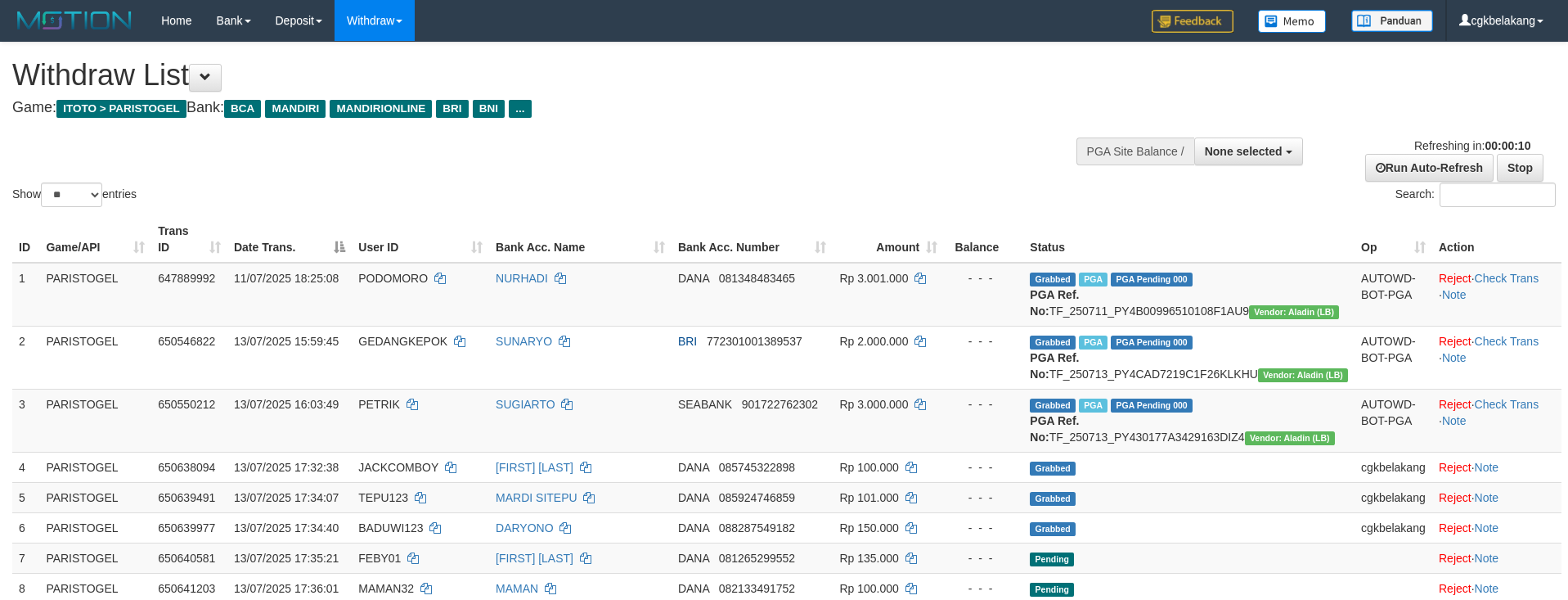 select 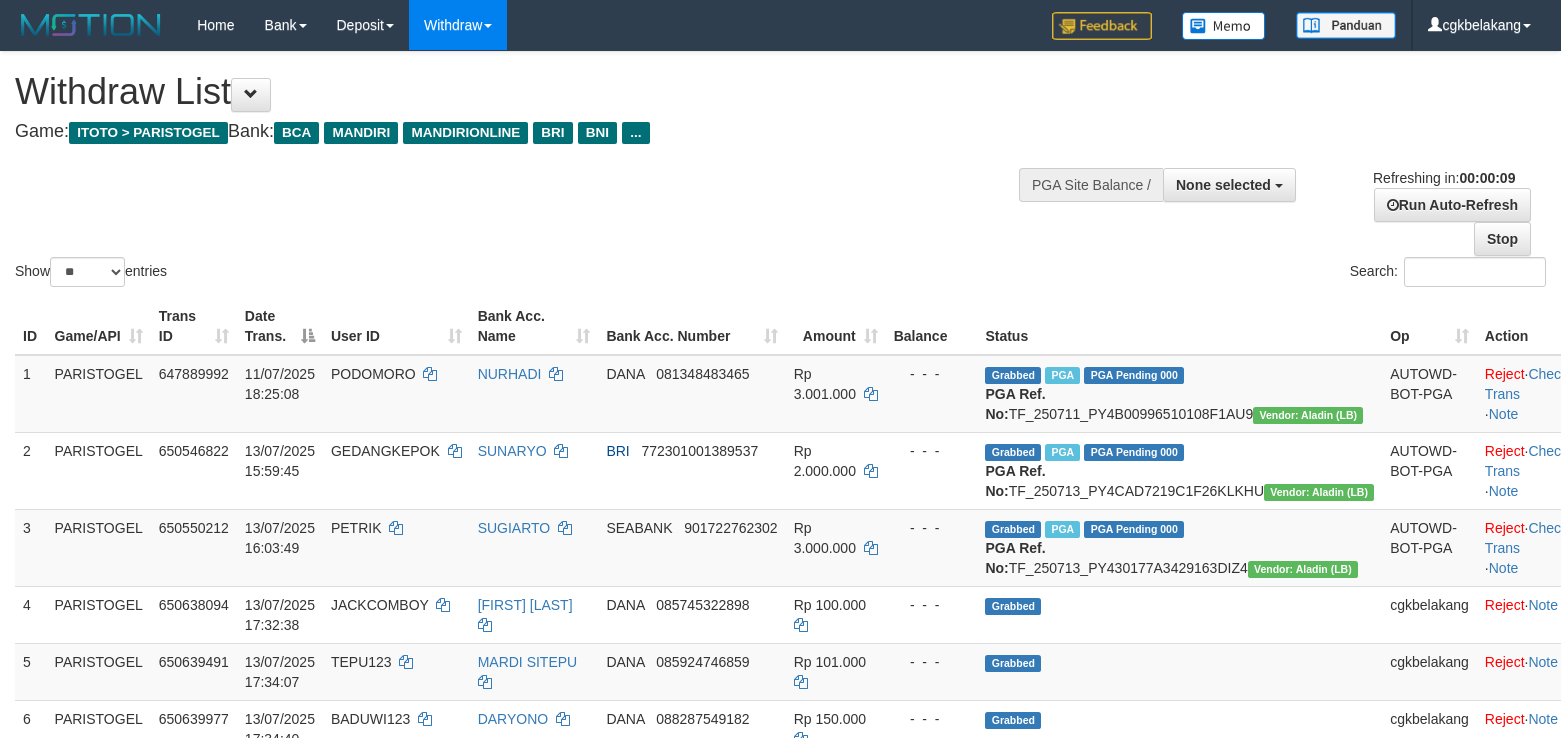 select 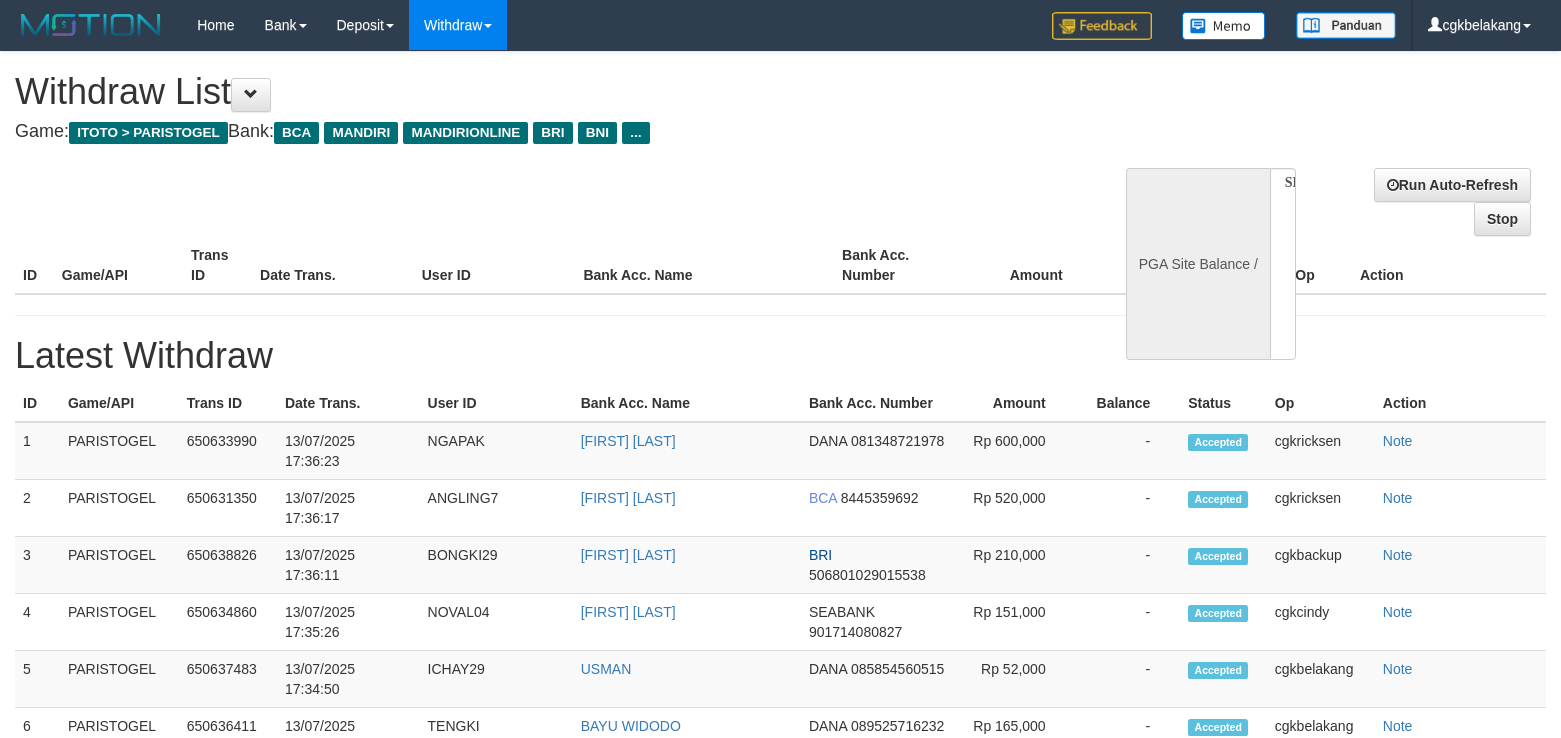 select 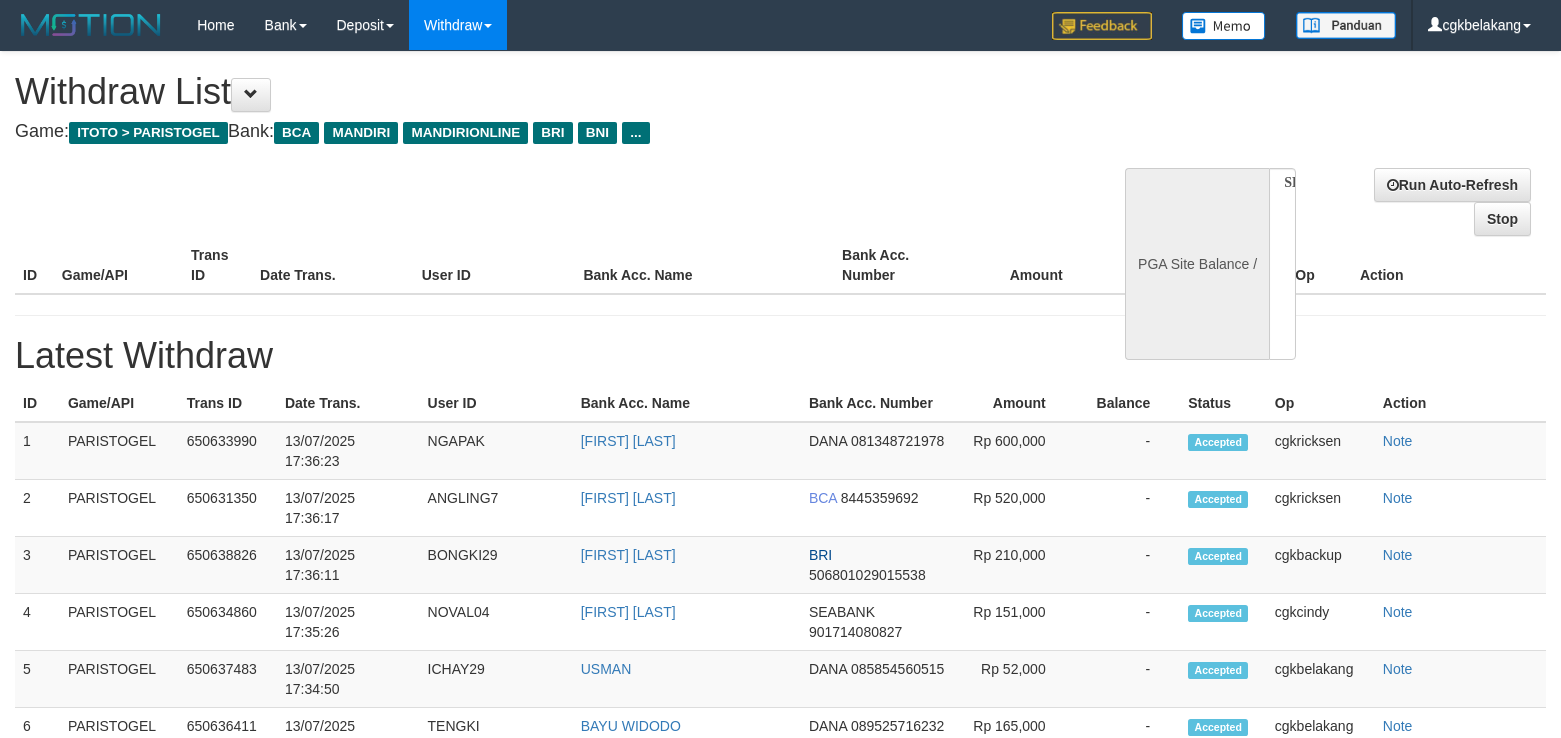 scroll, scrollTop: 0, scrollLeft: 0, axis: both 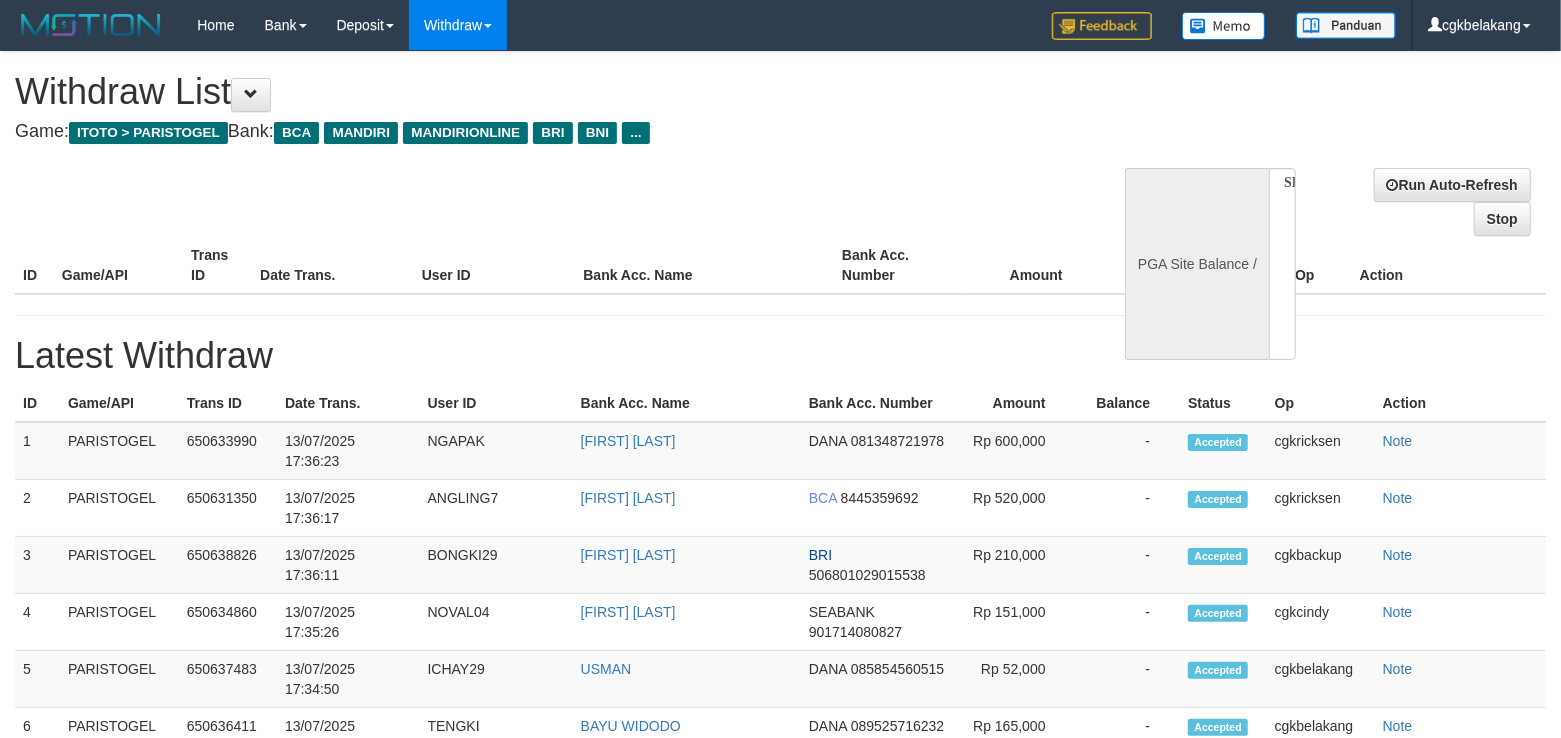select on "**" 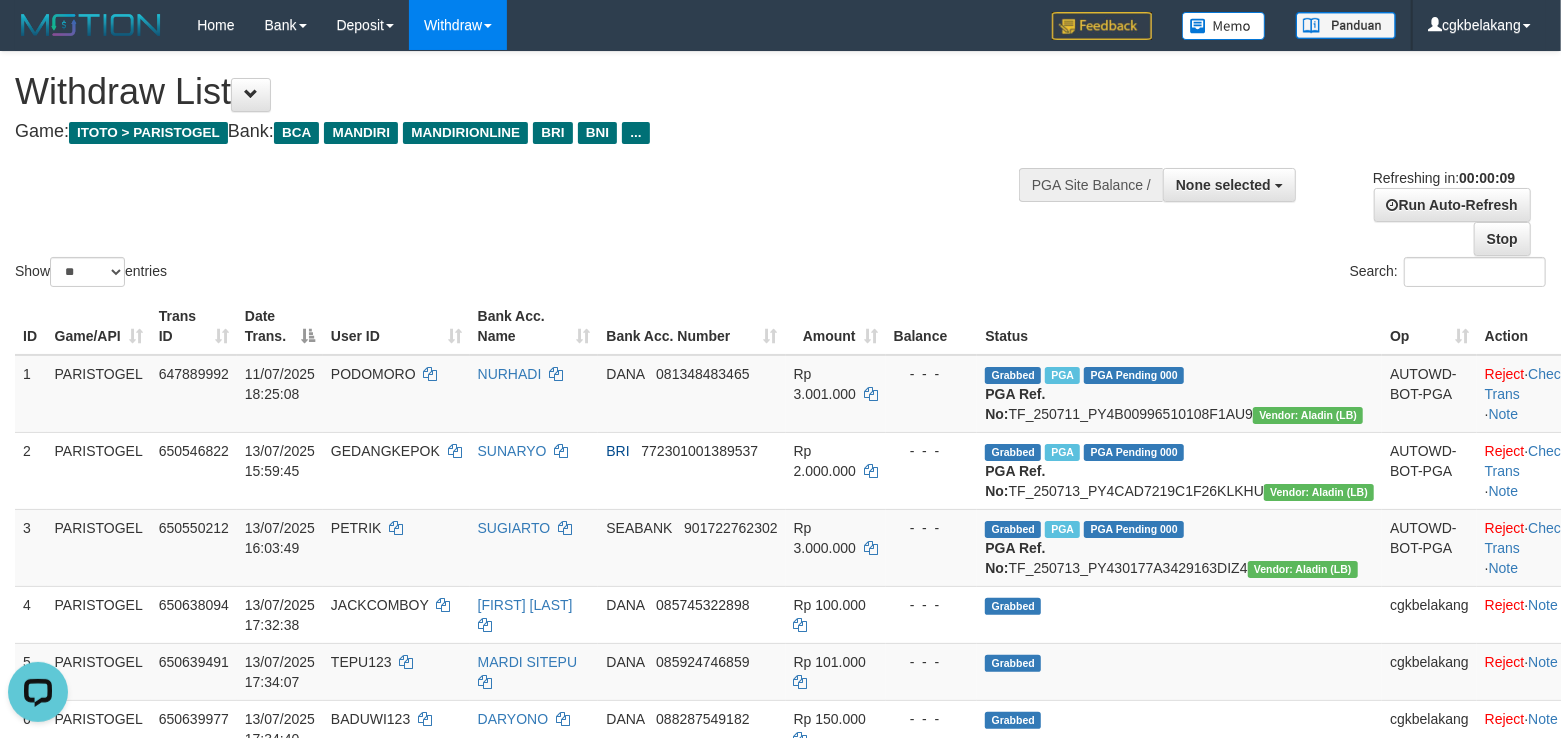scroll, scrollTop: 0, scrollLeft: 0, axis: both 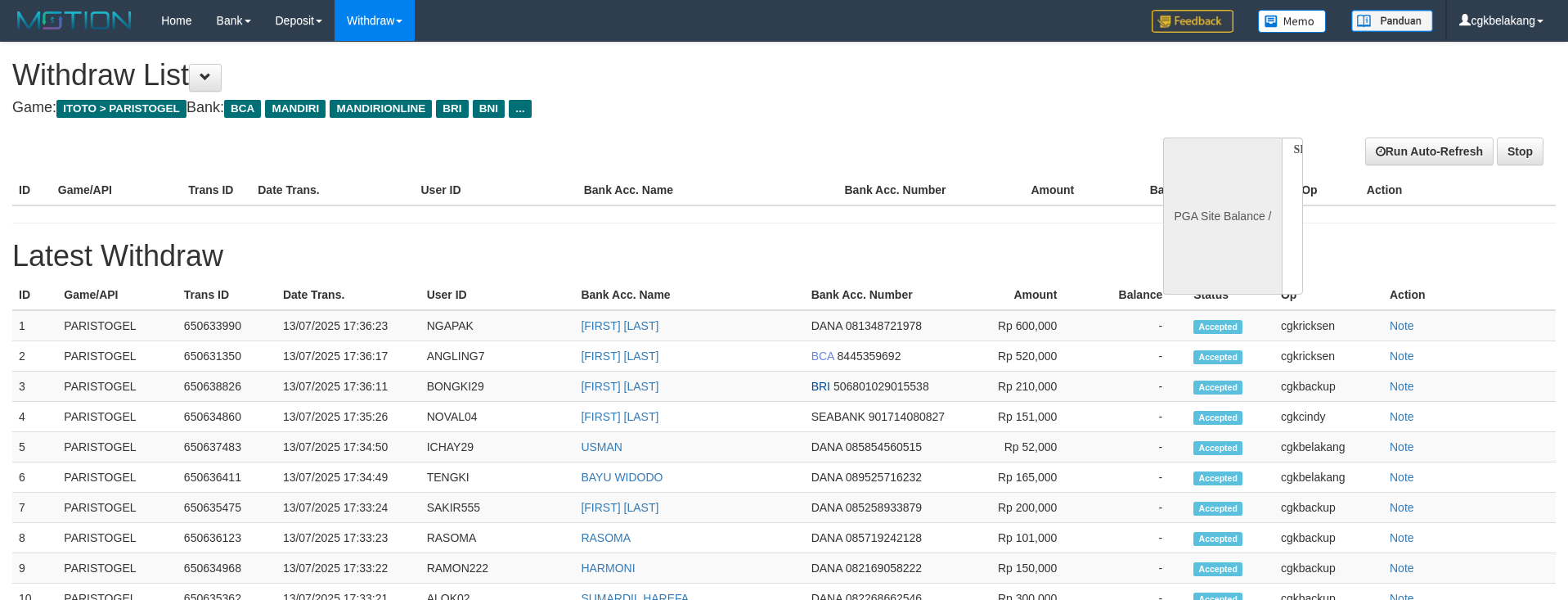 select 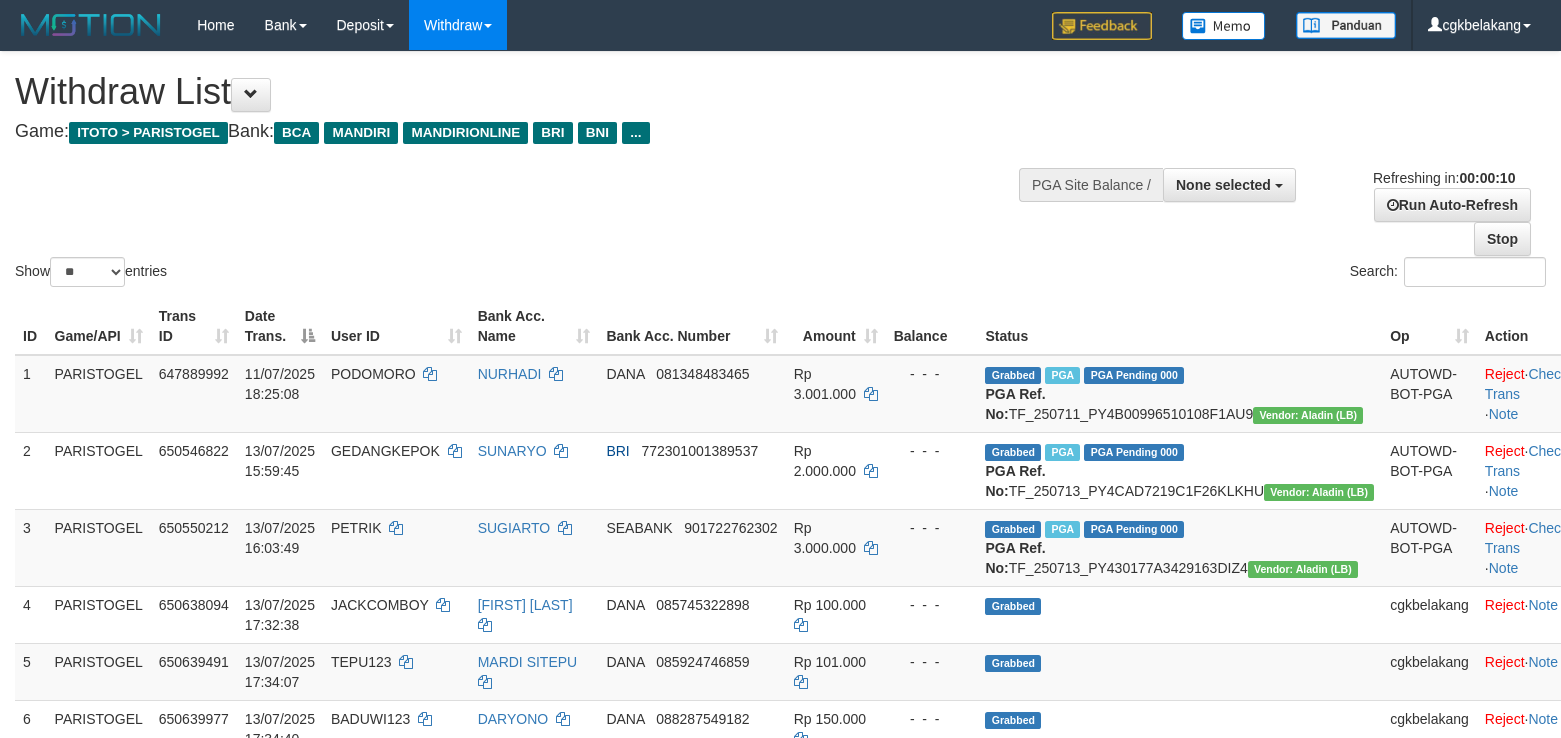 select 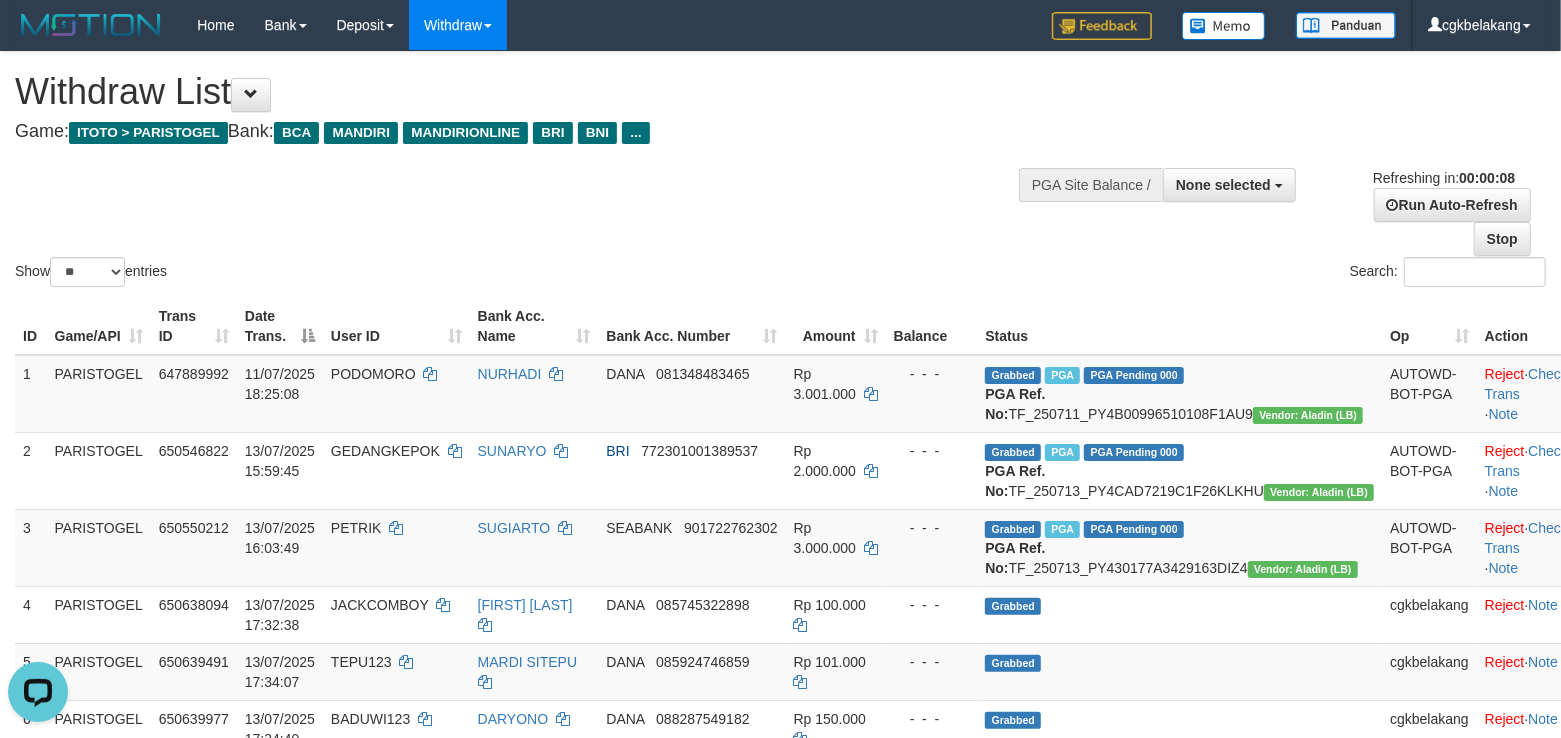 scroll, scrollTop: 0, scrollLeft: 0, axis: both 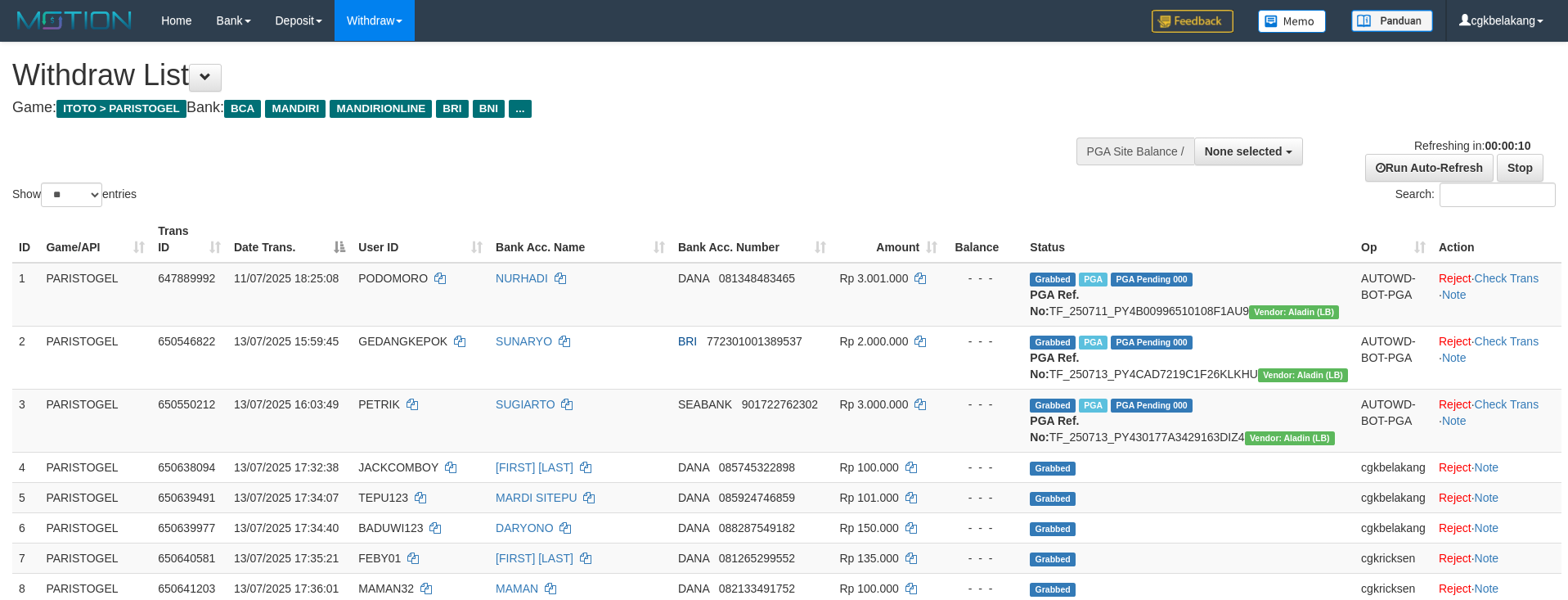 select 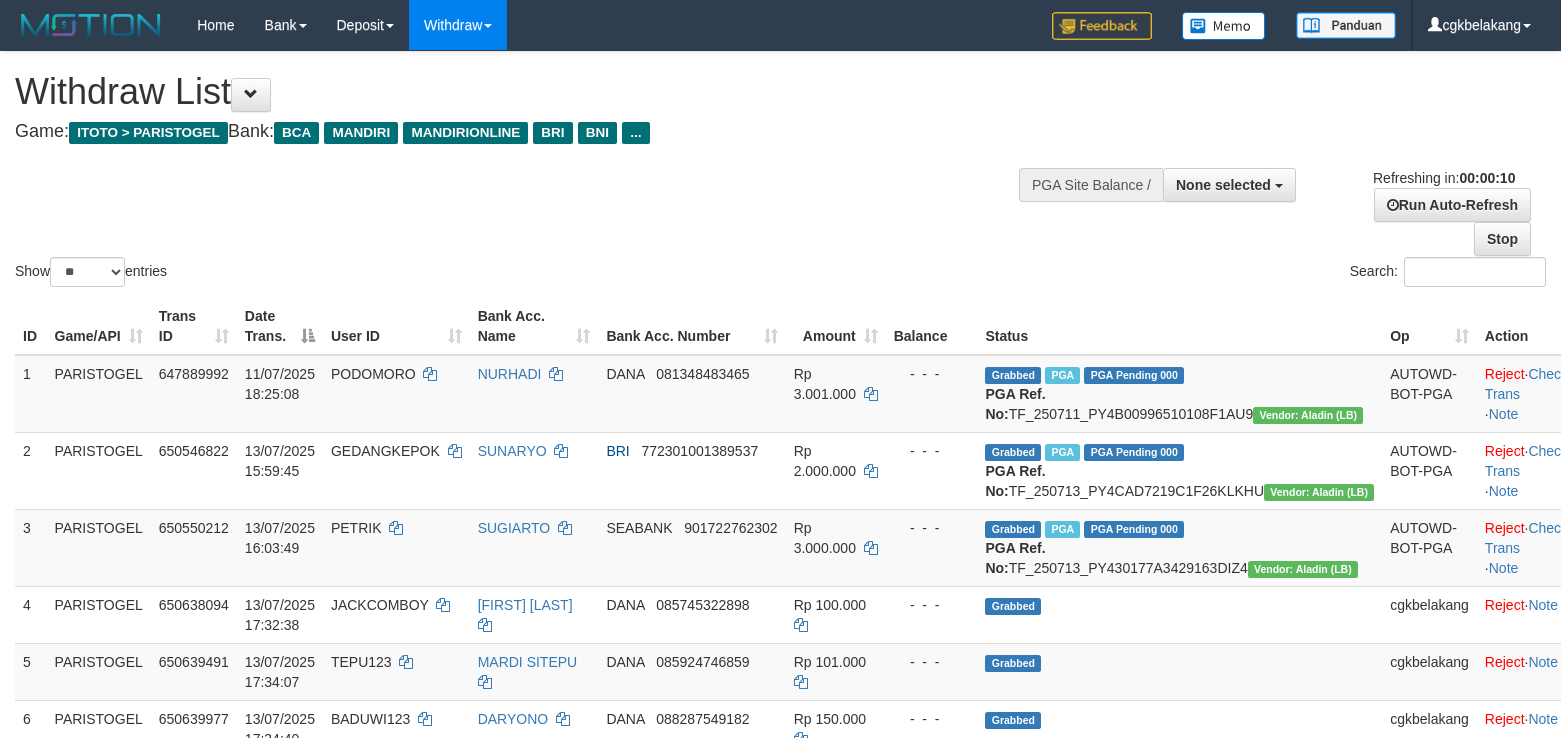 select 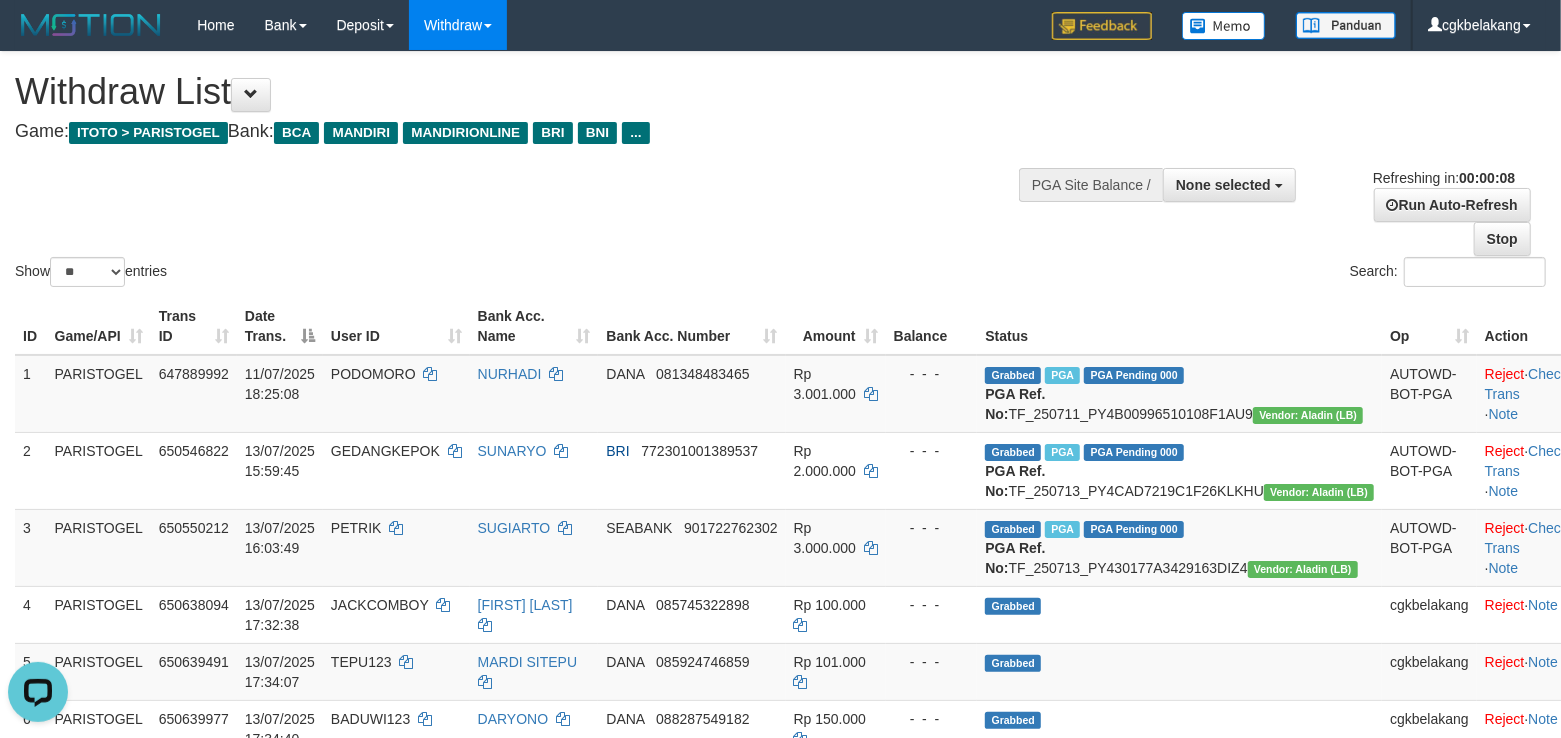 scroll, scrollTop: 0, scrollLeft: 0, axis: both 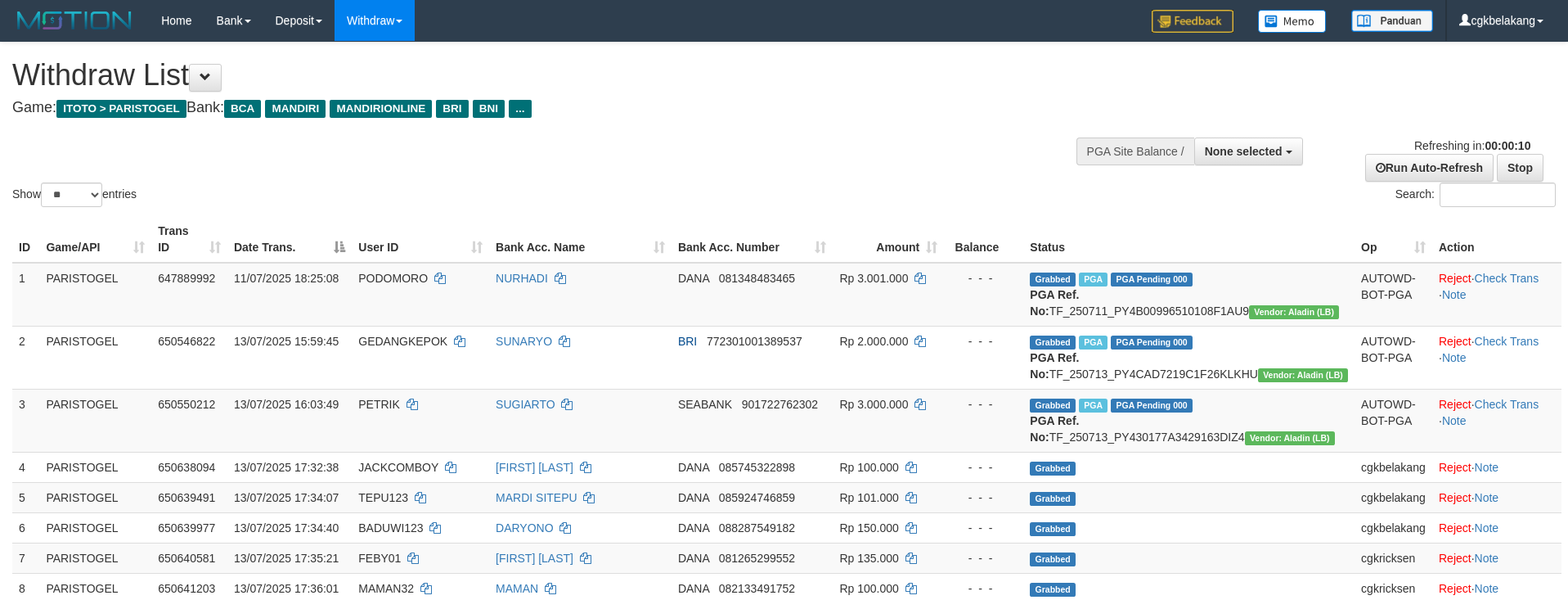 select 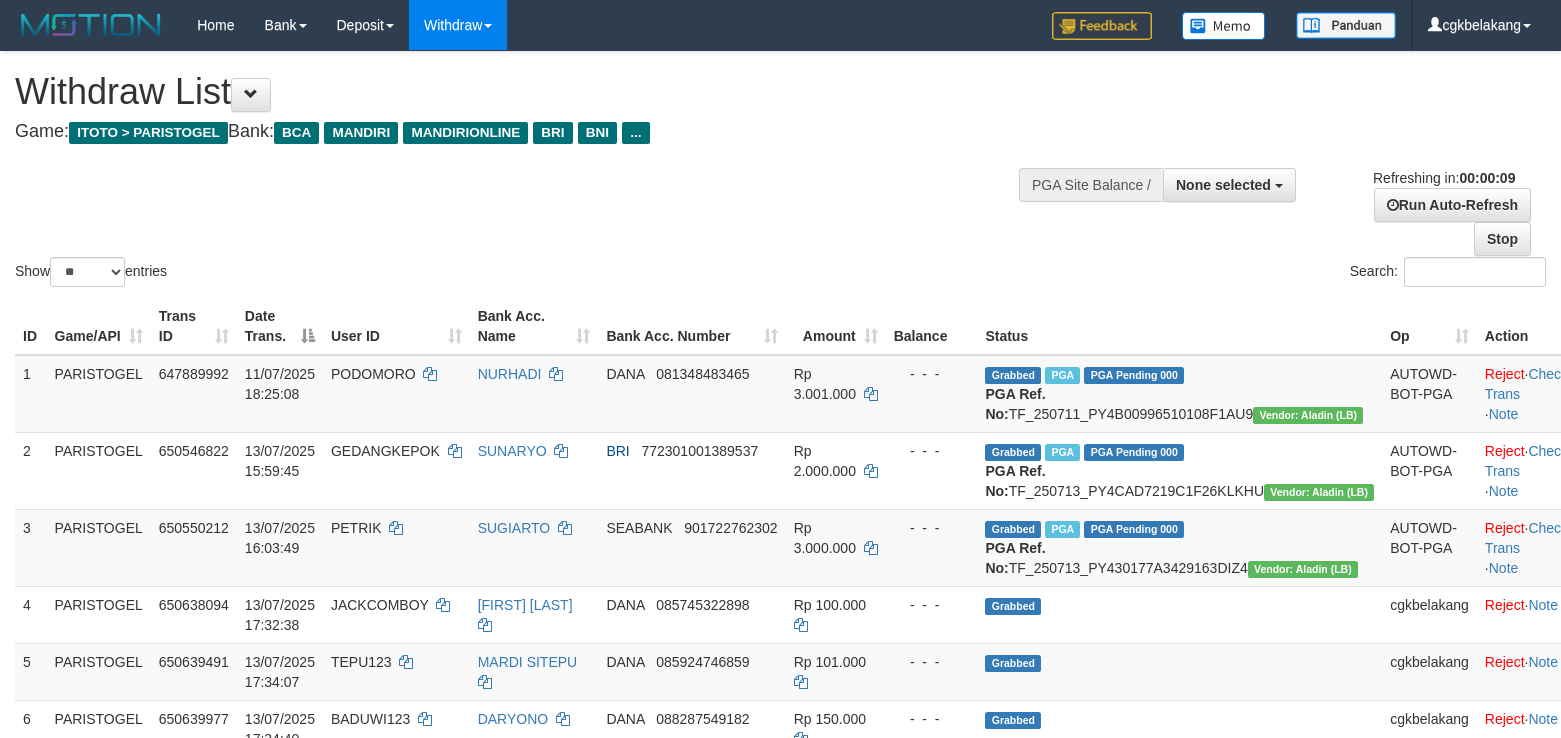 select 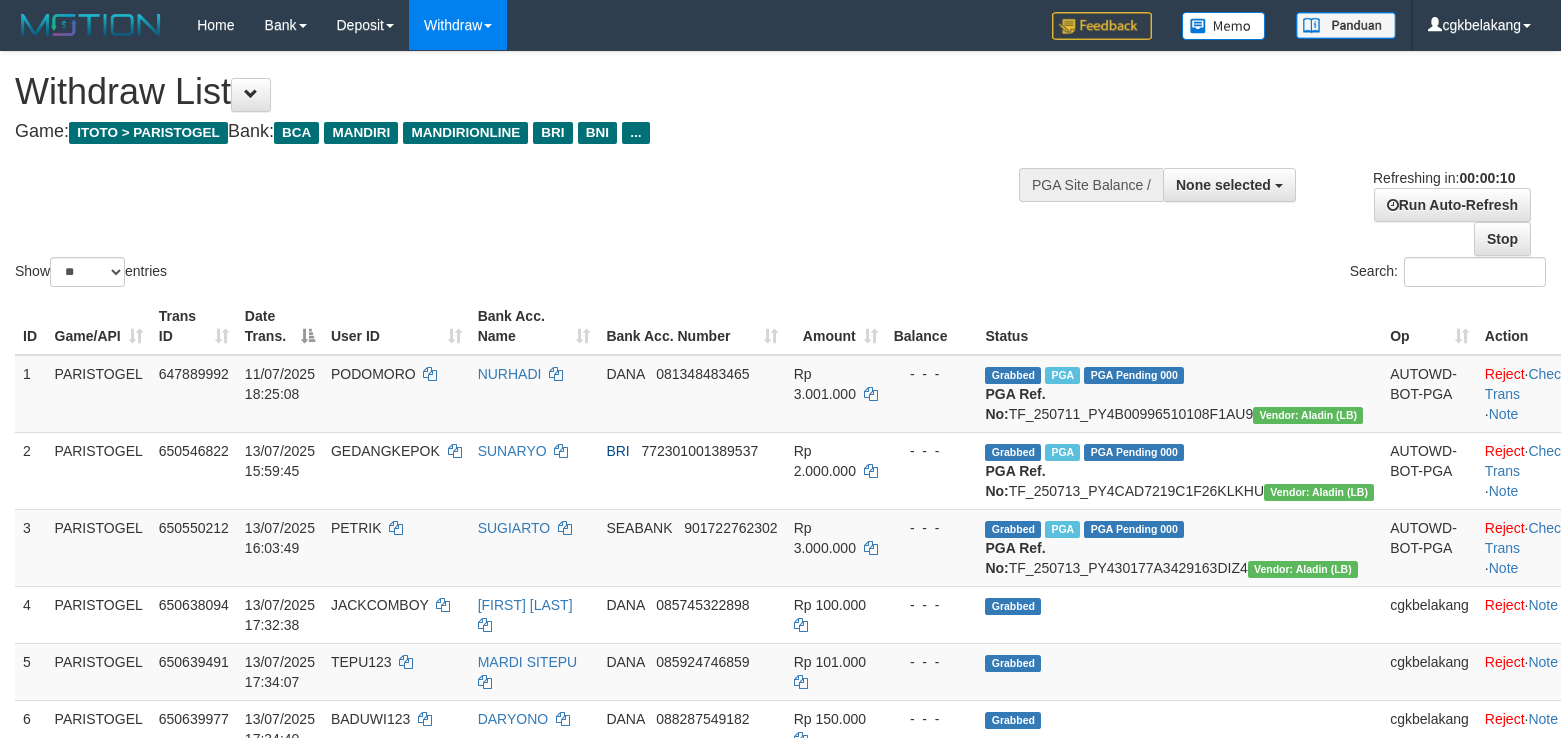 select 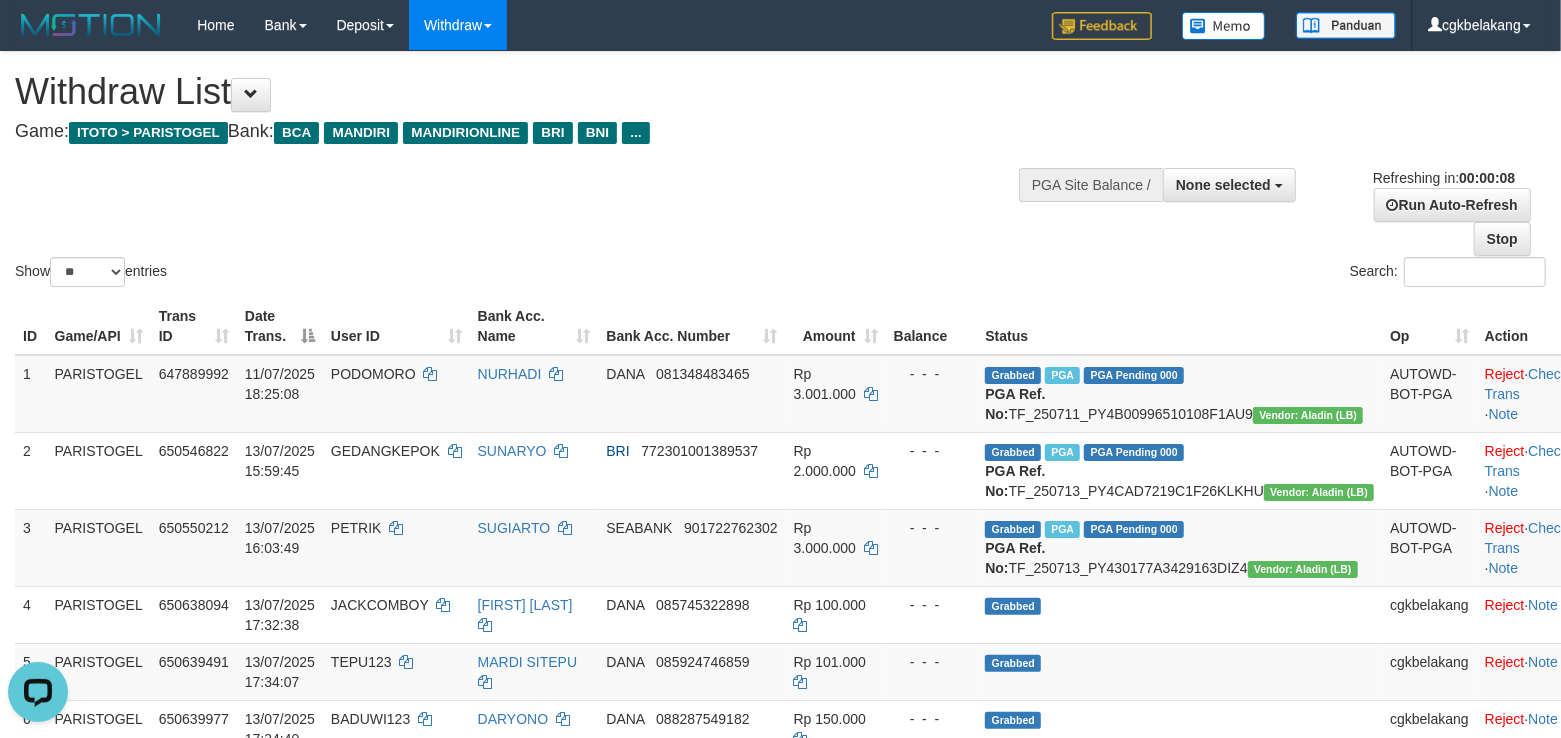 scroll, scrollTop: 0, scrollLeft: 0, axis: both 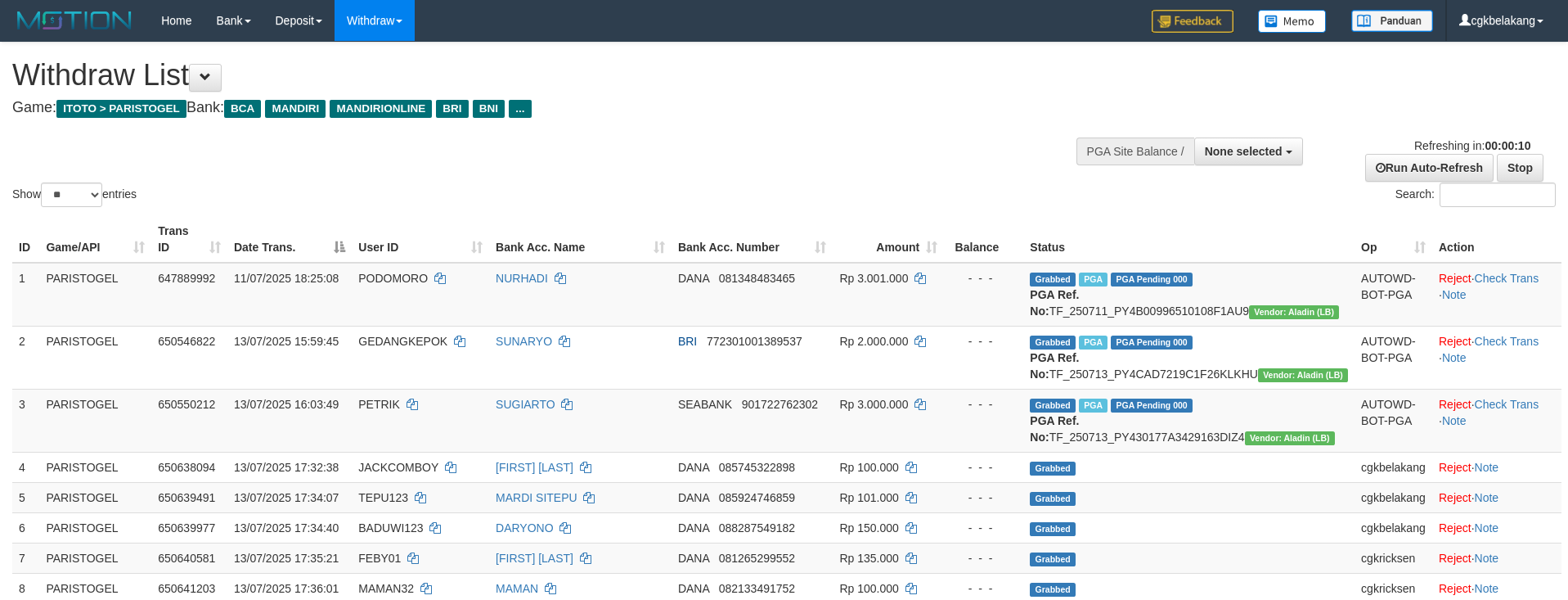 select 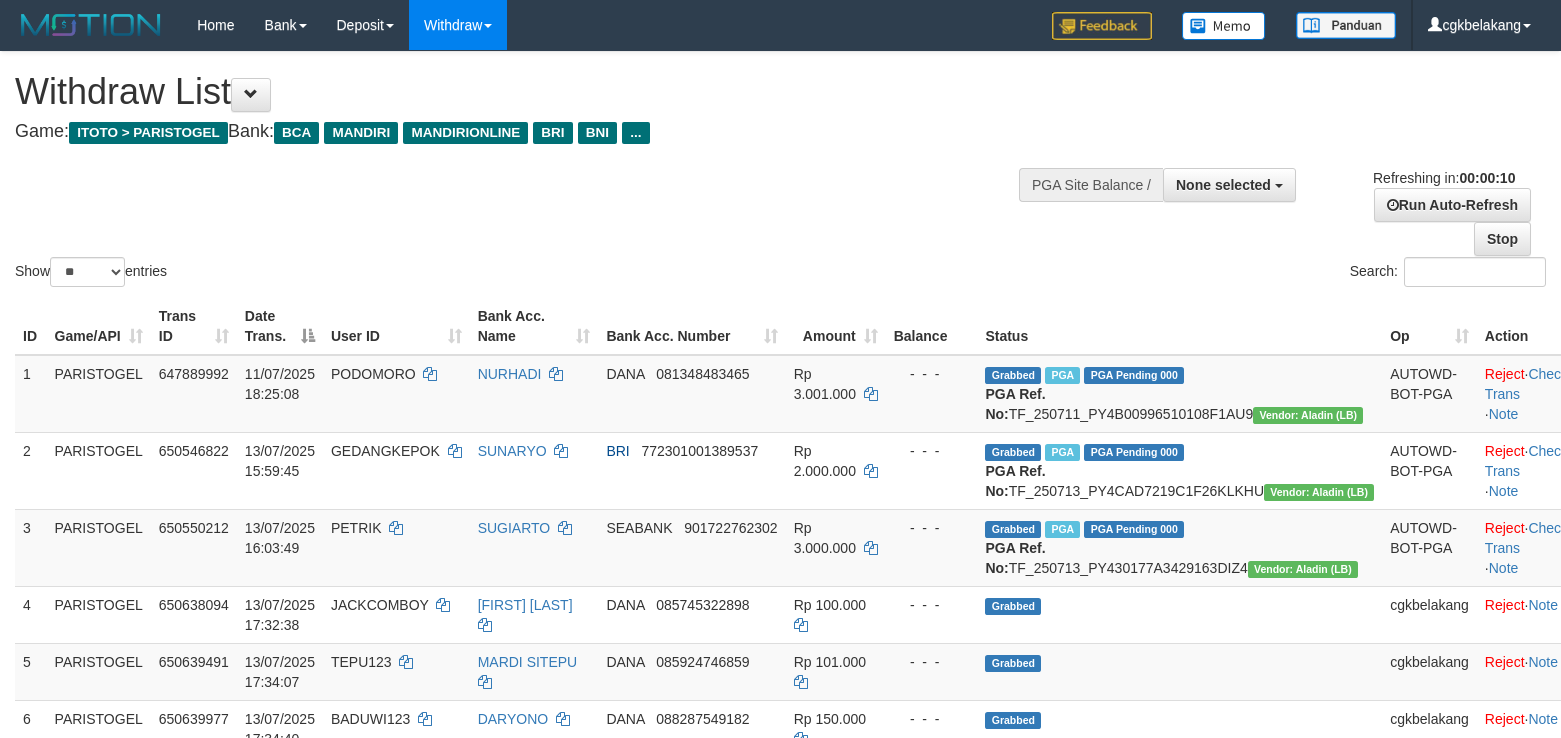 select 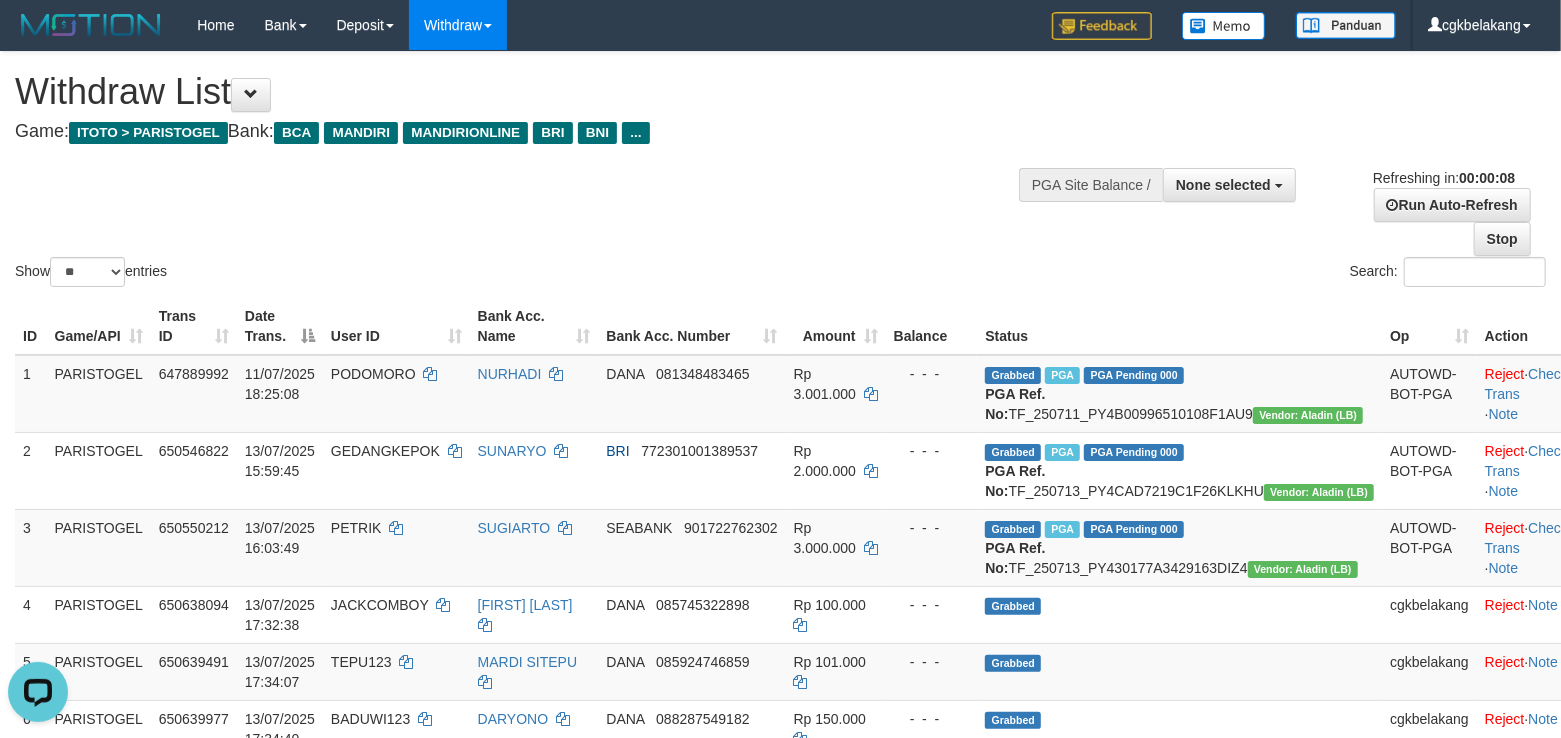scroll, scrollTop: 0, scrollLeft: 0, axis: both 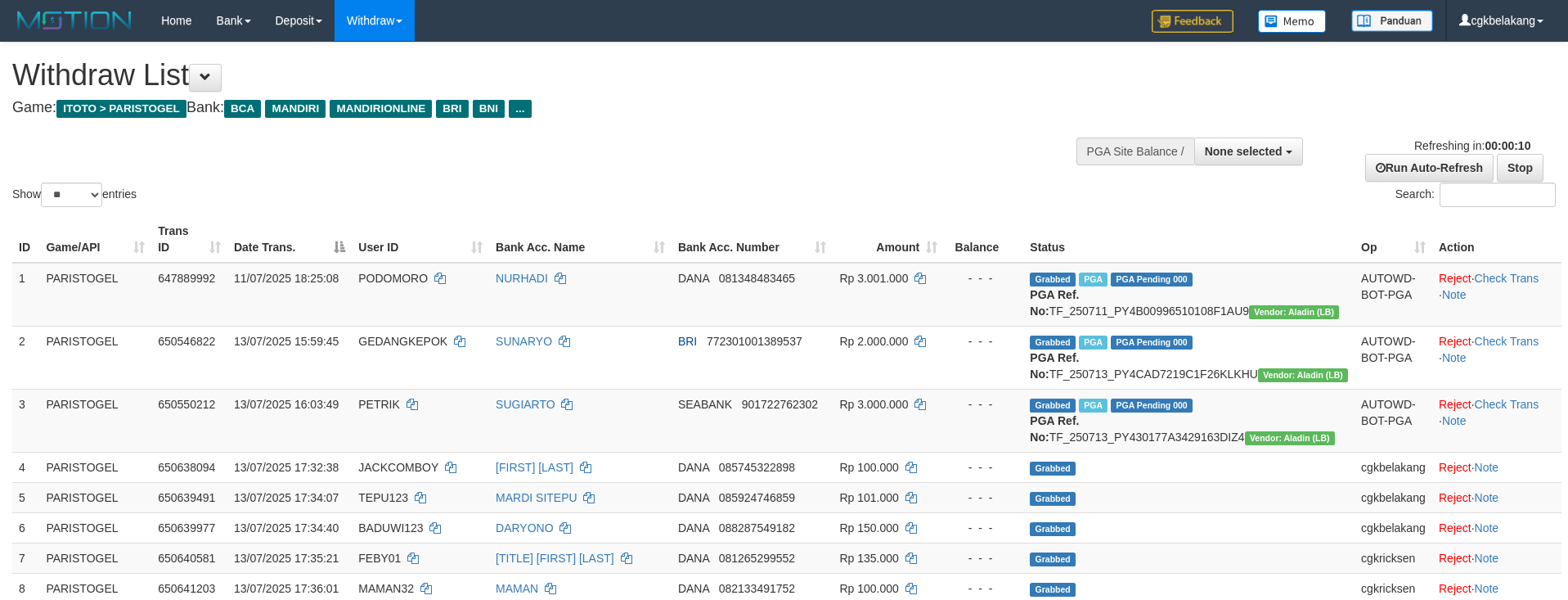 select 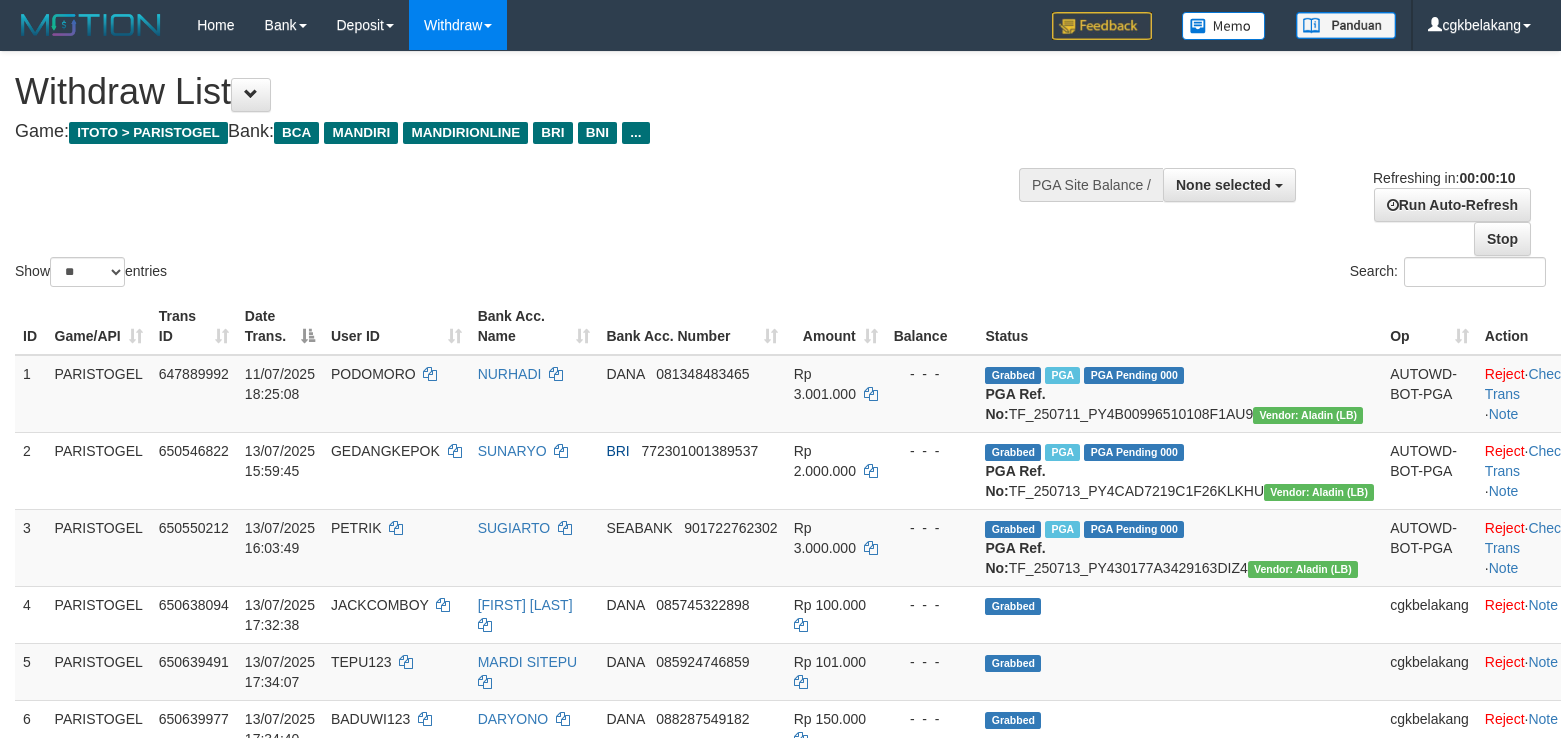 select 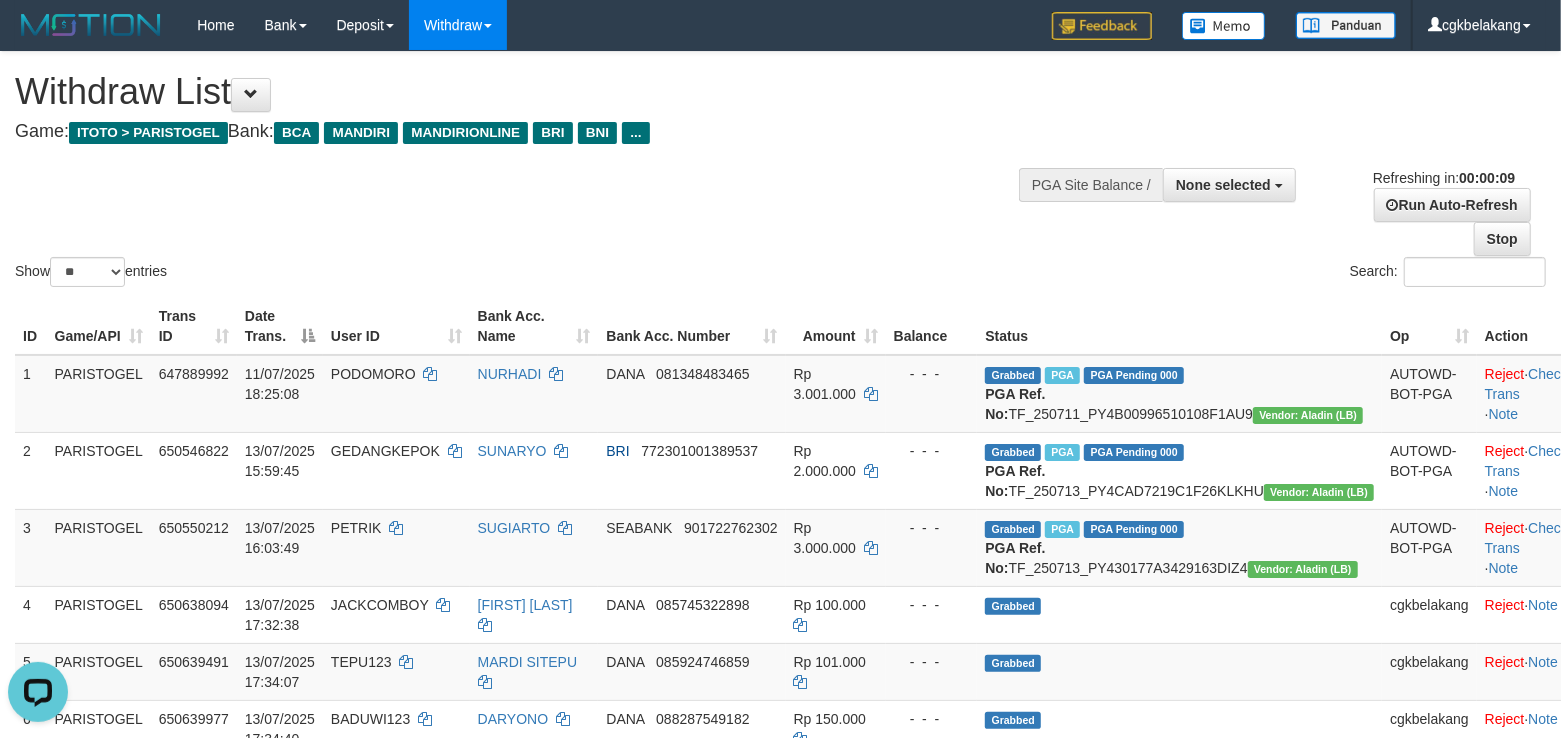 scroll, scrollTop: 0, scrollLeft: 0, axis: both 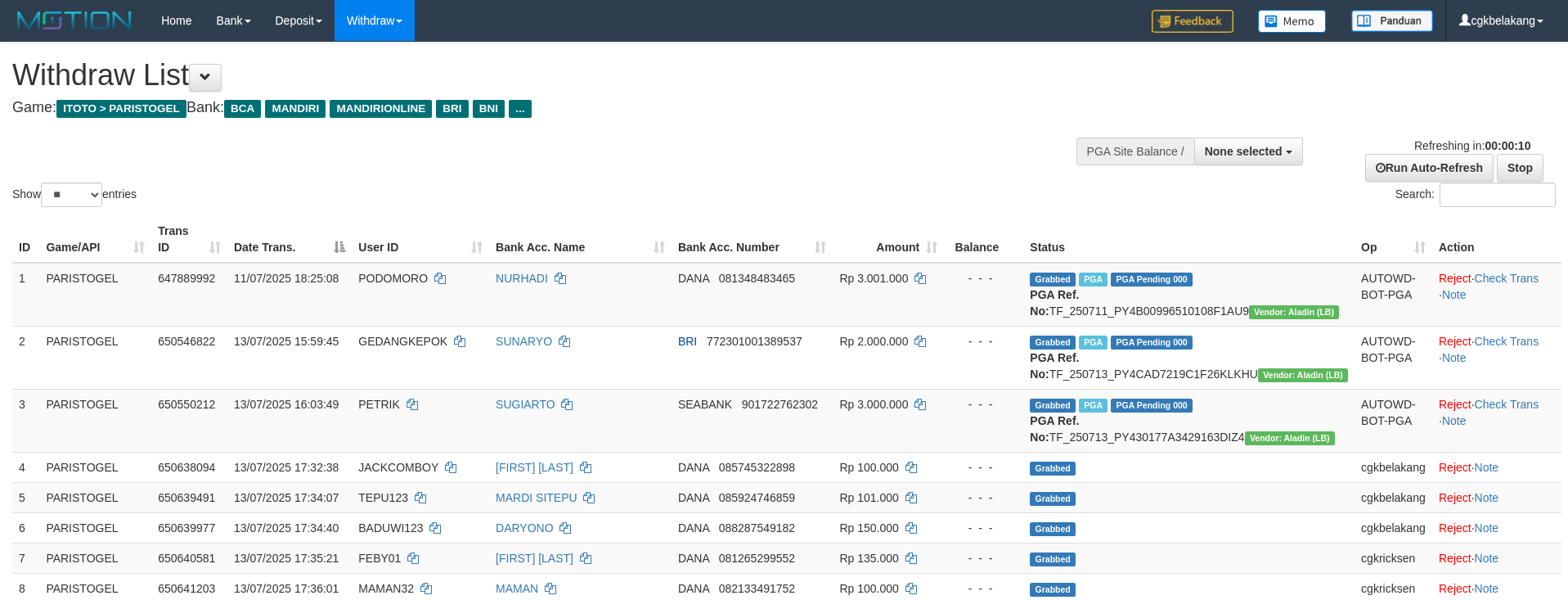 select 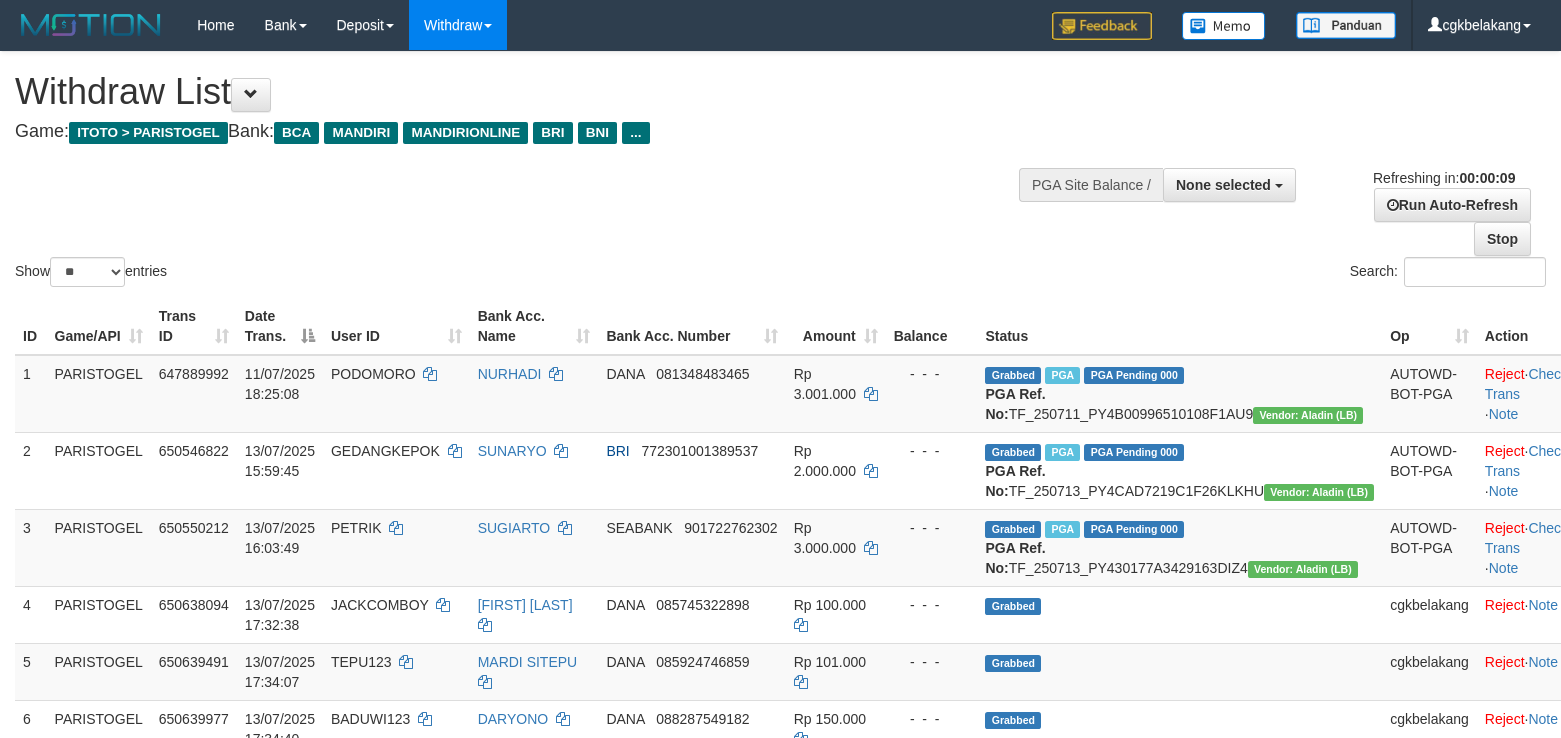 select 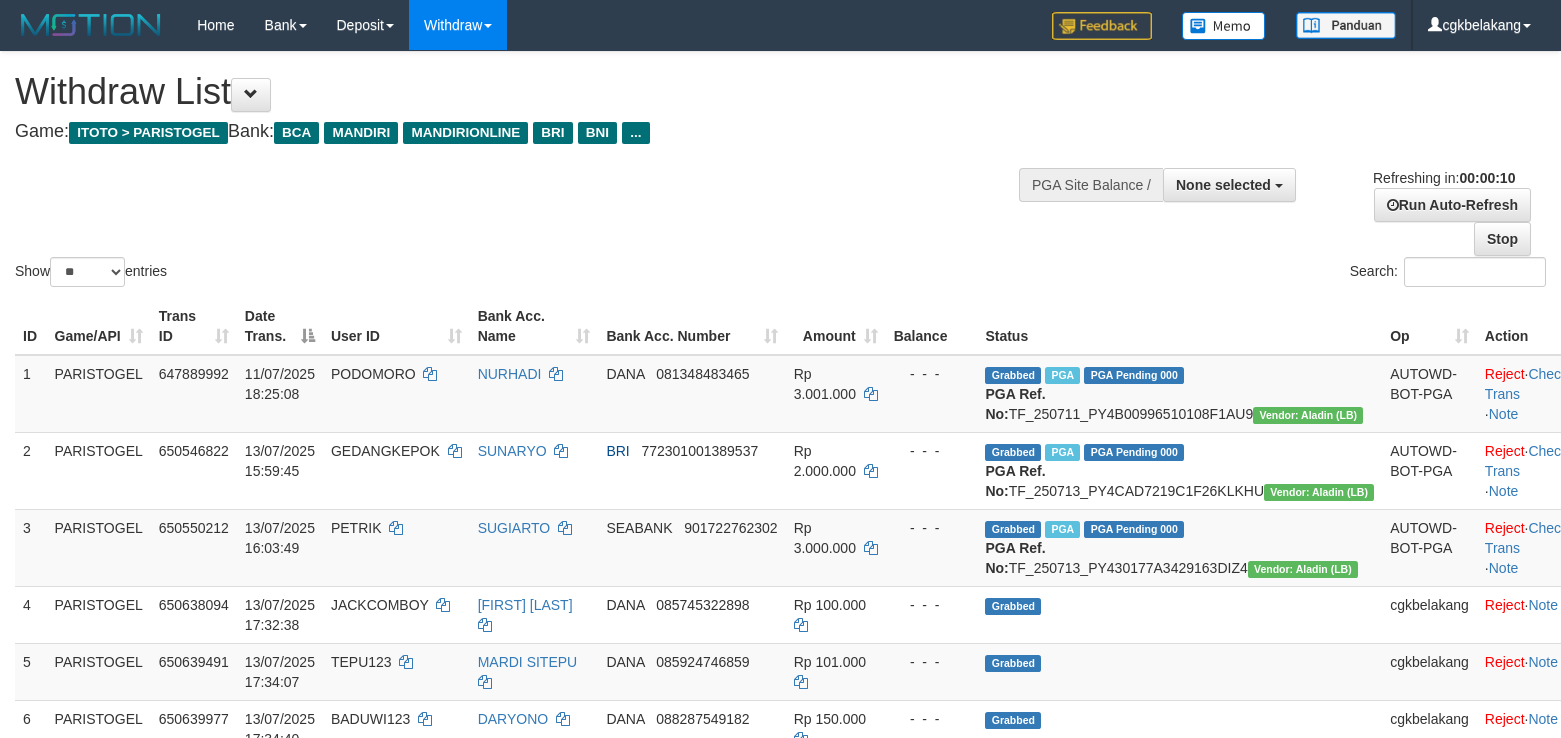 select 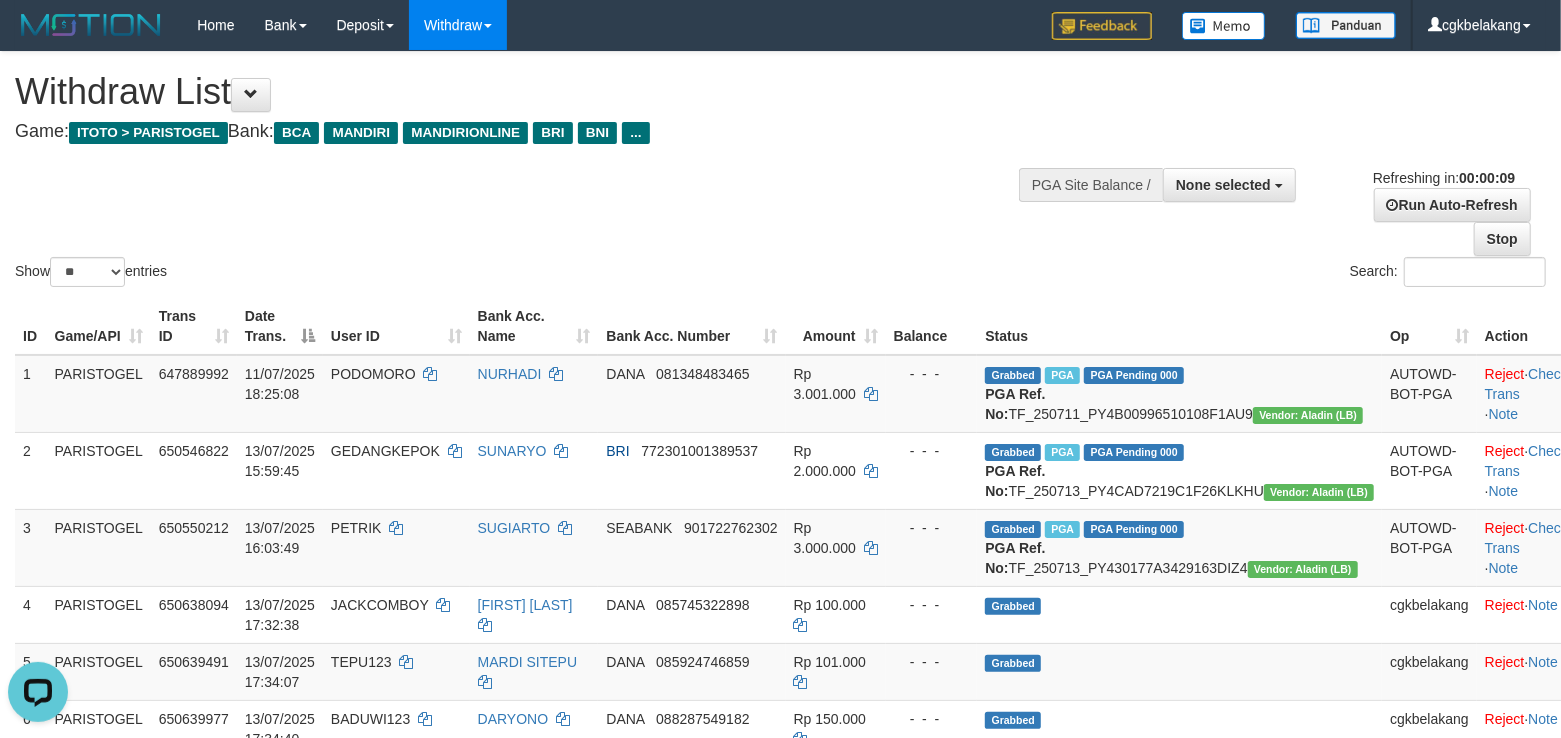 scroll, scrollTop: 0, scrollLeft: 0, axis: both 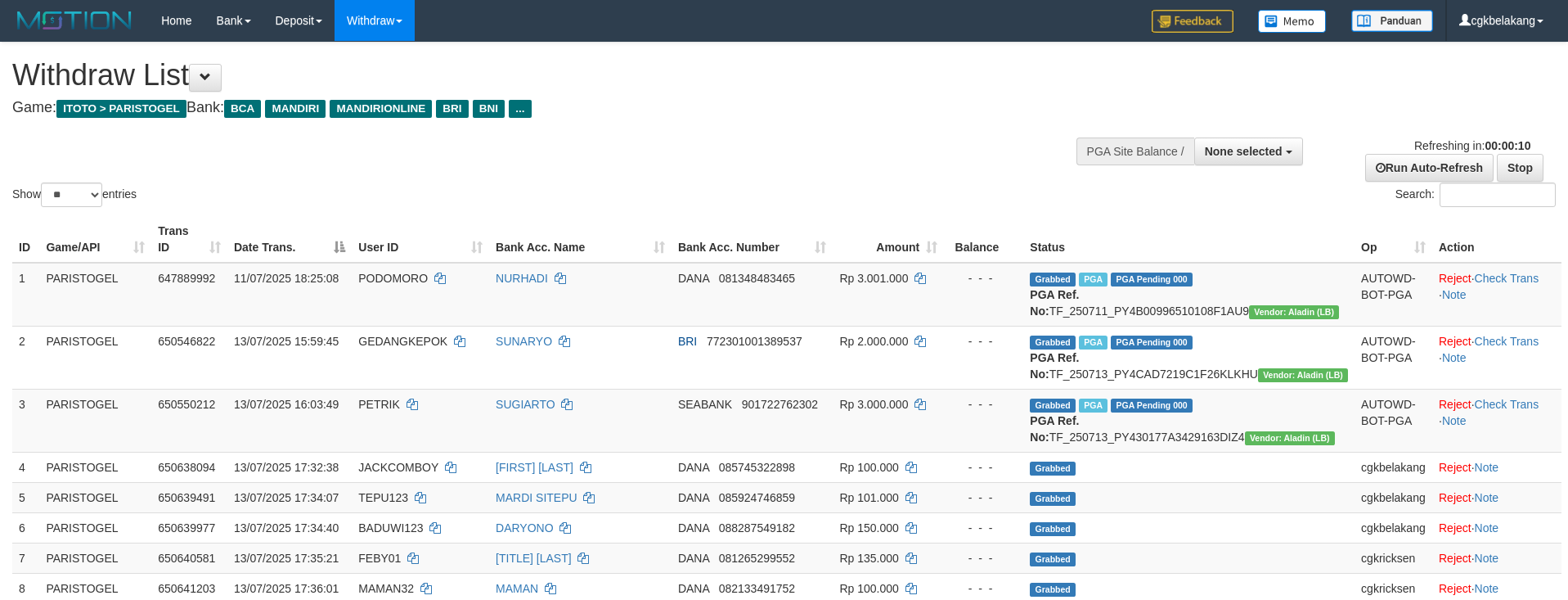 select 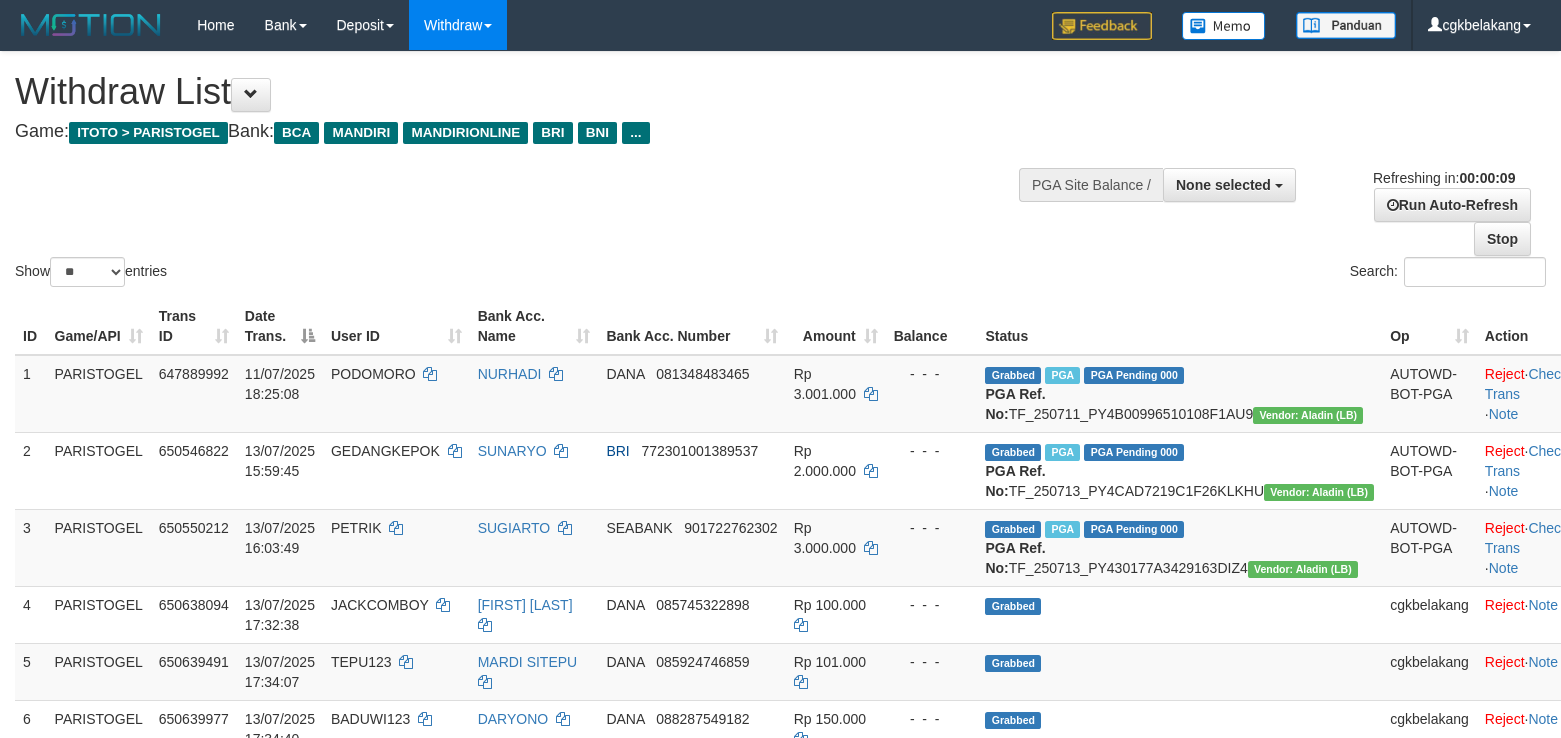 select 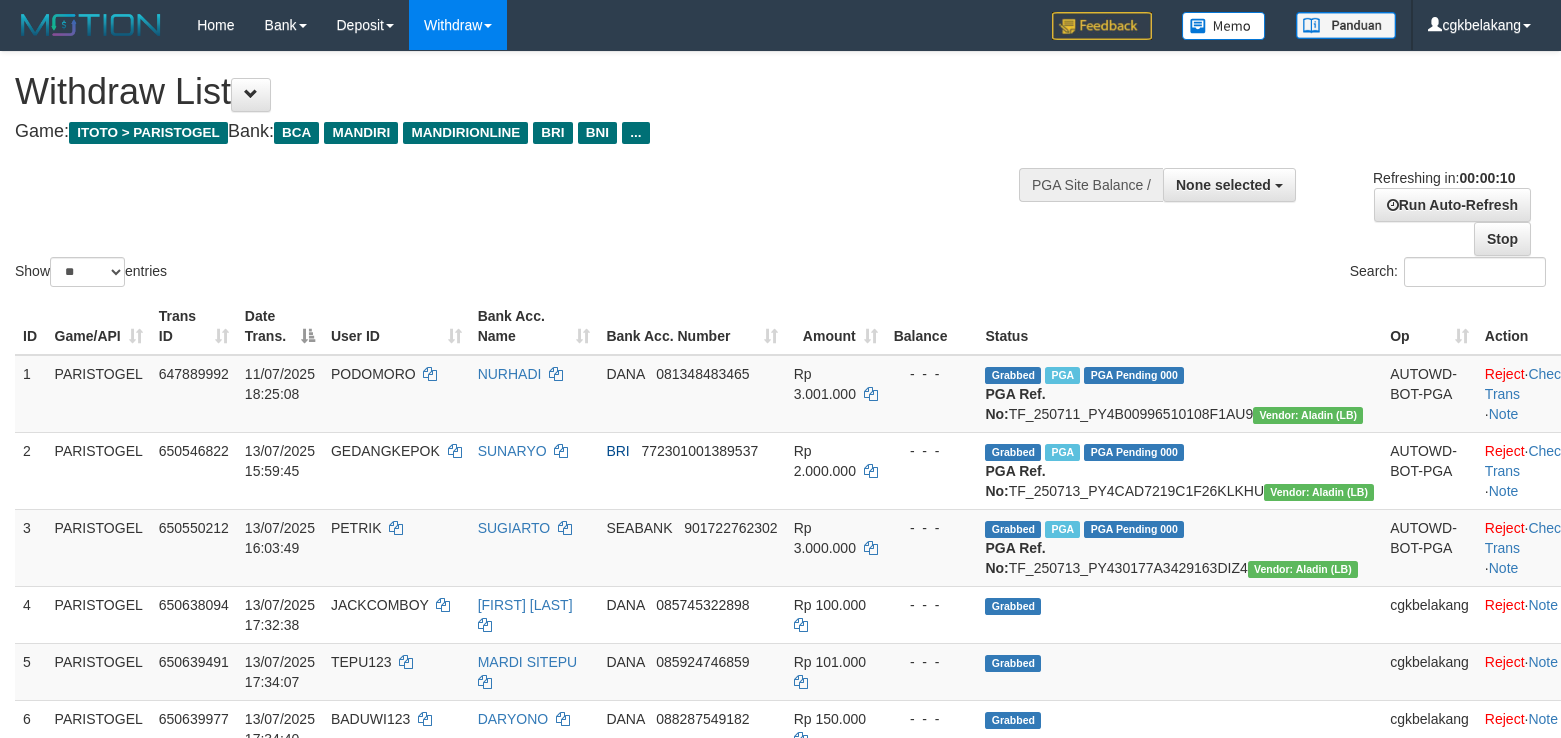select 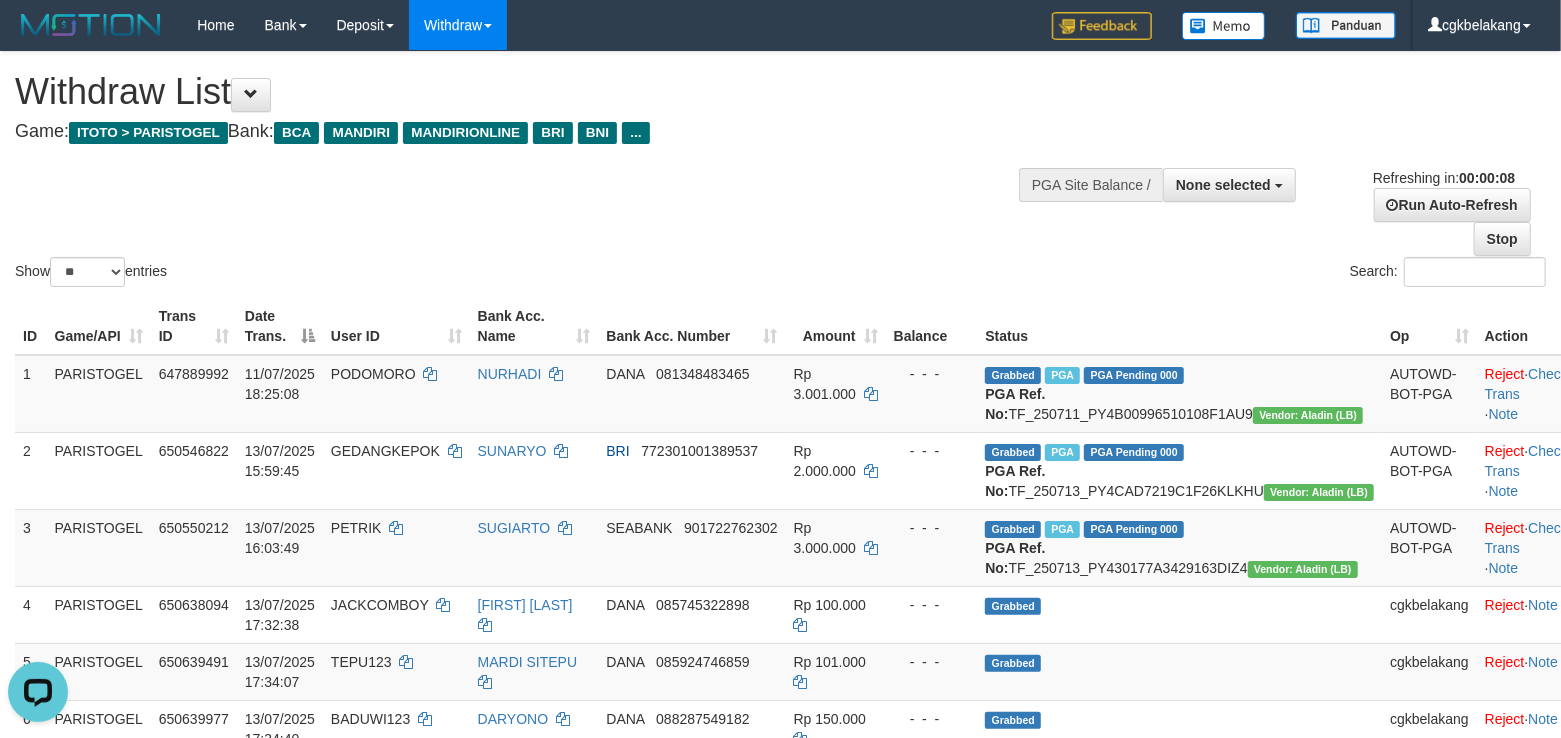 scroll, scrollTop: 0, scrollLeft: 0, axis: both 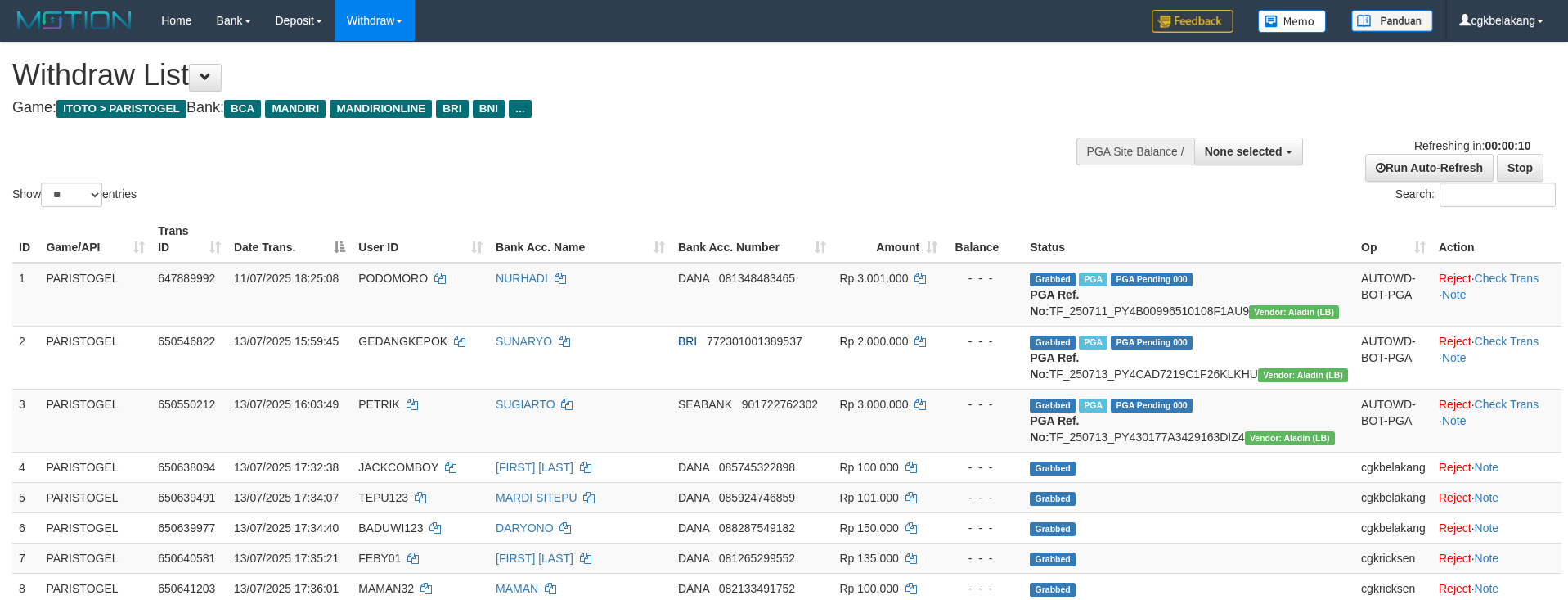 select 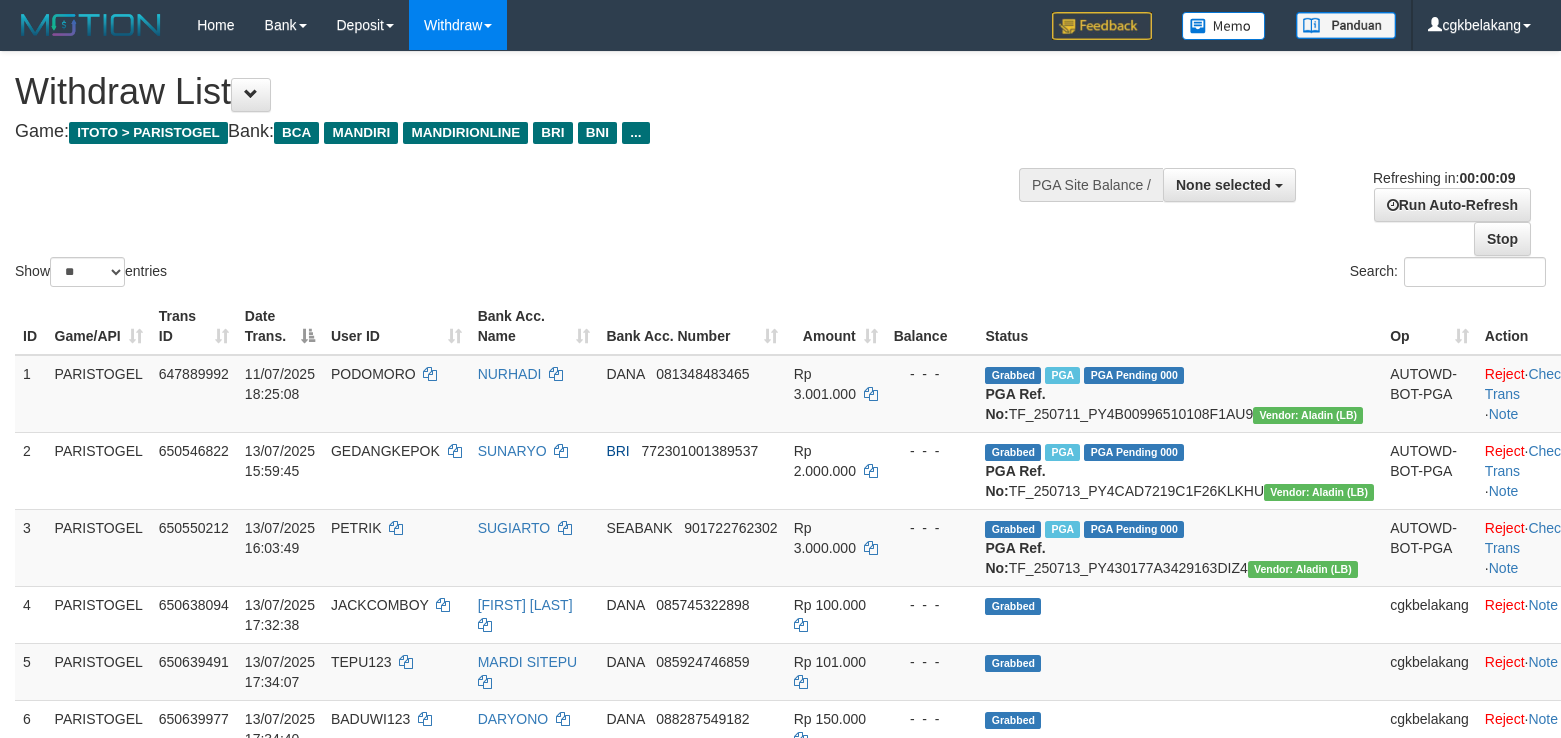 select 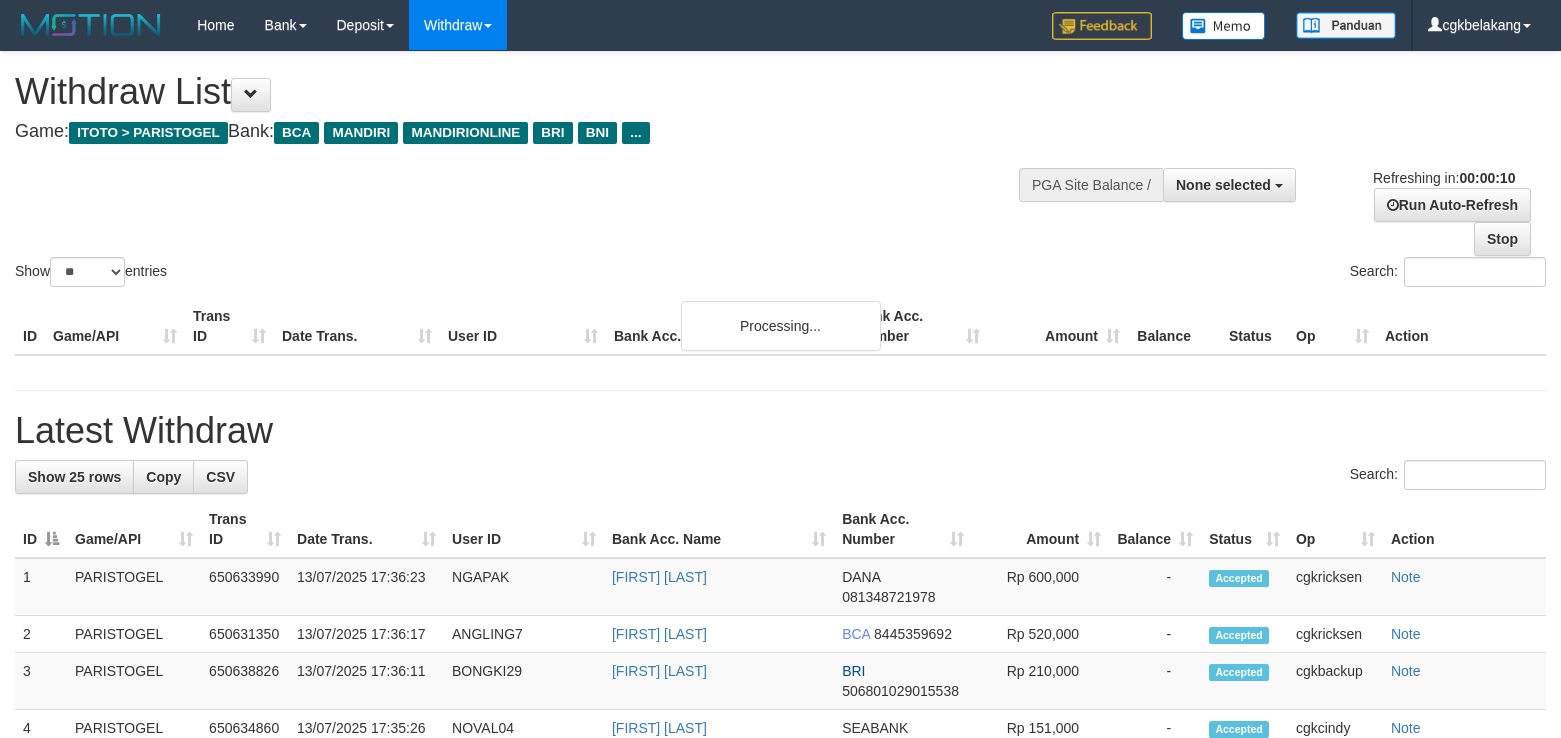 select 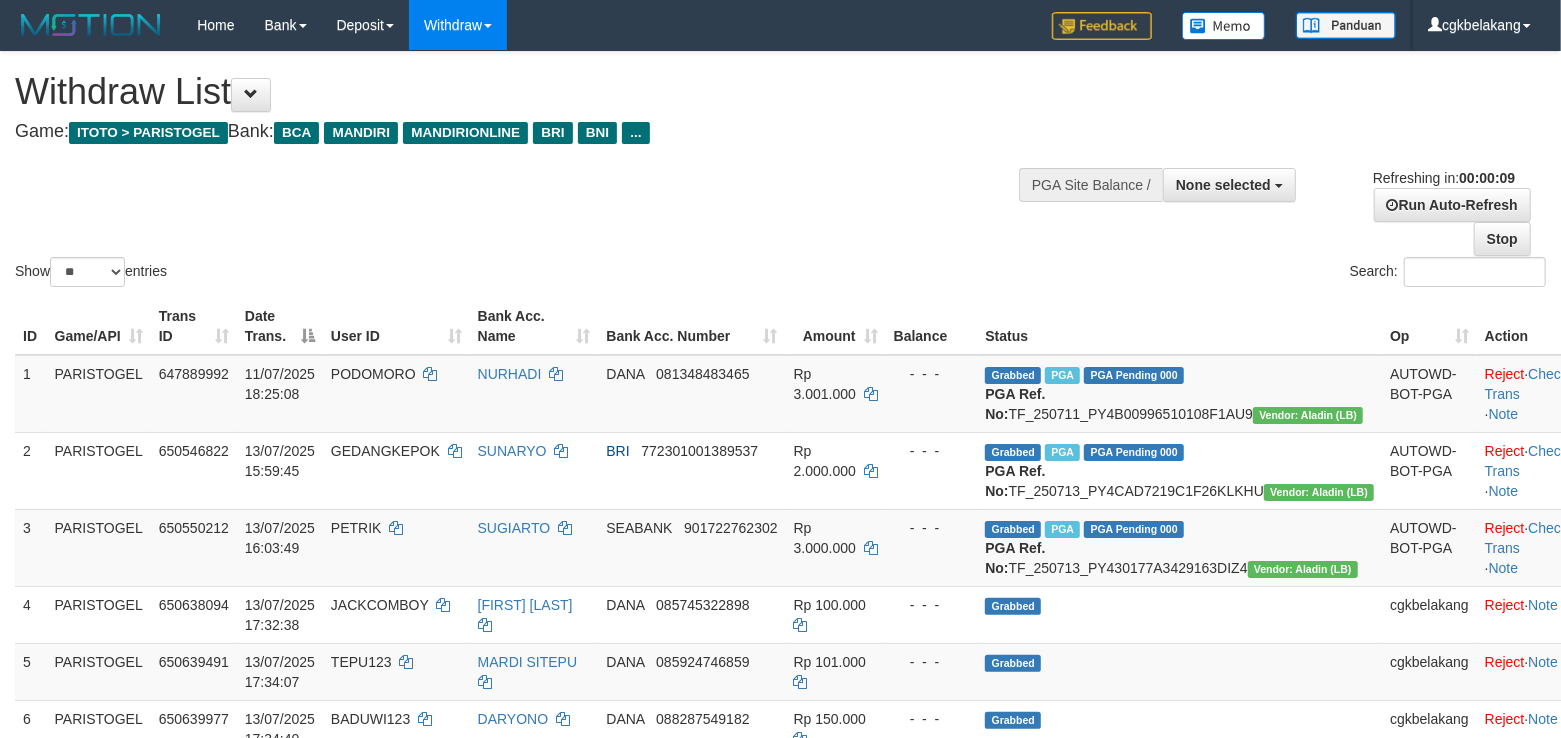 scroll, scrollTop: 0, scrollLeft: 0, axis: both 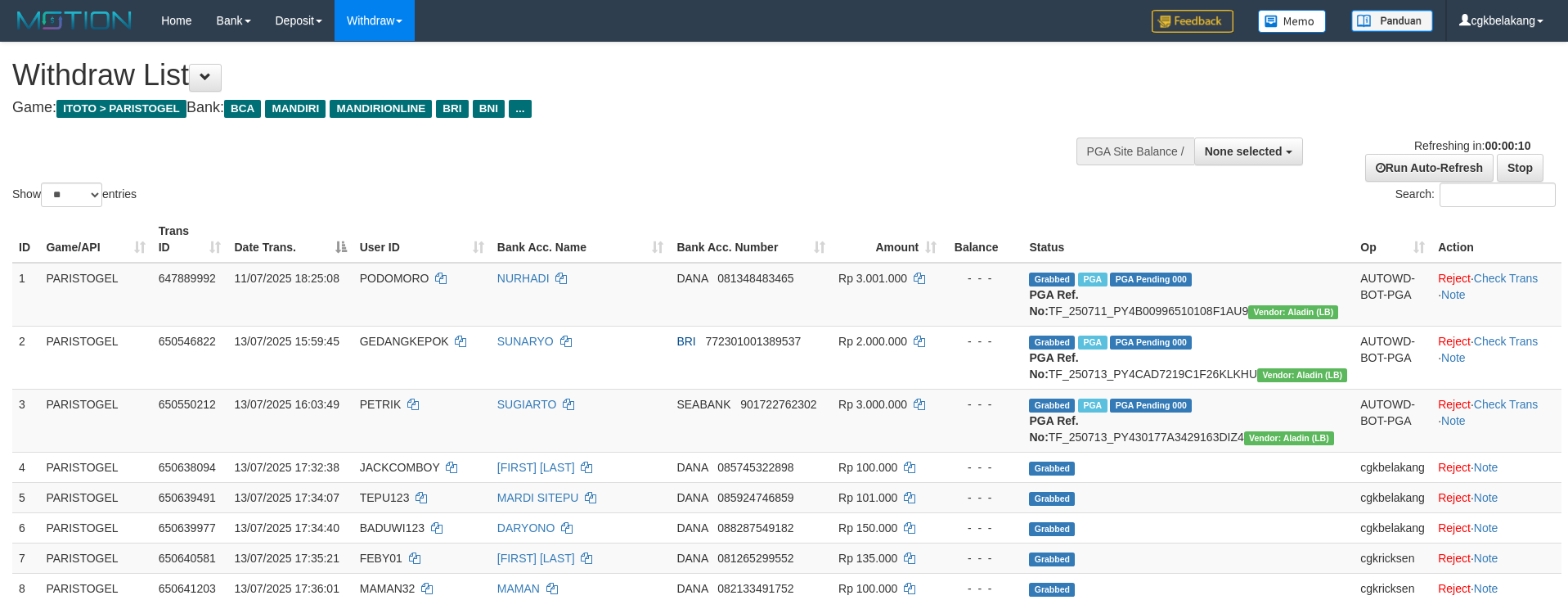 select 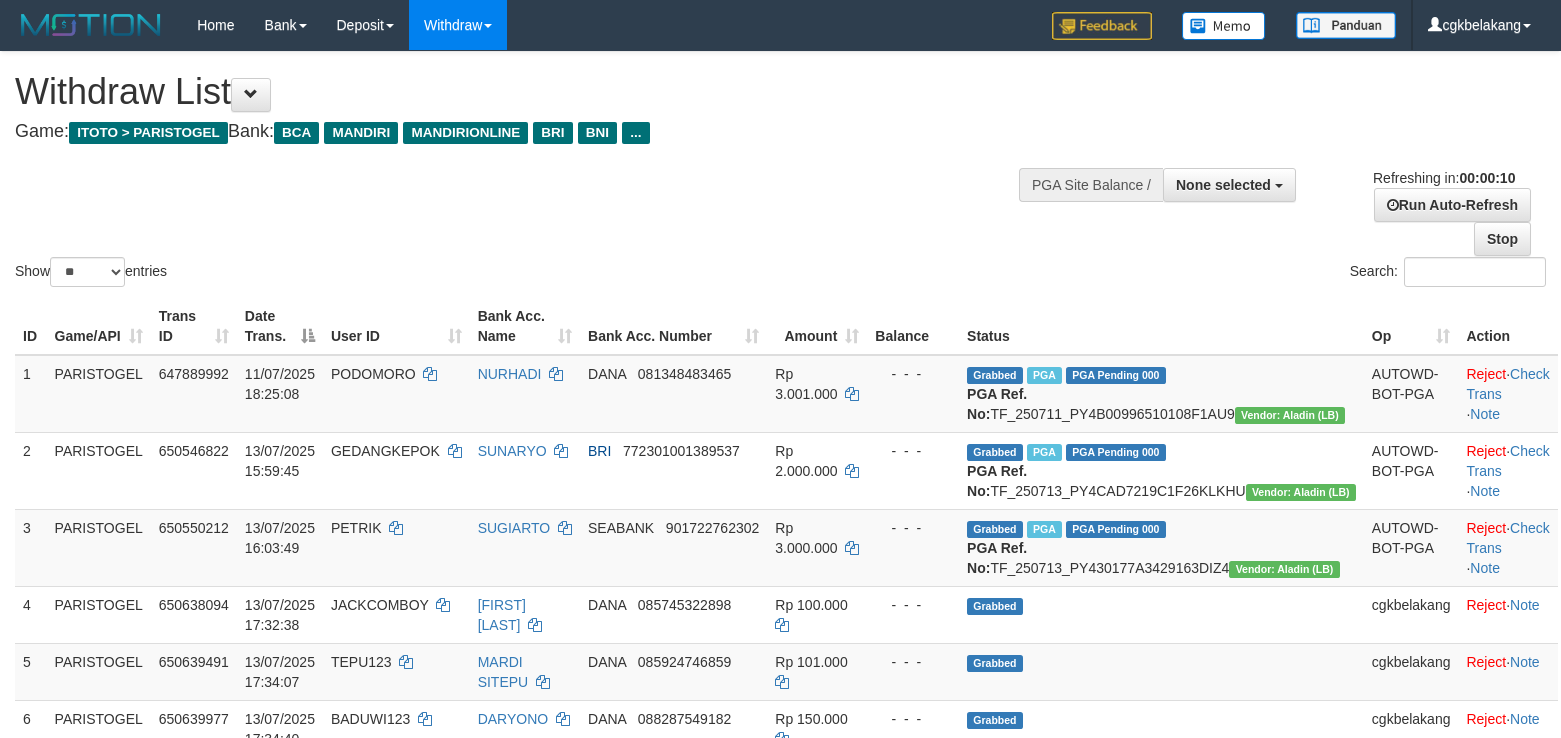 select 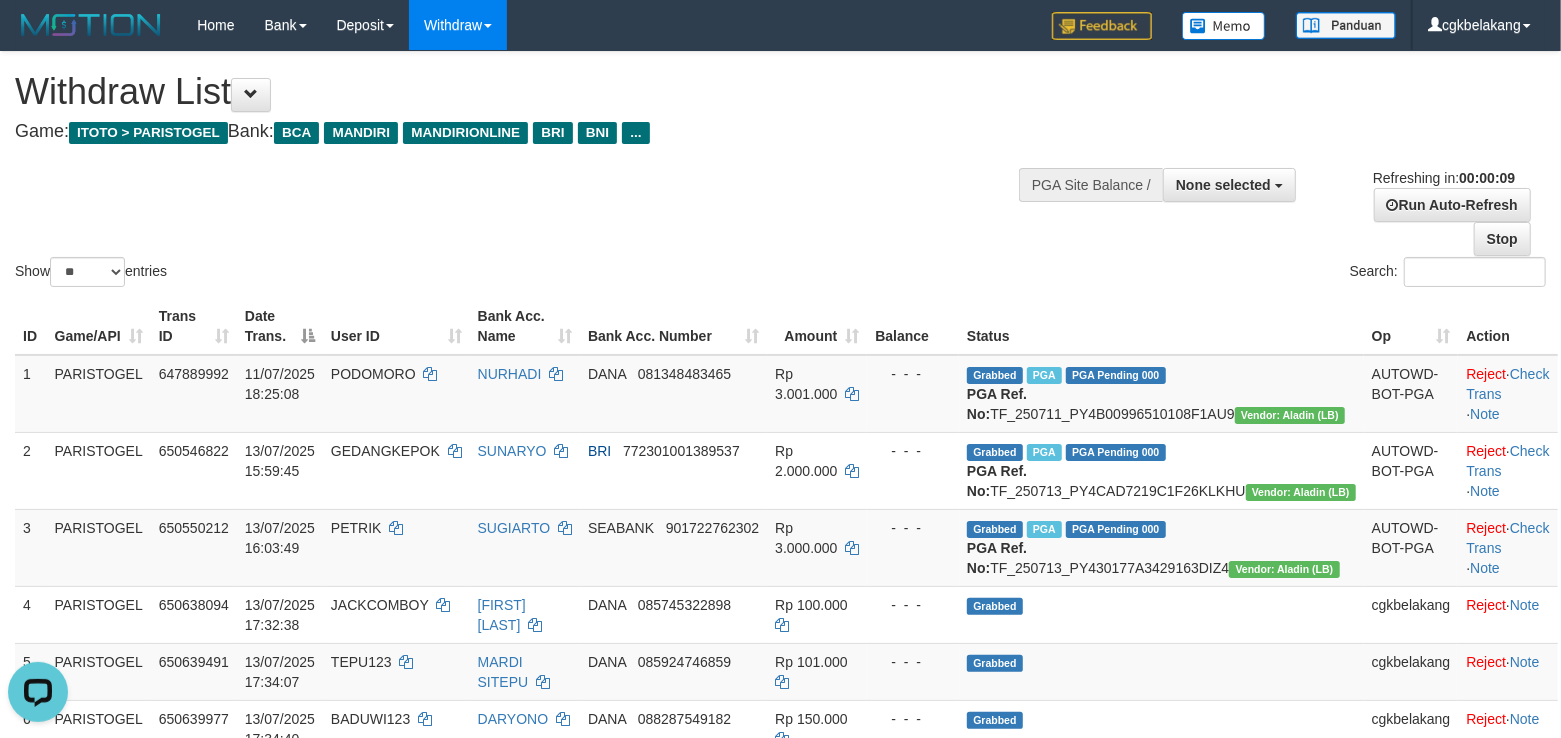 scroll, scrollTop: 0, scrollLeft: 0, axis: both 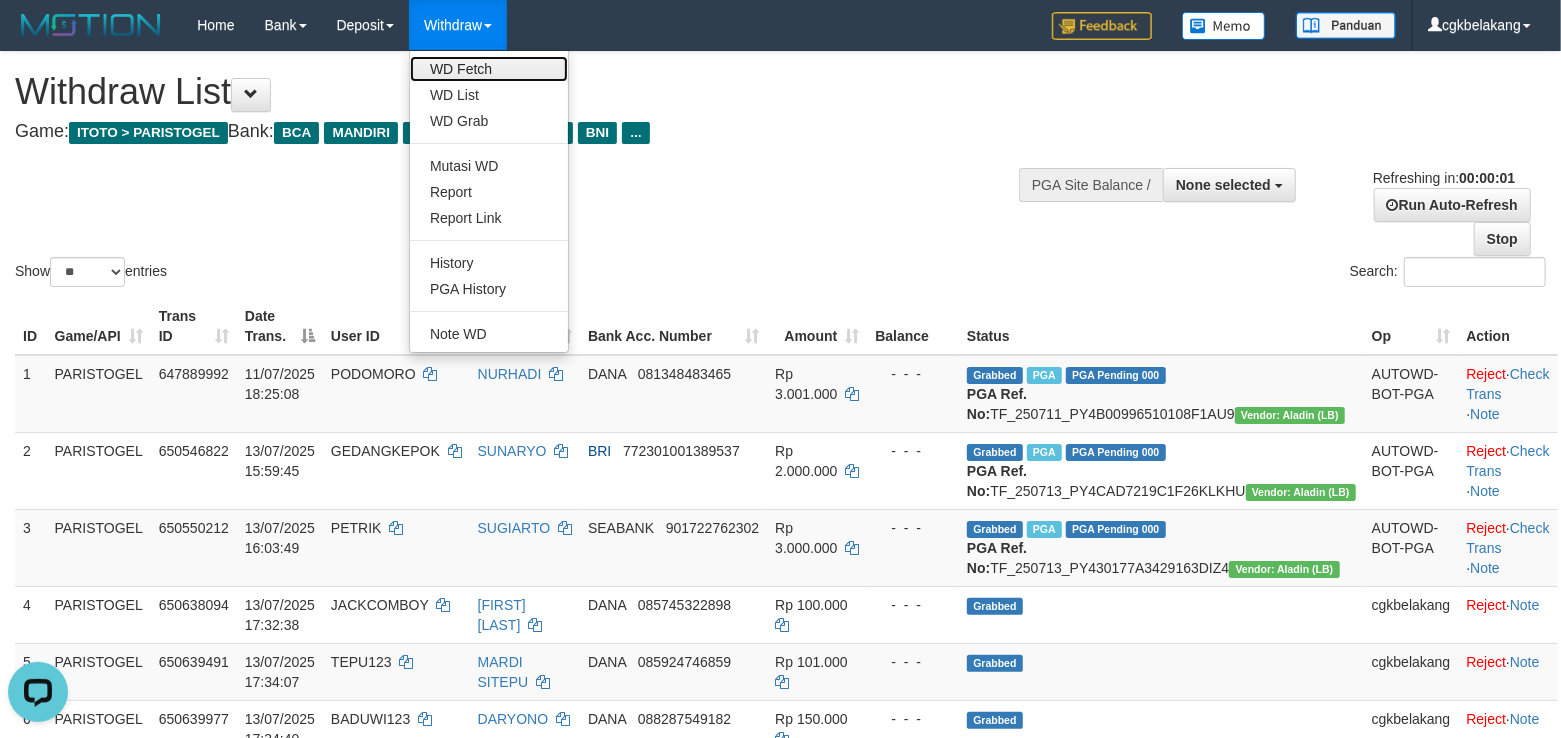 click on "WD Fetch" at bounding box center [489, 69] 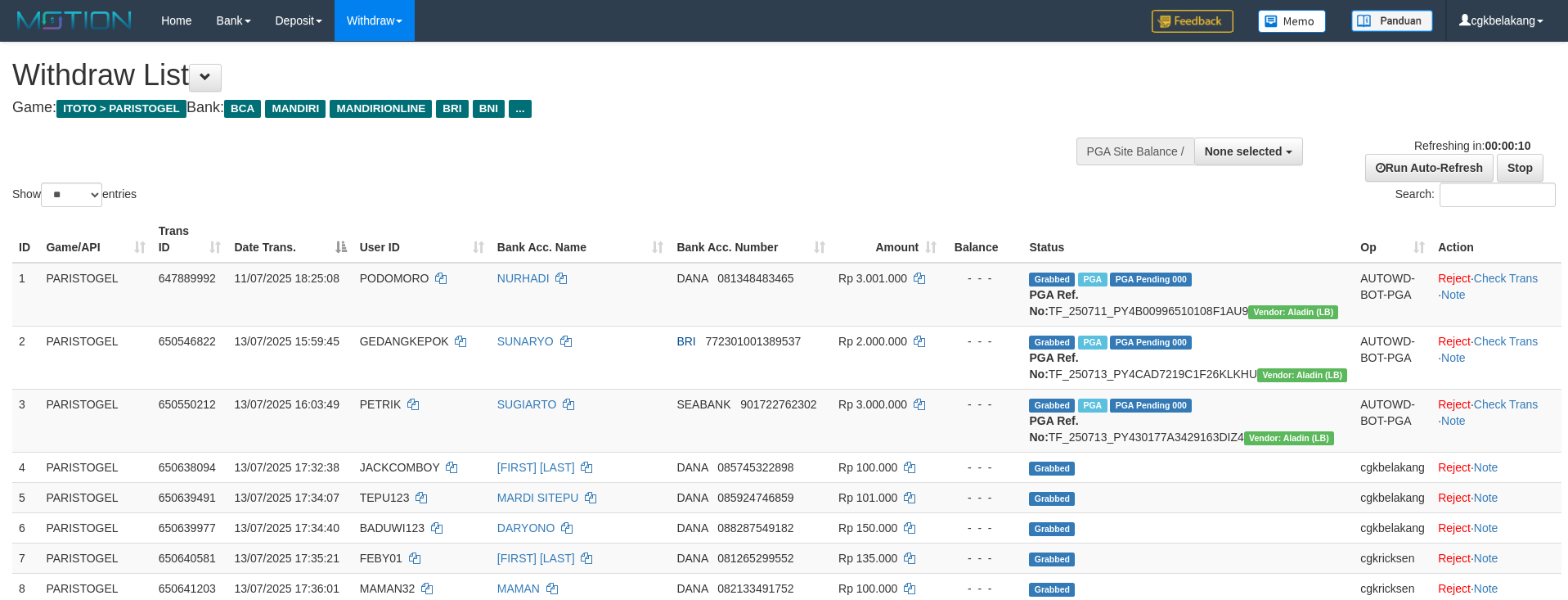 select 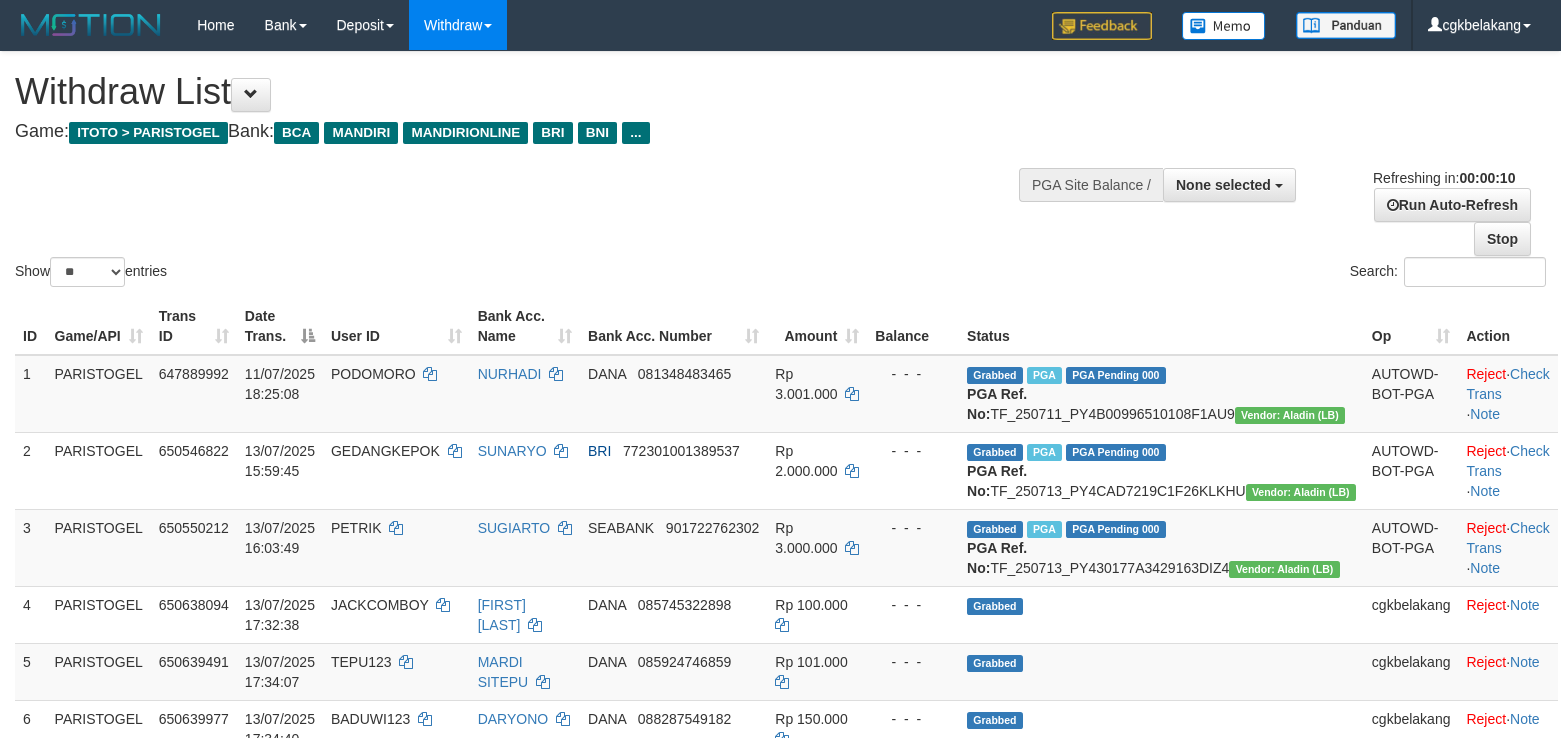 select 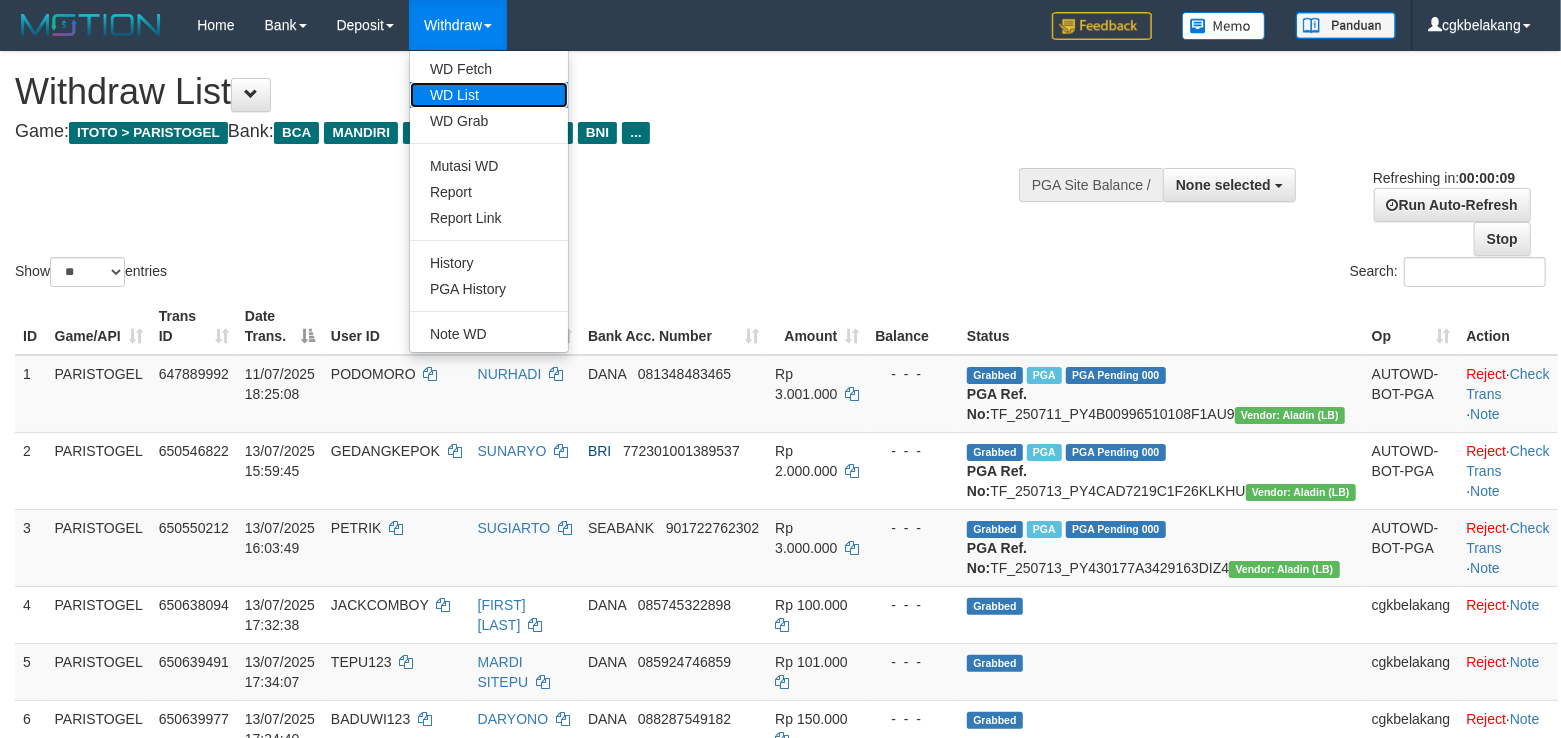 click on "WD List" at bounding box center [489, 95] 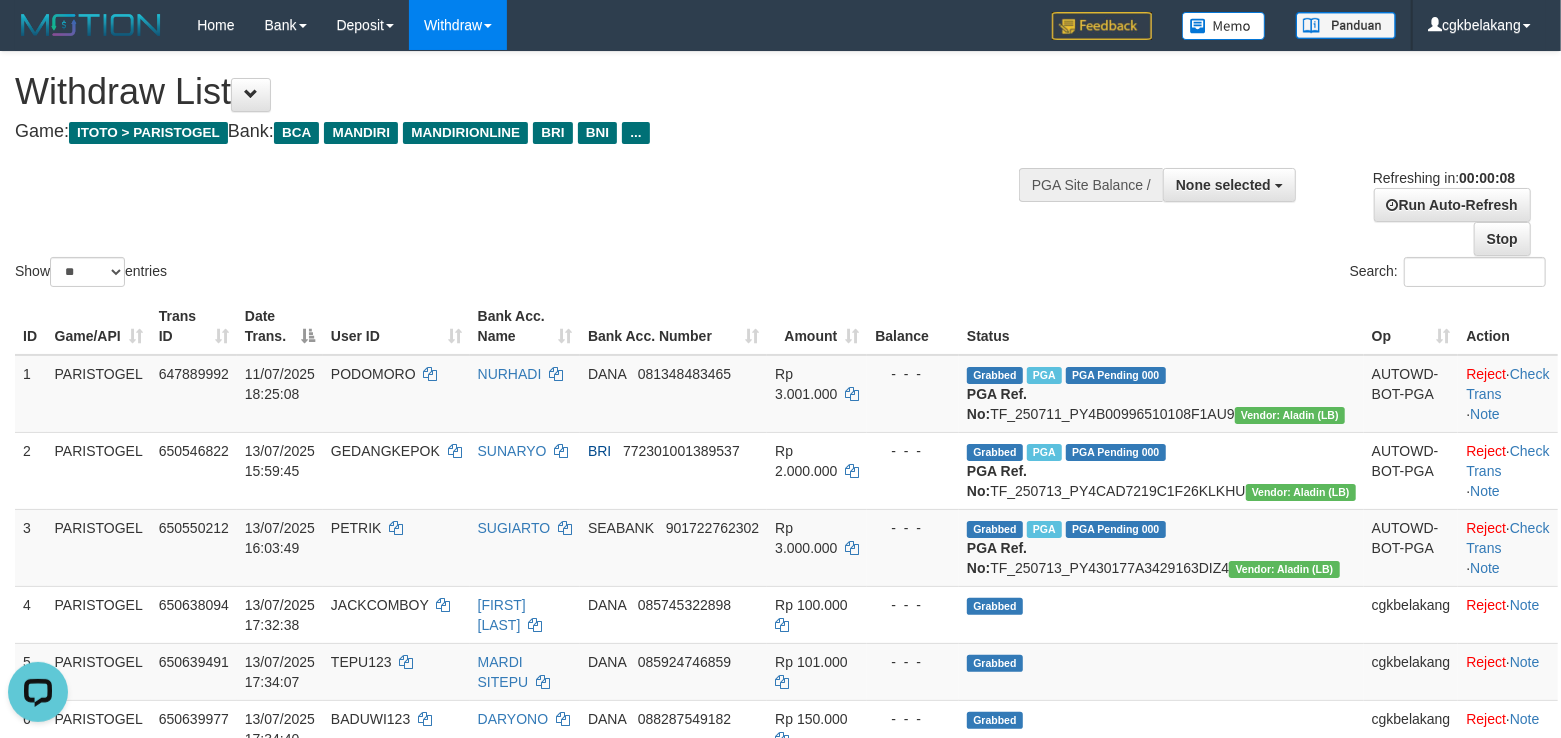 scroll, scrollTop: 0, scrollLeft: 0, axis: both 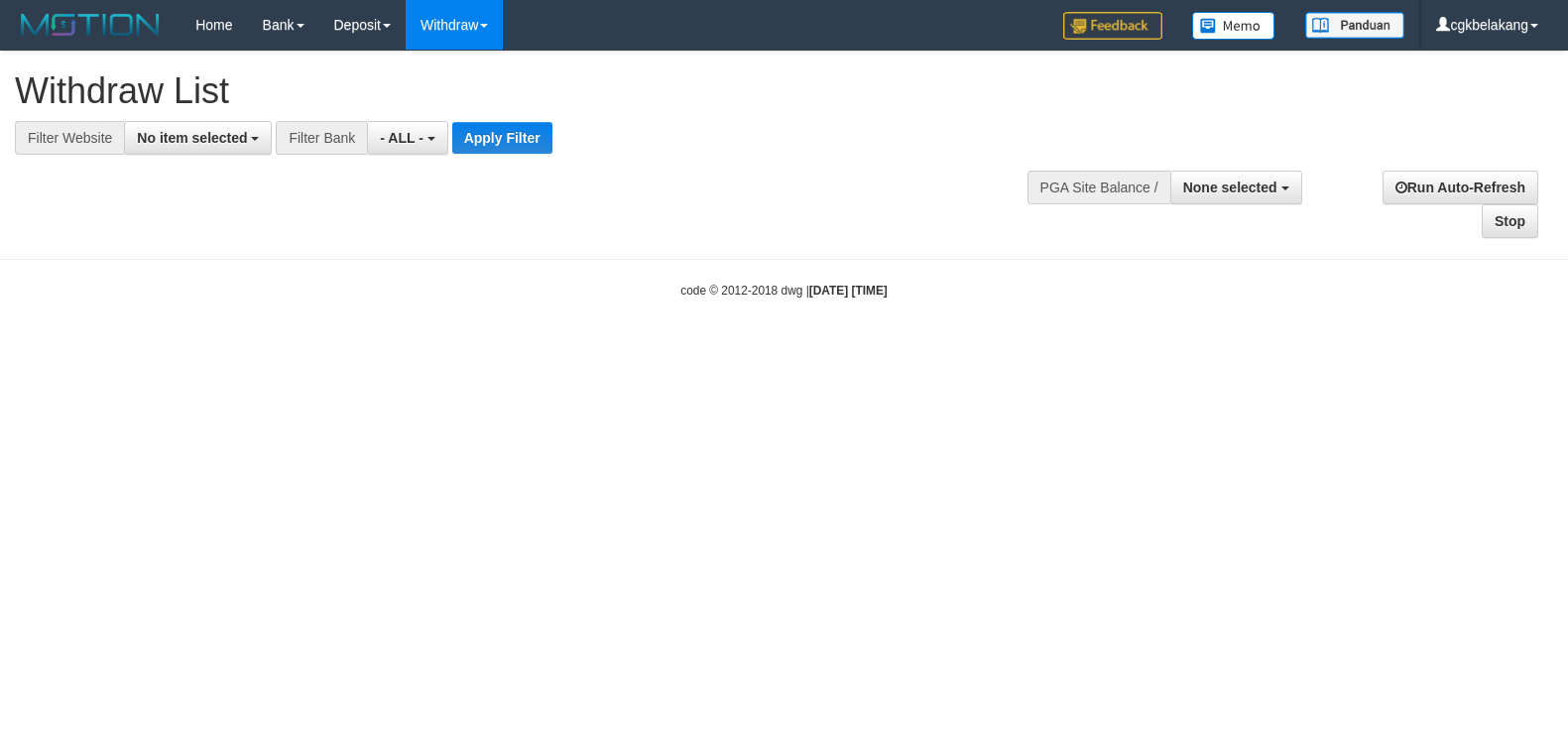 select 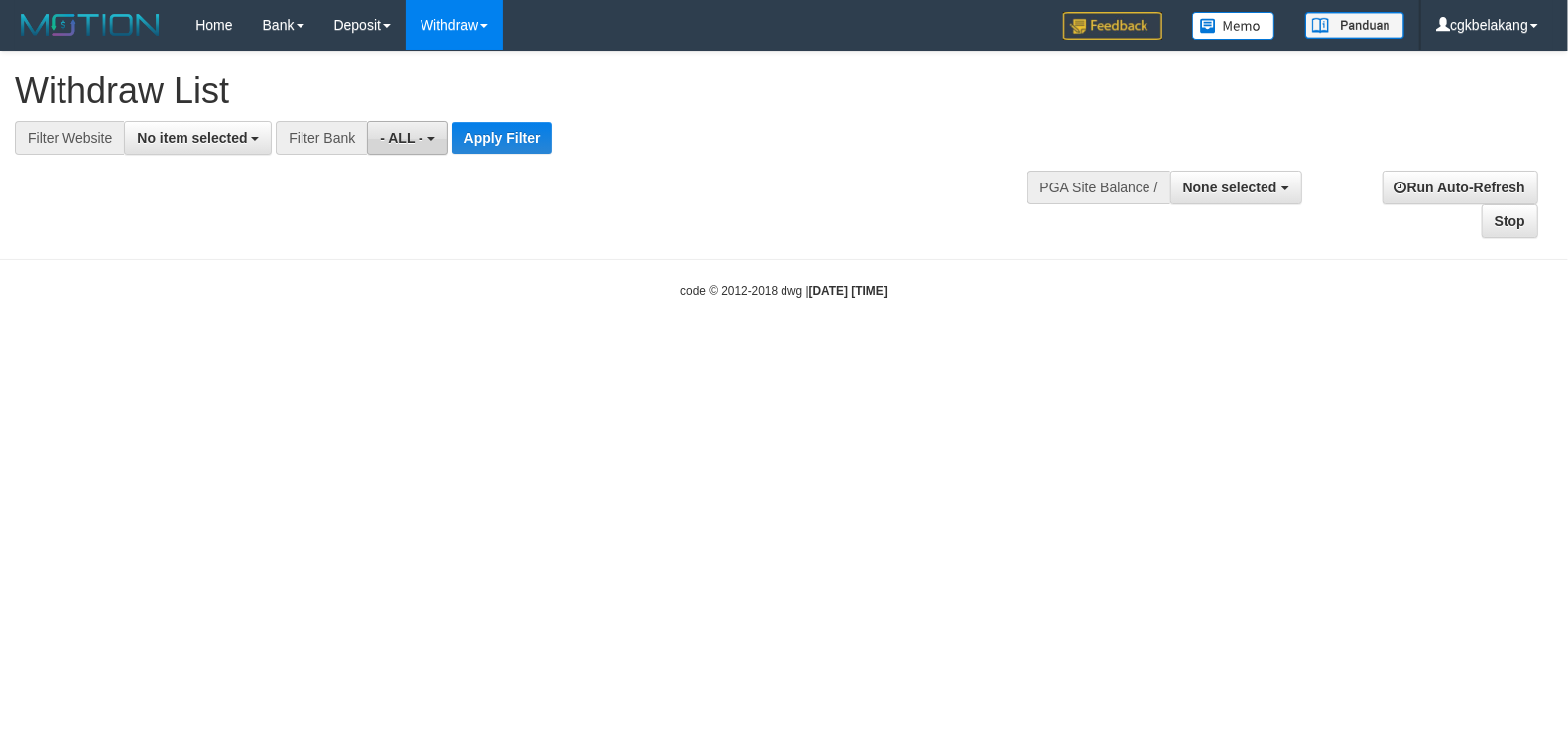 click on "- ALL -" at bounding box center (407, 138) 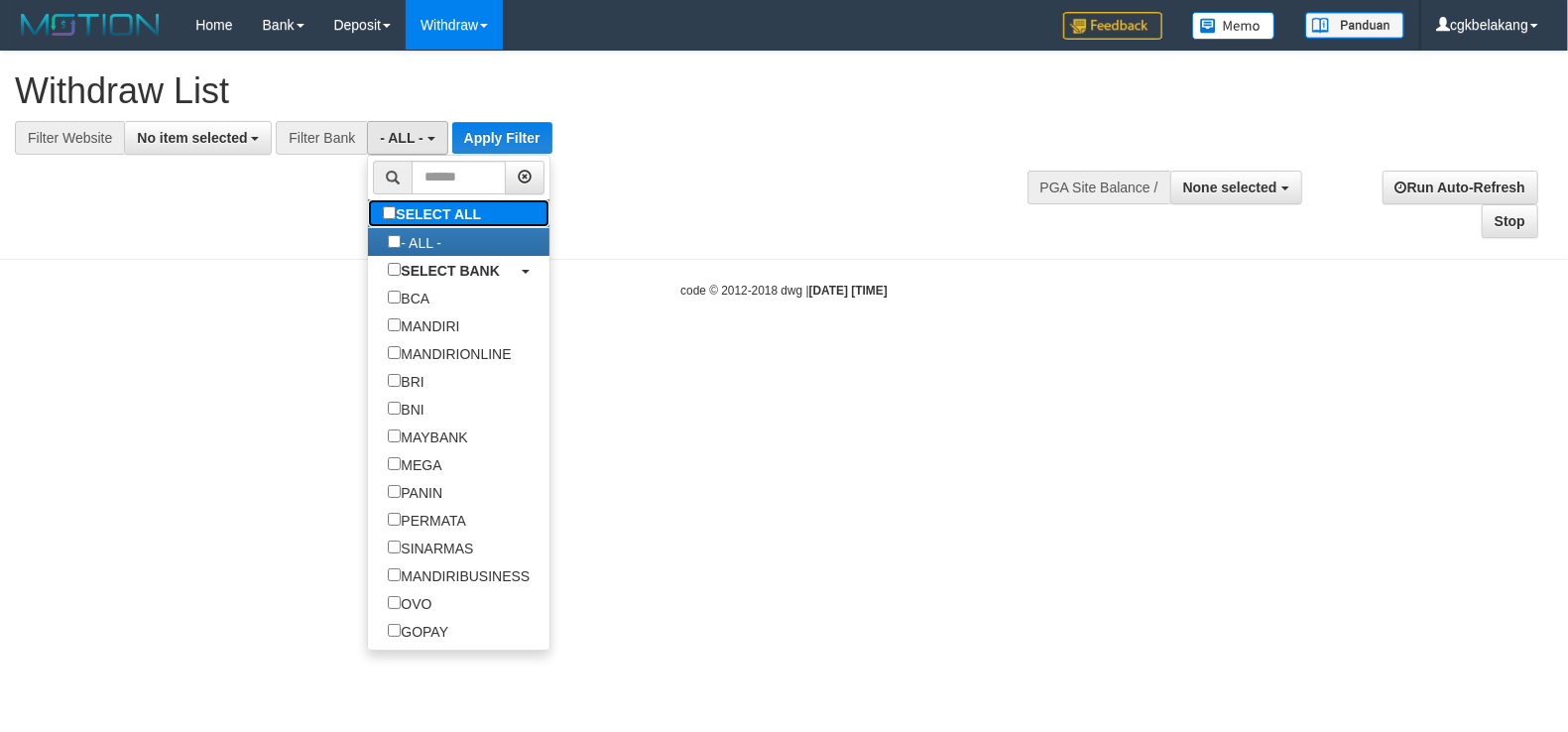 click on "SELECT ALL" at bounding box center (434, 213) 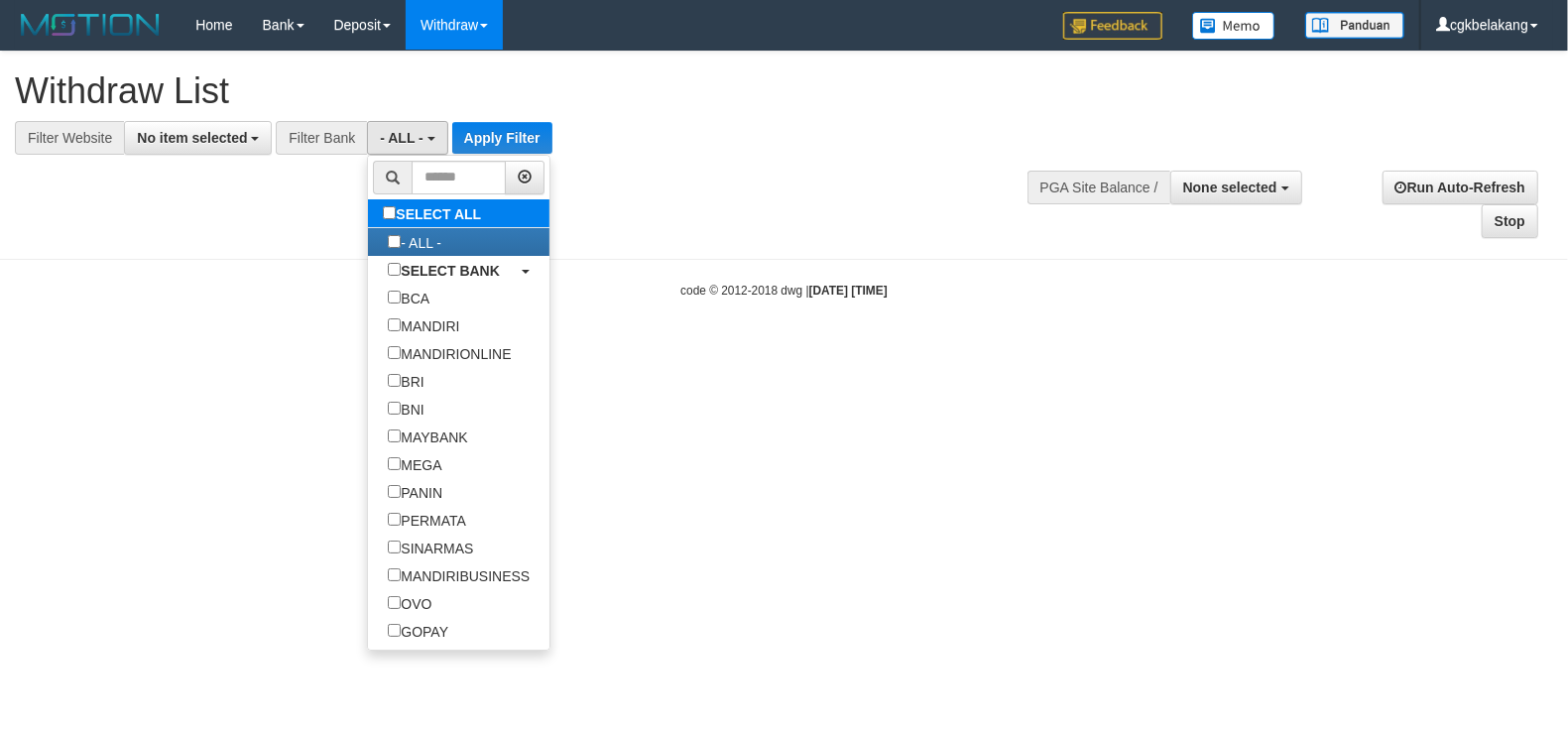 type 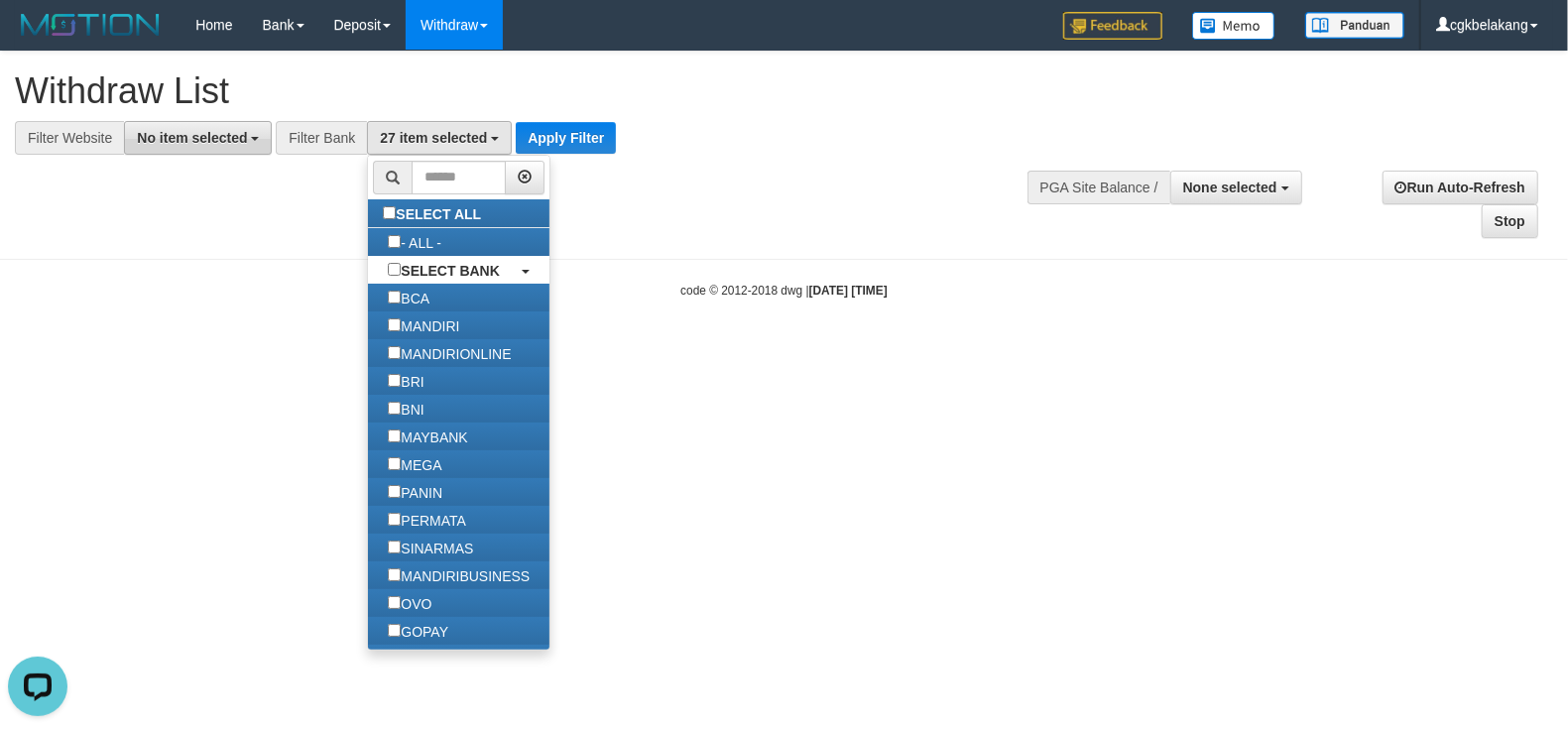 scroll, scrollTop: 0, scrollLeft: 0, axis: both 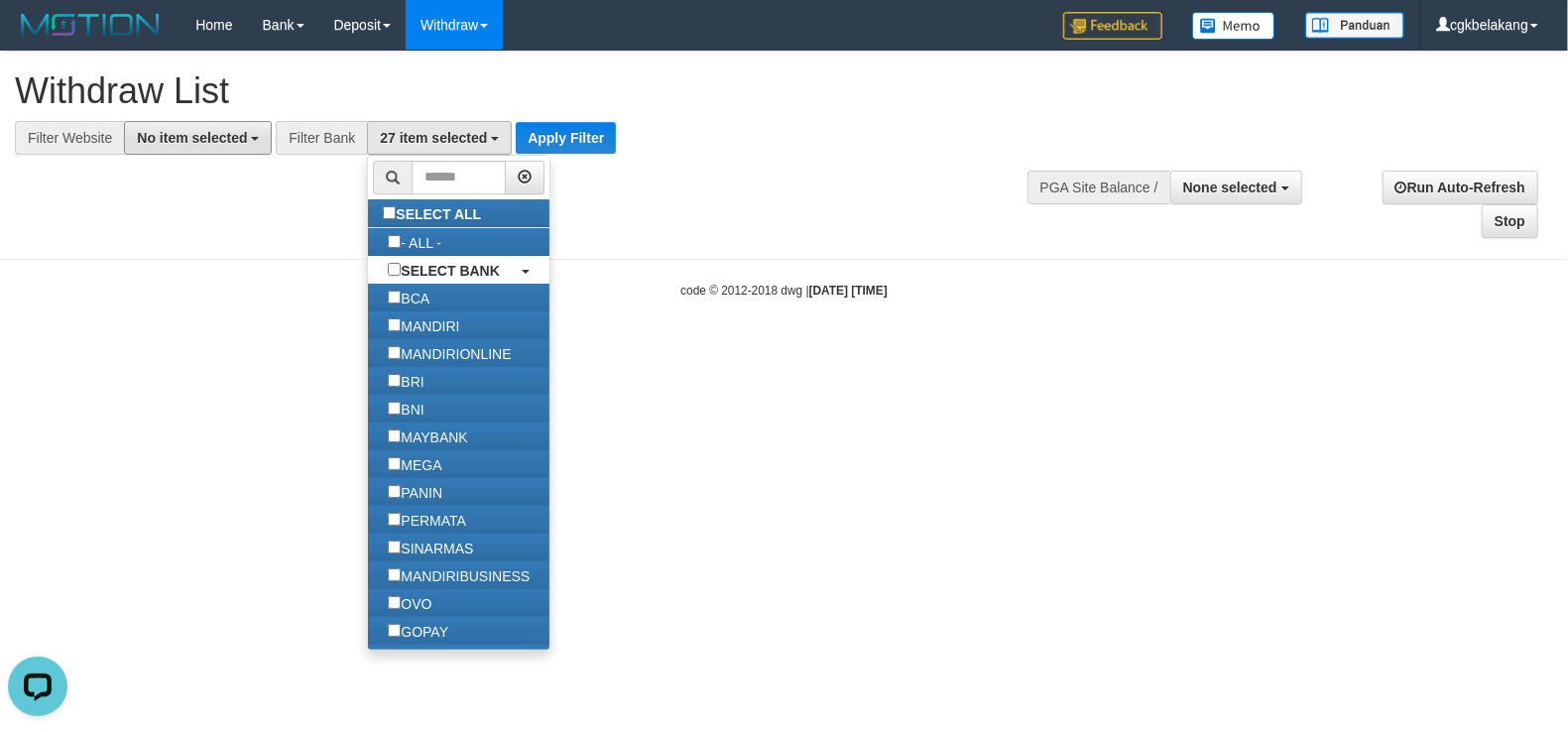 drag, startPoint x: 207, startPoint y: 144, endPoint x: 212, endPoint y: 173, distance: 29.427878 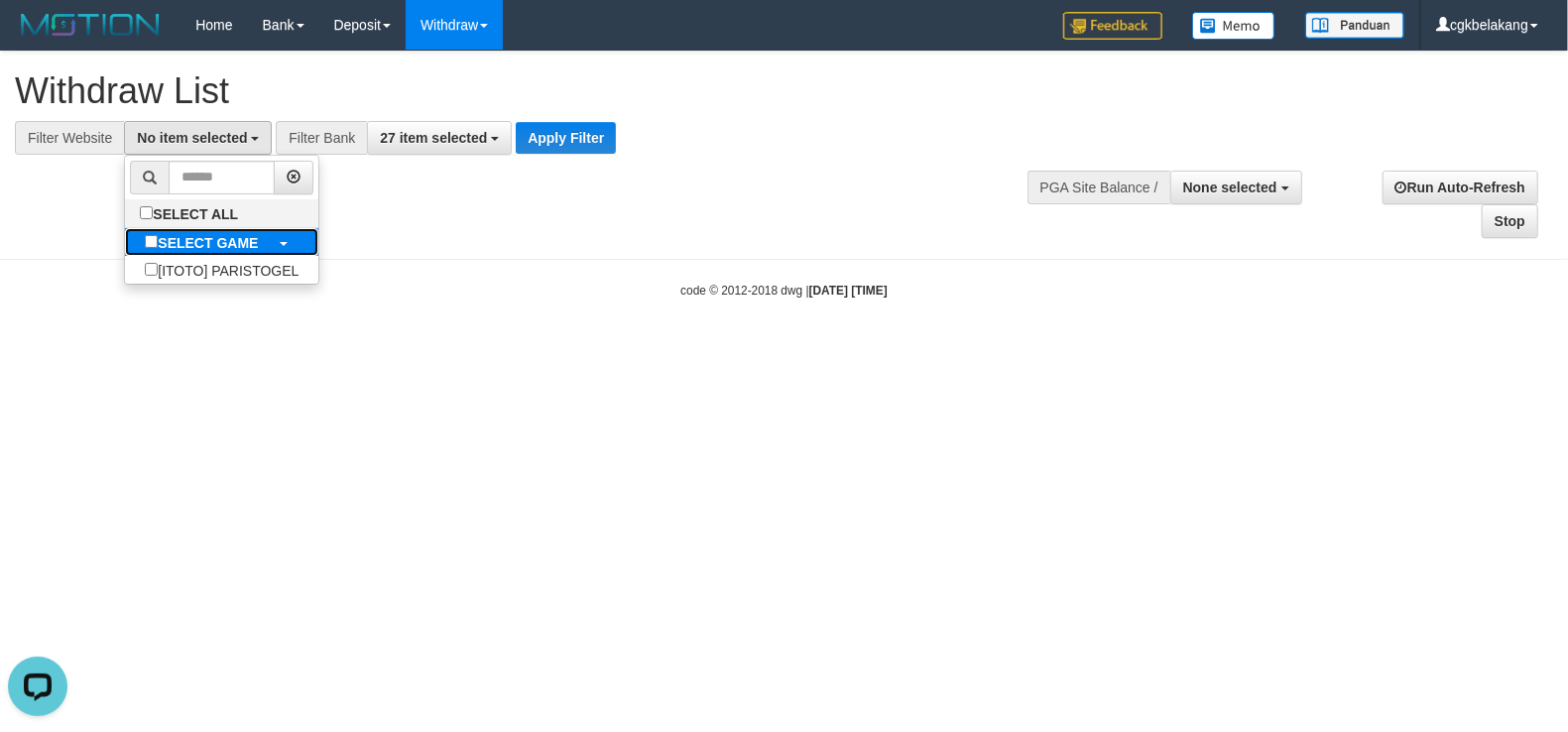 click on "SELECT GAME" at bounding box center [207, 243] 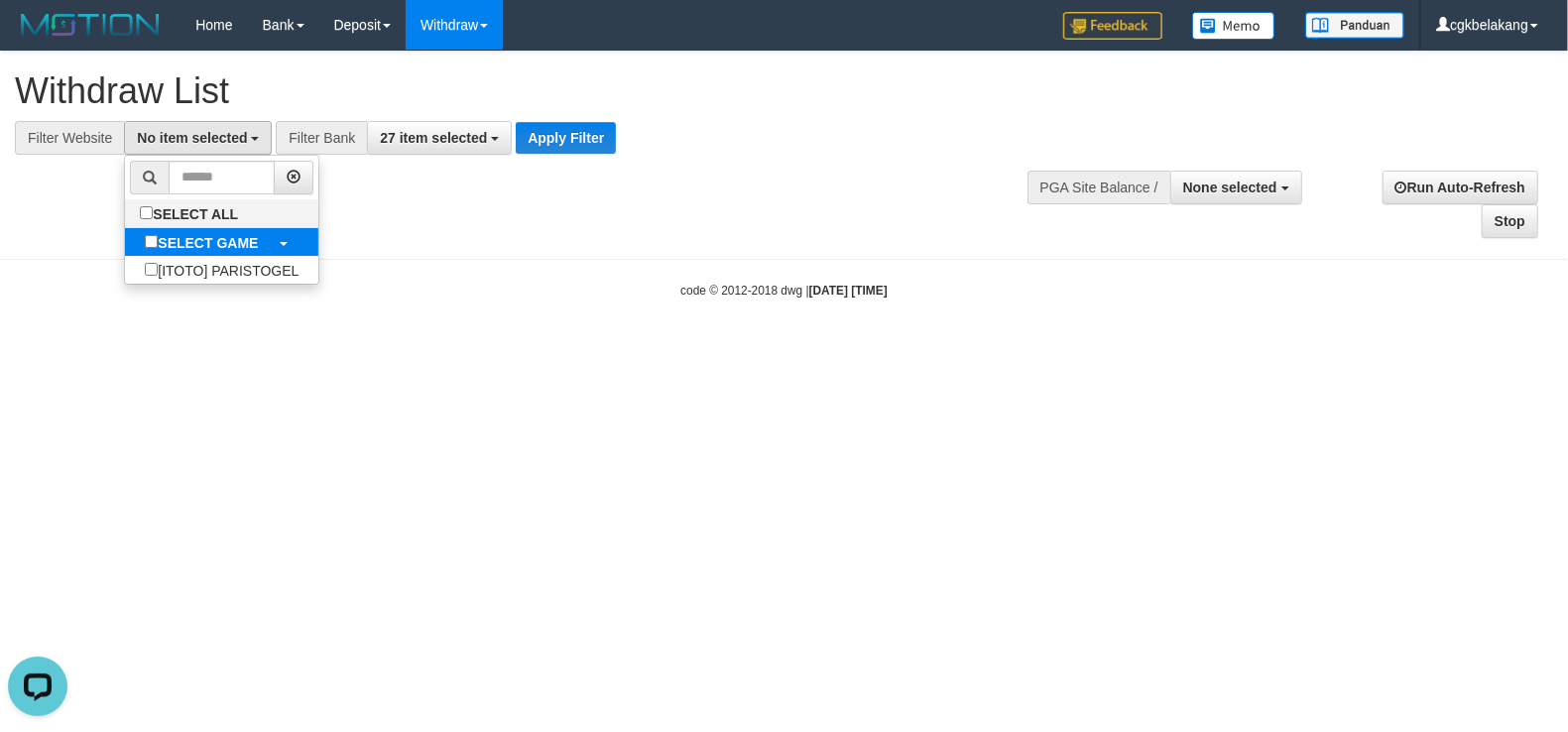 select on "****" 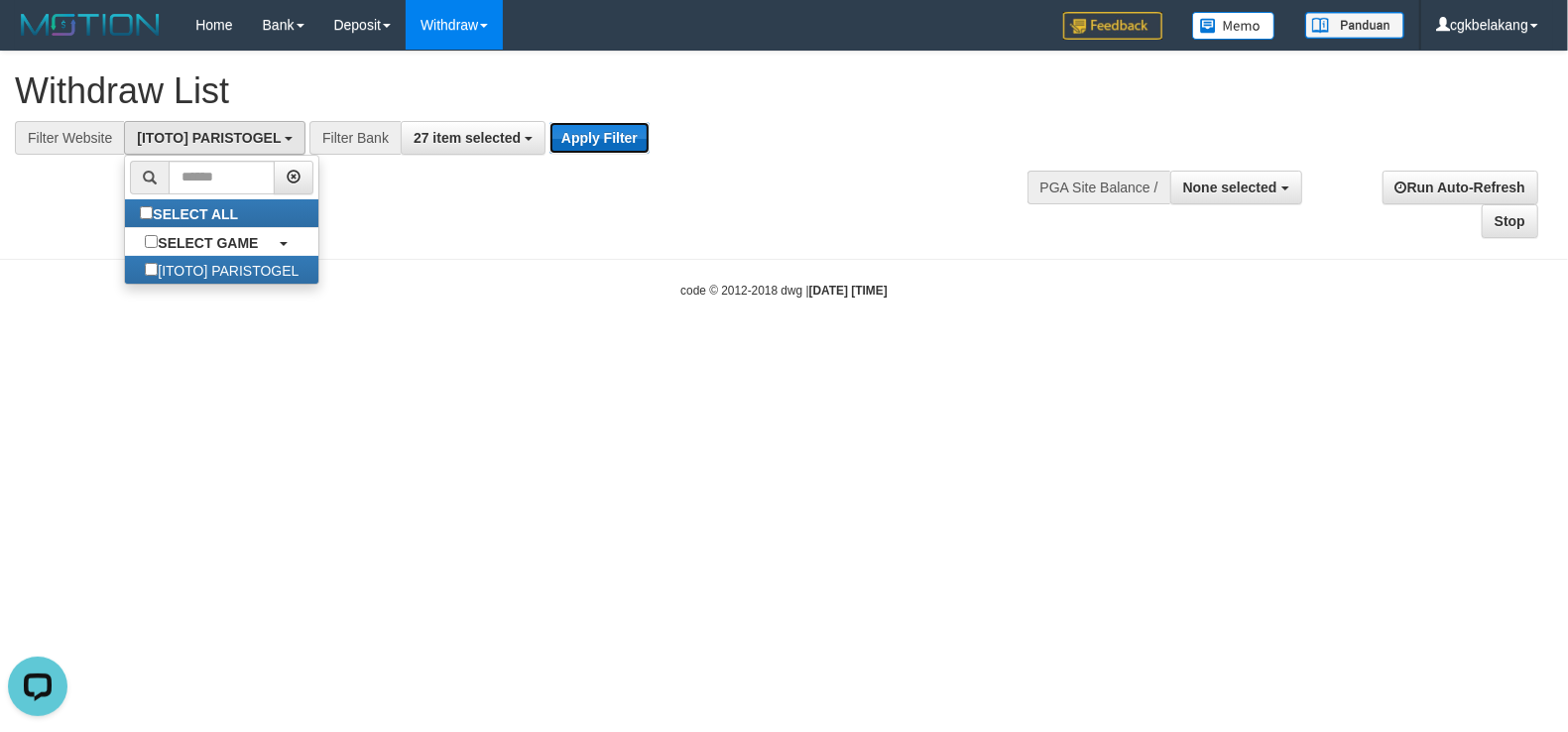 click on "Apply Filter" at bounding box center [599, 138] 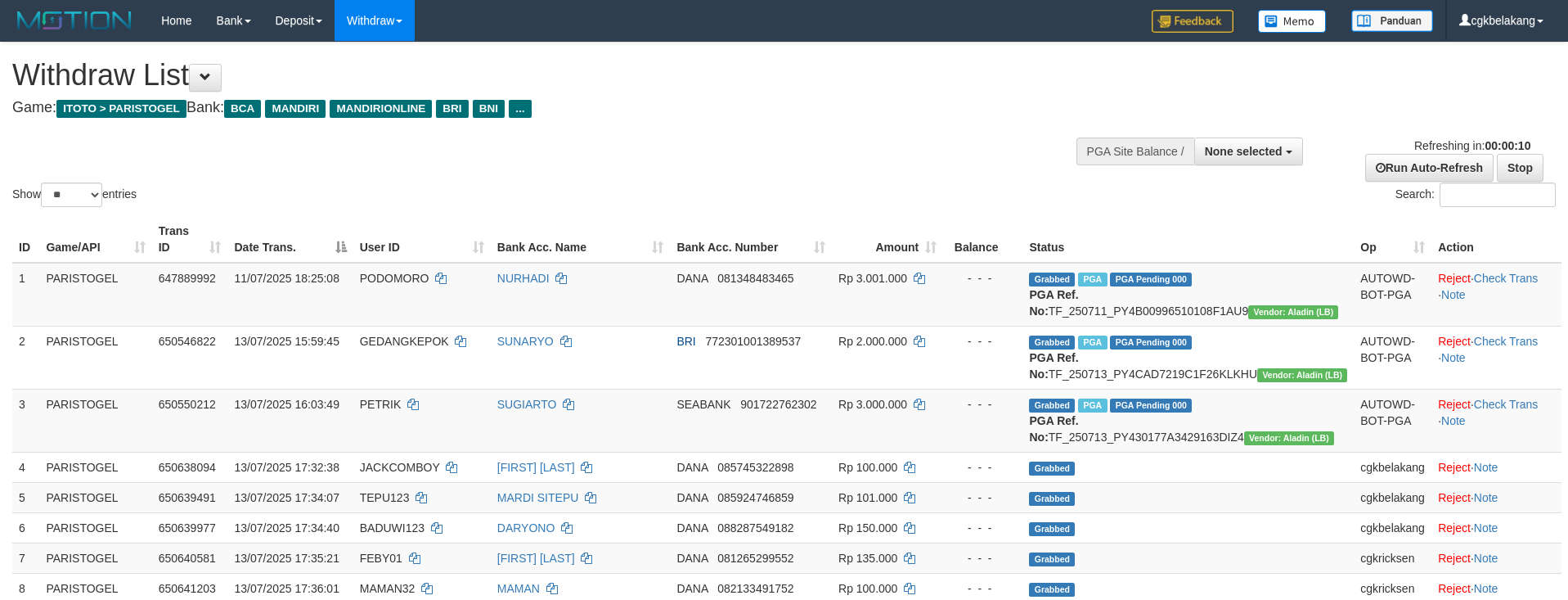select 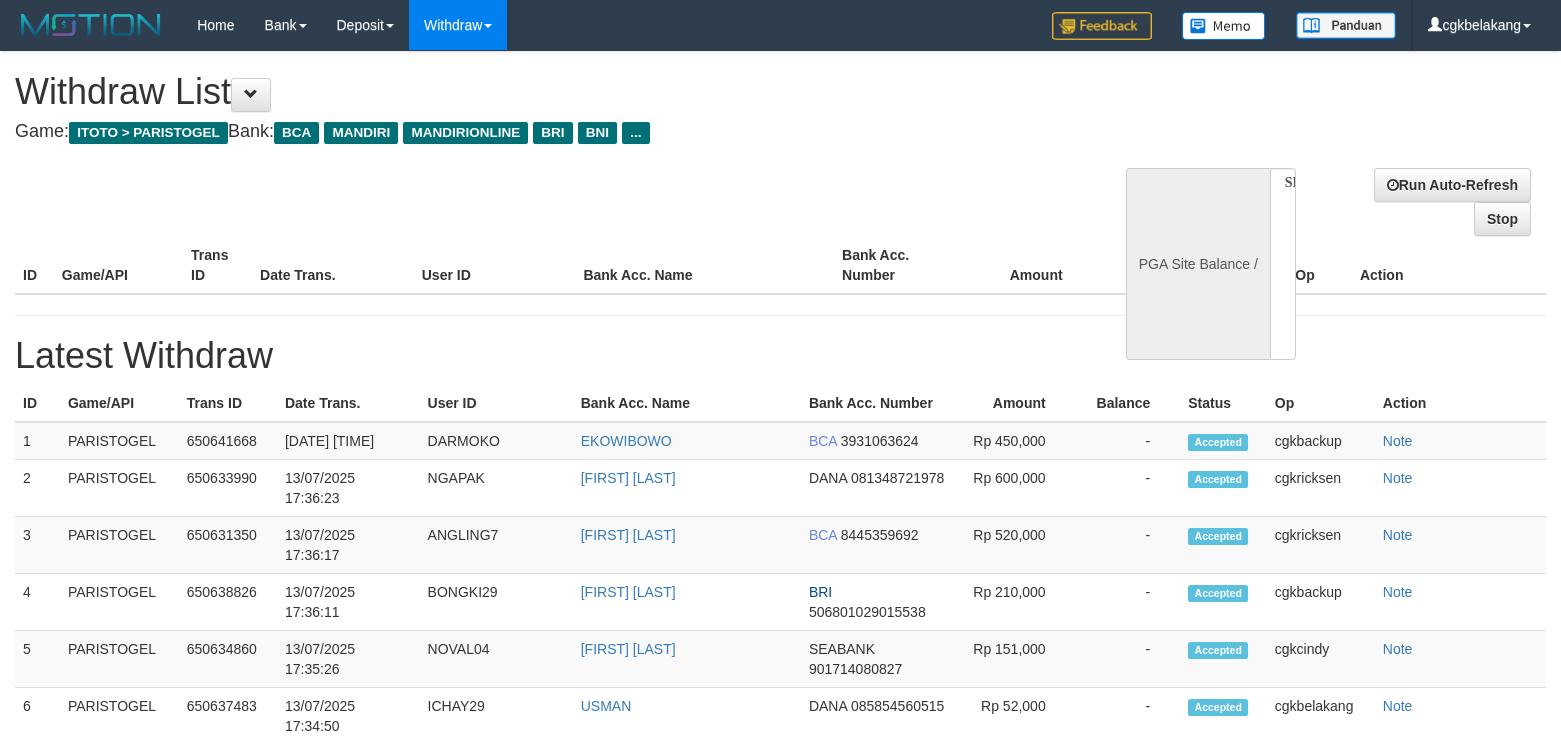 select 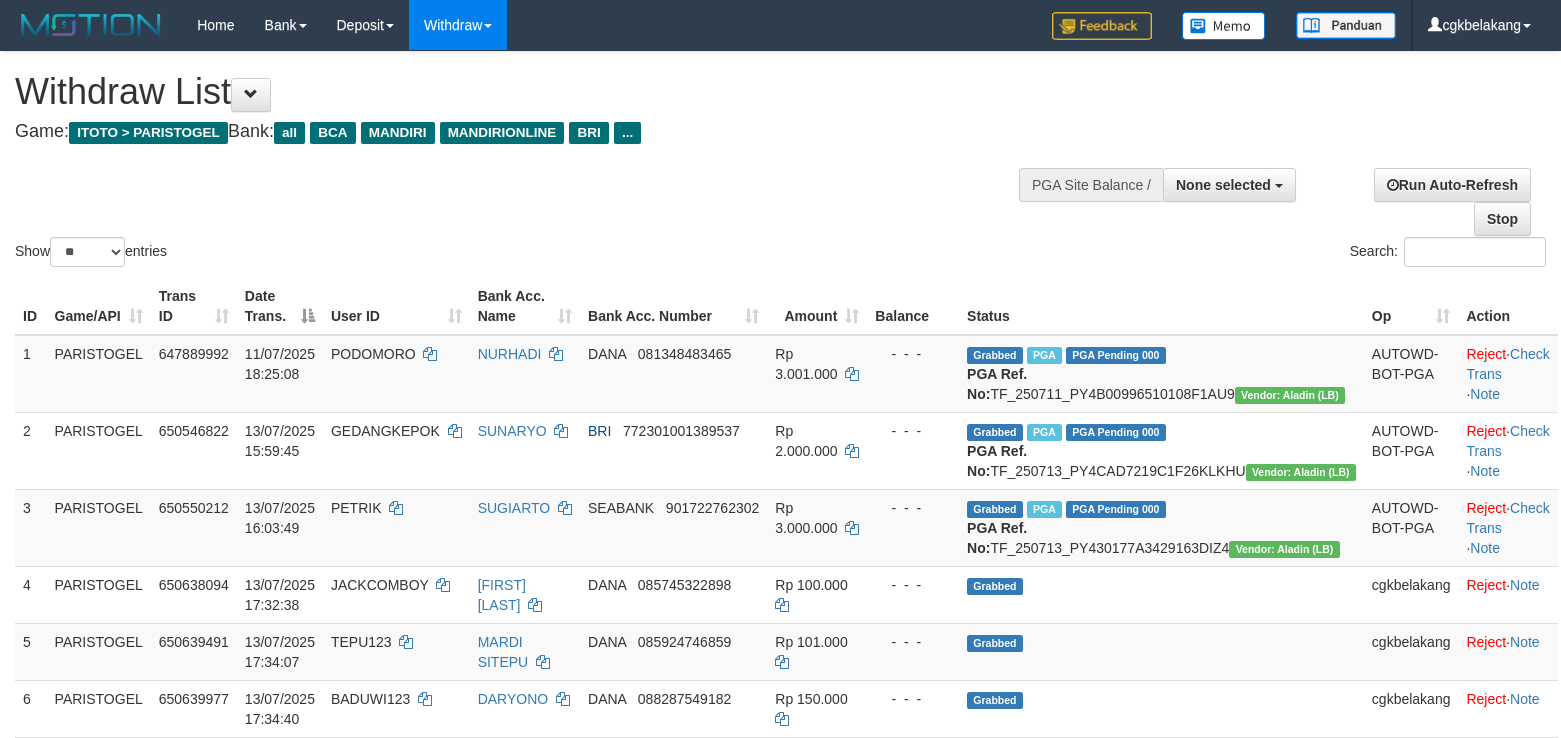 select 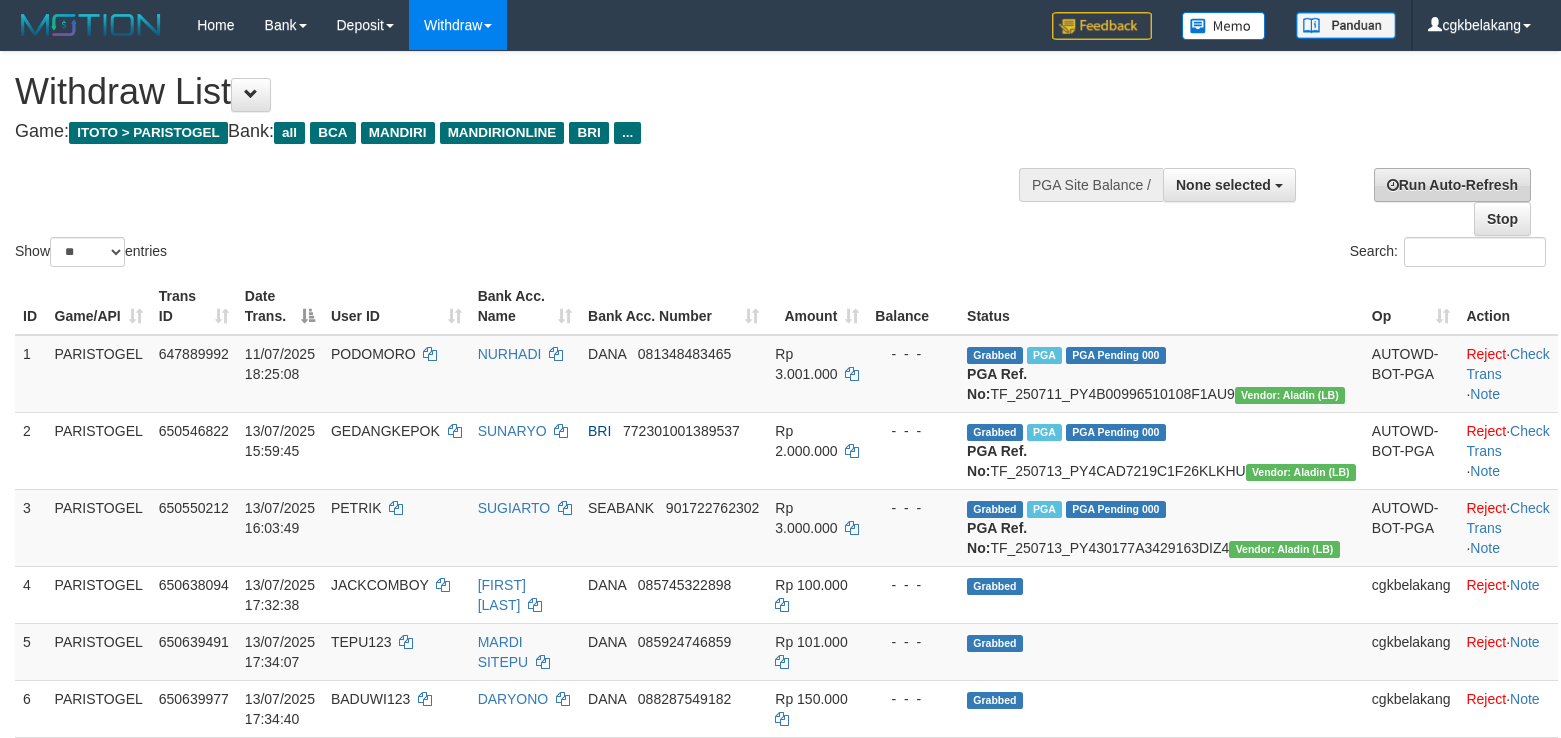 scroll, scrollTop: 0, scrollLeft: 0, axis: both 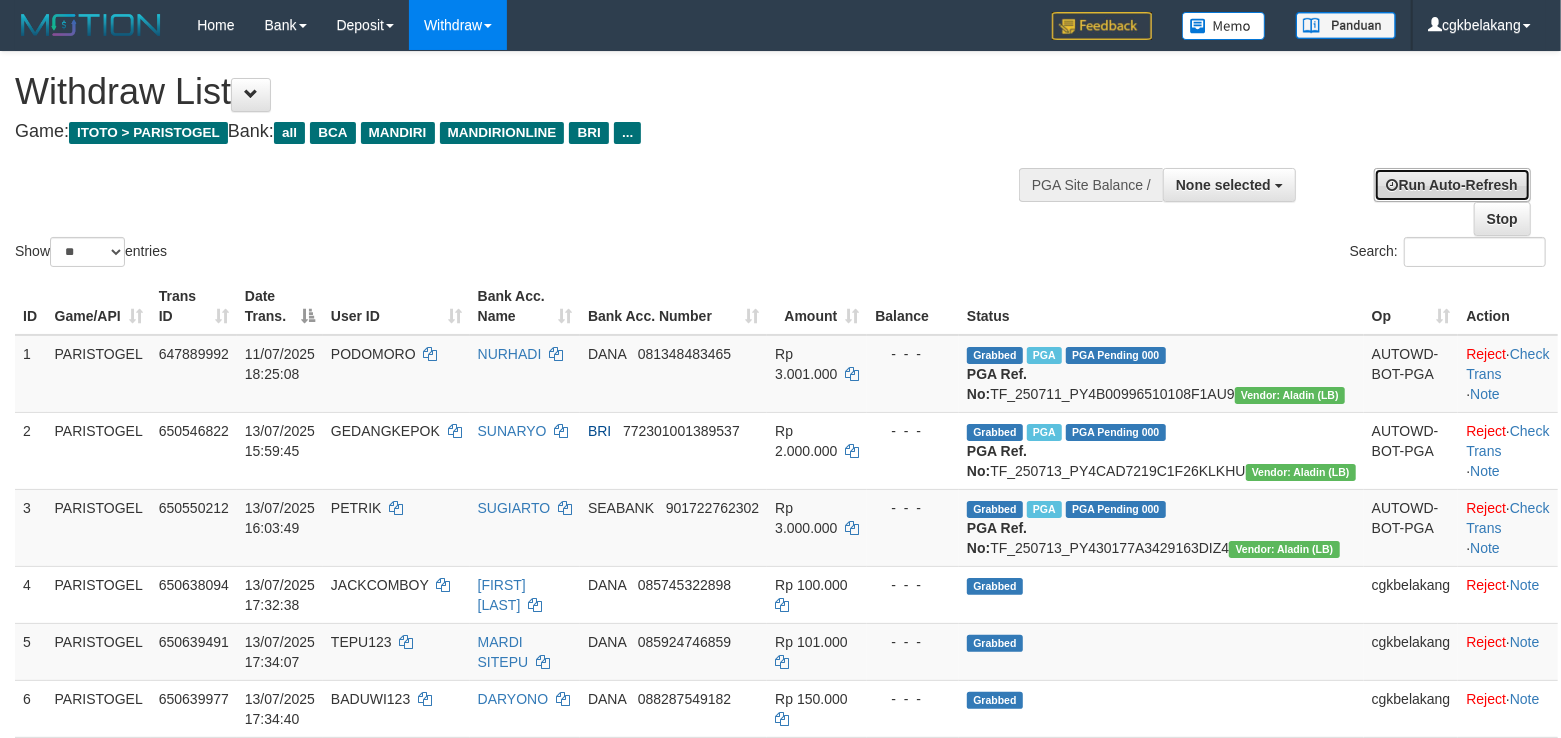 click on "Run Auto-Refresh" at bounding box center [1452, 185] 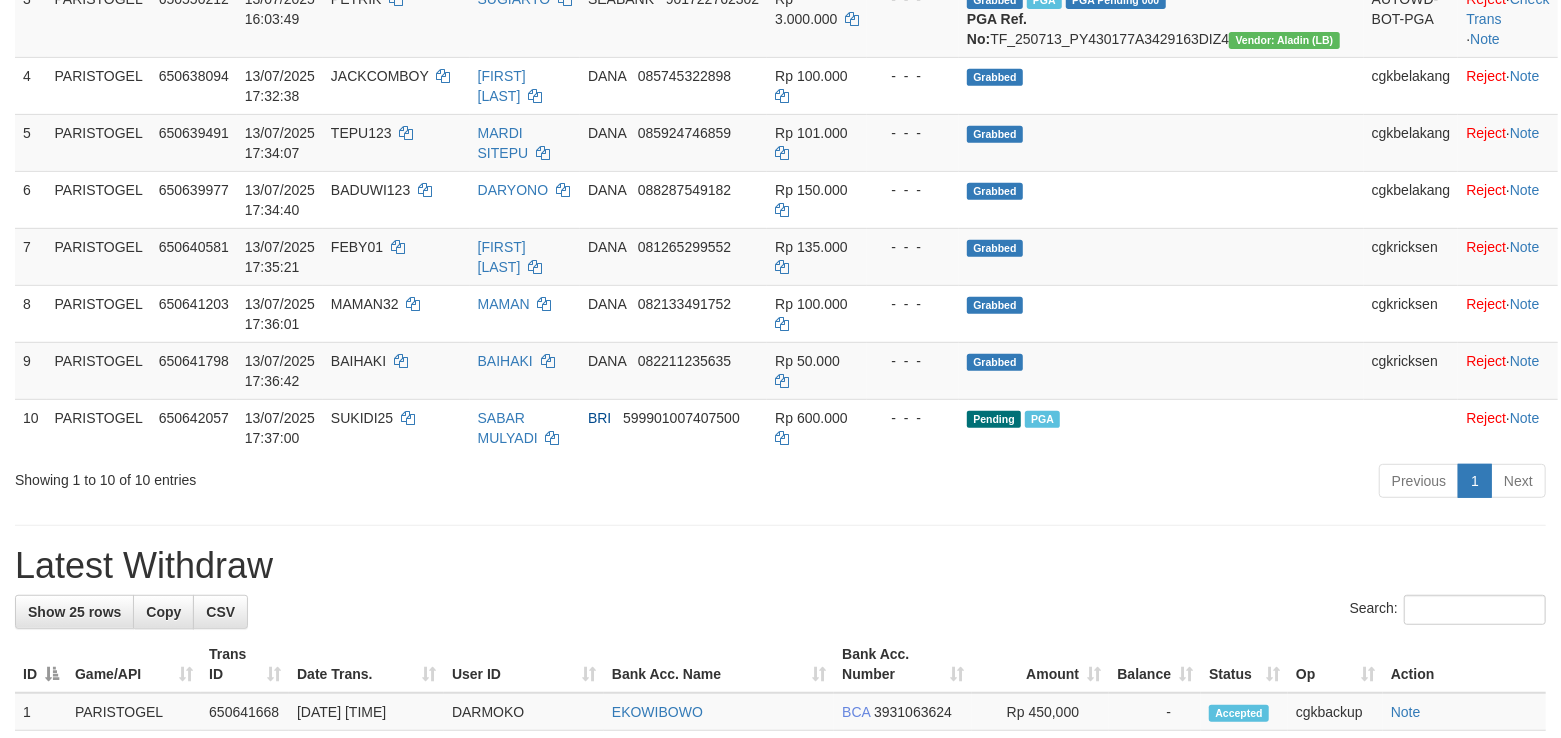 scroll, scrollTop: 533, scrollLeft: 0, axis: vertical 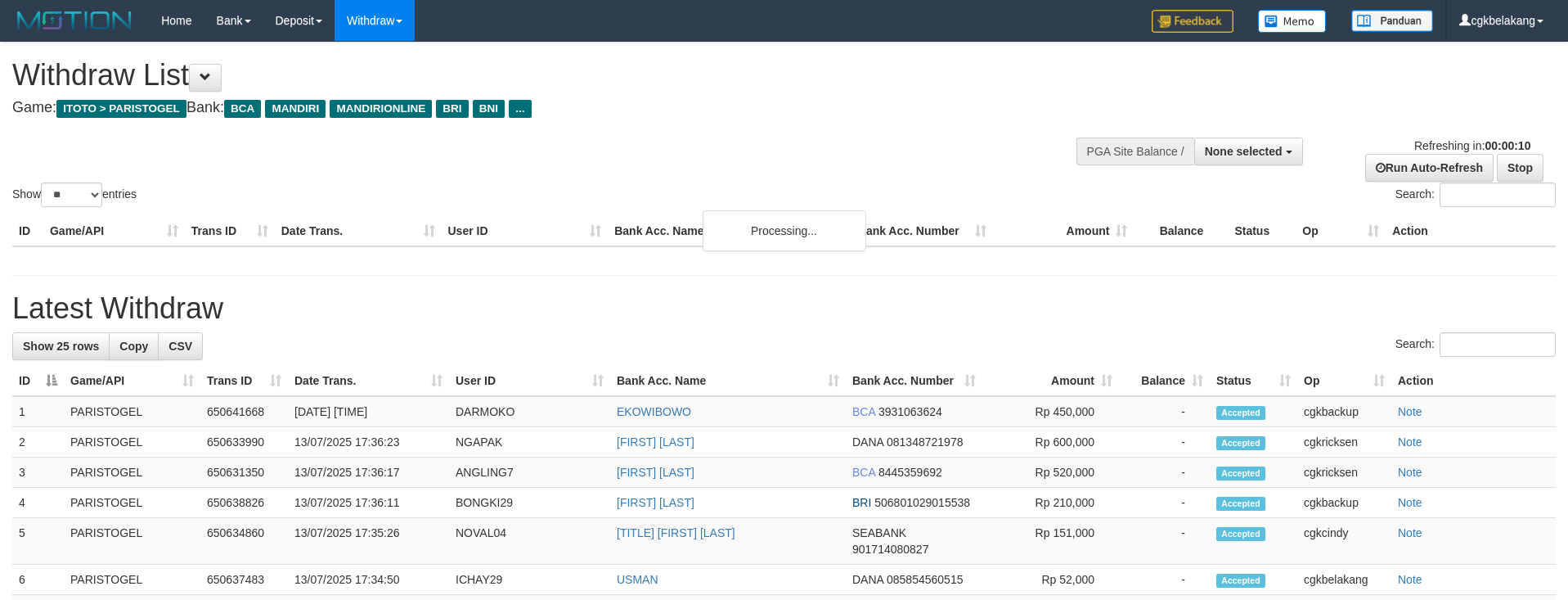 select 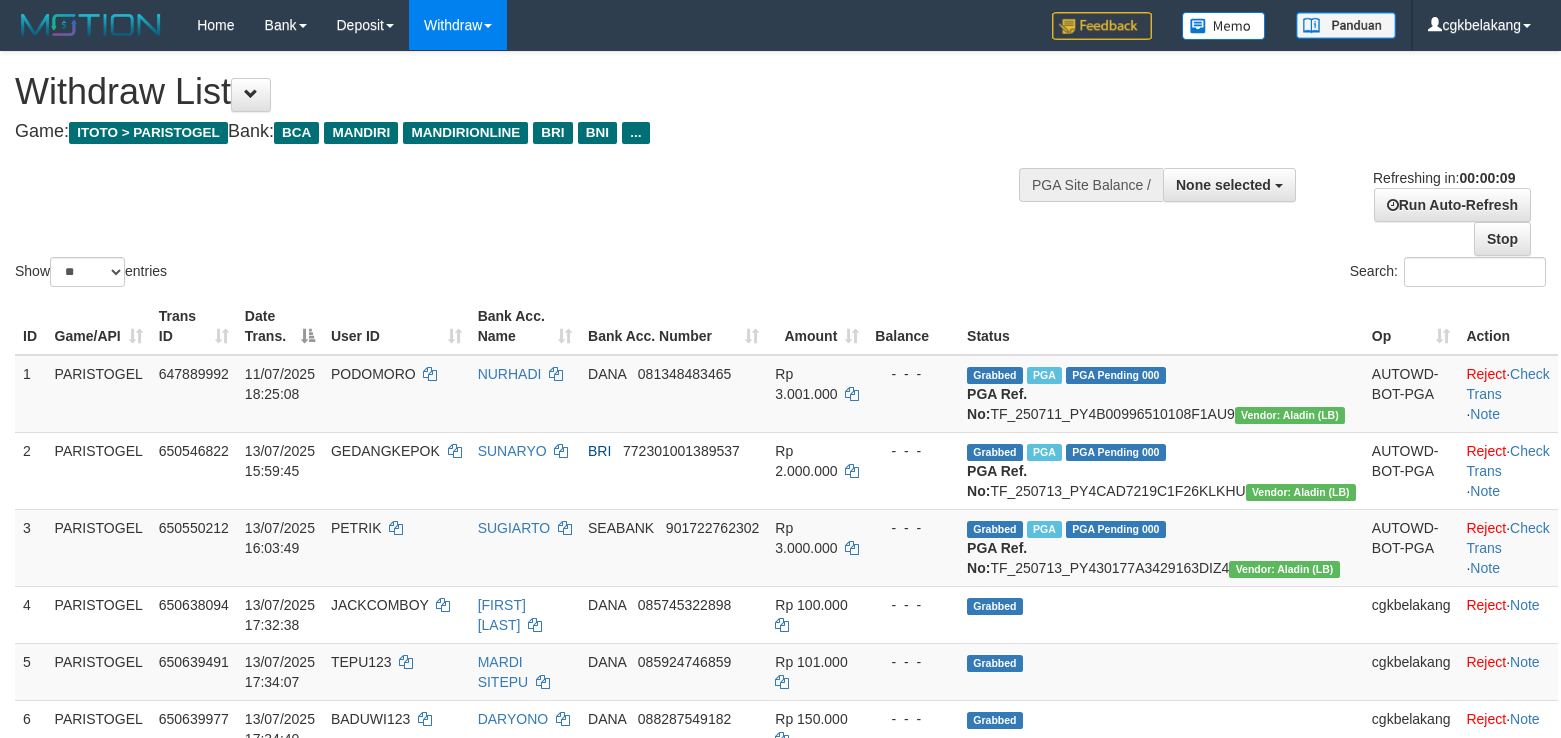 select 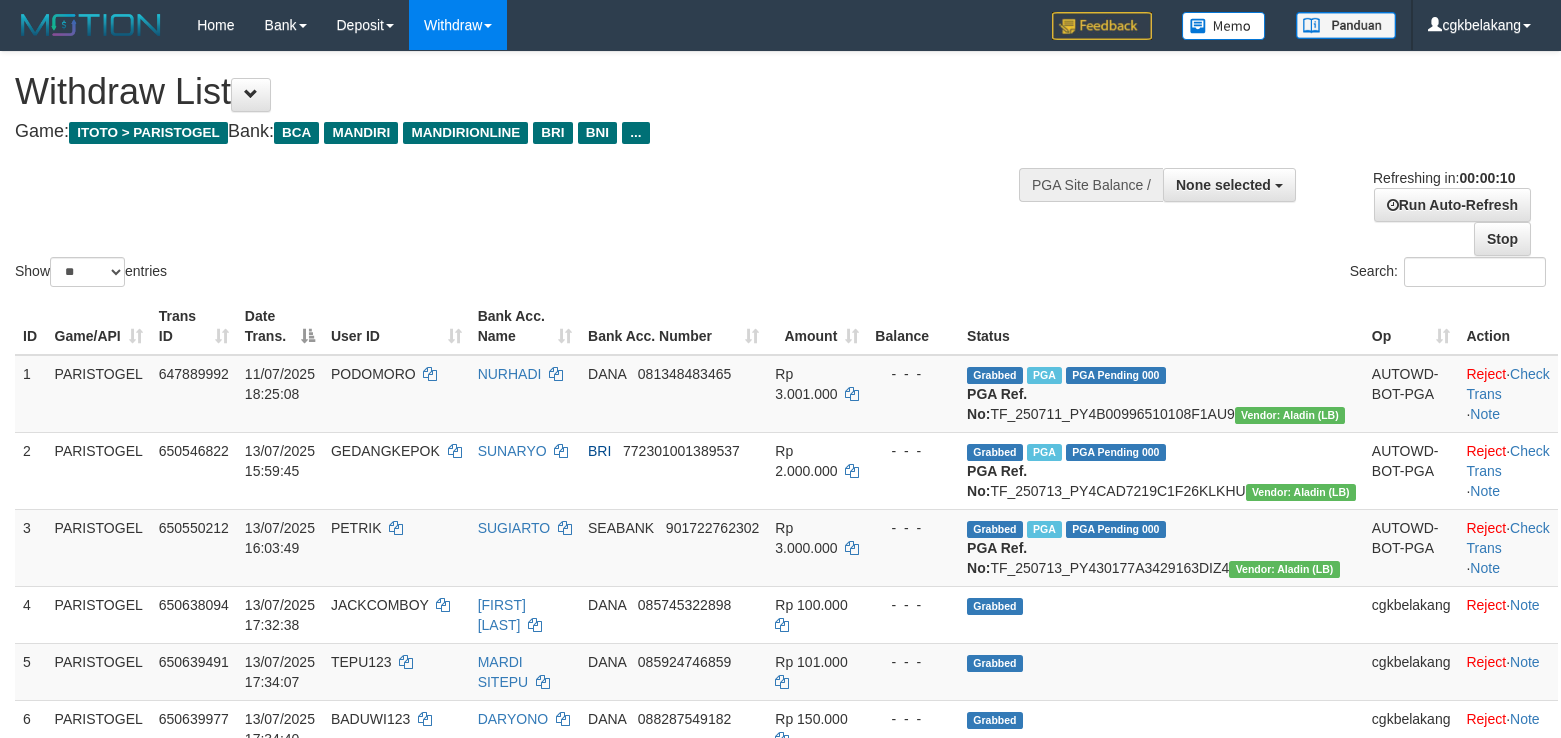 select 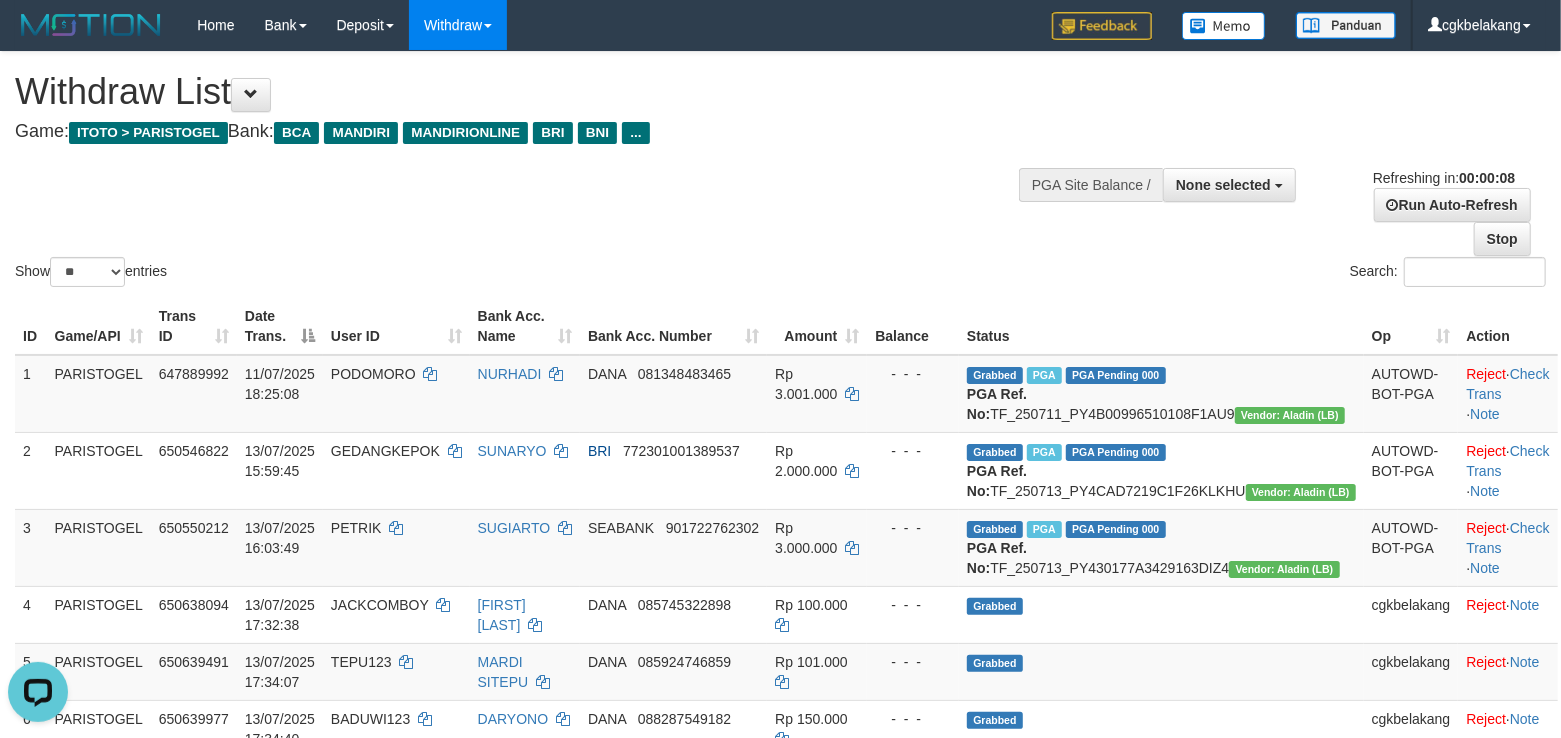 scroll, scrollTop: 0, scrollLeft: 0, axis: both 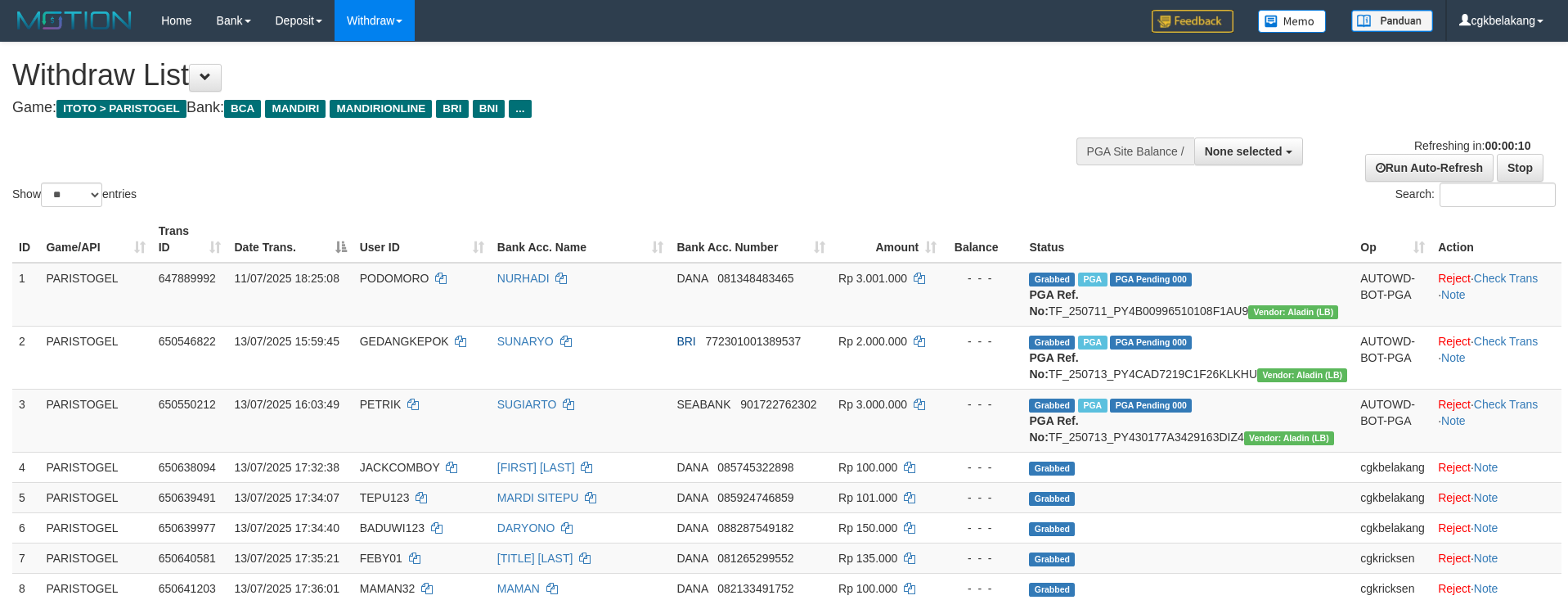 select 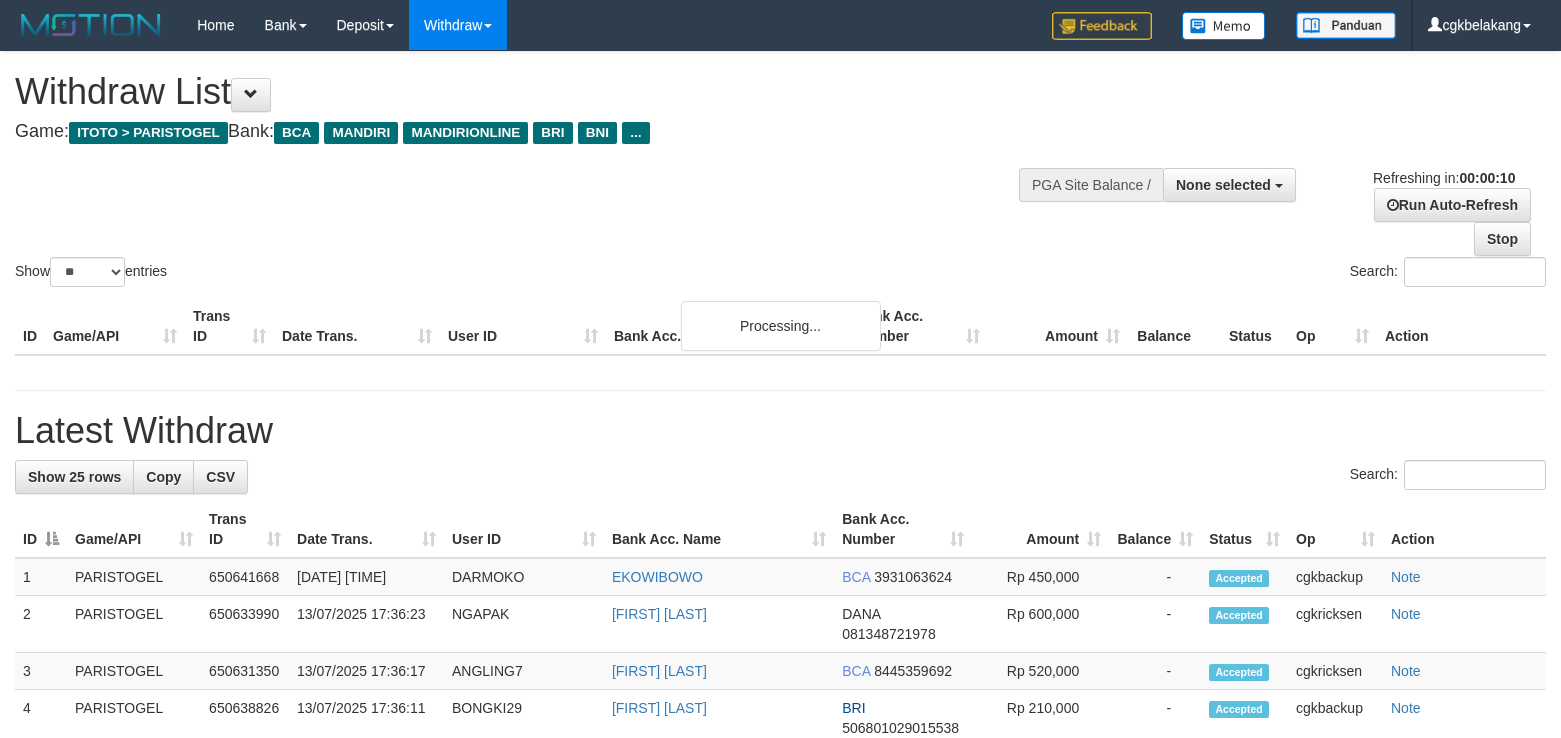 select 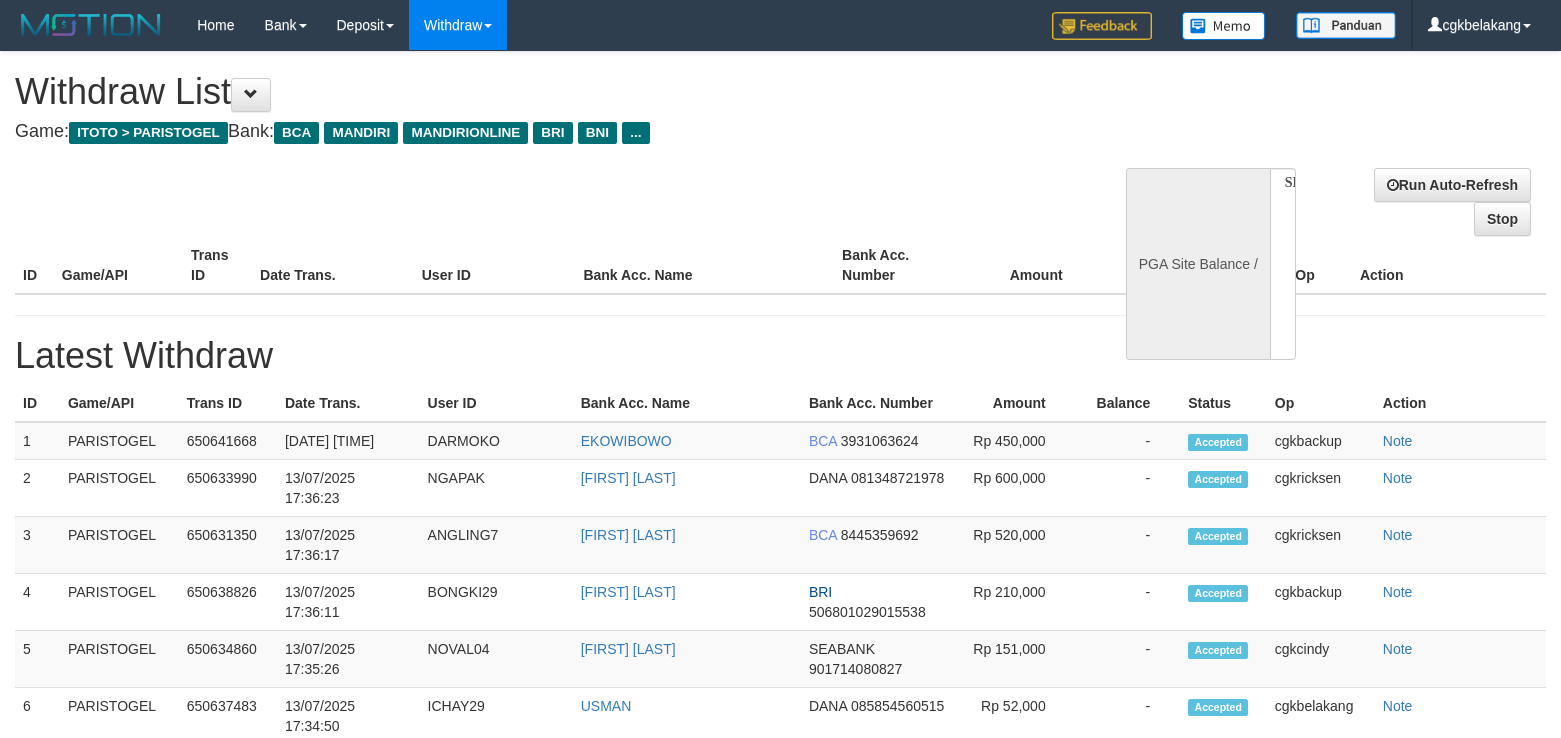 select 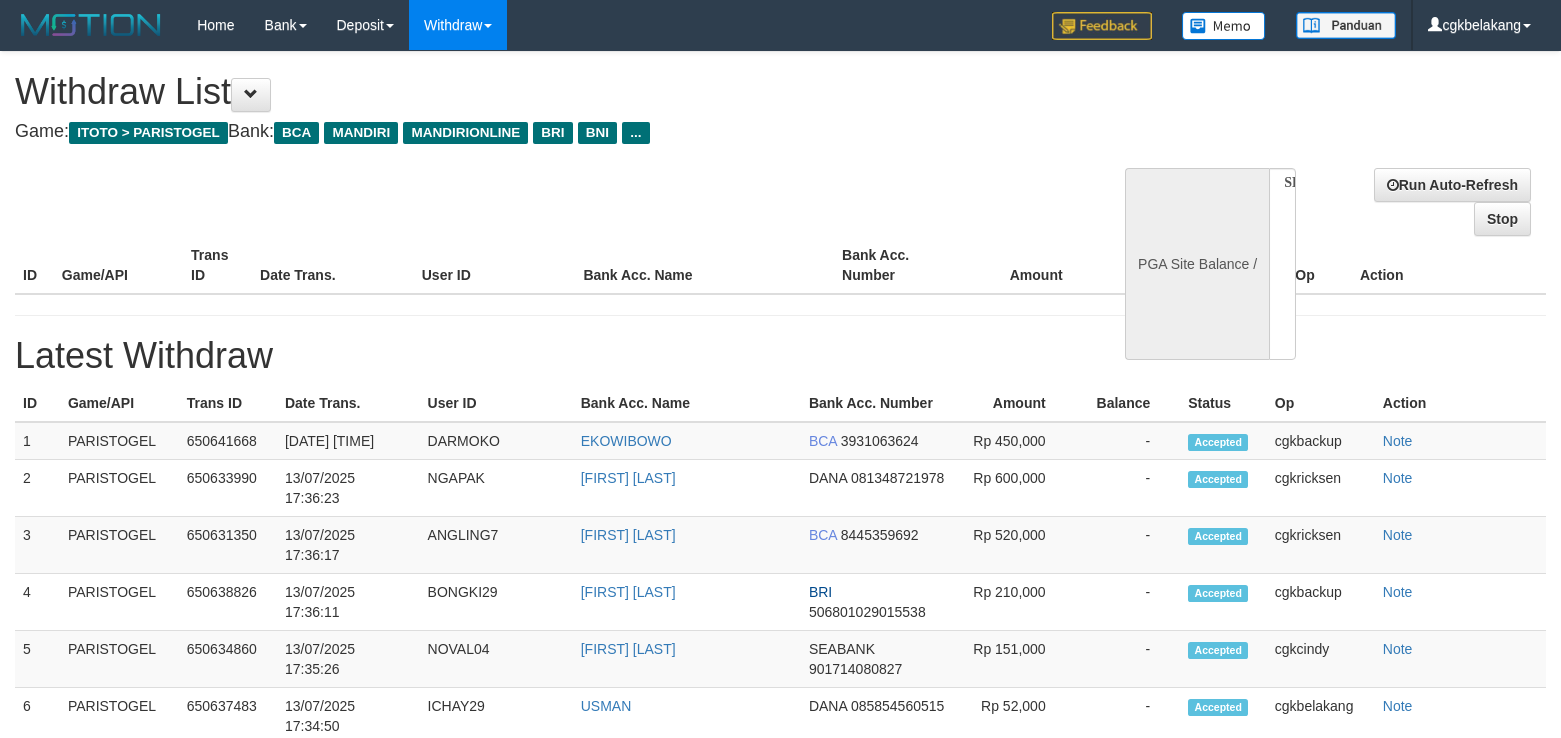 scroll, scrollTop: 0, scrollLeft: 0, axis: both 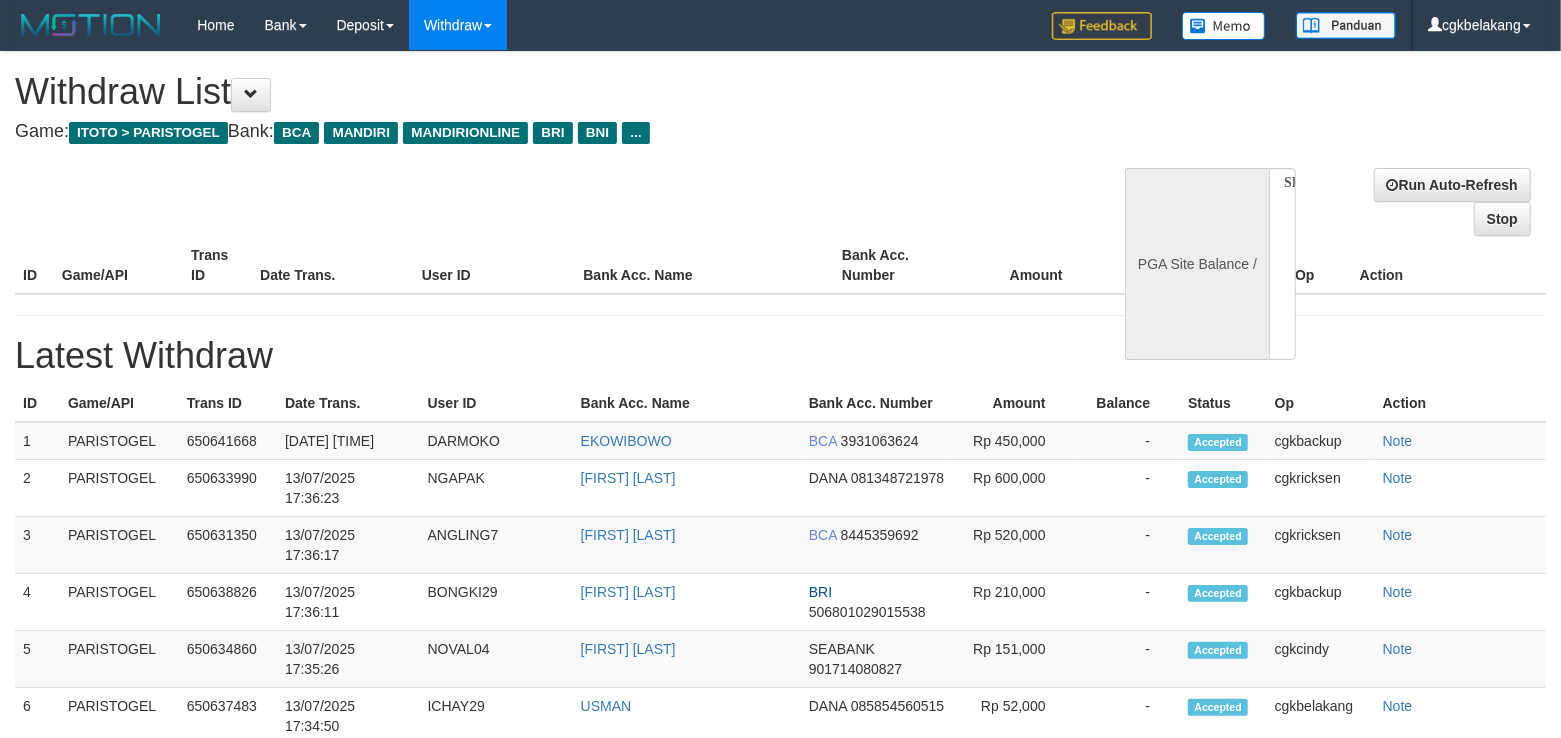 select on "**" 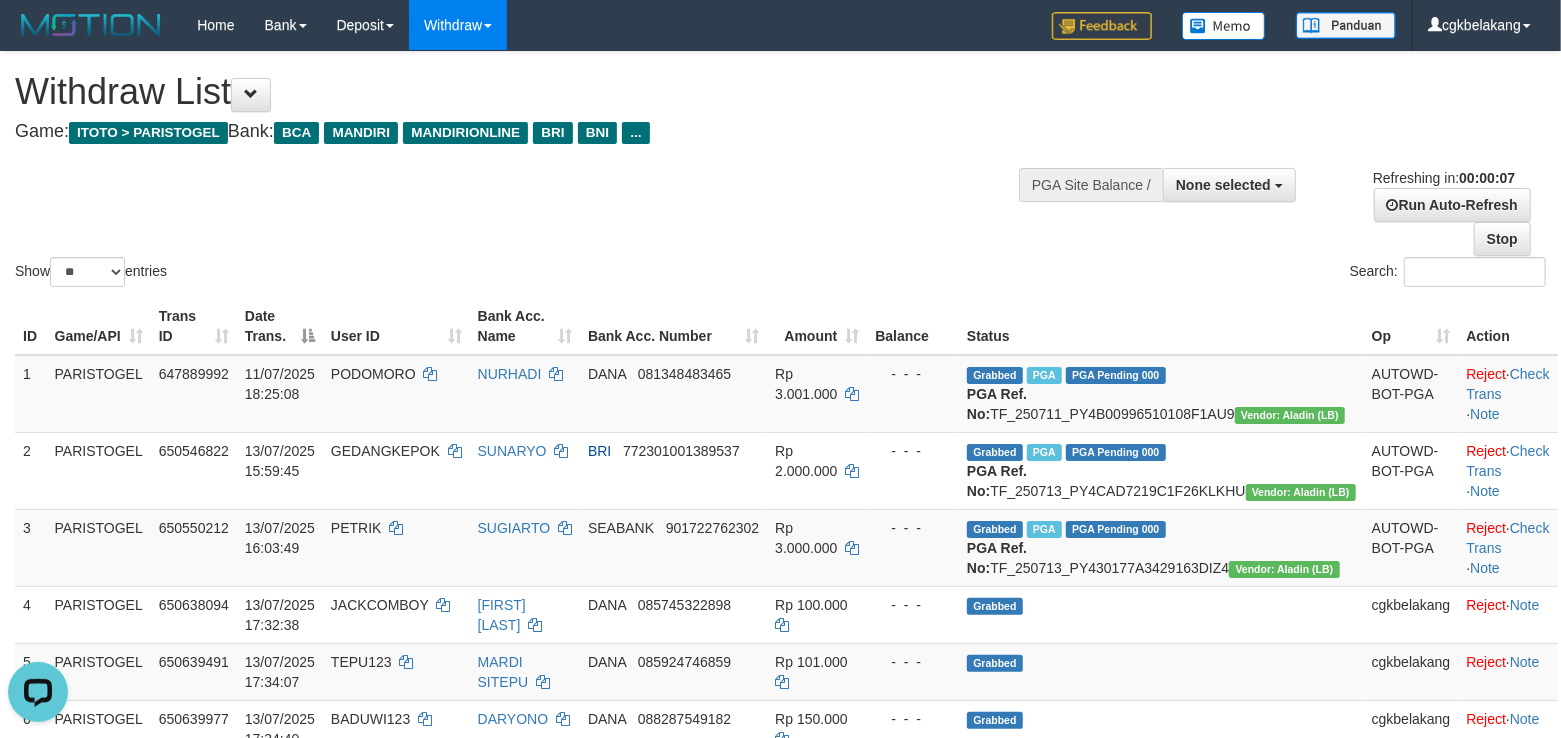 scroll, scrollTop: 0, scrollLeft: 0, axis: both 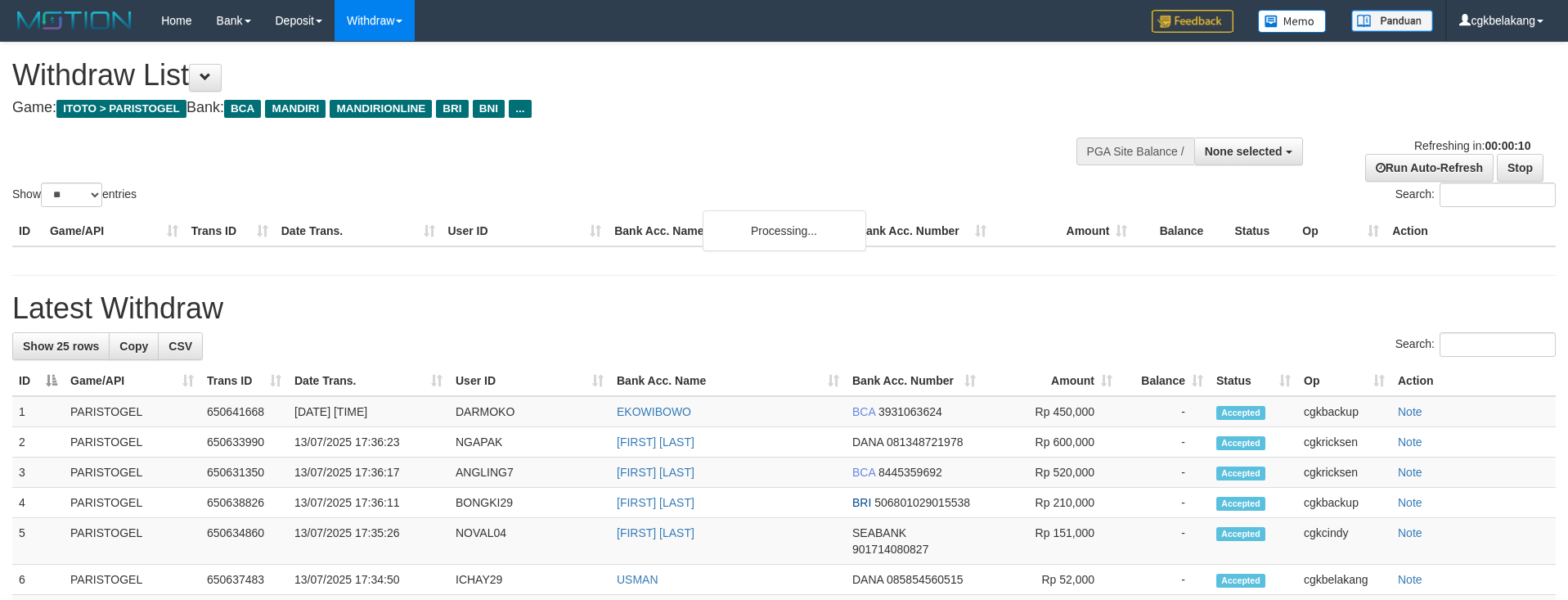 select 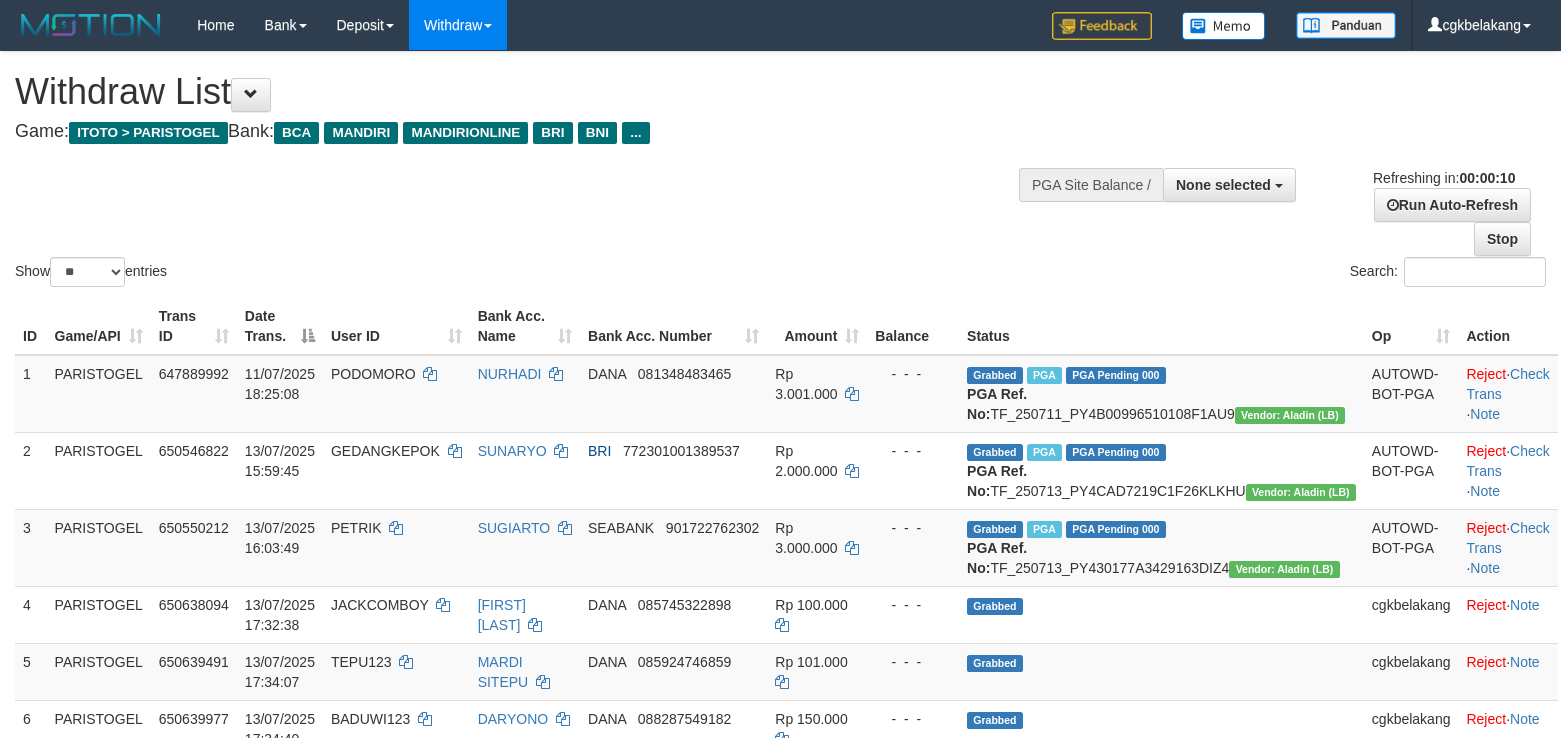 select 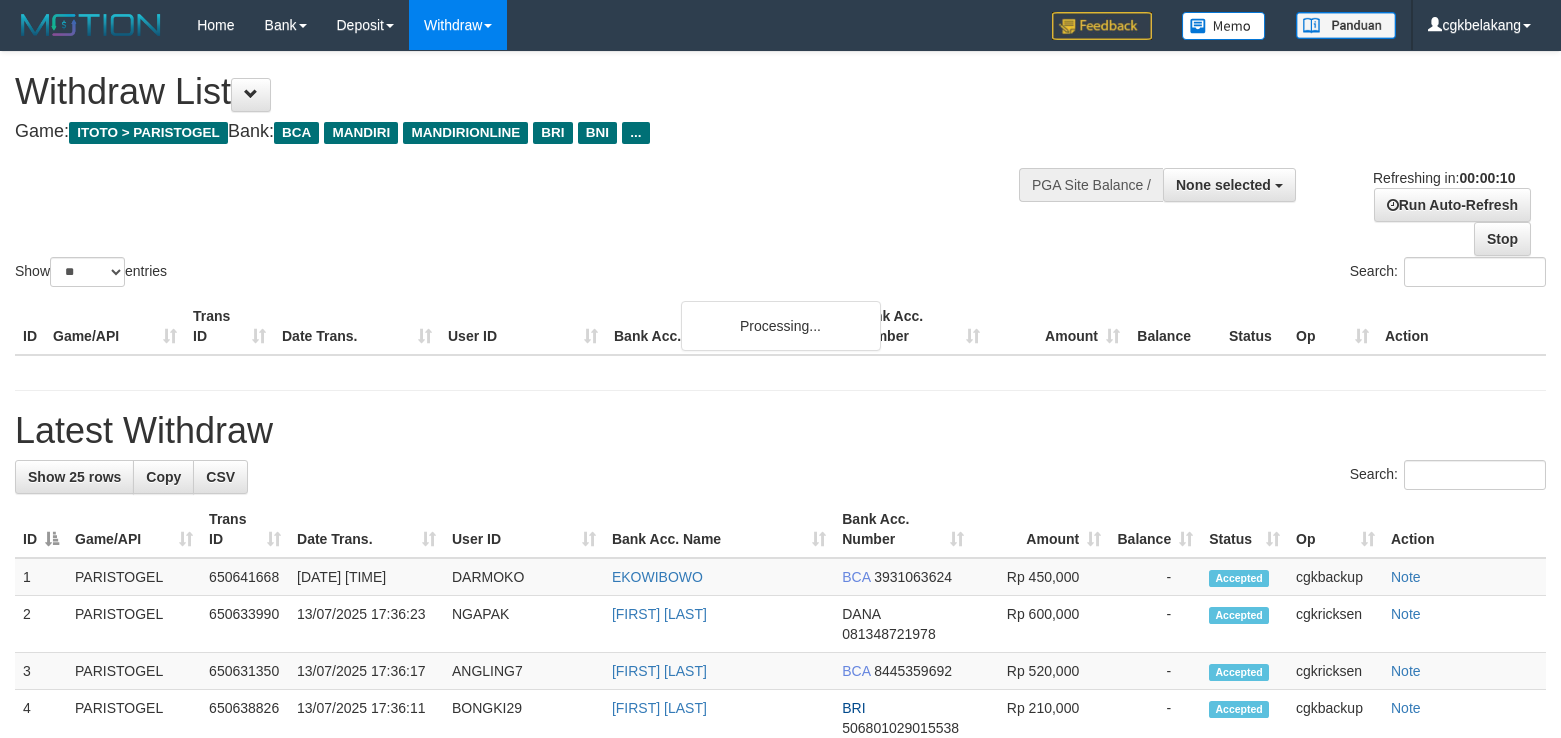 select 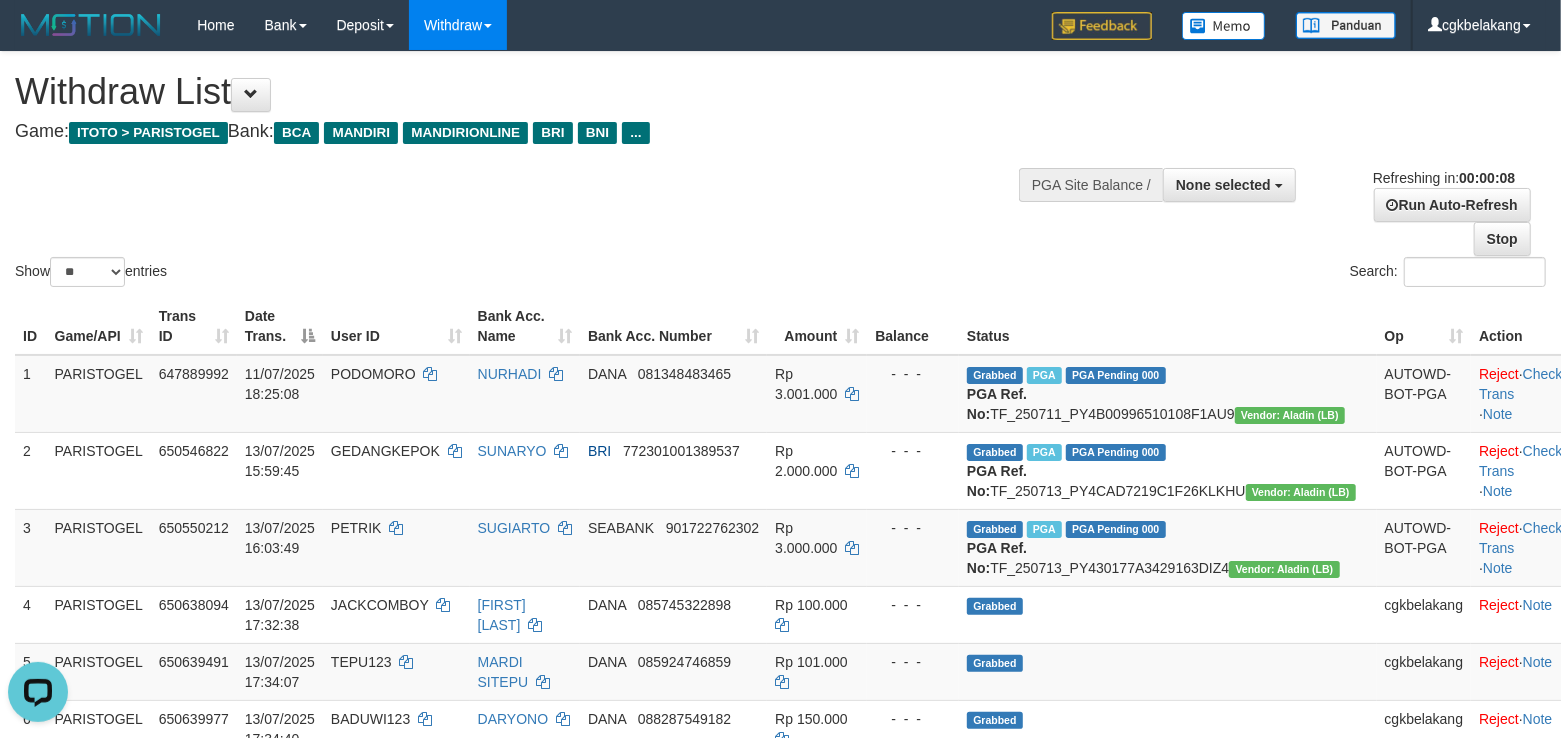 scroll, scrollTop: 0, scrollLeft: 0, axis: both 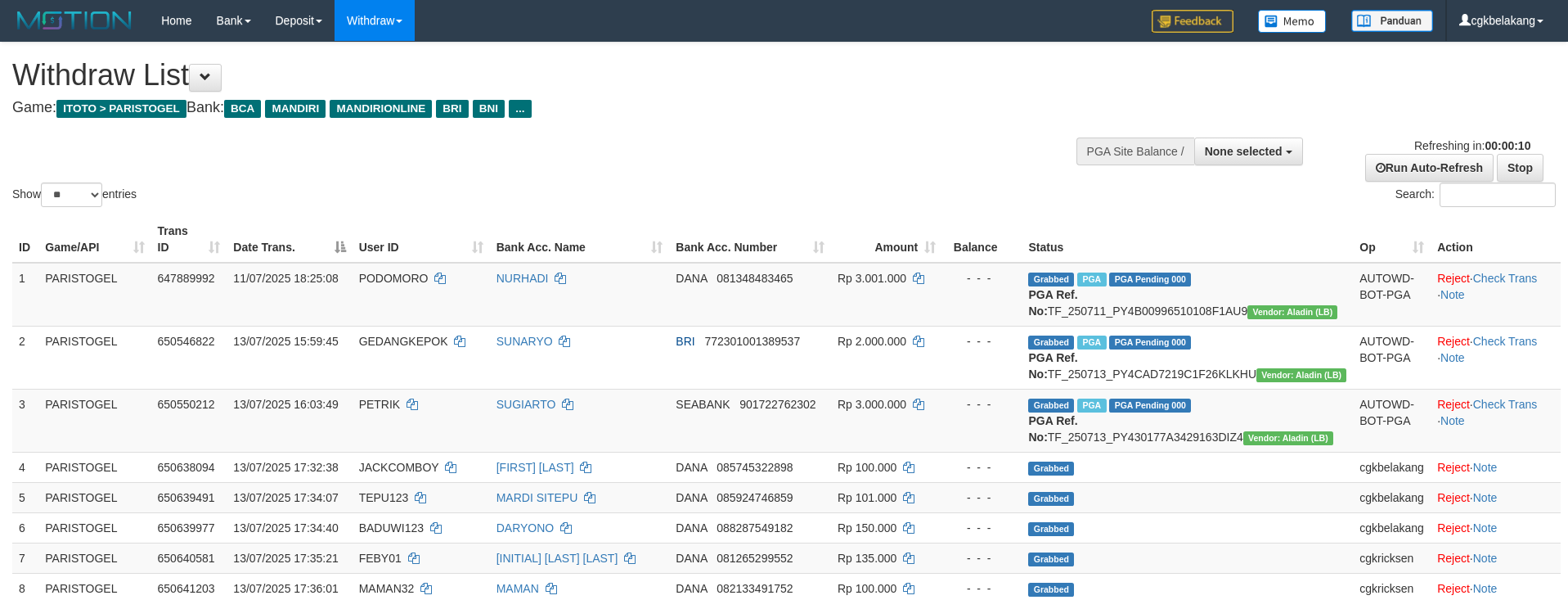 select 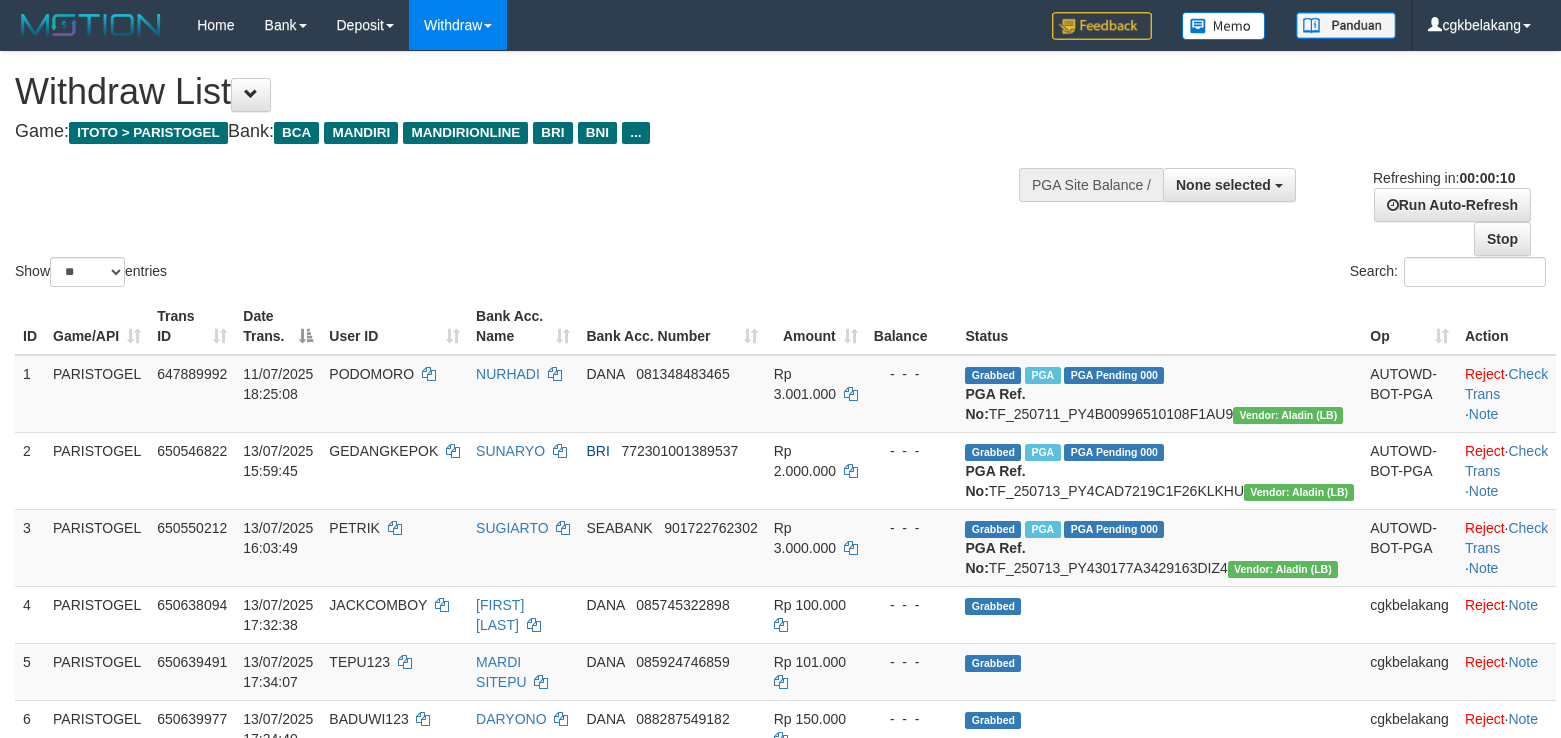 select 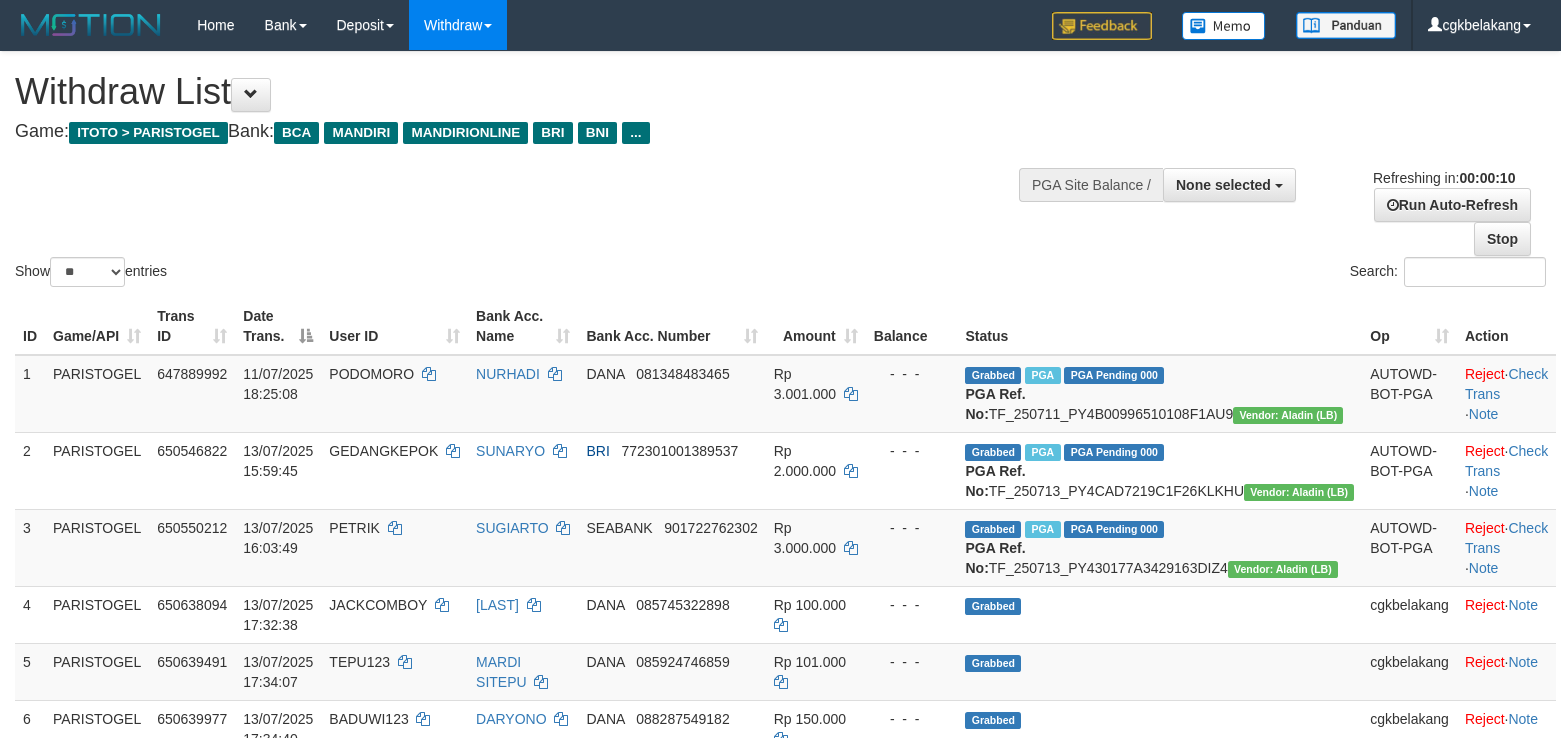 select 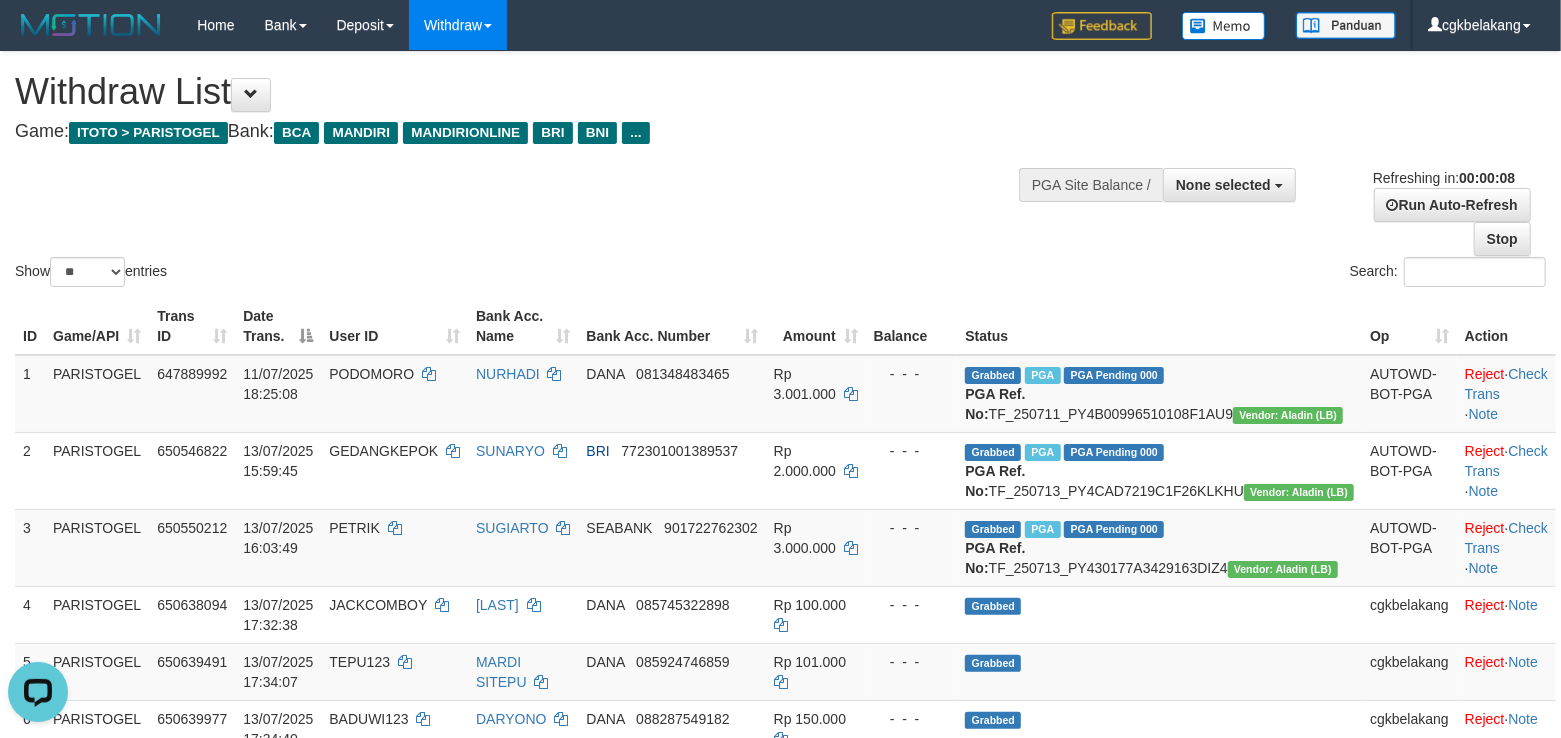 scroll, scrollTop: 0, scrollLeft: 0, axis: both 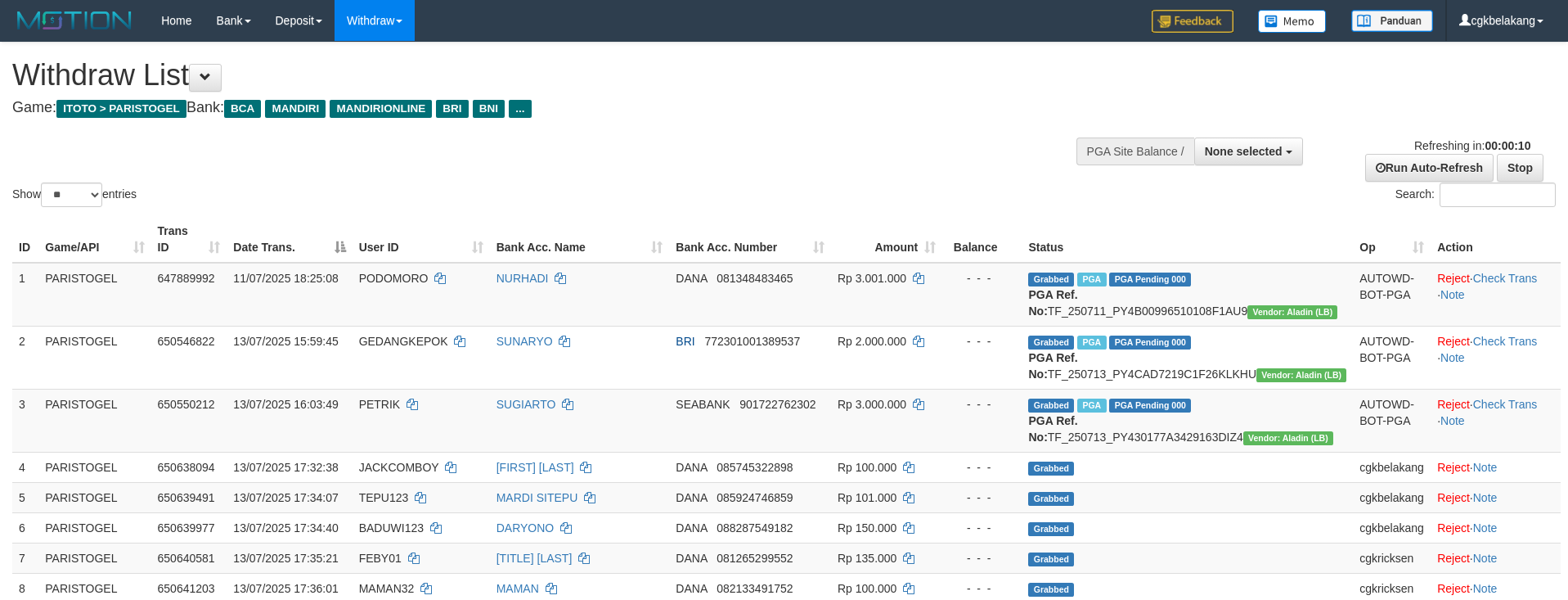 select 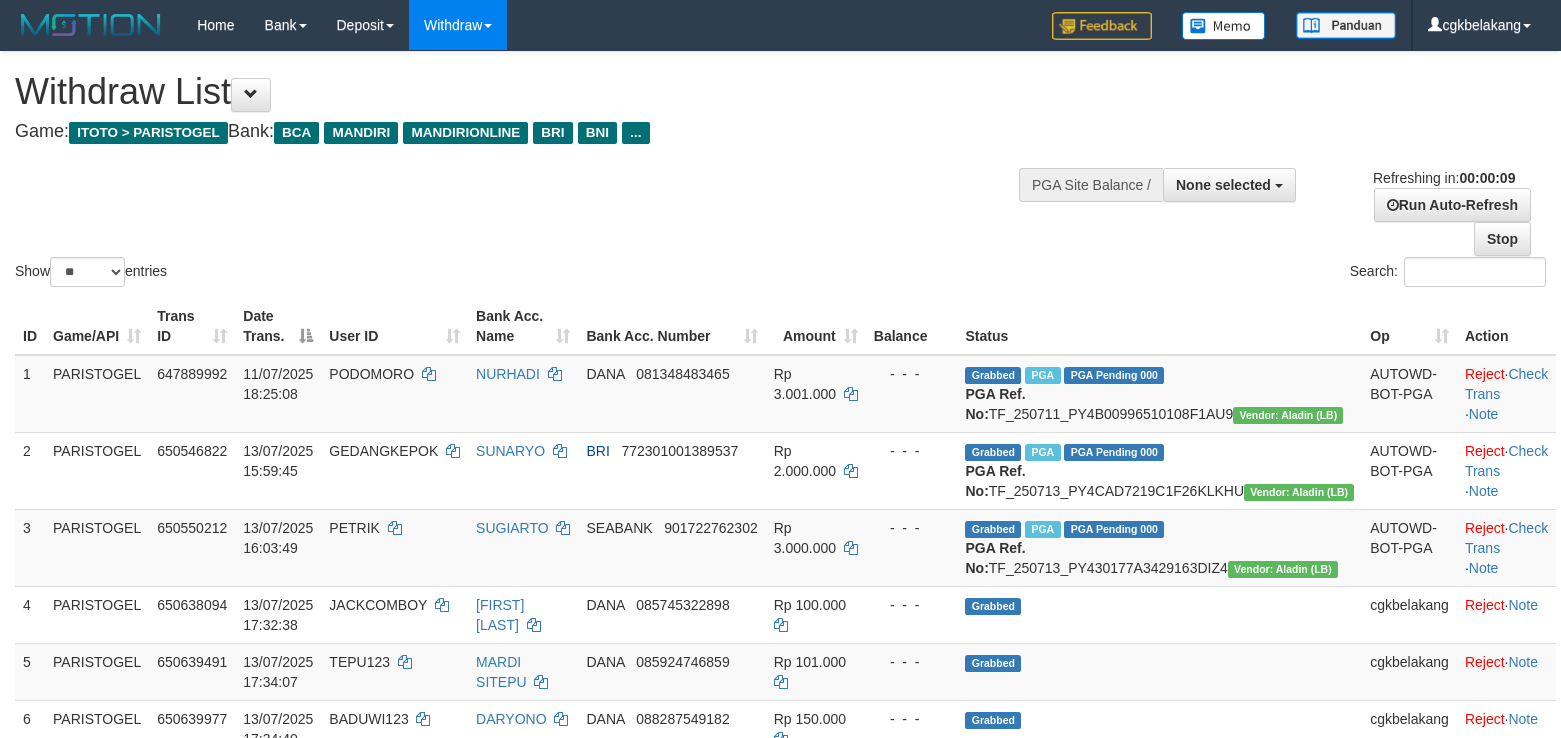 select 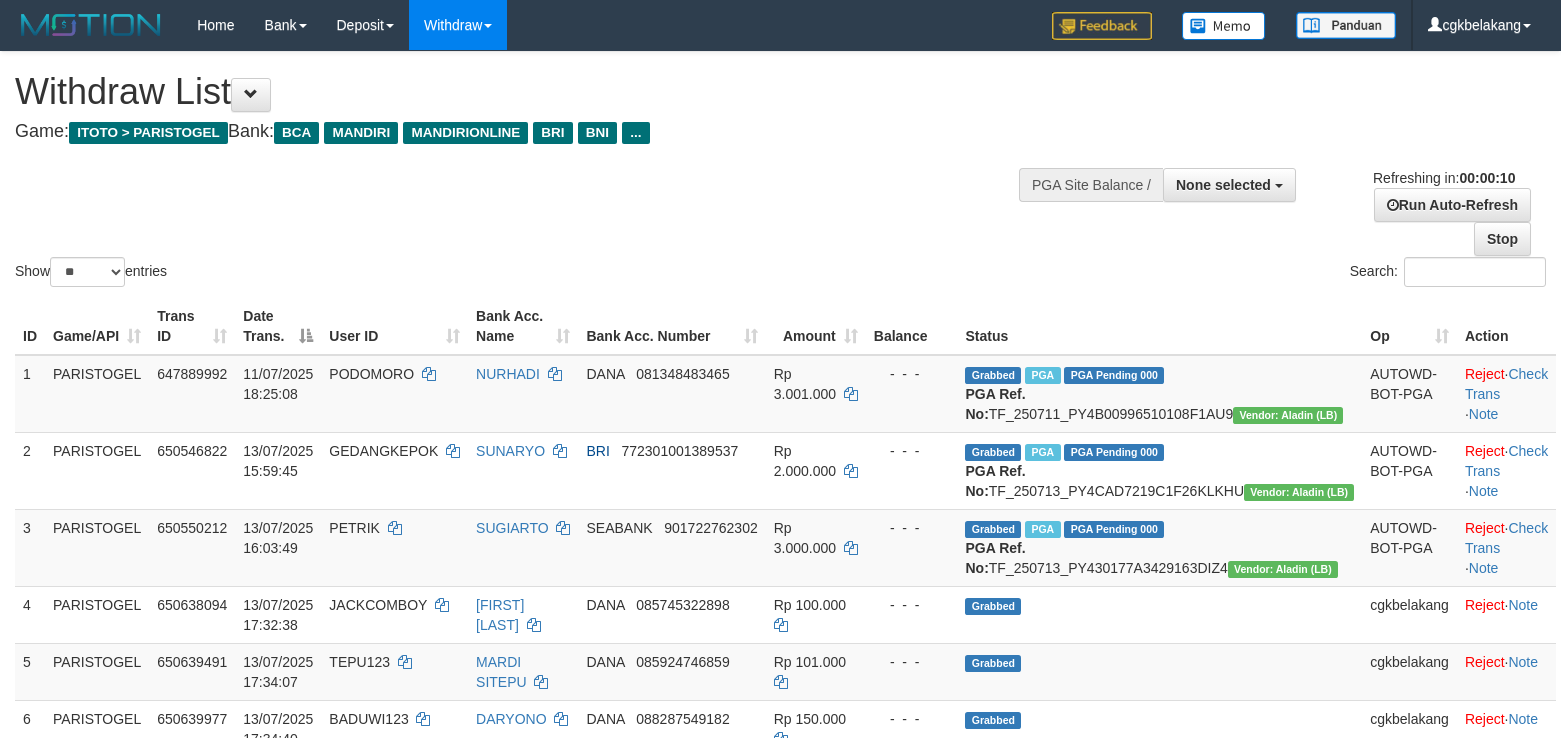 select 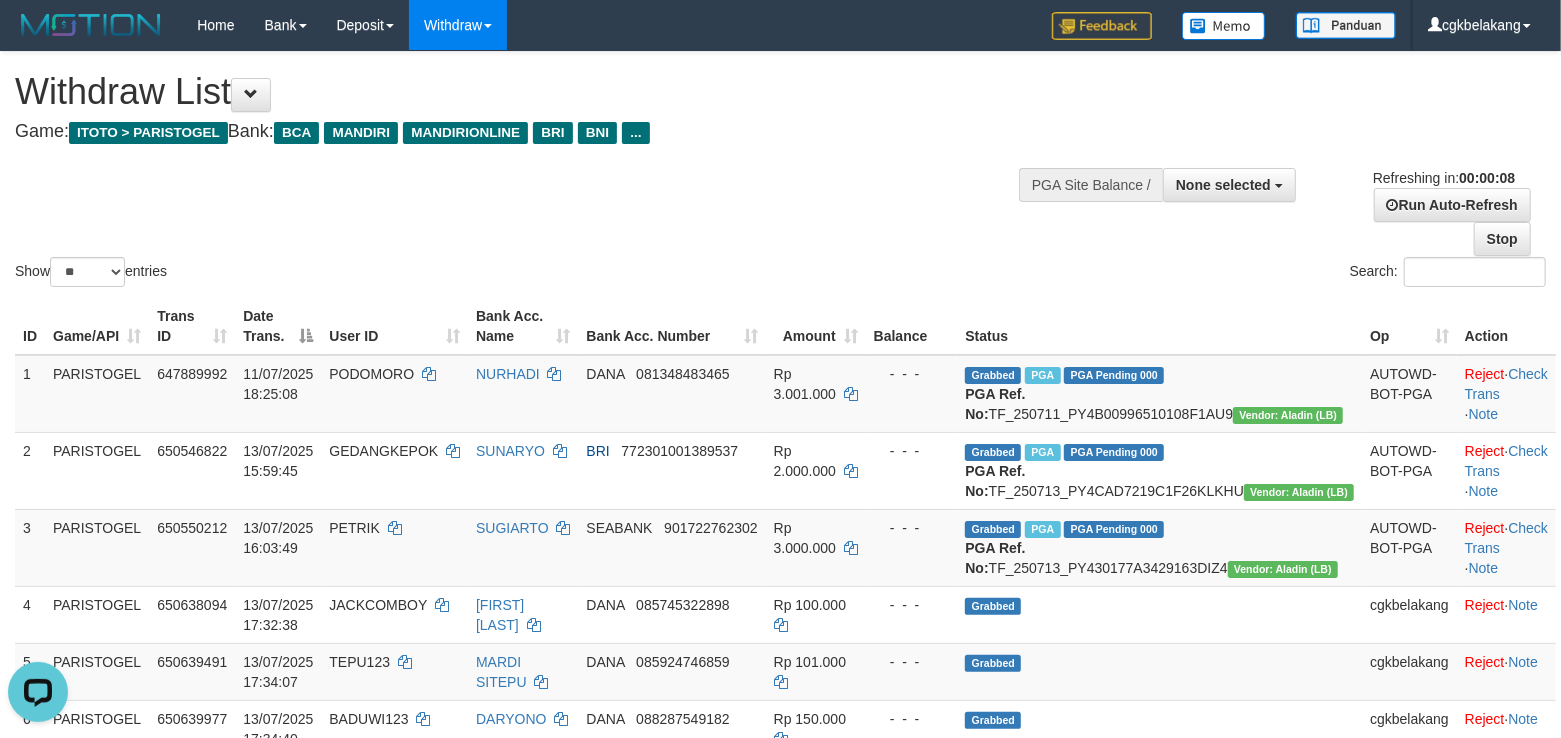 scroll, scrollTop: 0, scrollLeft: 0, axis: both 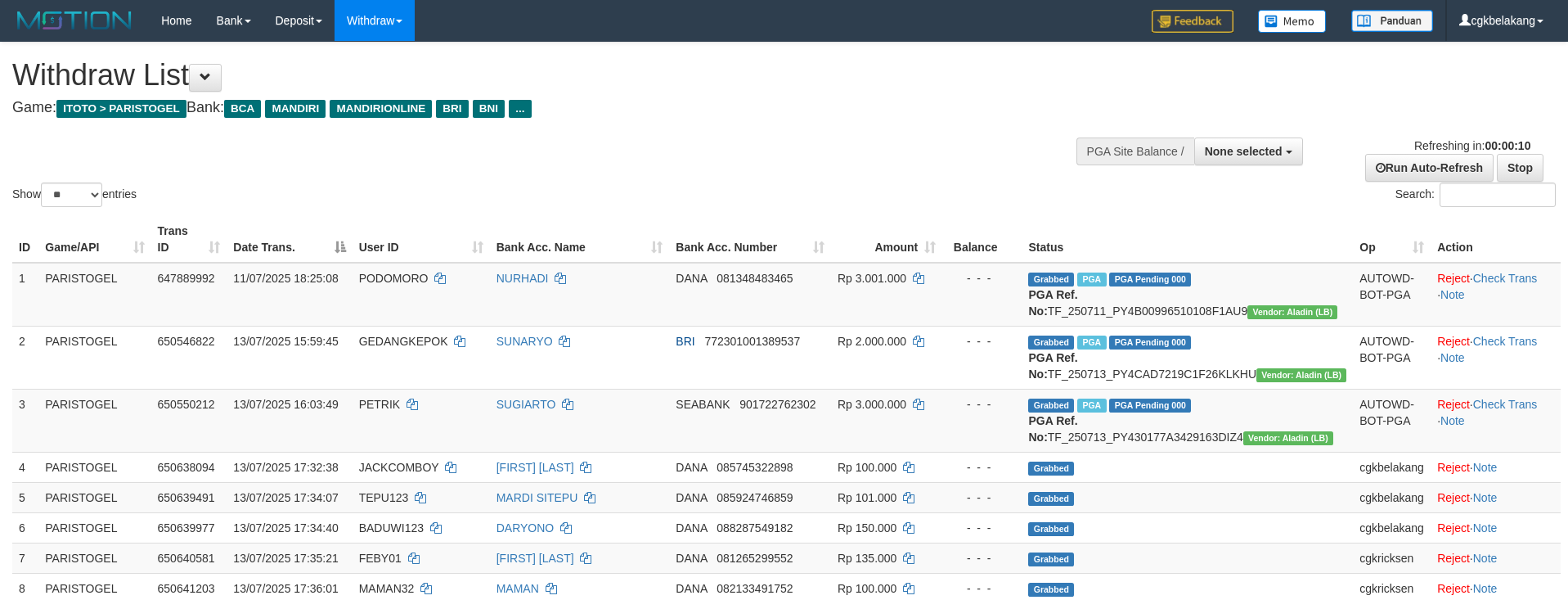 select 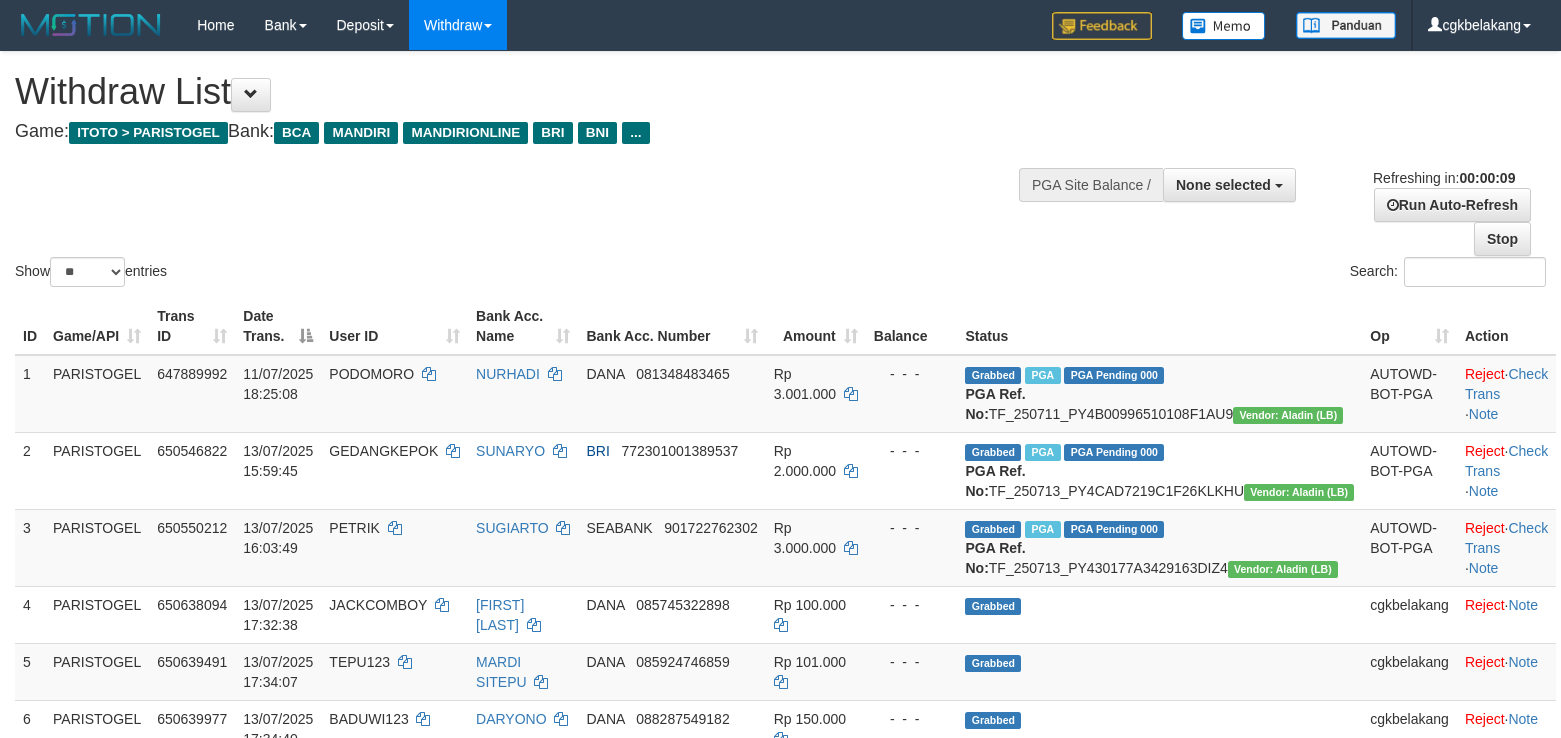 select 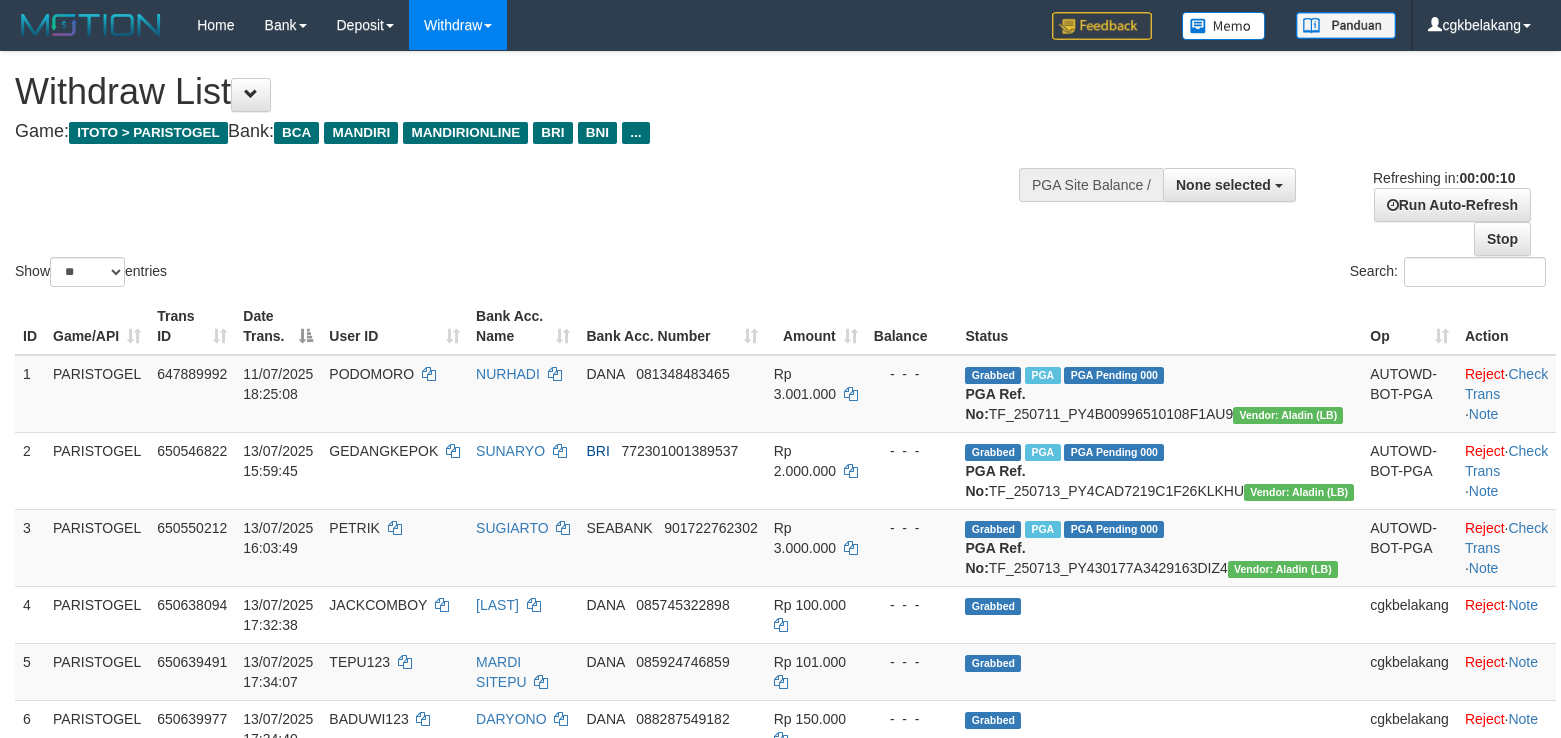 select 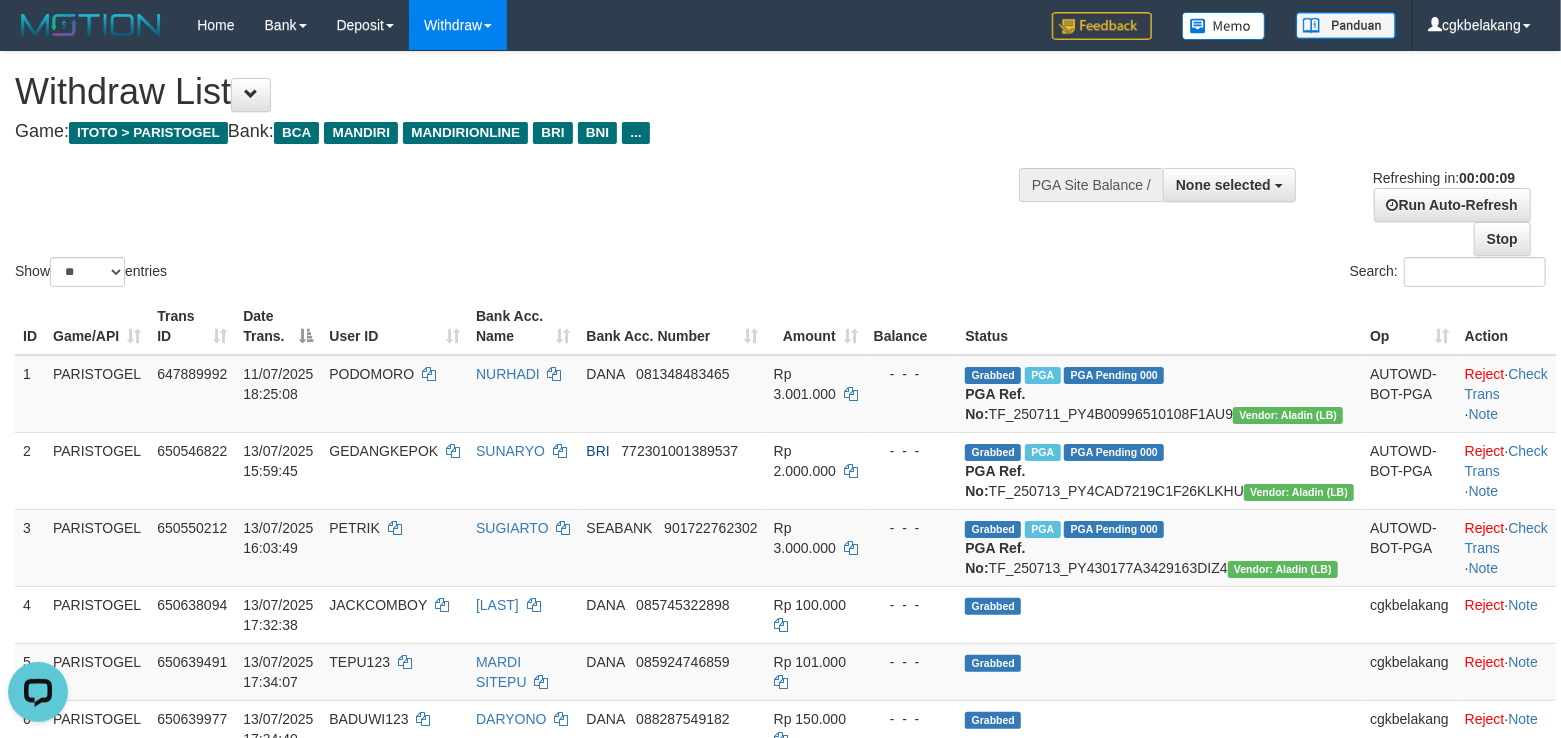 scroll, scrollTop: 0, scrollLeft: 0, axis: both 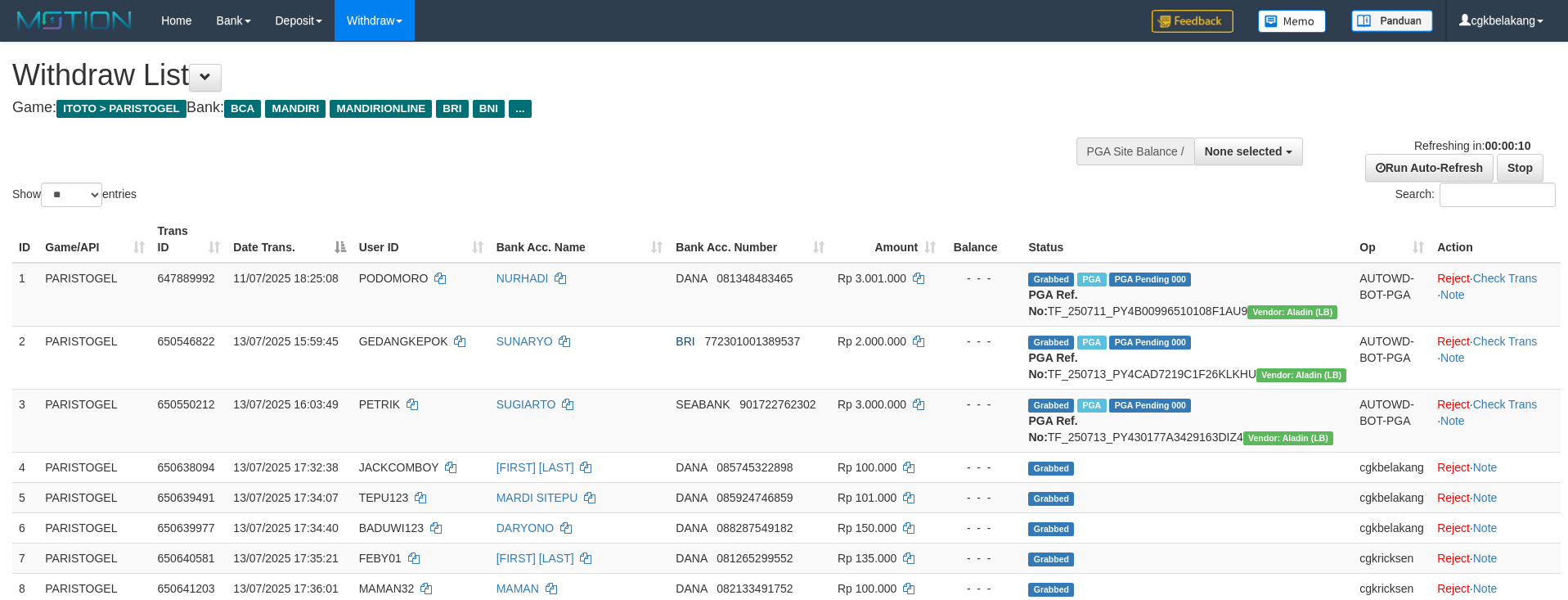 select 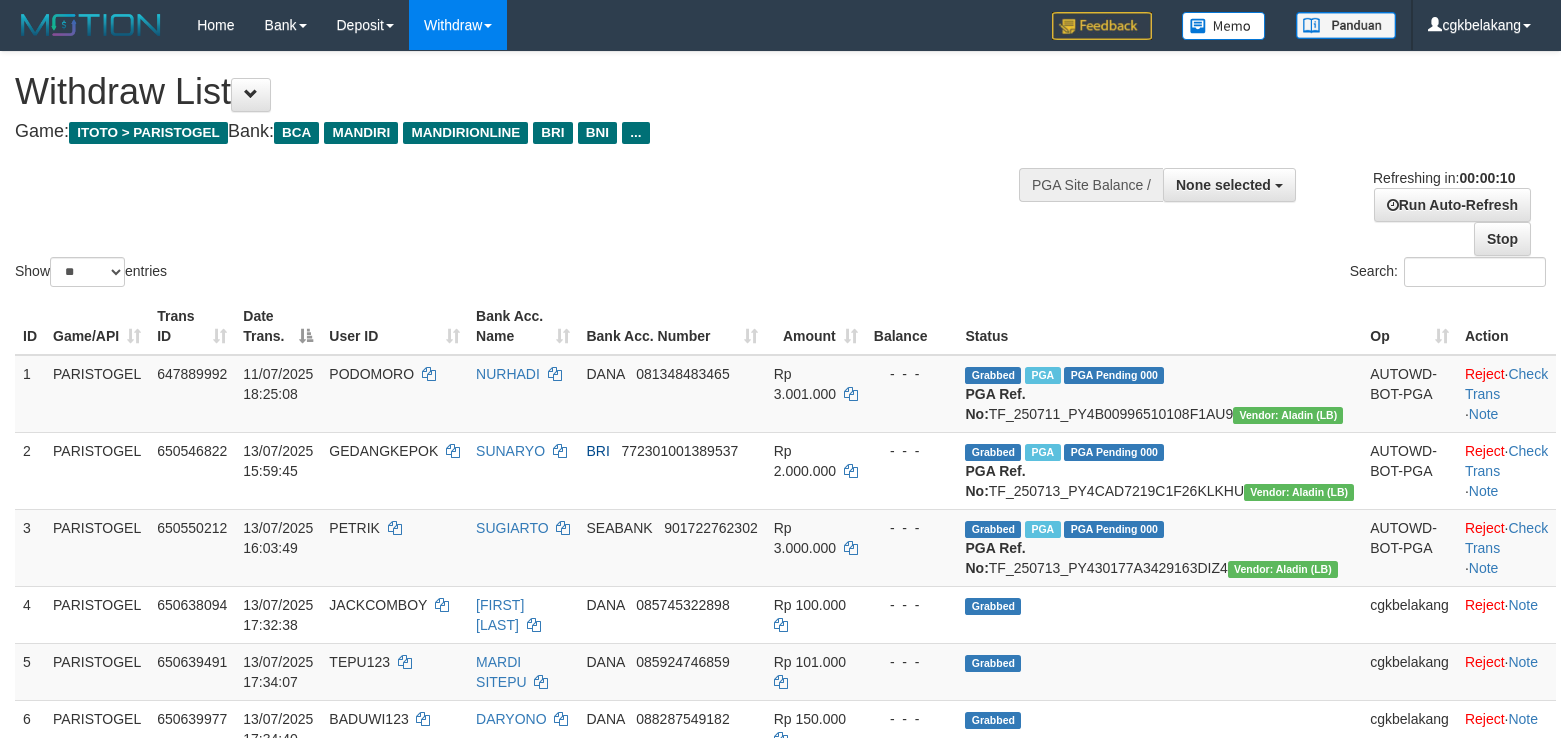 select 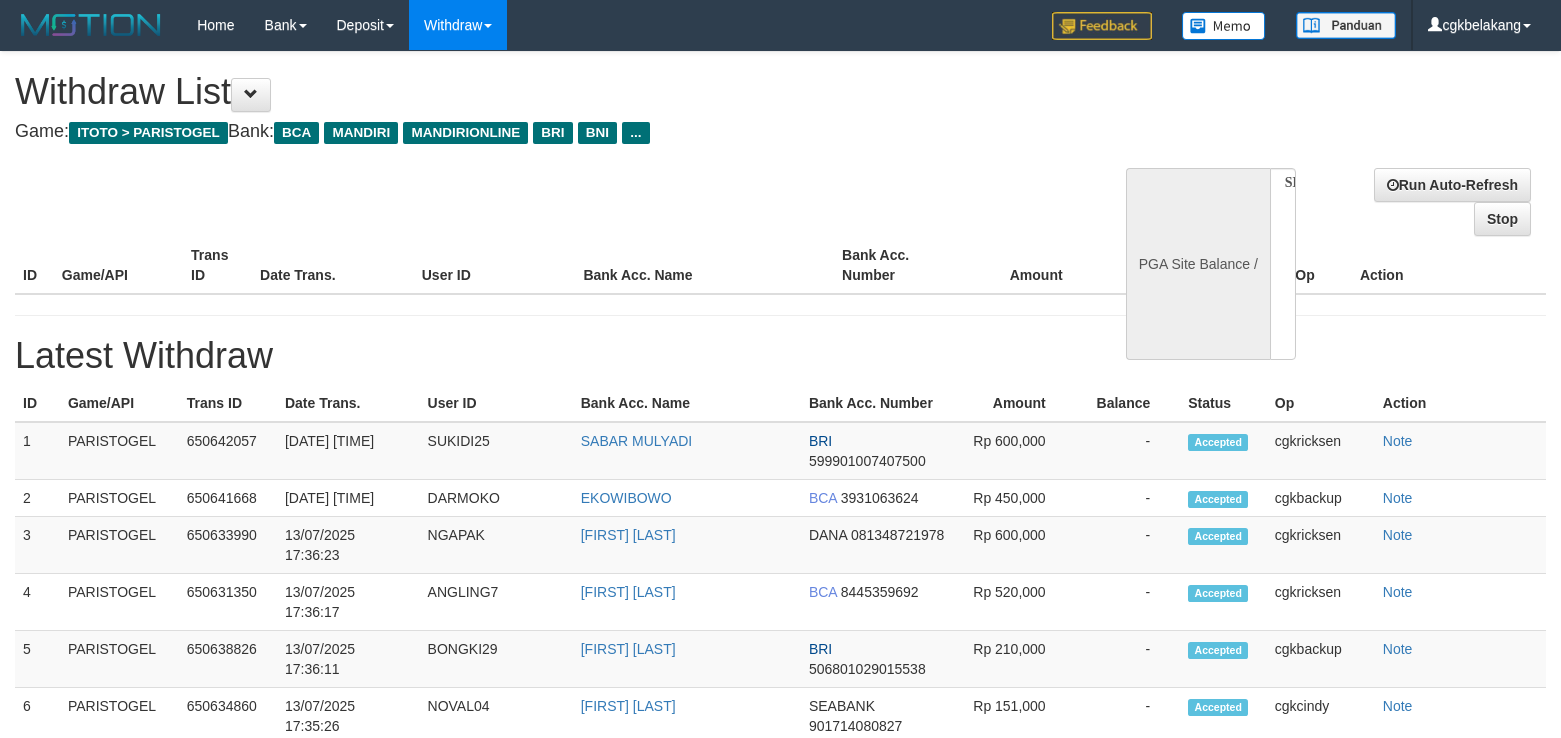 select 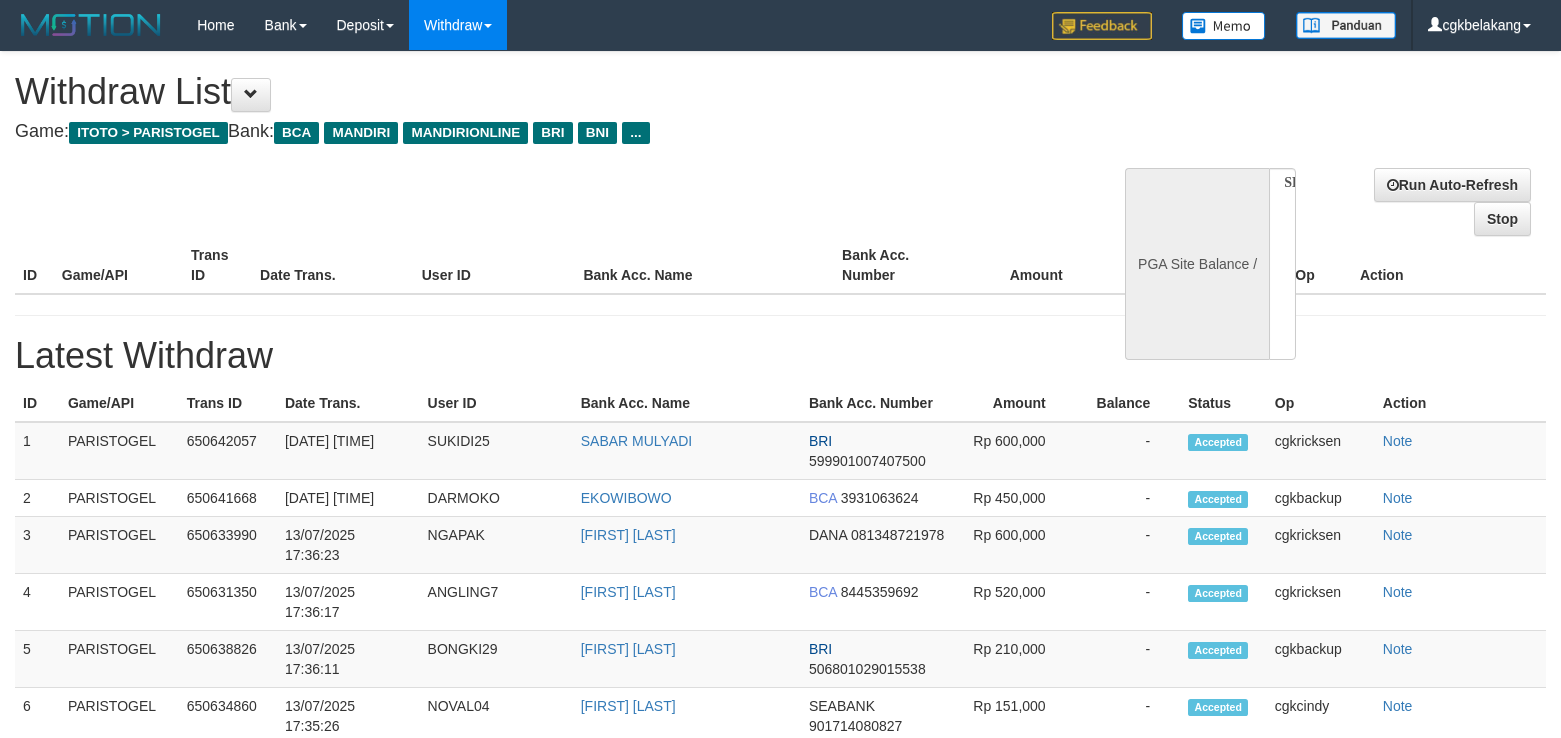 scroll, scrollTop: 0, scrollLeft: 0, axis: both 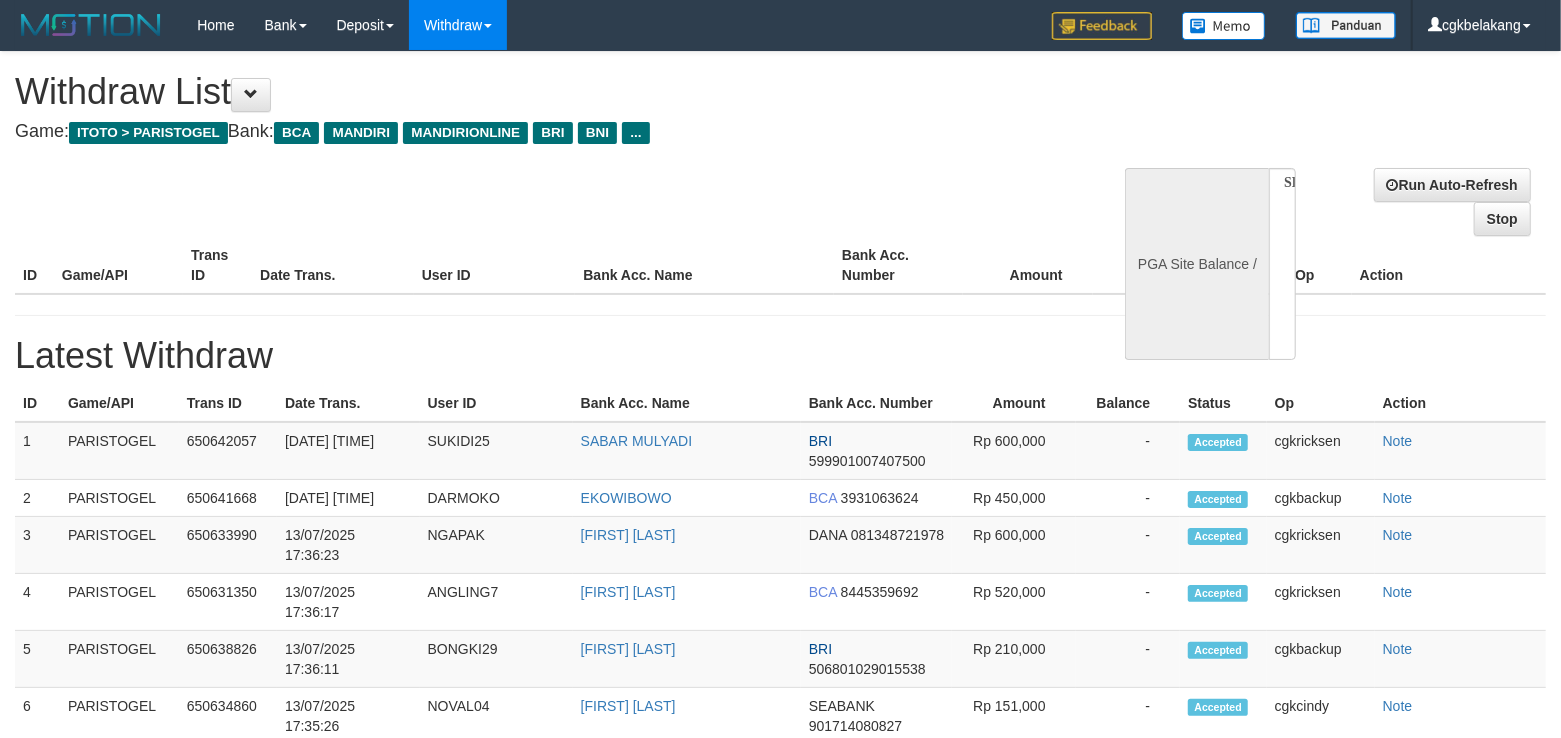 select on "**" 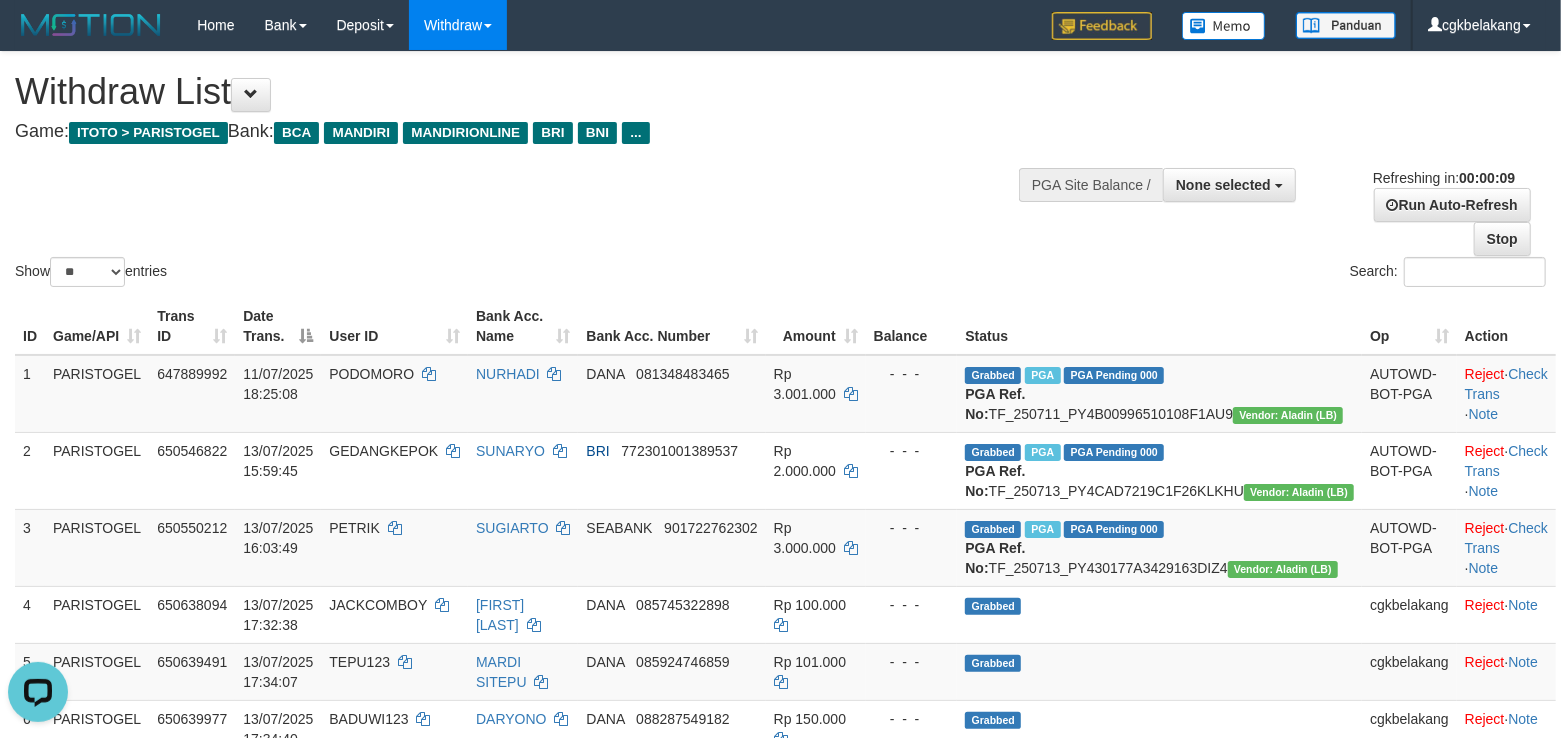 scroll, scrollTop: 0, scrollLeft: 0, axis: both 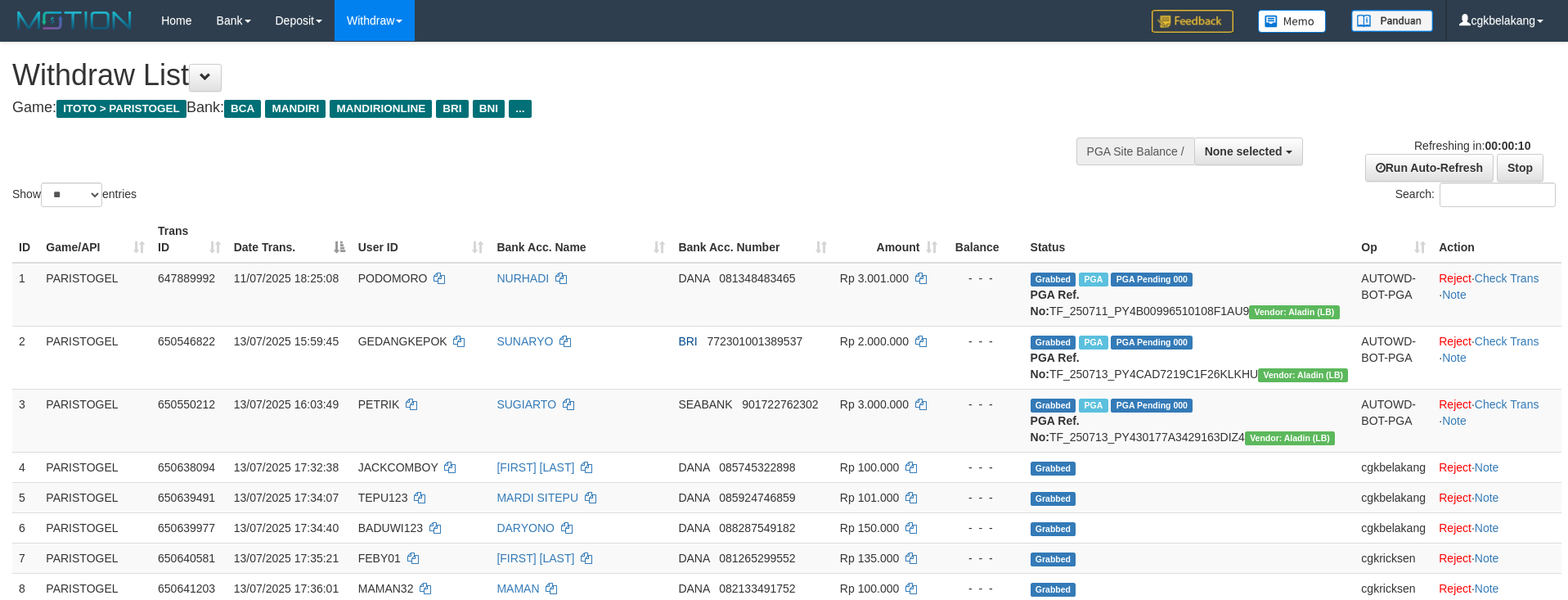 select 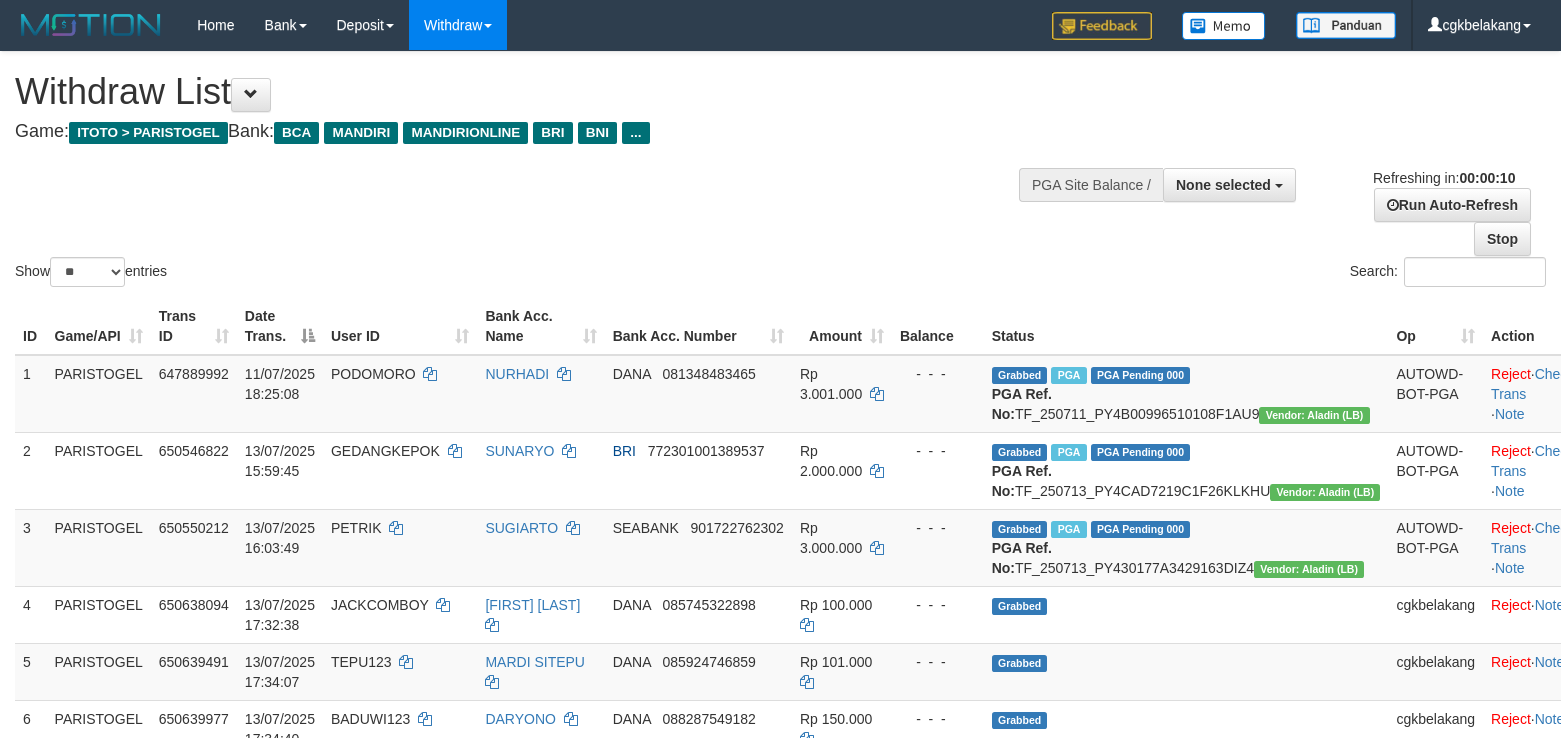 select 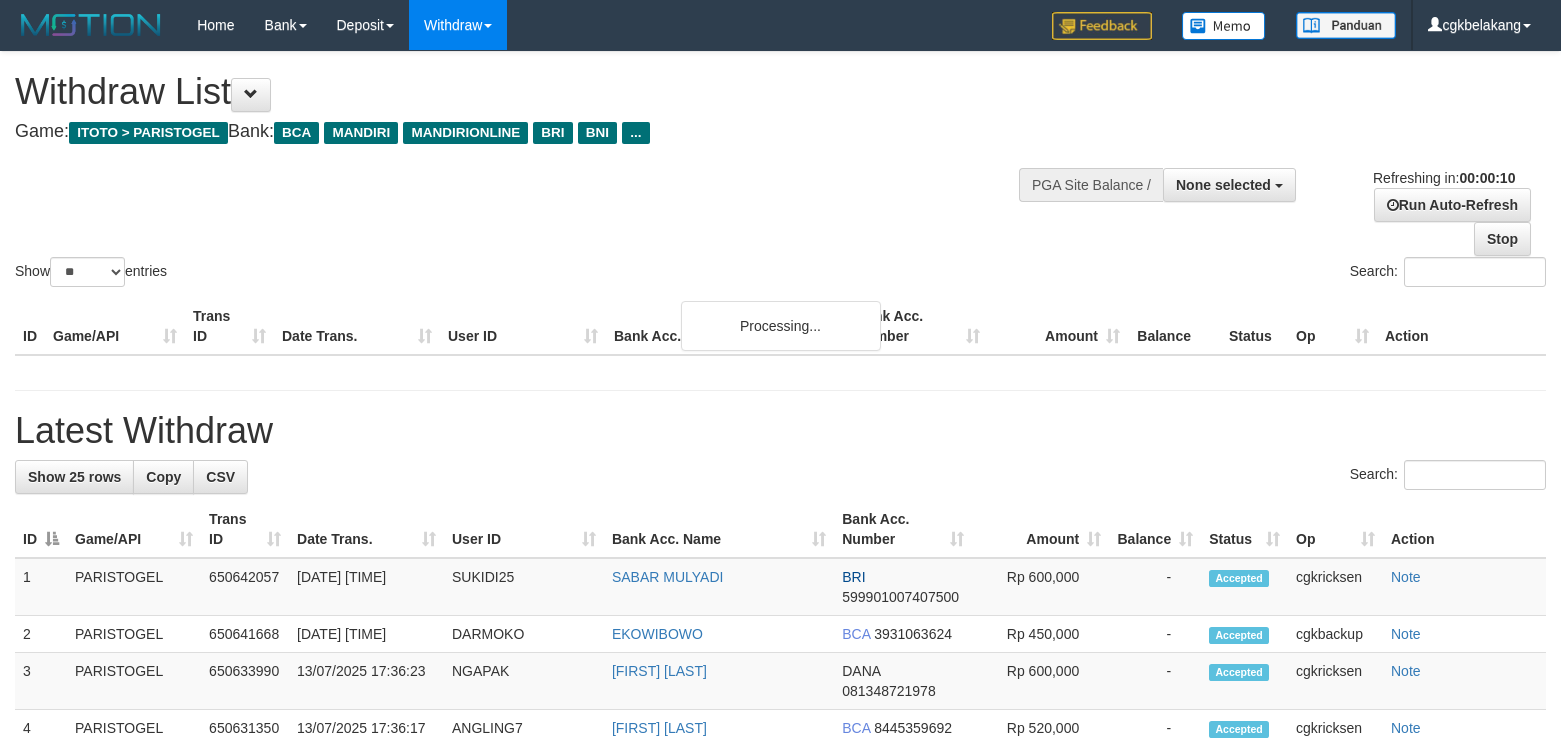 select 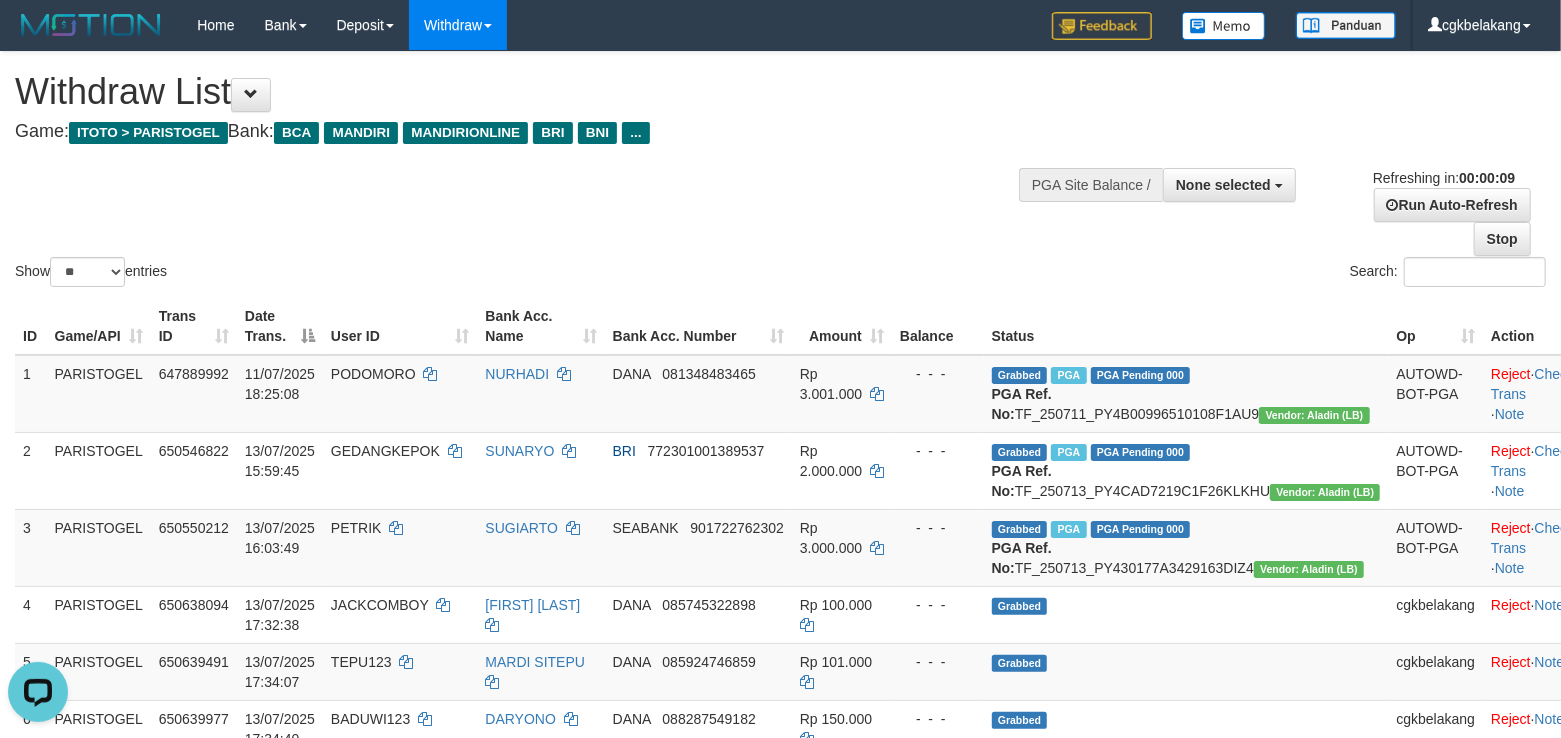 scroll, scrollTop: 0, scrollLeft: 0, axis: both 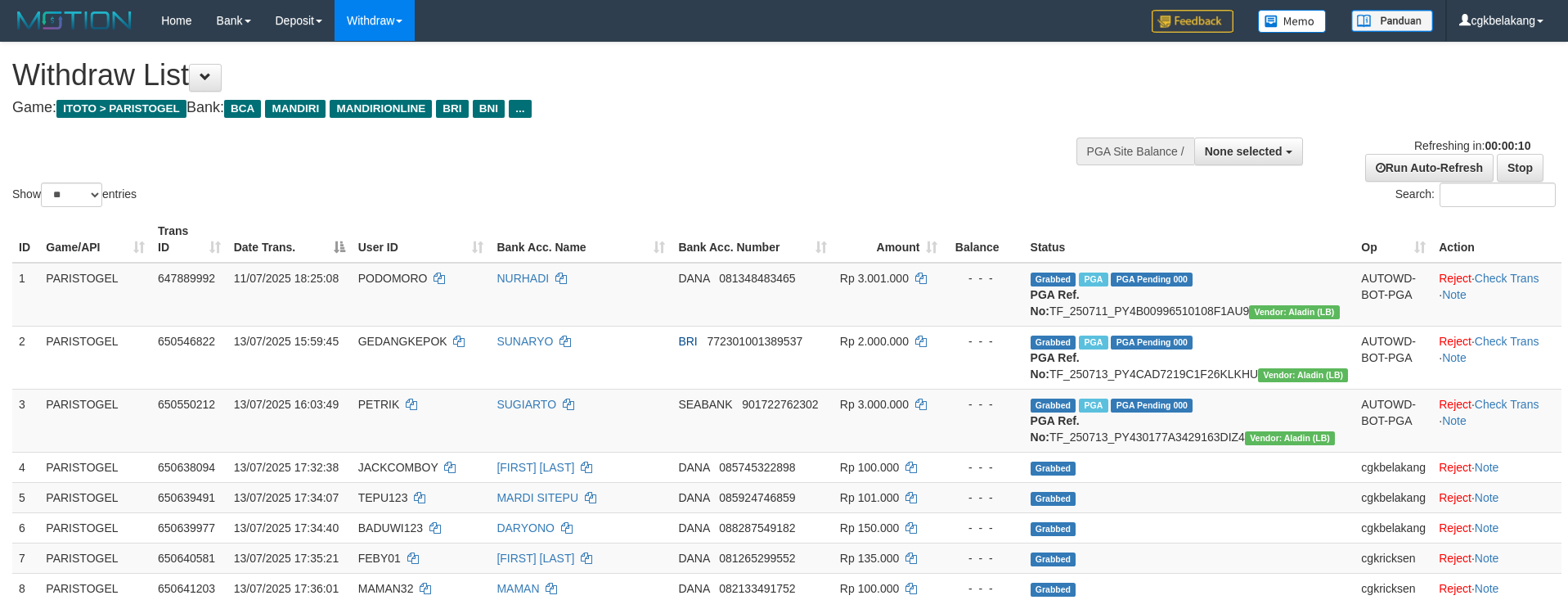 select 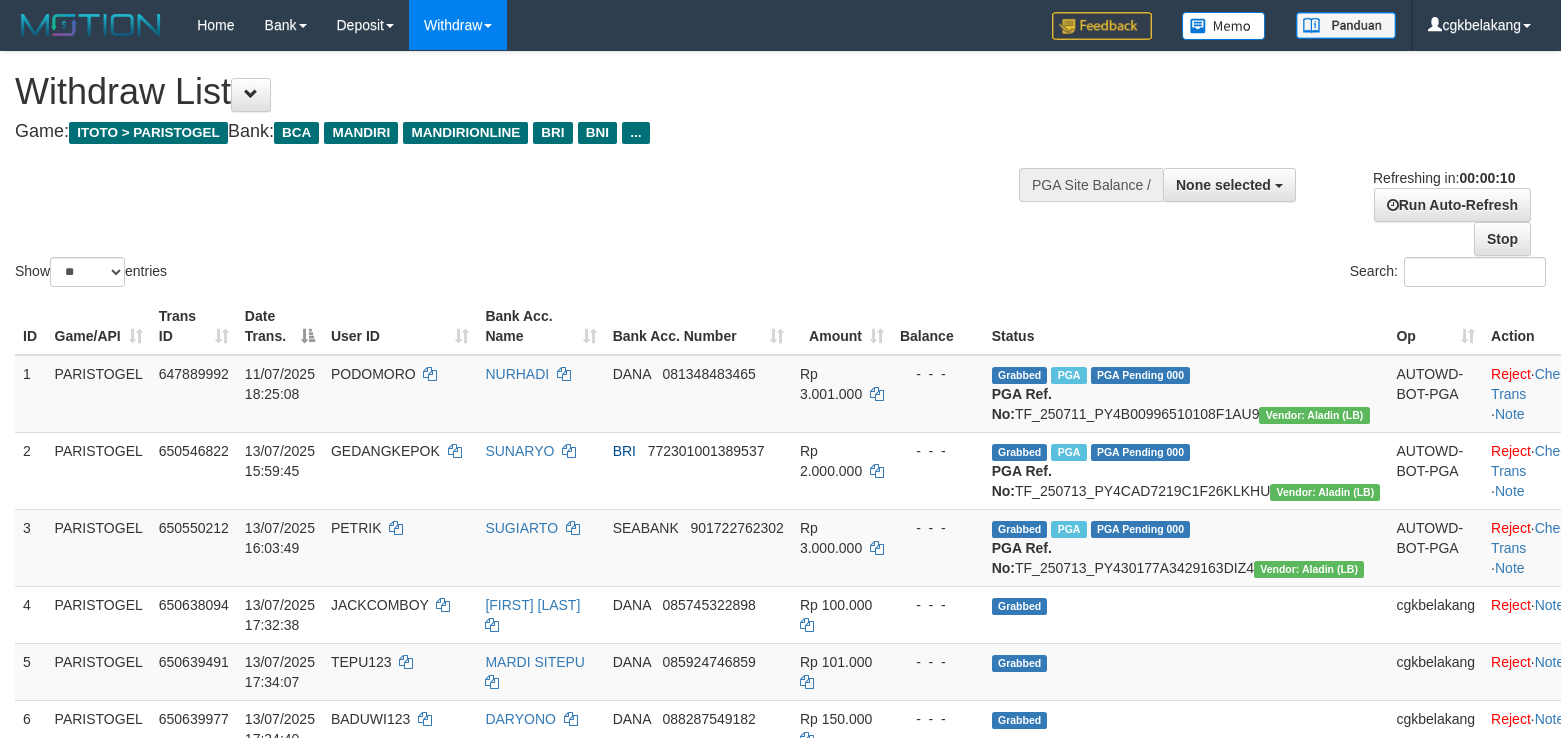 select 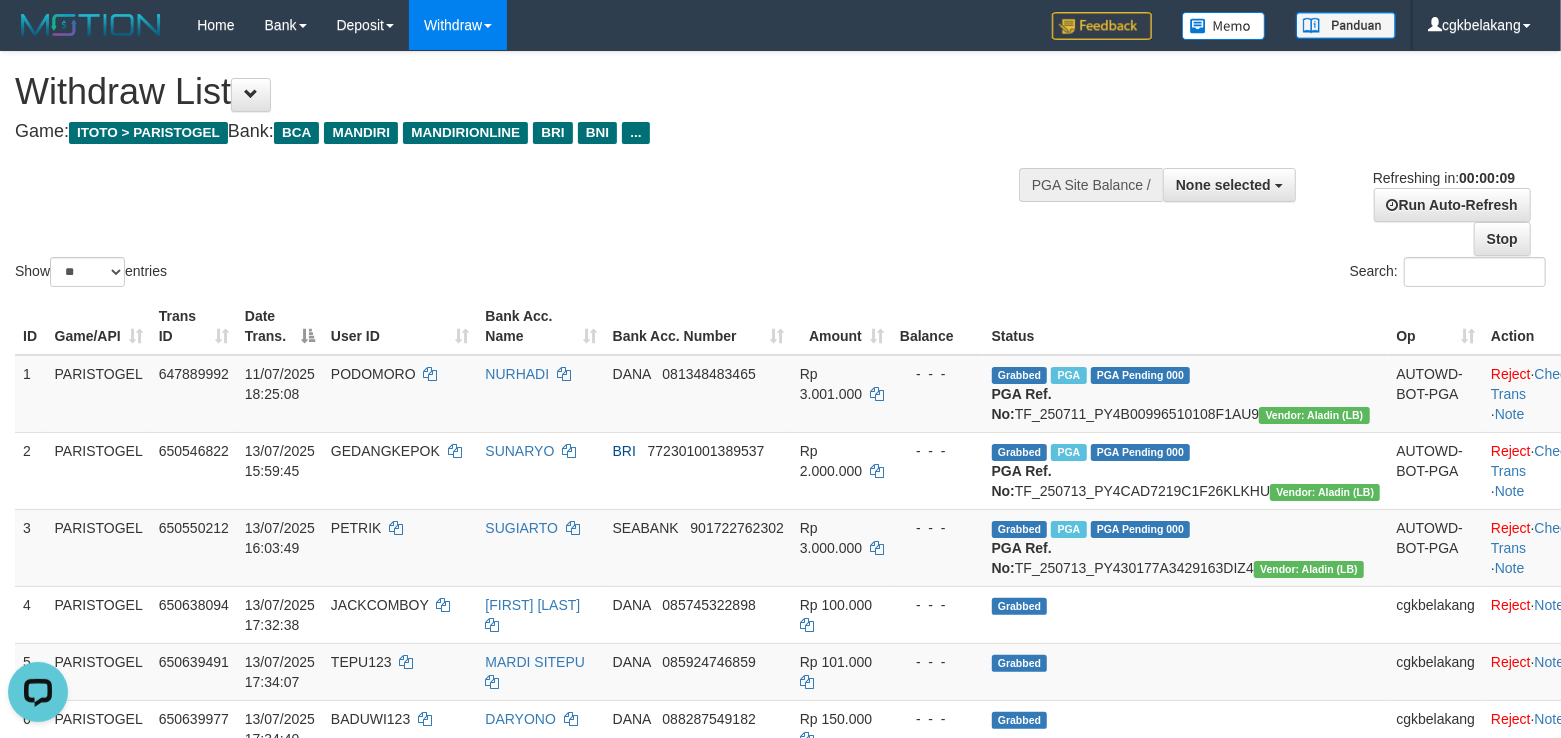 scroll, scrollTop: 0, scrollLeft: 0, axis: both 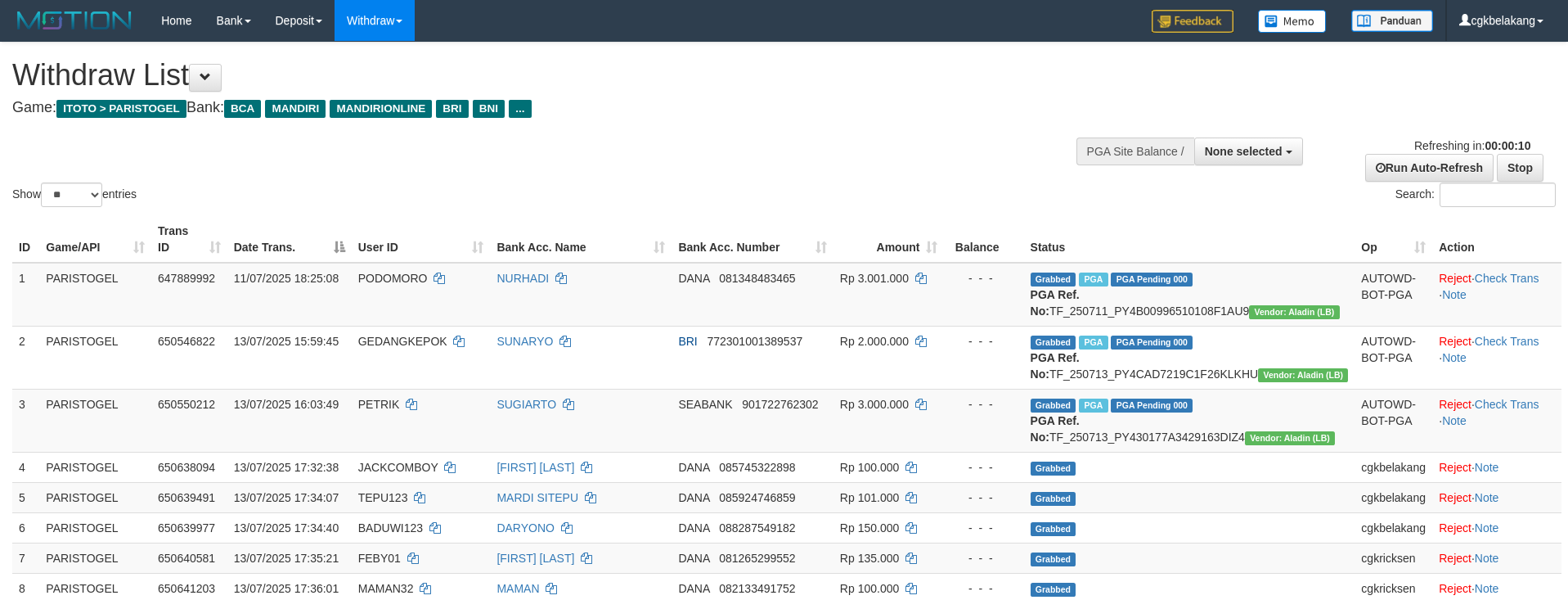 select 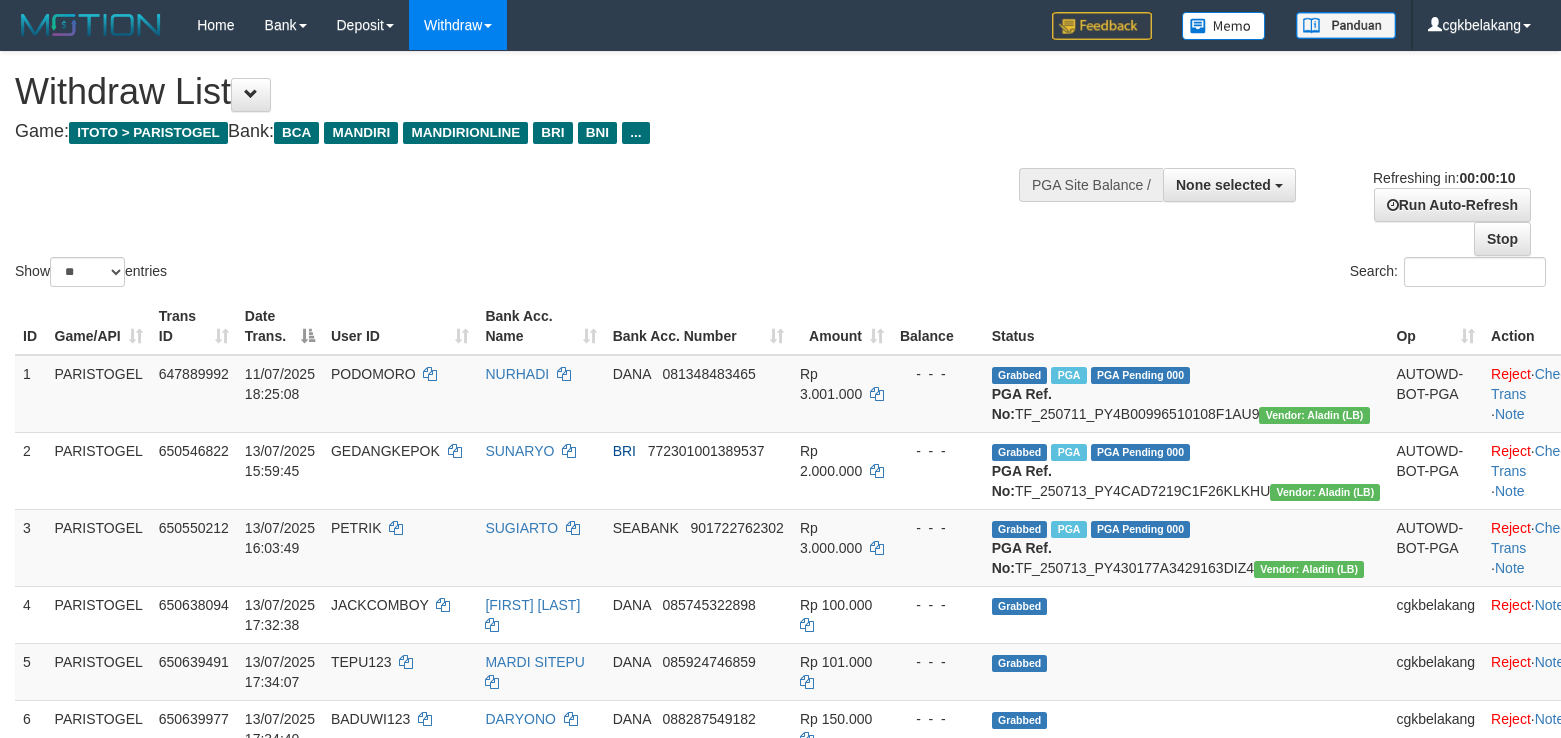 select 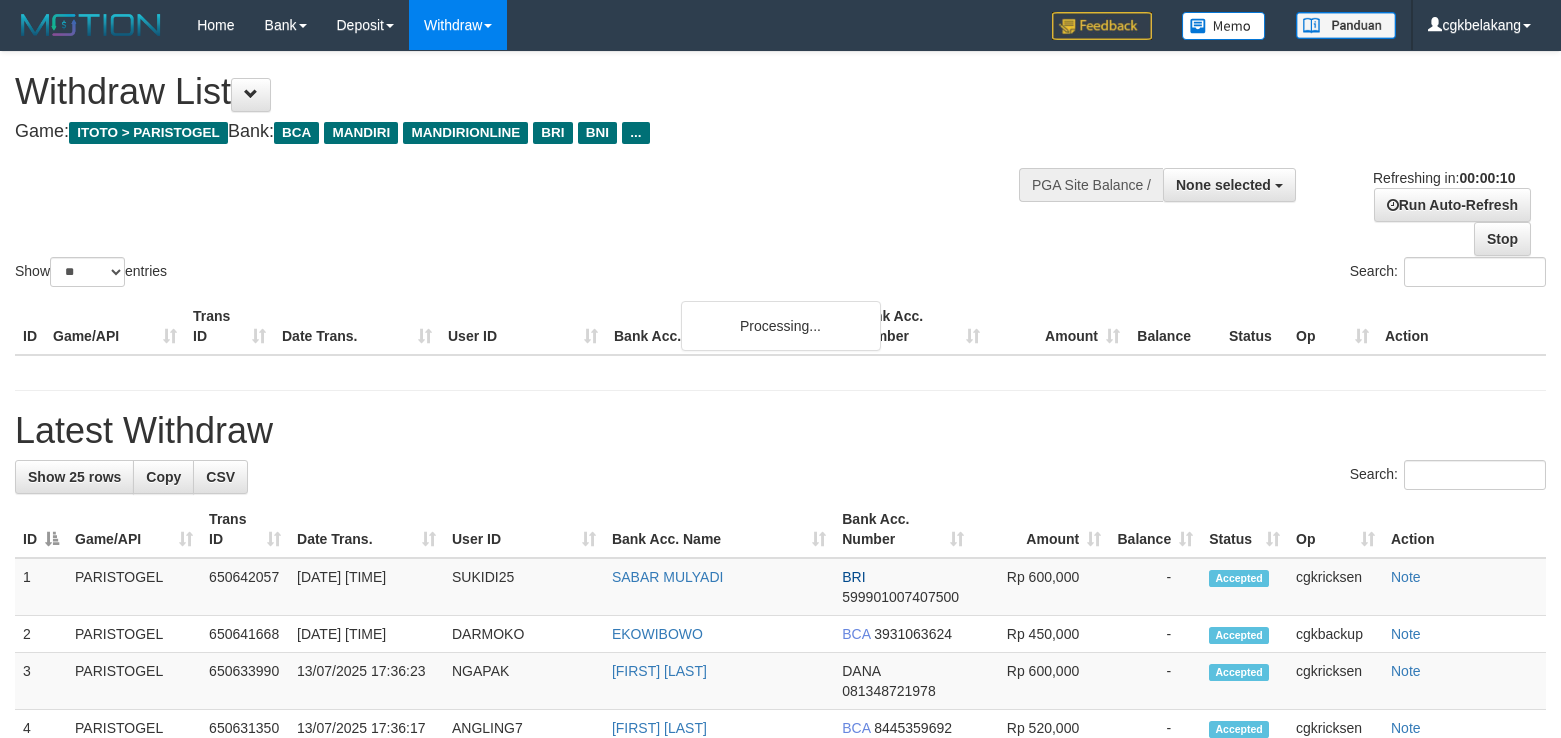 select 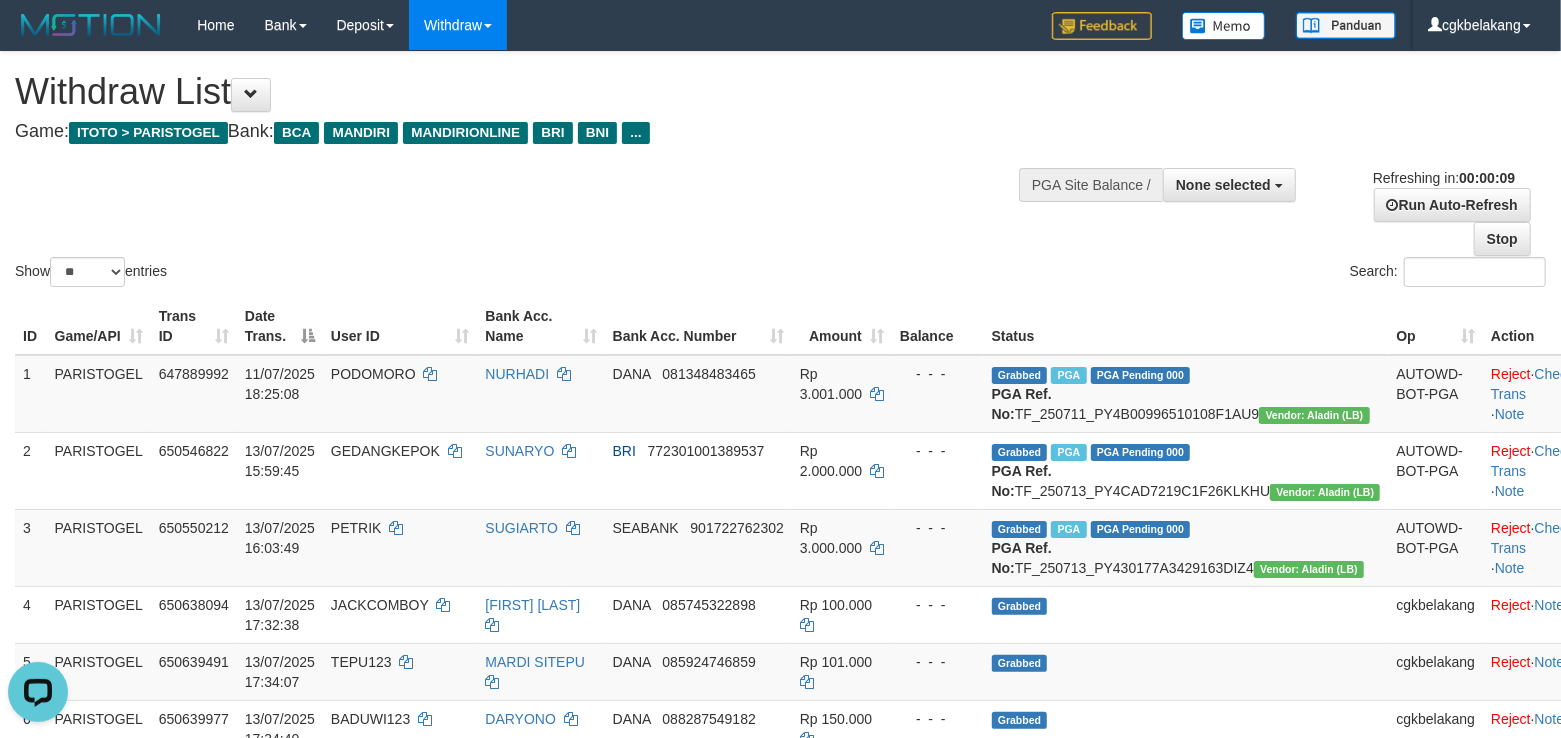 scroll, scrollTop: 0, scrollLeft: 0, axis: both 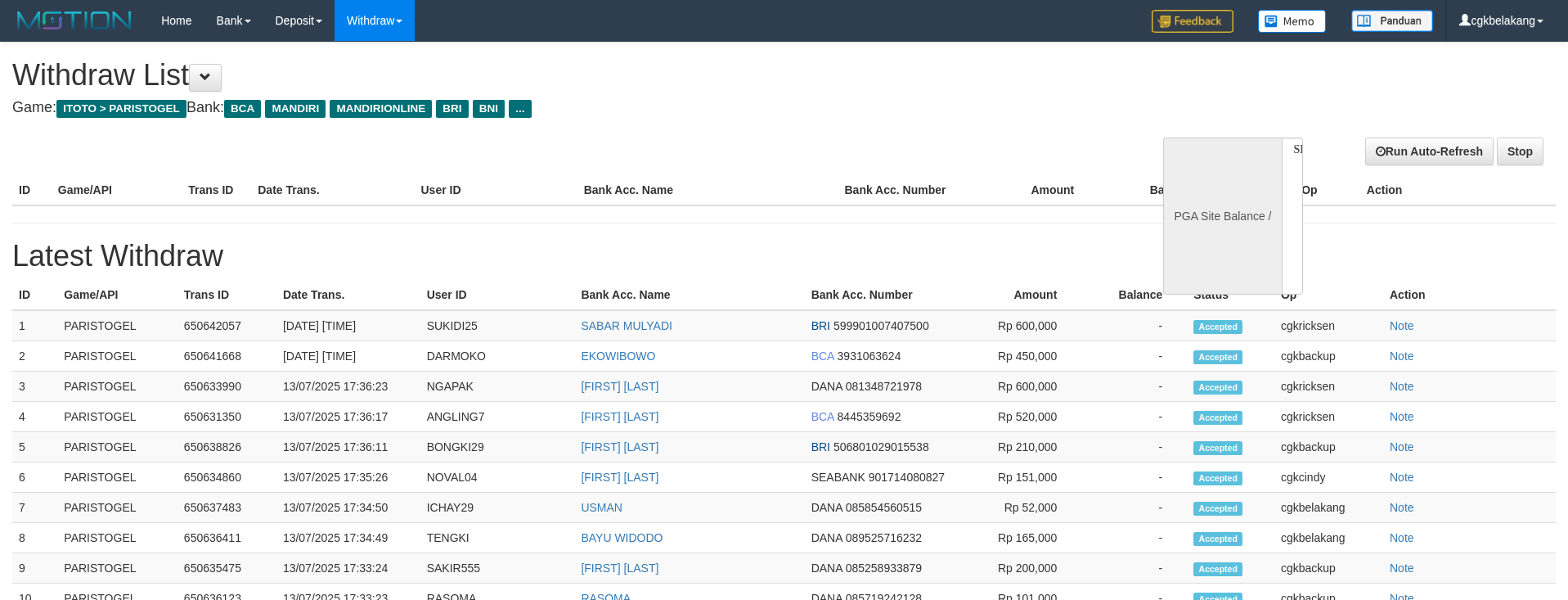 select 